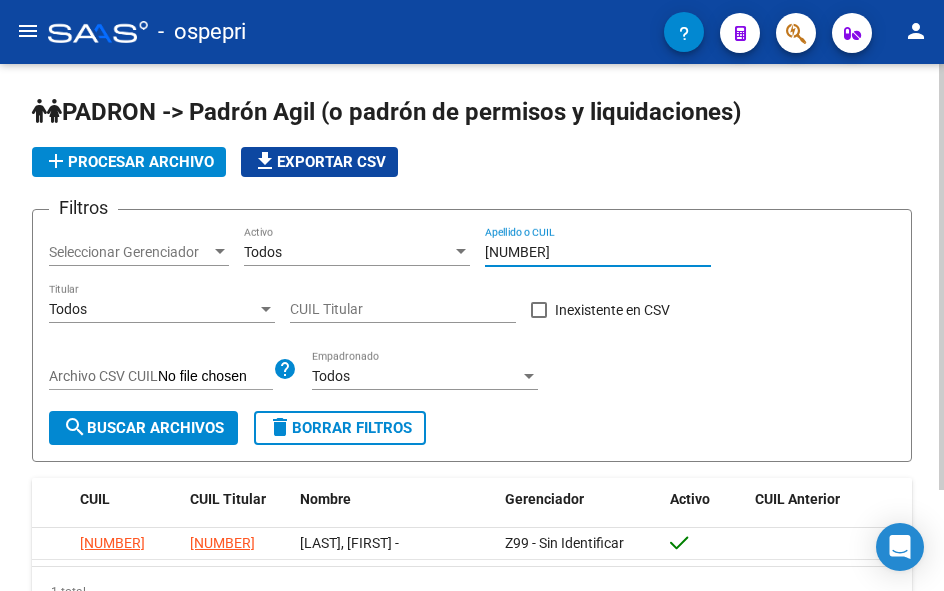scroll, scrollTop: 0, scrollLeft: 0, axis: both 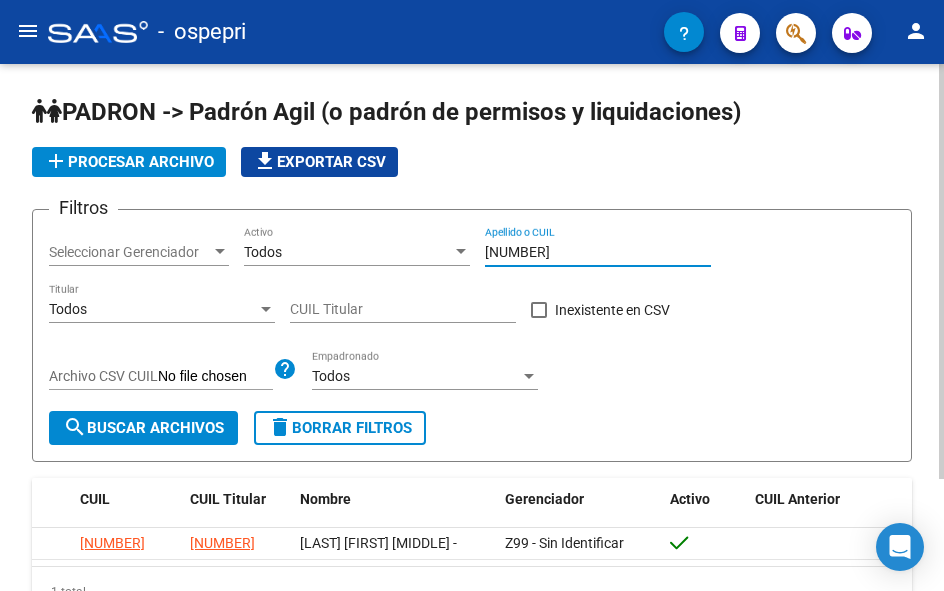 click on "53074612" at bounding box center (598, 252) 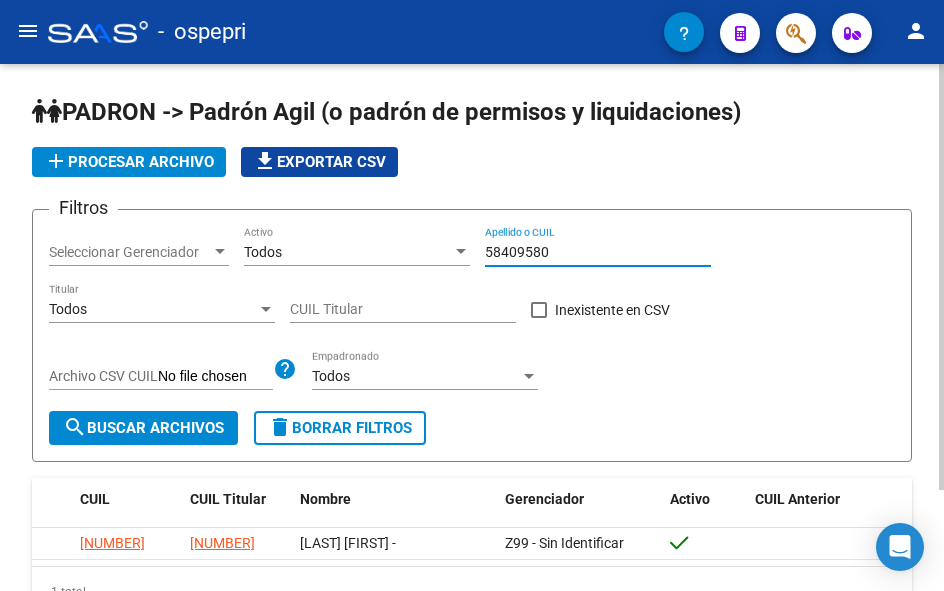 click on "58409580" at bounding box center [598, 252] 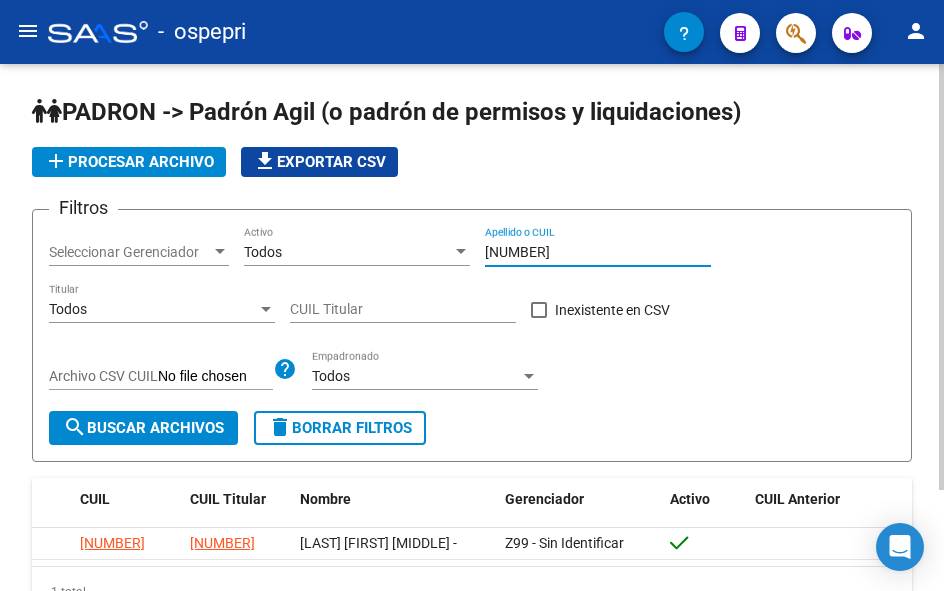 click on "58693320" at bounding box center [598, 252] 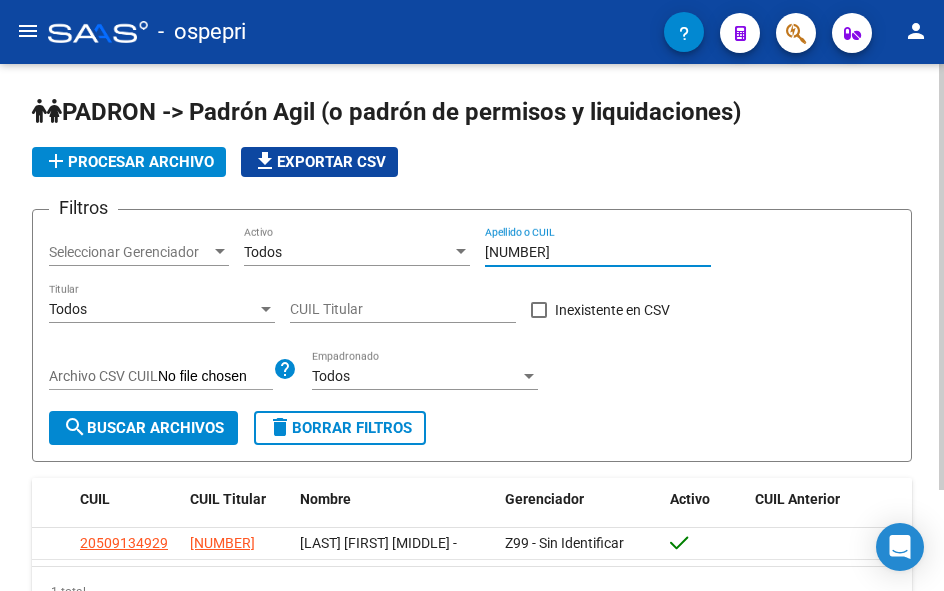 click on "50913492" at bounding box center (598, 252) 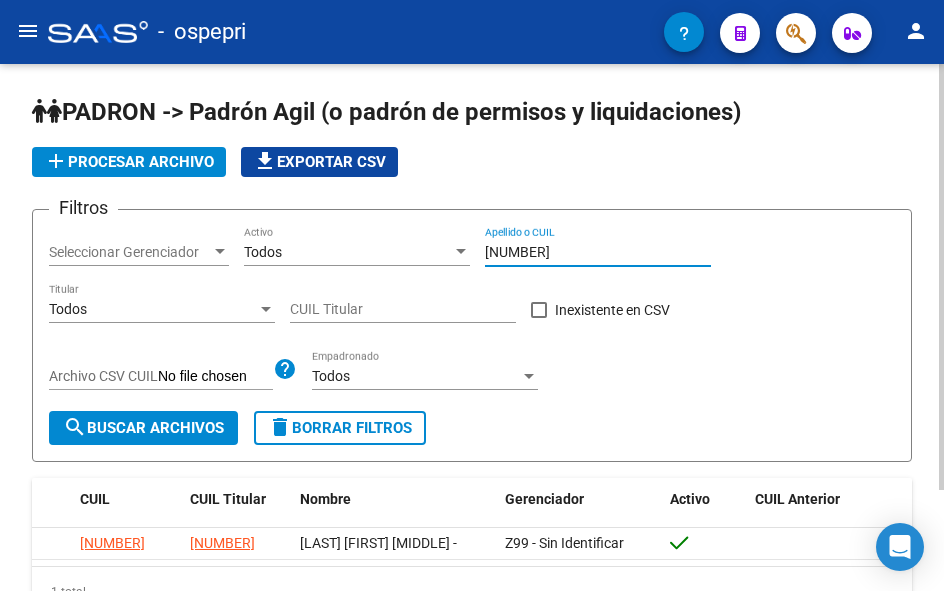type on "53563766" 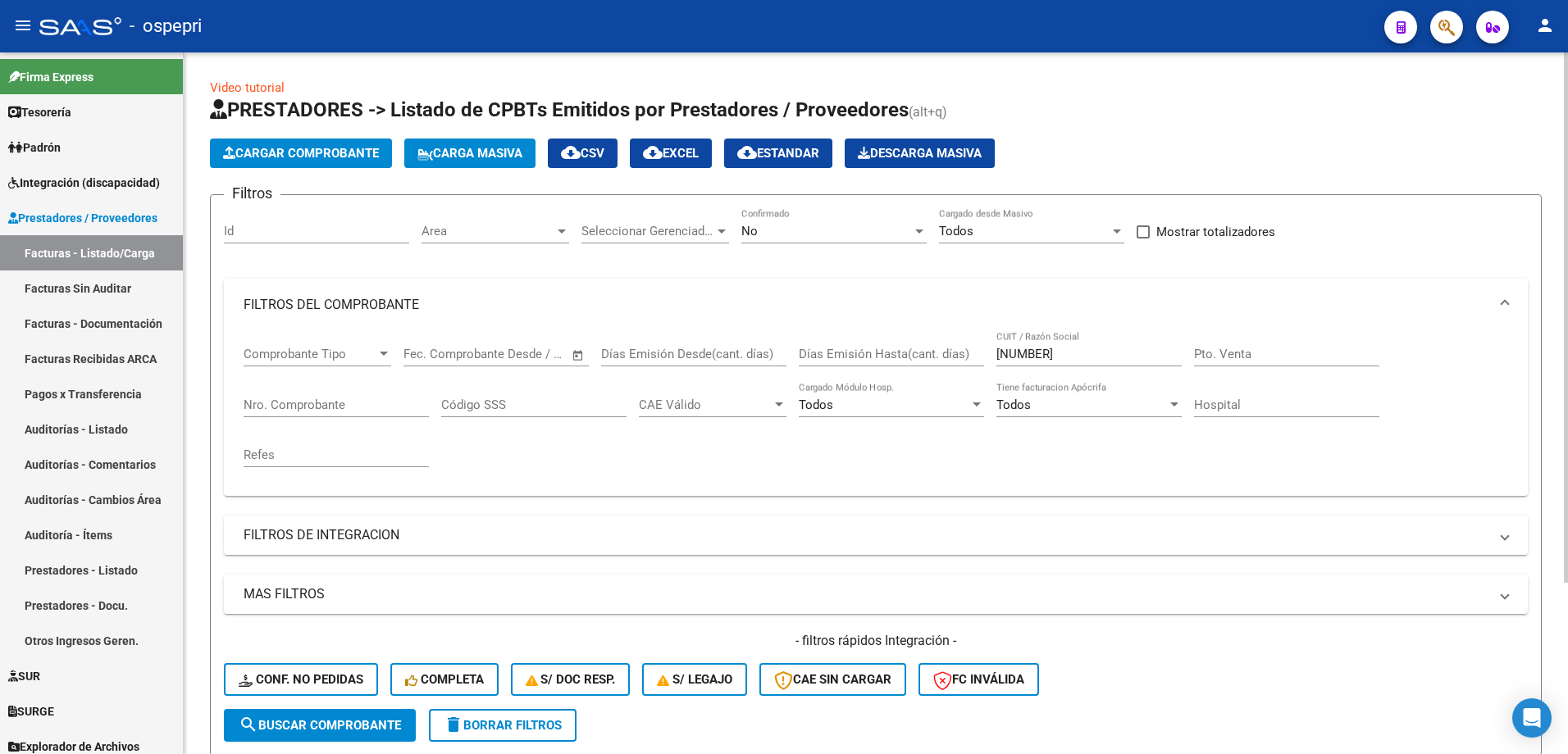 scroll, scrollTop: 0, scrollLeft: 0, axis: both 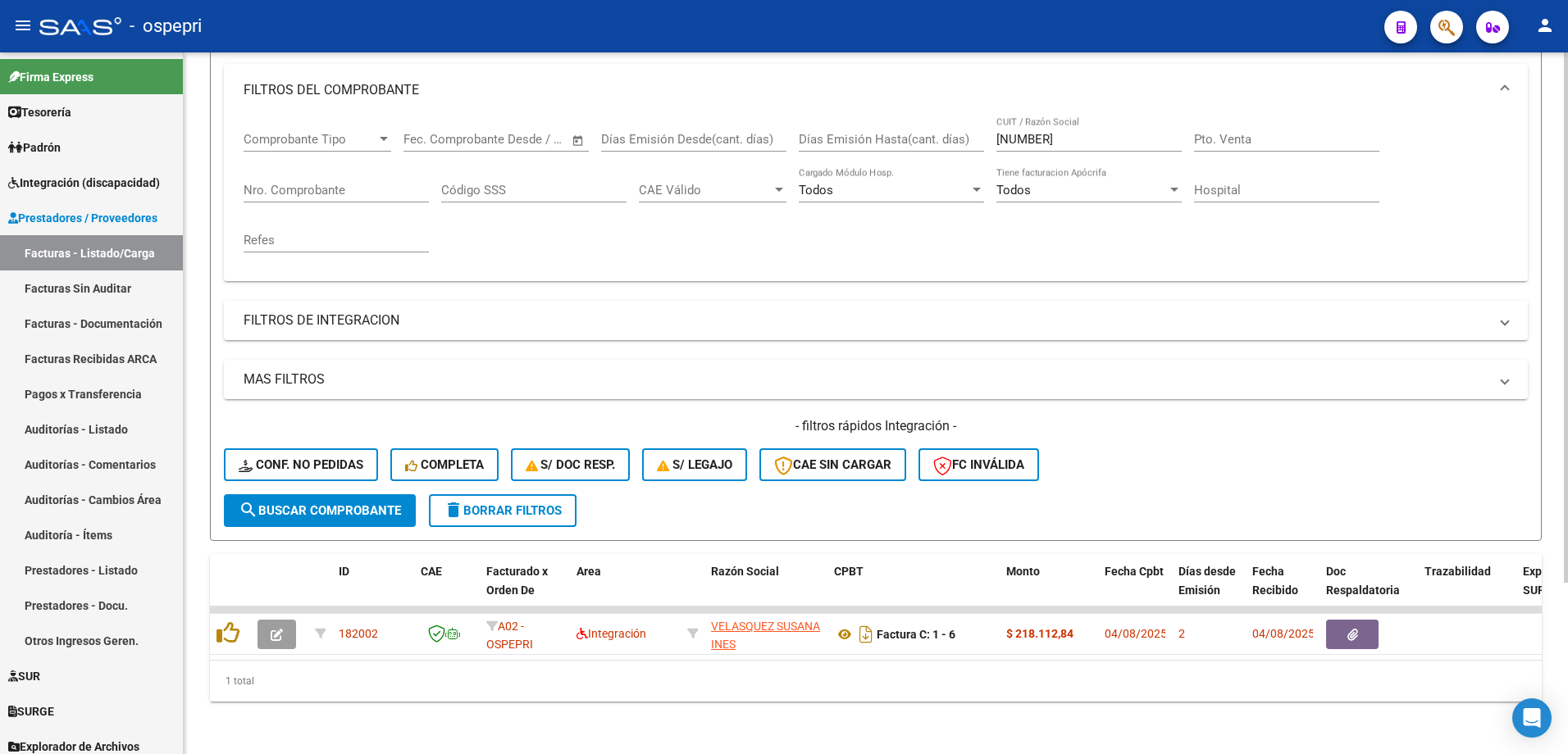 click on "Comprobante Tipo Comprobante Tipo Start date – End date Fec. Comprobante Desde / Hasta Días Emisión Desde(cant. días) Días Emisión Hasta(cant. días) 27185645482 CUIT / Razón Social Pto. Venta Nro. Comprobante Código SSS CAE Válido CAE Válido Todos Cargado Módulo Hosp. Todos Tiene facturacion Apócrifa Hospital Refes" at bounding box center (876, 192) 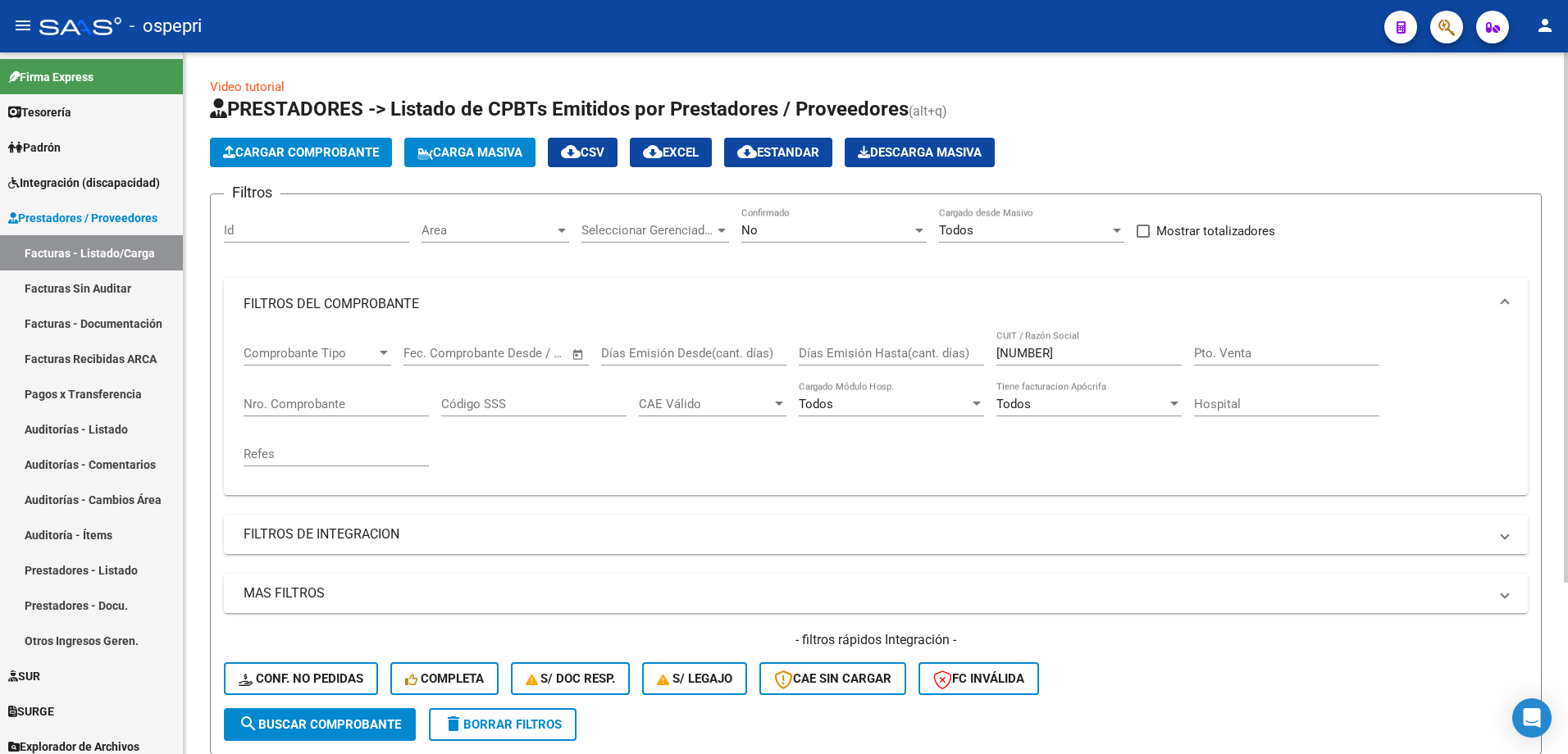scroll, scrollTop: 0, scrollLeft: 0, axis: both 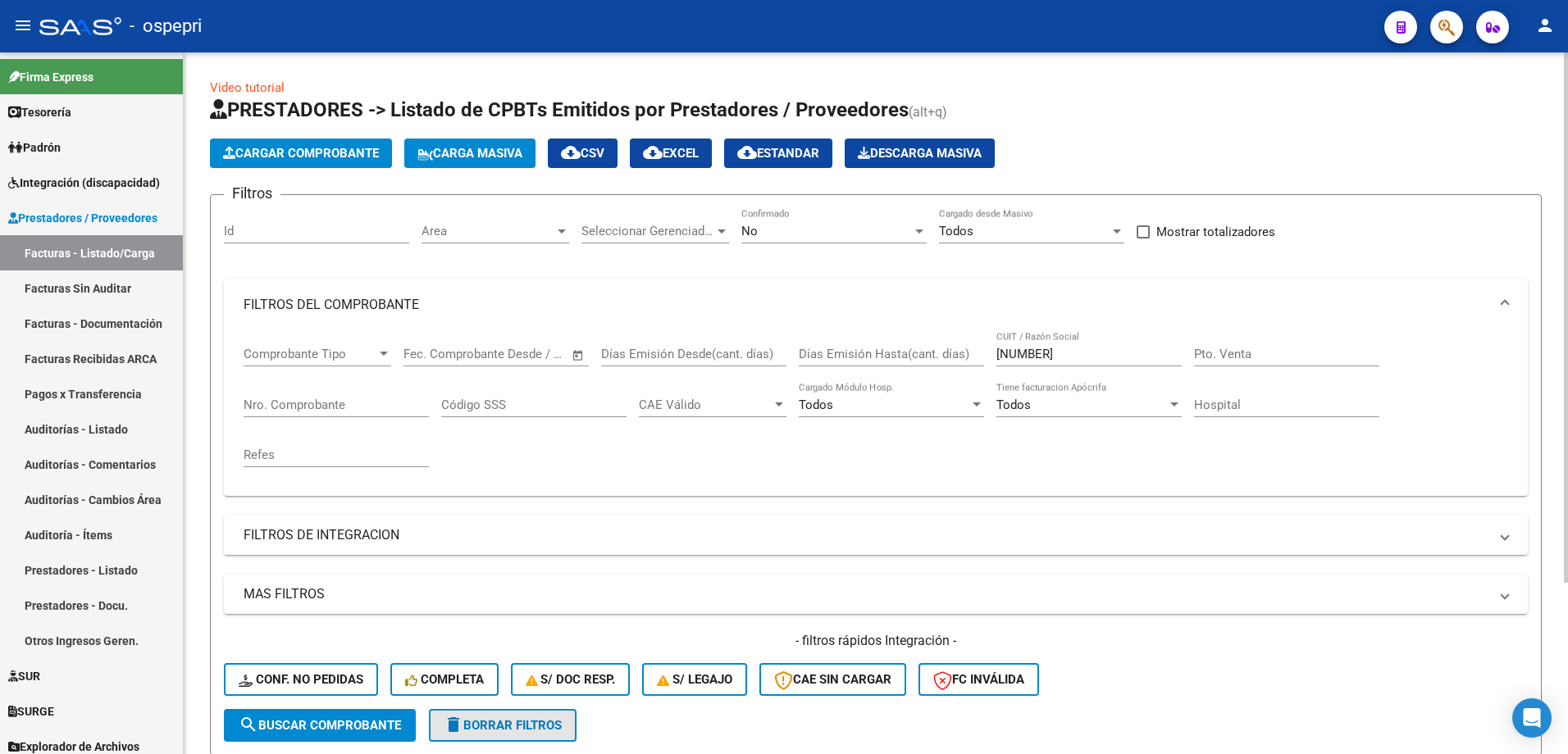 click on "delete  Borrar Filtros" 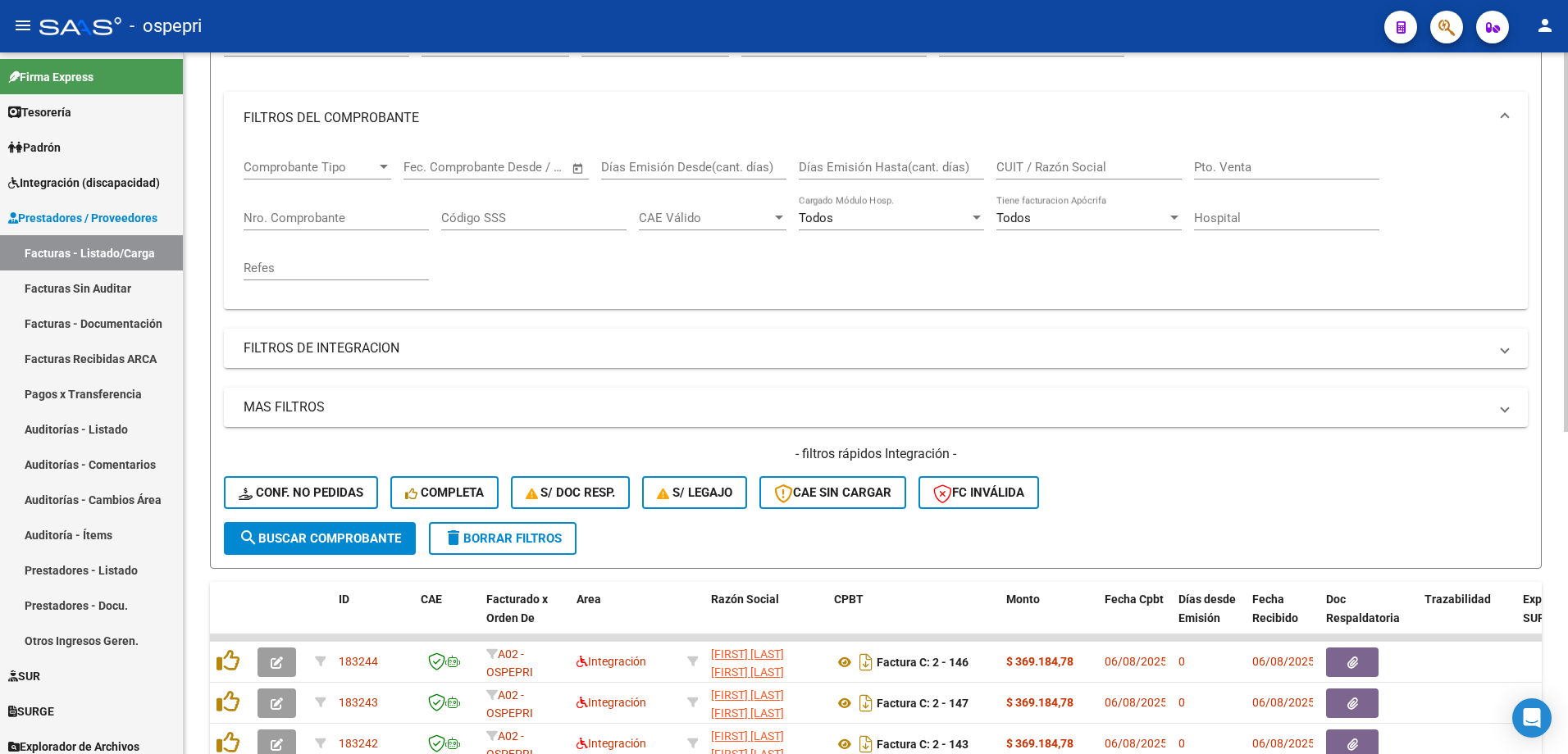 scroll, scrollTop: 0, scrollLeft: 0, axis: both 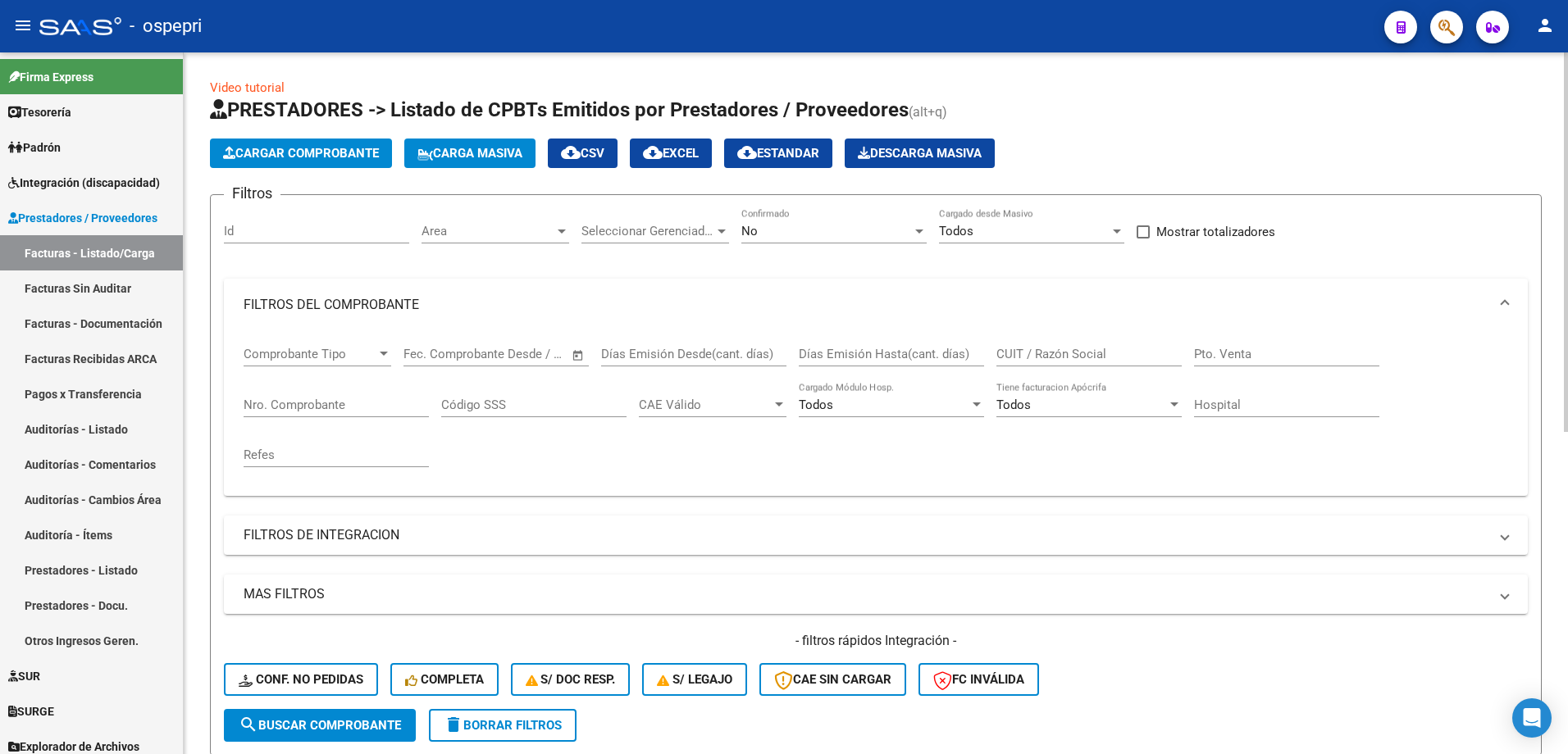 click on "Carga Masiva" 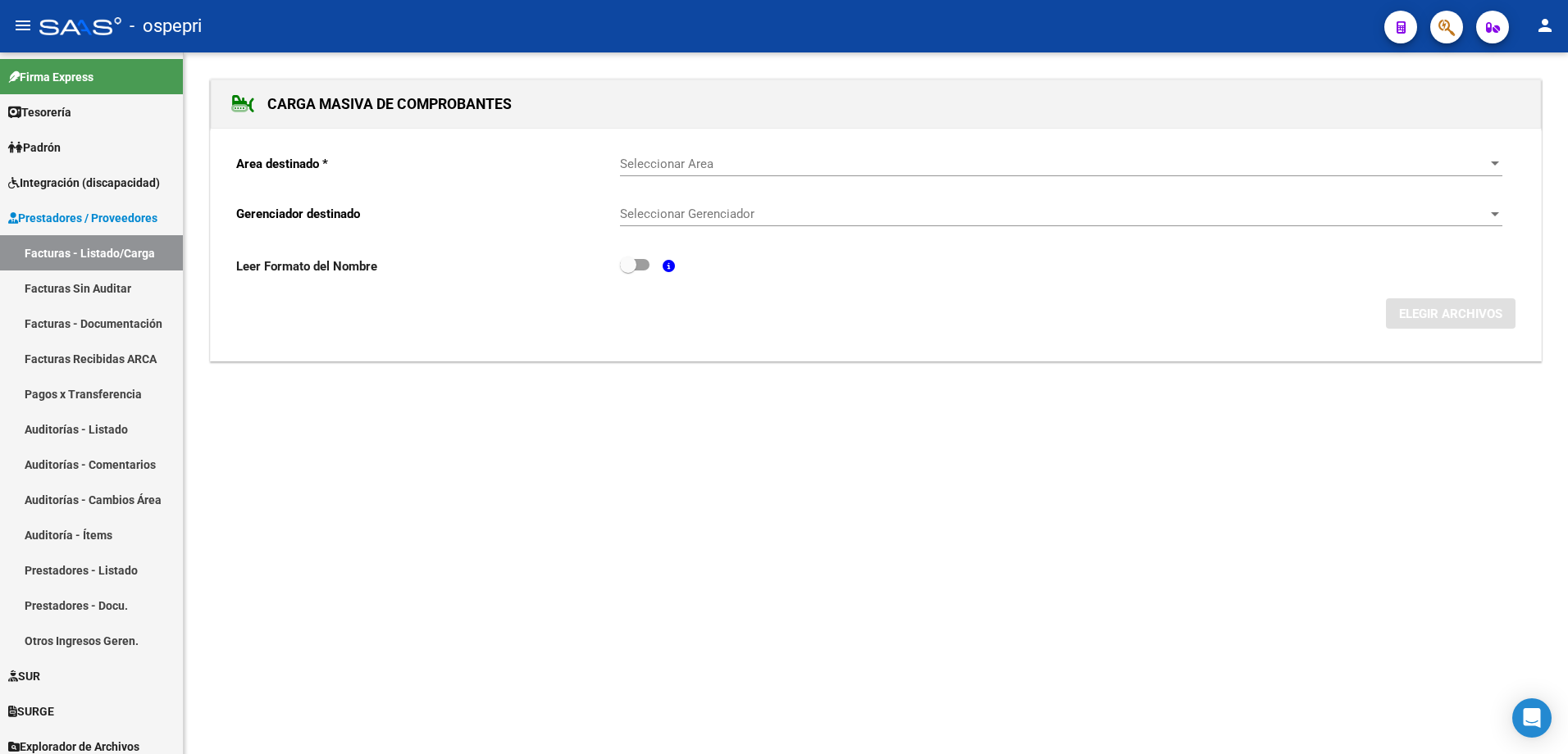 click on "Seleccionar Area" at bounding box center (1054, 164) 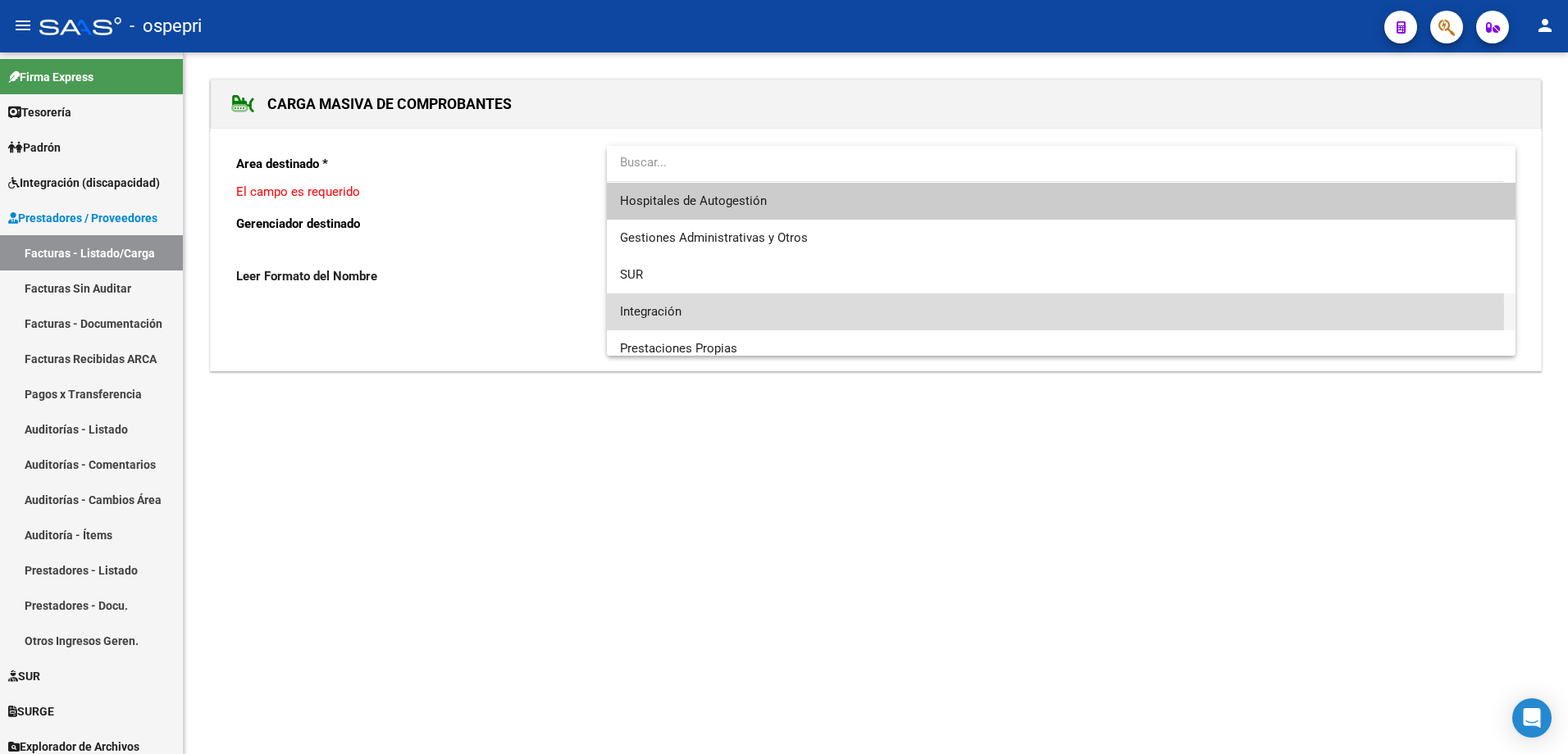 click on "Integración" at bounding box center (1061, 311) 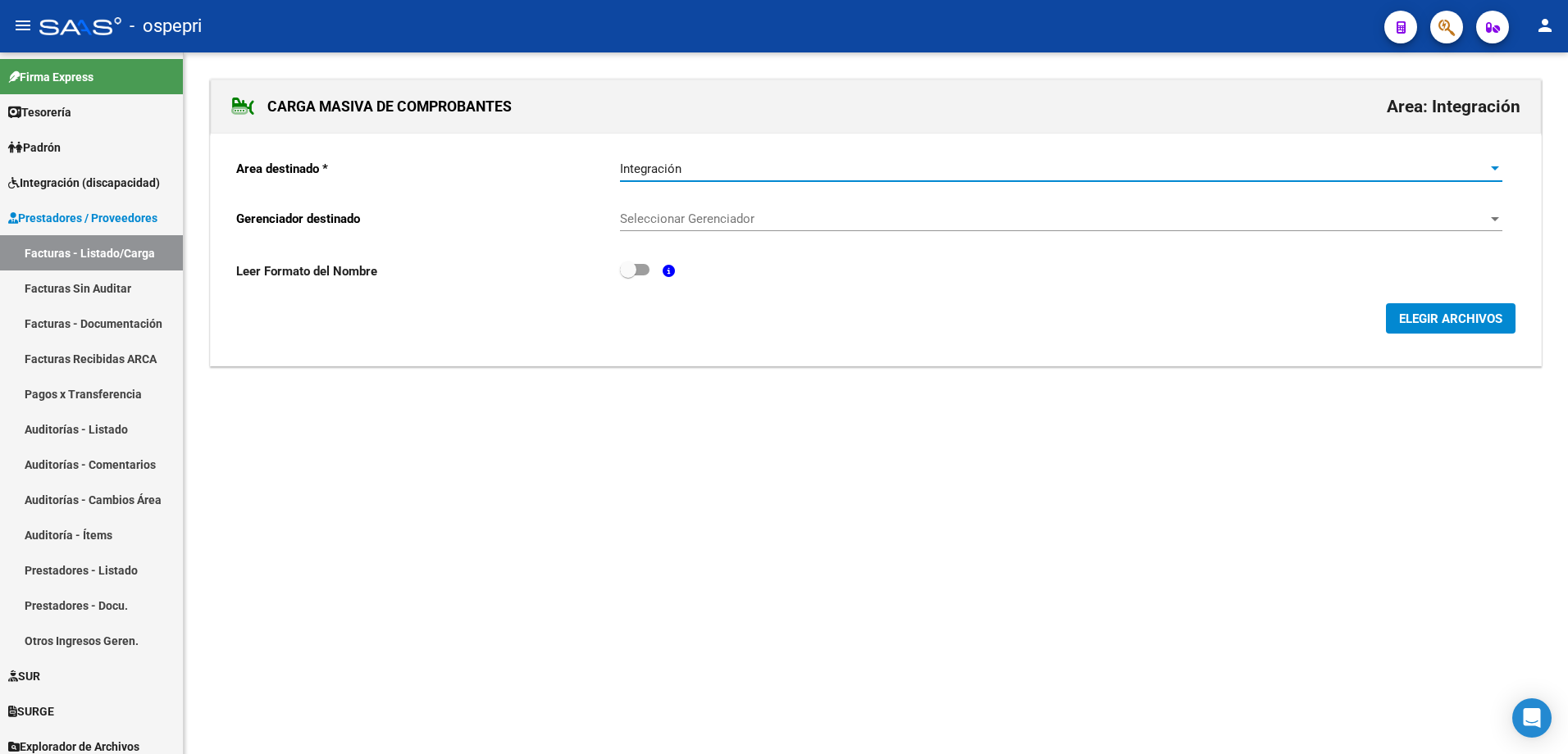 click on "Seleccionar Gerenciador Seleccionar Gerenciador" 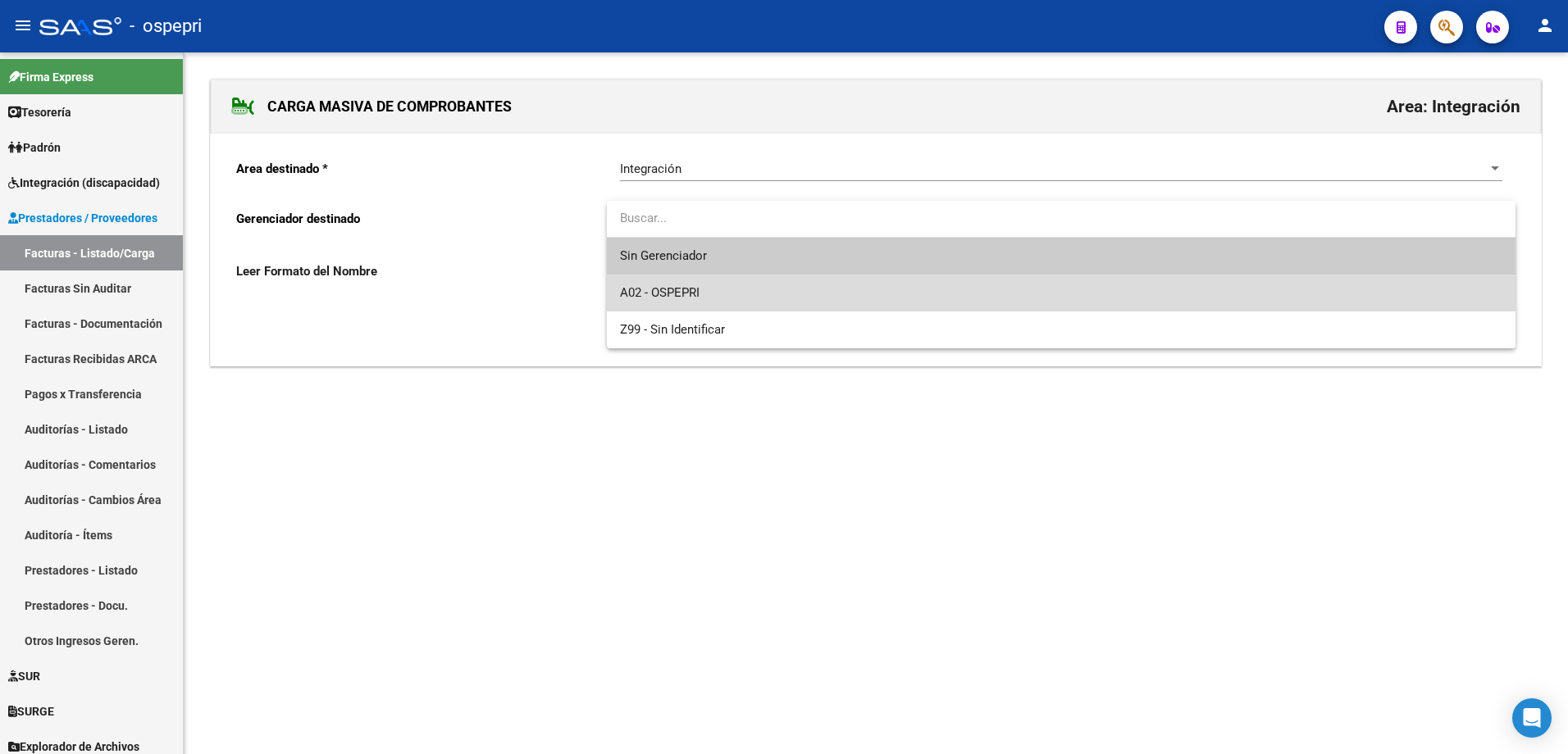 click on "A02 - OSPEPRI" at bounding box center (1061, 293) 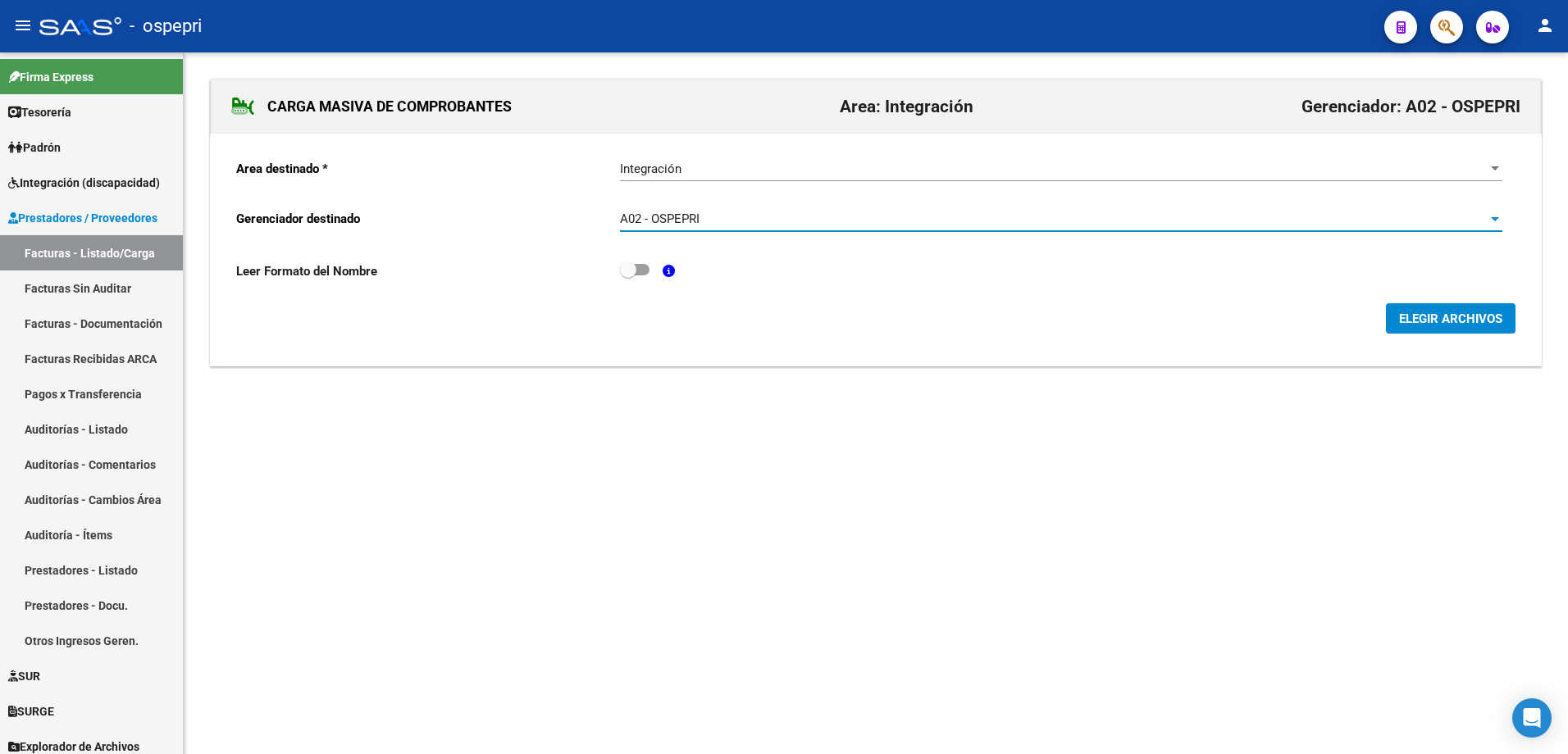 click on "ELEGIR ARCHIVOS" 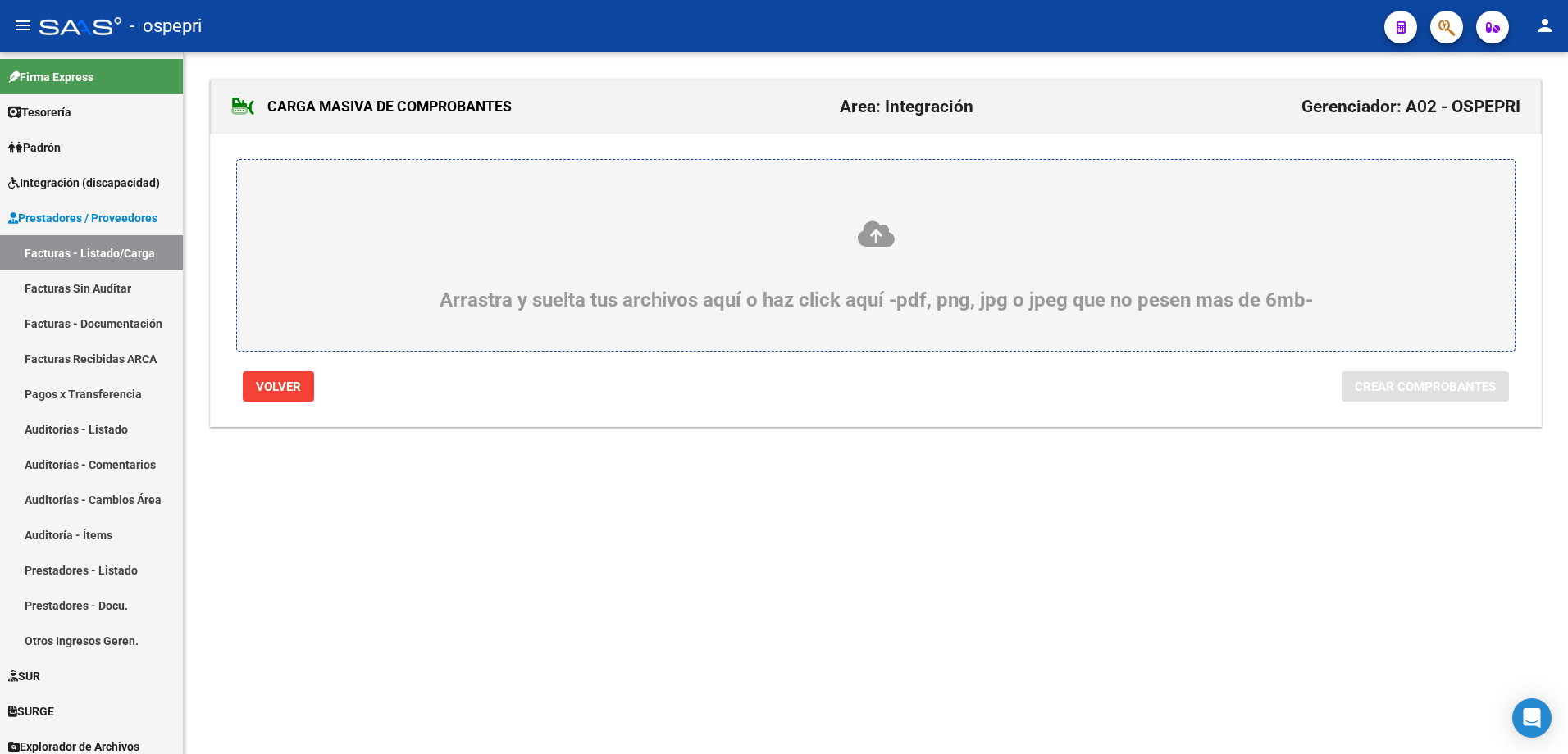 click 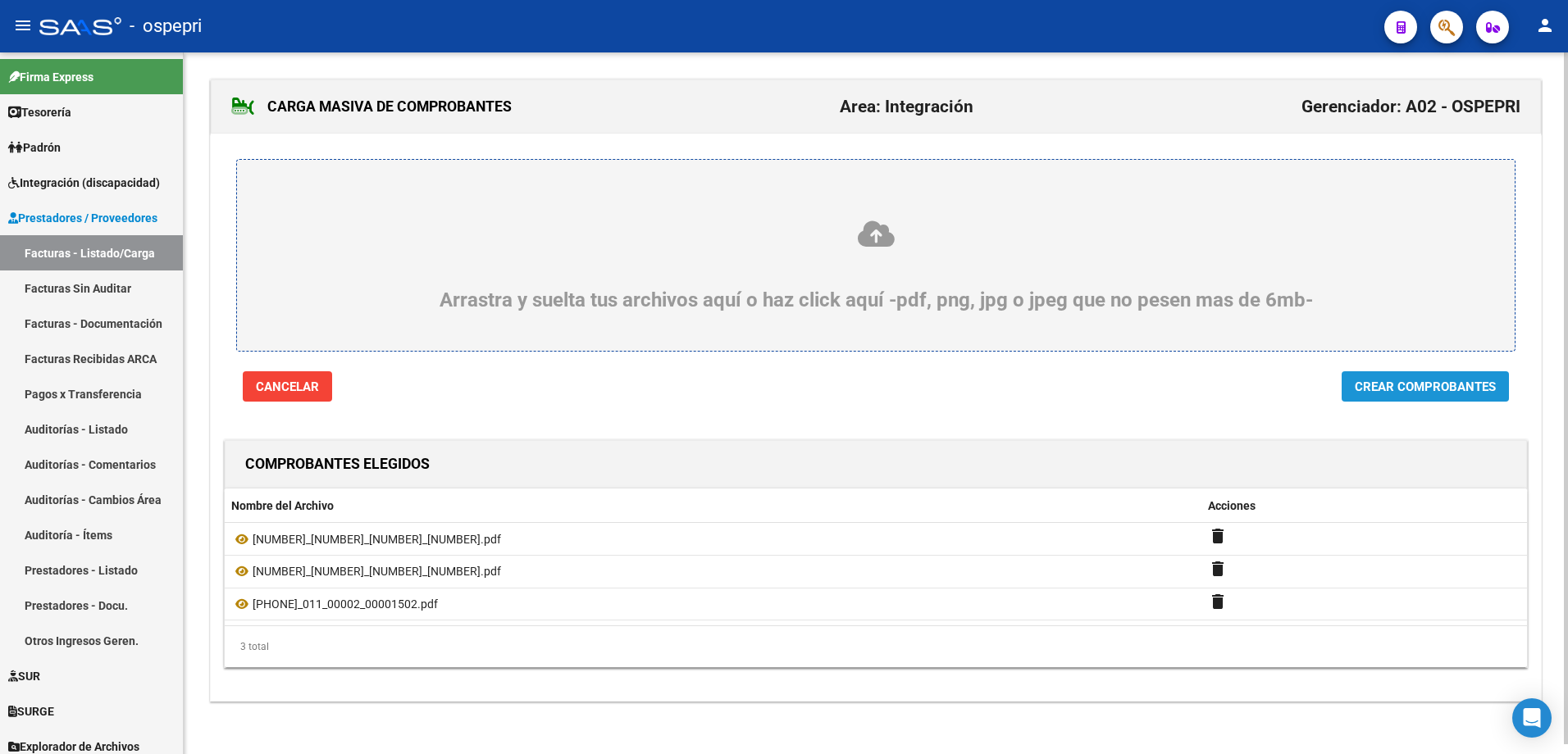 click on "Crear Comprobantes" 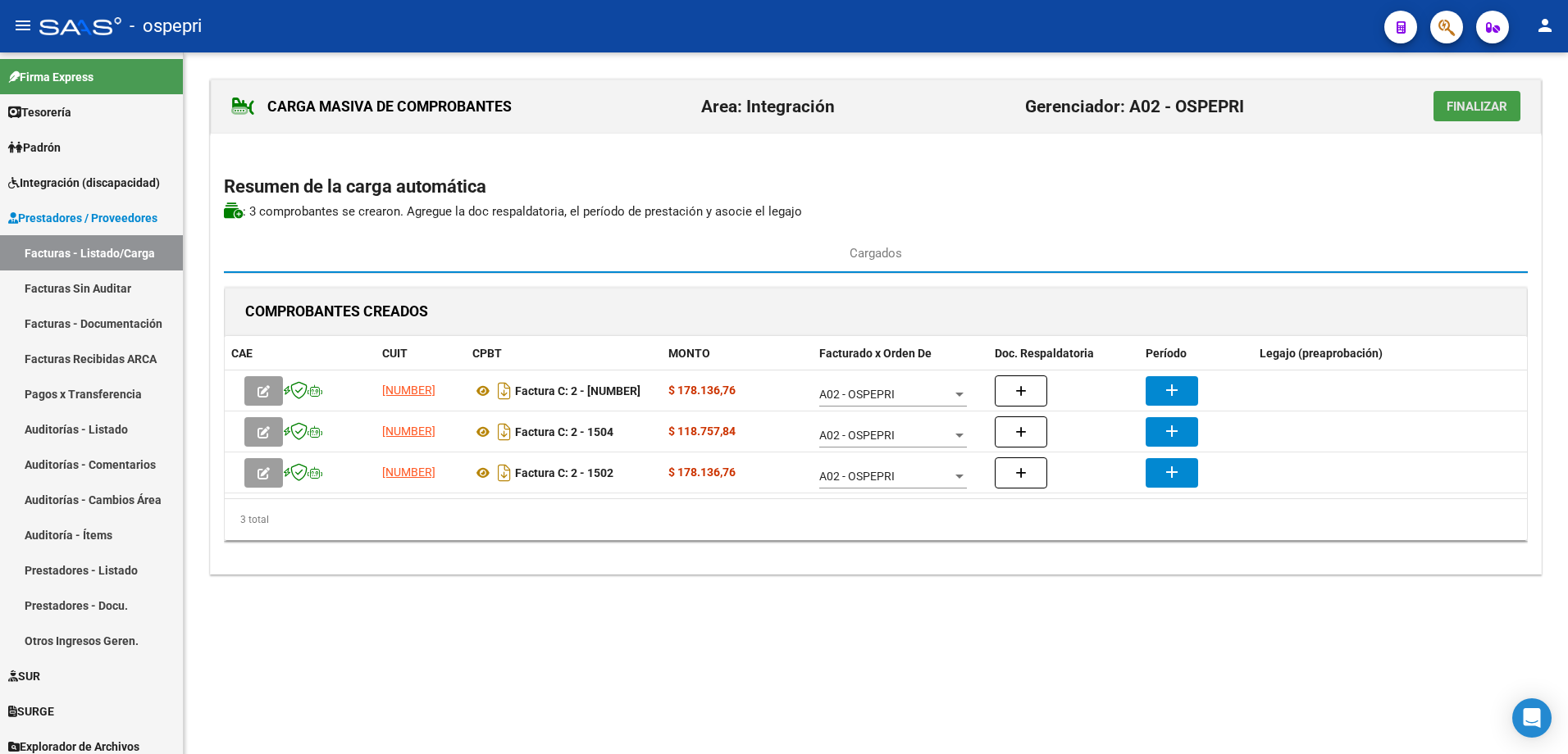 click on "Finalizar" 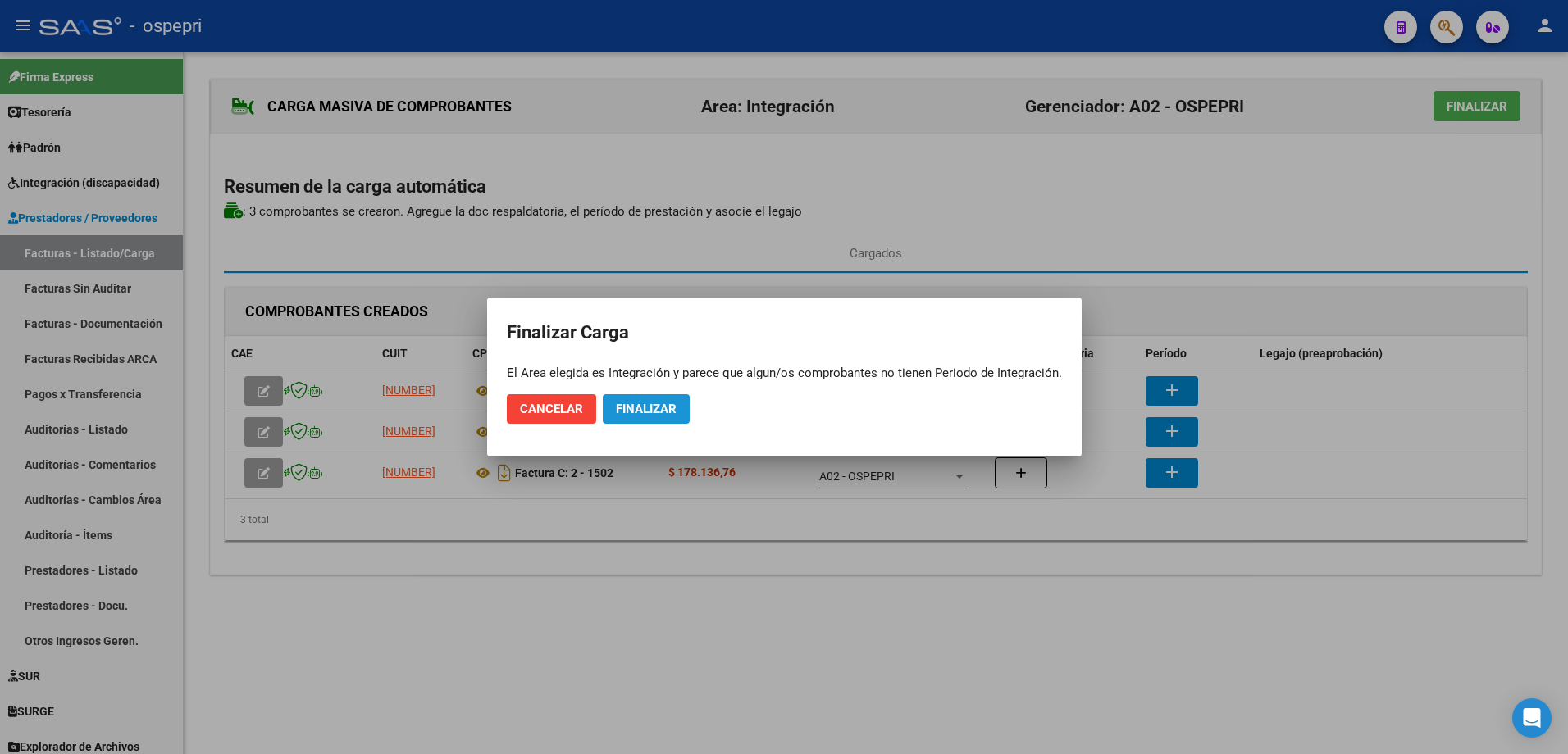 click on "Finalizar" 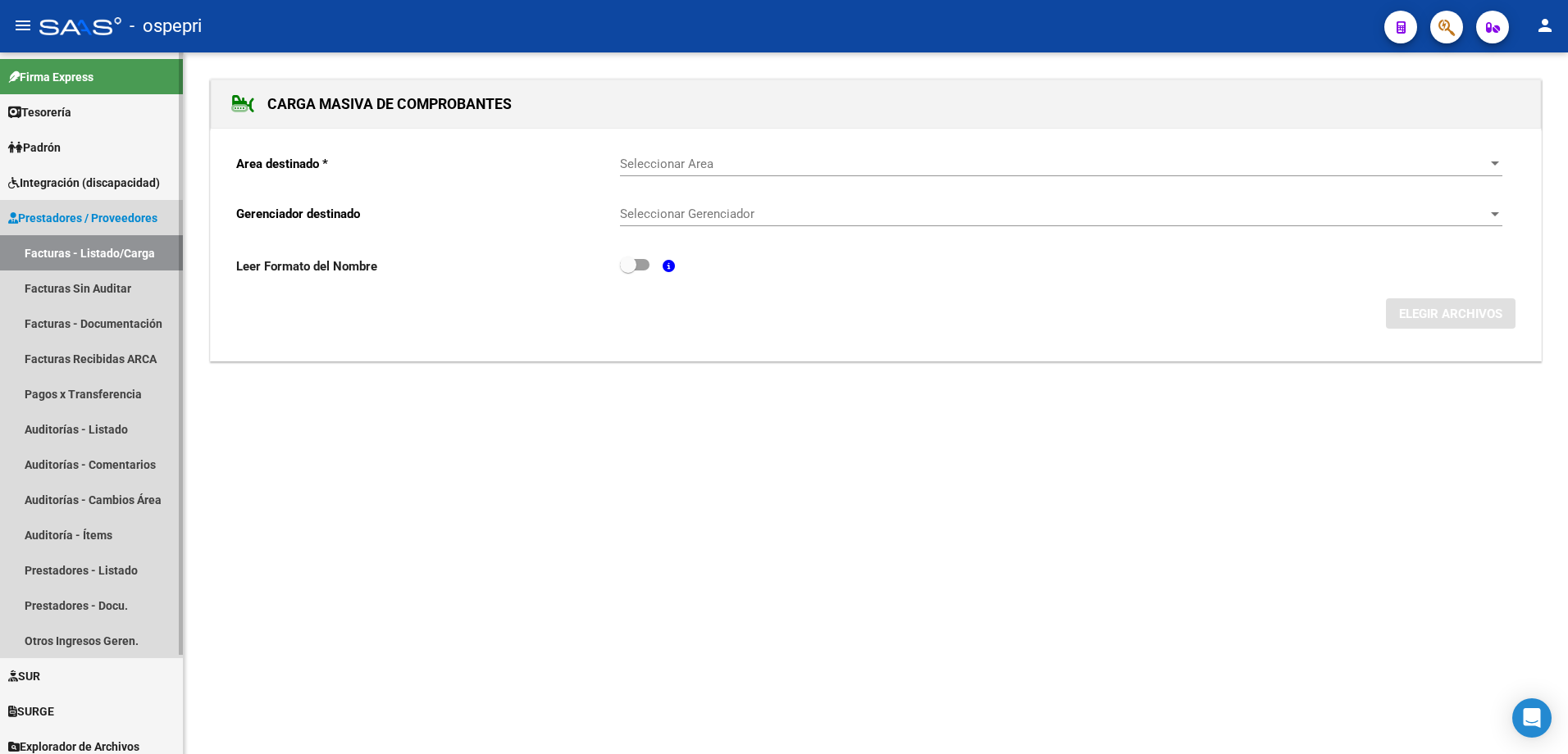 click on "Facturas - Listado/Carga" at bounding box center (91, 252) 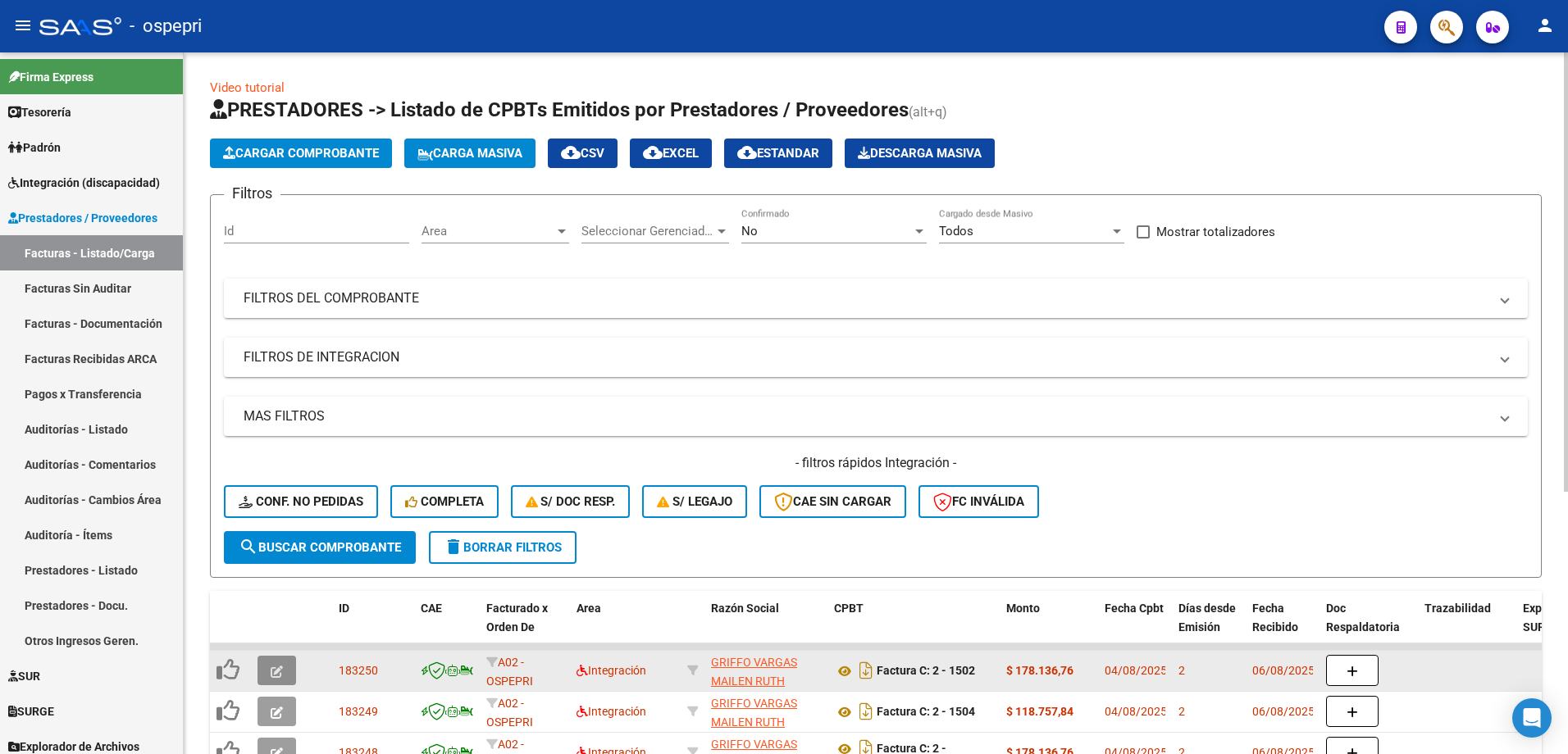 click 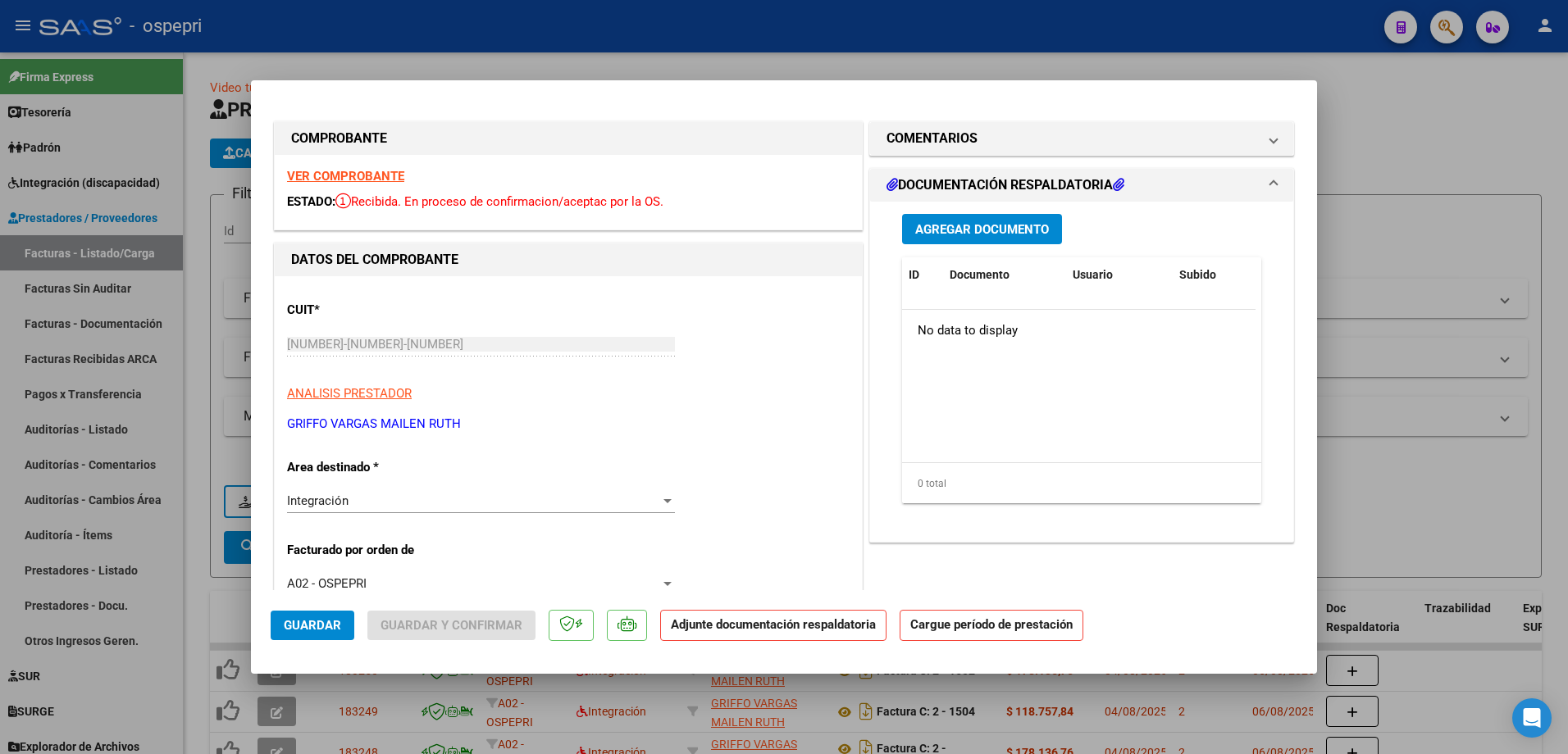click on "VER COMPROBANTE" at bounding box center (345, 176) 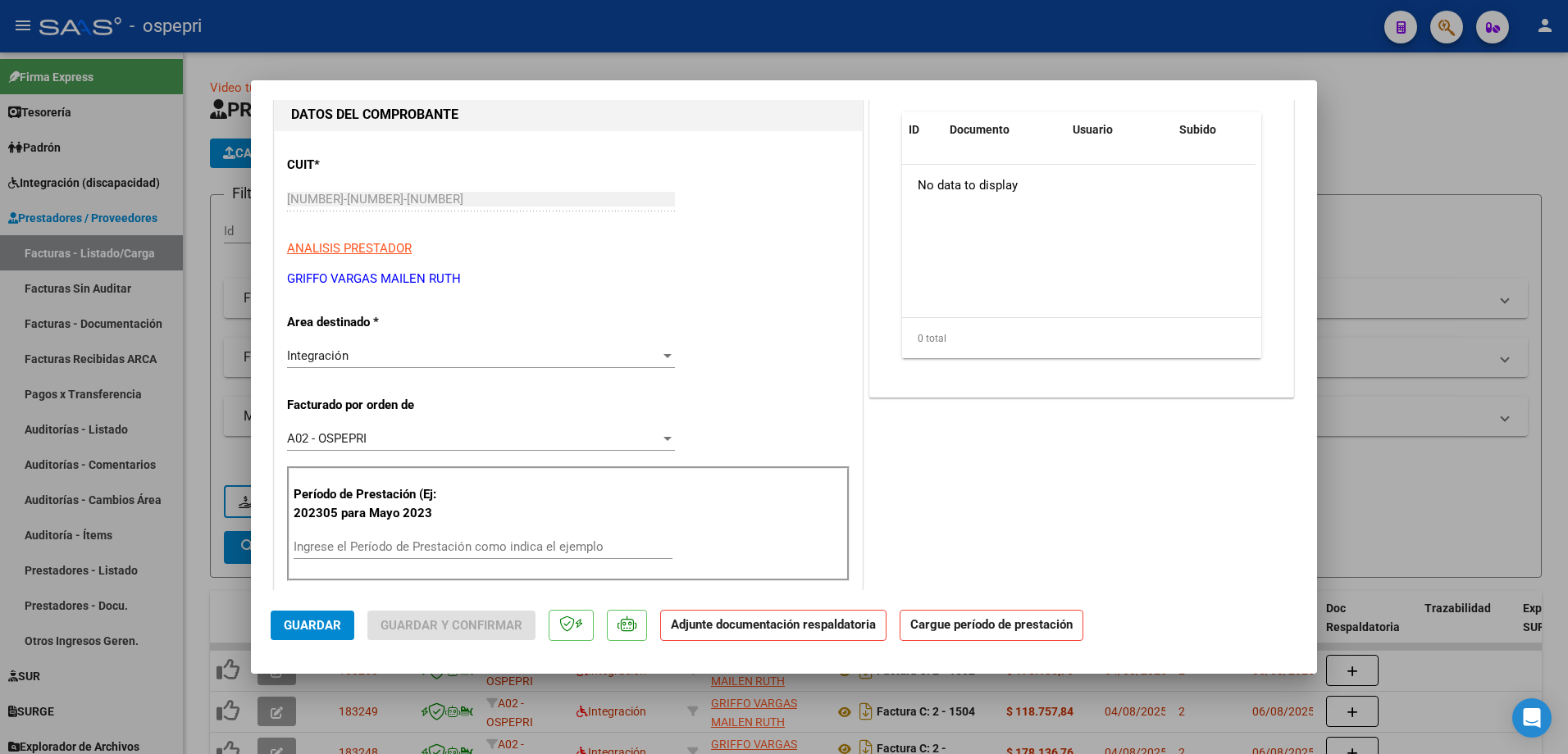 scroll, scrollTop: 164, scrollLeft: 0, axis: vertical 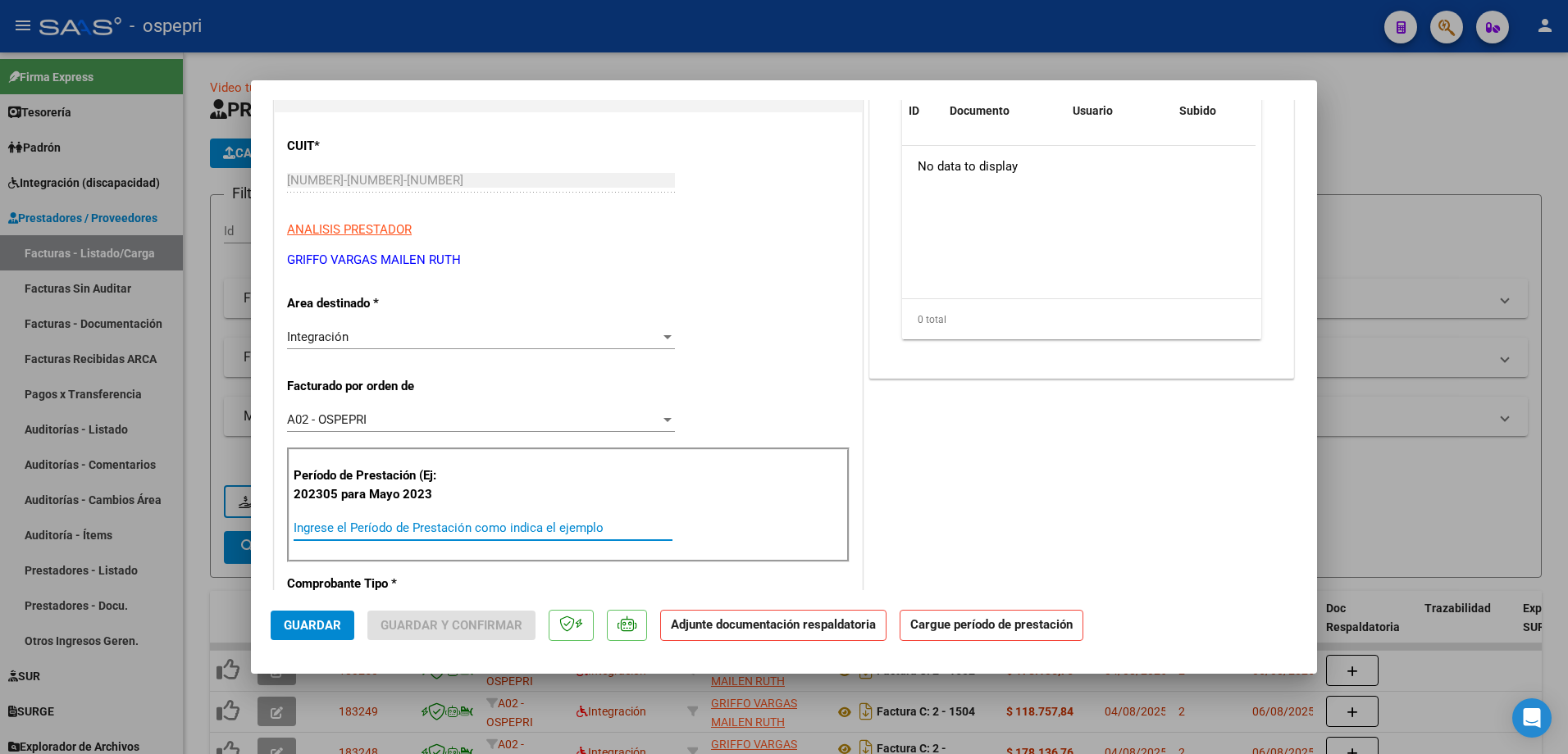 click on "Ingrese el Período de Prestación como indica el ejemplo" at bounding box center (483, 528) 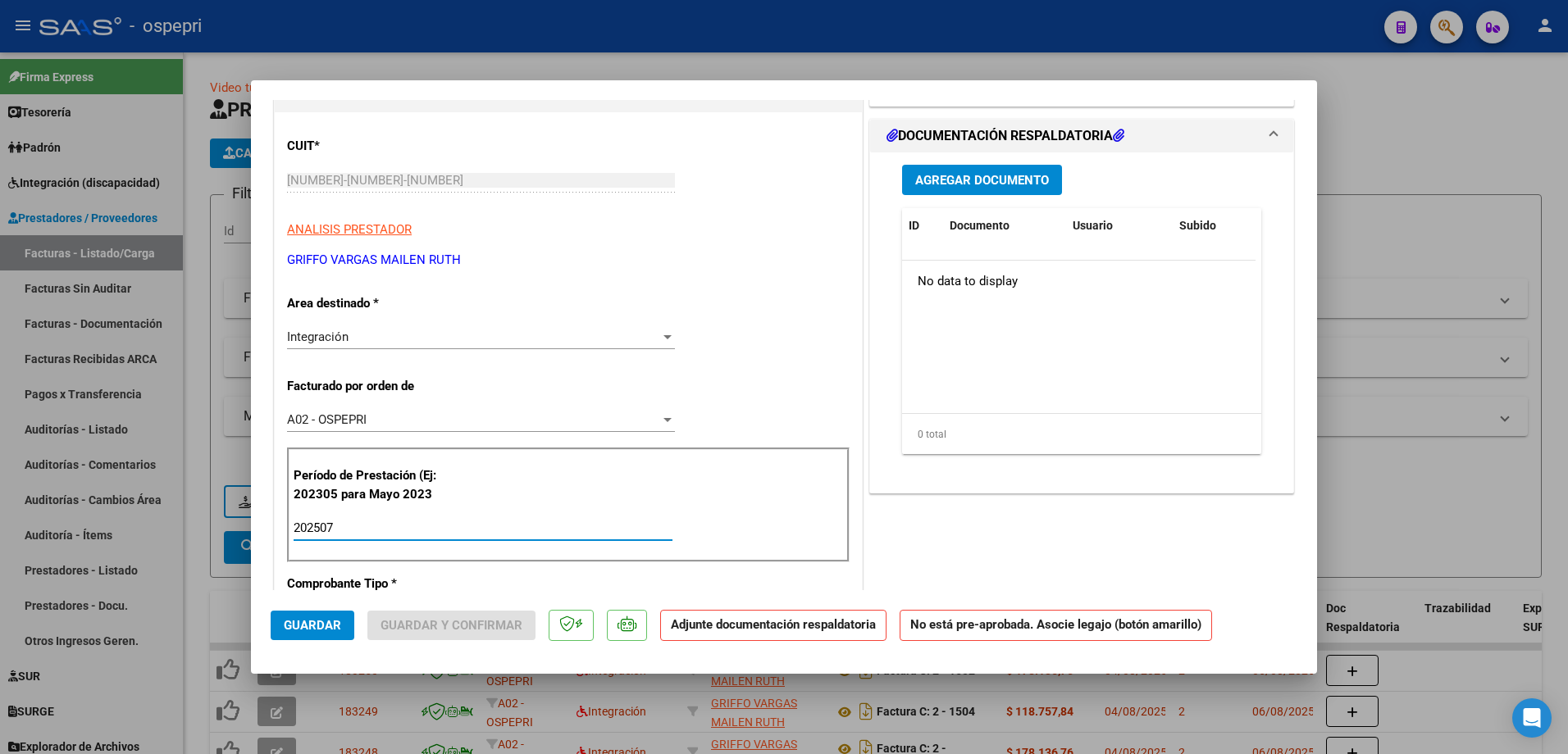 type on "202507" 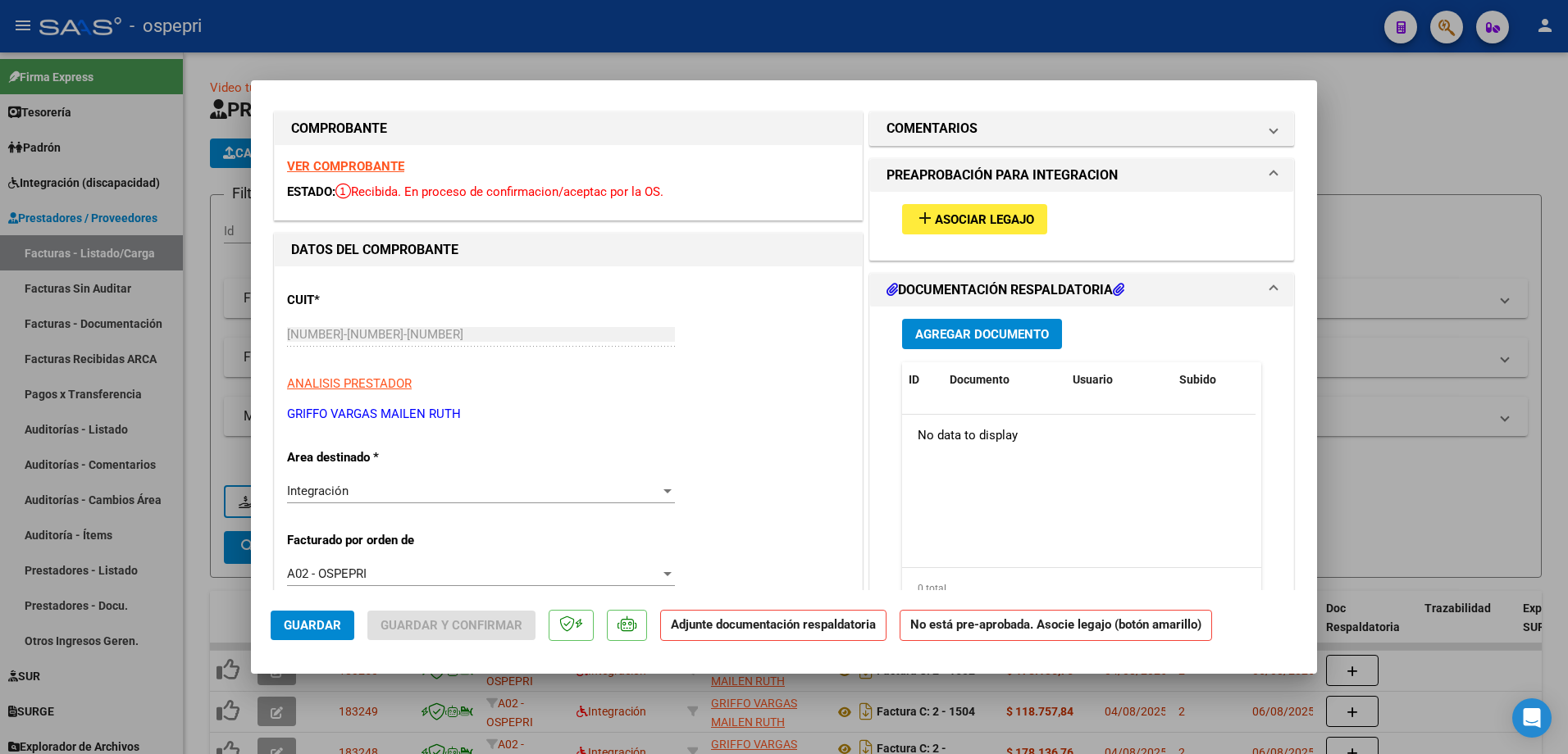 scroll, scrollTop: 0, scrollLeft: 0, axis: both 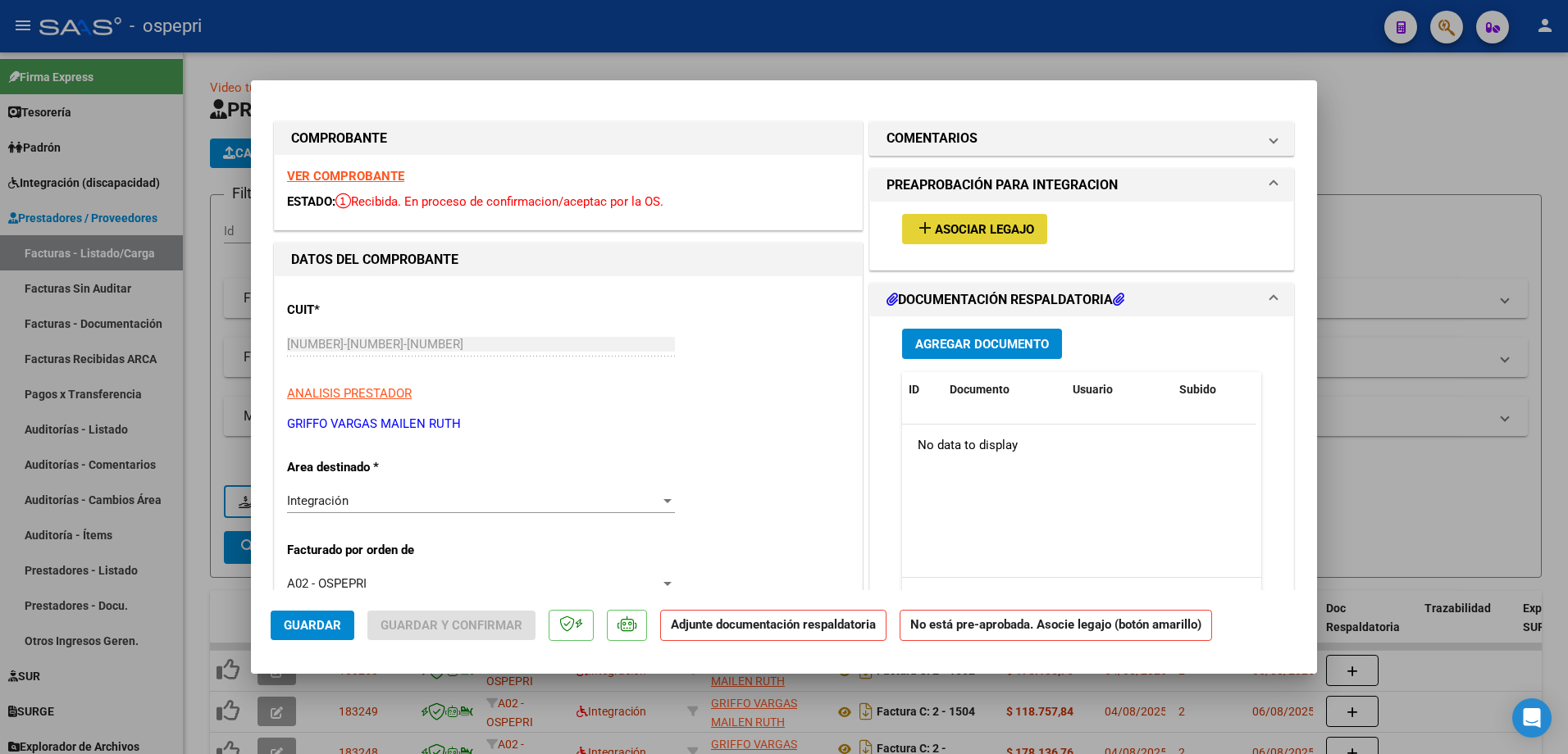 click on "Asociar Legajo" at bounding box center (984, 229) 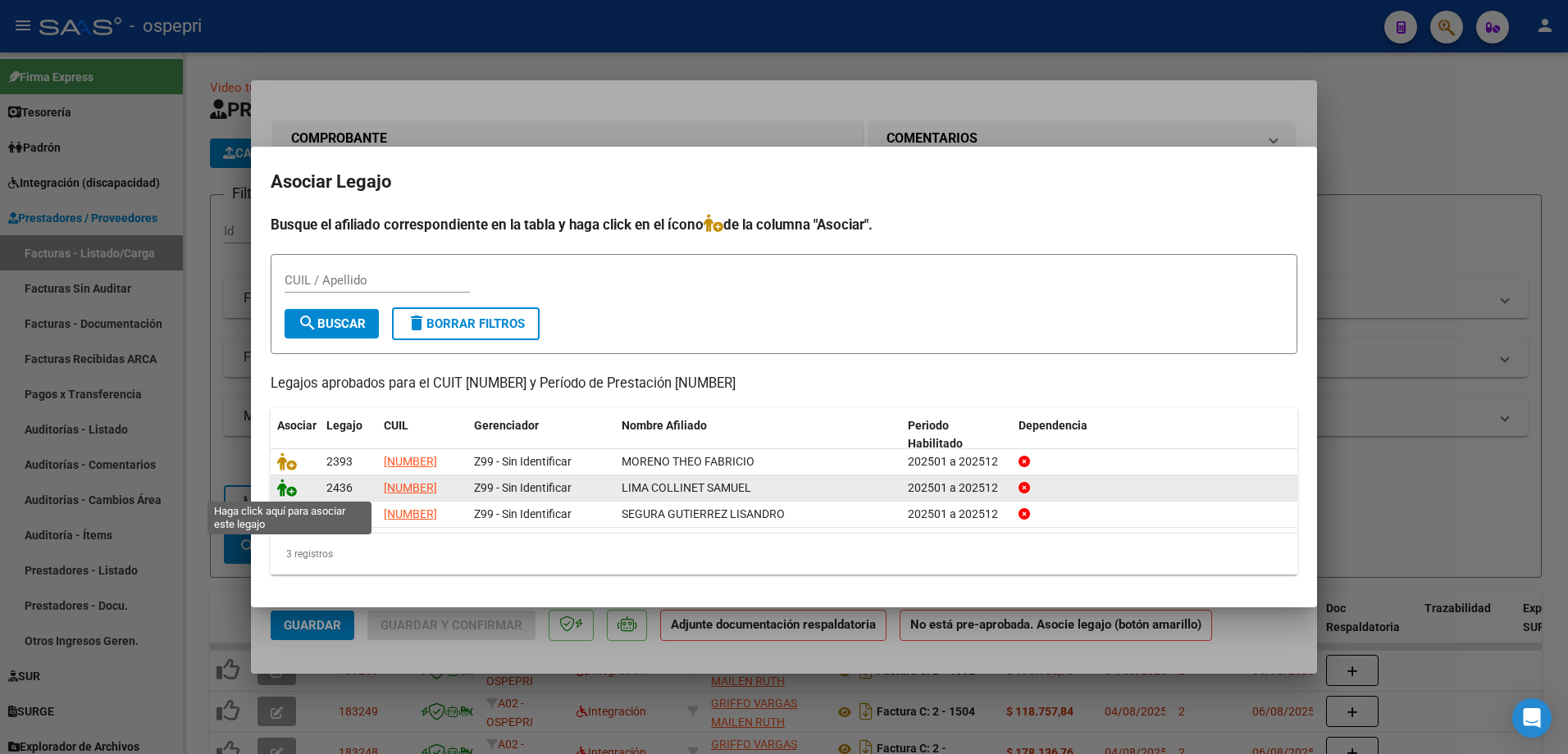 click 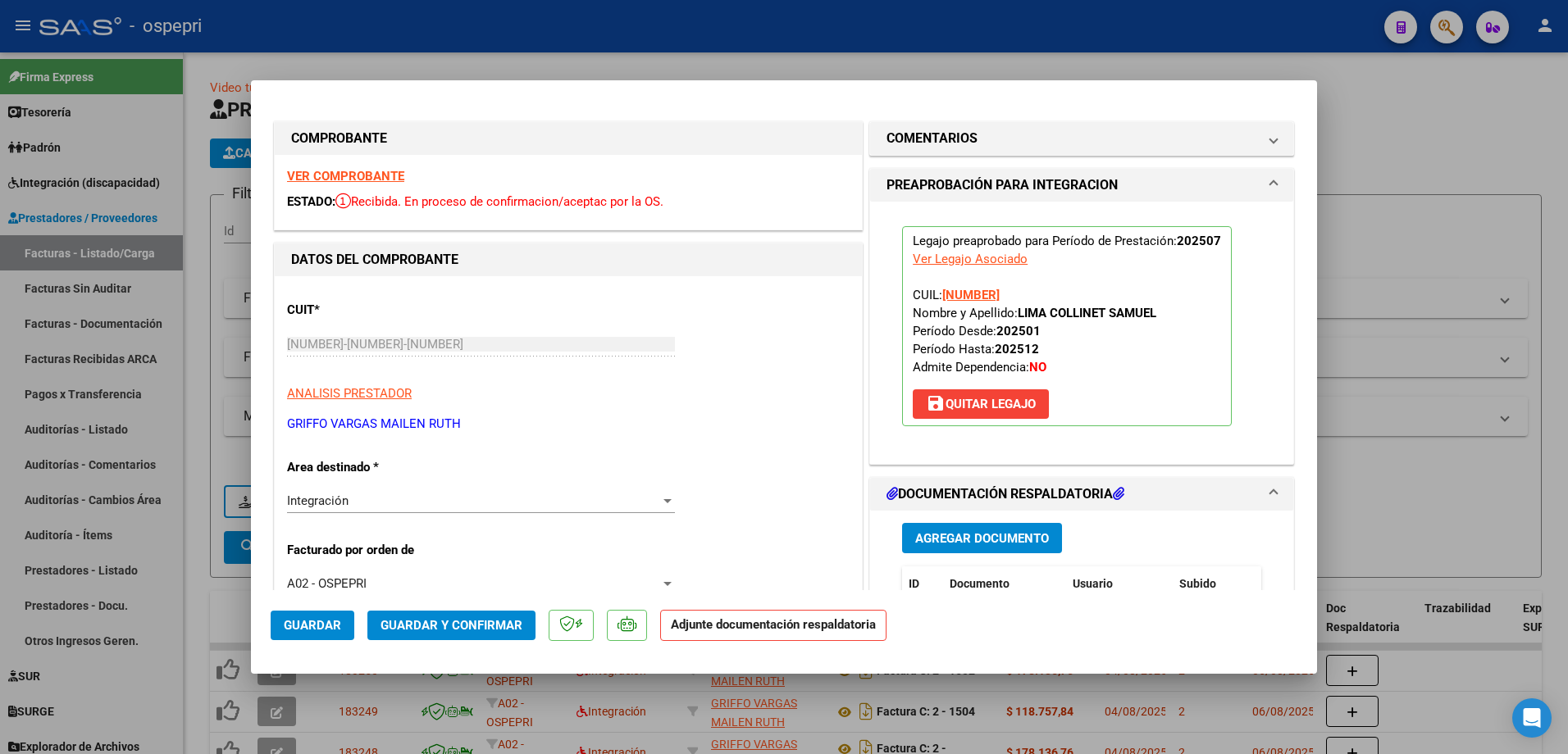 click on "Agregar Documento" at bounding box center (982, 538) 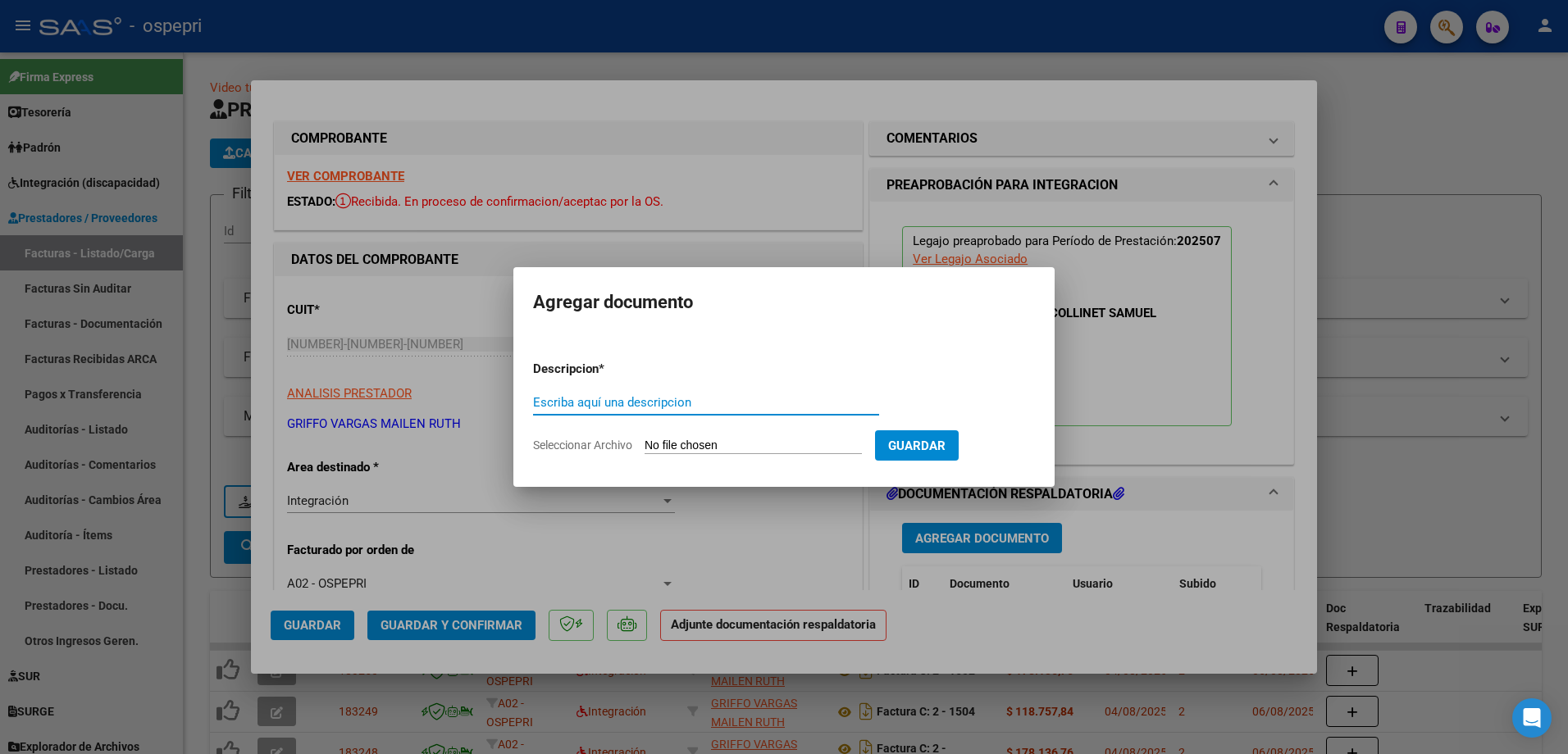 click on "Escriba aquí una descripcion" at bounding box center (706, 402) 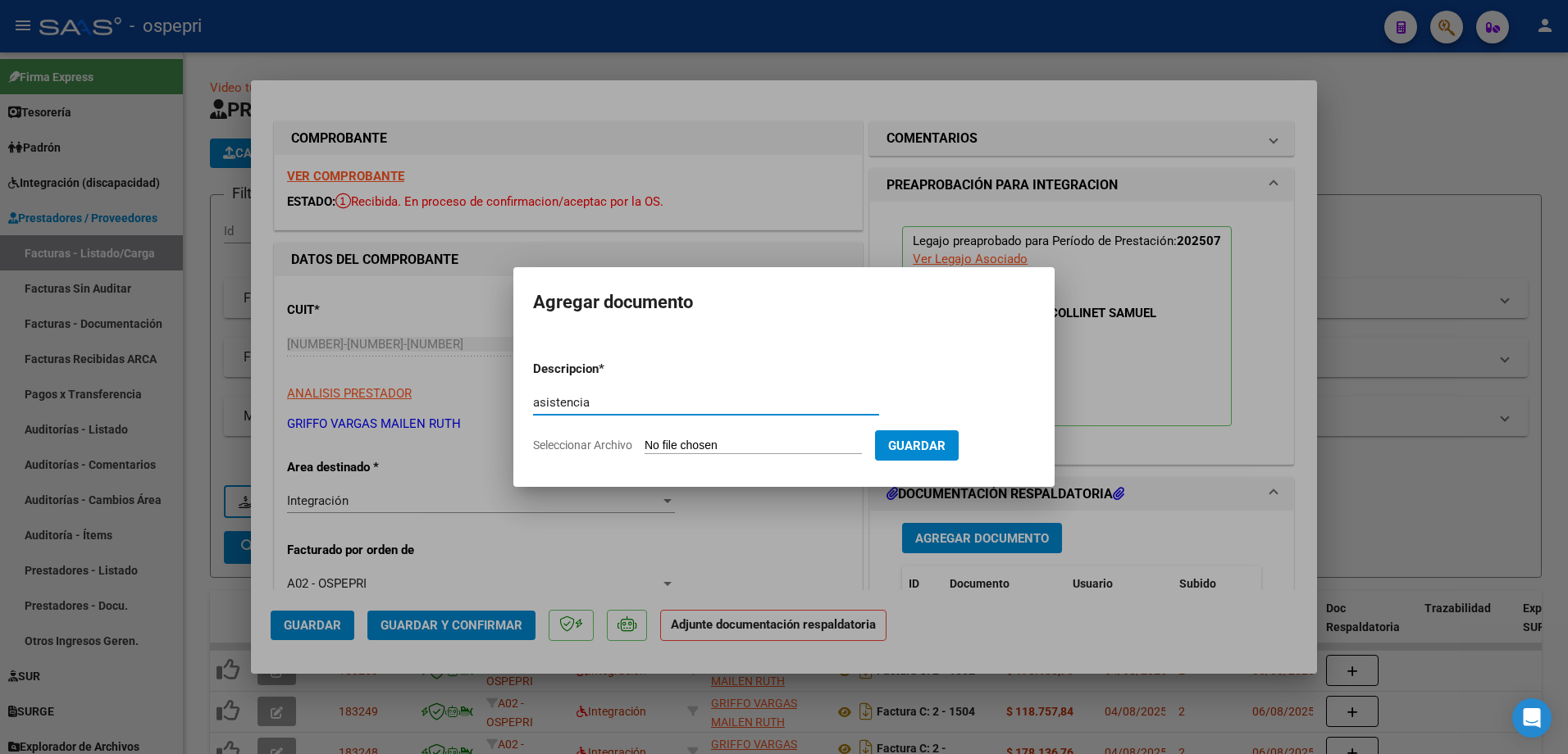 type on "asistencia" 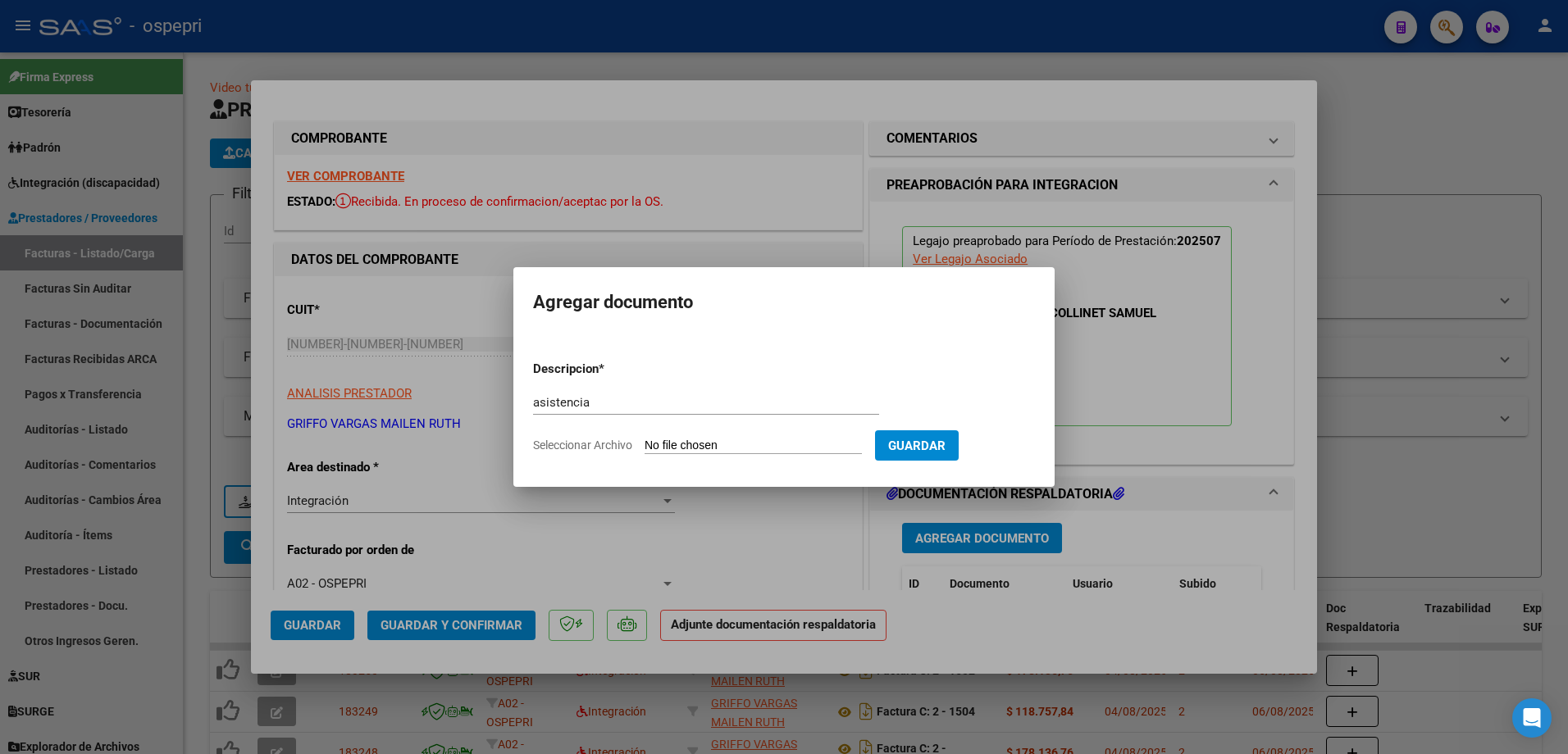 click on "Seleccionar Archivo" at bounding box center [753, 446] 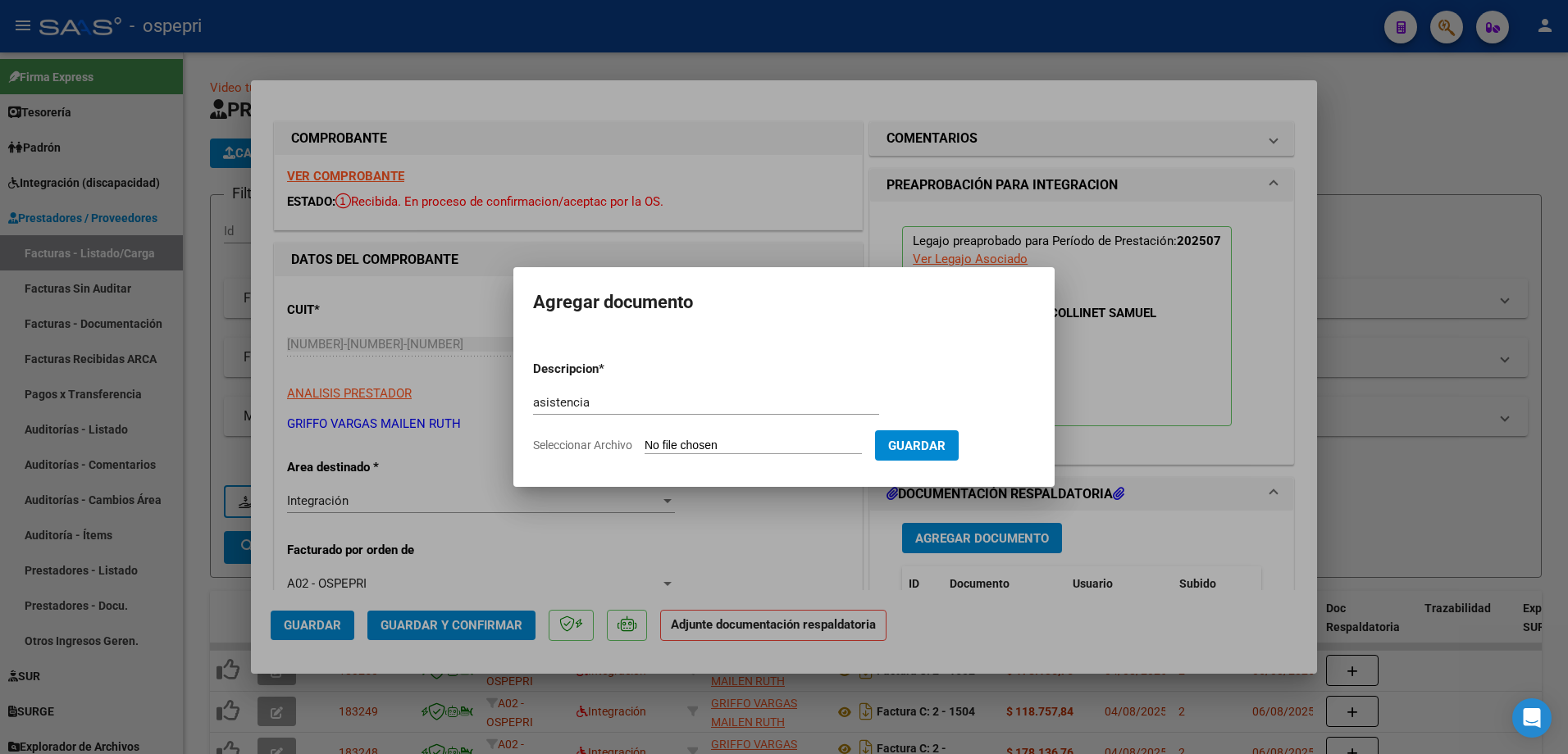 click on "Seleccionar Archivo" at bounding box center [753, 446] 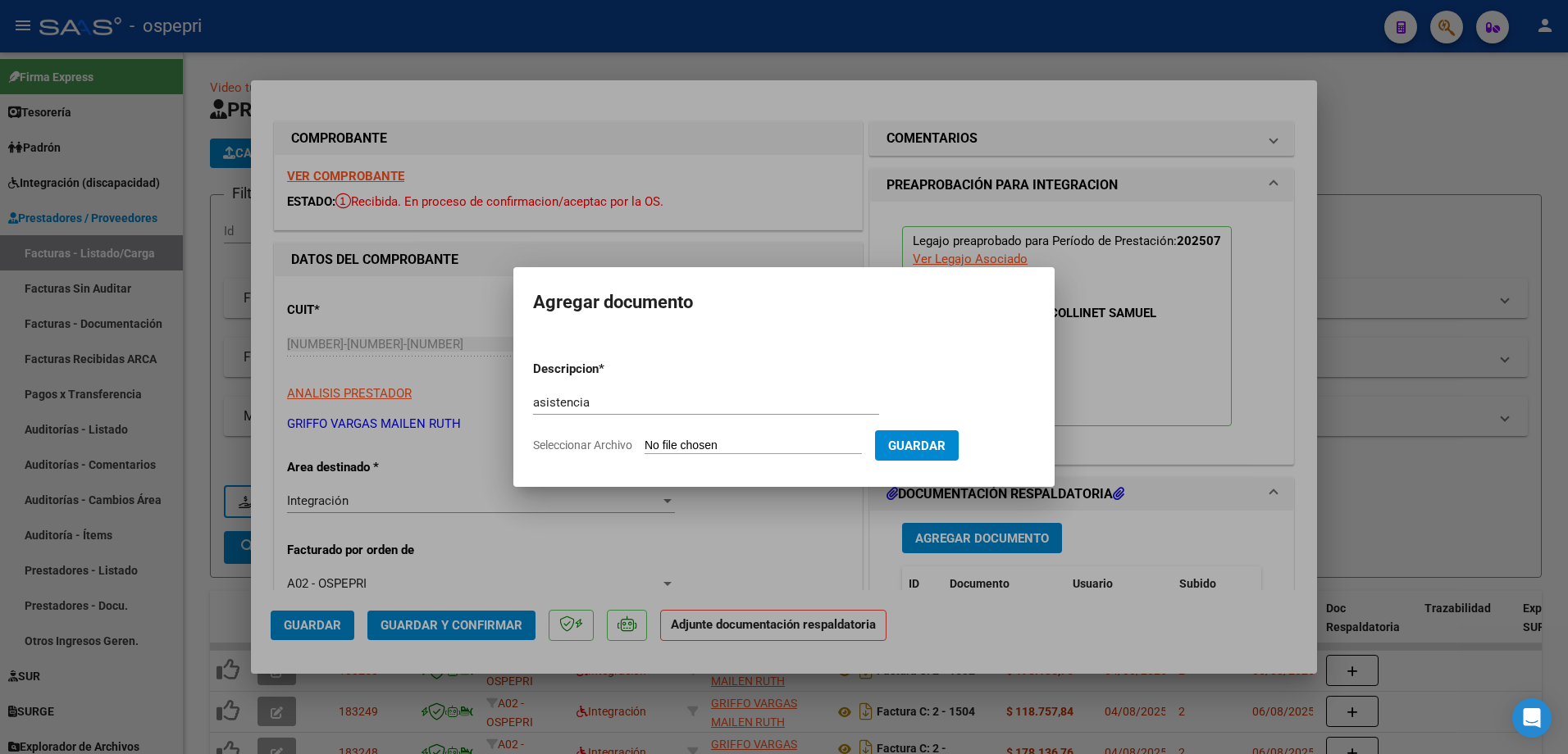 type on "C:\fakepath\Planilla Fono Julio- Samuel Lima.pdf" 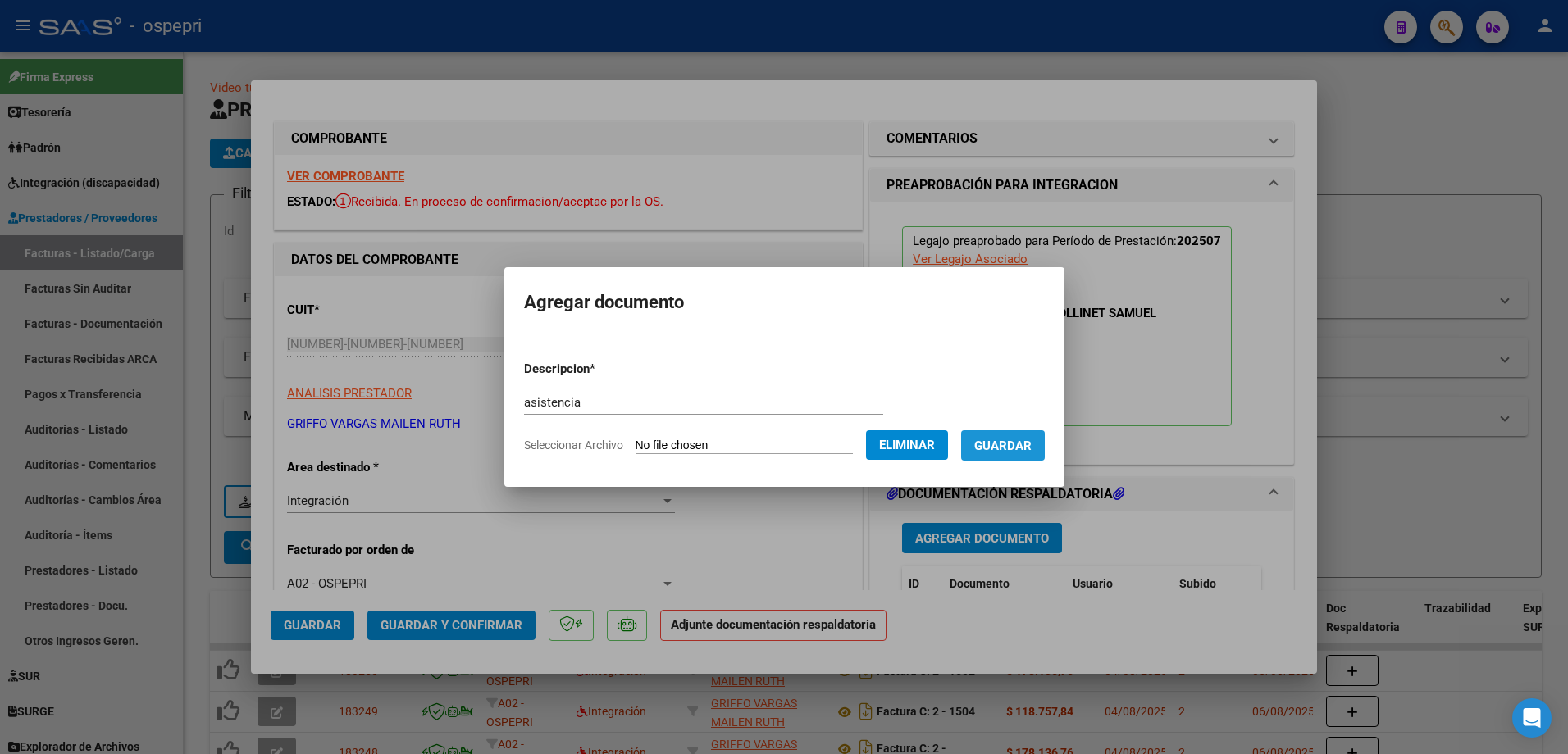 click on "Guardar" at bounding box center [1003, 446] 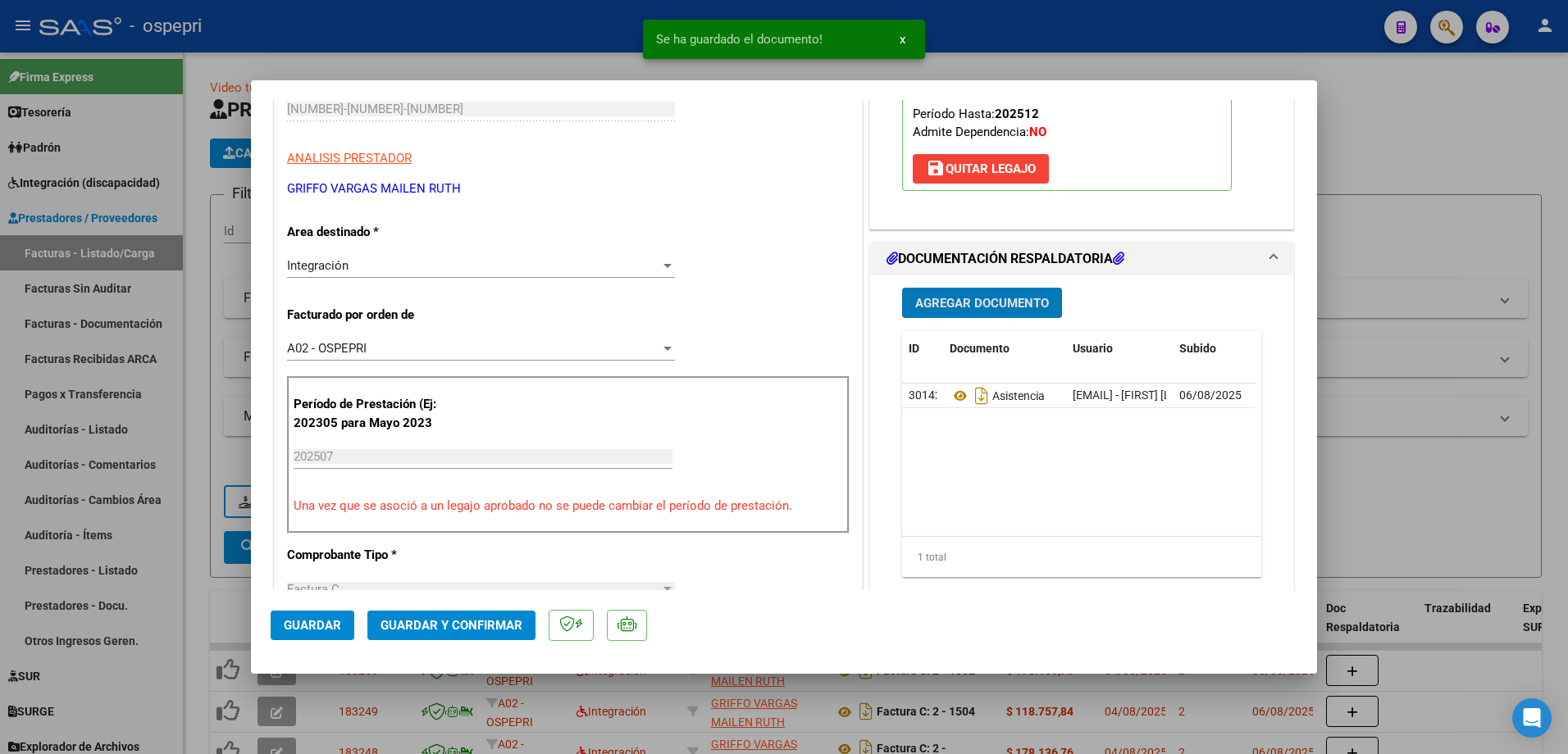 scroll, scrollTop: 246, scrollLeft: 0, axis: vertical 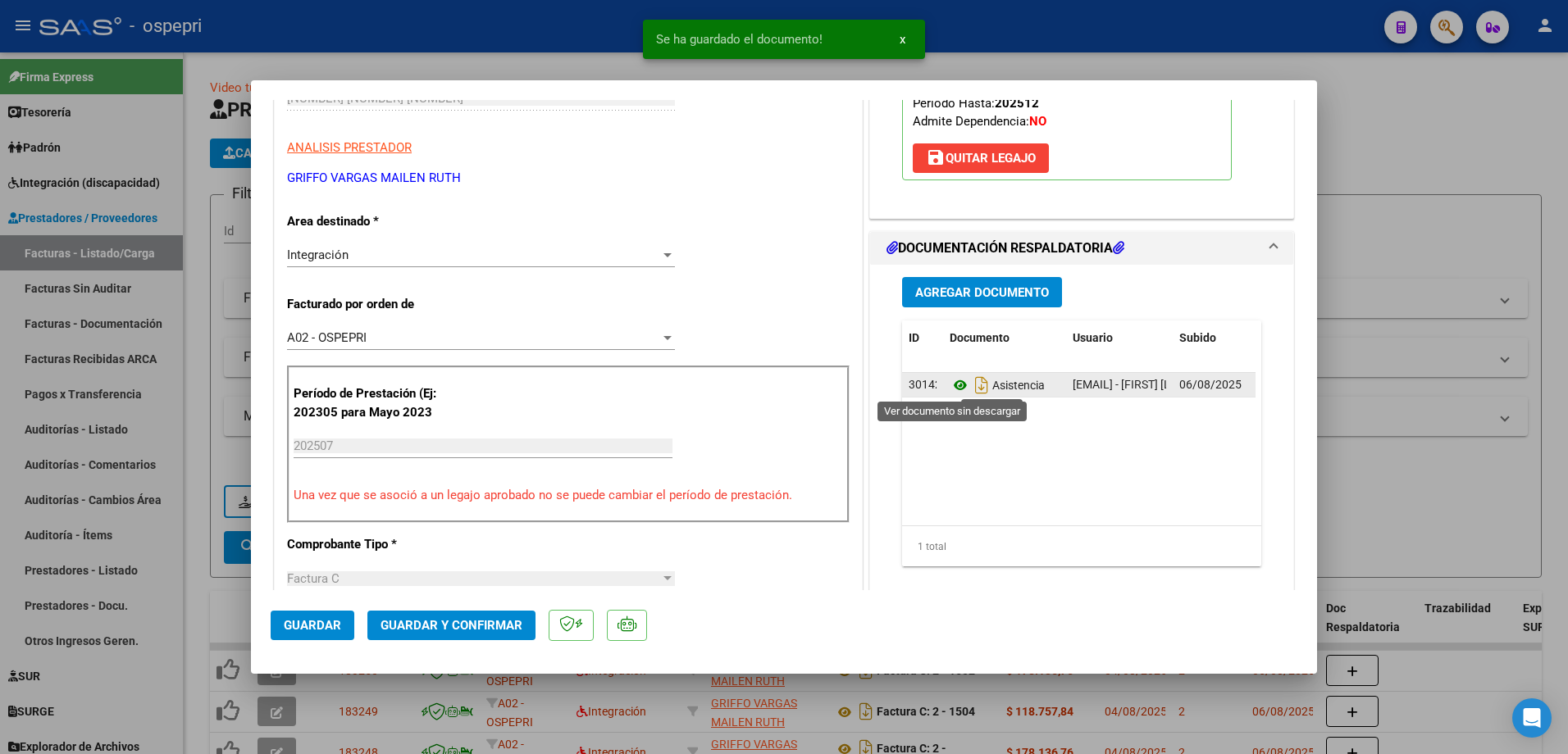 click 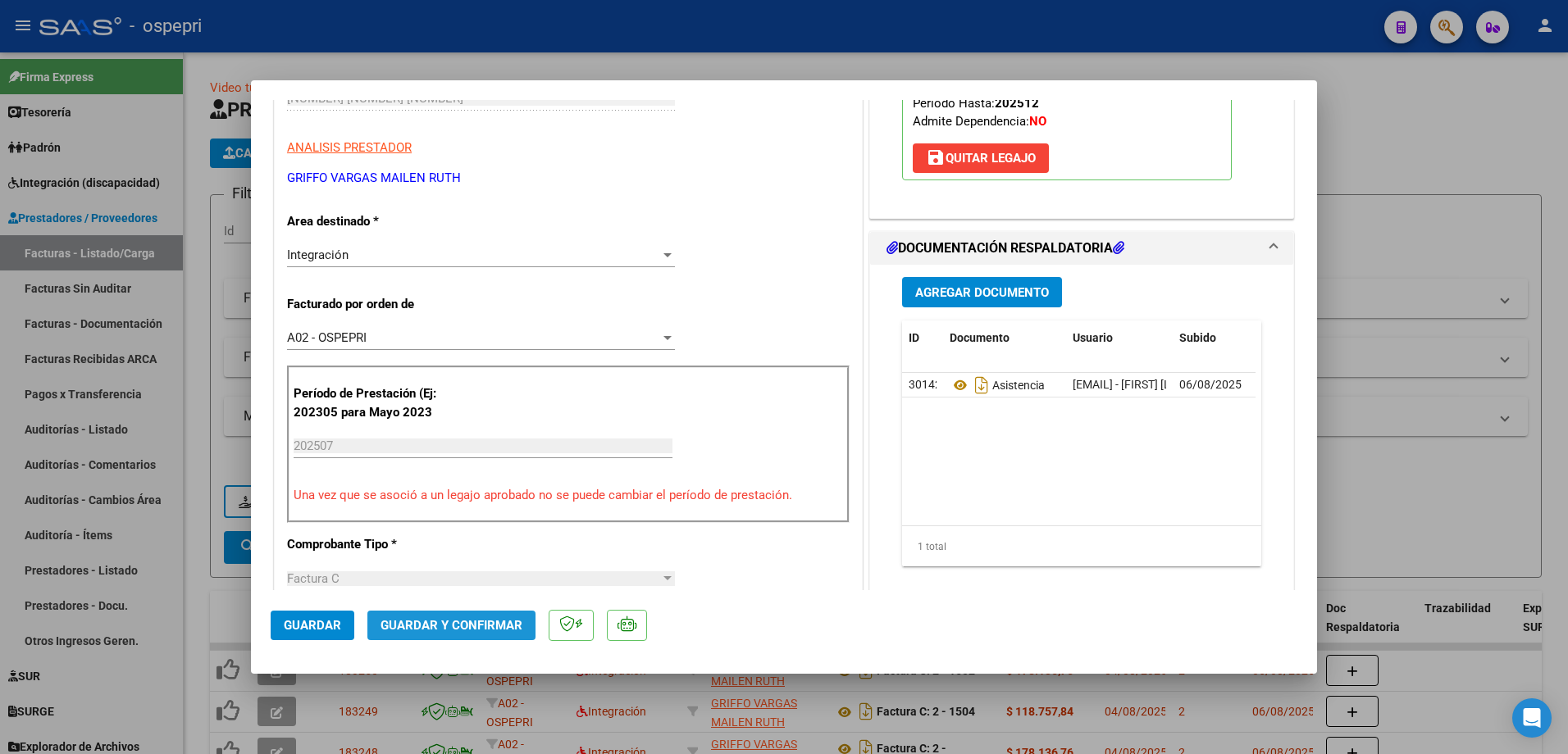 click on "Guardar y Confirmar" 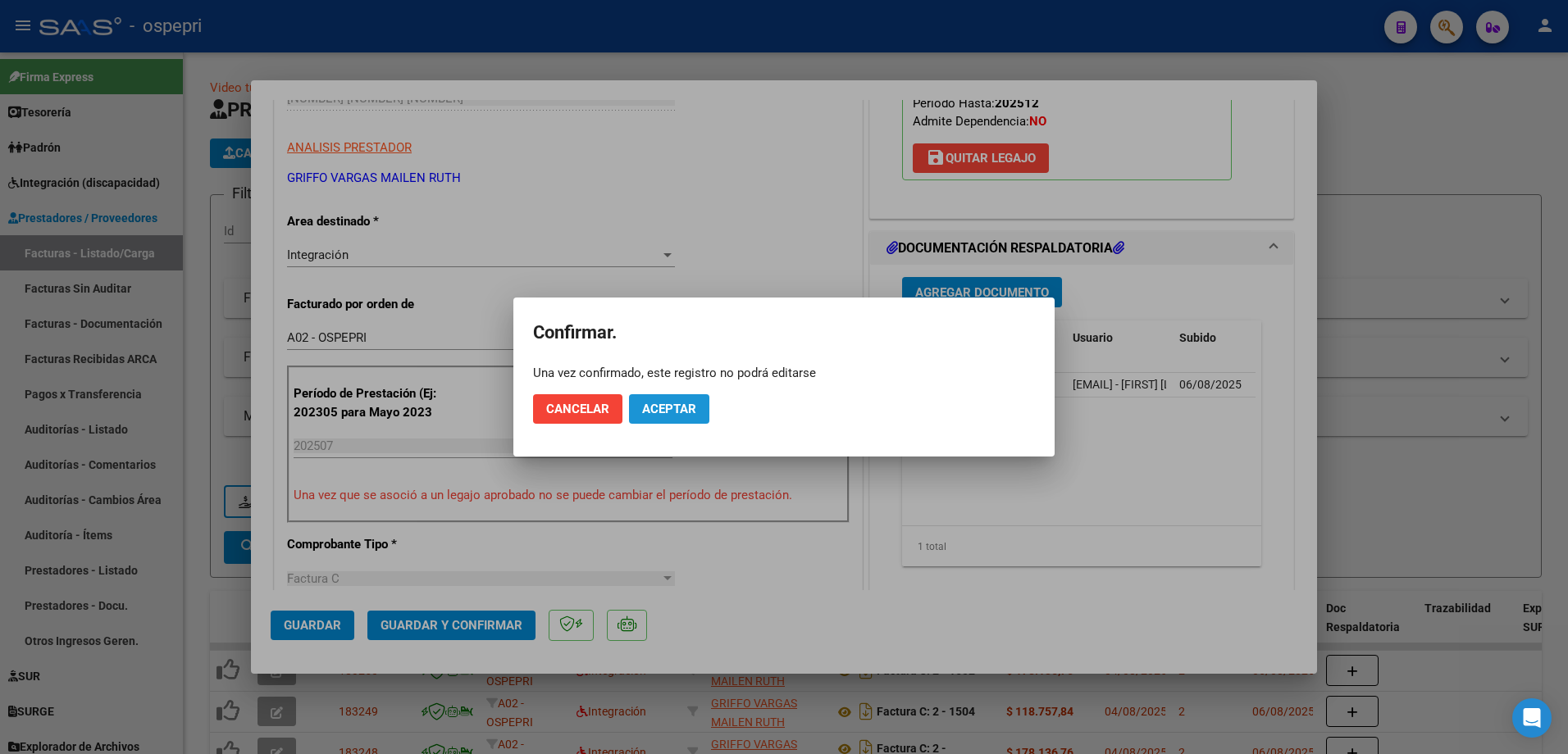 click on "Aceptar" 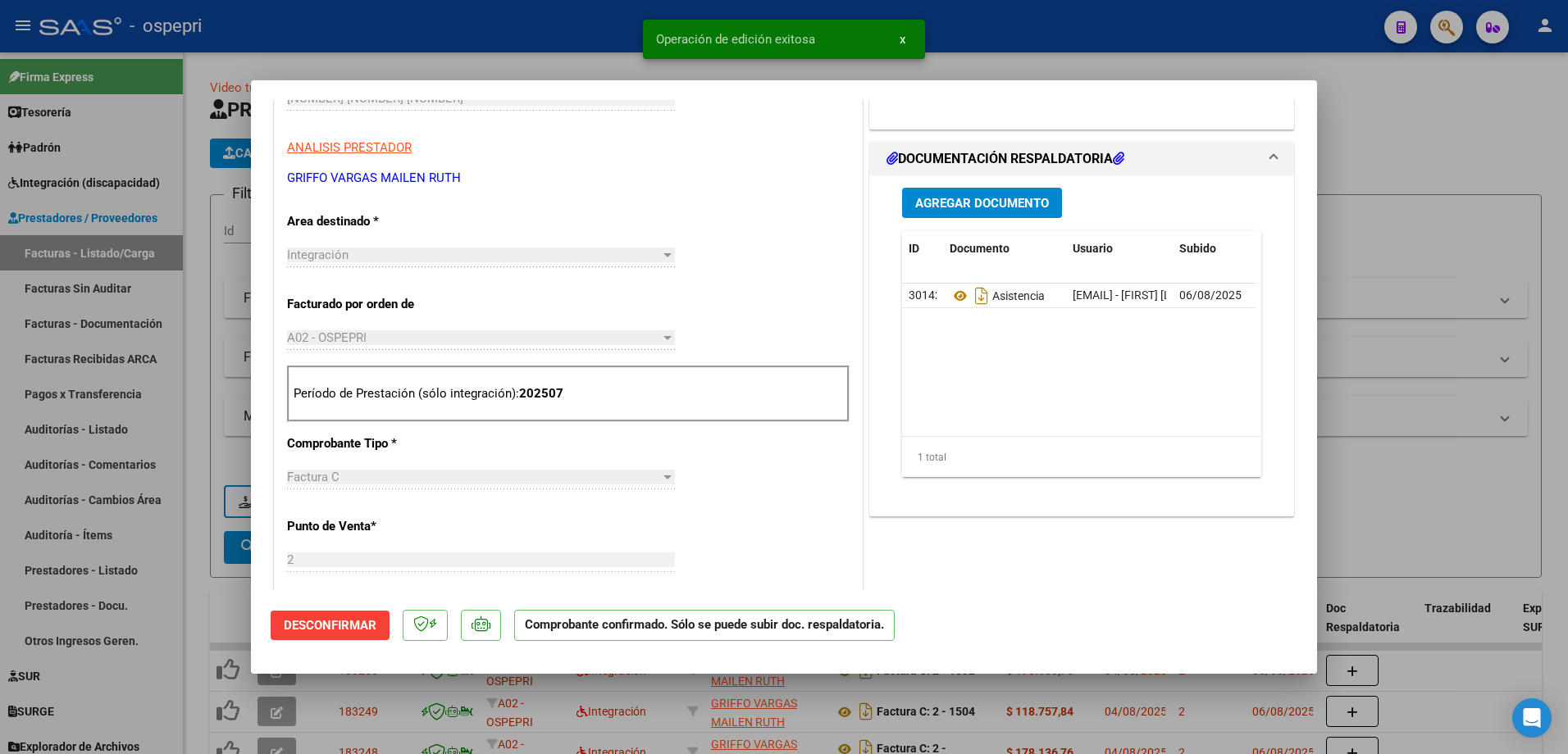type 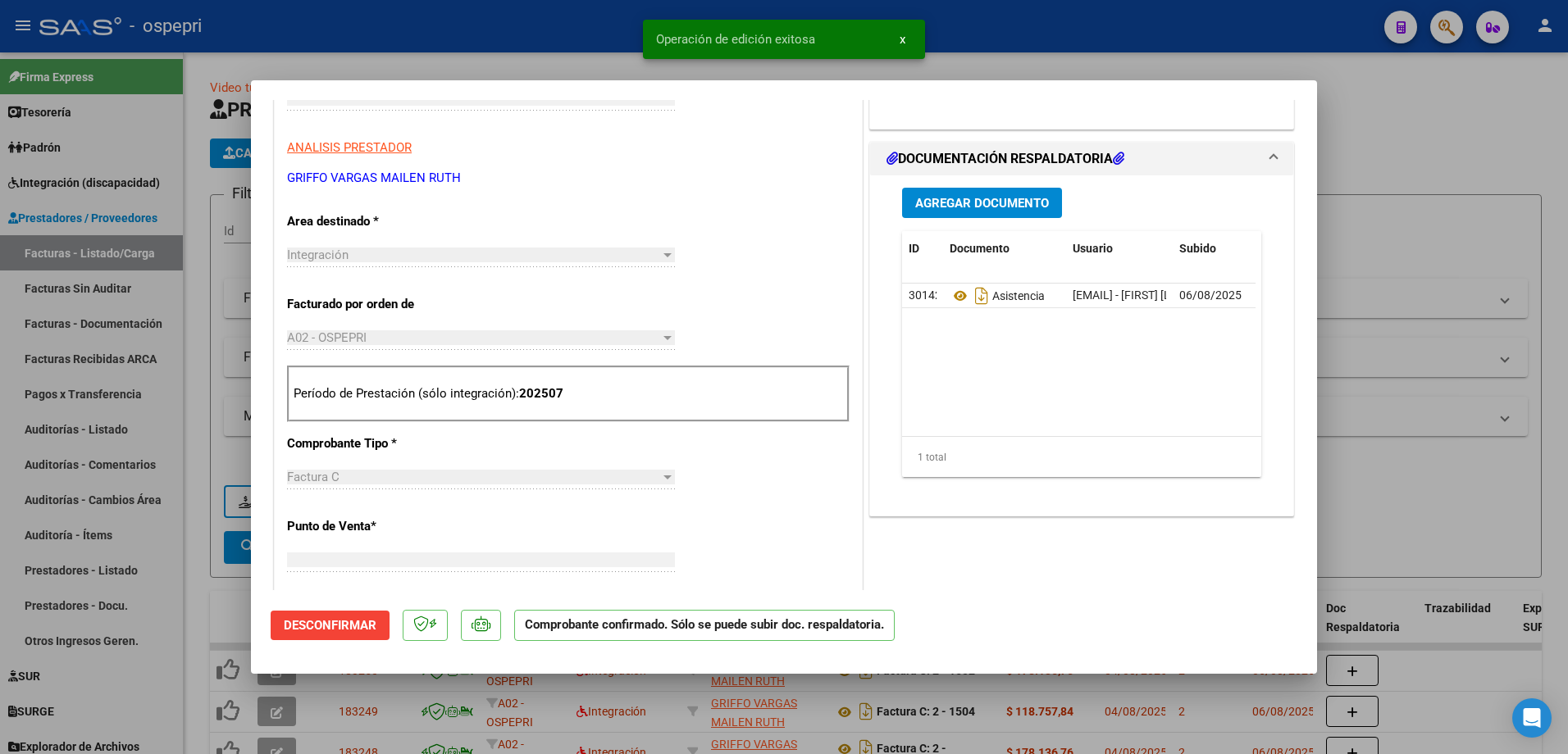 scroll, scrollTop: 275, scrollLeft: 0, axis: vertical 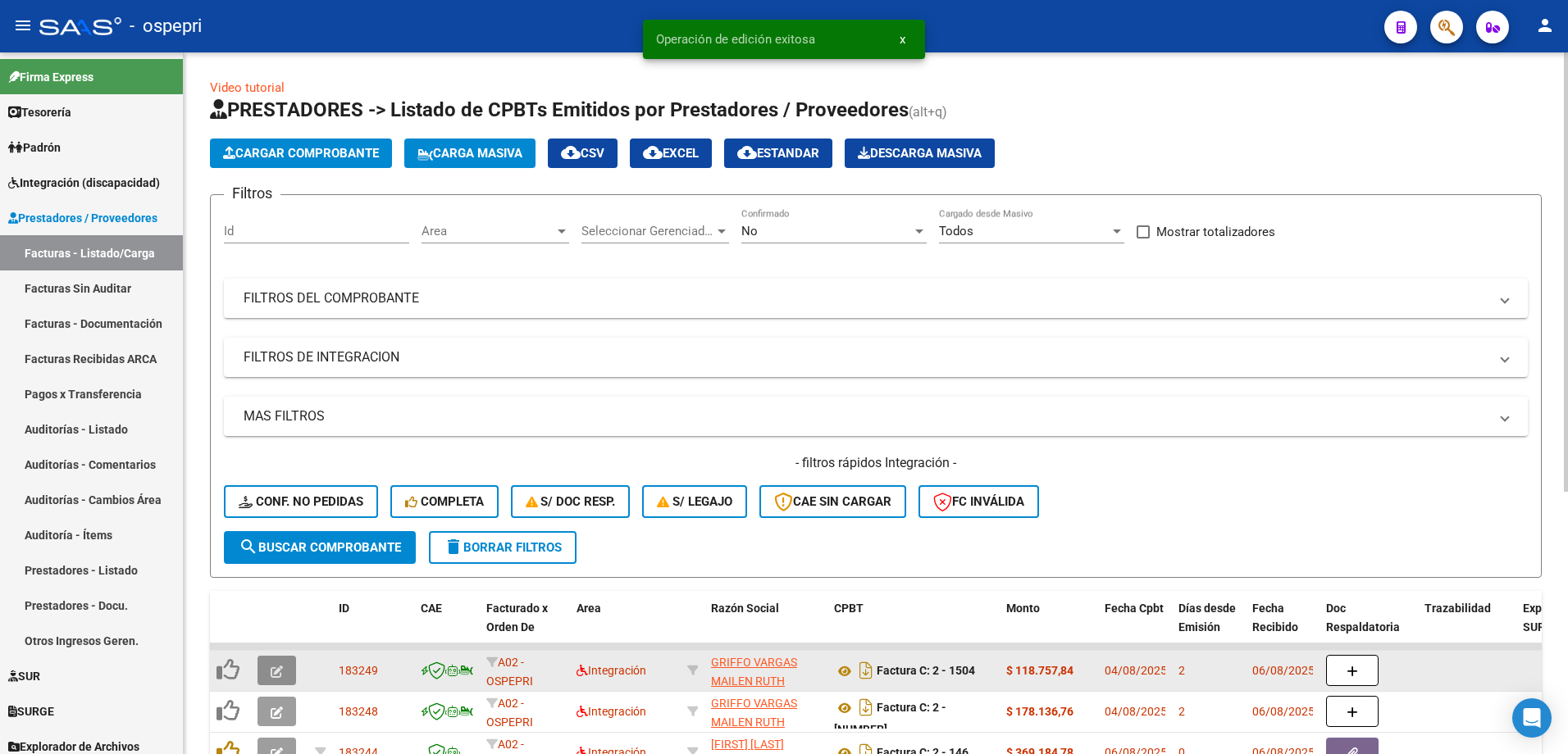click 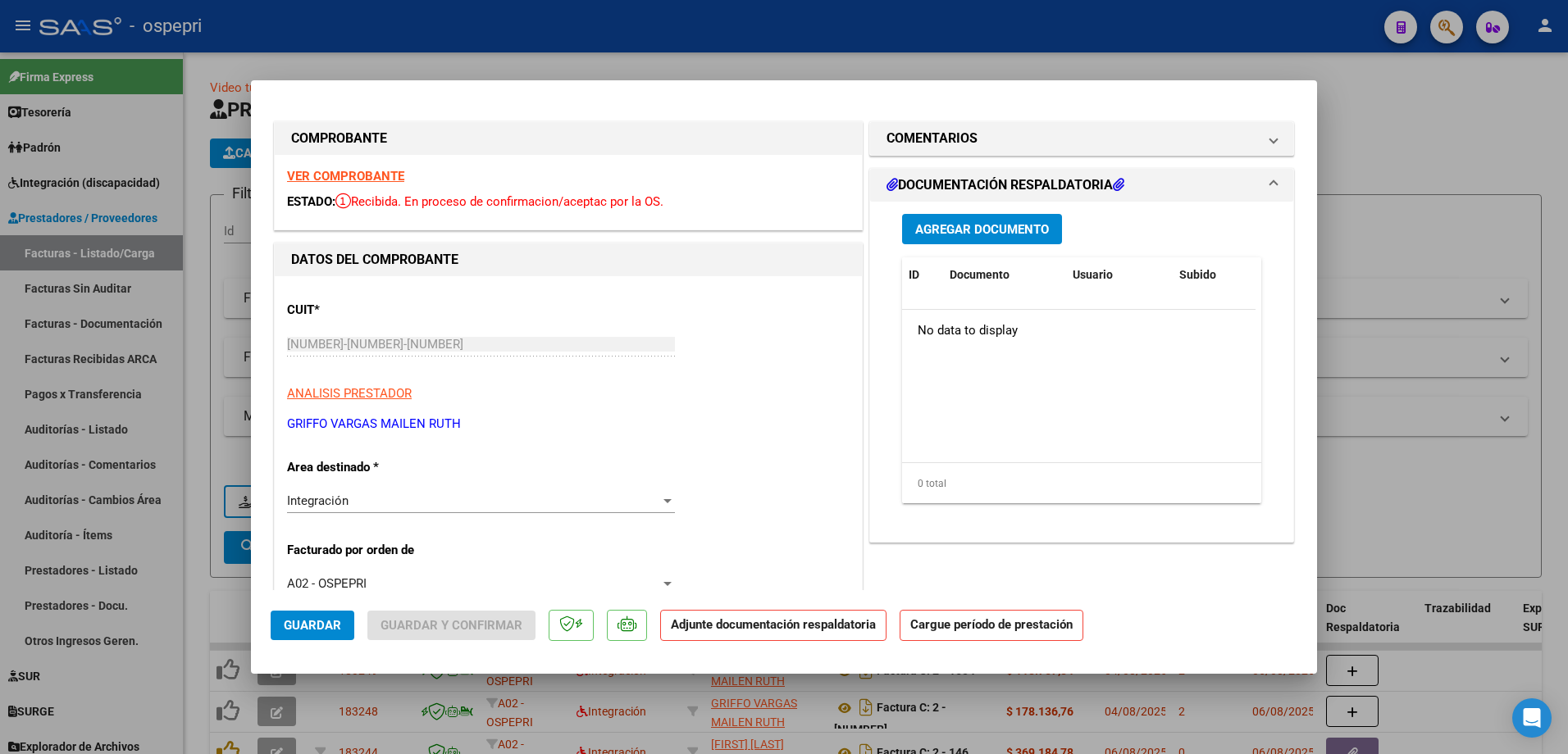 click on "VER COMPROBANTE" at bounding box center [345, 176] 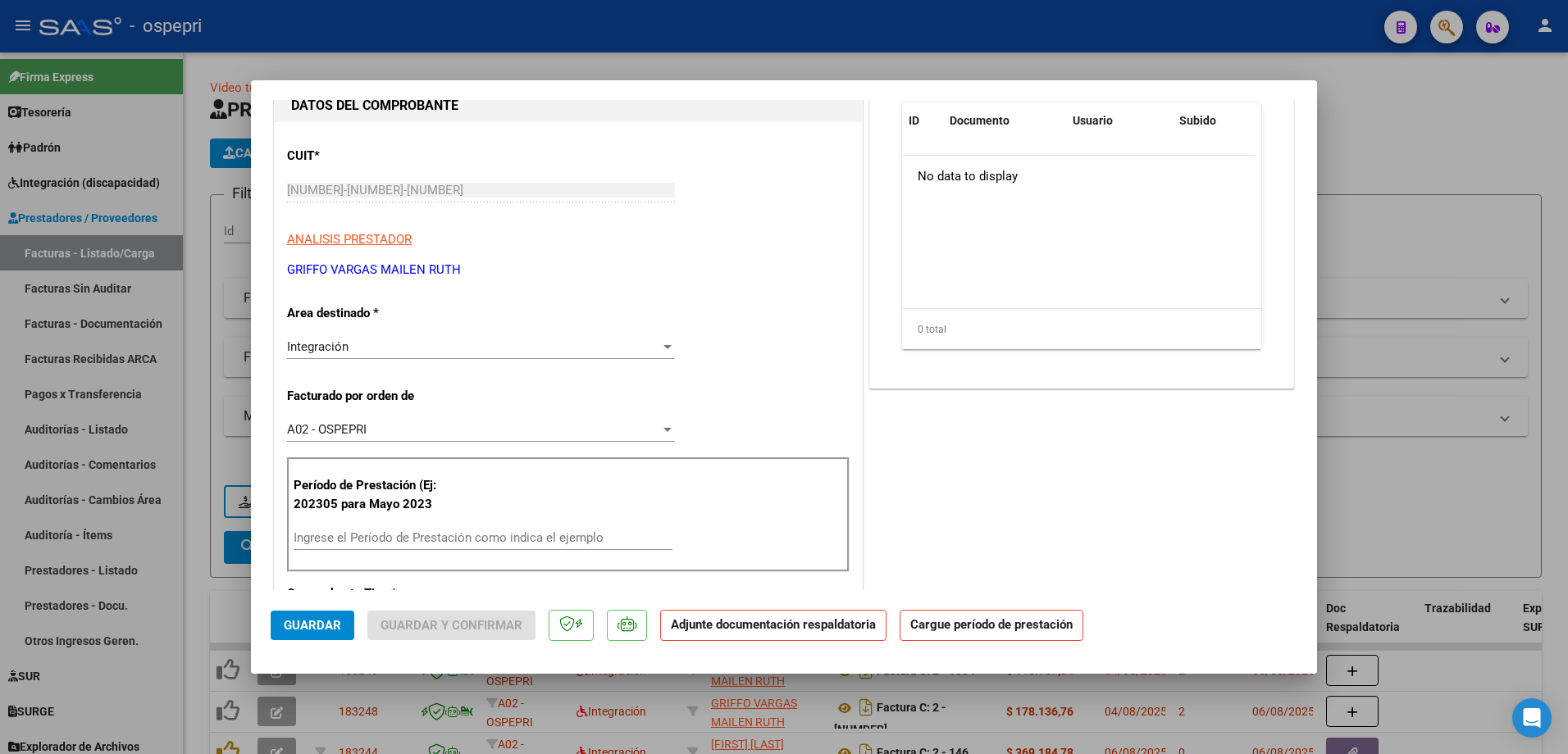 scroll, scrollTop: 82, scrollLeft: 0, axis: vertical 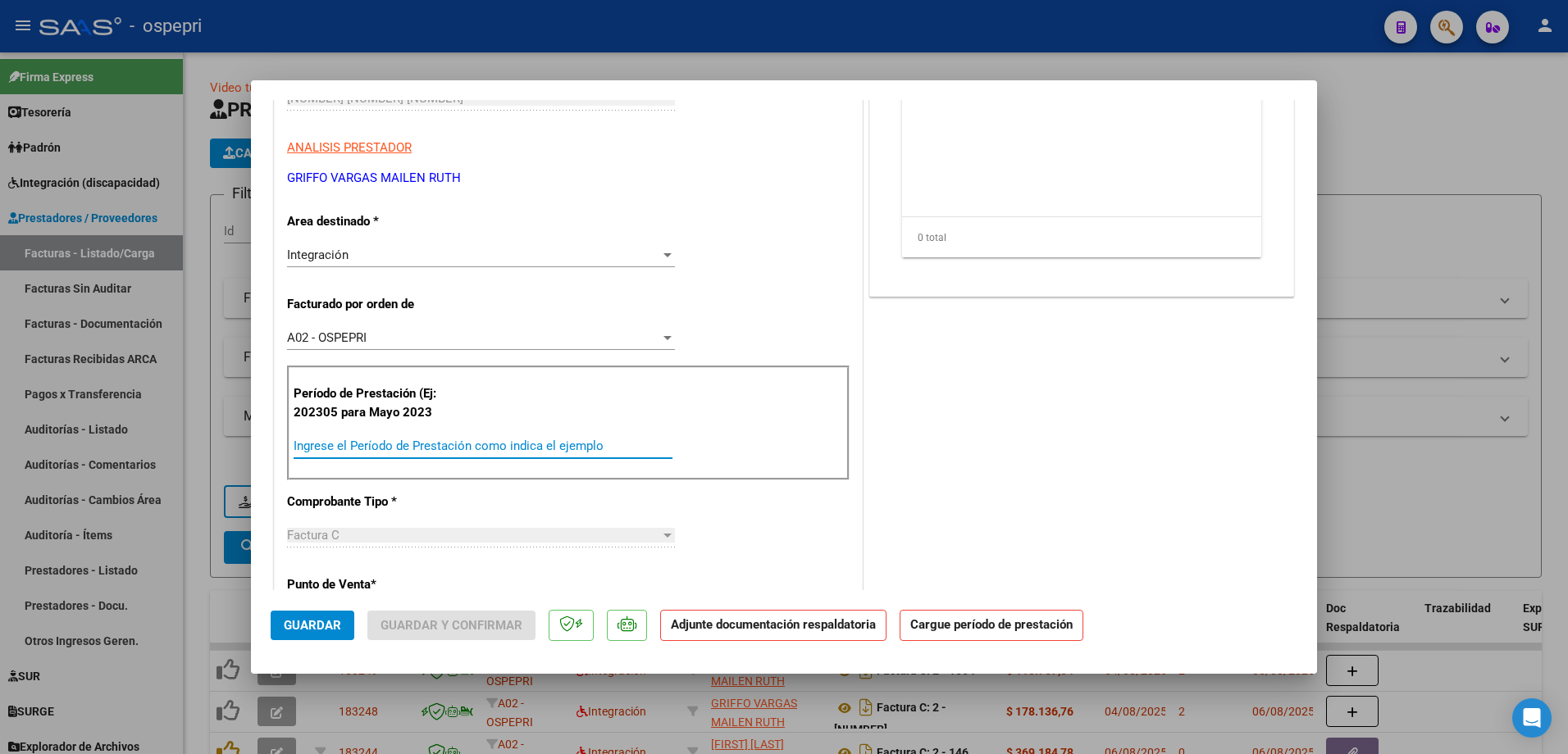 click on "Ingrese el Período de Prestación como indica el ejemplo" at bounding box center (483, 446) 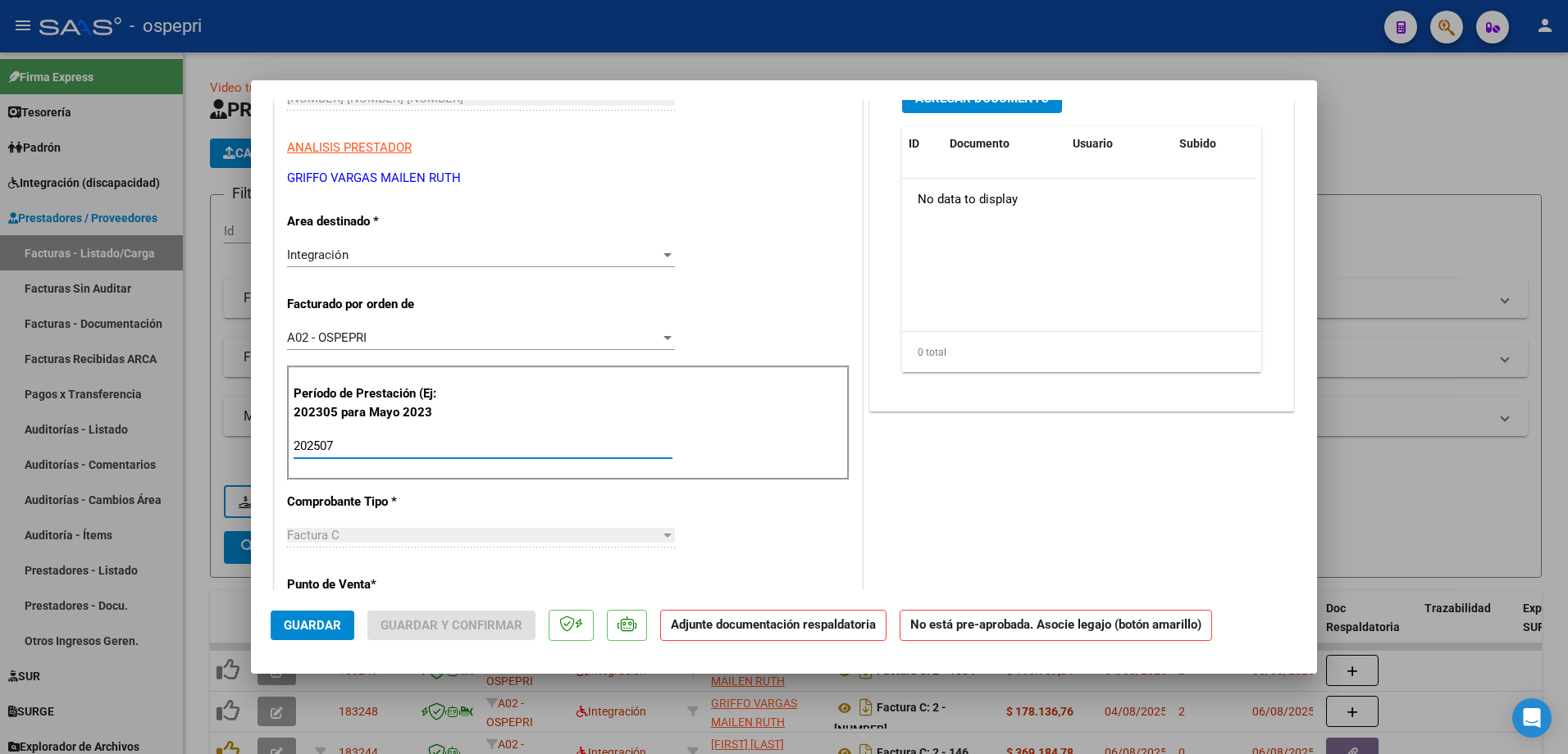 scroll, scrollTop: 0, scrollLeft: 0, axis: both 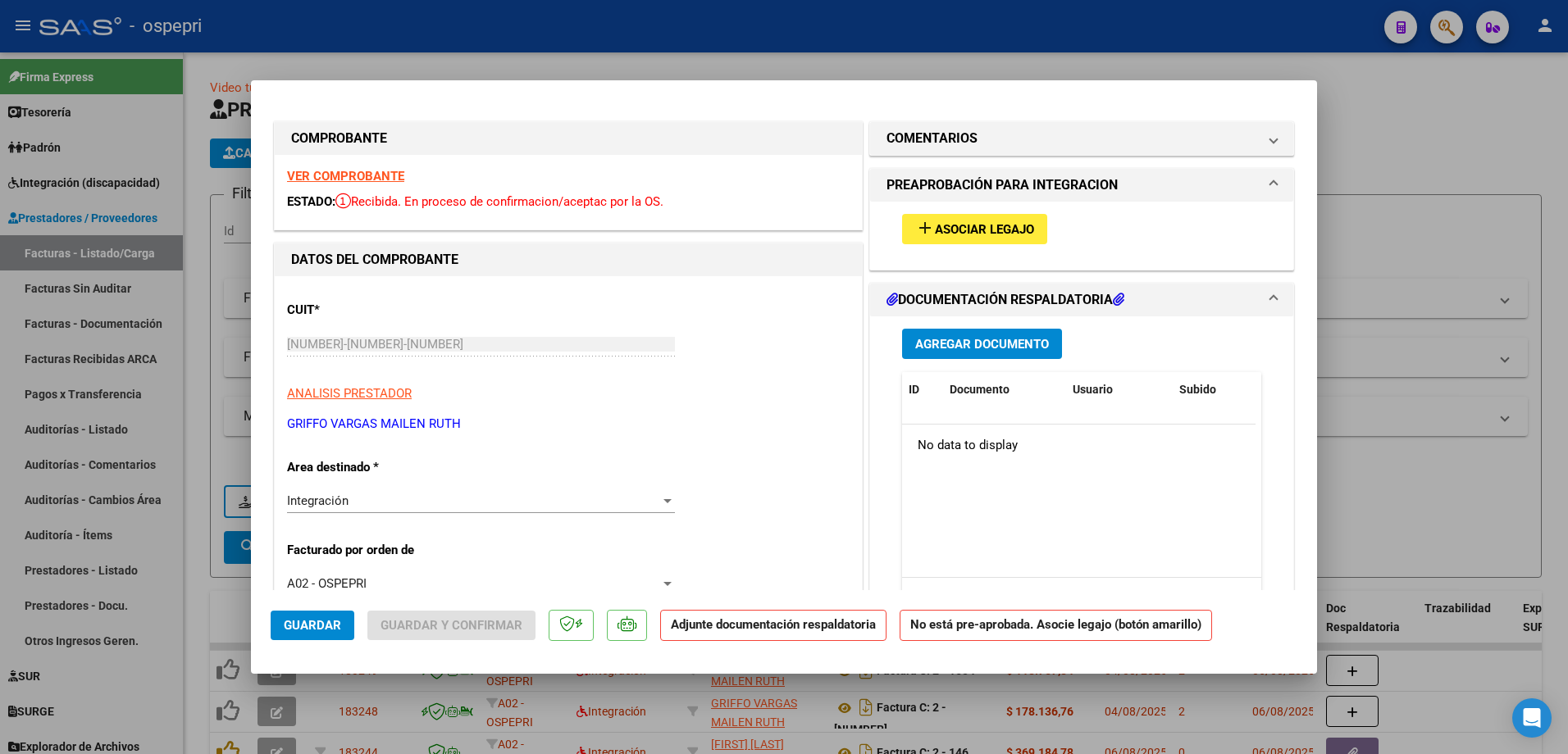type on "202507" 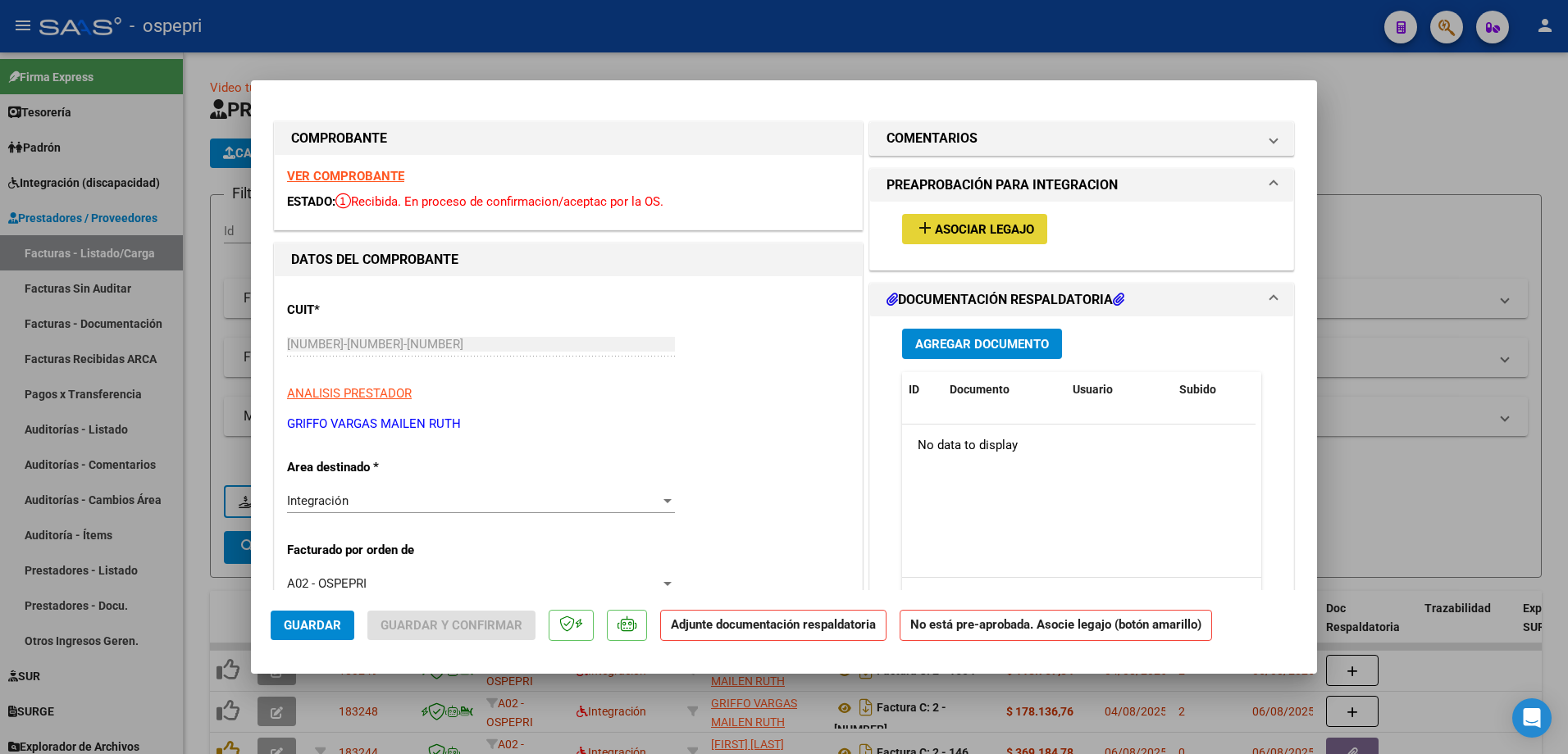 click on "add Asociar Legajo" at bounding box center [974, 229] 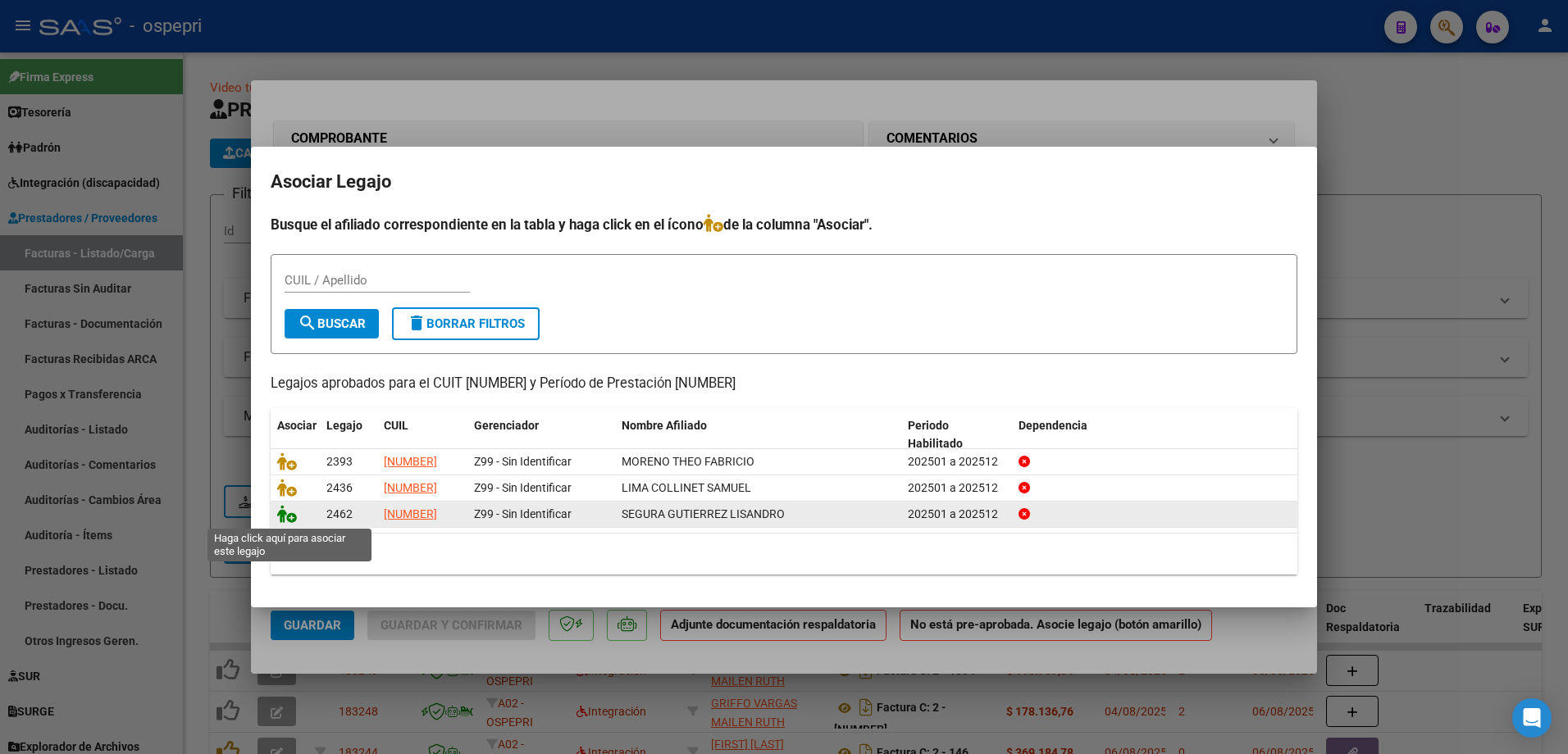 click 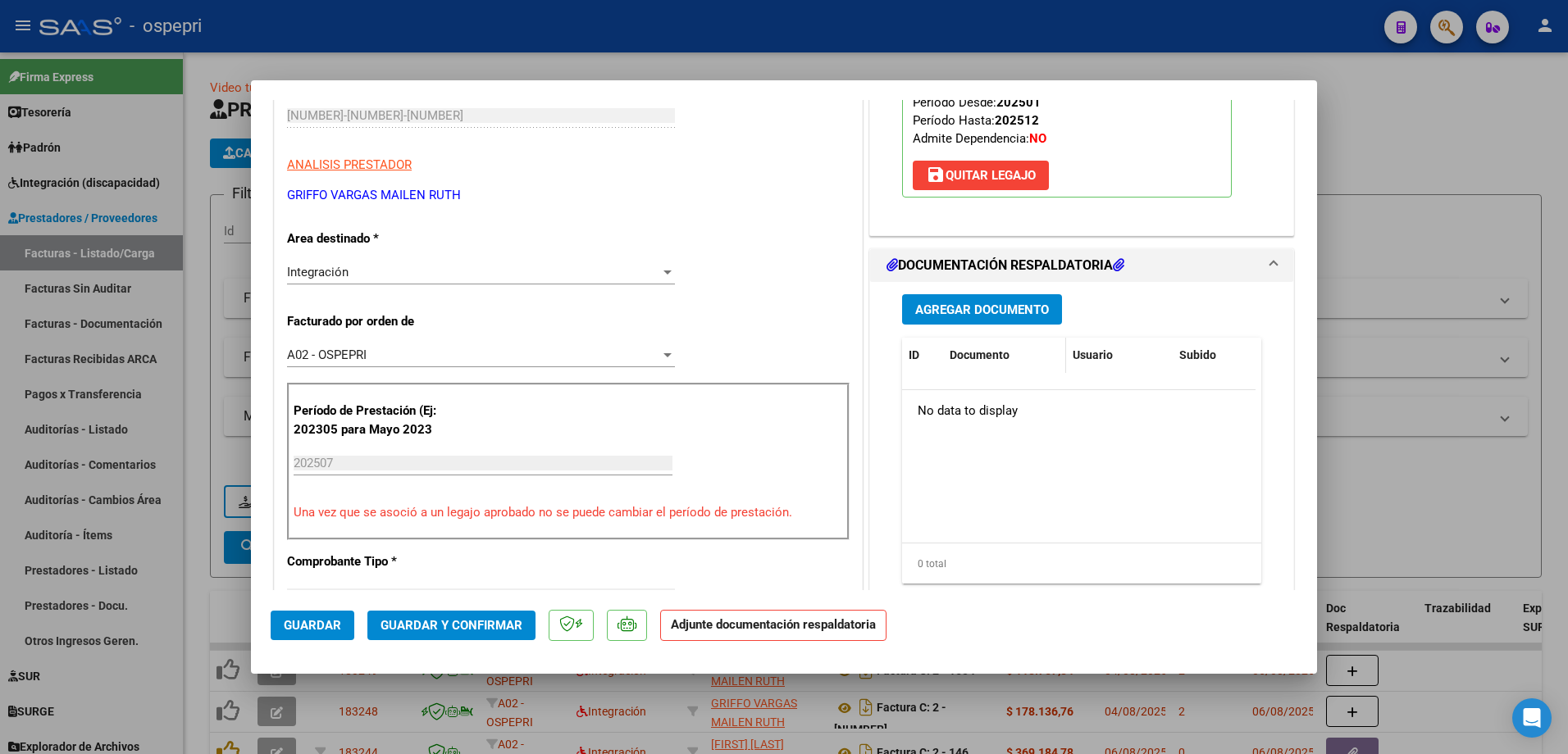 scroll, scrollTop: 246, scrollLeft: 0, axis: vertical 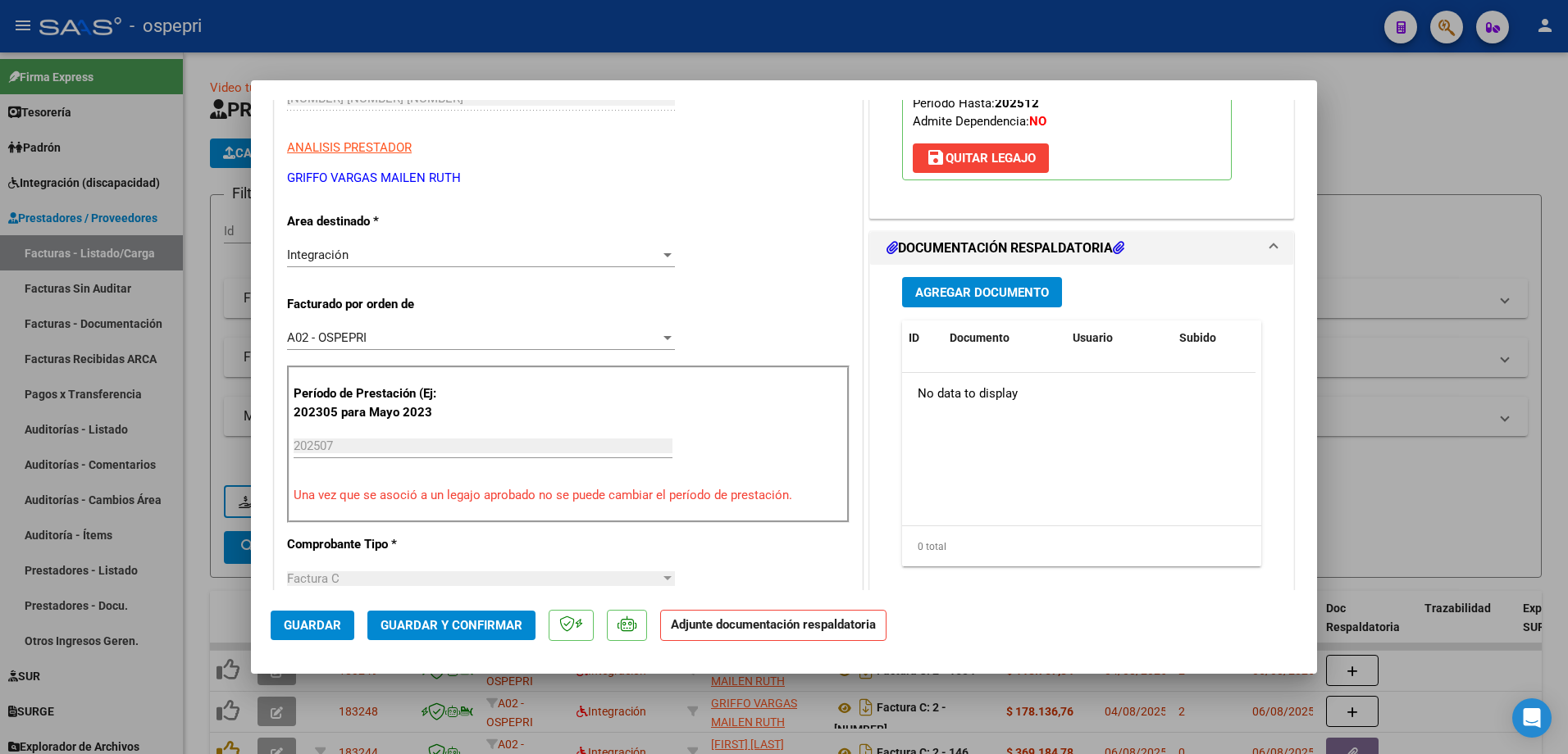 click on "Agregar Documento" at bounding box center [982, 293] 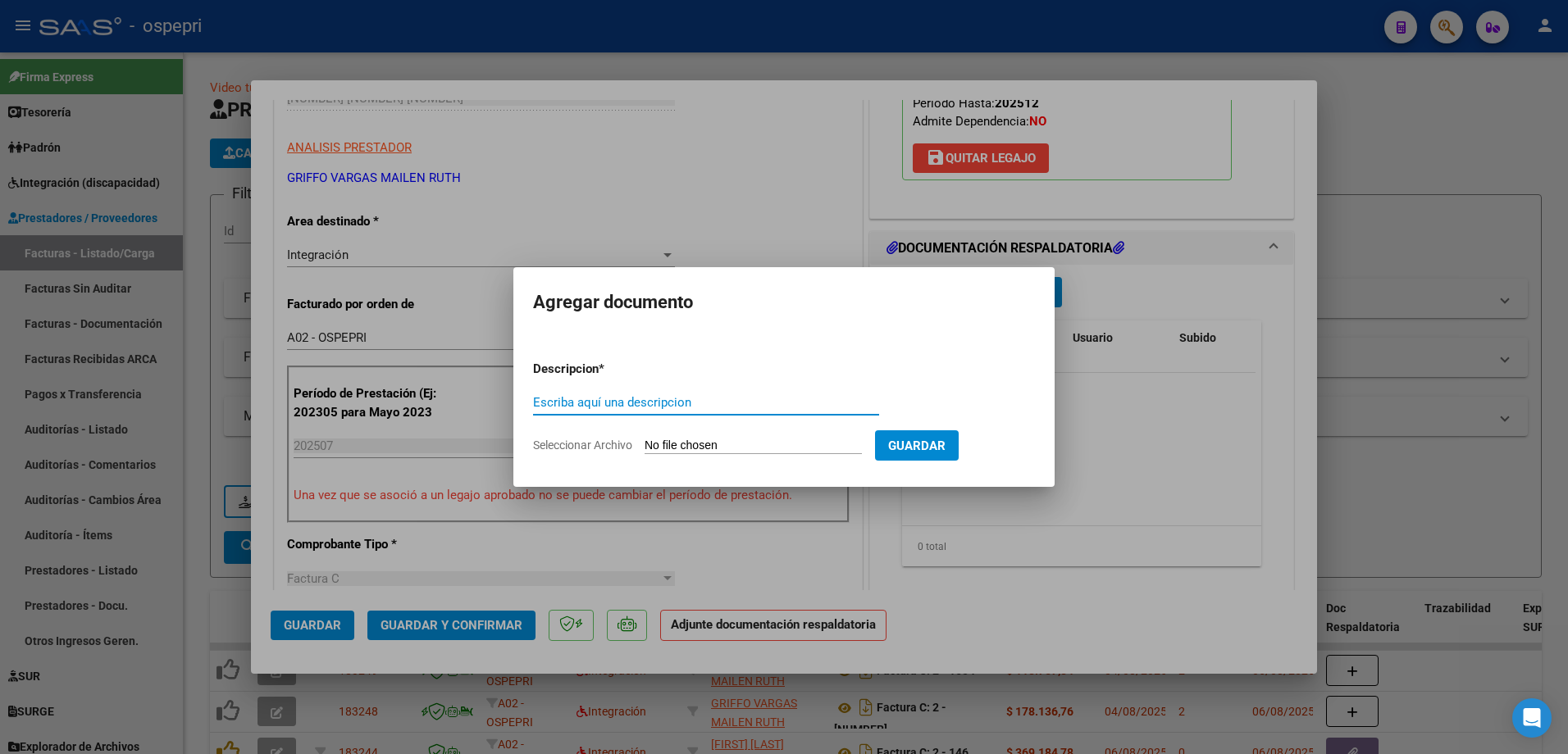click on "Escriba aquí una descripcion" at bounding box center (706, 402) 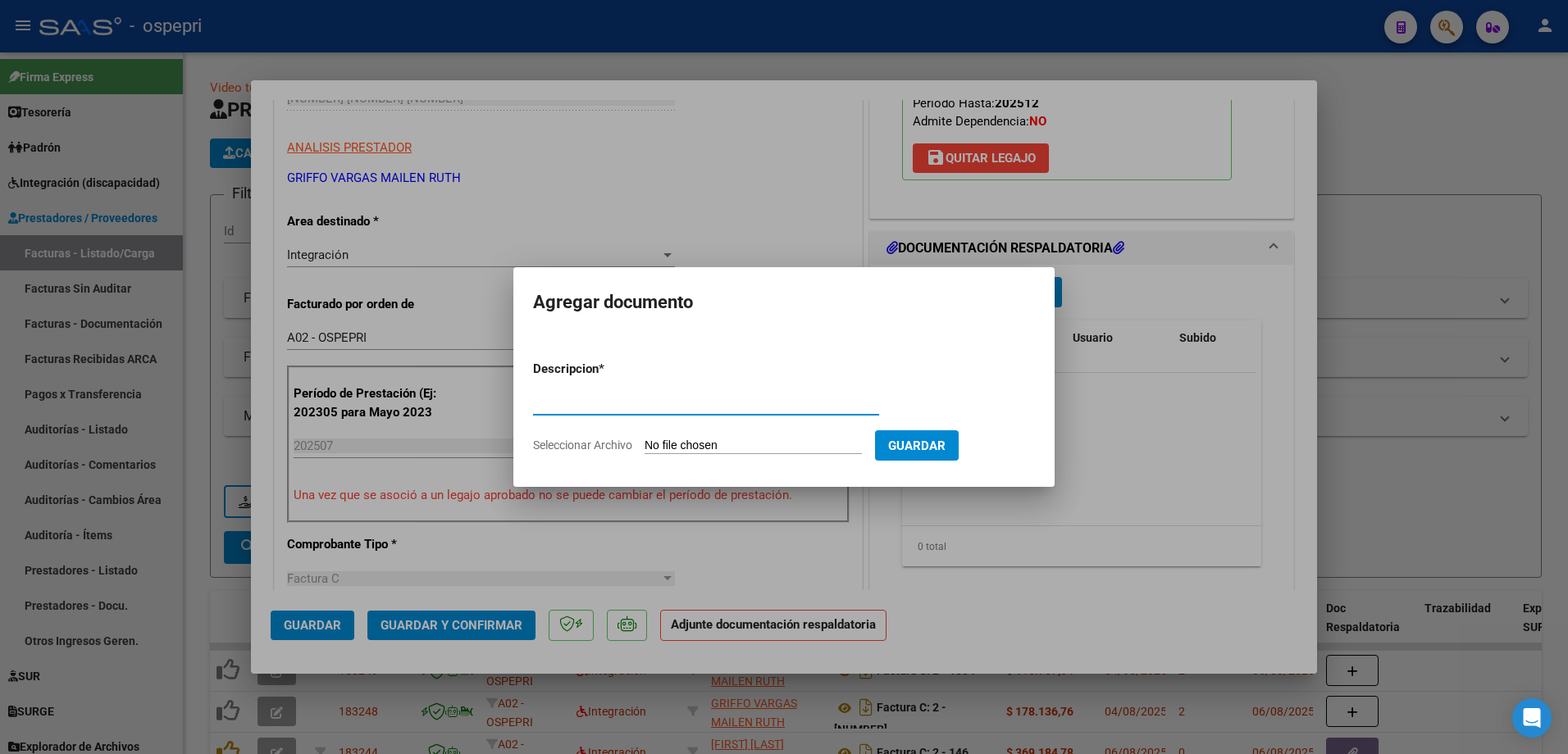 type on "asistencia" 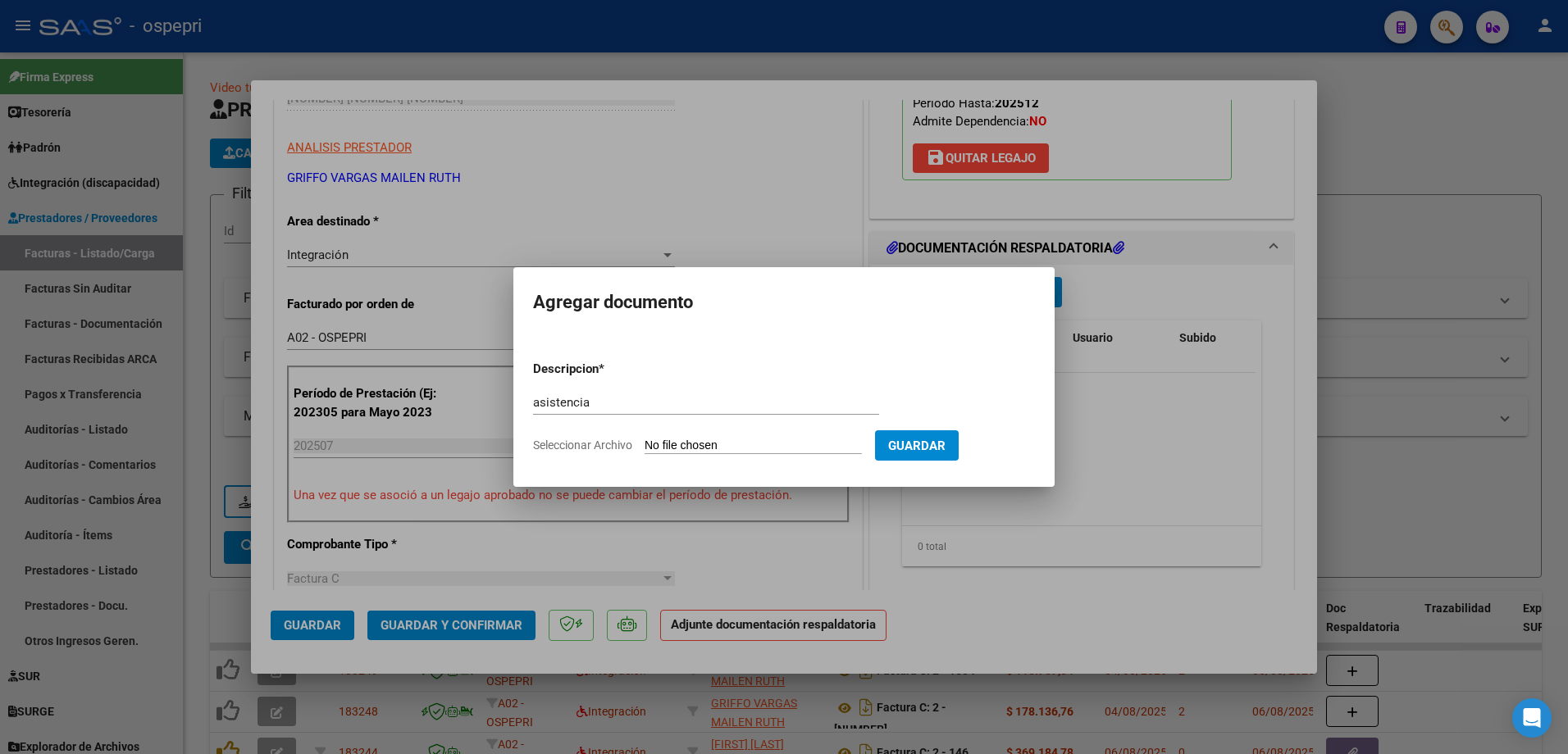 click on "Seleccionar Archivo" at bounding box center [753, 446] 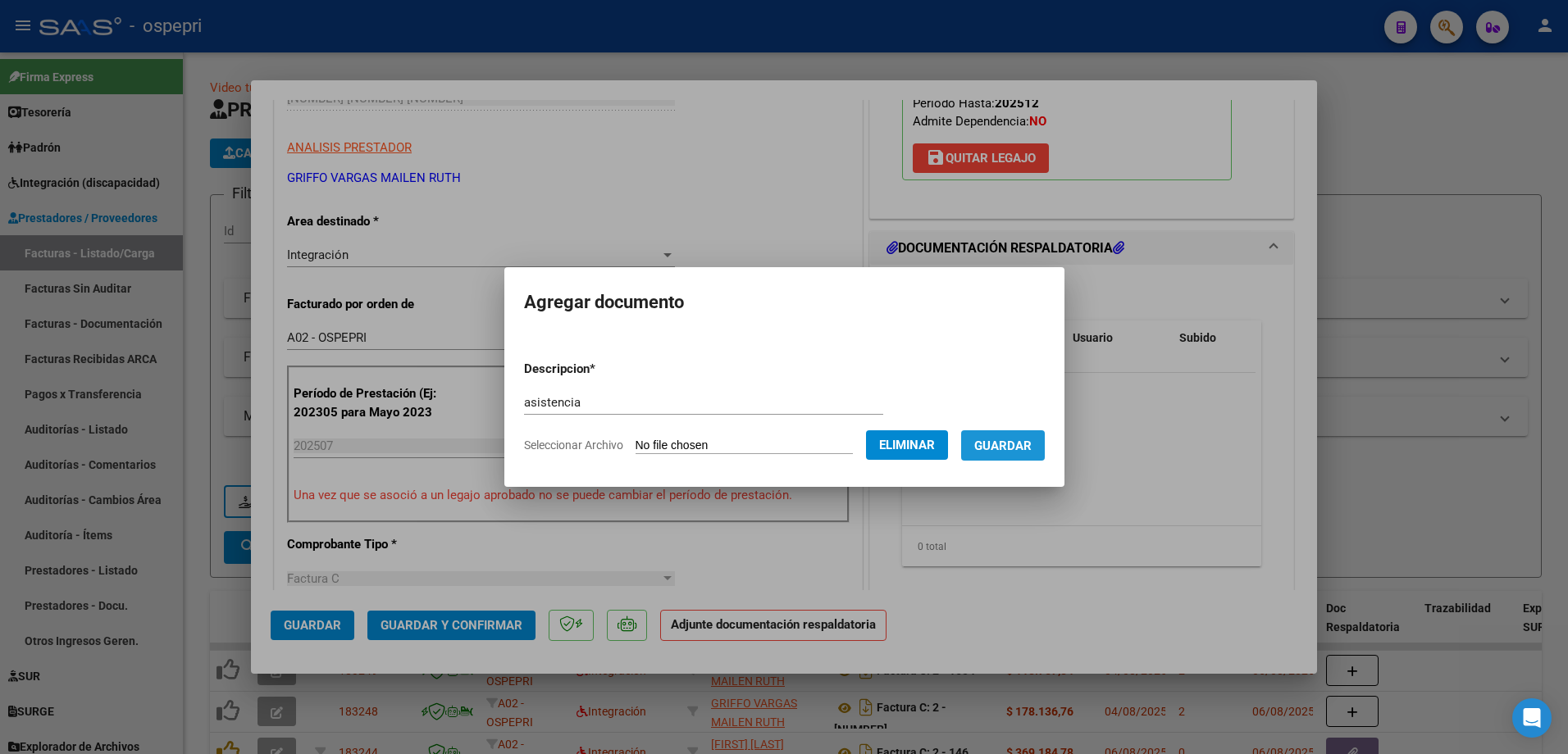 click on "Guardar" at bounding box center (1003, 446) 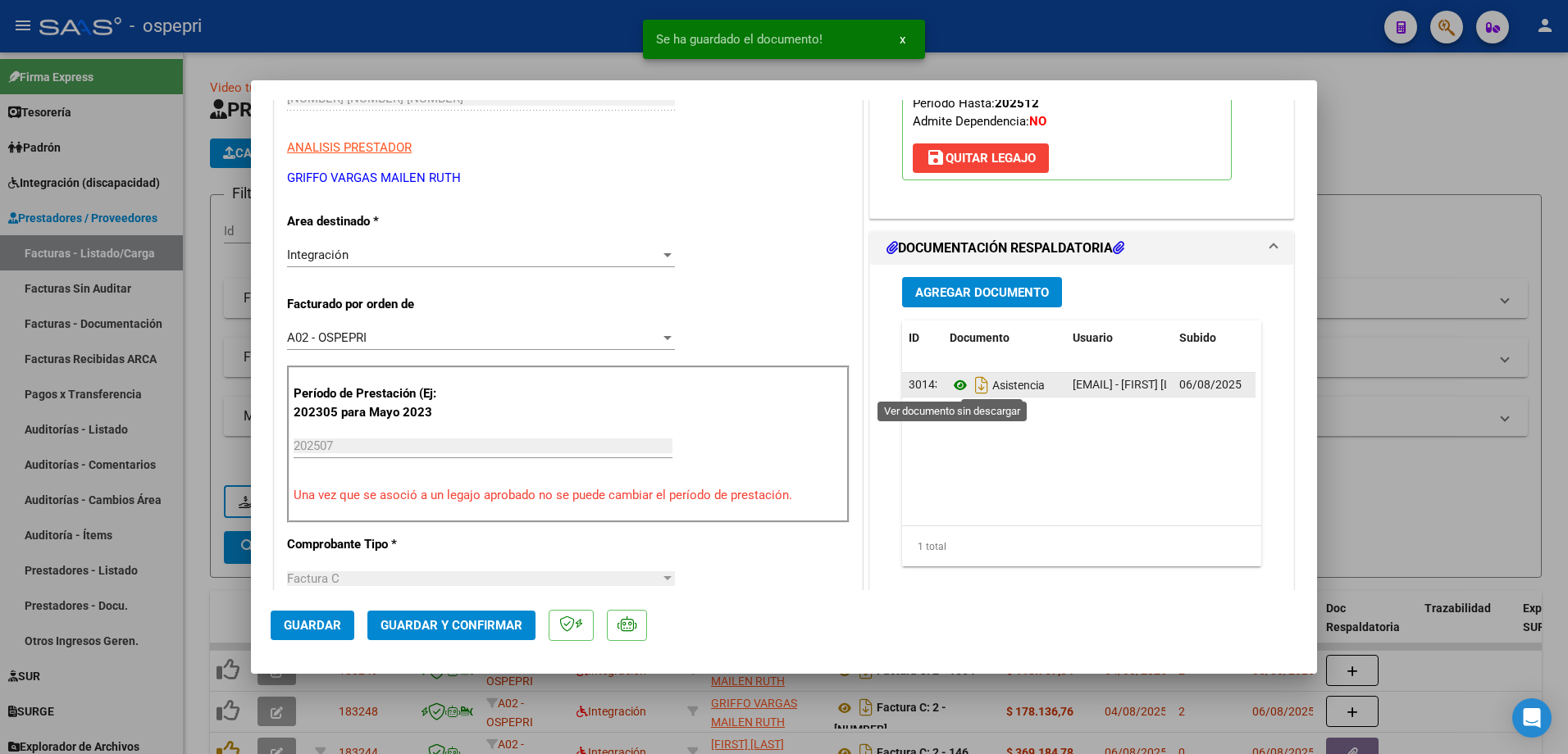 click 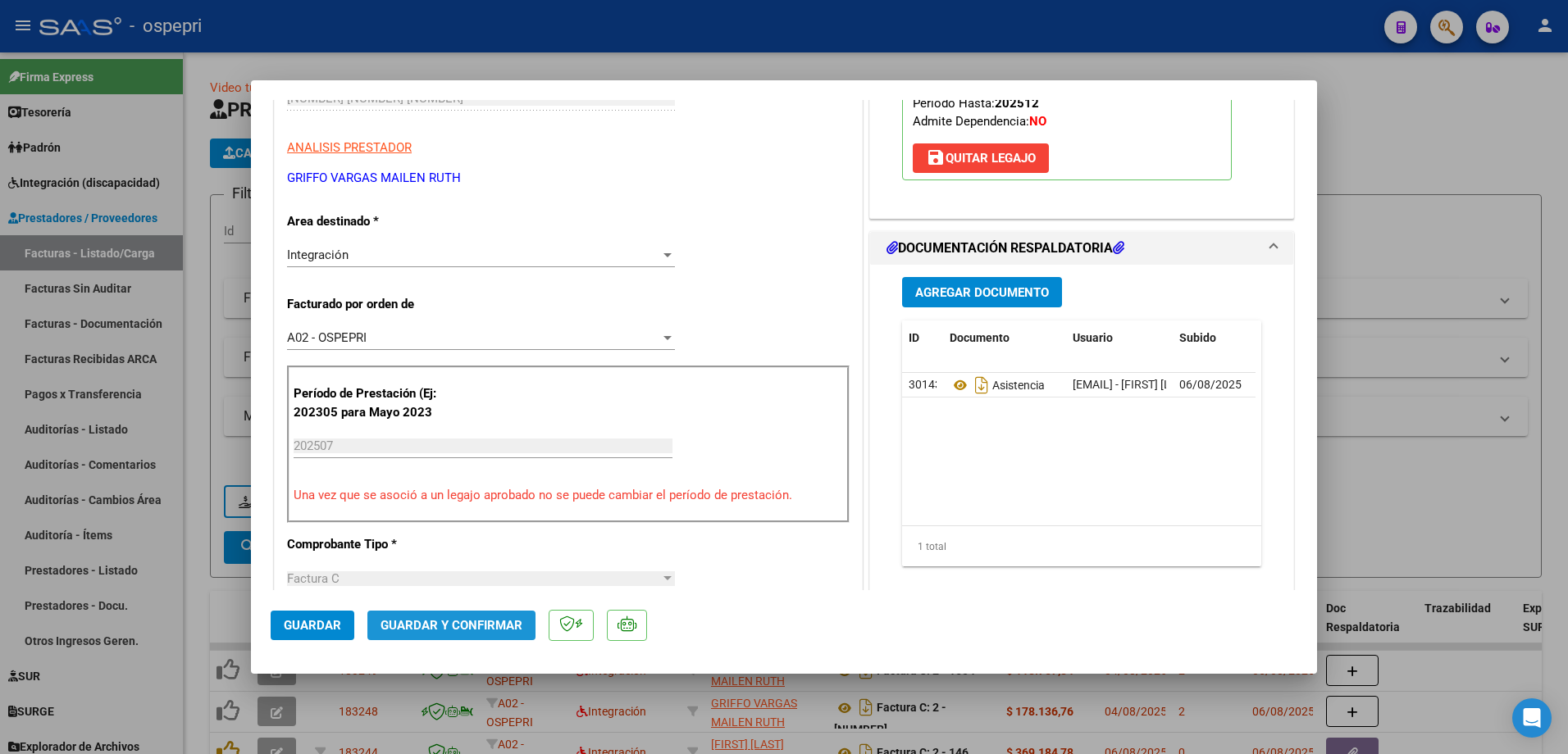 click on "Guardar y Confirmar" 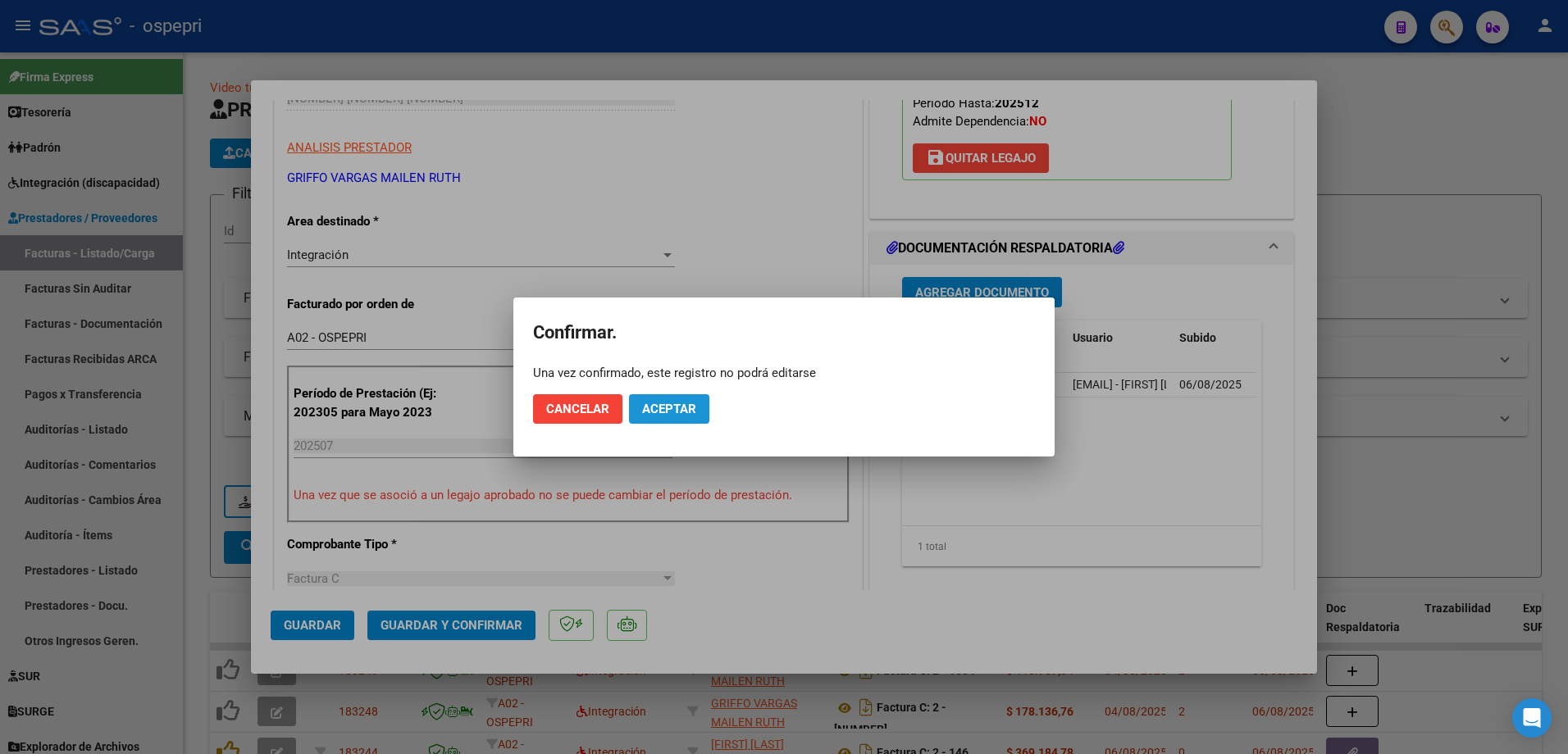 click on "Aceptar" 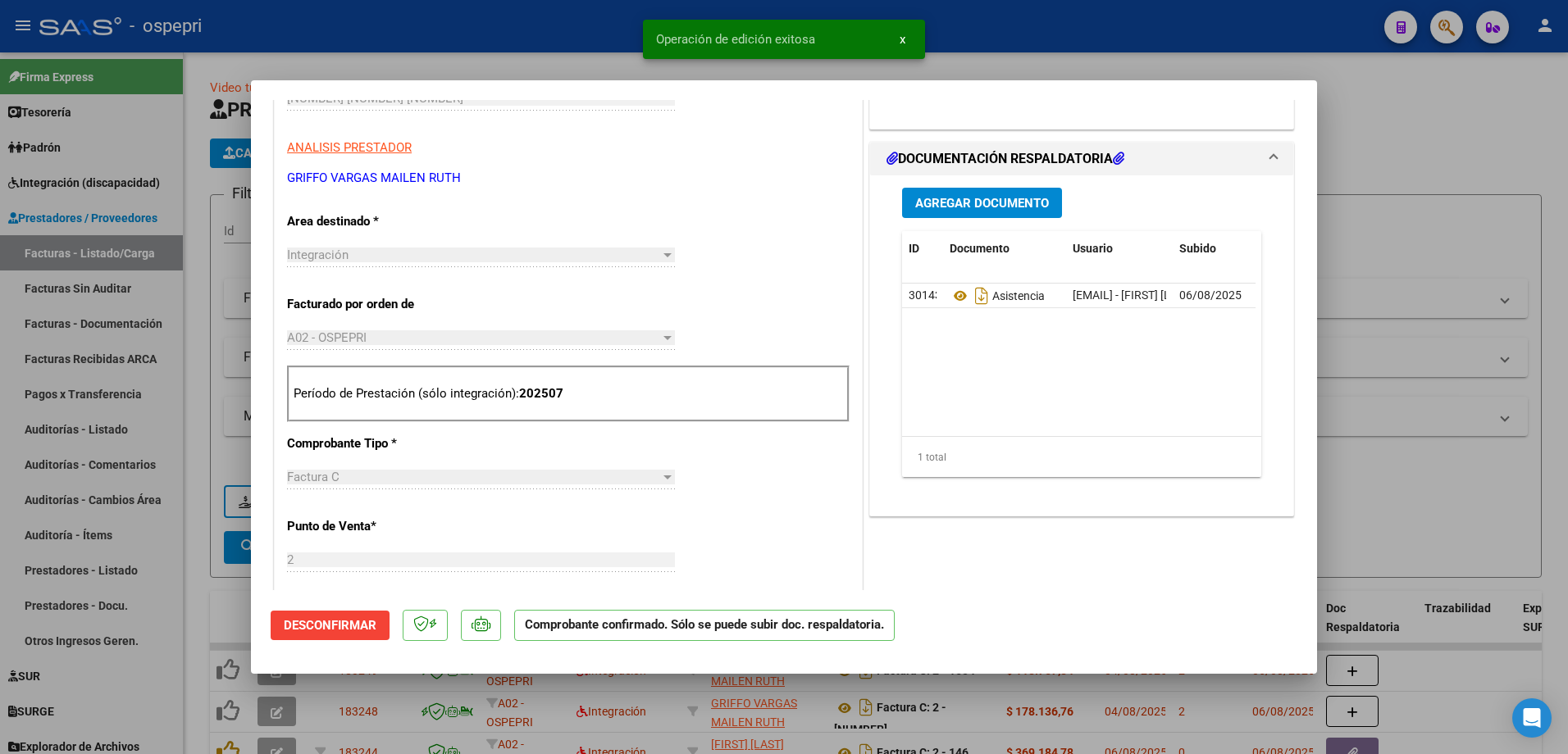 type 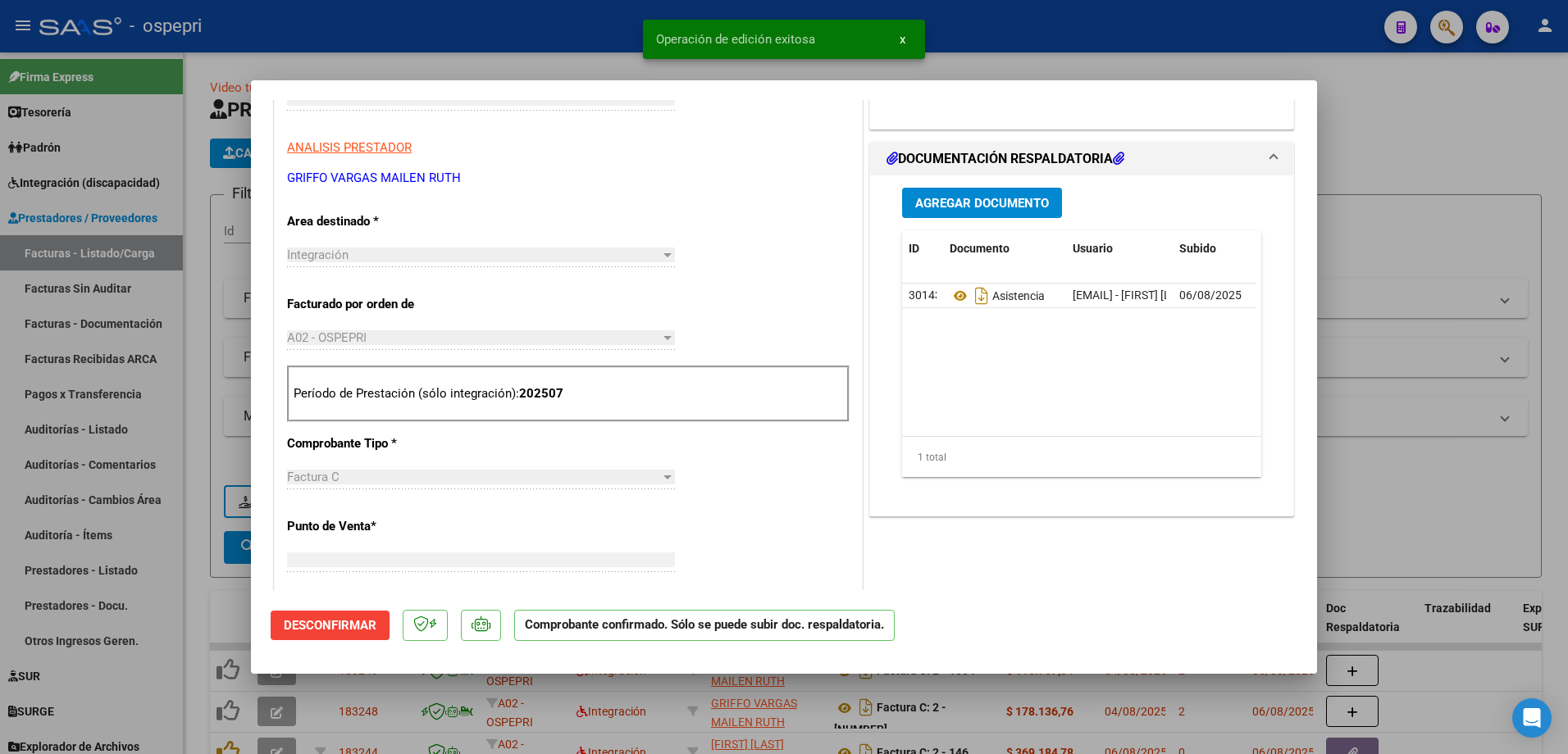 scroll, scrollTop: 275, scrollLeft: 0, axis: vertical 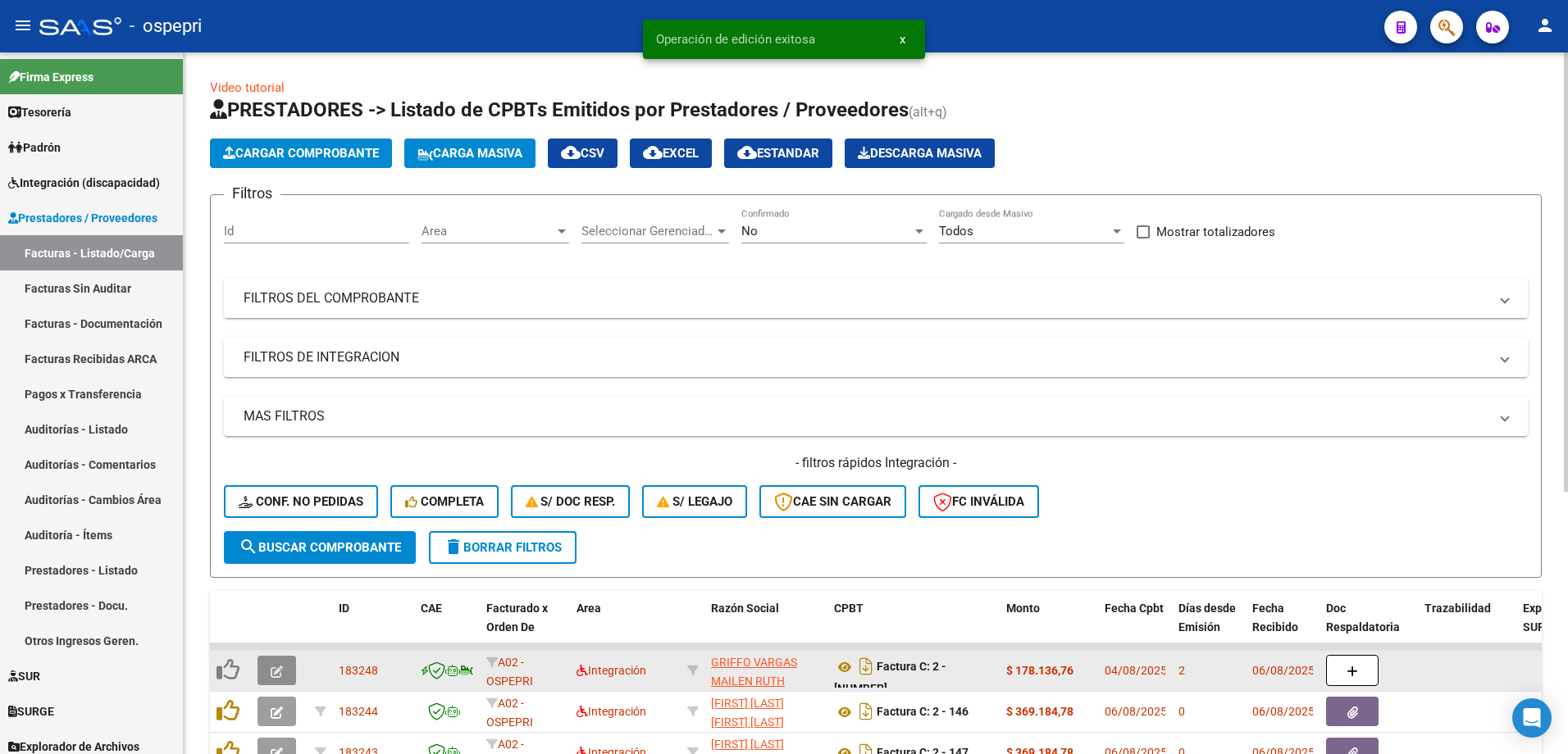 click 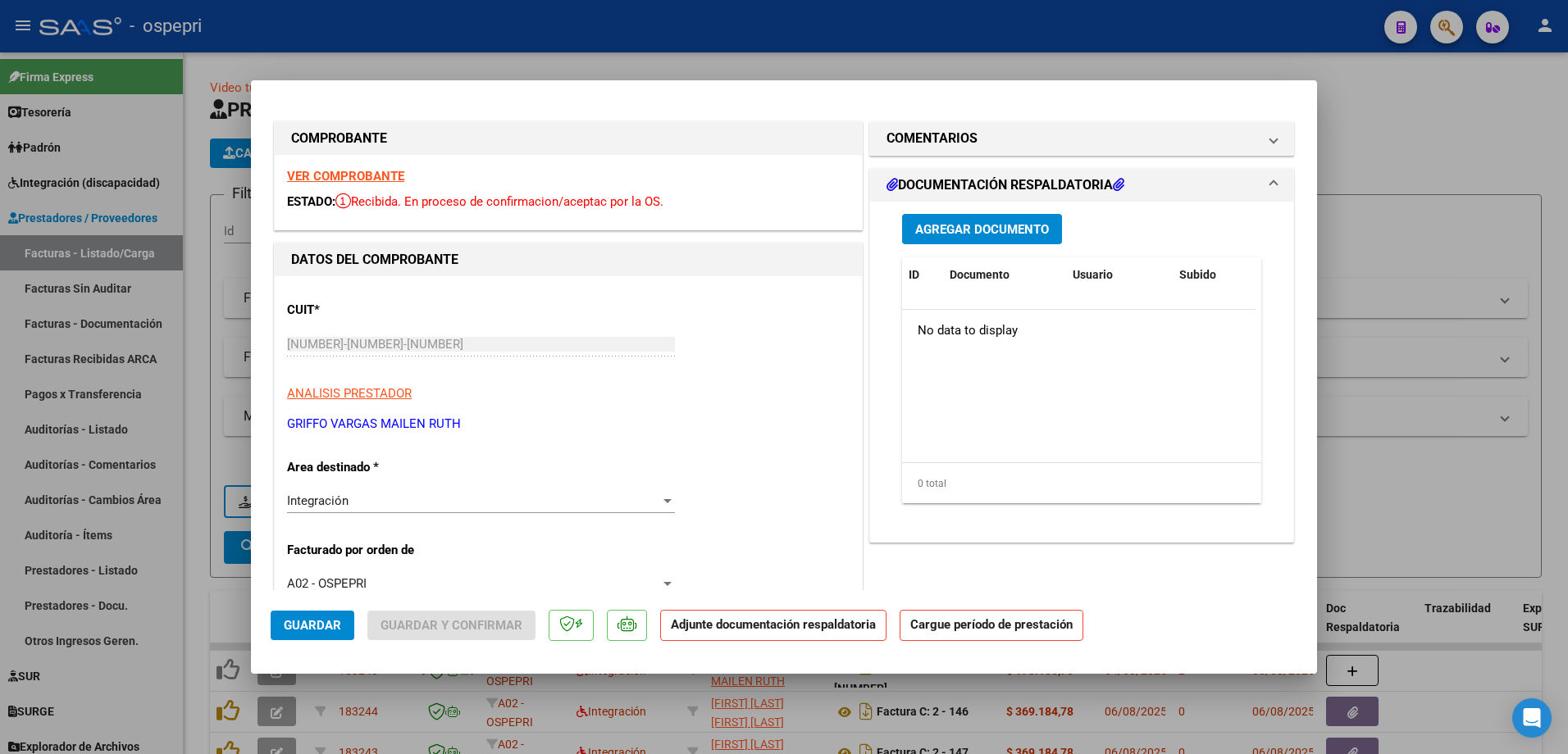 click on "VER COMPROBANTE" at bounding box center (345, 176) 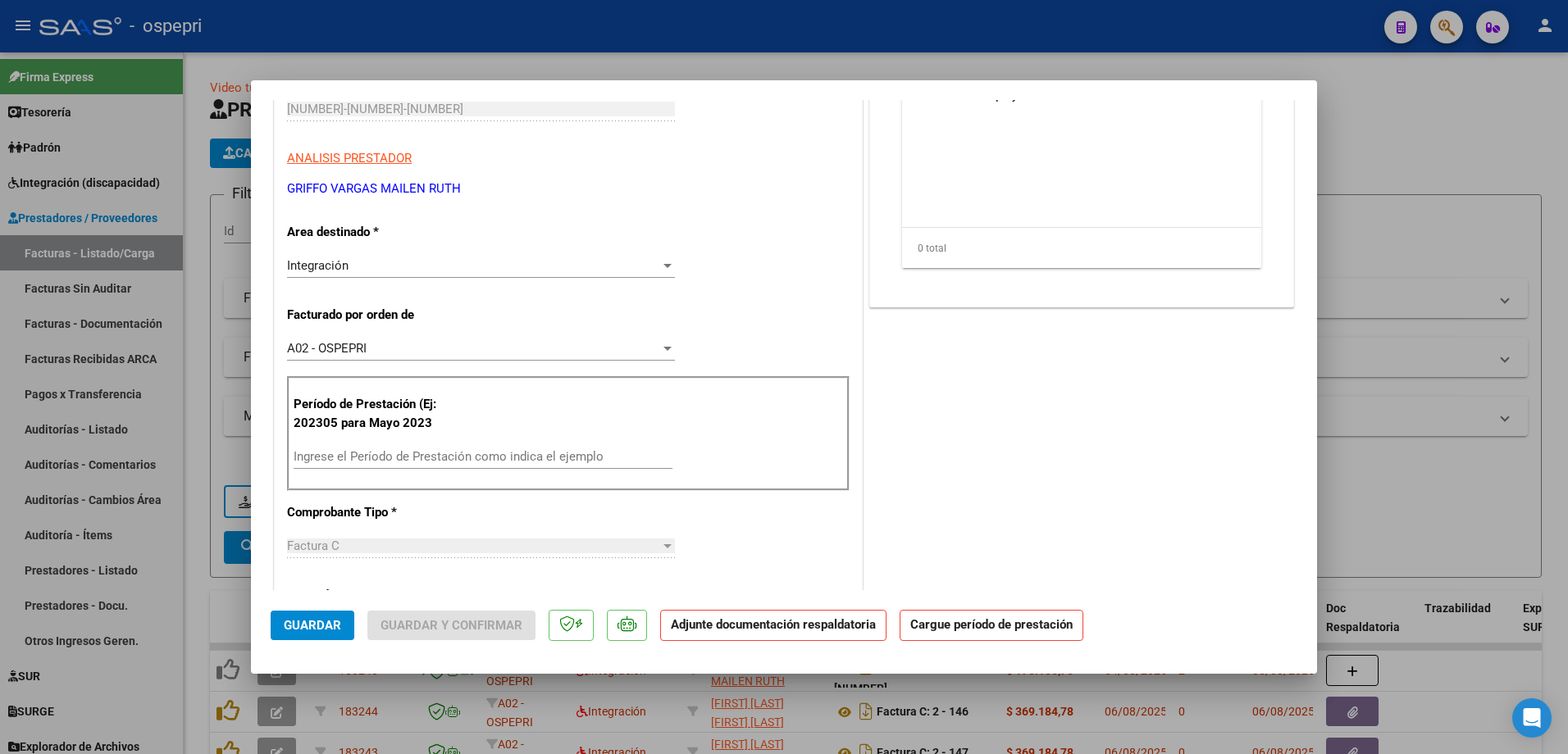 scroll, scrollTop: 246, scrollLeft: 0, axis: vertical 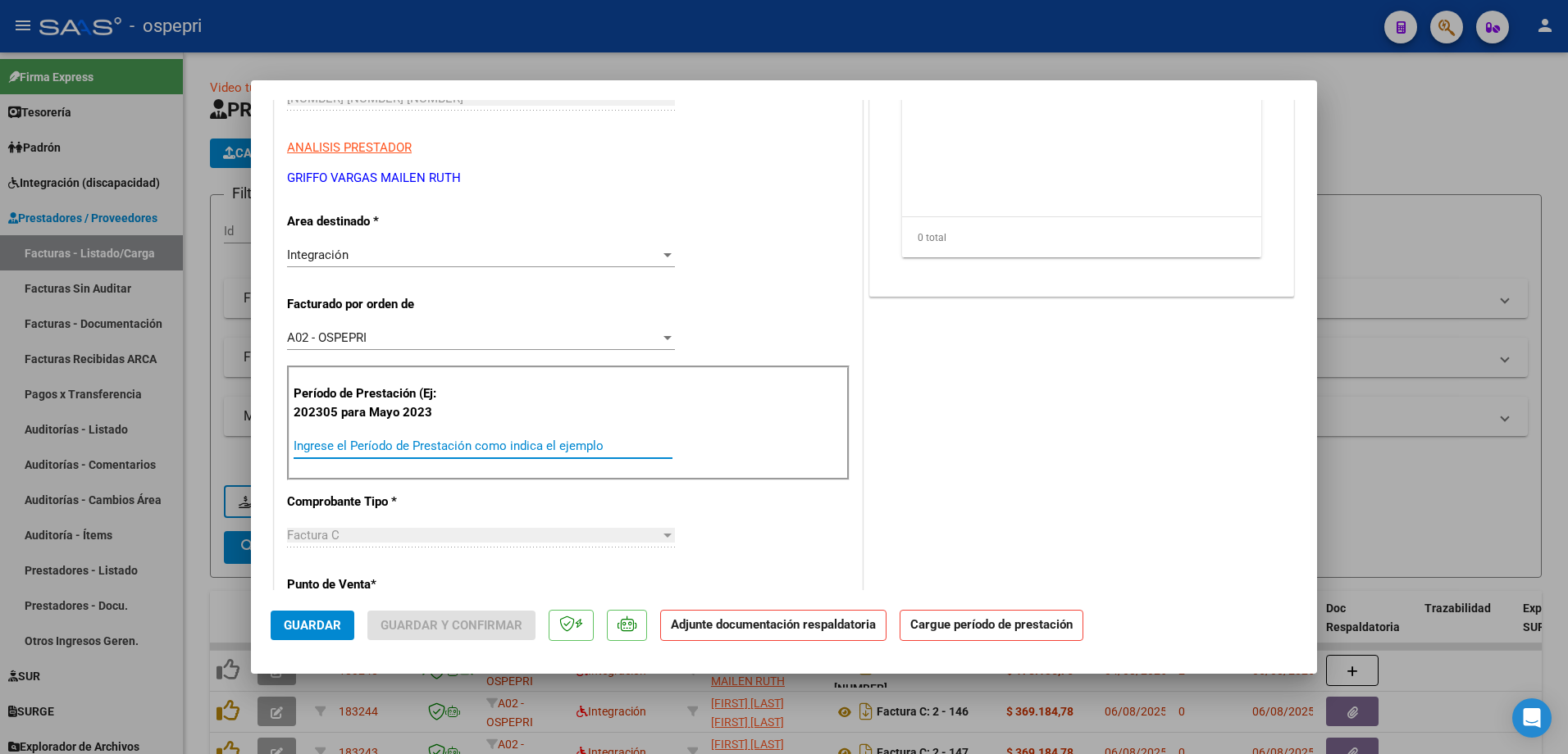 click on "Ingrese el Período de Prestación como indica el ejemplo" at bounding box center (483, 446) 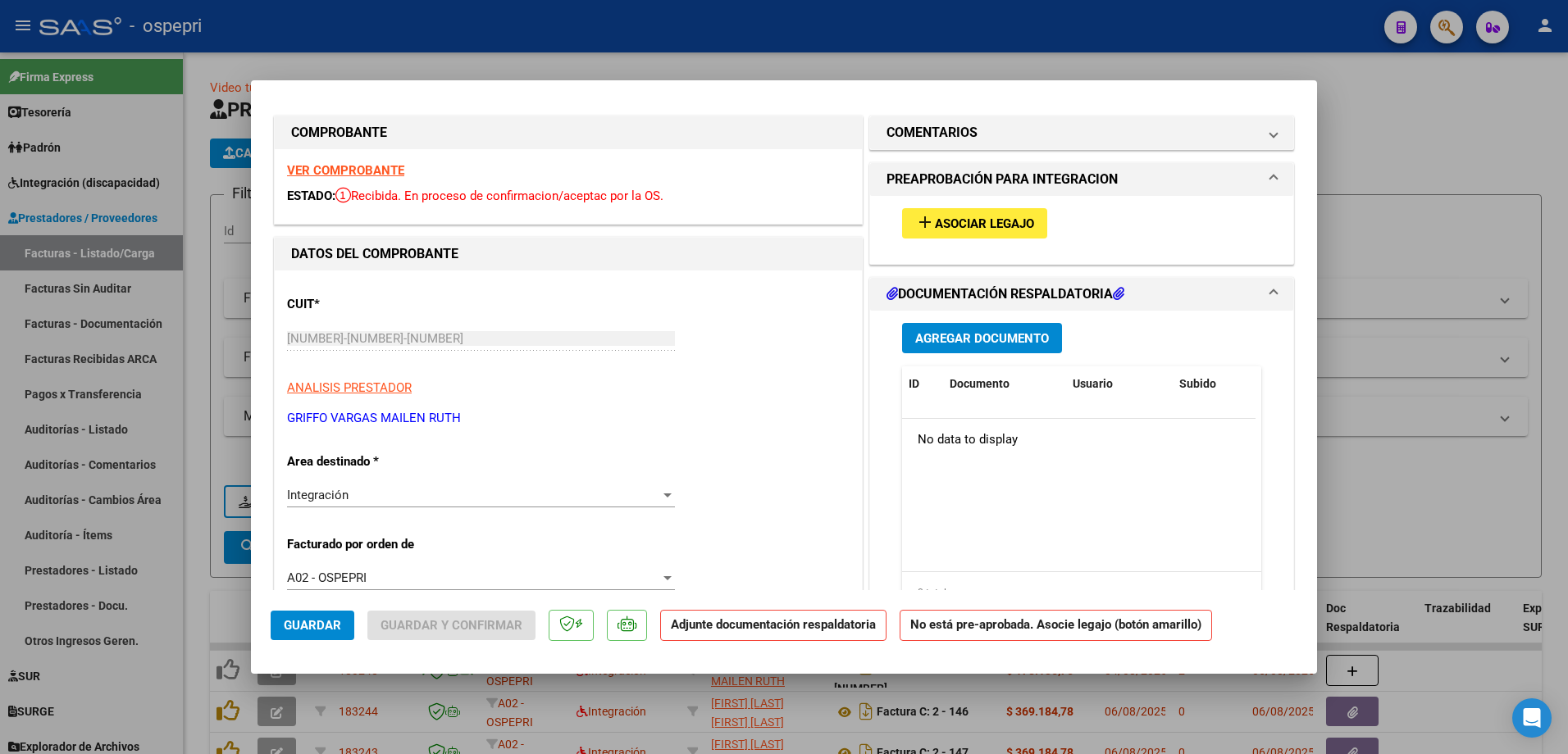 scroll, scrollTop: 0, scrollLeft: 0, axis: both 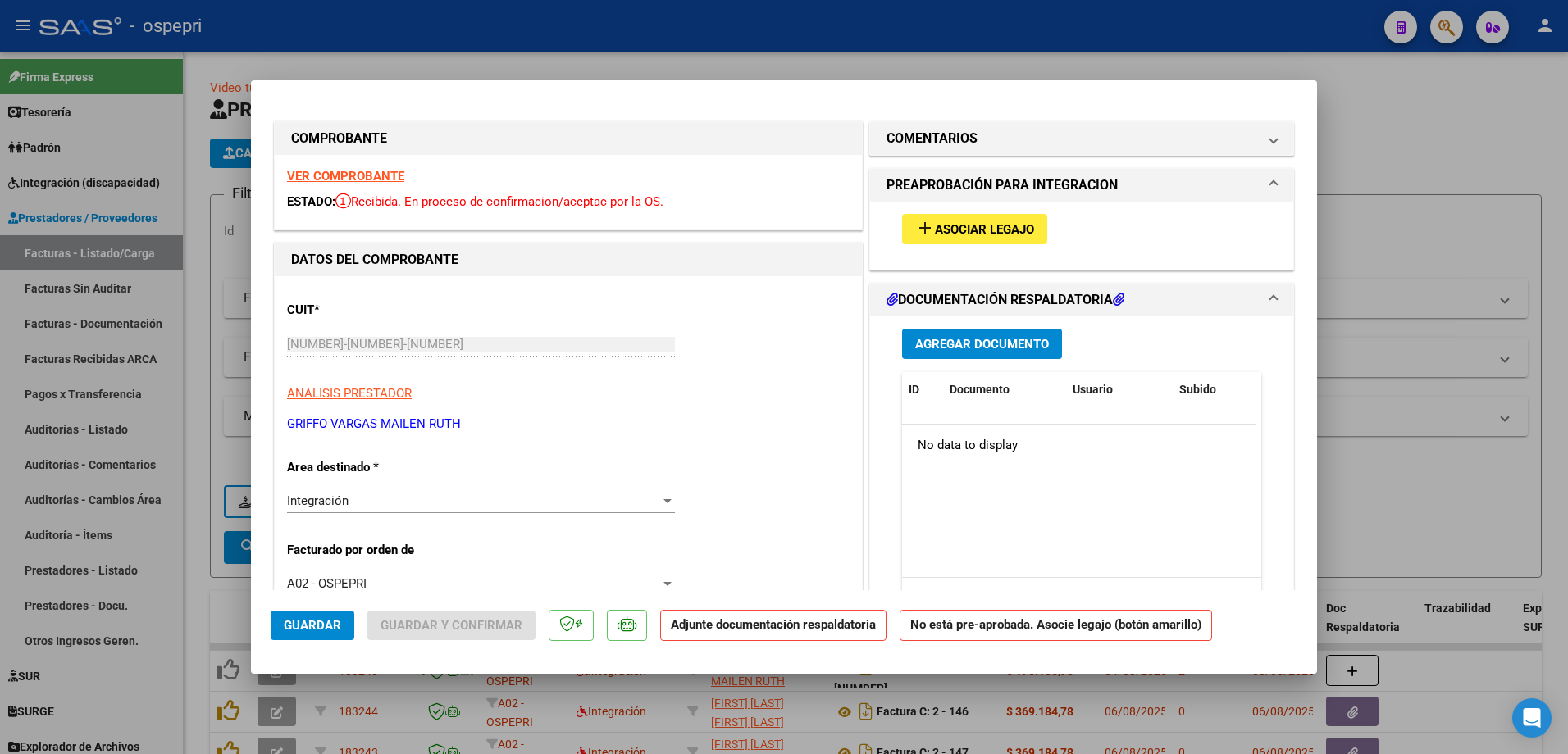type on "202507" 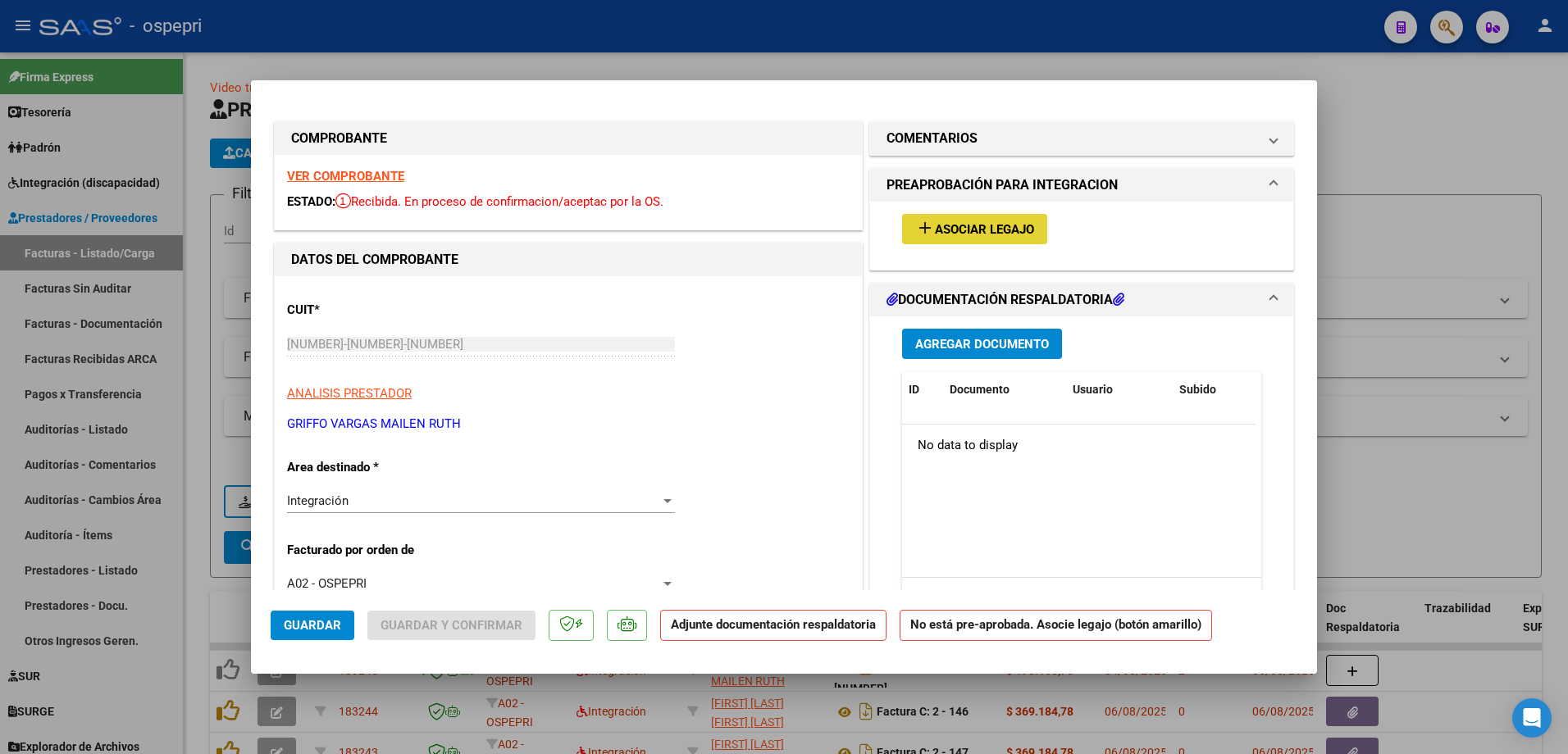 click on "Asociar Legajo" at bounding box center (984, 229) 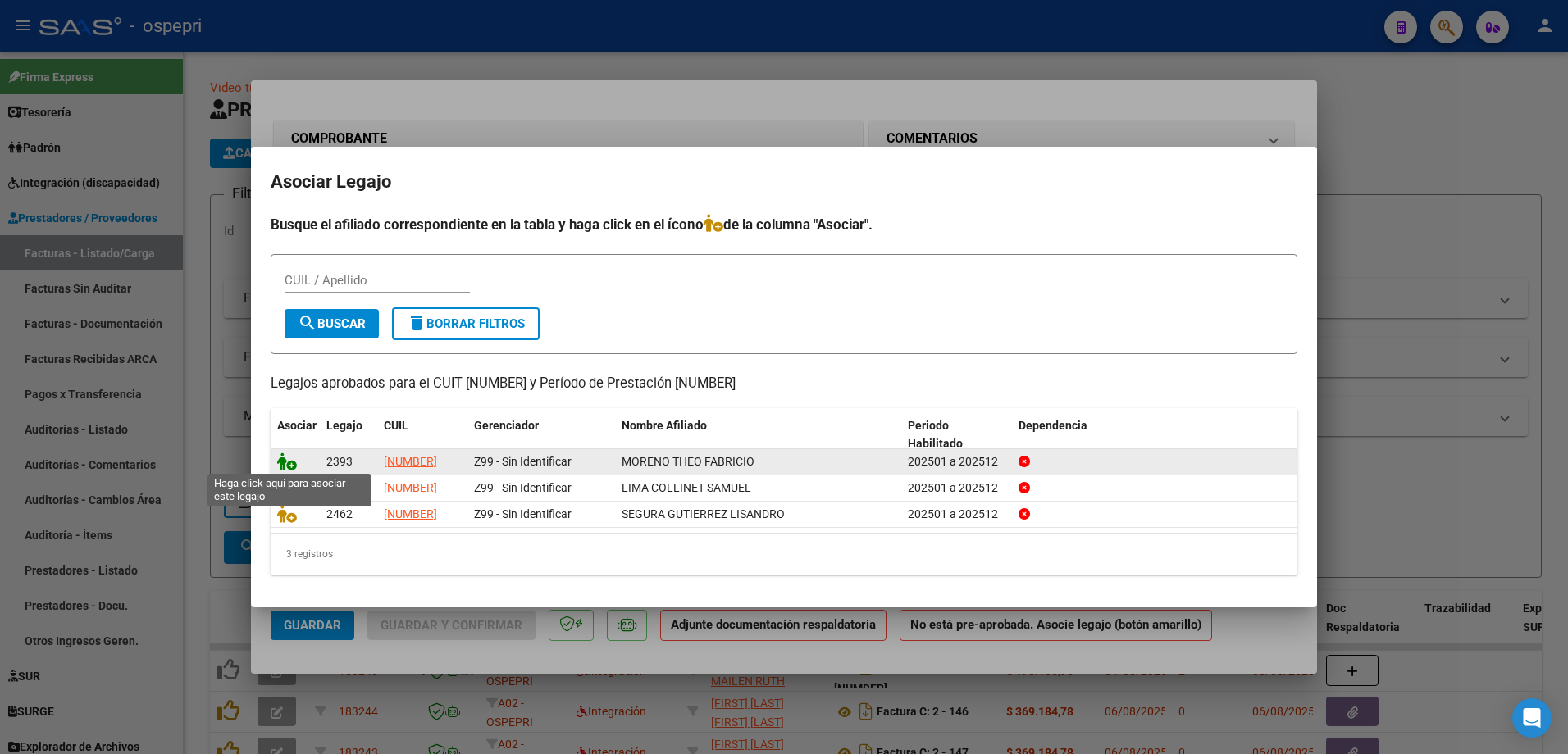 click 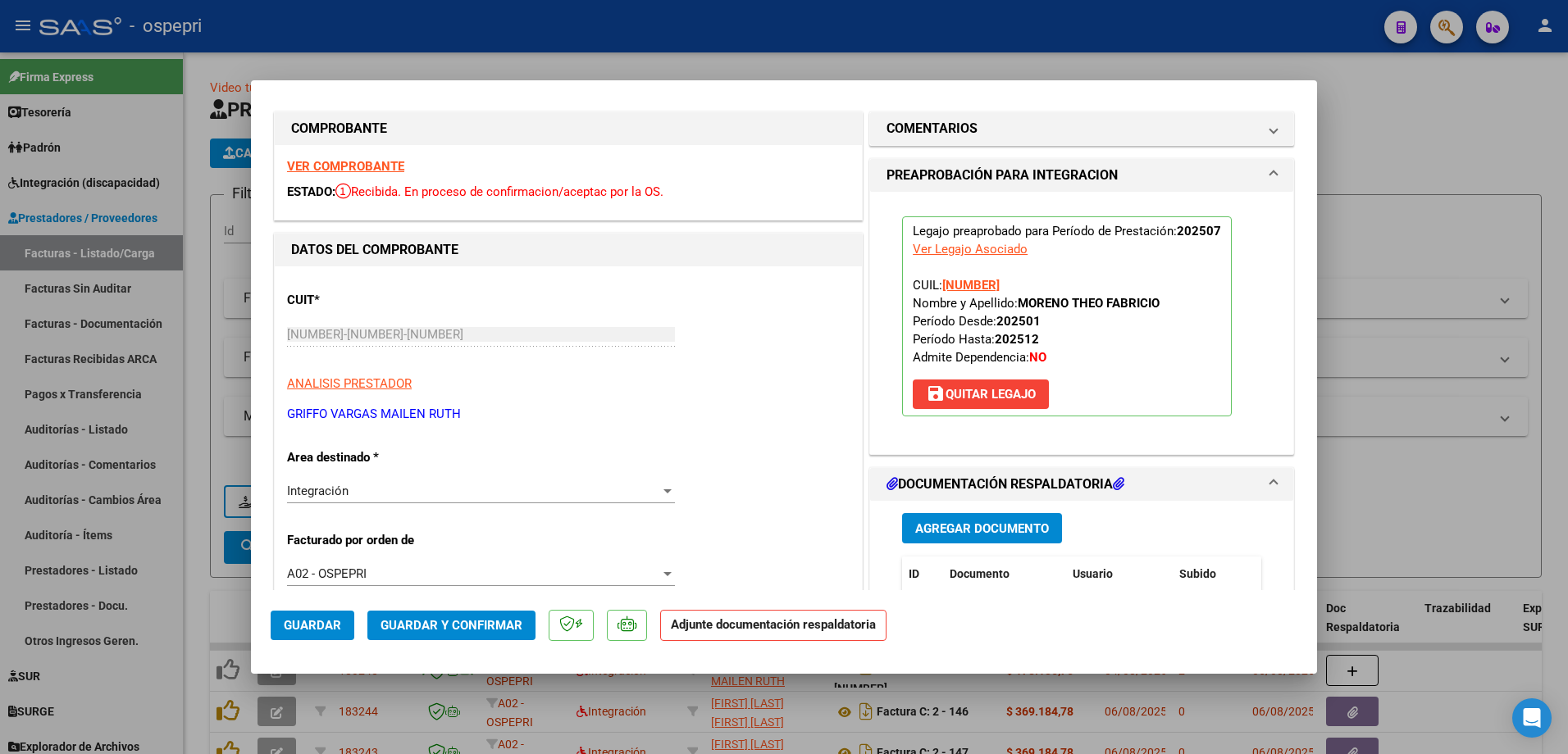 scroll, scrollTop: 0, scrollLeft: 0, axis: both 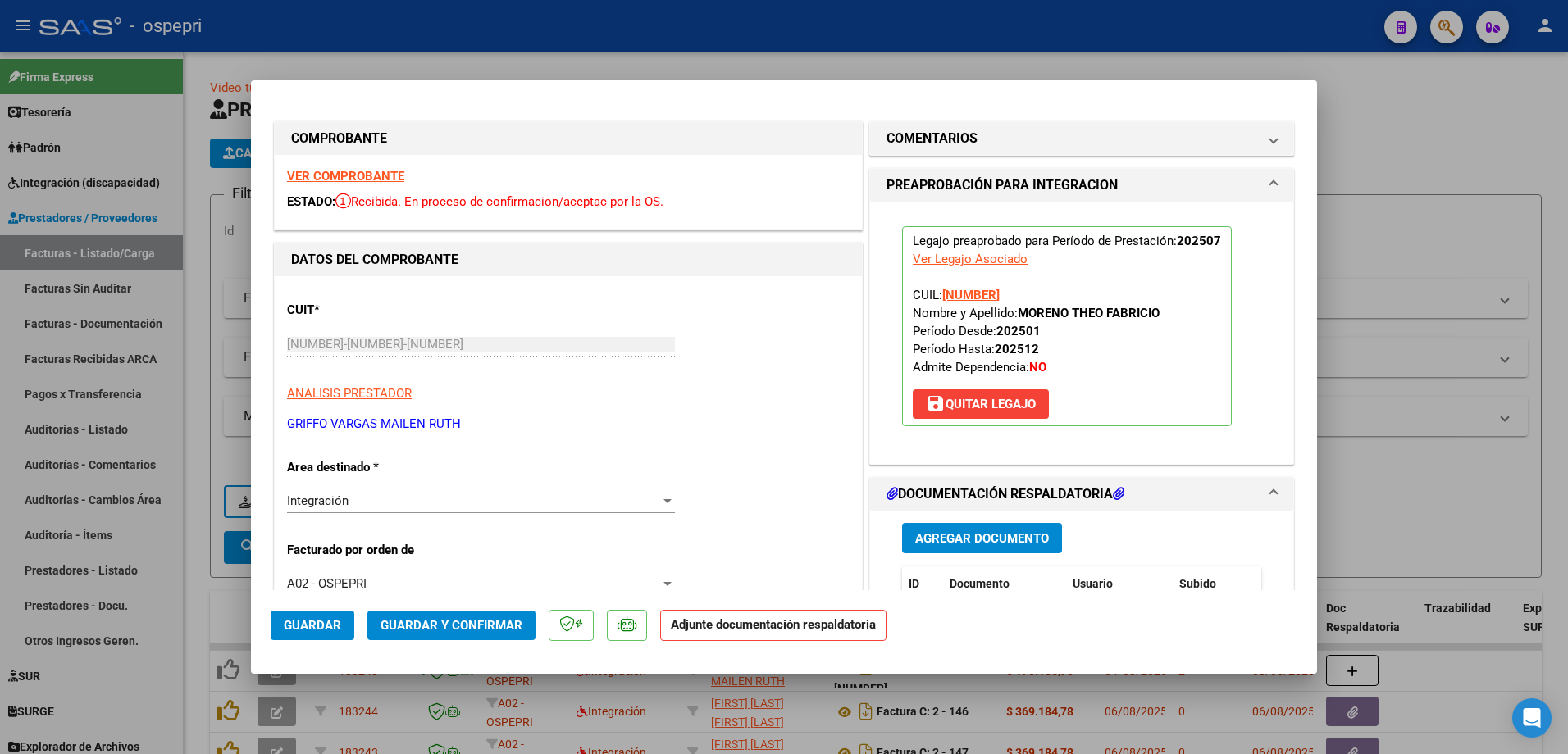 click on "Agregar Documento" at bounding box center [982, 538] 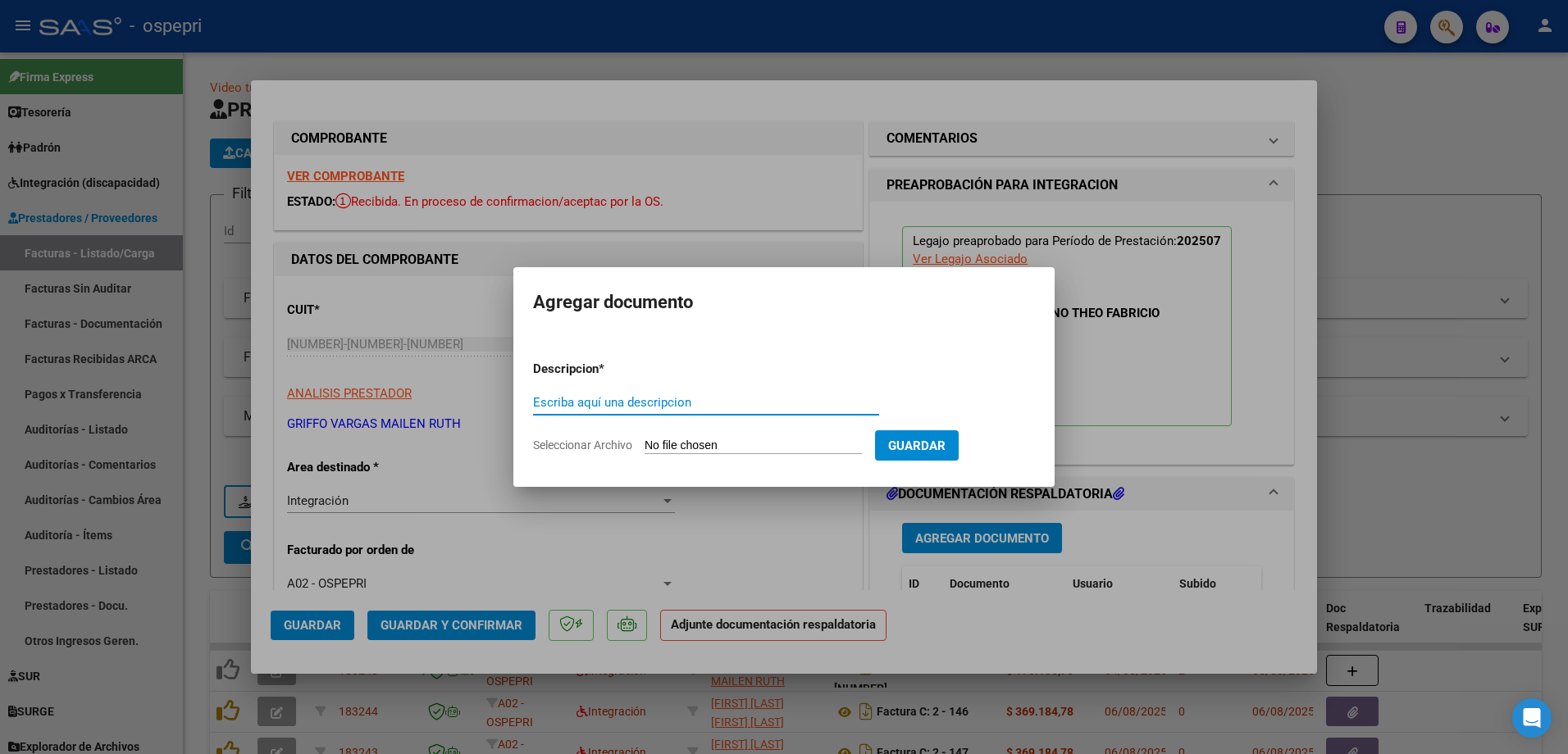 click on "Escriba aquí una descripcion" at bounding box center [706, 402] 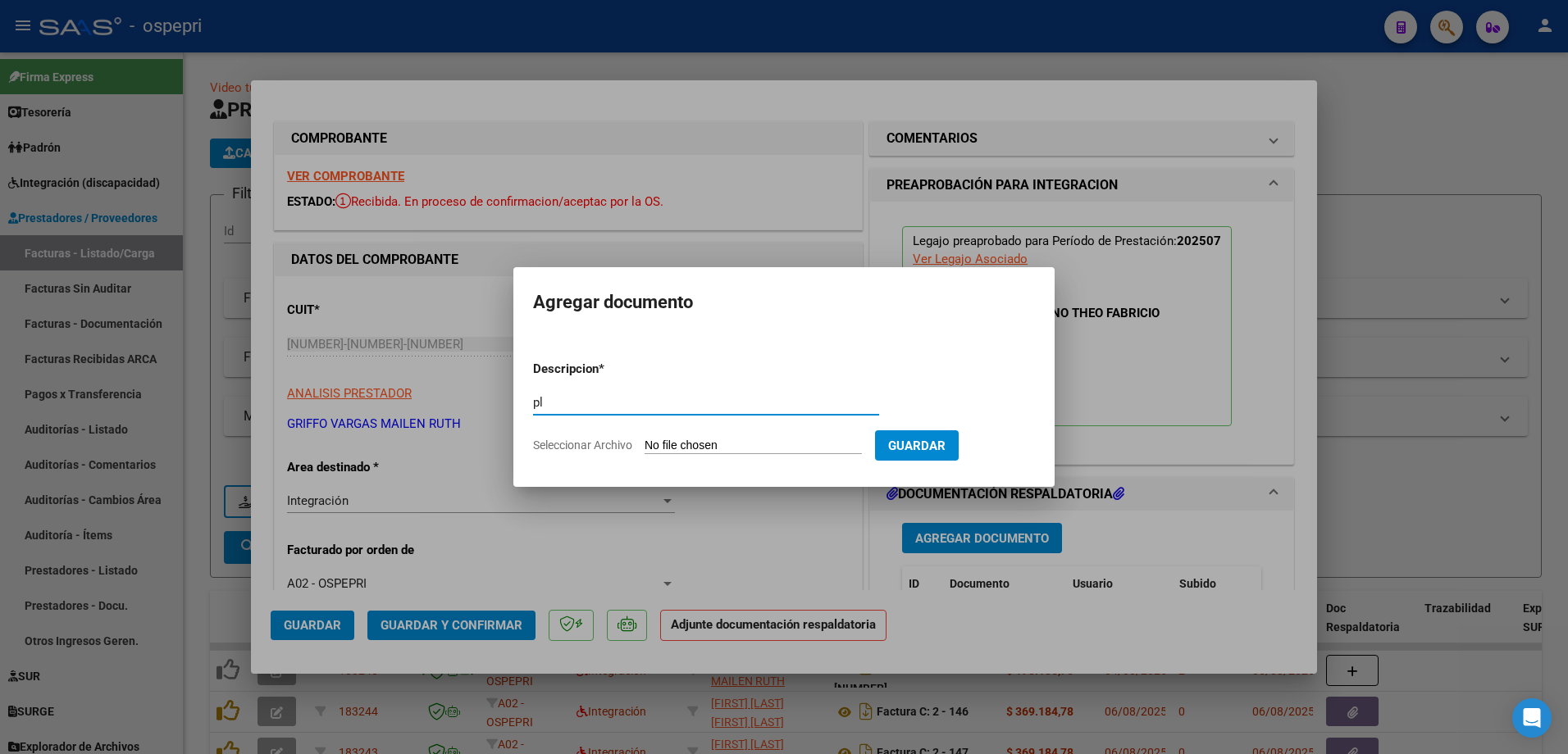 type on "p" 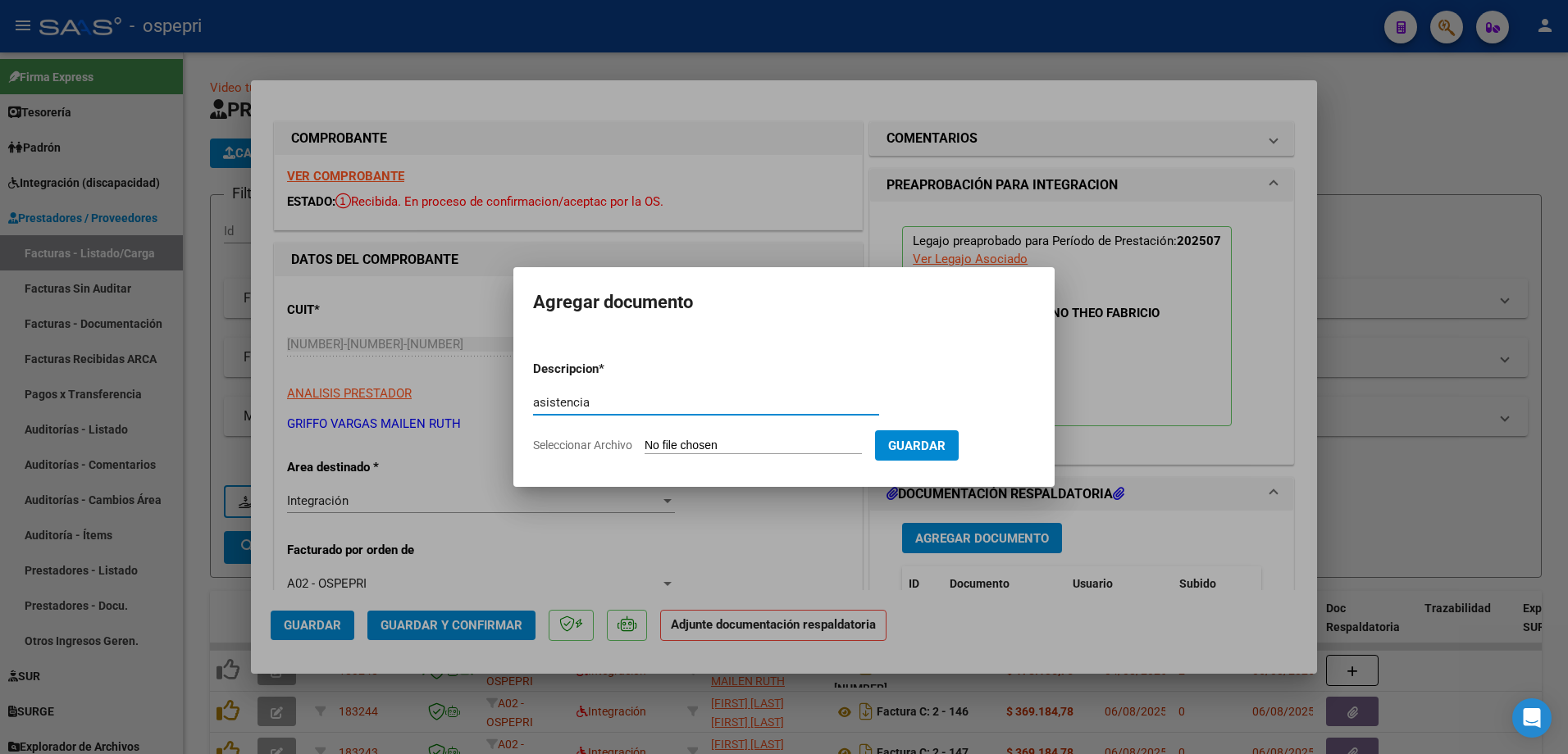 type on "asistencia" 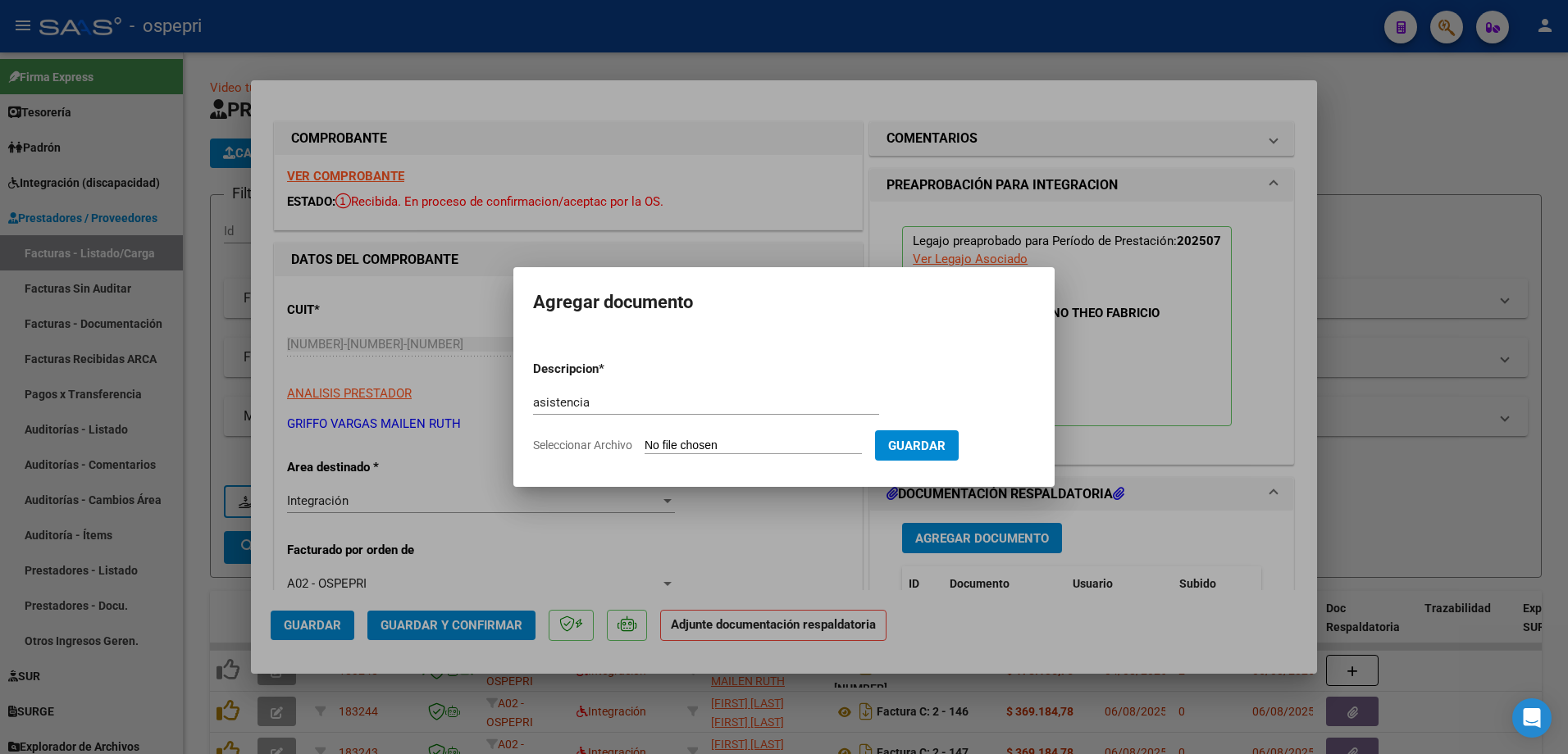 type on "C:\fakepath\Planilla Fono Julio- Theo Moreno.pdf" 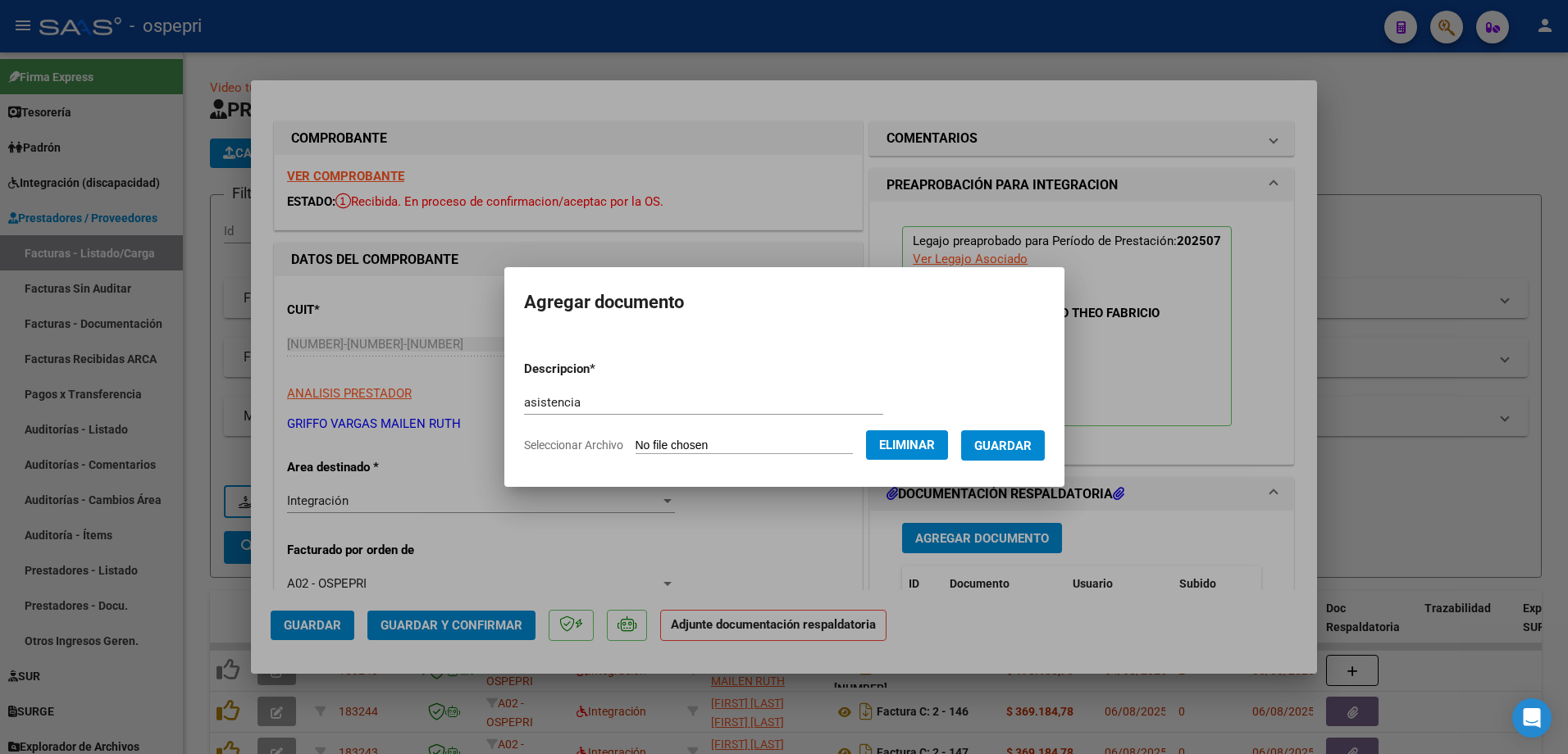 click on "Guardar" at bounding box center (1003, 446) 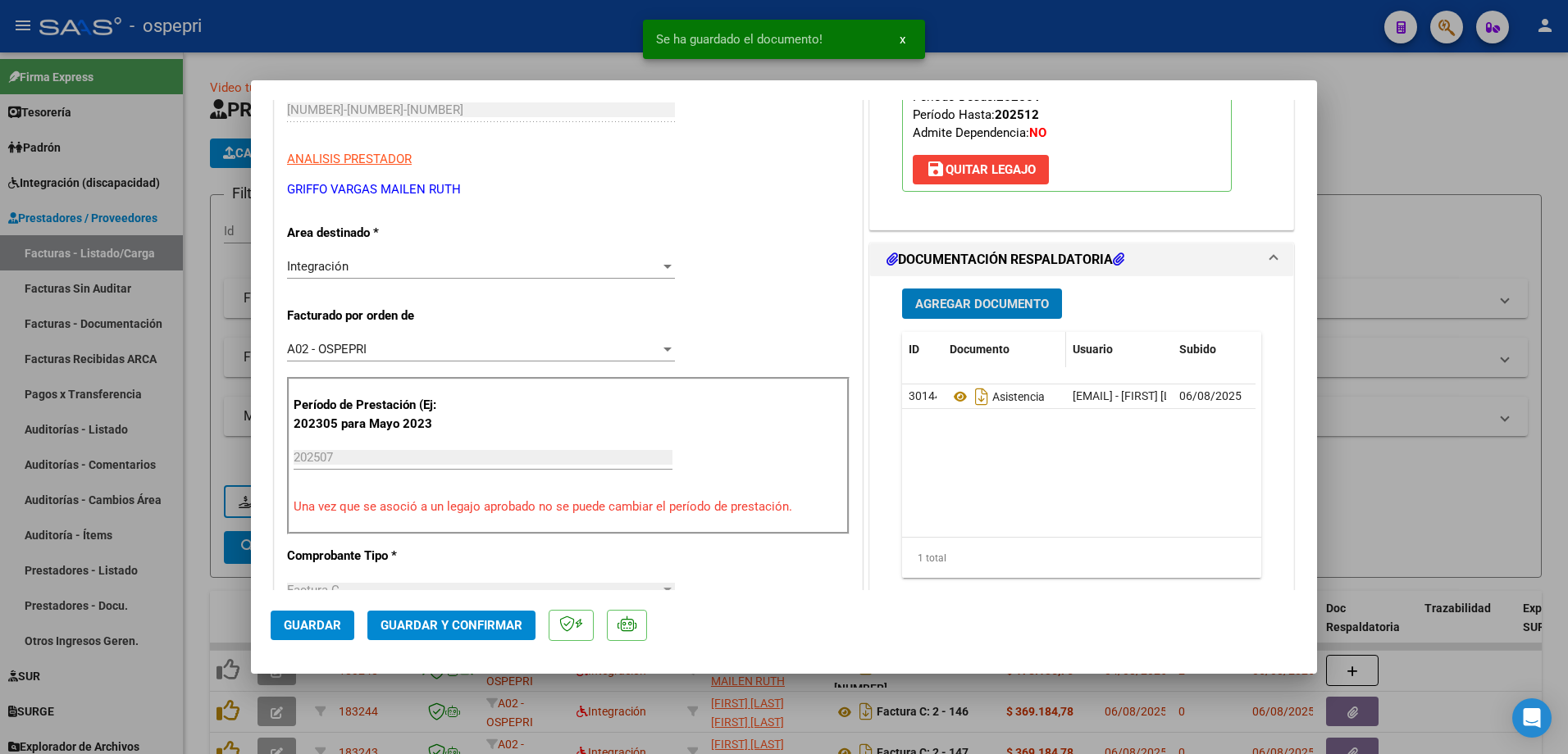 scroll, scrollTop: 246, scrollLeft: 0, axis: vertical 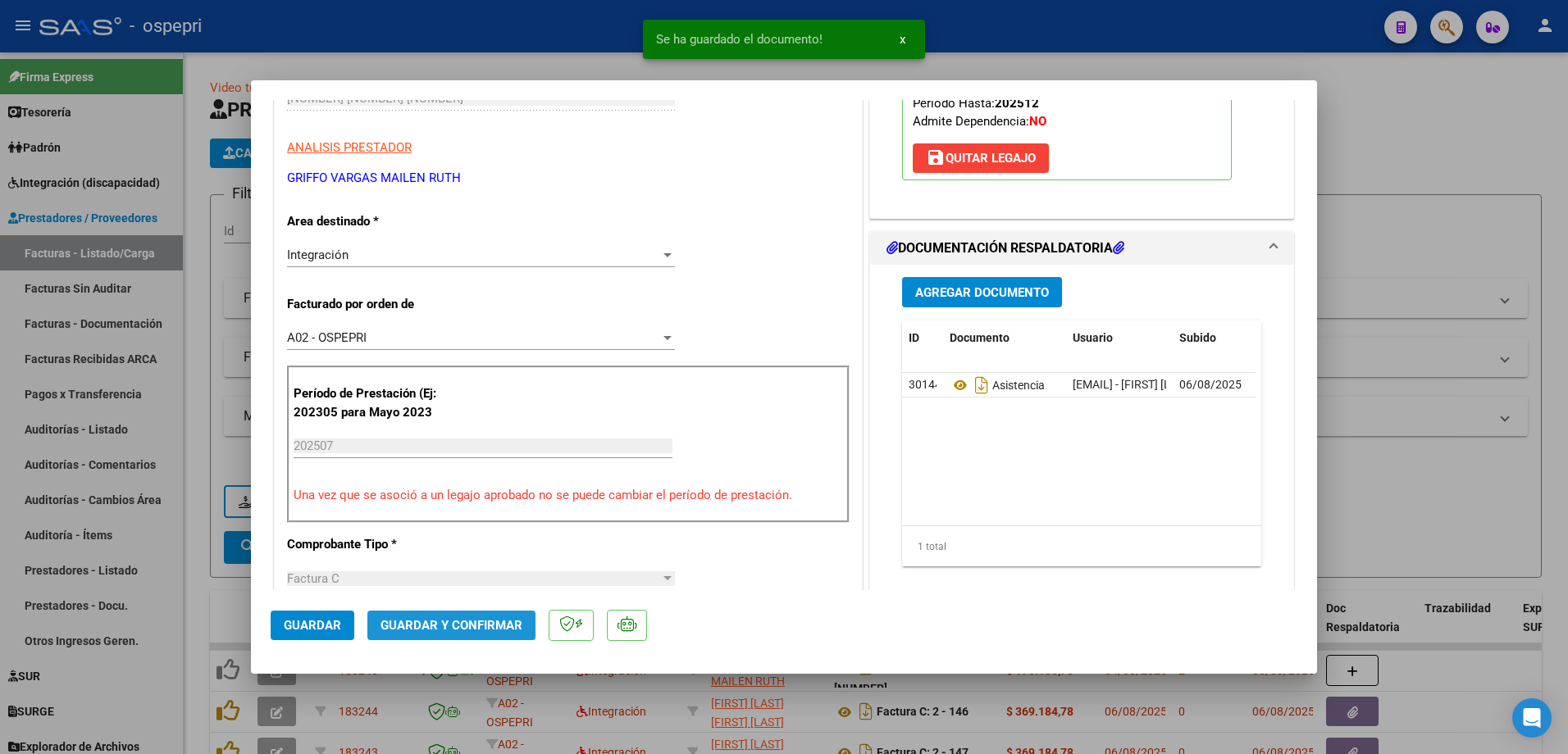 click on "Guardar y Confirmar" 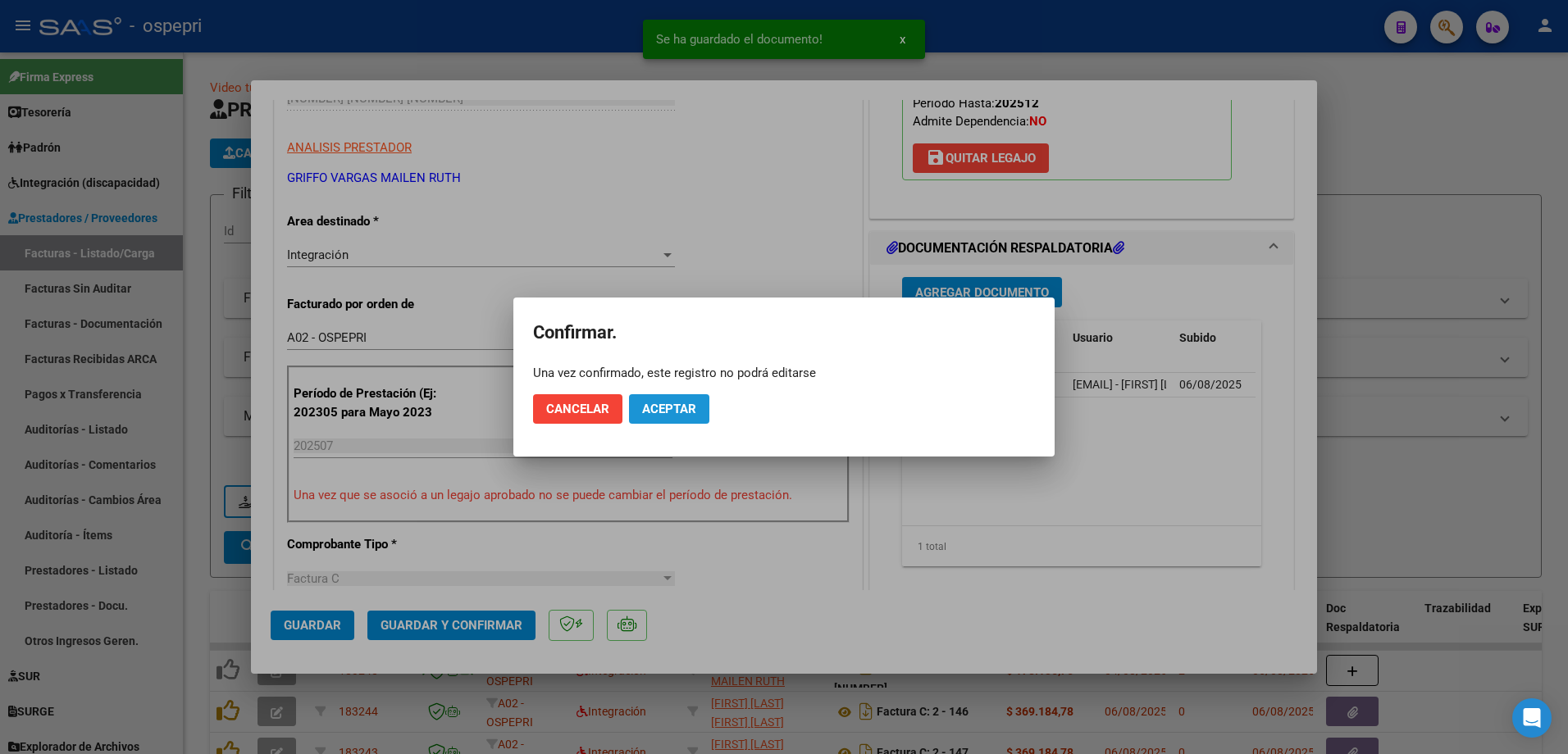 click on "Aceptar" 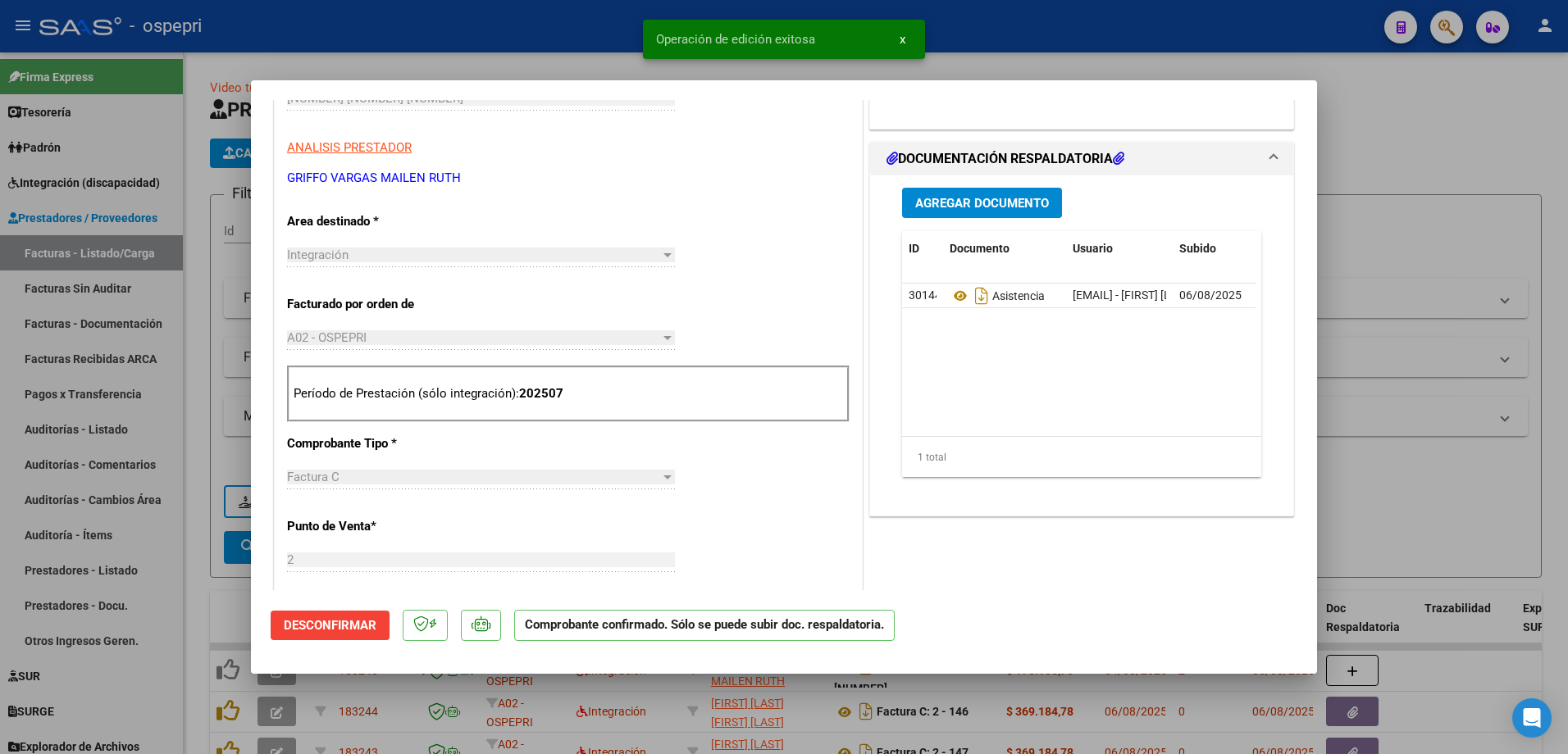 type 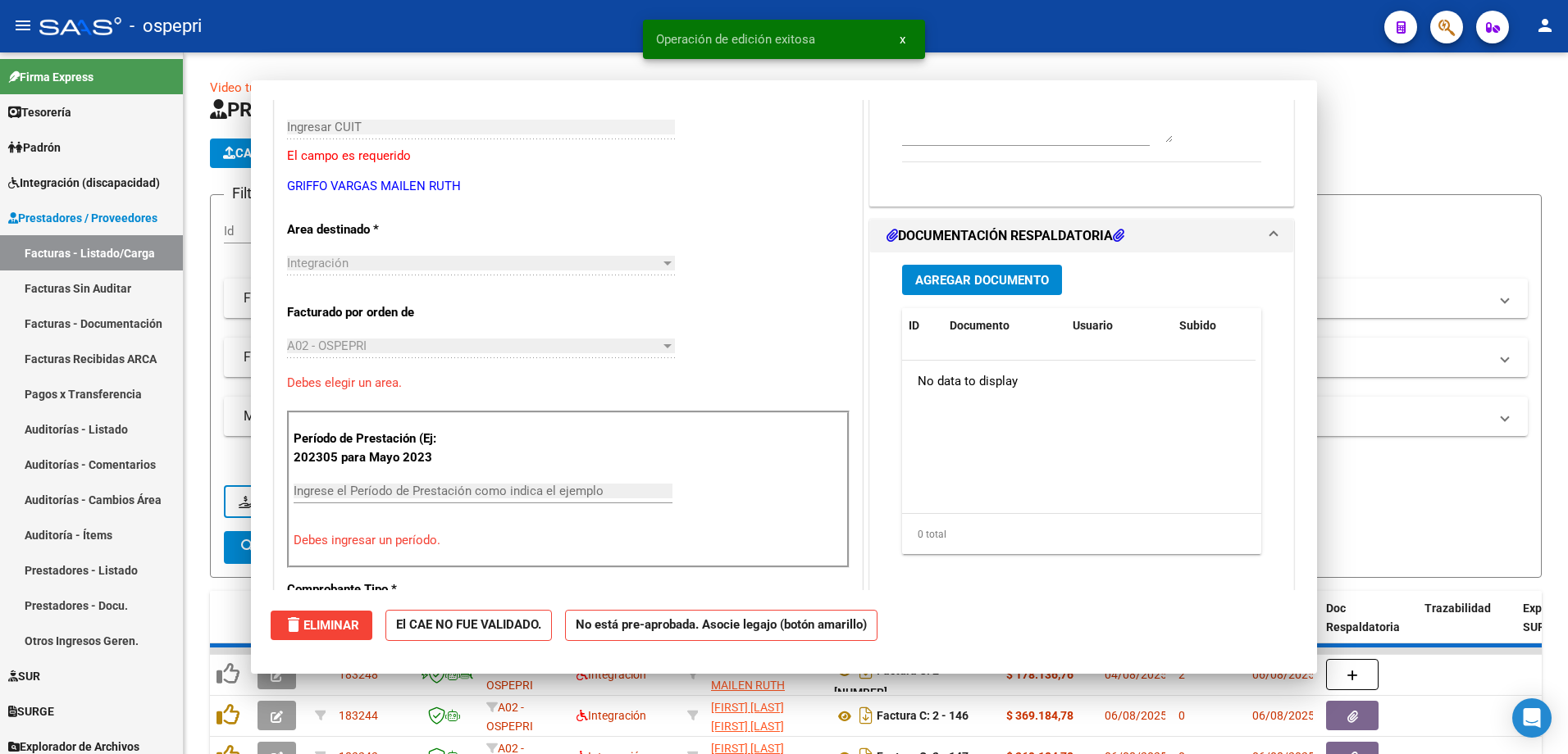 scroll, scrollTop: 275, scrollLeft: 0, axis: vertical 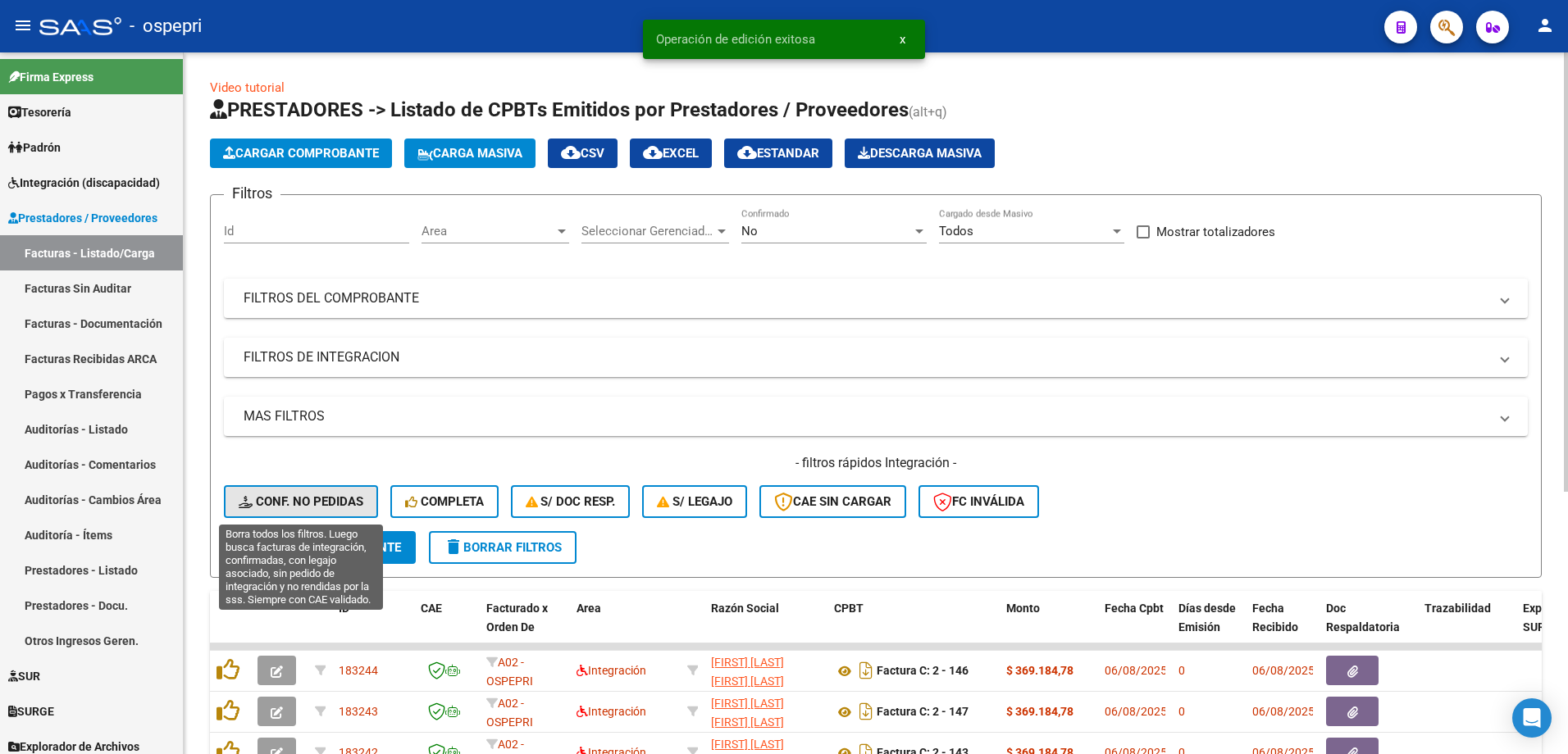 click on "Conf. no pedidas" 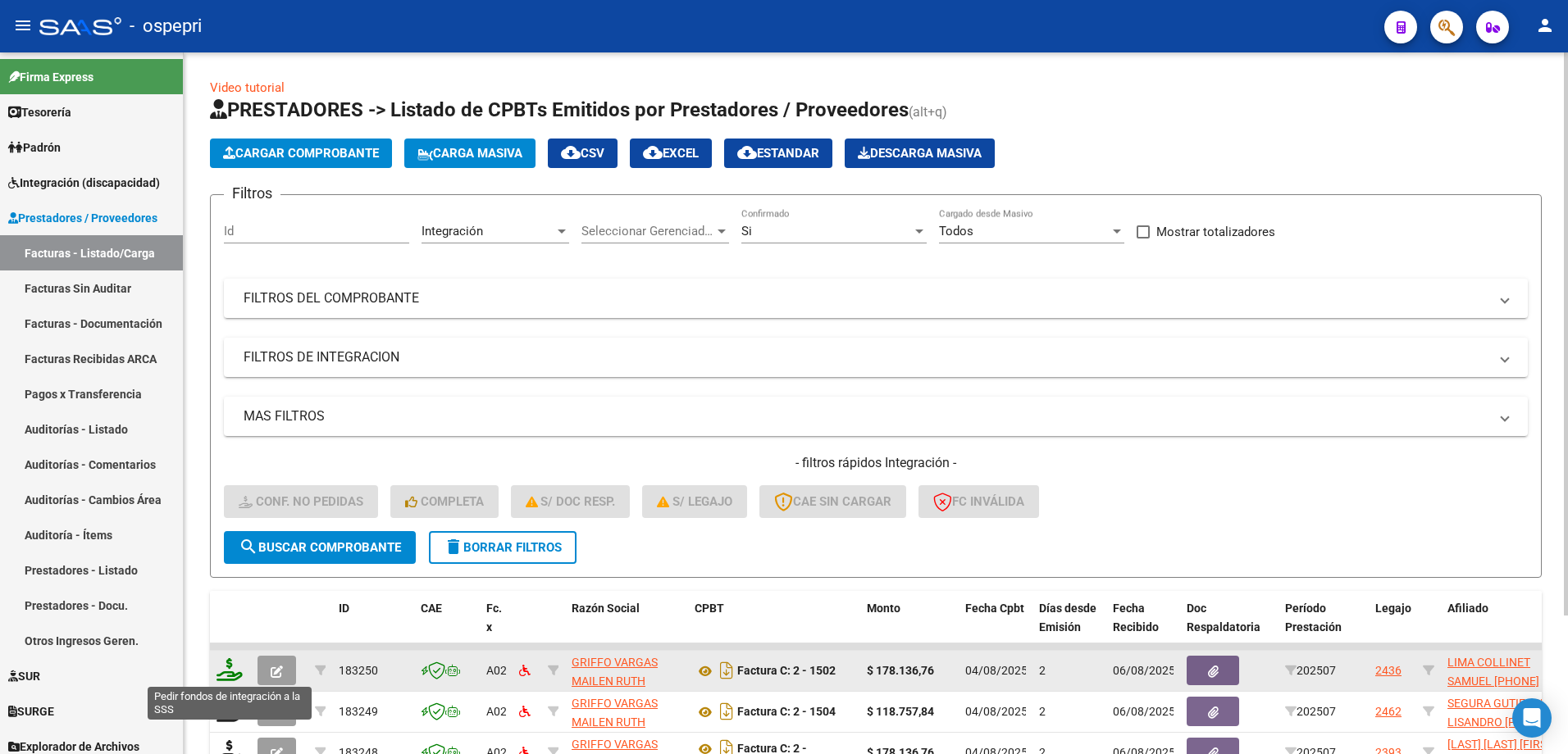 click 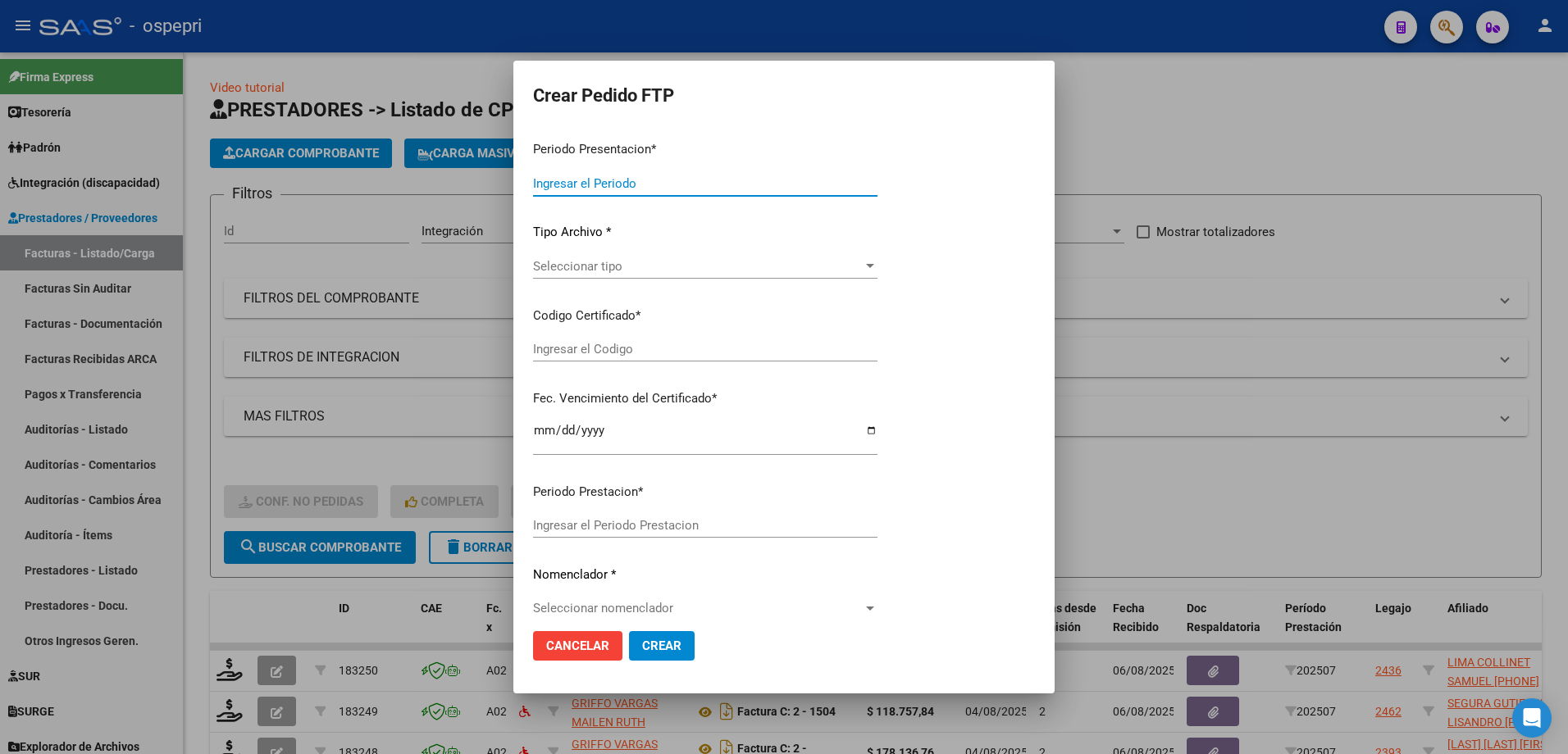 type on "202507" 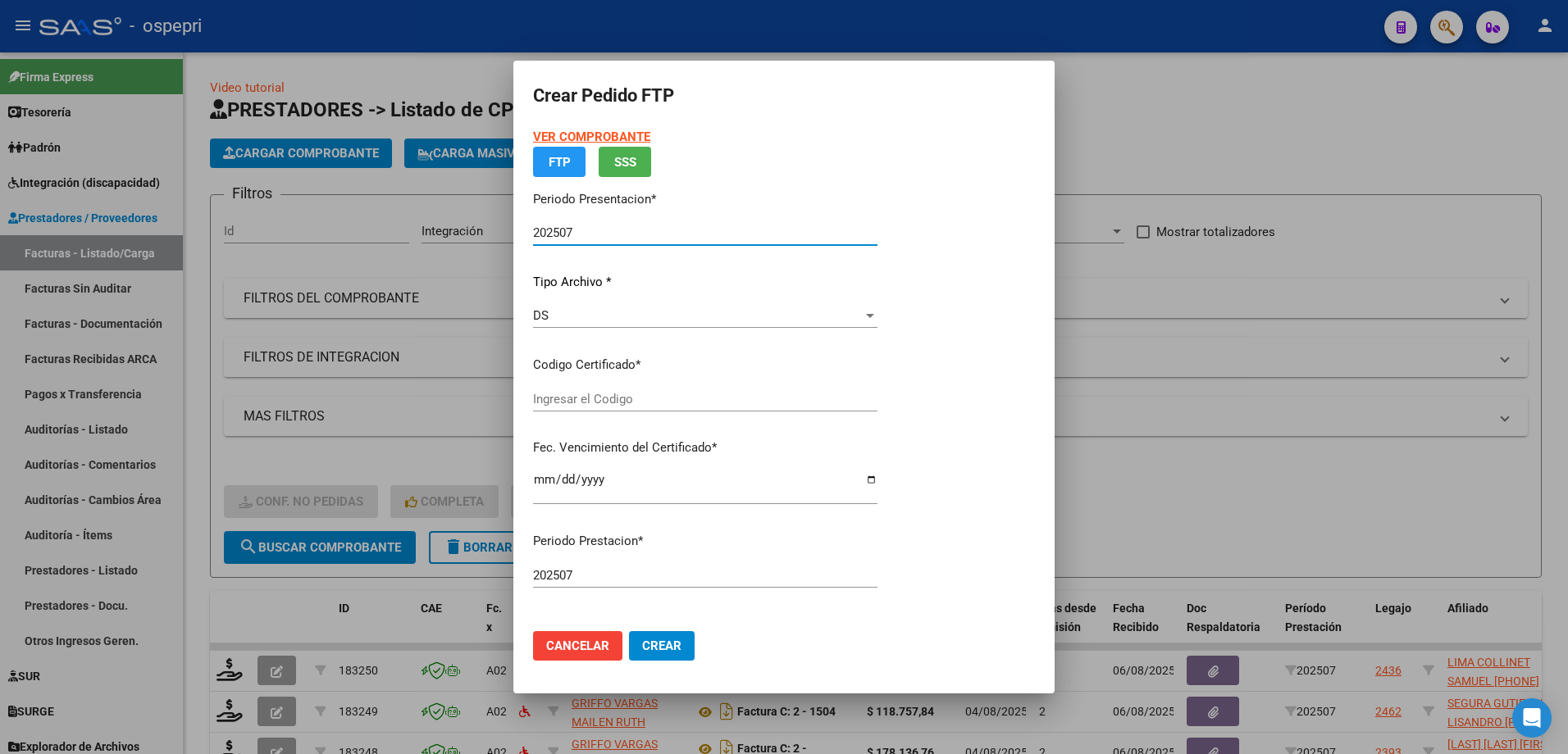 type on "2058409580-7" 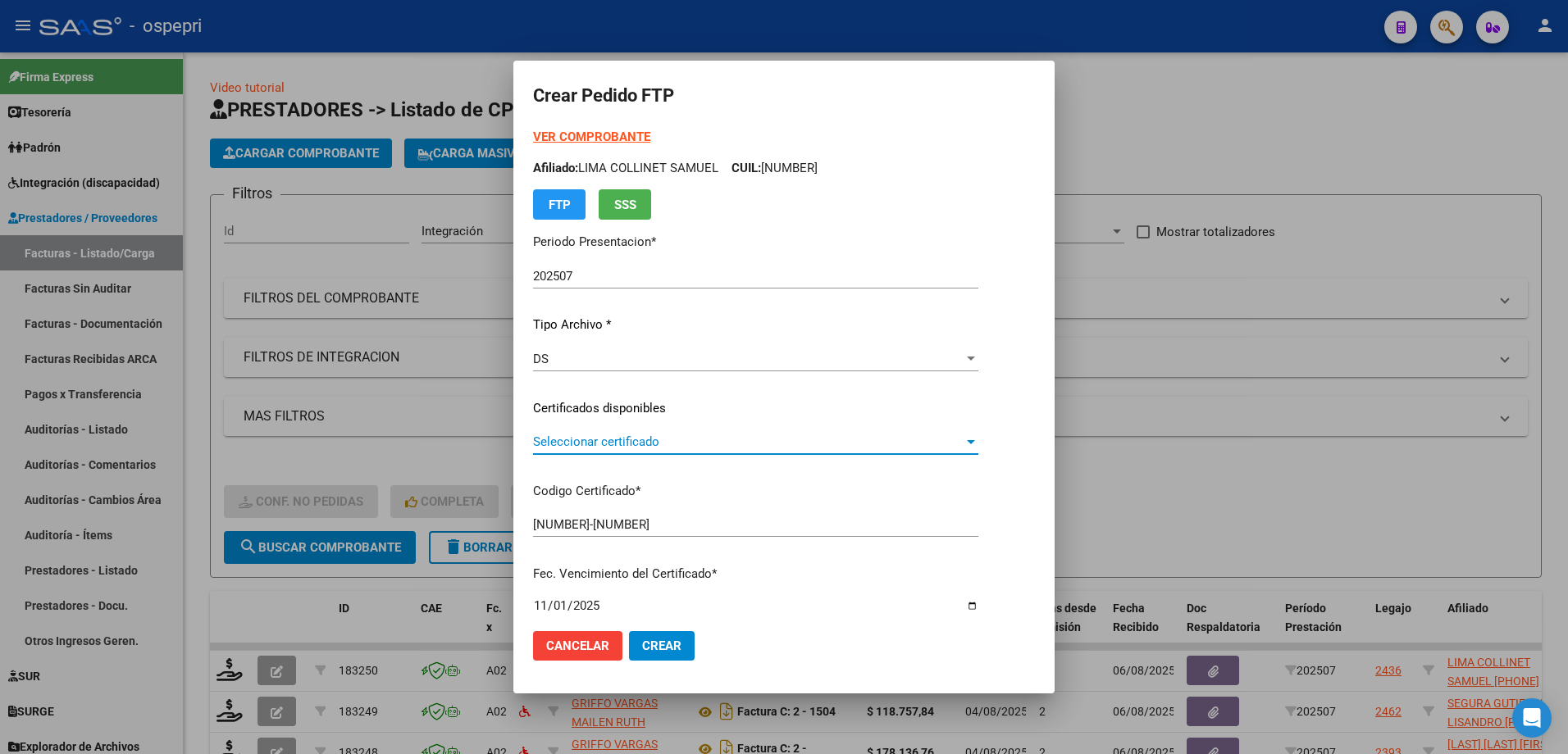 click on "Seleccionar certificado" at bounding box center (748, 442) 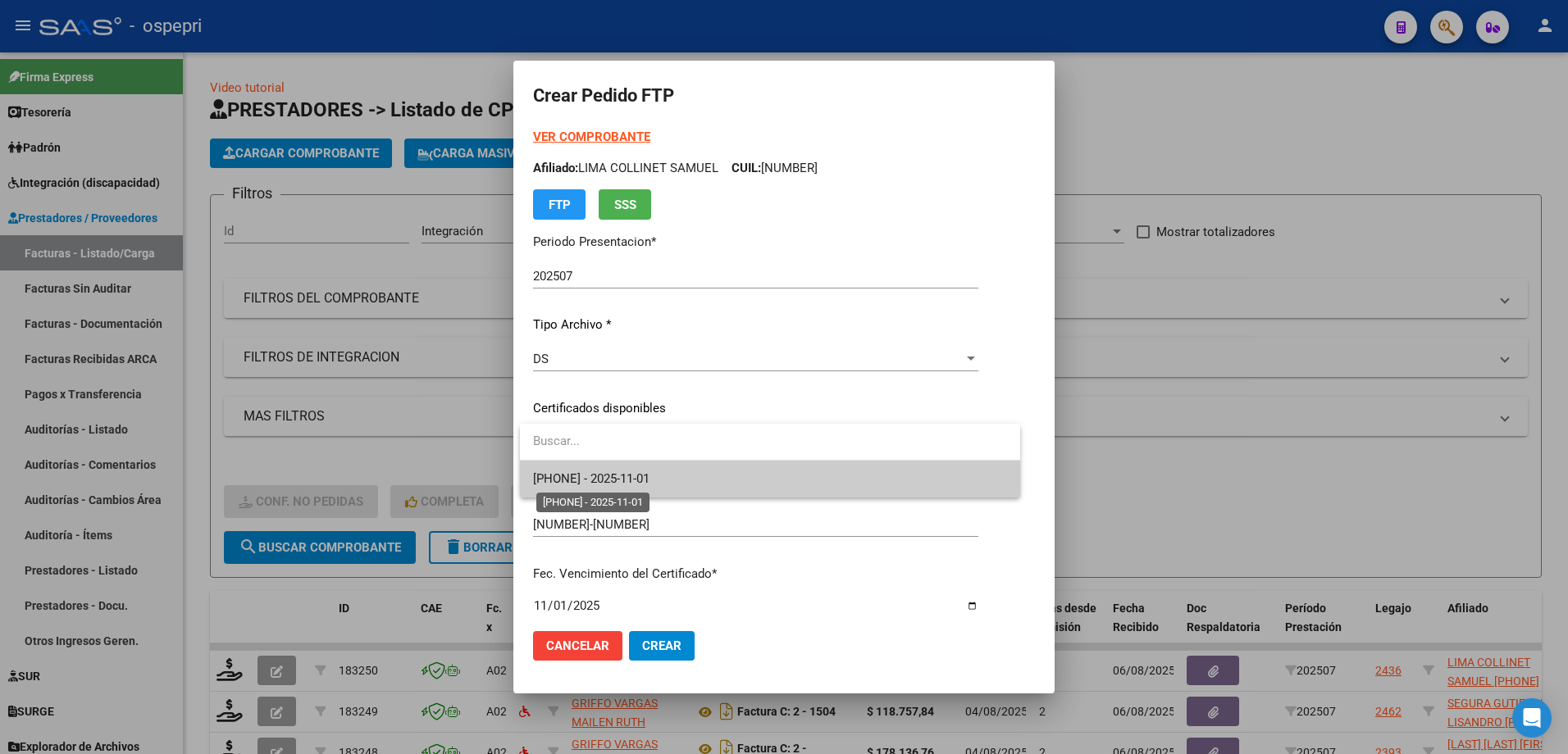 click on "2058409580-7 - 2025-11-01" at bounding box center [591, 479] 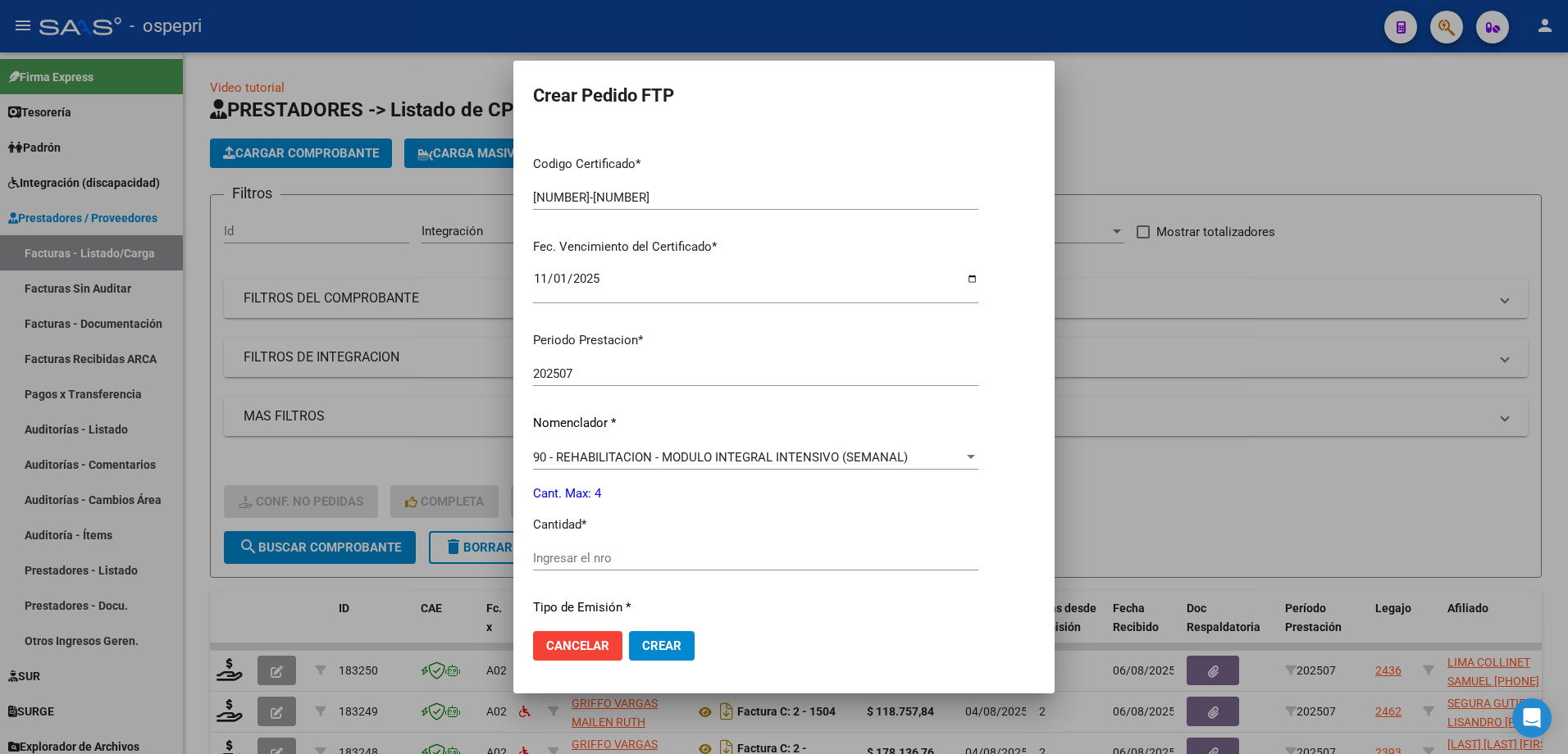 scroll, scrollTop: 328, scrollLeft: 0, axis: vertical 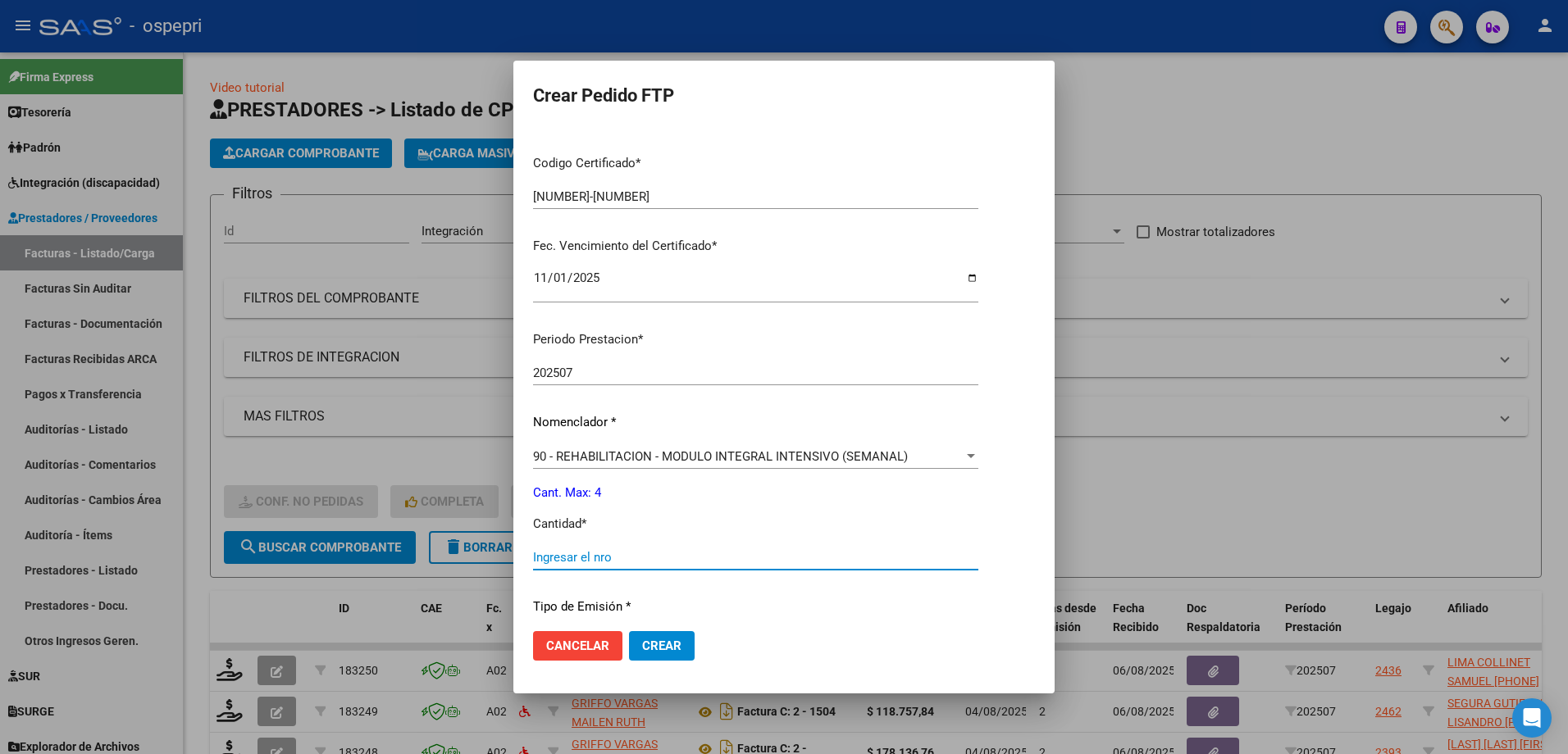 click on "Ingresar el nro" at bounding box center [755, 557] 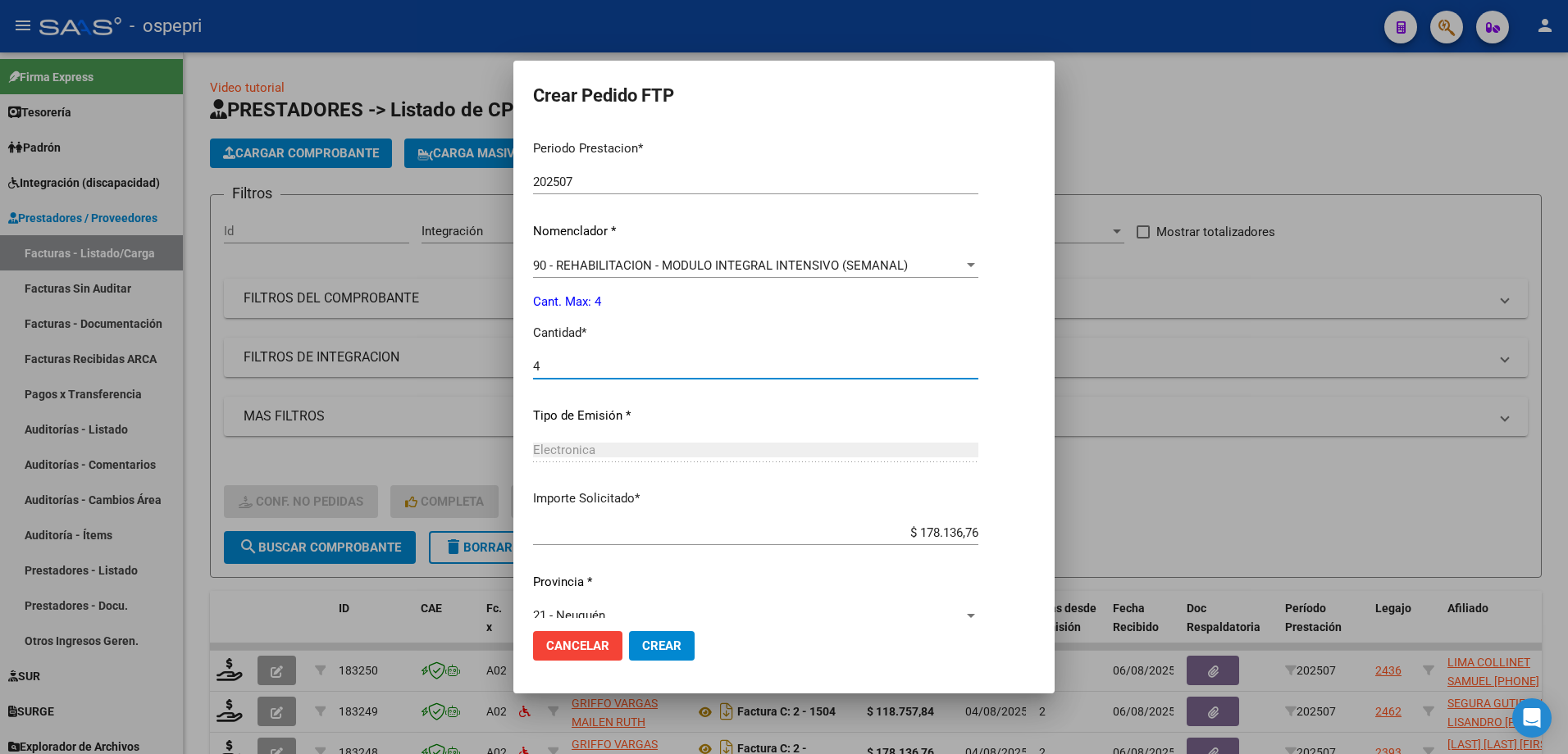 scroll, scrollTop: 544, scrollLeft: 0, axis: vertical 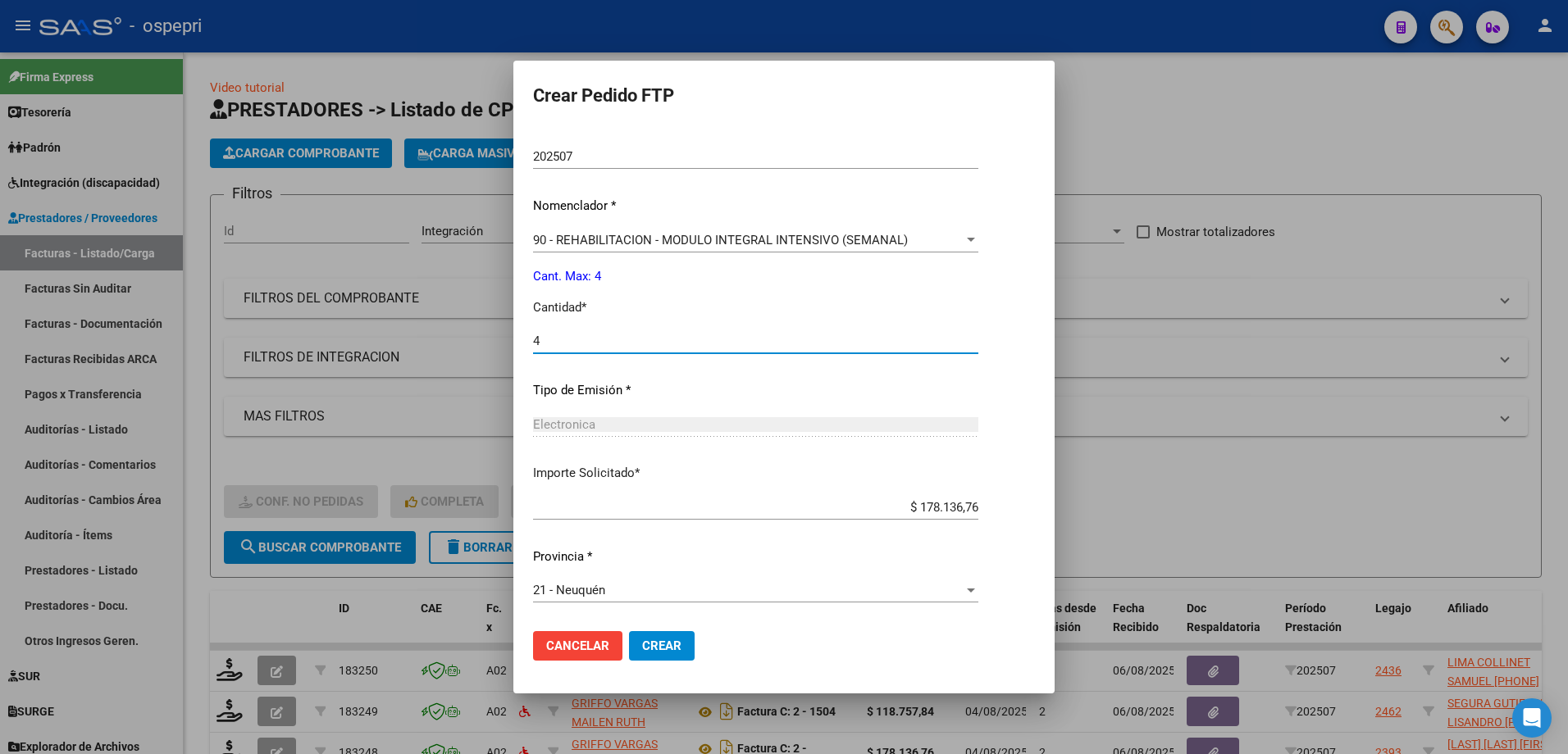 type on "4" 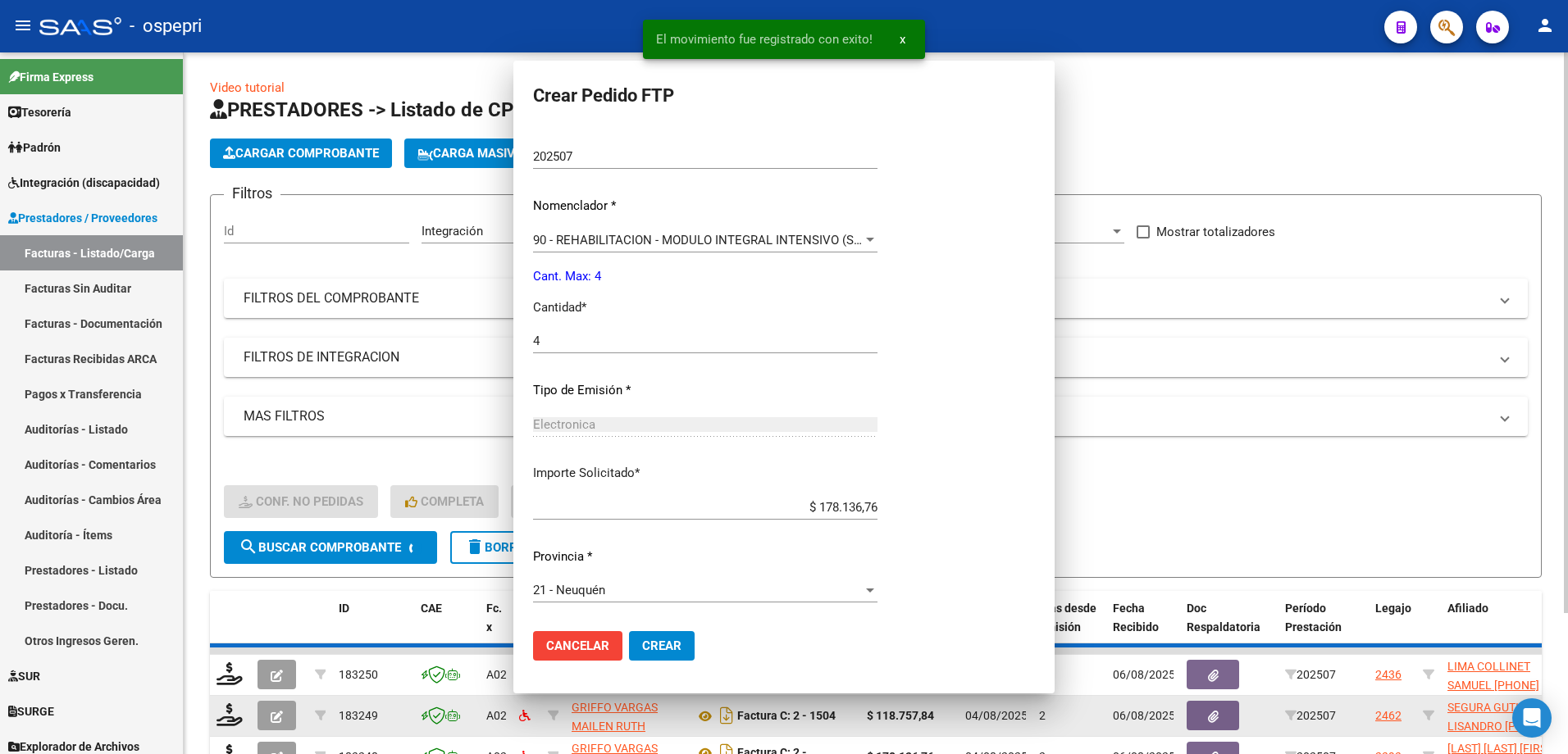 scroll, scrollTop: 0, scrollLeft: 0, axis: both 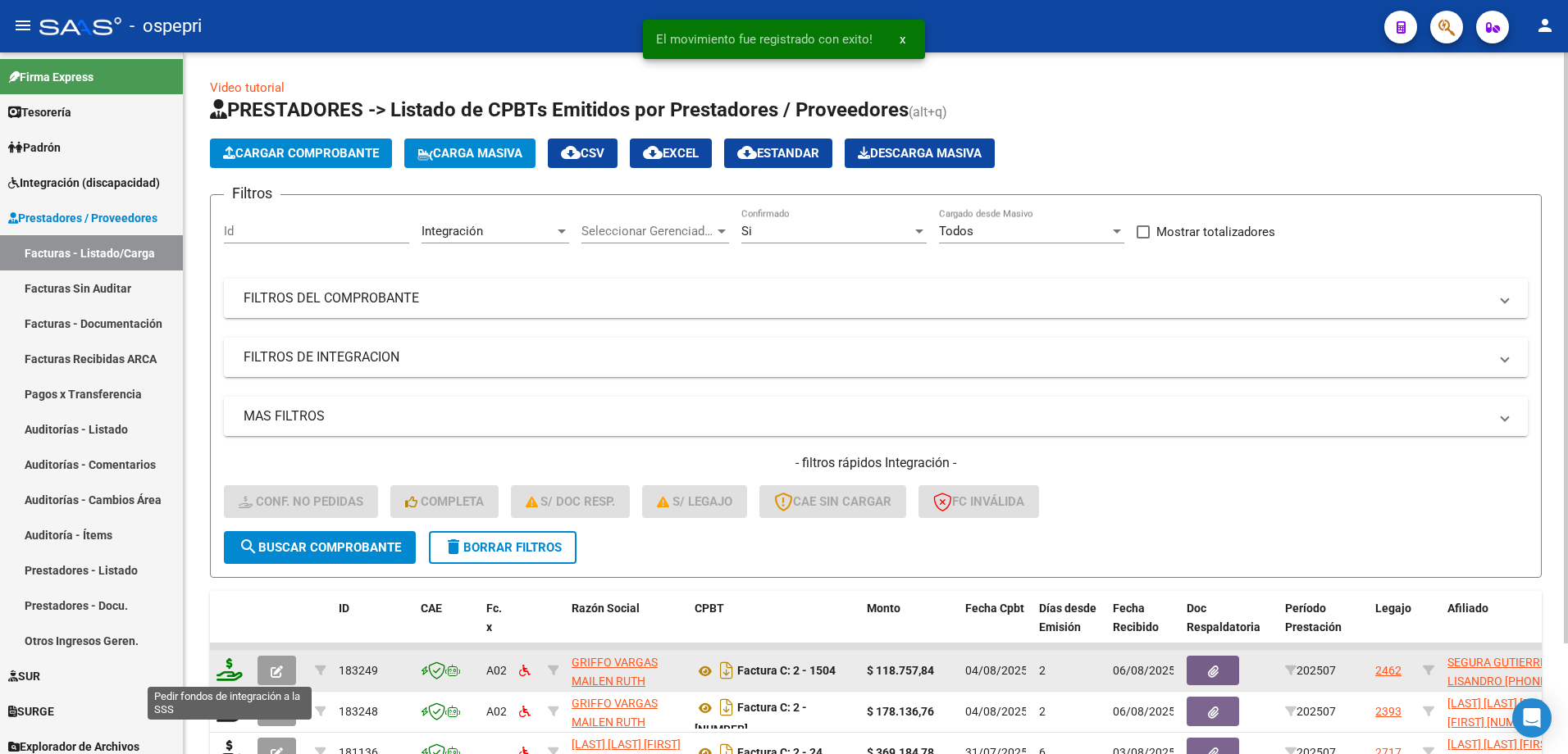click 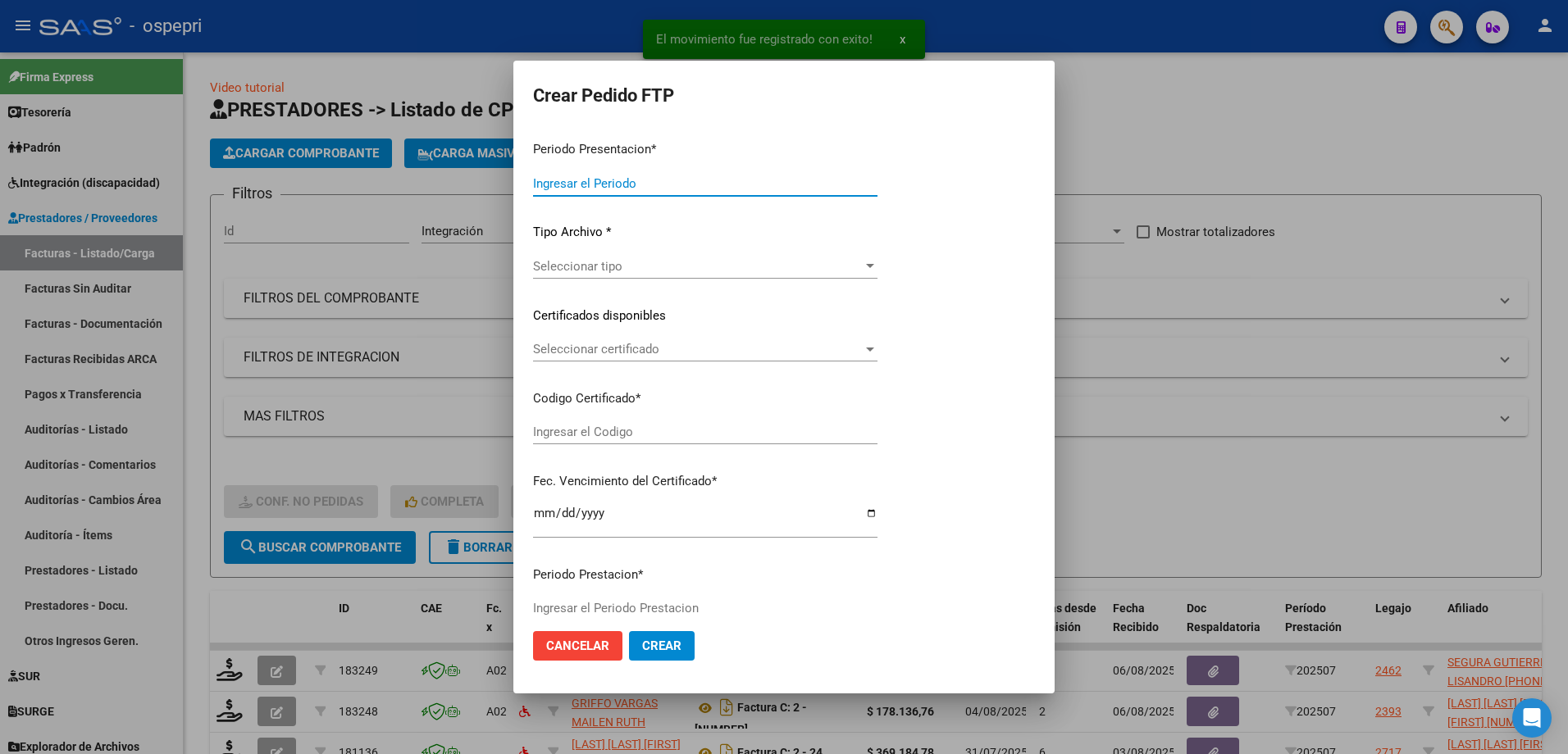 type on "202507" 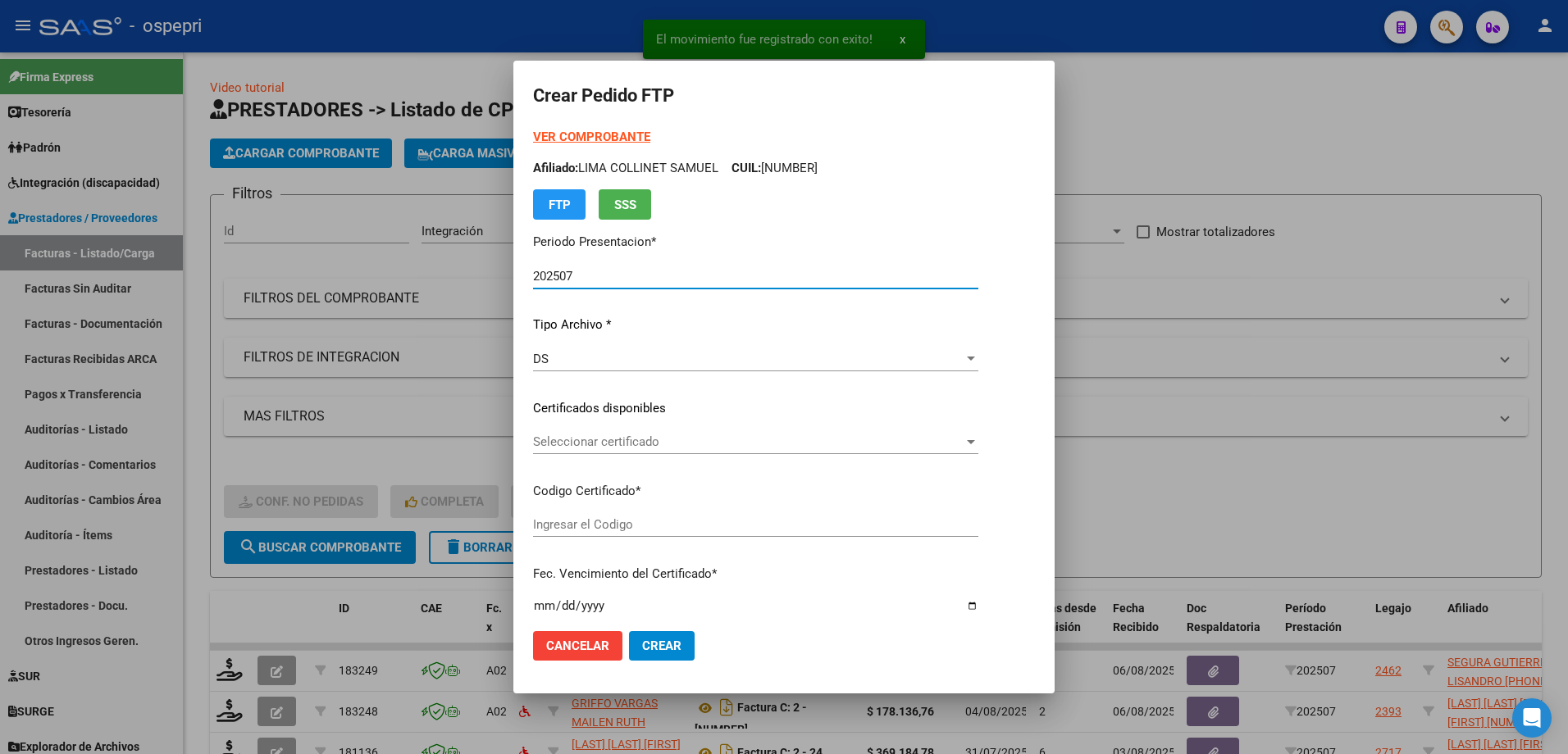 type on "2053074612-8" 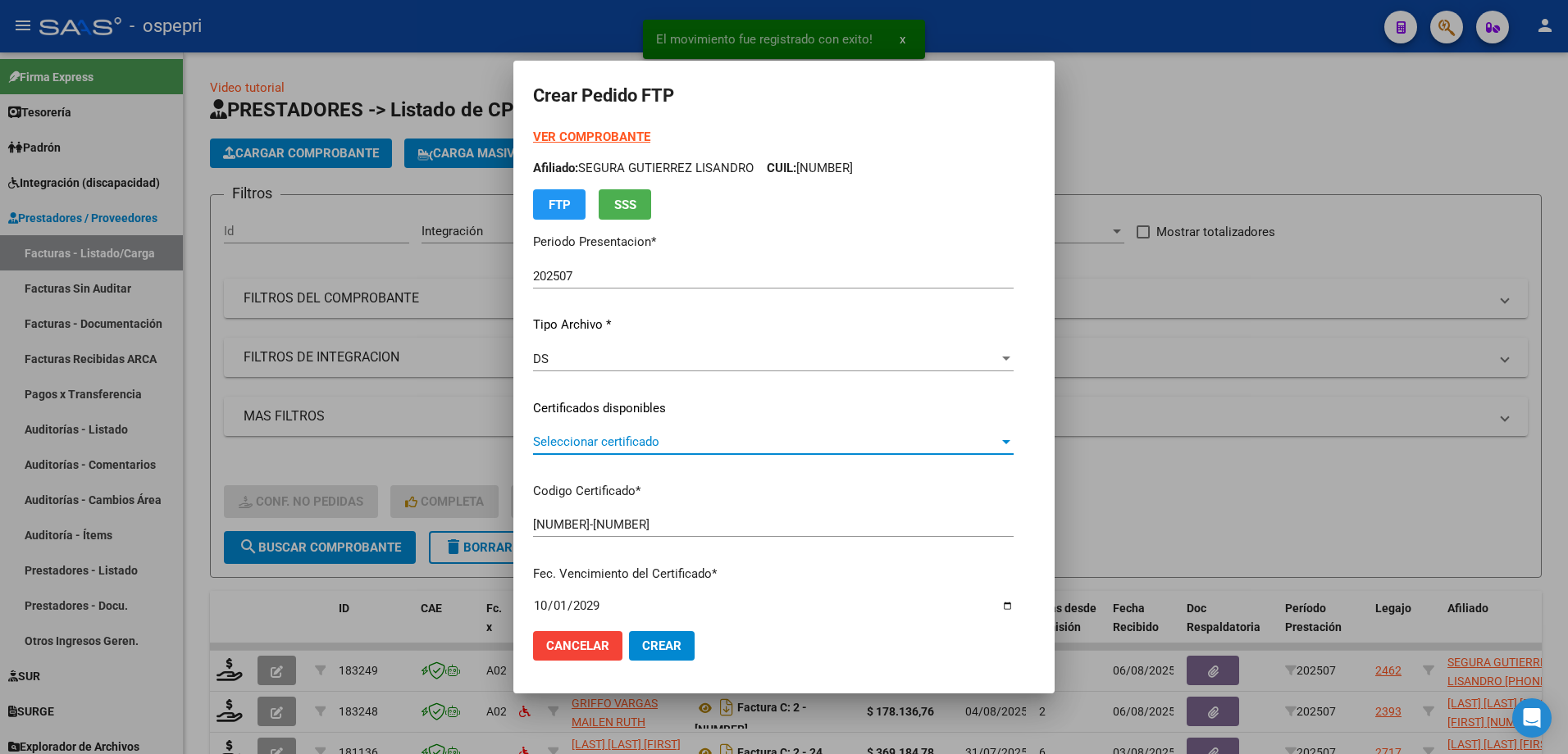 click on "Seleccionar certificado" at bounding box center (766, 442) 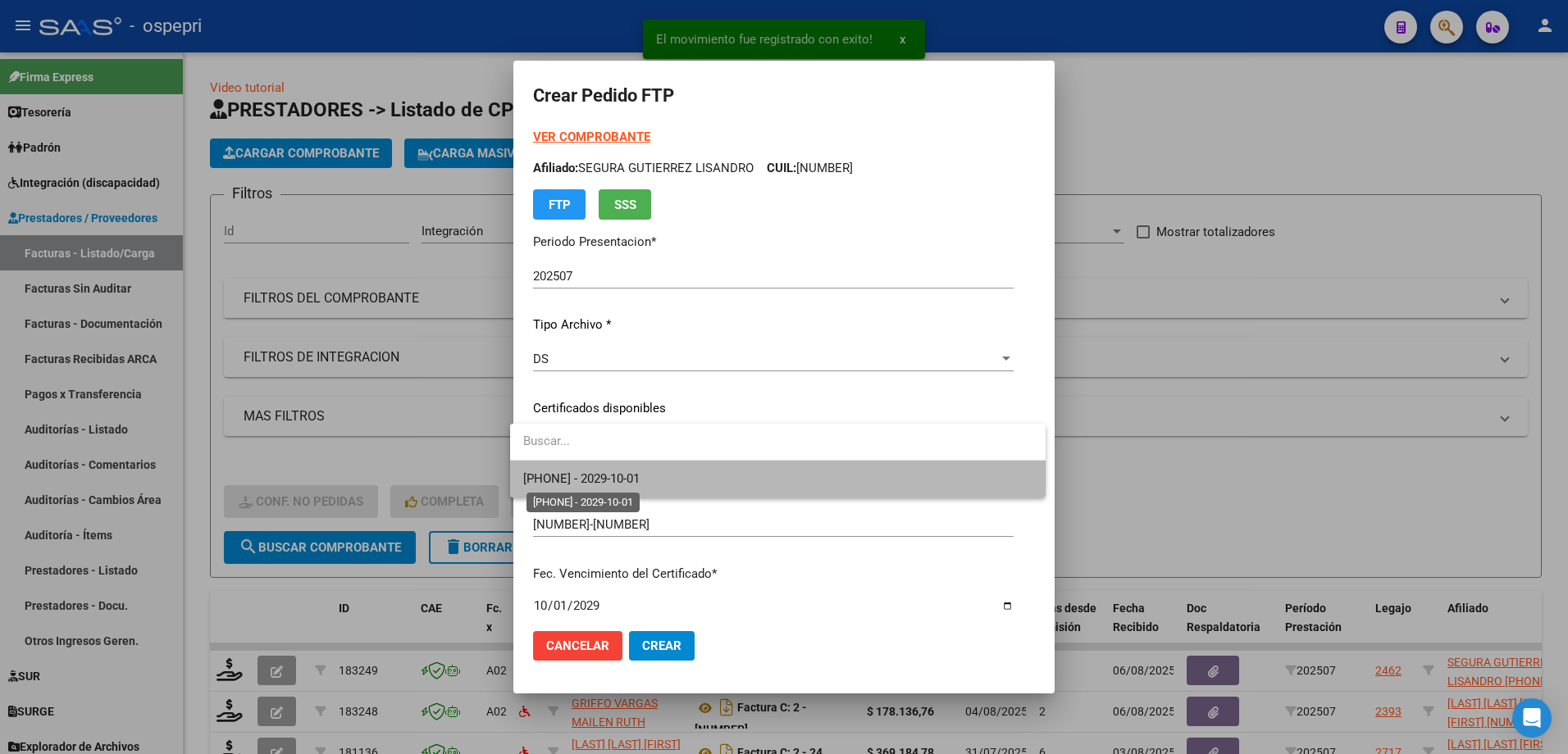 click on "2053074612-8 - 2029-10-01" at bounding box center (581, 479) 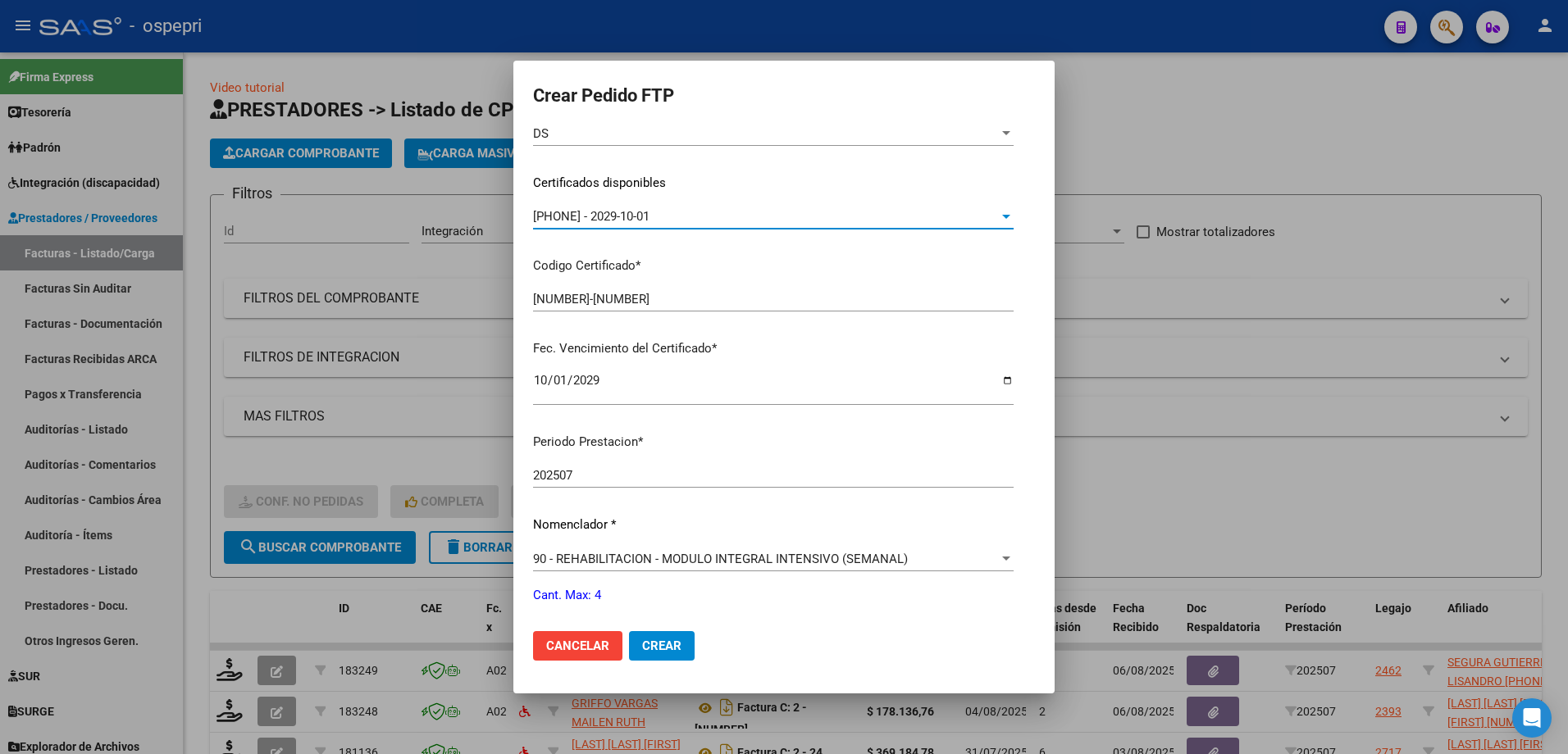 scroll, scrollTop: 328, scrollLeft: 0, axis: vertical 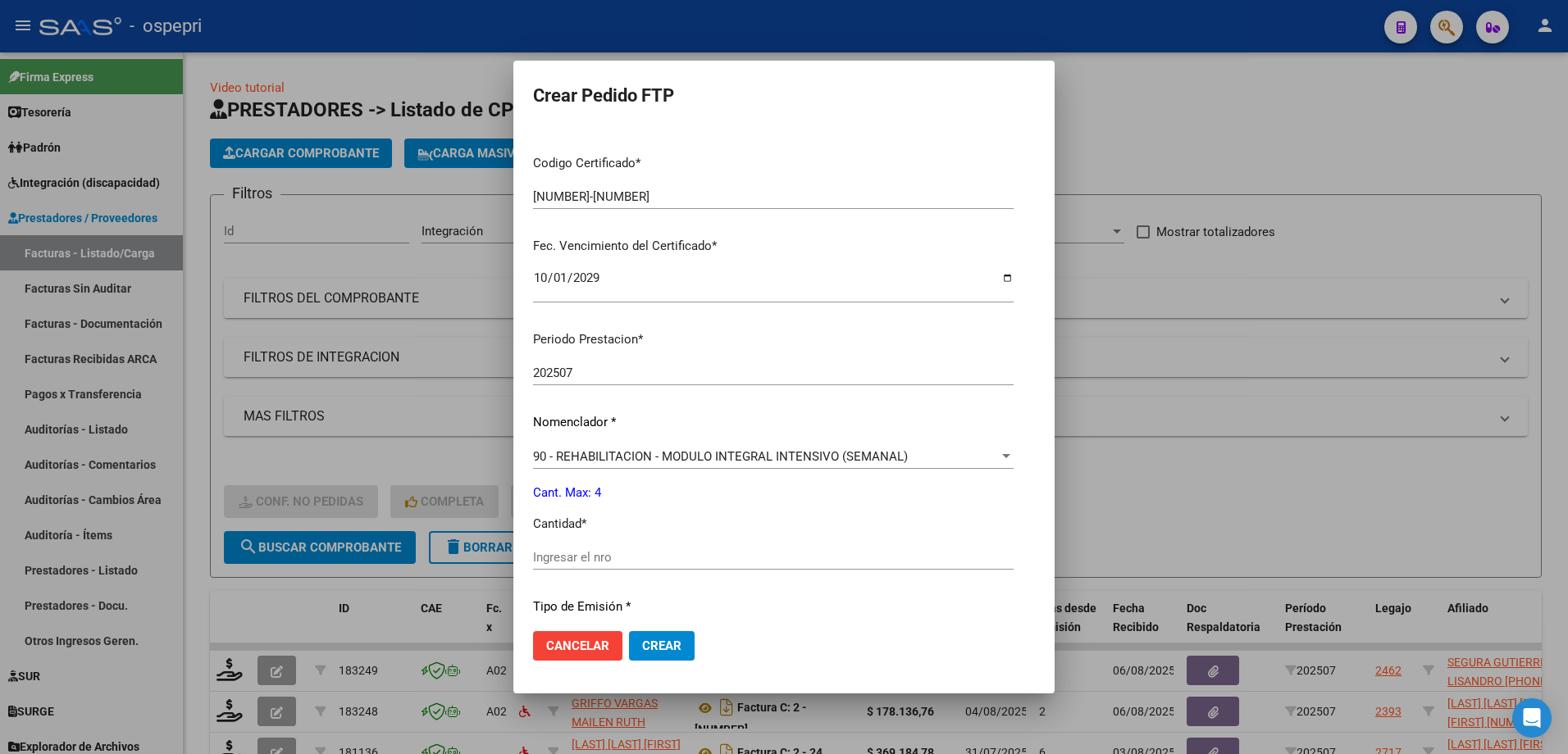 click on "Ingresar el nro" at bounding box center [773, 557] 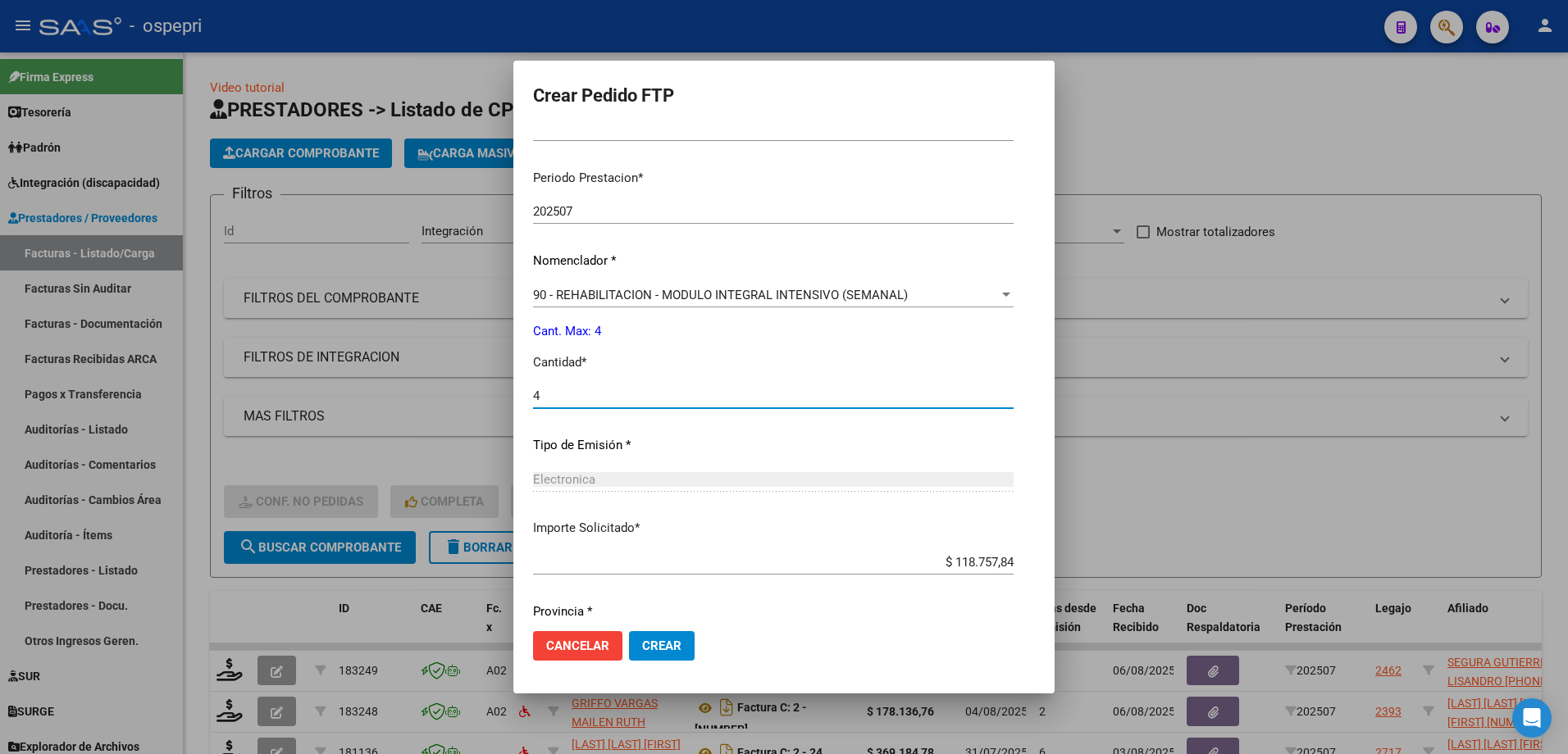 scroll, scrollTop: 544, scrollLeft: 0, axis: vertical 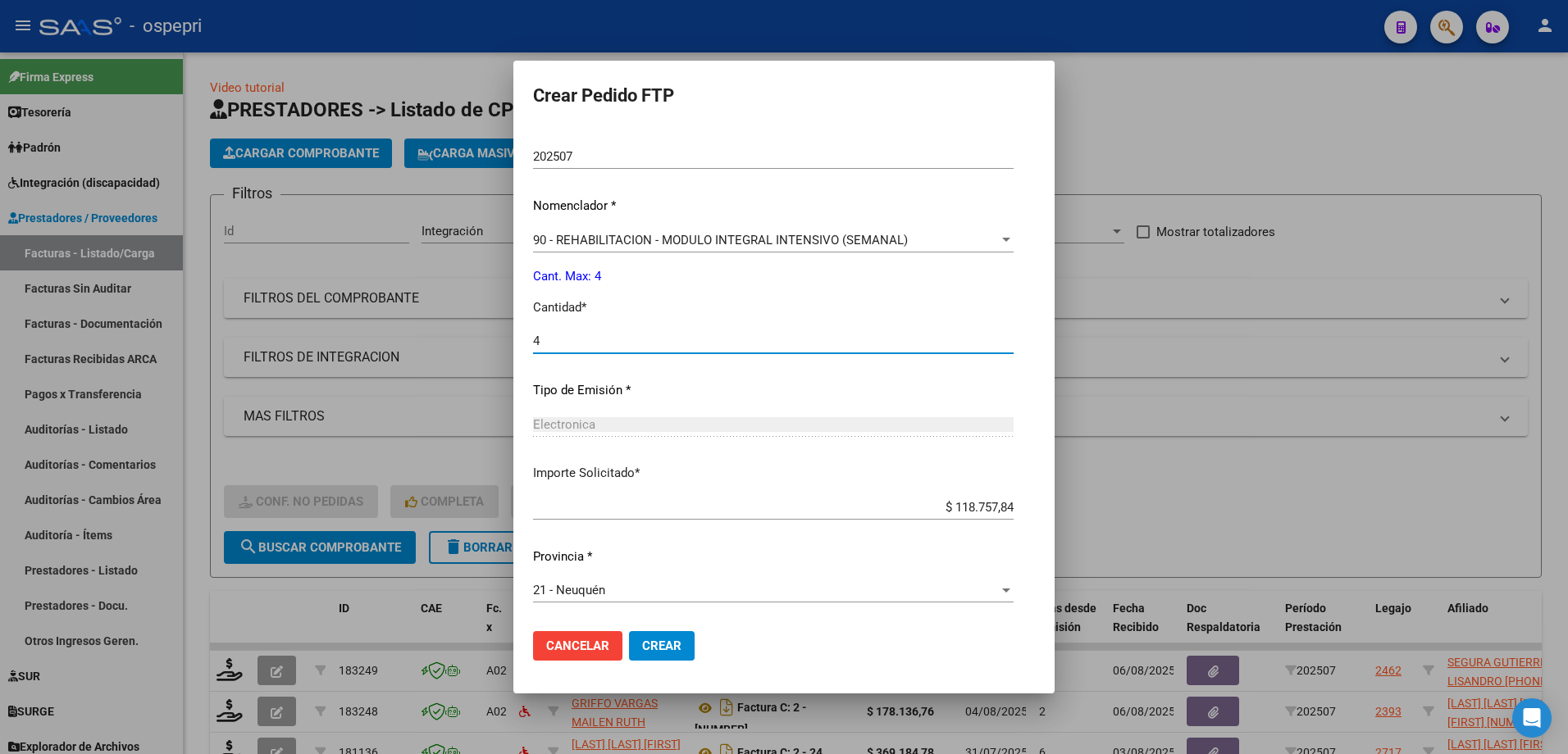 type on "4" 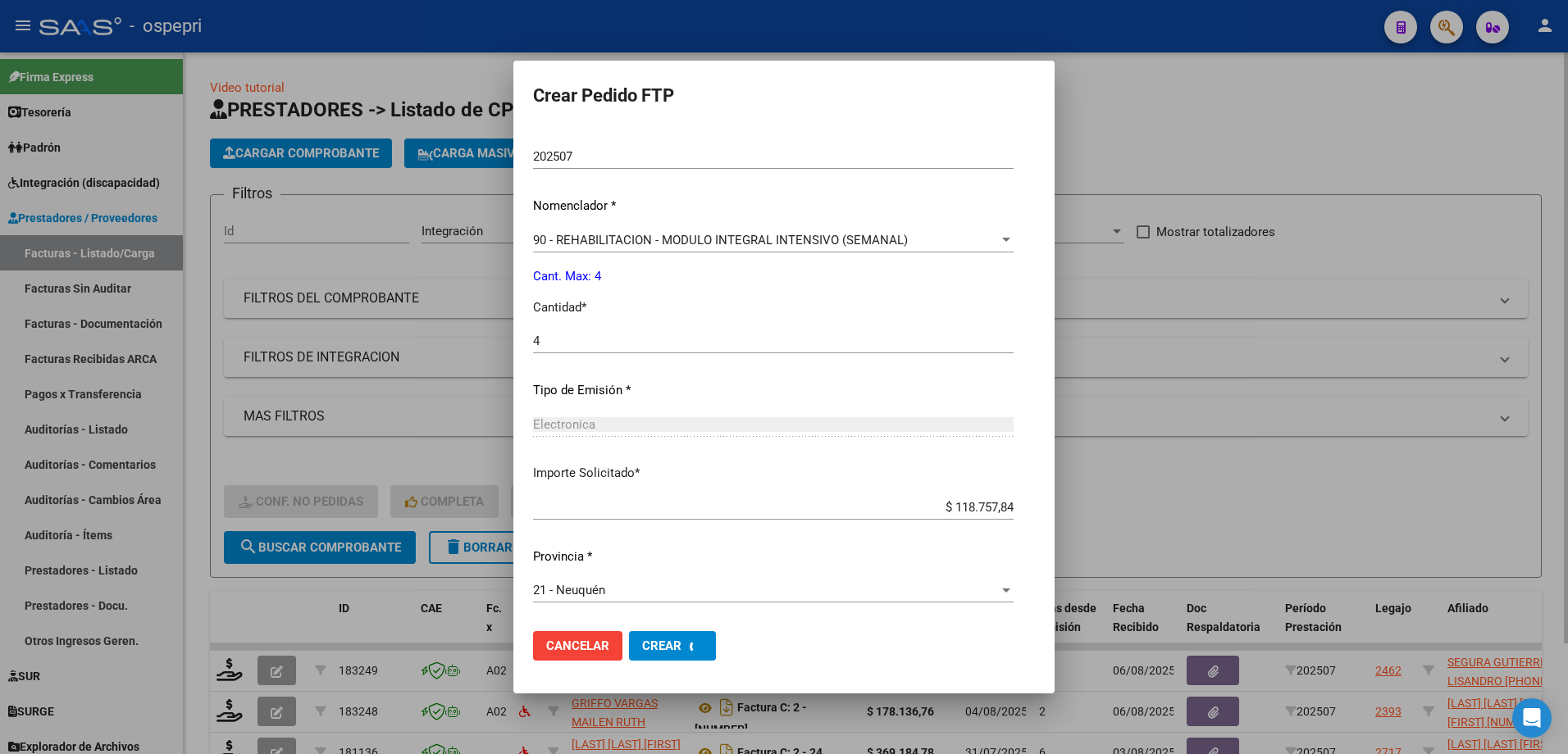 scroll, scrollTop: 0, scrollLeft: 0, axis: both 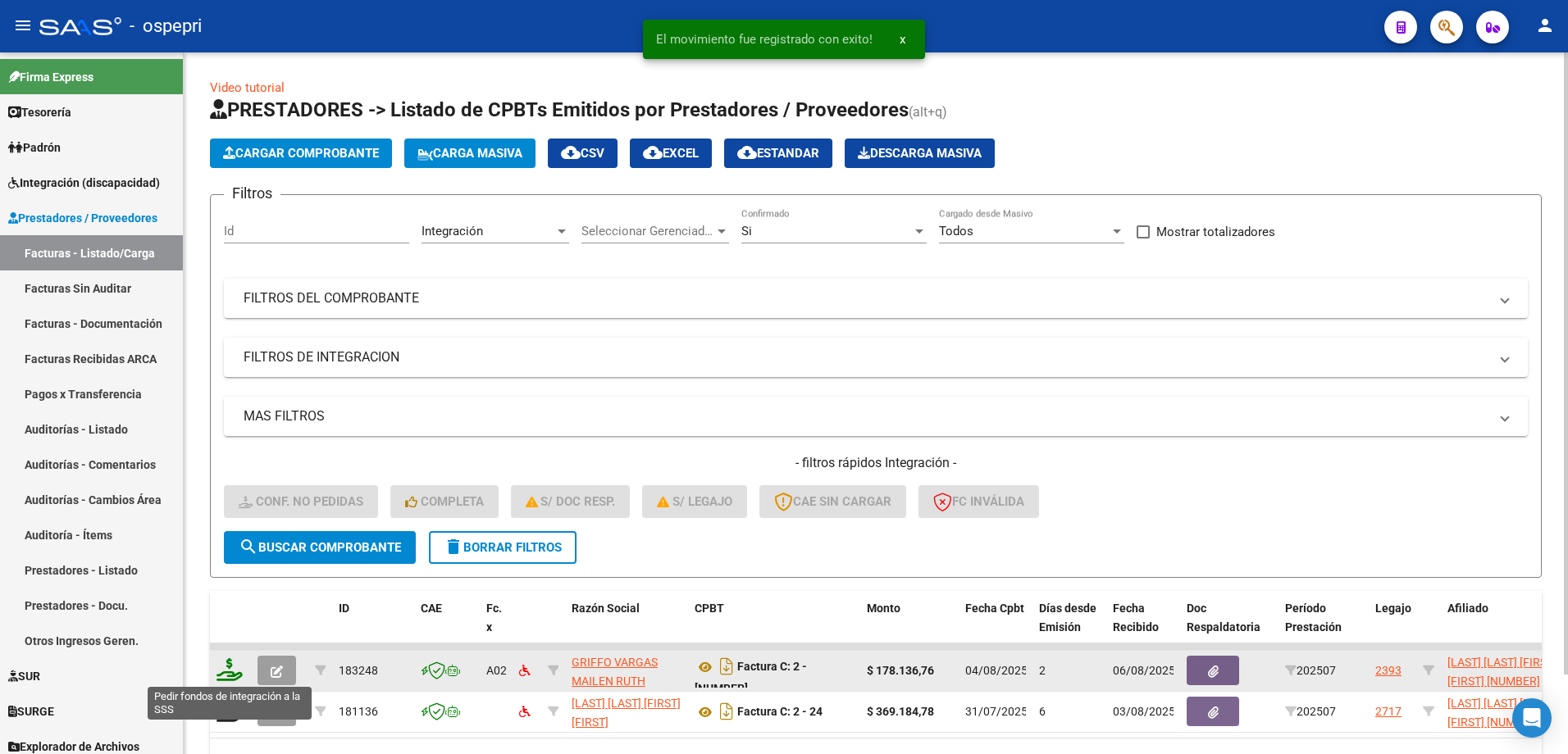 click 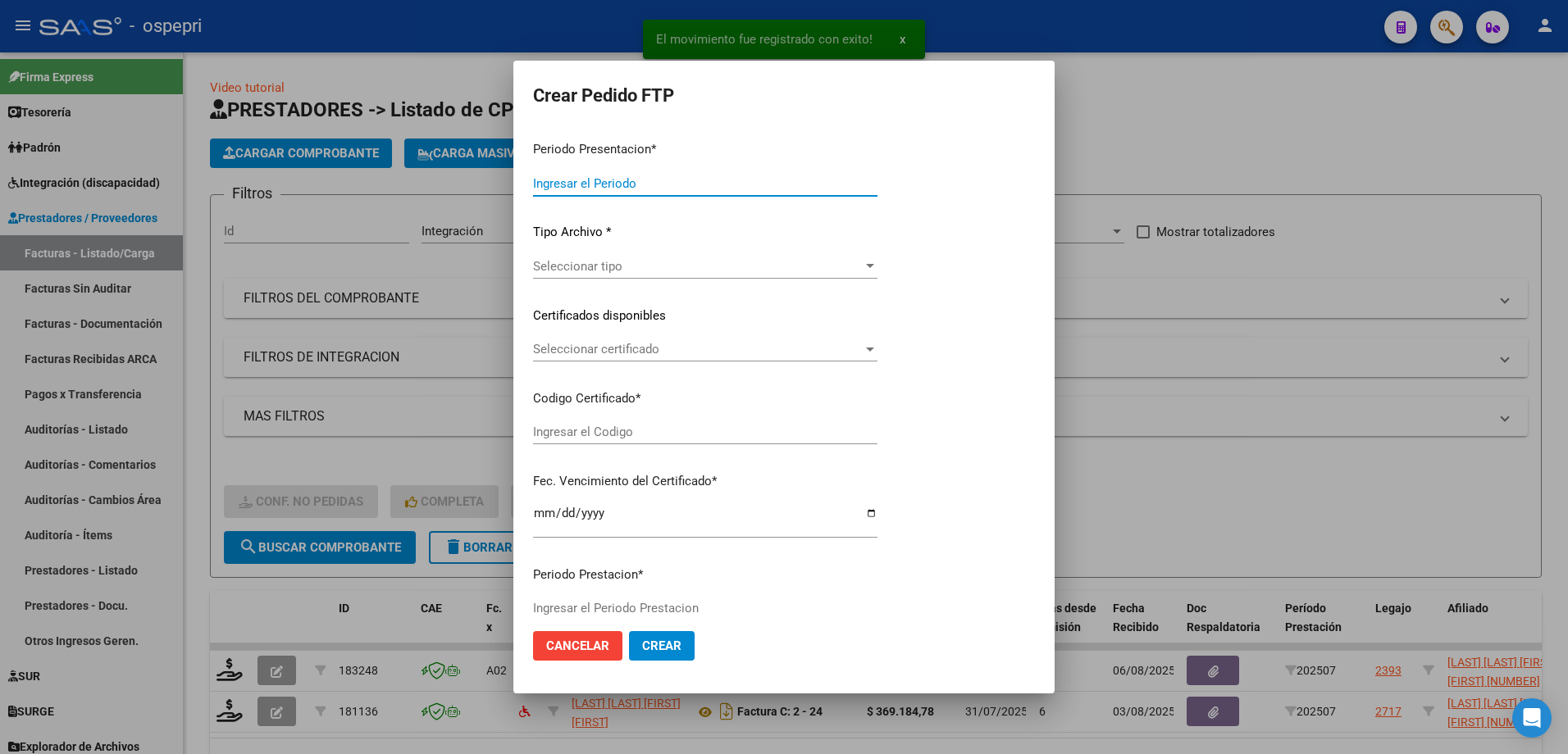type on "202507" 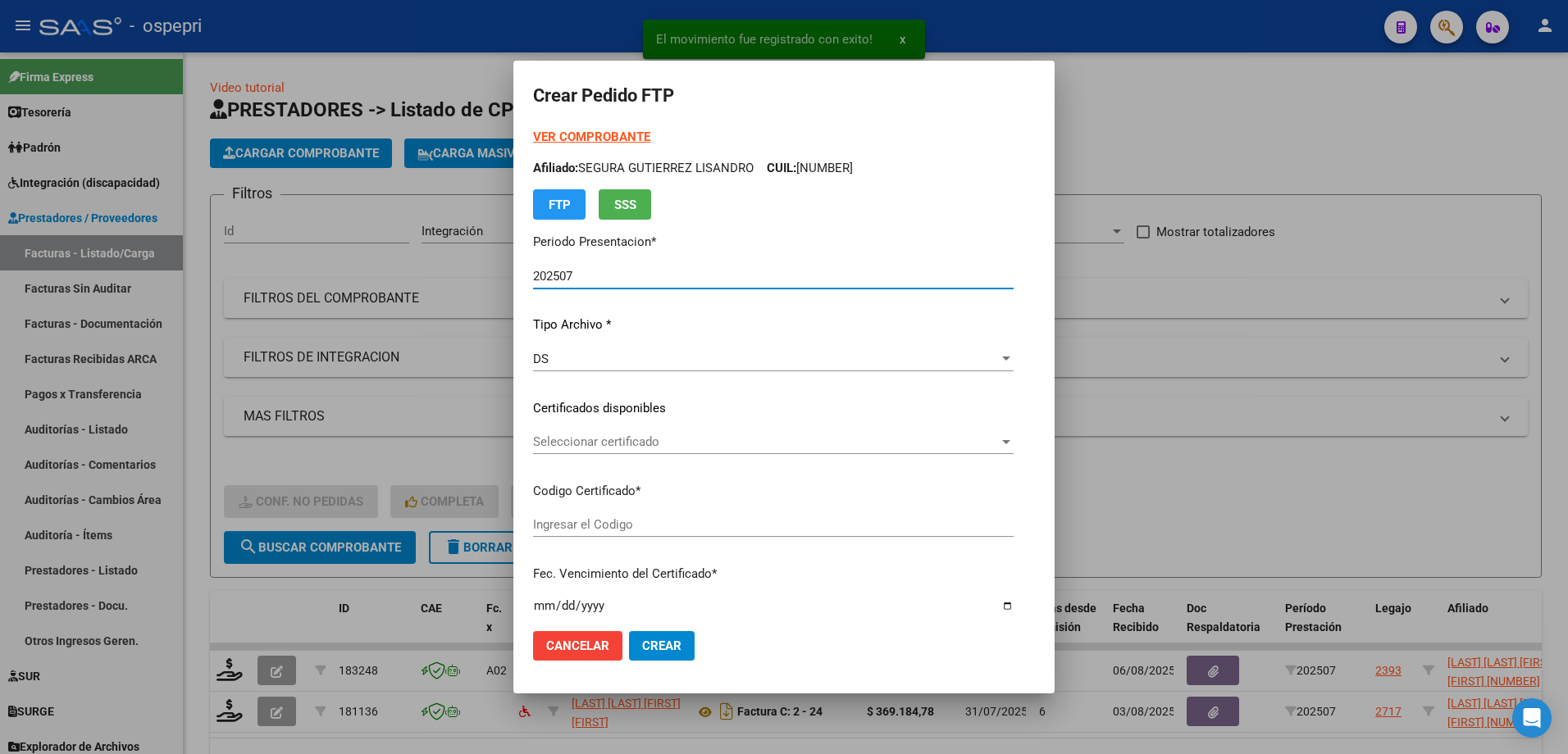 type on "2058693320-6" 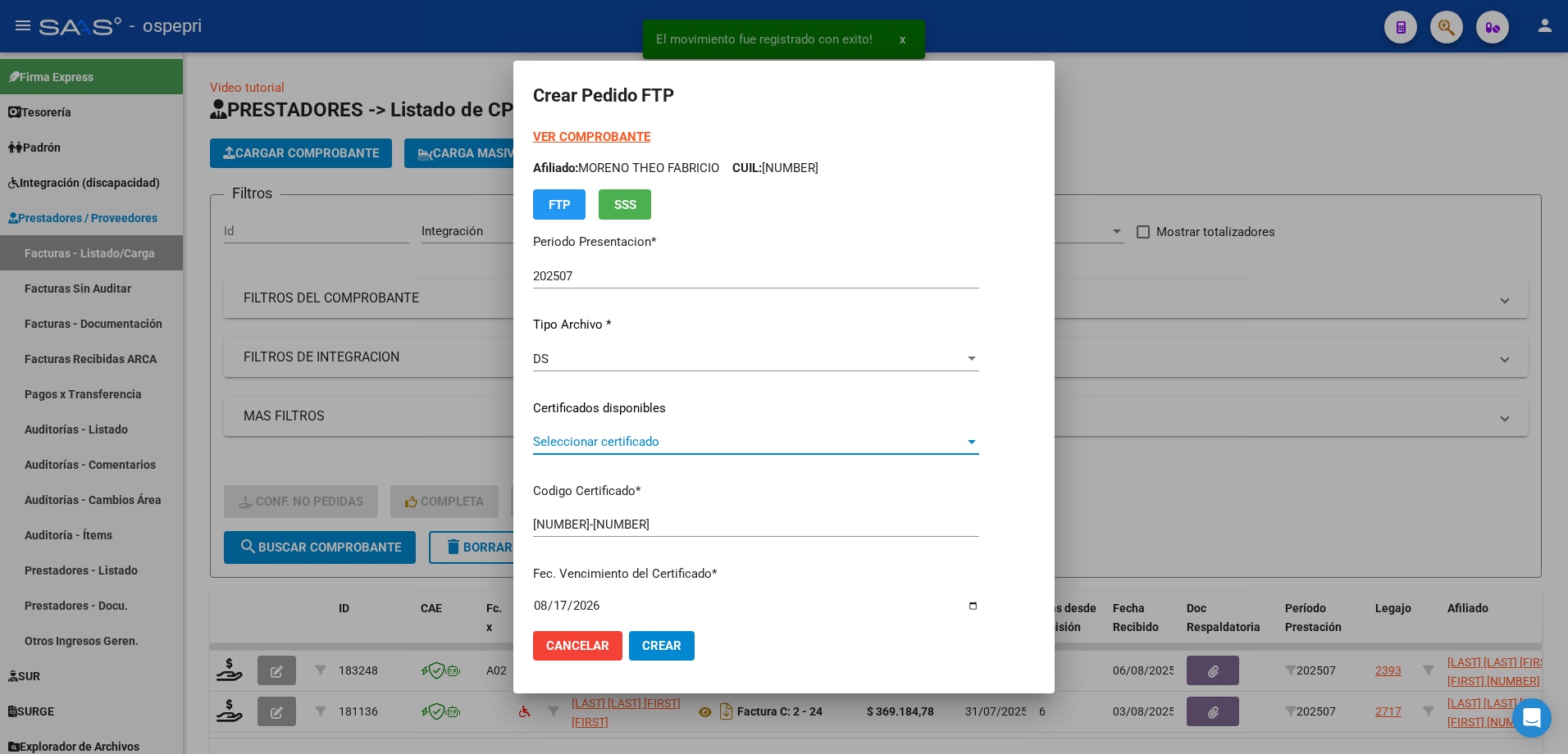click on "Seleccionar certificado" at bounding box center (749, 442) 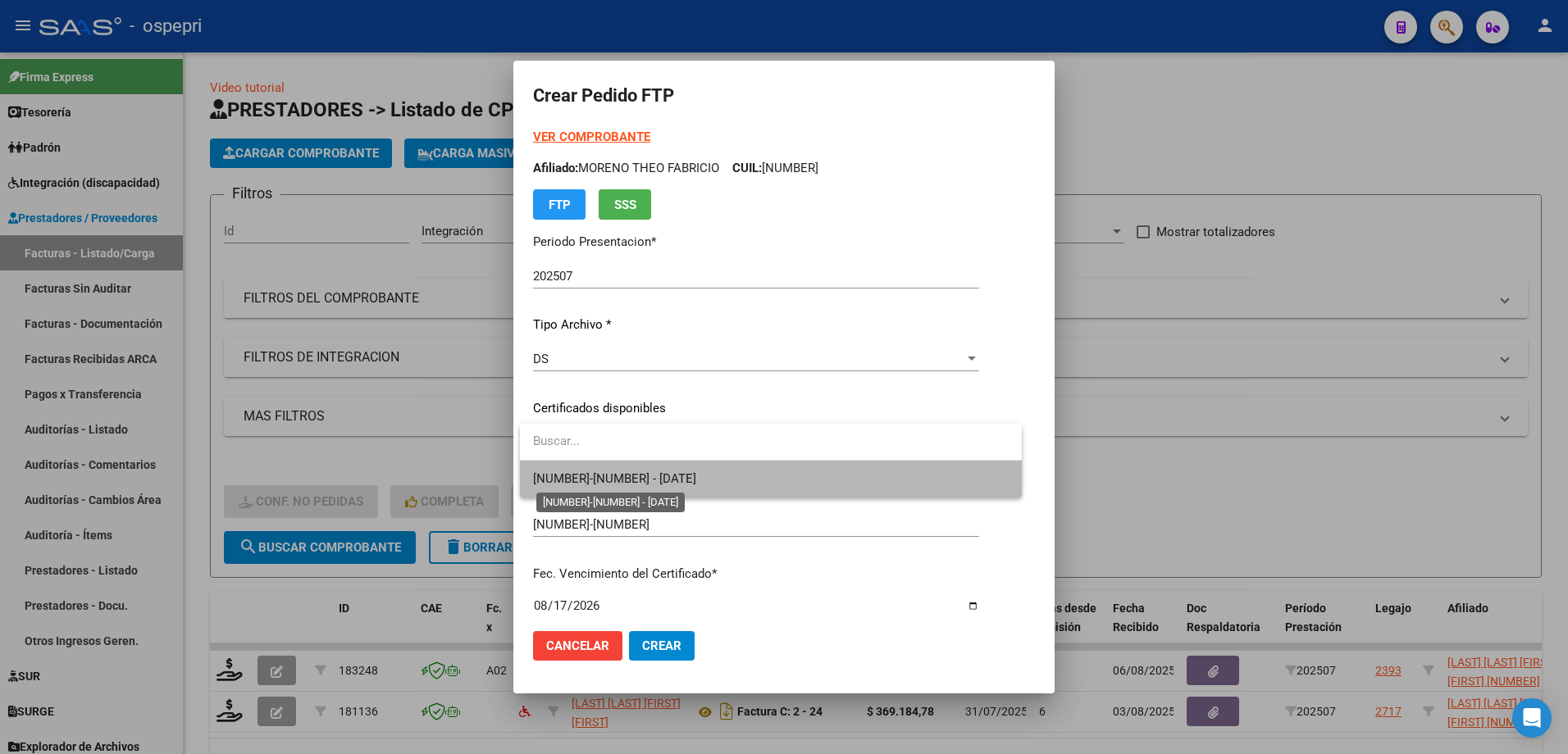 click on "2058693320-6 - 2026-08-17" at bounding box center (614, 479) 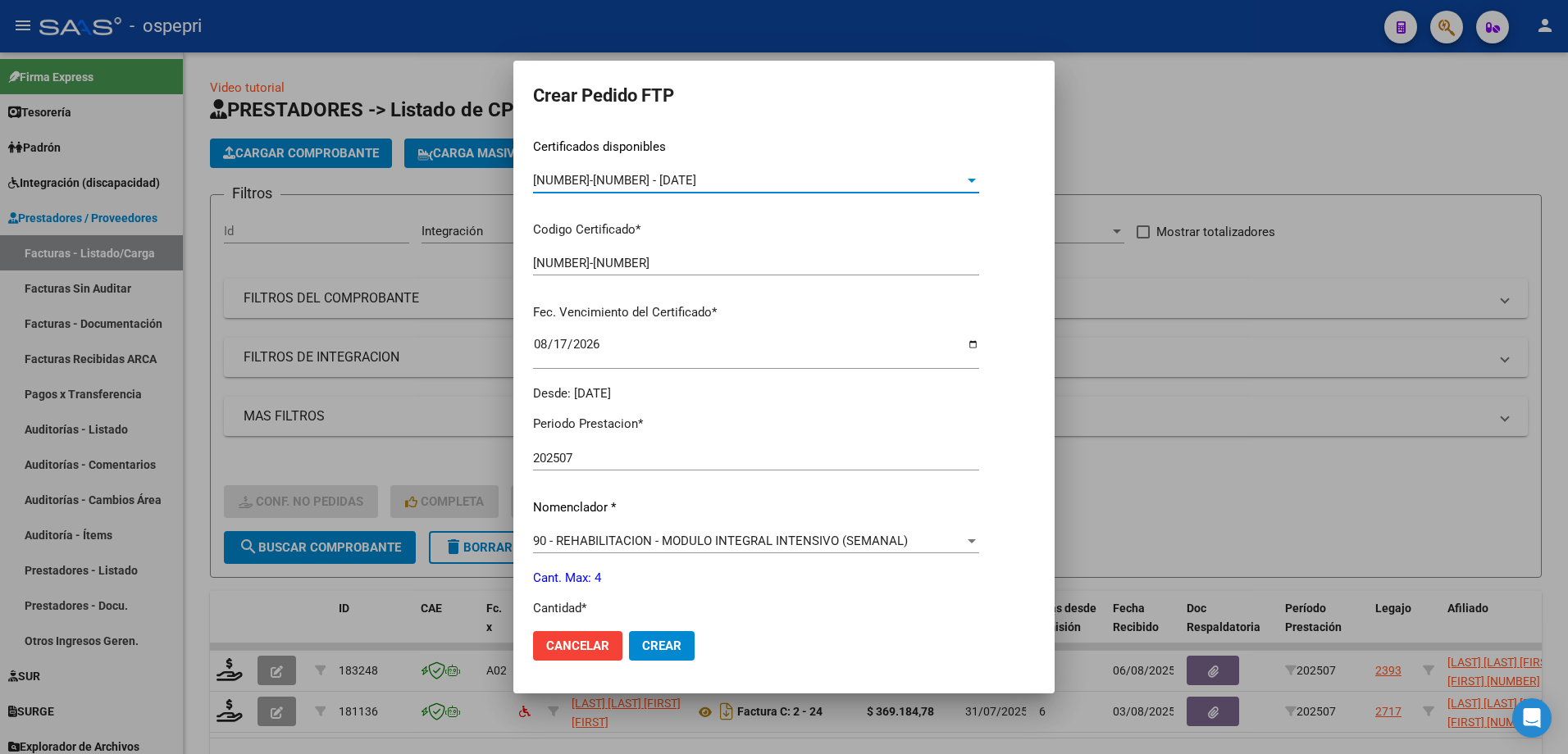 scroll, scrollTop: 410, scrollLeft: 0, axis: vertical 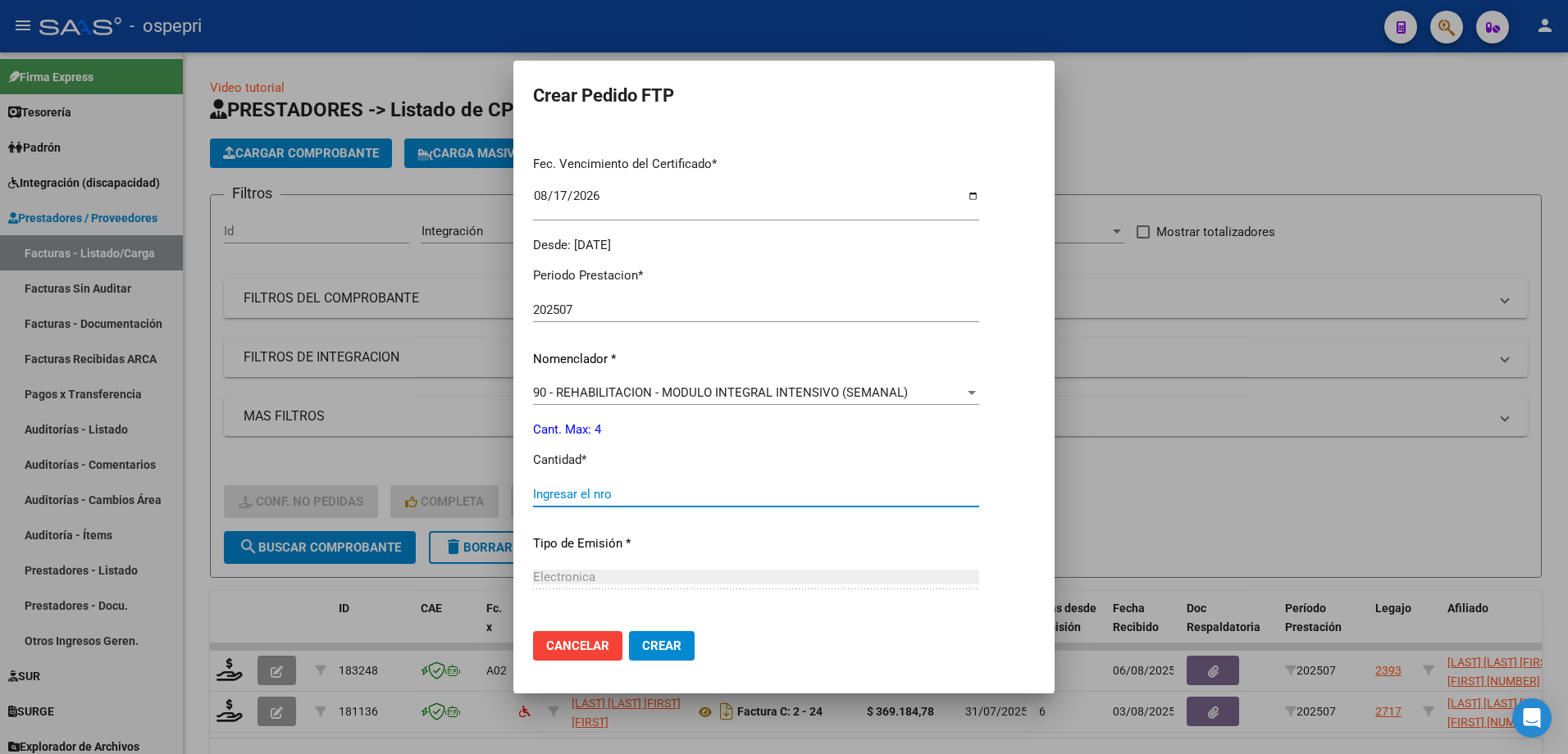 click on "Ingresar el nro" at bounding box center [756, 494] 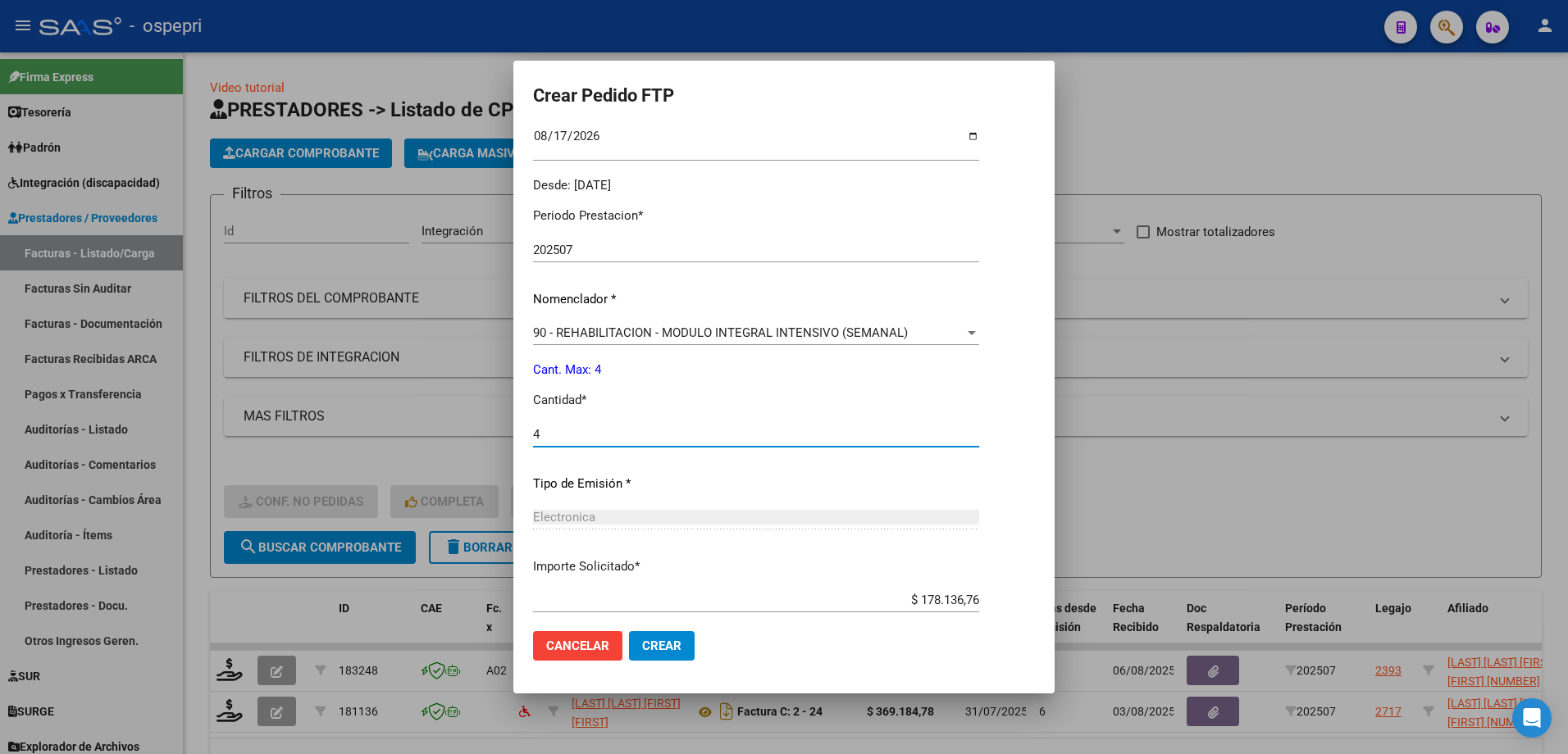 scroll, scrollTop: 562, scrollLeft: 0, axis: vertical 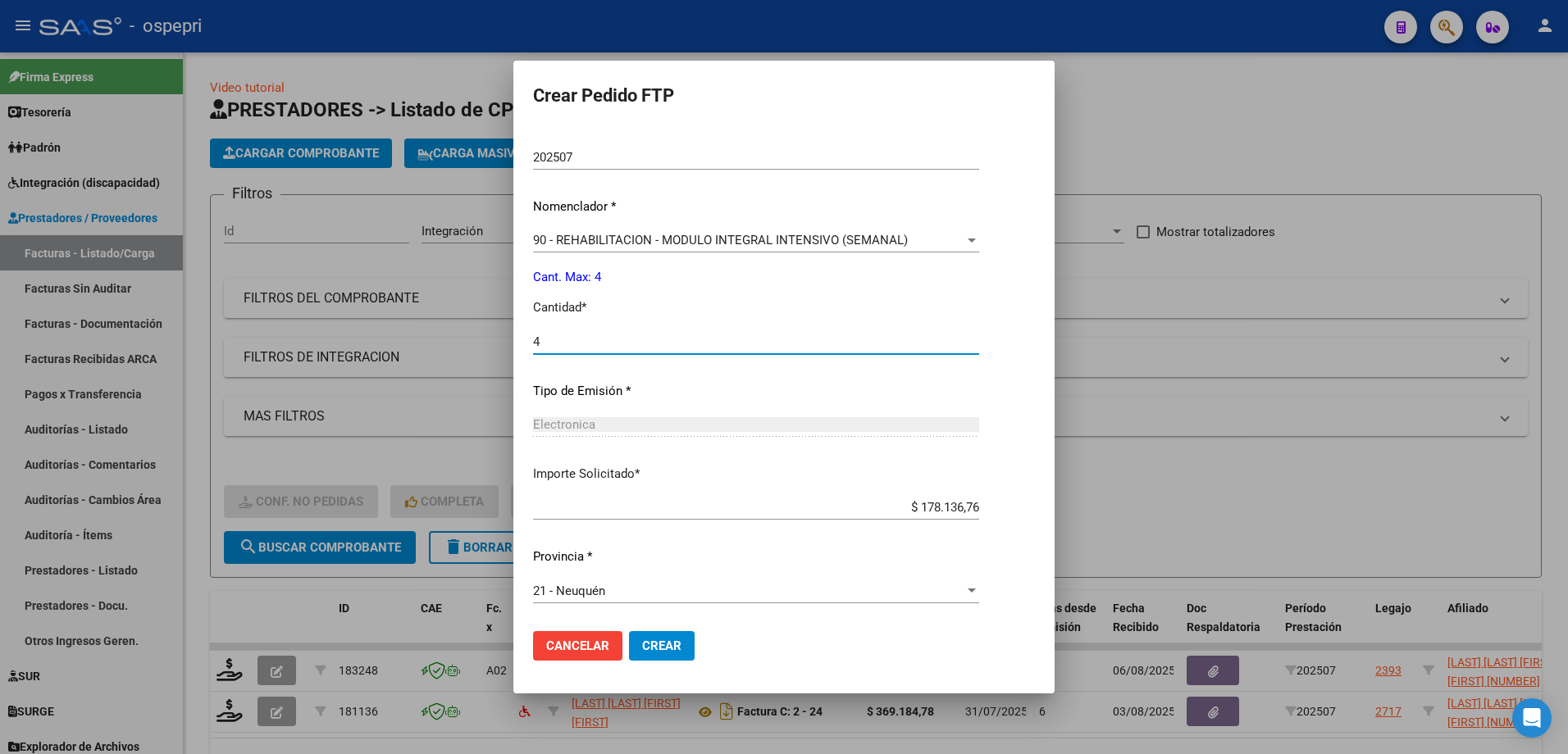 type on "4" 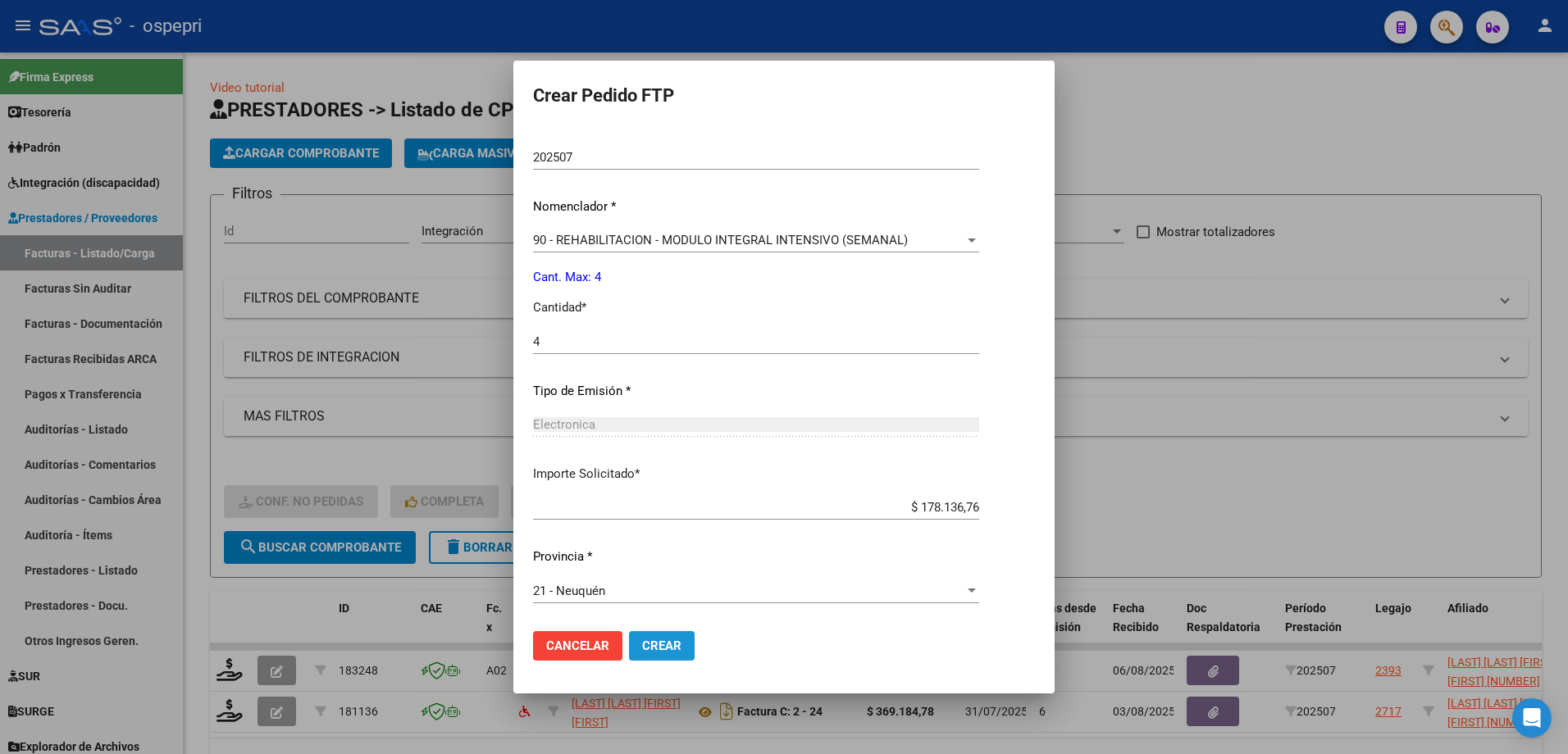 click on "Crear" 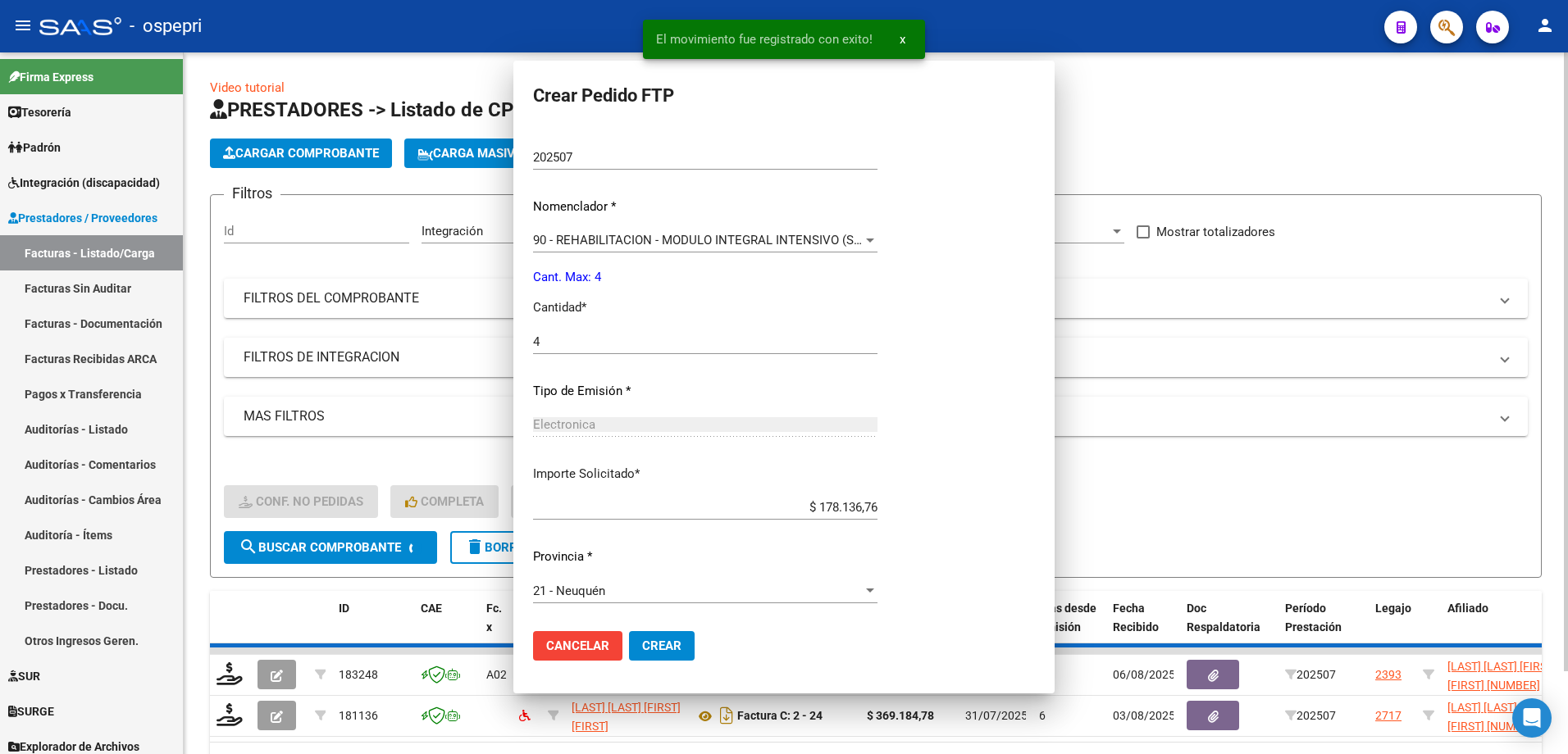 scroll, scrollTop: 0, scrollLeft: 0, axis: both 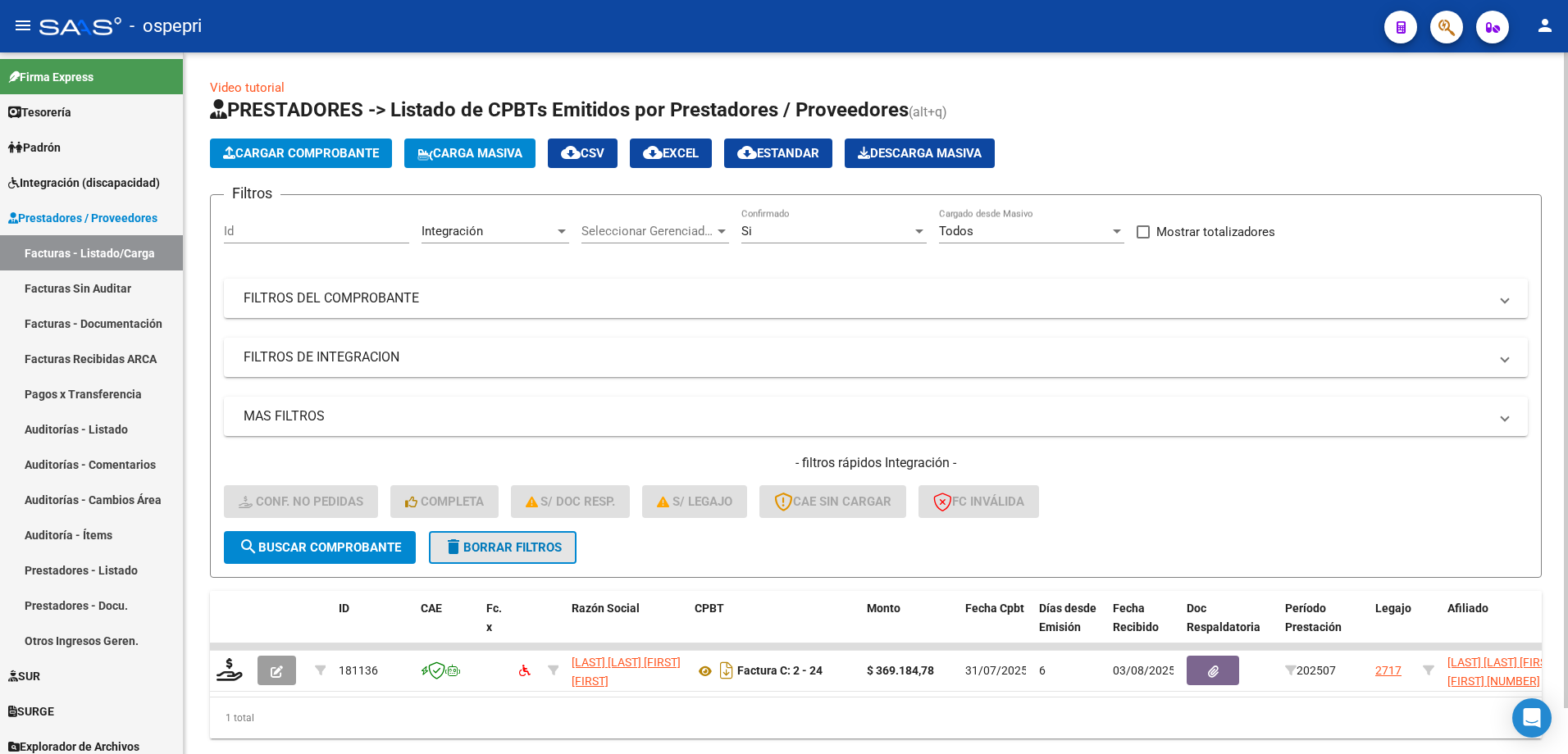 click on "delete  Borrar Filtros" 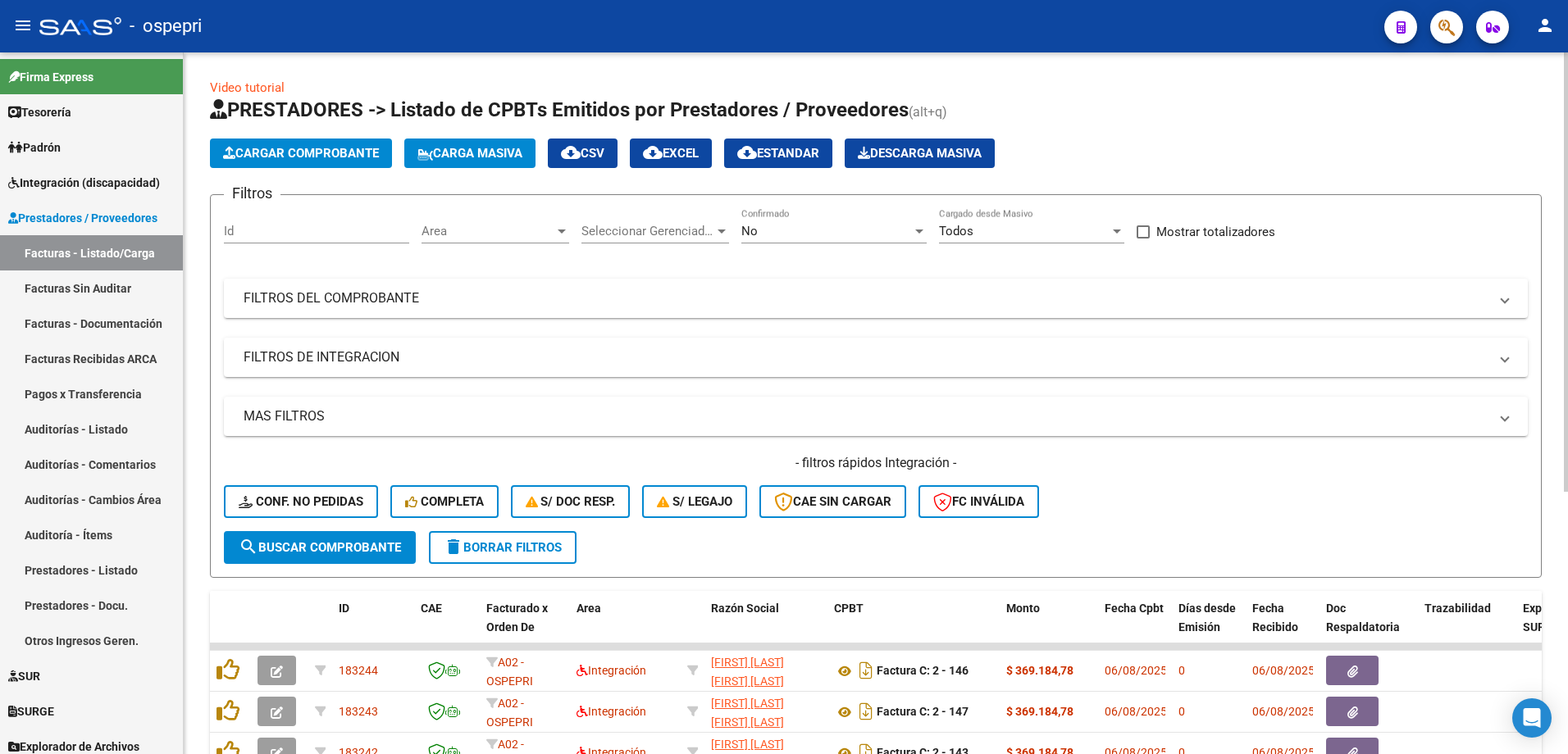 click on "Carga Masiva" 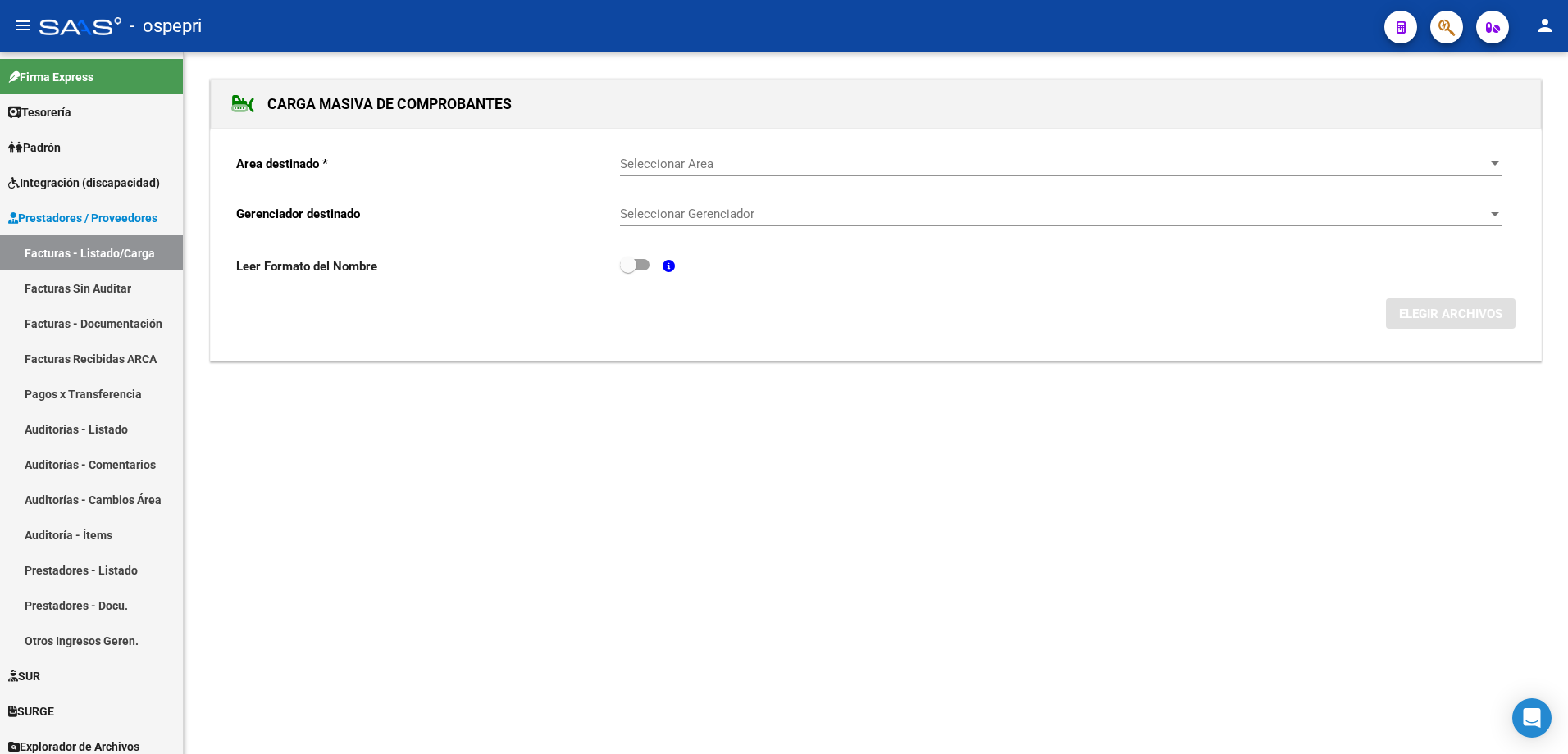 click on "Seleccionar Area" at bounding box center [1054, 164] 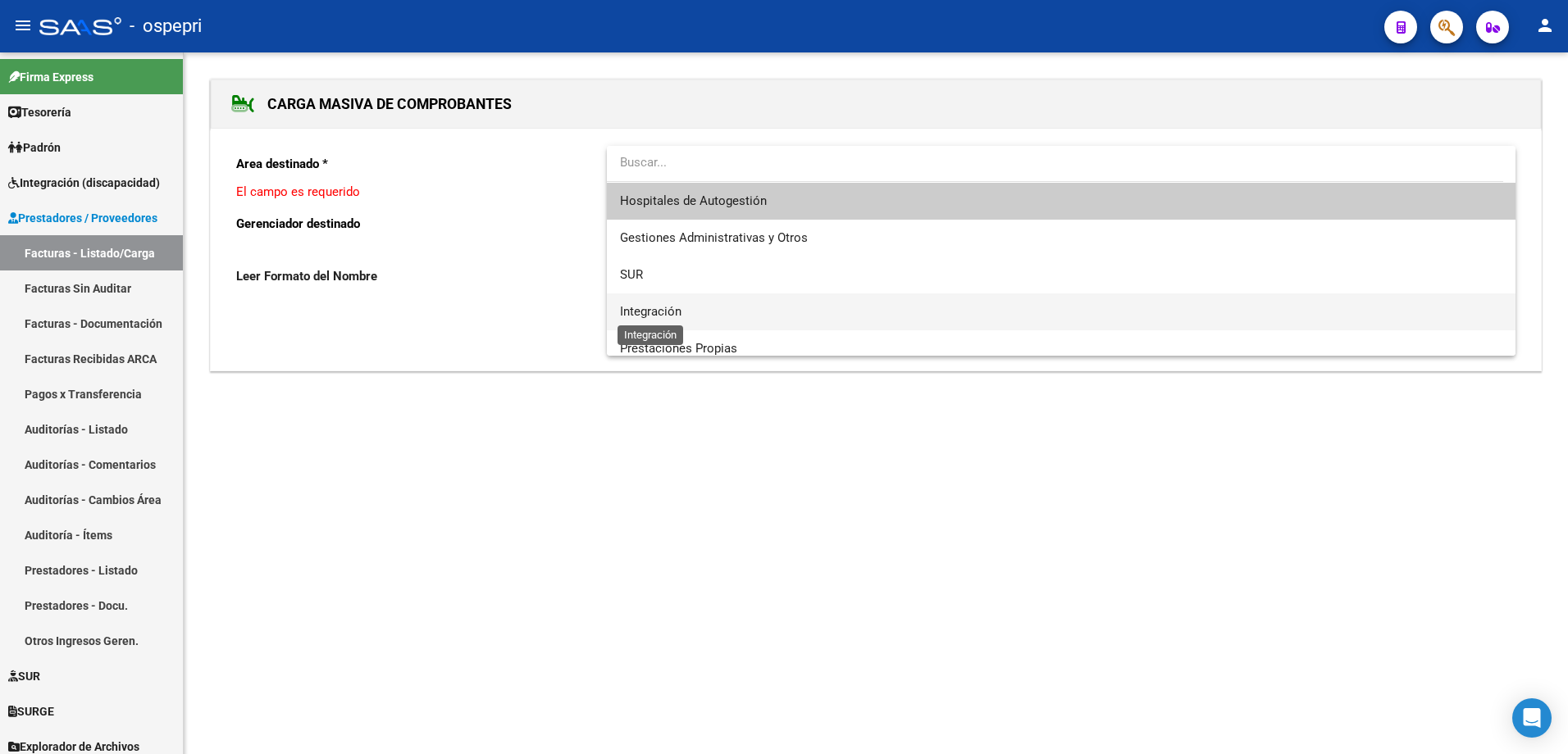 click on "Integración" at bounding box center (650, 311) 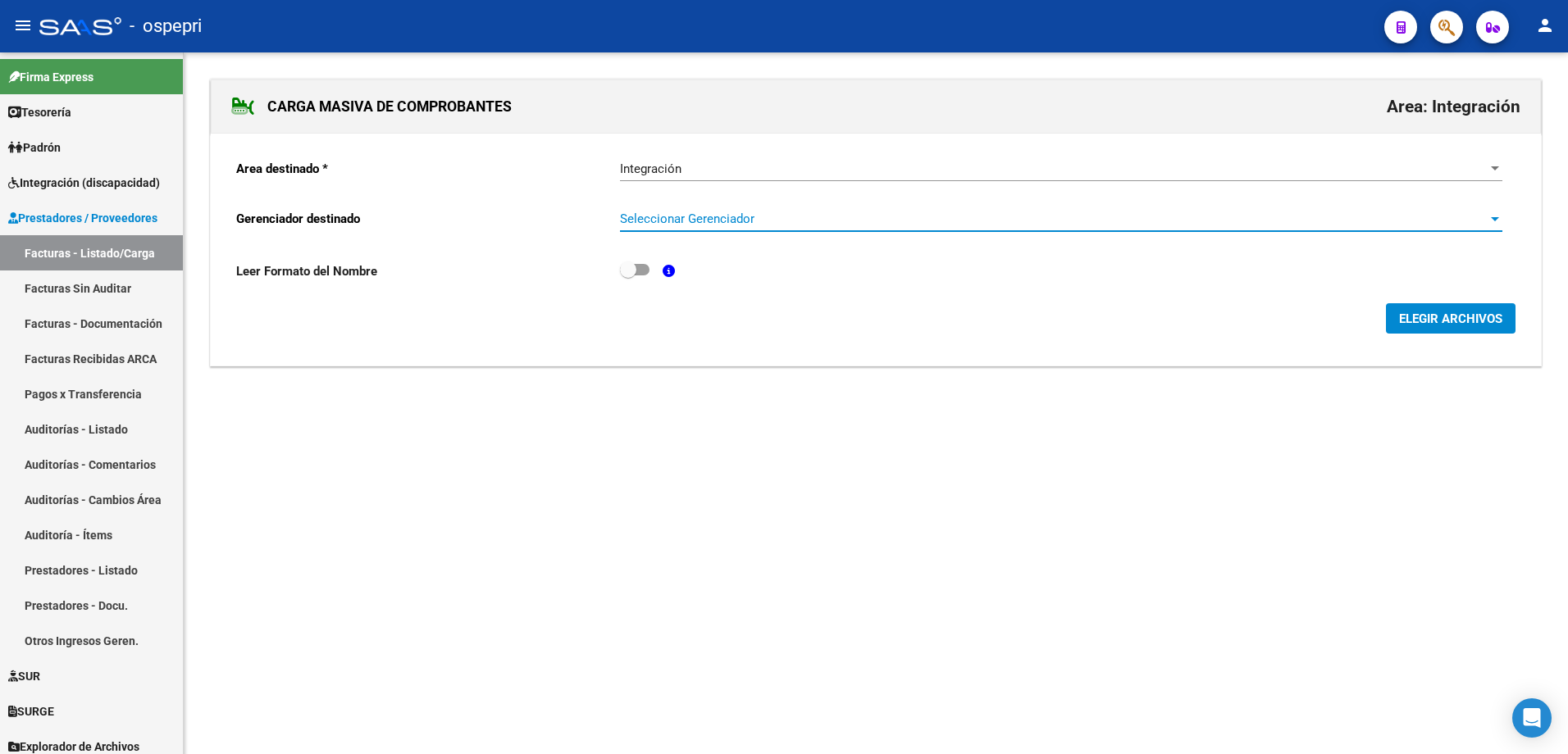 click on "Seleccionar Gerenciador" at bounding box center (1054, 219) 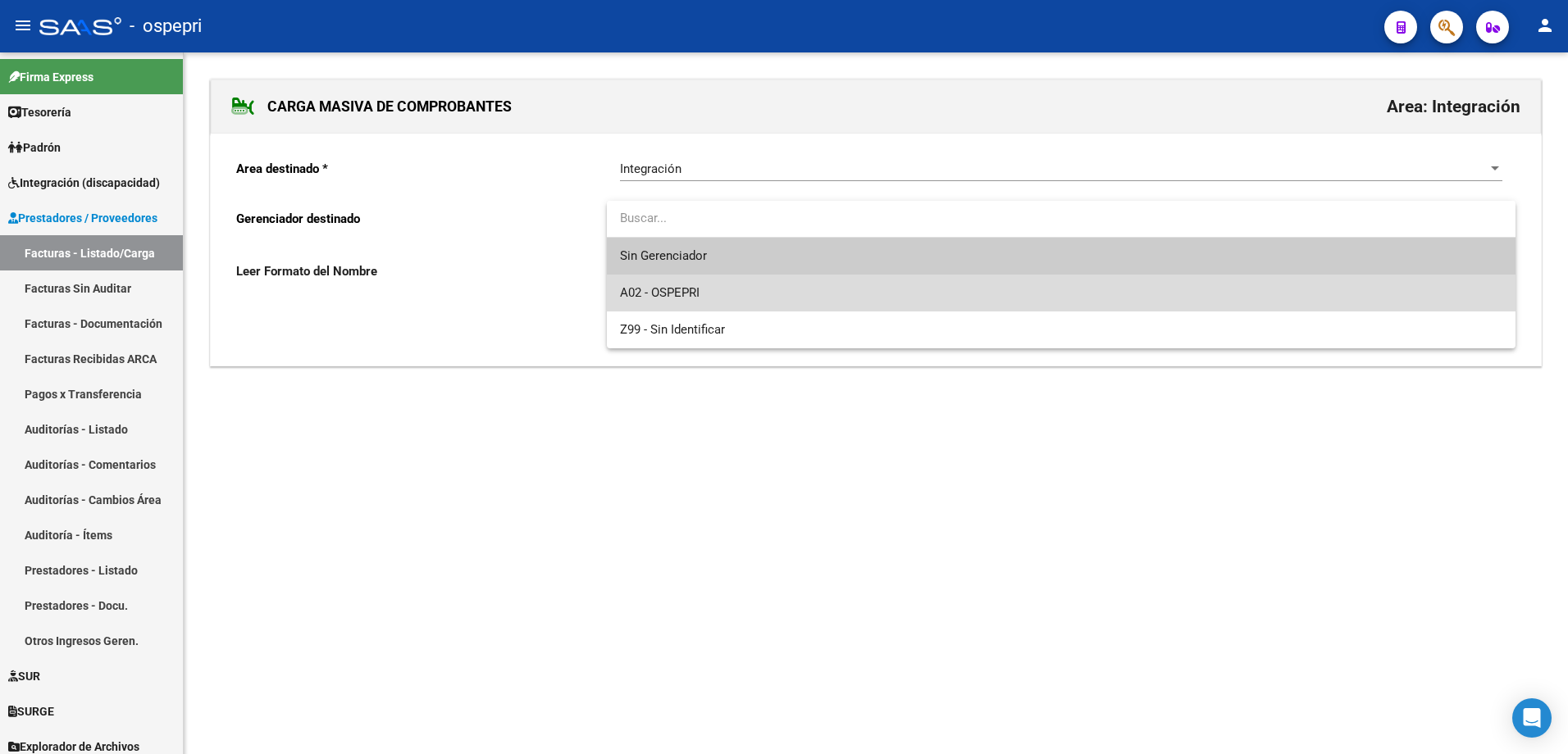 click on "A02 - OSPEPRI" at bounding box center (1061, 293) 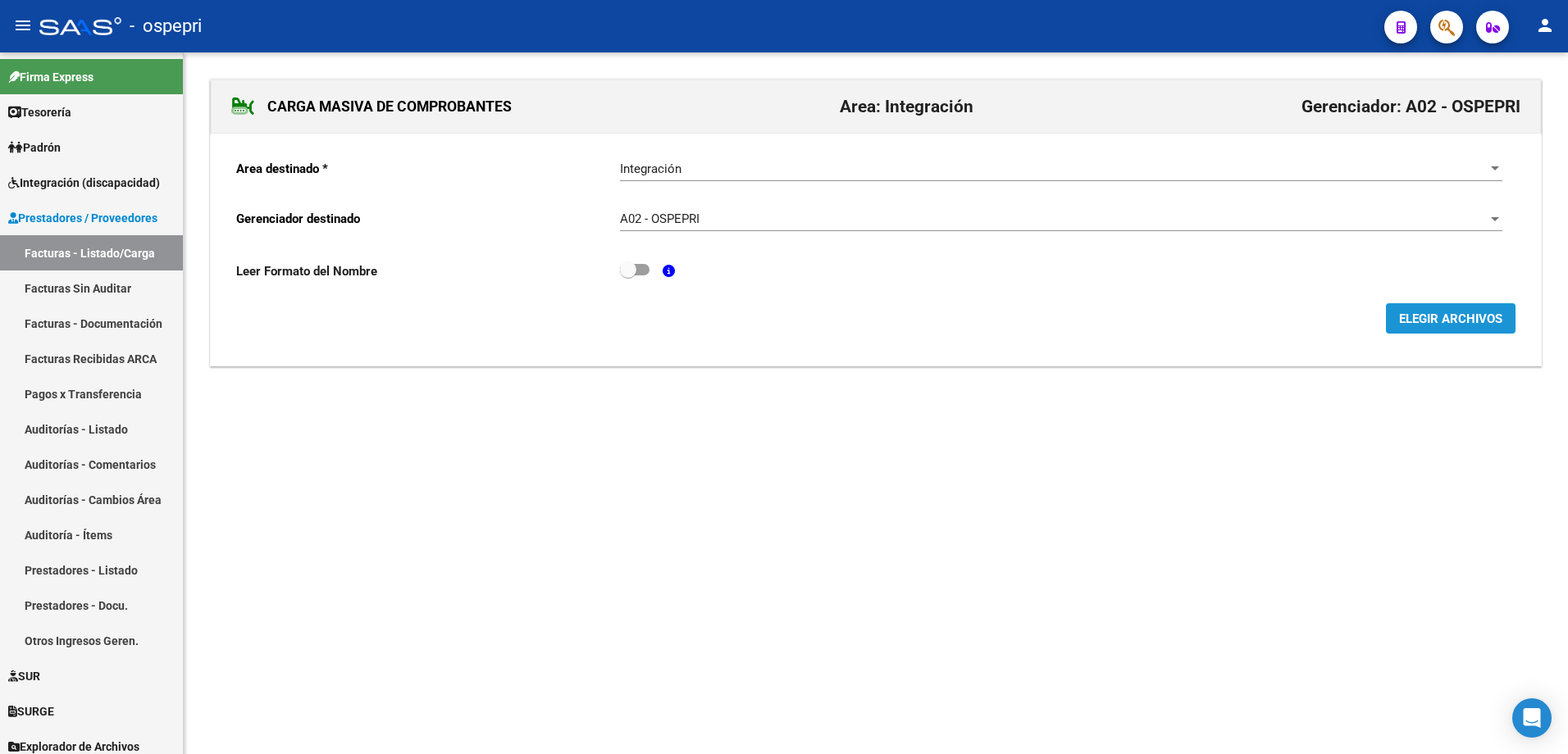 click on "ELEGIR ARCHIVOS" 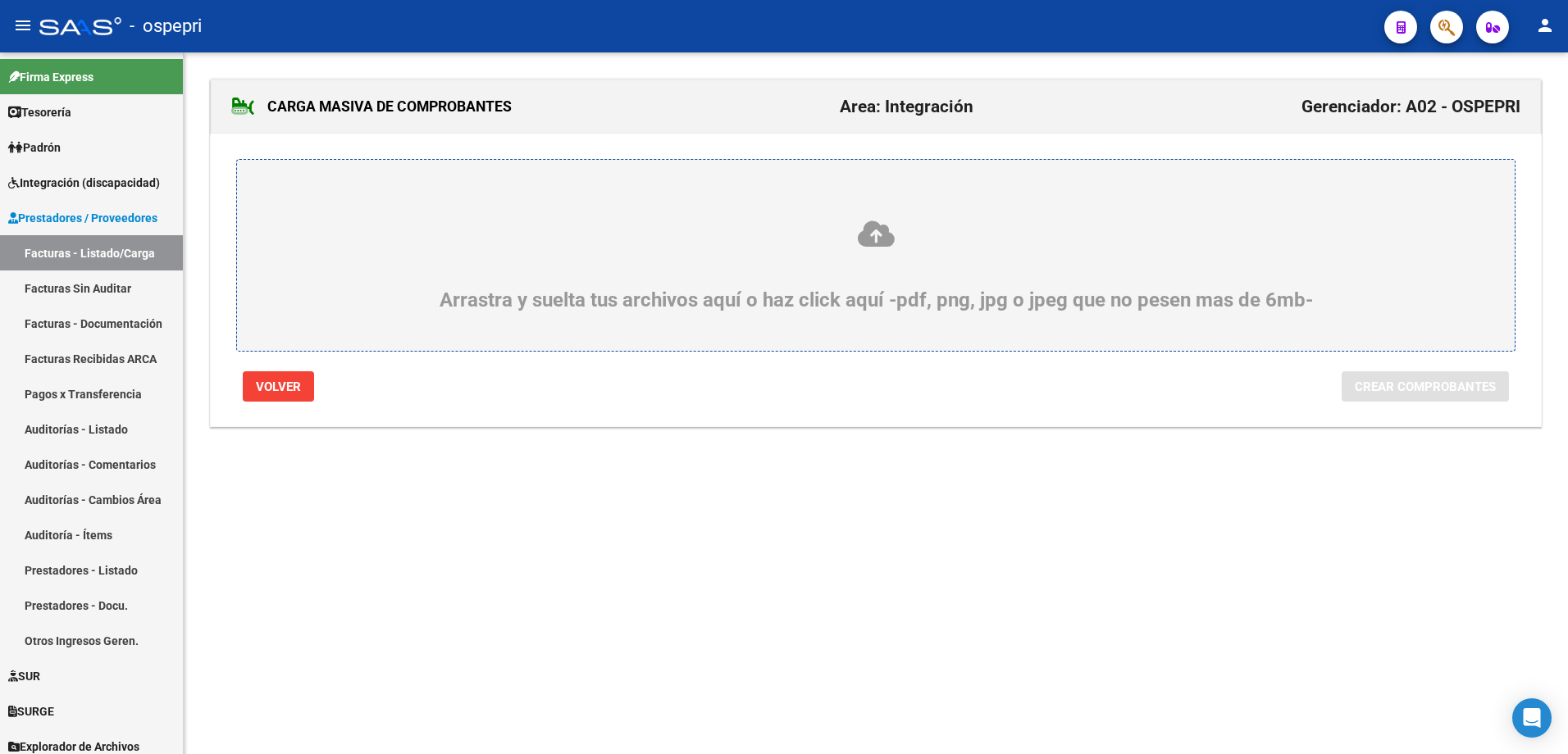 click 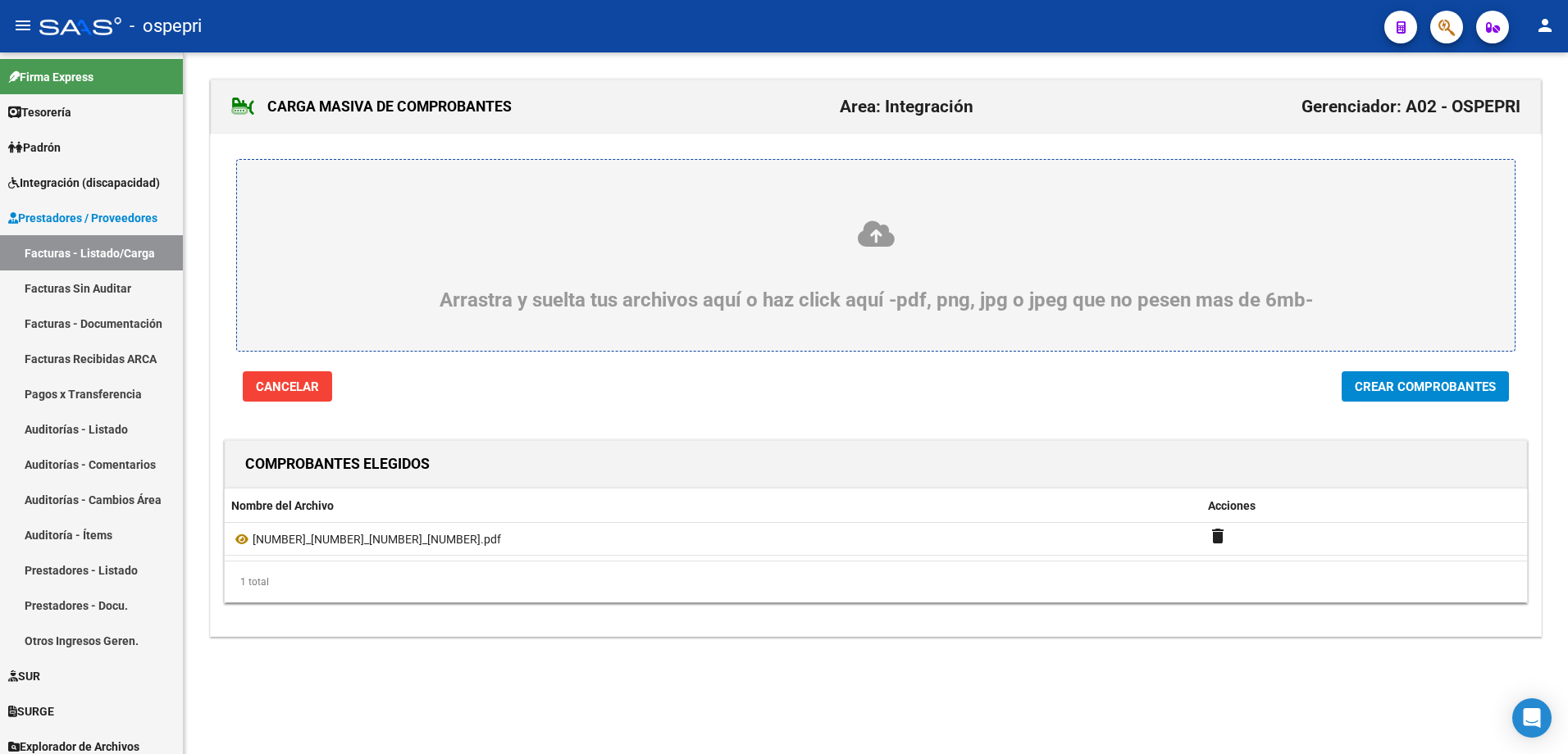 click on "Crear Comprobantes" 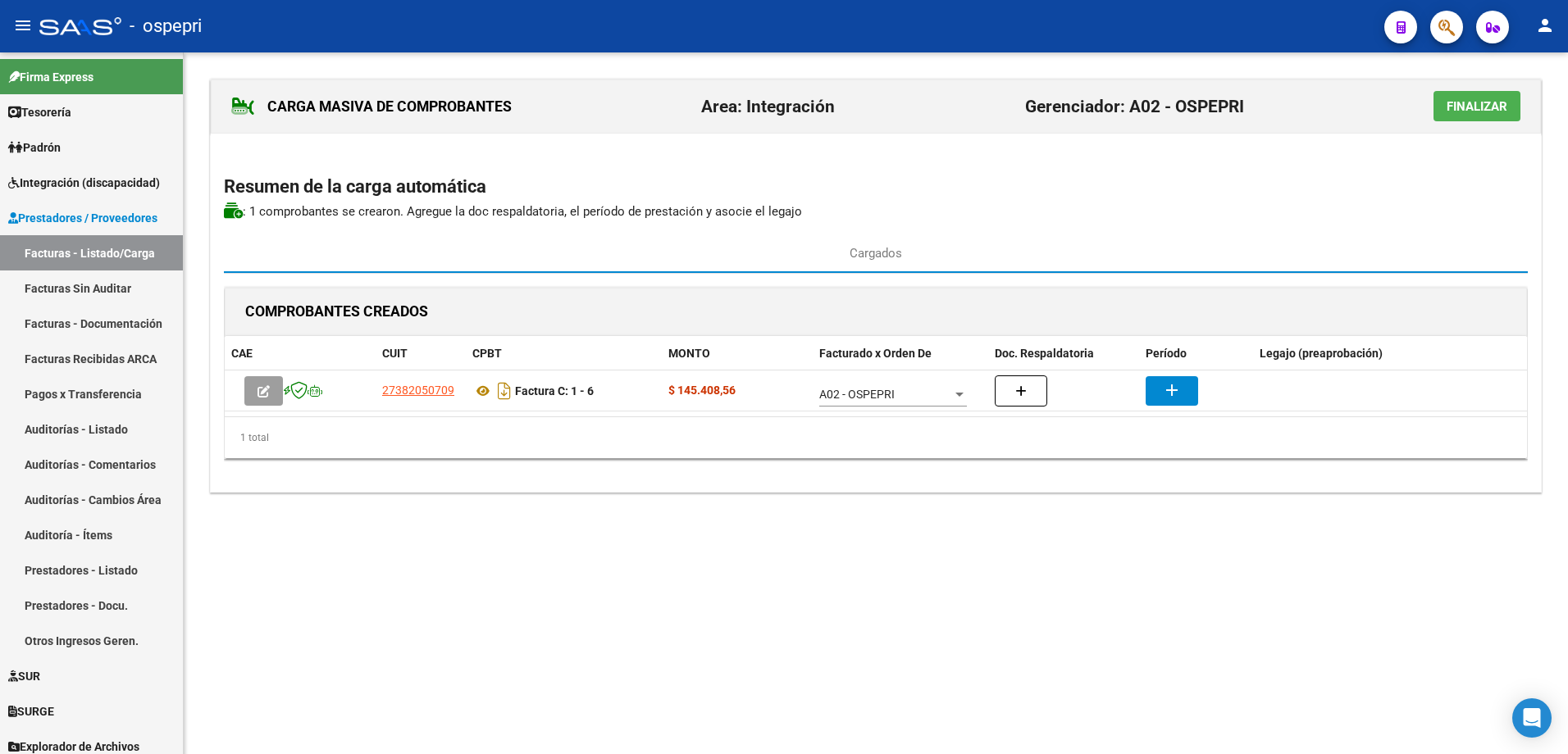 click on "Finalizar" 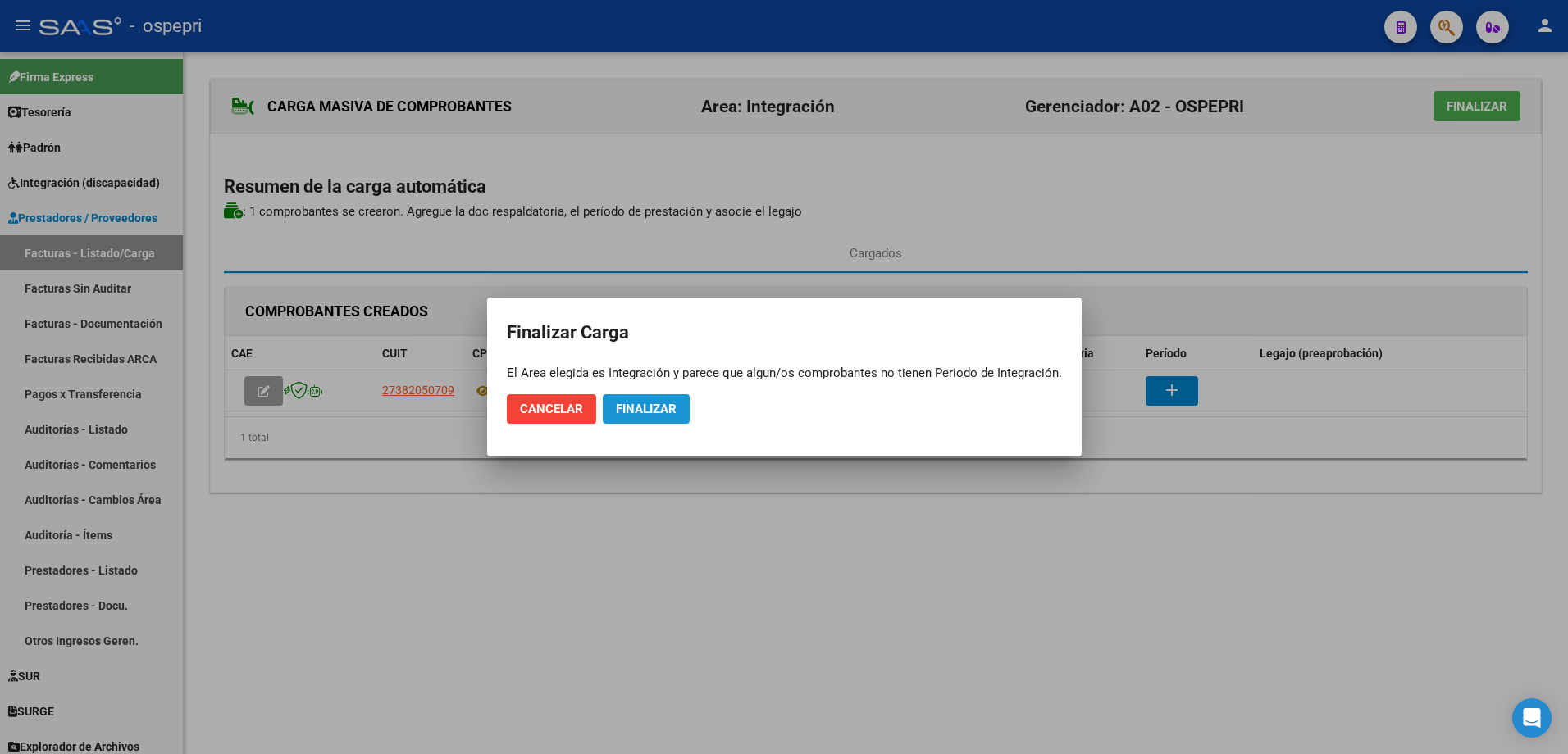 click on "Finalizar" 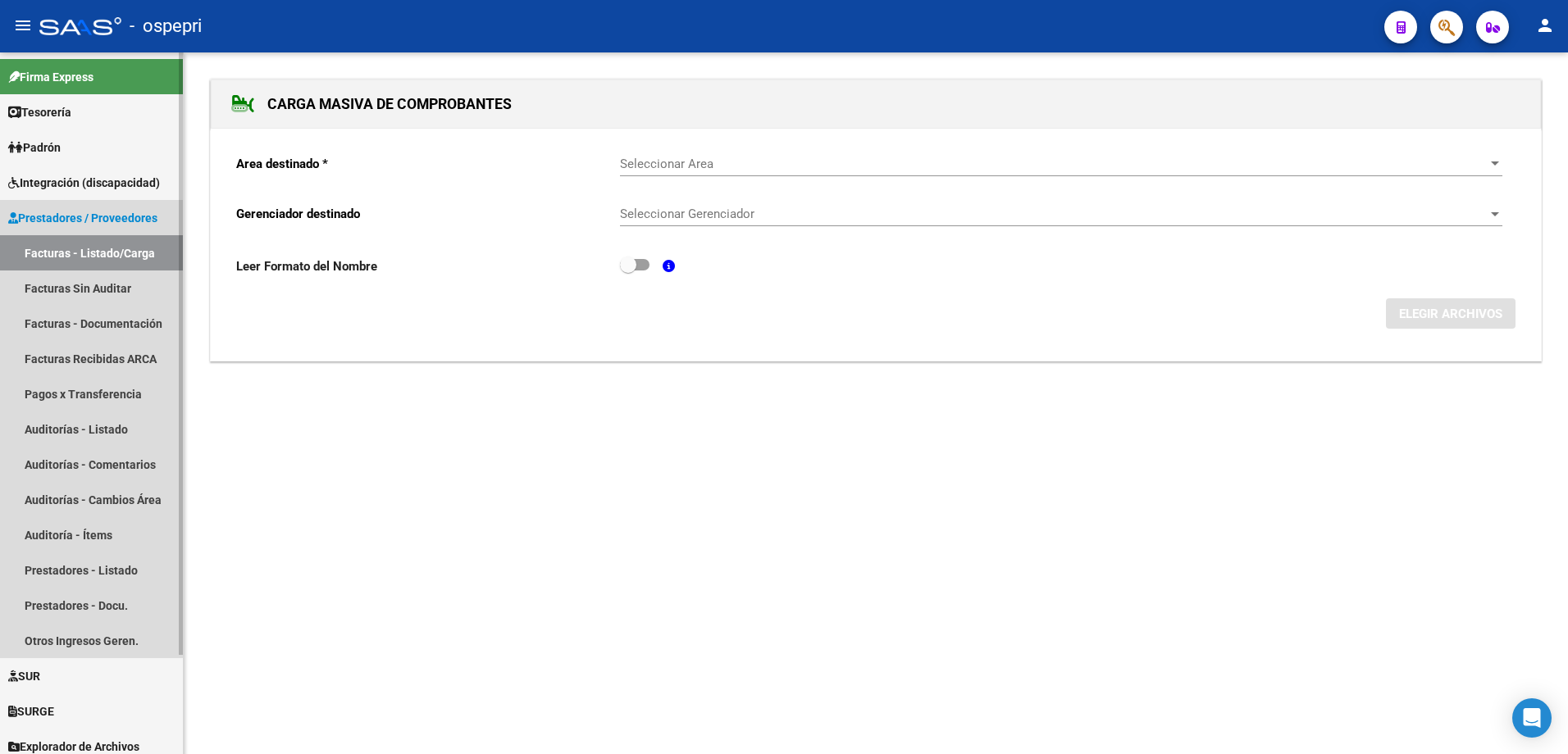 click on "Facturas - Listado/Carga" at bounding box center [91, 252] 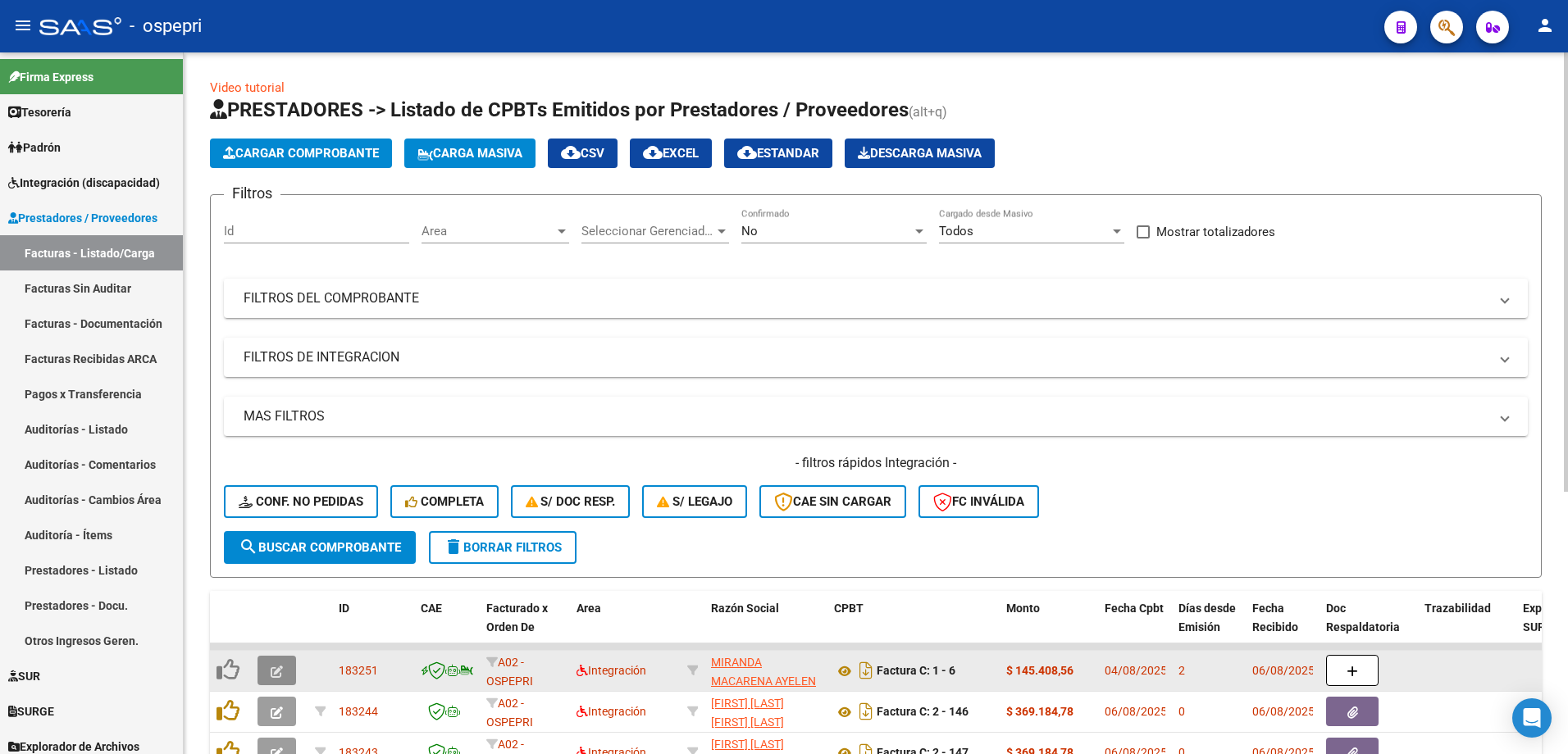 click 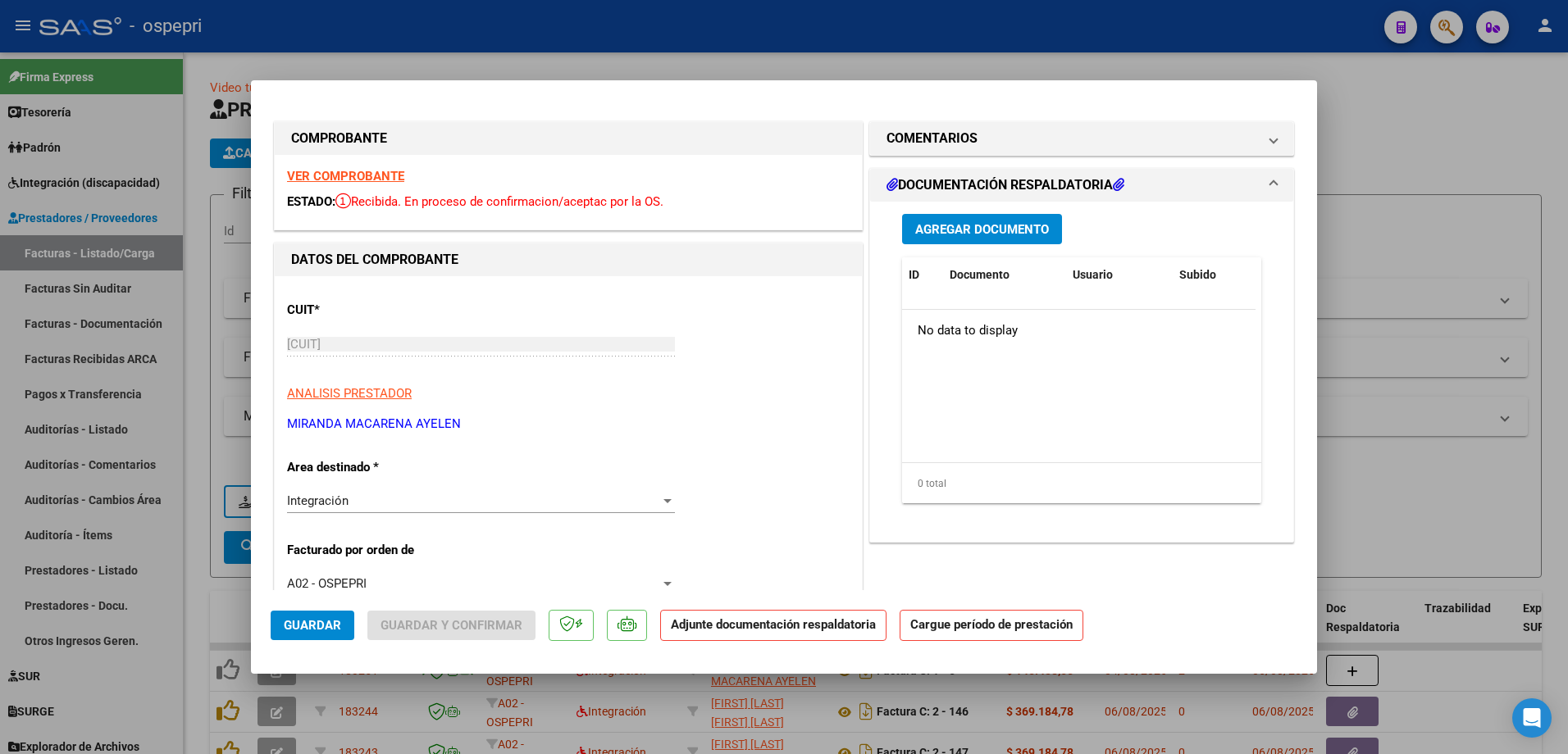 click on "VER COMPROBANTE" at bounding box center [345, 176] 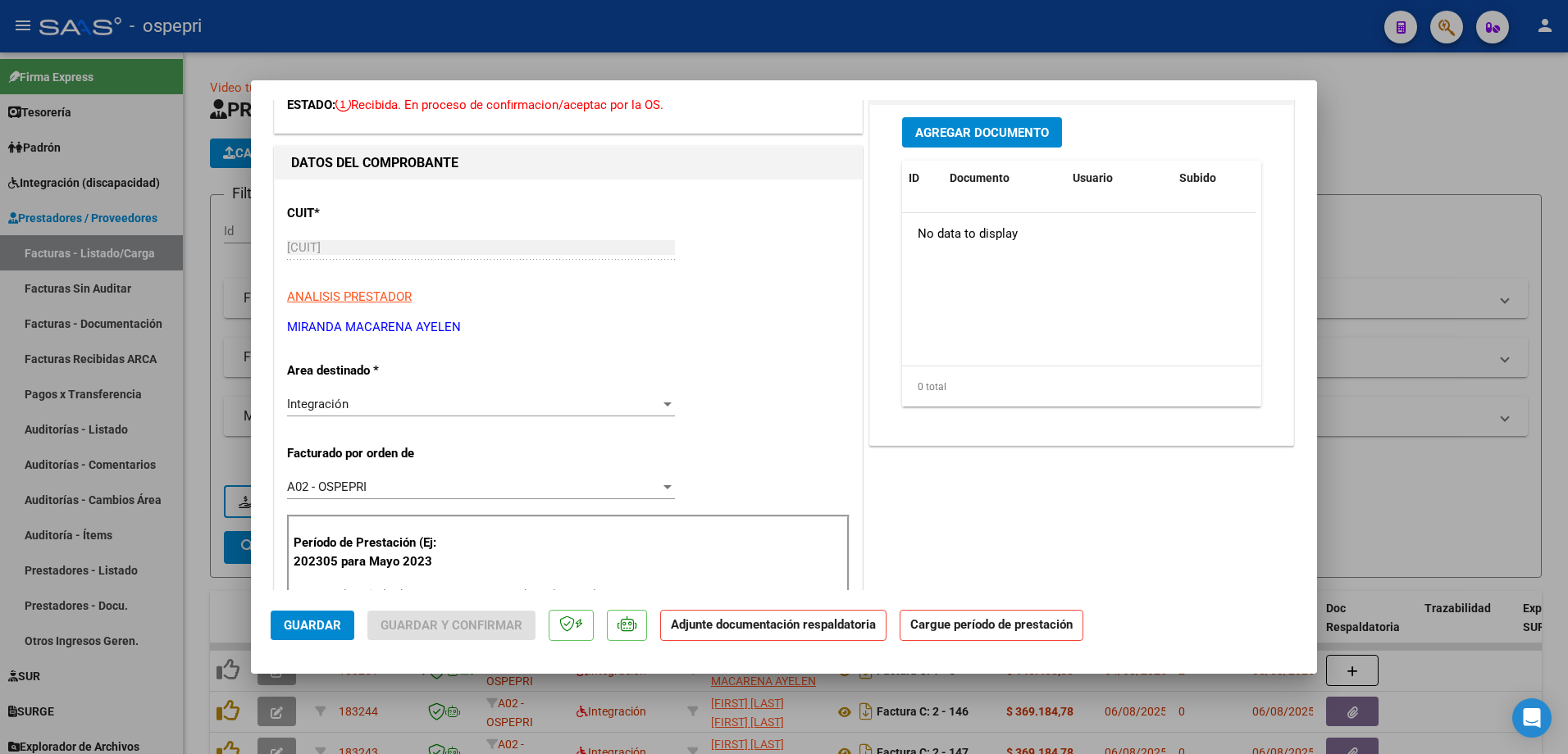 scroll, scrollTop: 164, scrollLeft: 0, axis: vertical 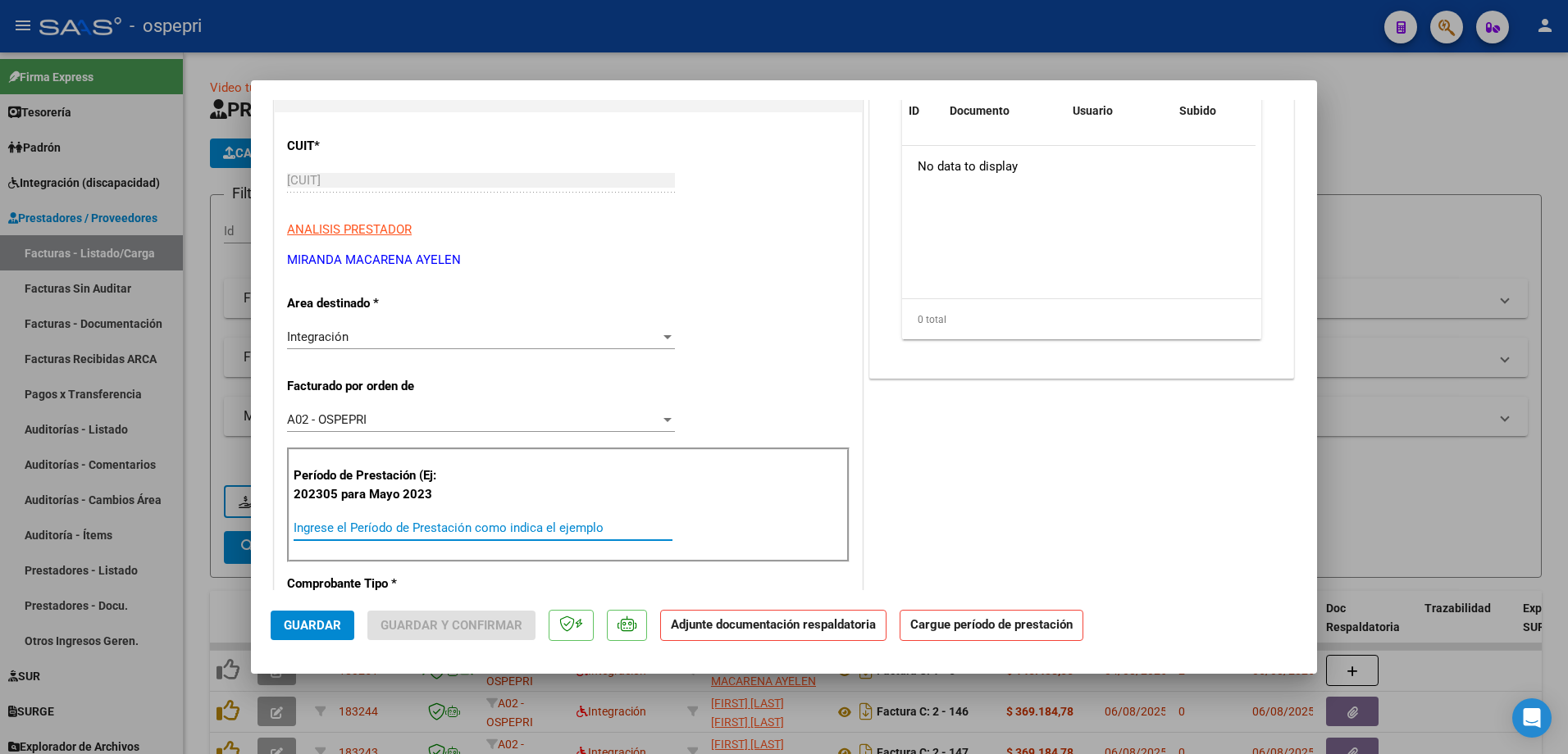 click on "Ingrese el Período de Prestación como indica el ejemplo" at bounding box center (483, 528) 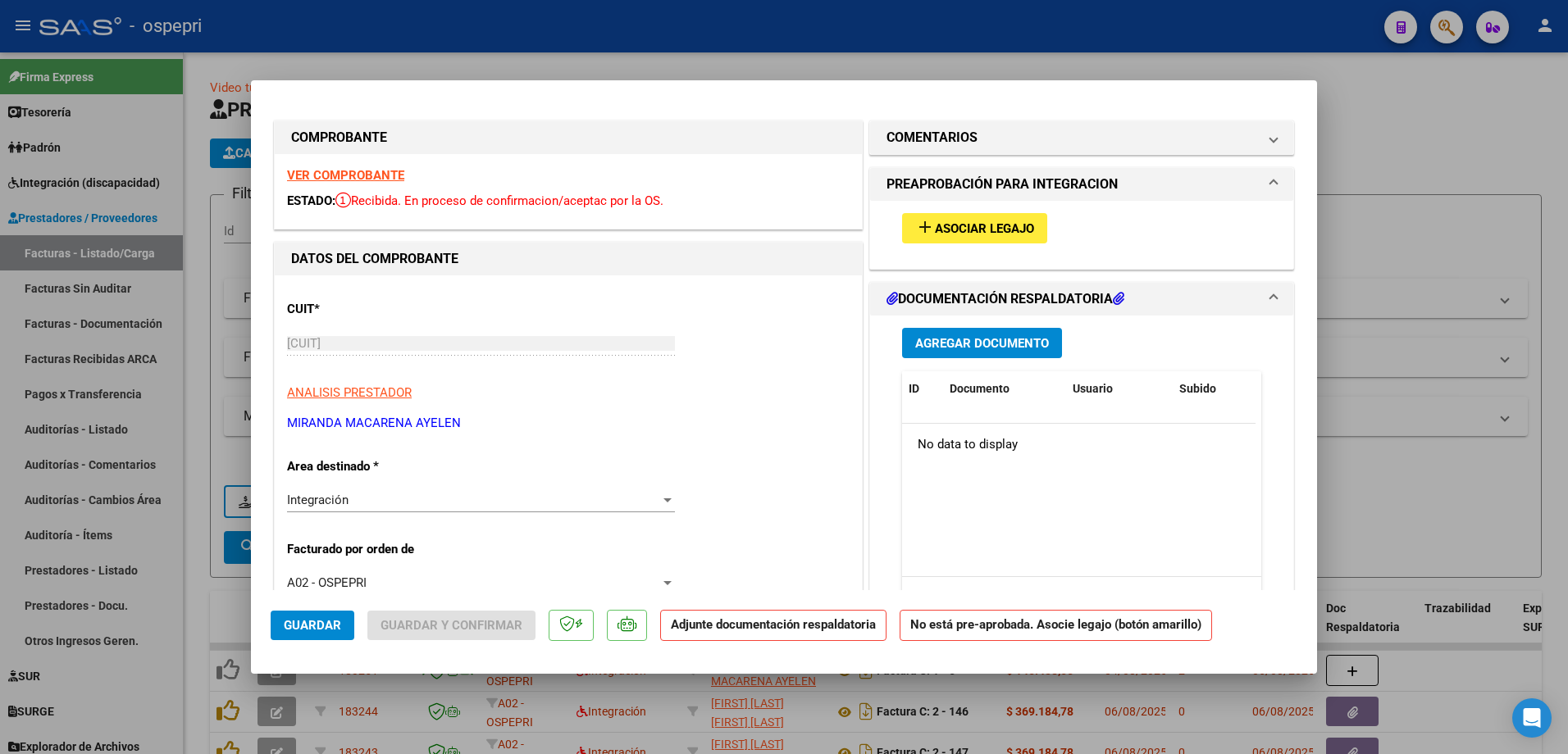 scroll, scrollTop: 0, scrollLeft: 0, axis: both 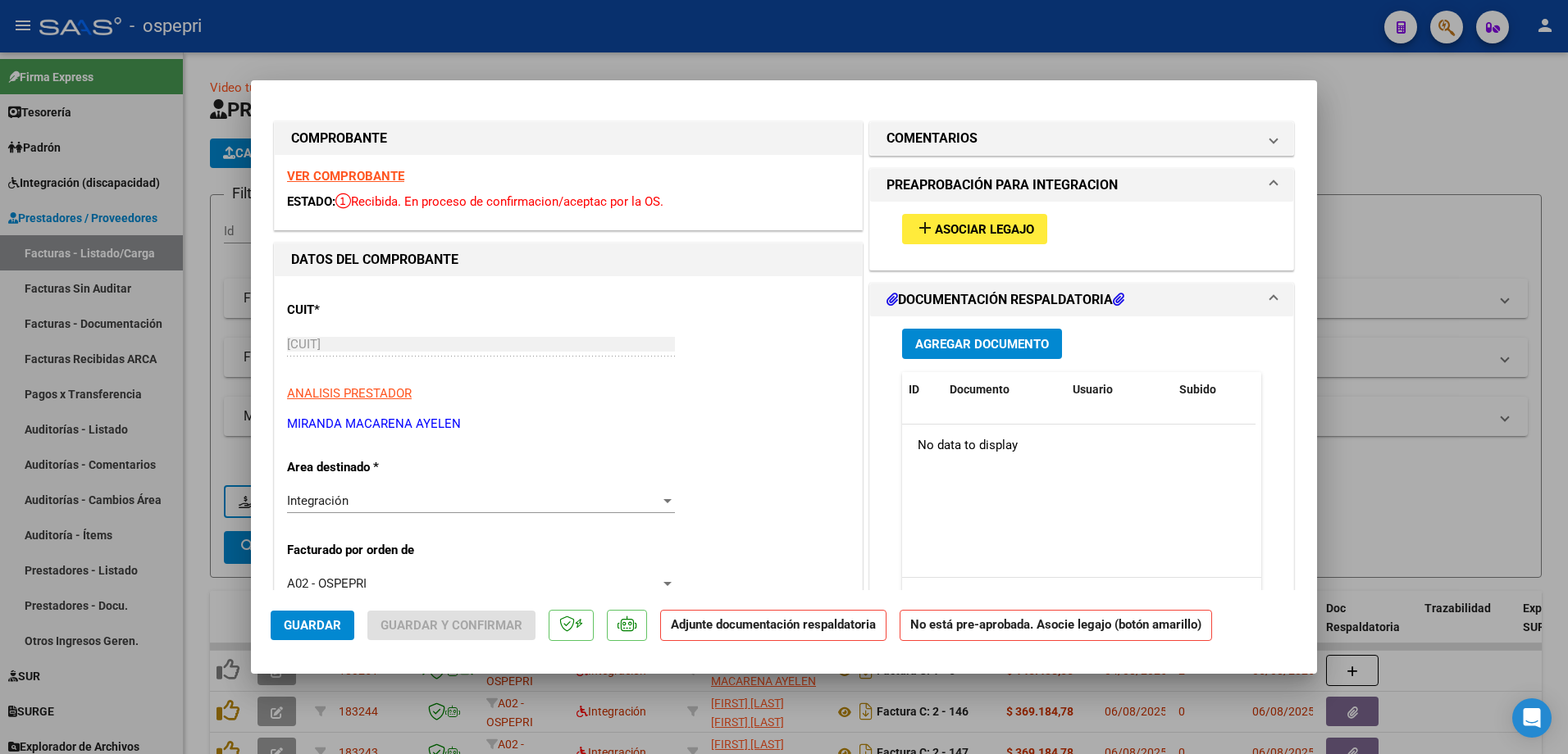 type on "202507" 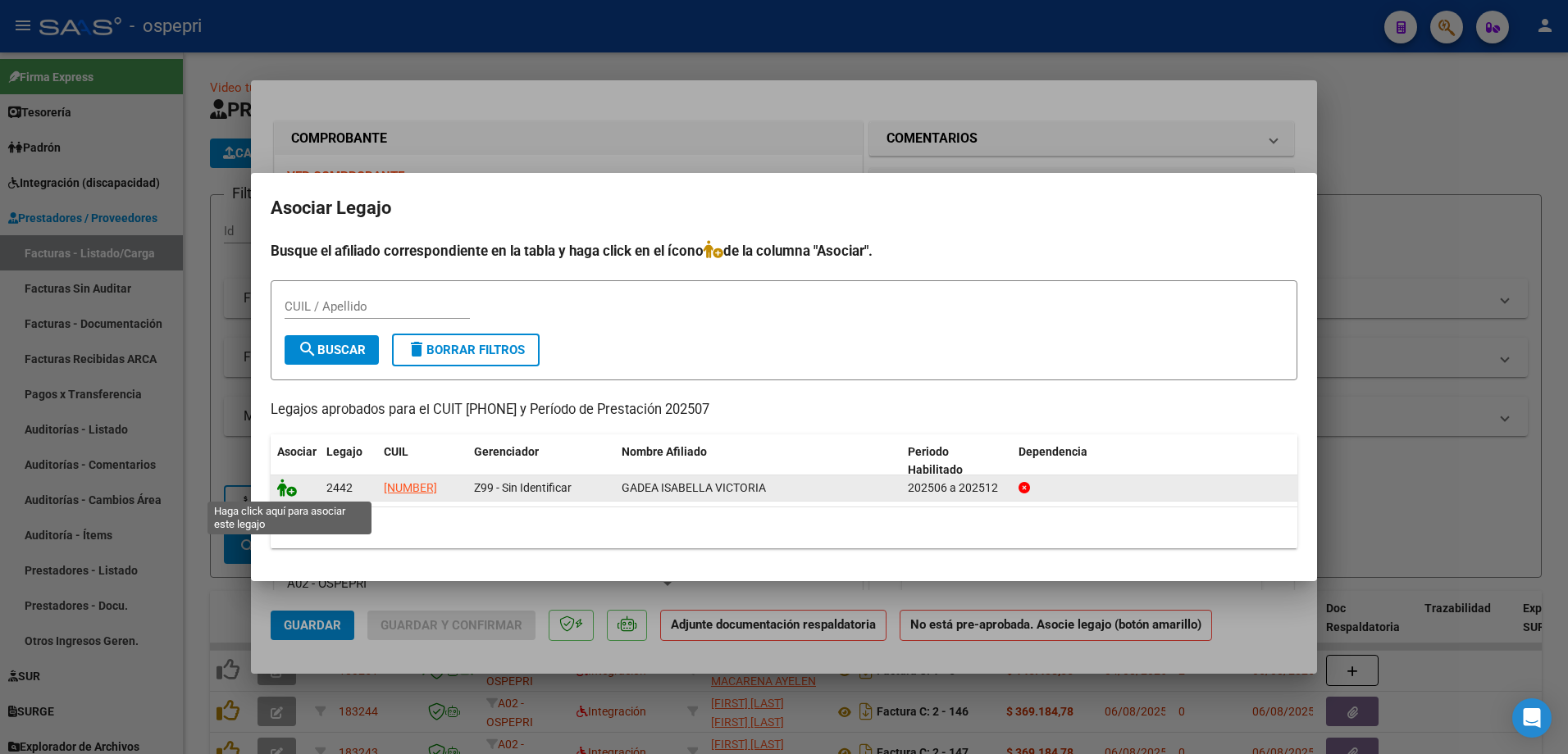 click 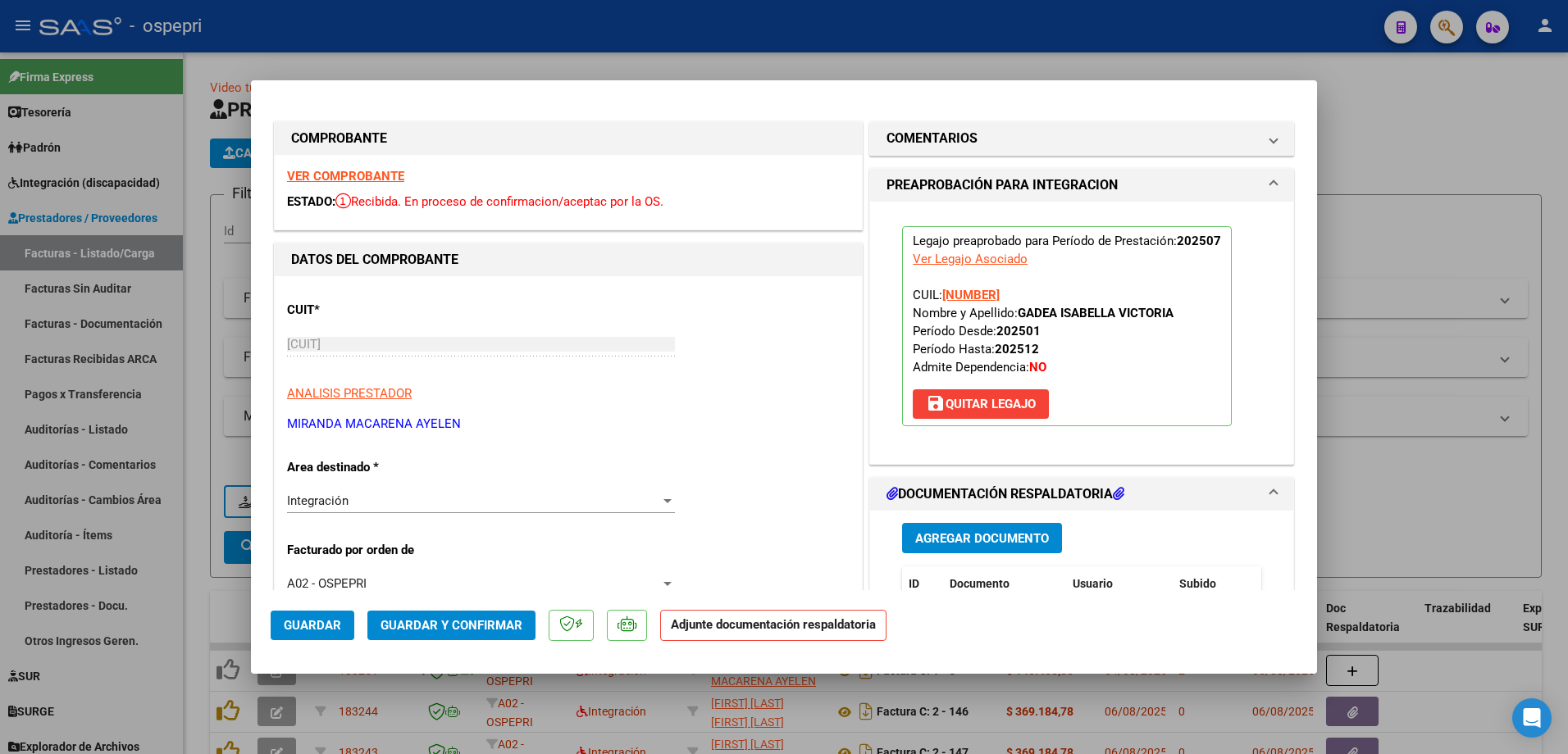 click at bounding box center (784, 377) 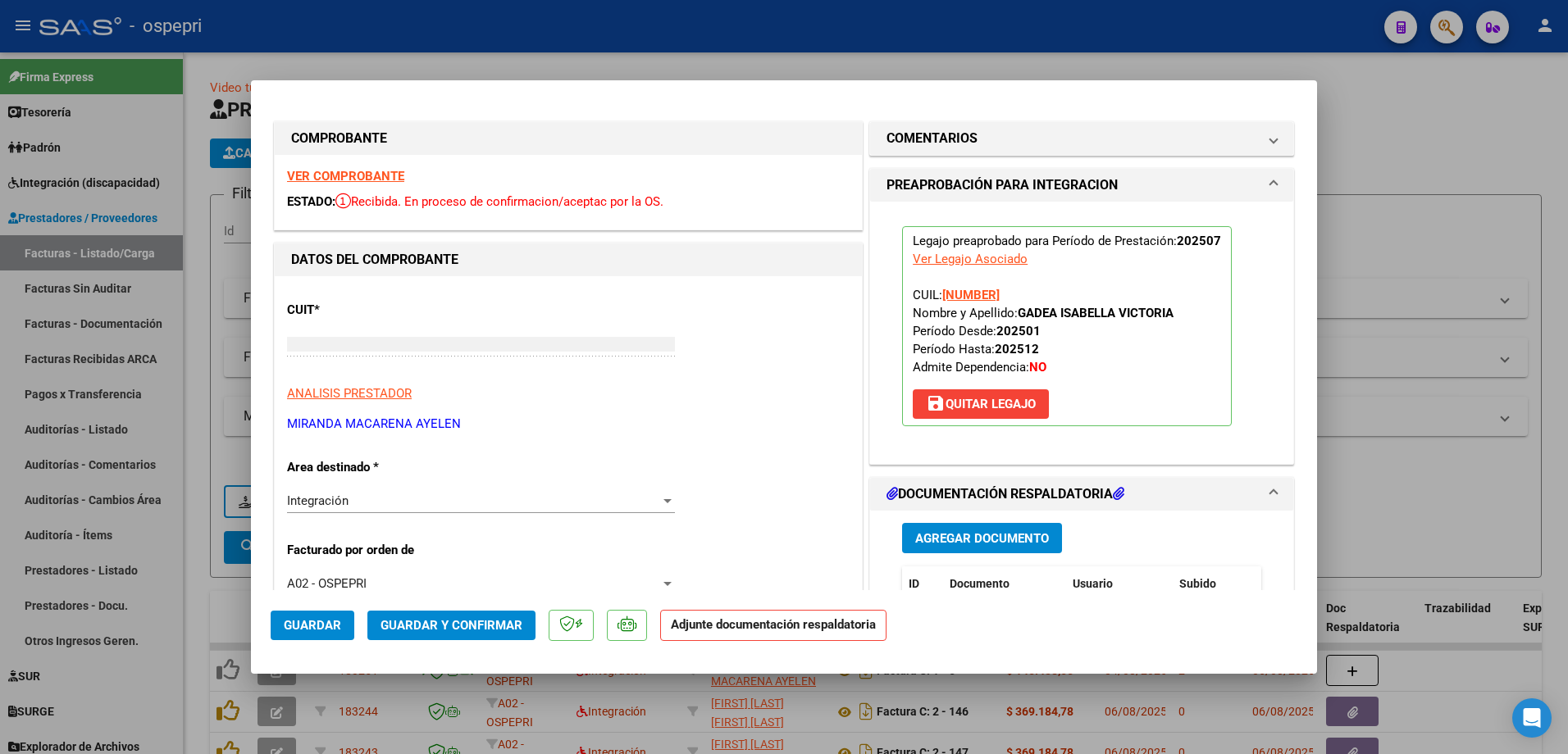 type 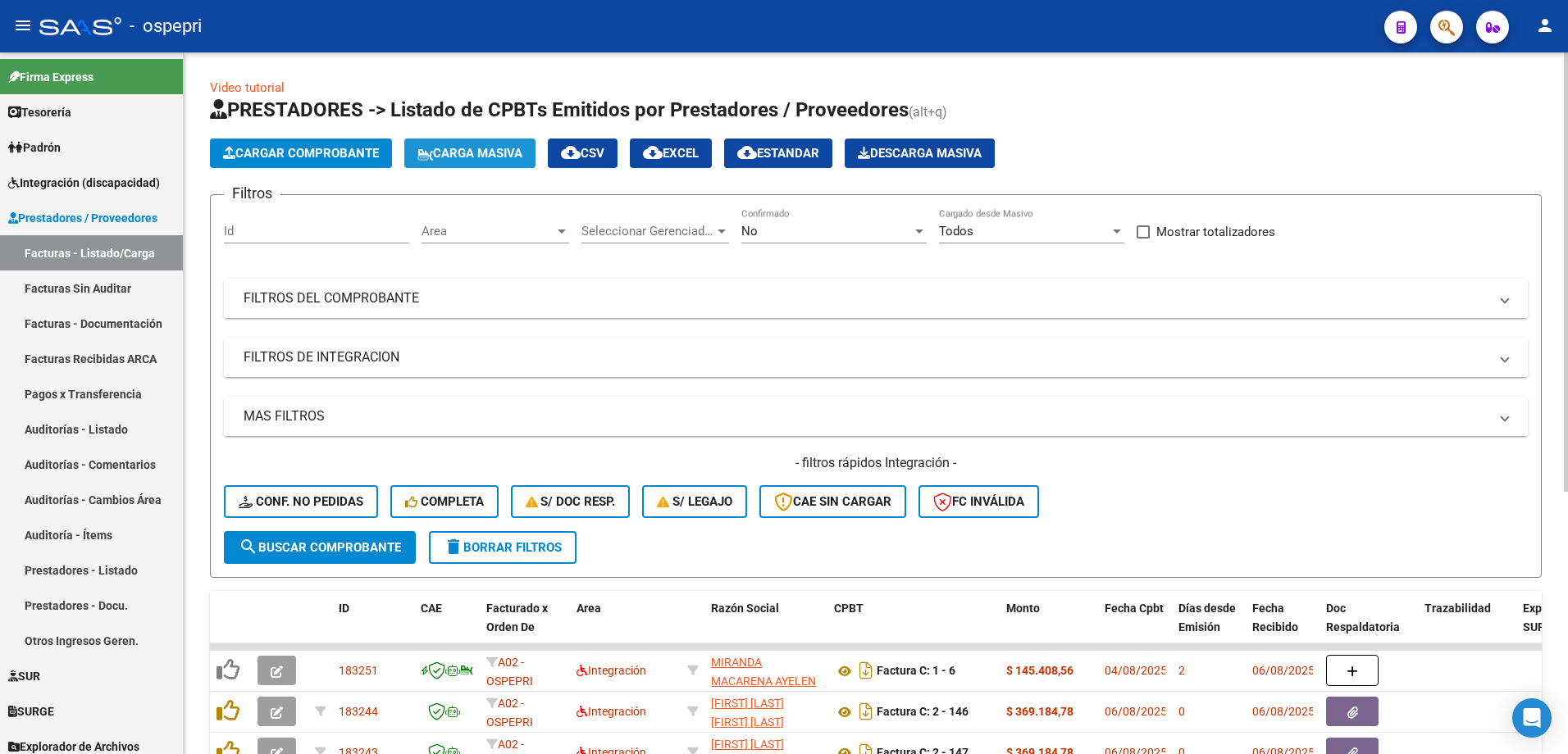 click on "Carga Masiva" 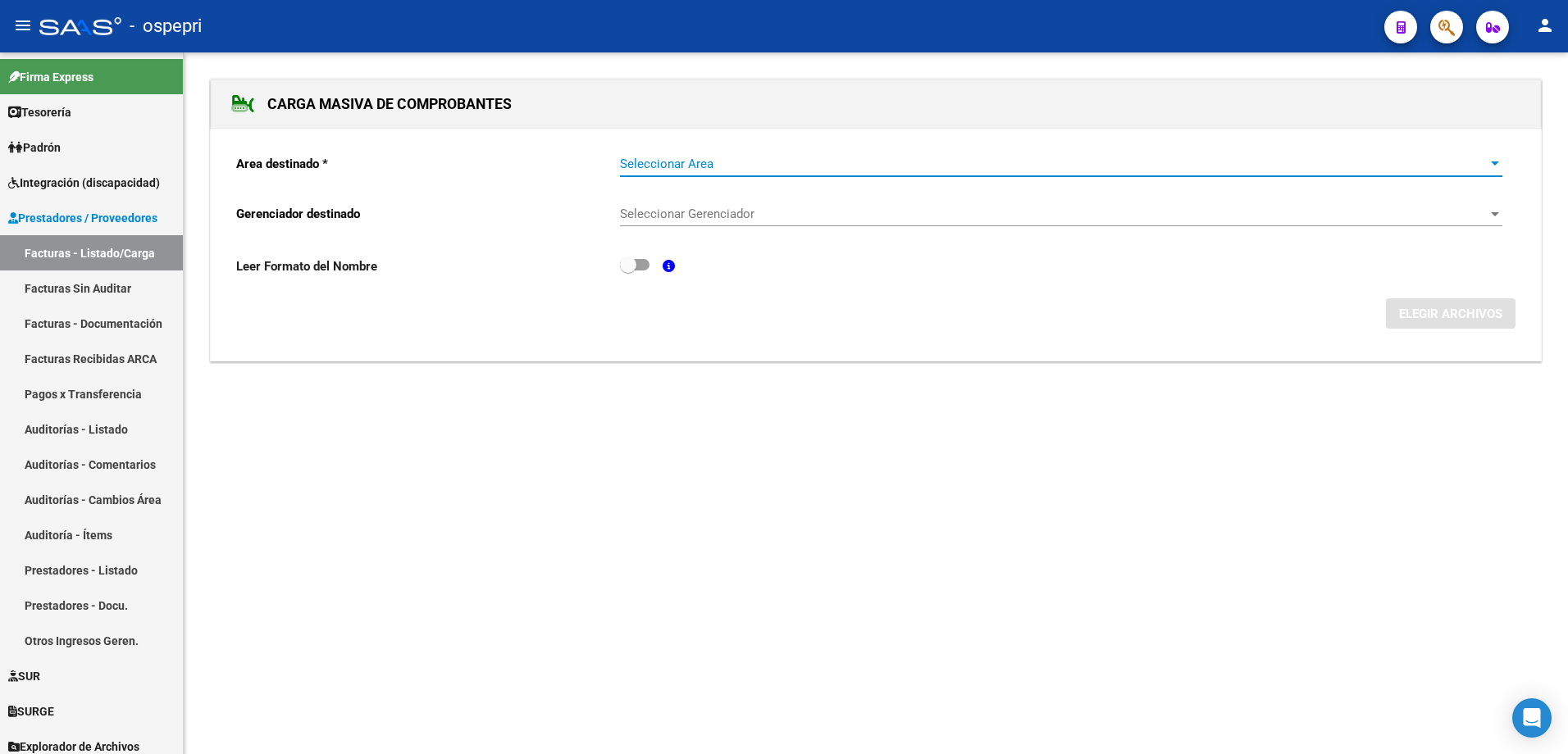click on "Seleccionar Area" at bounding box center (1054, 164) 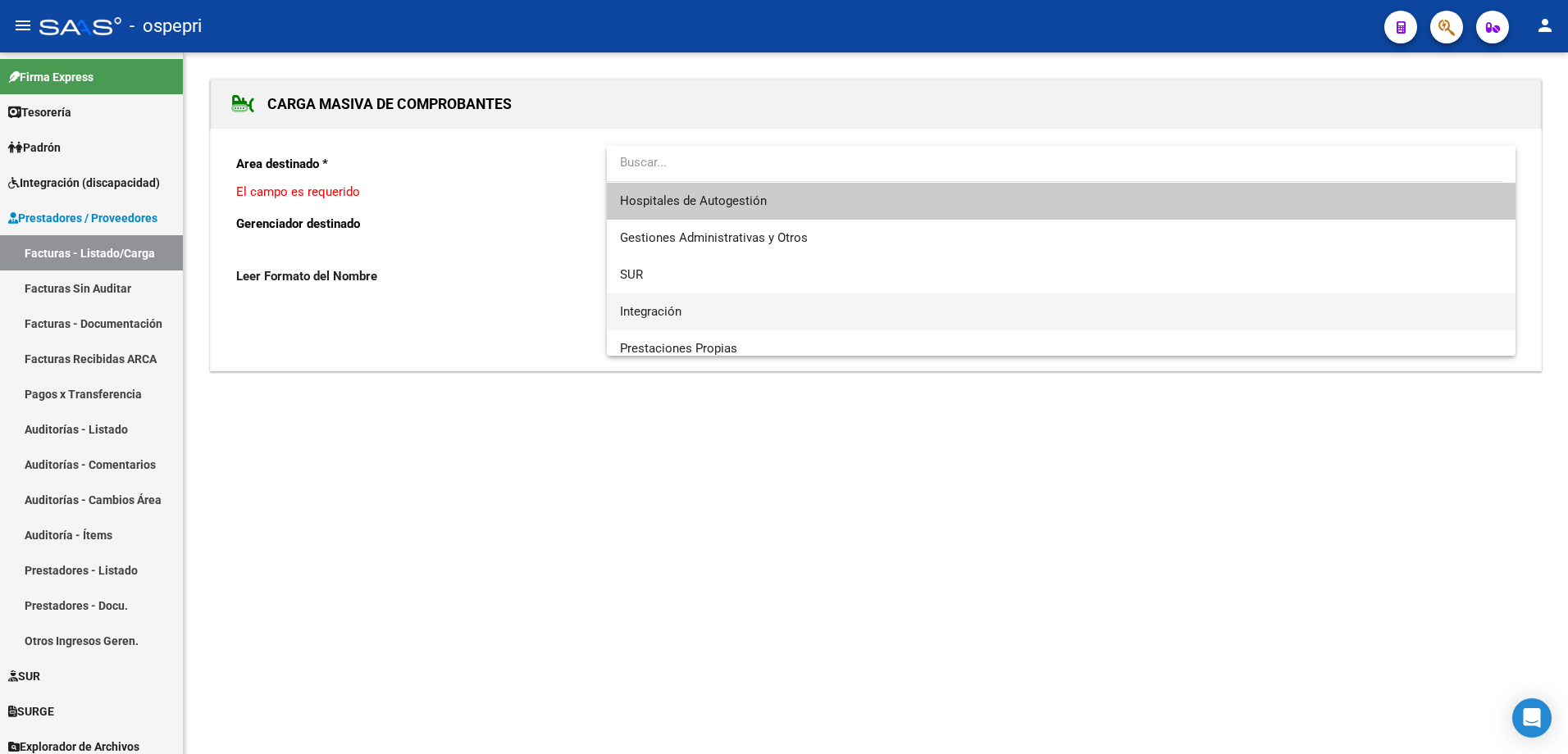 click on "Integración" at bounding box center (1061, 311) 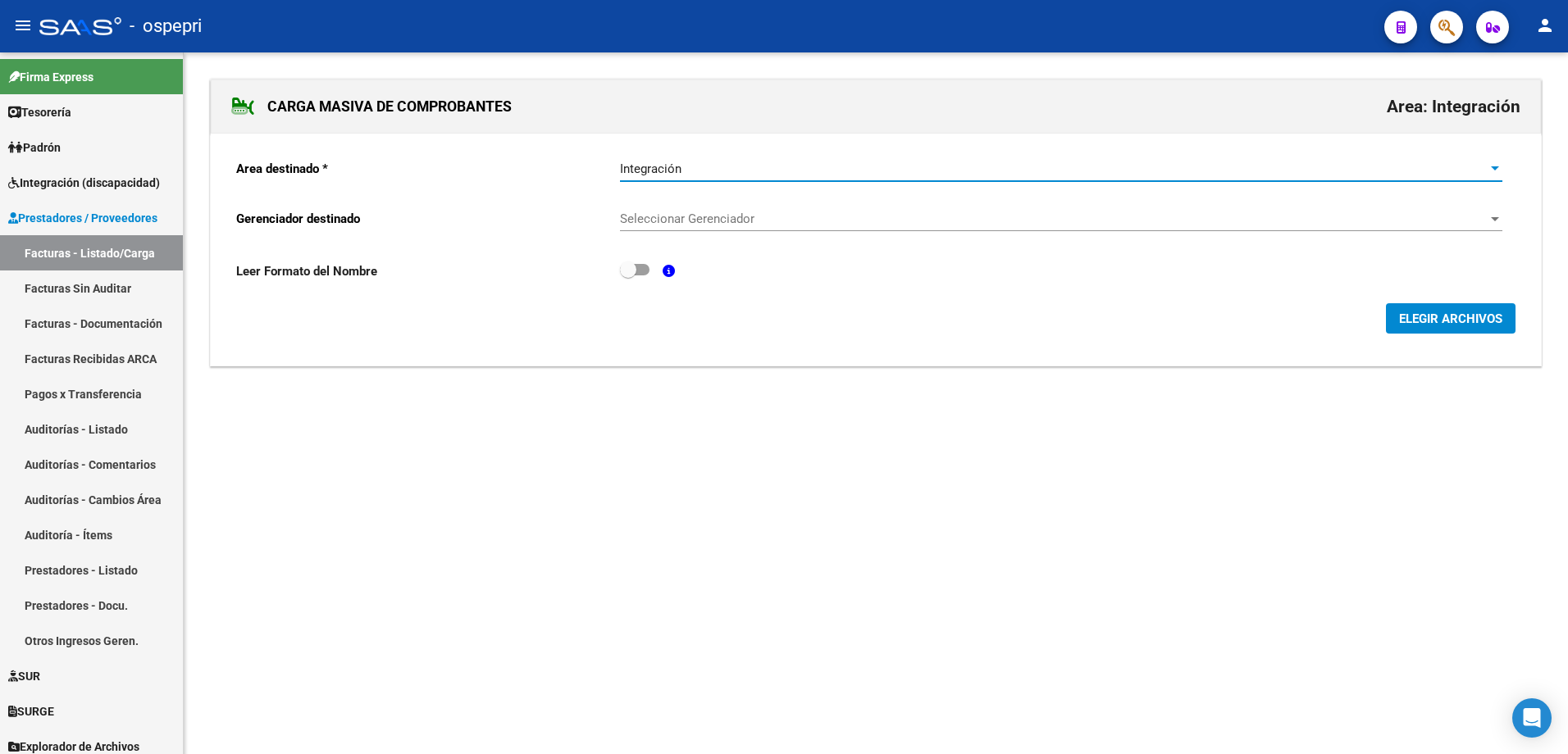click on "Seleccionar Gerenciador" at bounding box center [1054, 219] 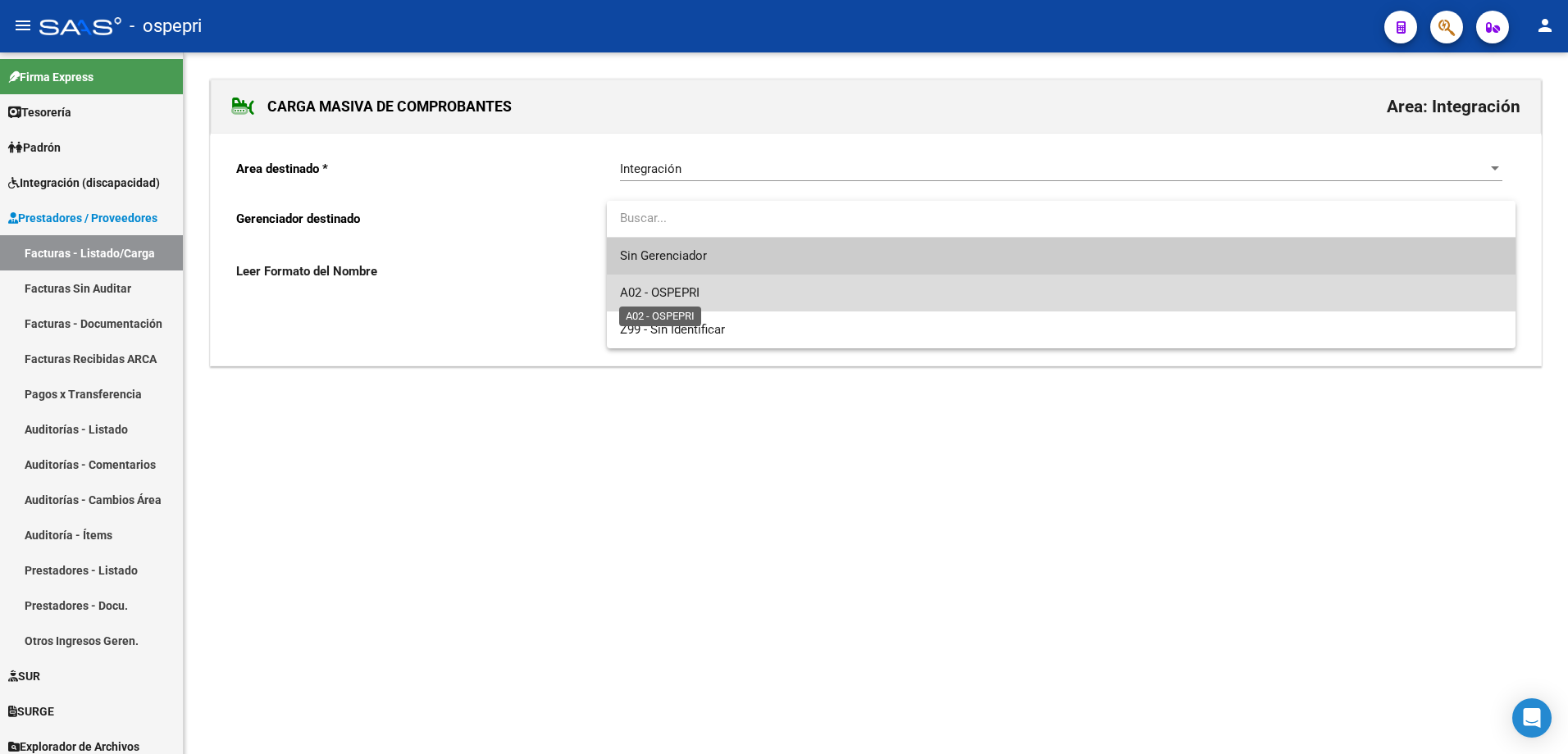 click on "A02 - OSPEPRI" at bounding box center (659, 293) 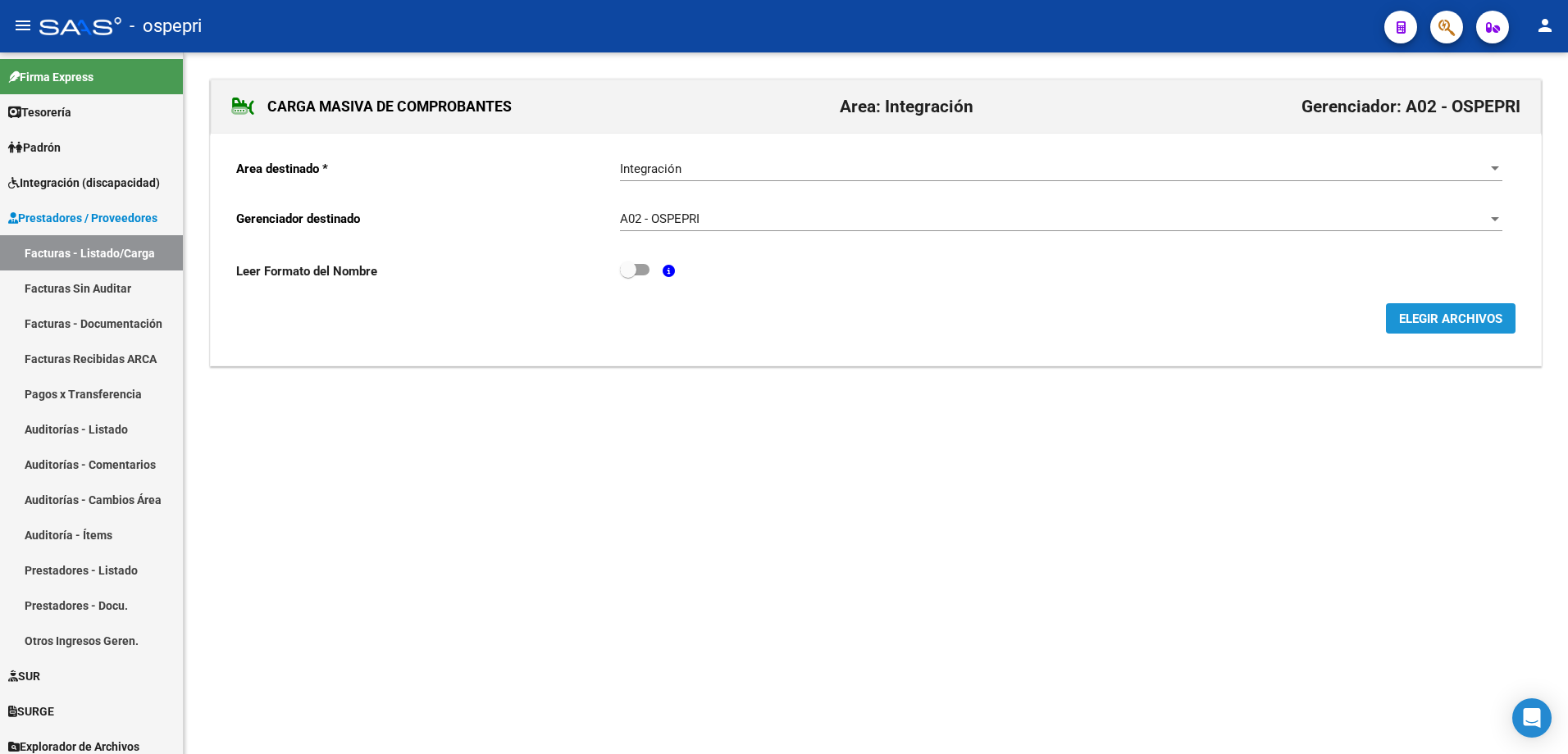 click on "ELEGIR ARCHIVOS" 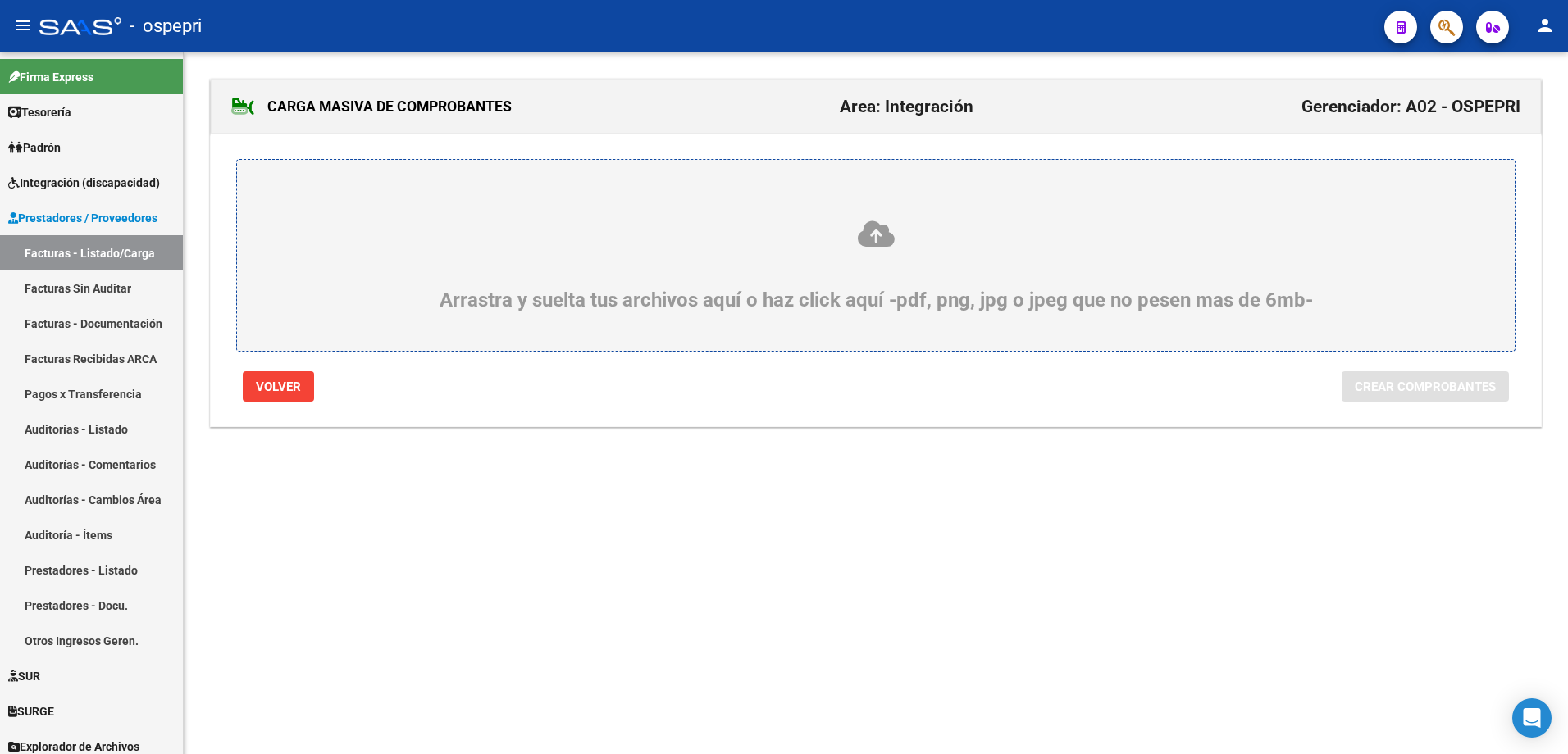 click 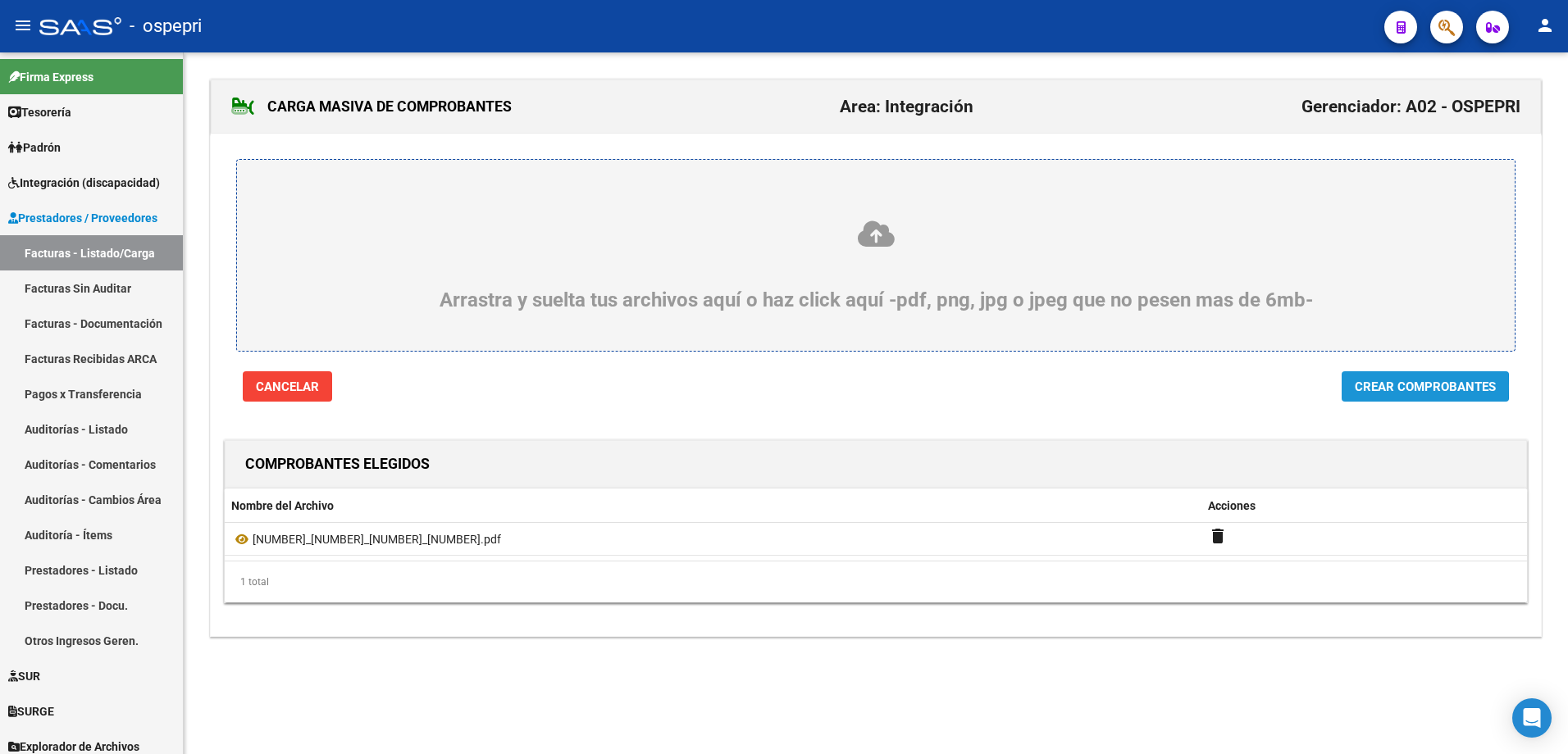 click on "Crear Comprobantes" 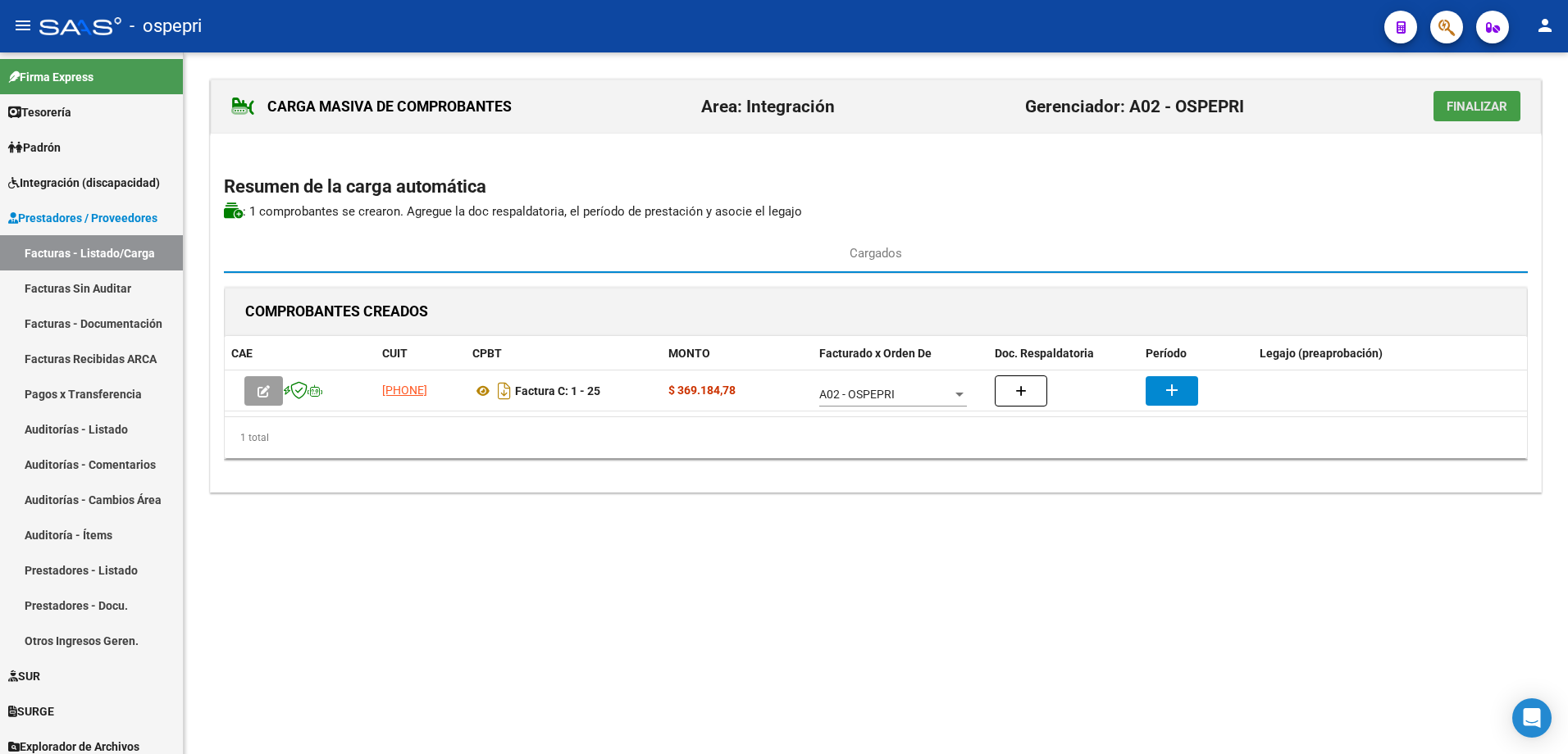 click on "Finalizar" 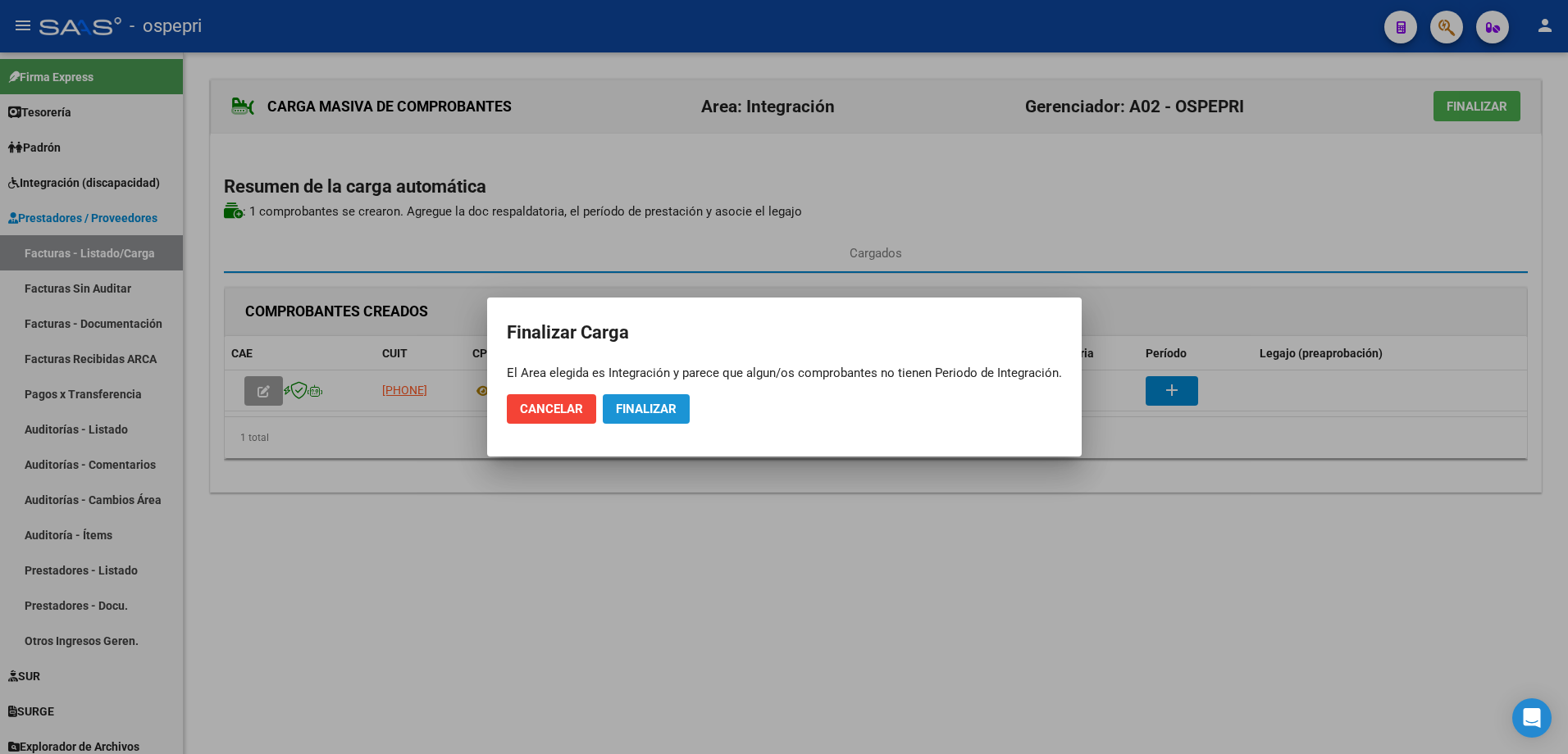 click on "Finalizar" 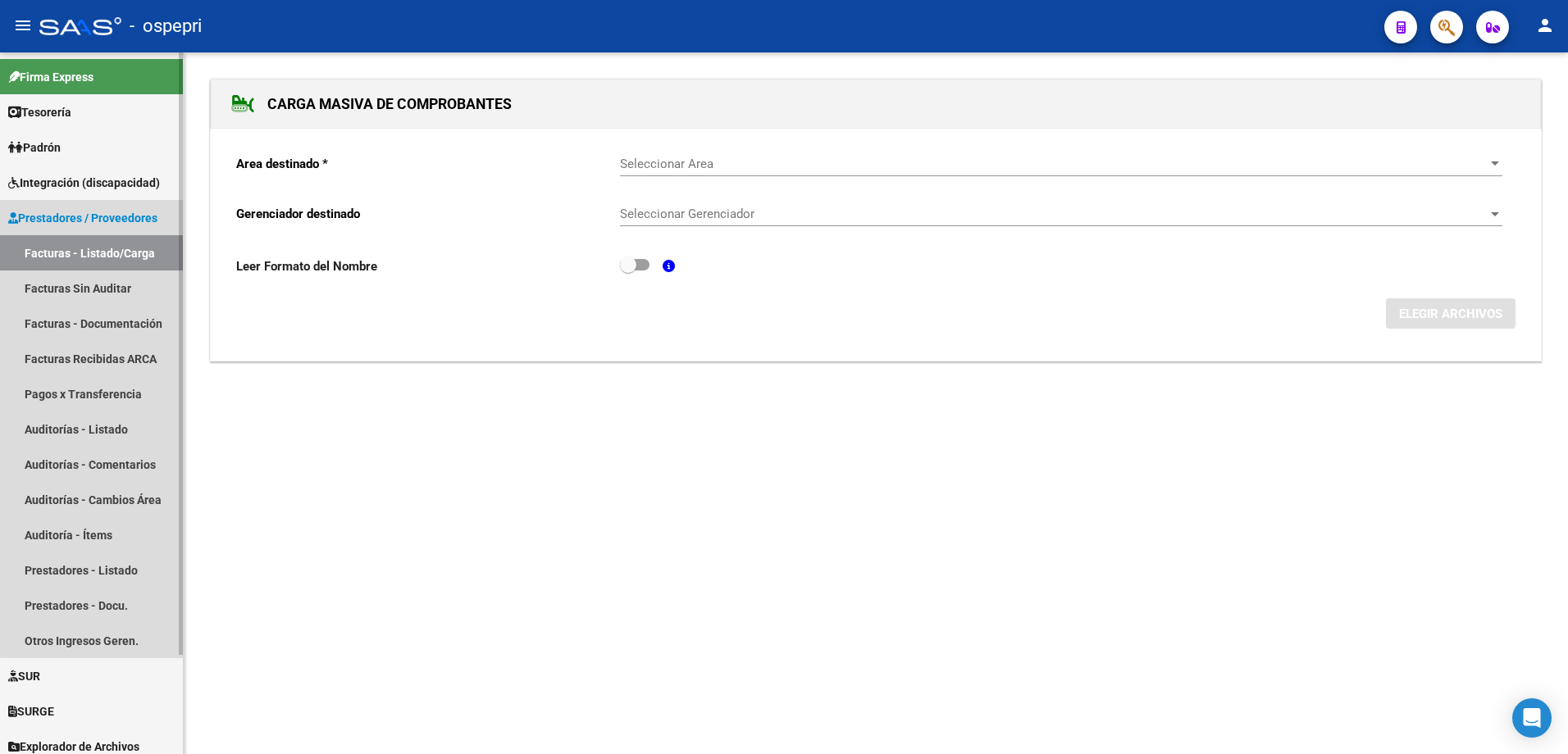 click on "Facturas - Listado/Carga" at bounding box center [91, 252] 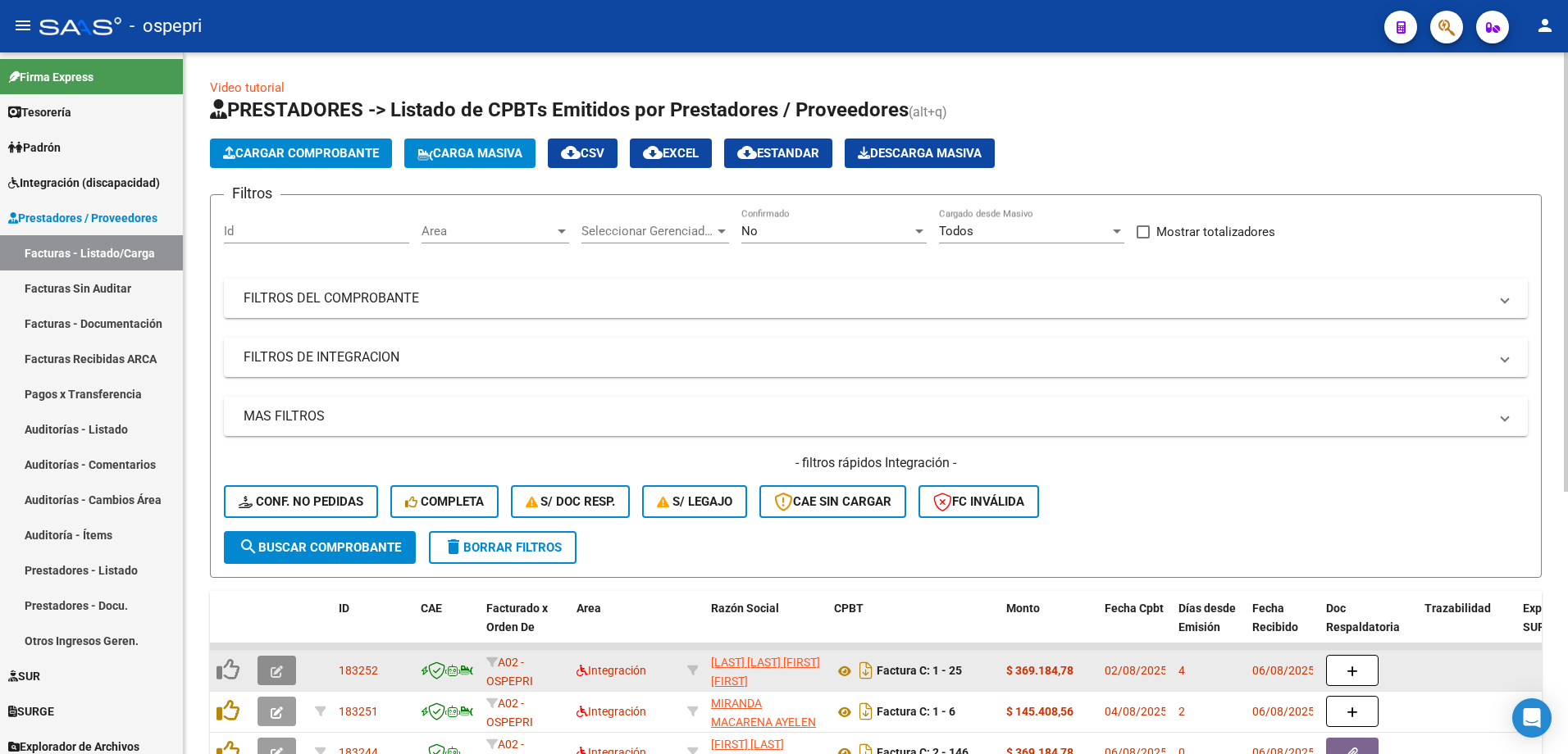 click 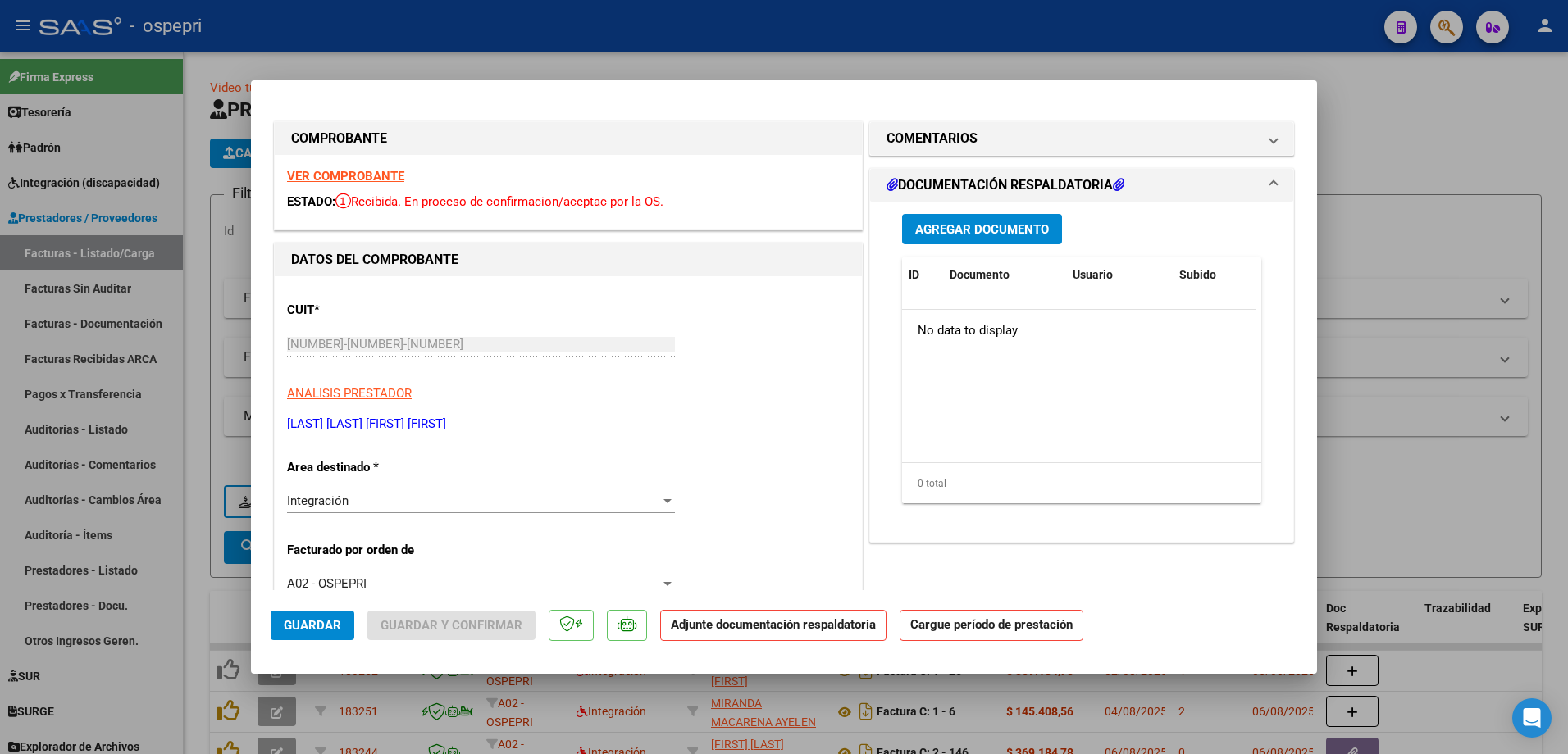 click on "VER COMPROBANTE" at bounding box center (345, 176) 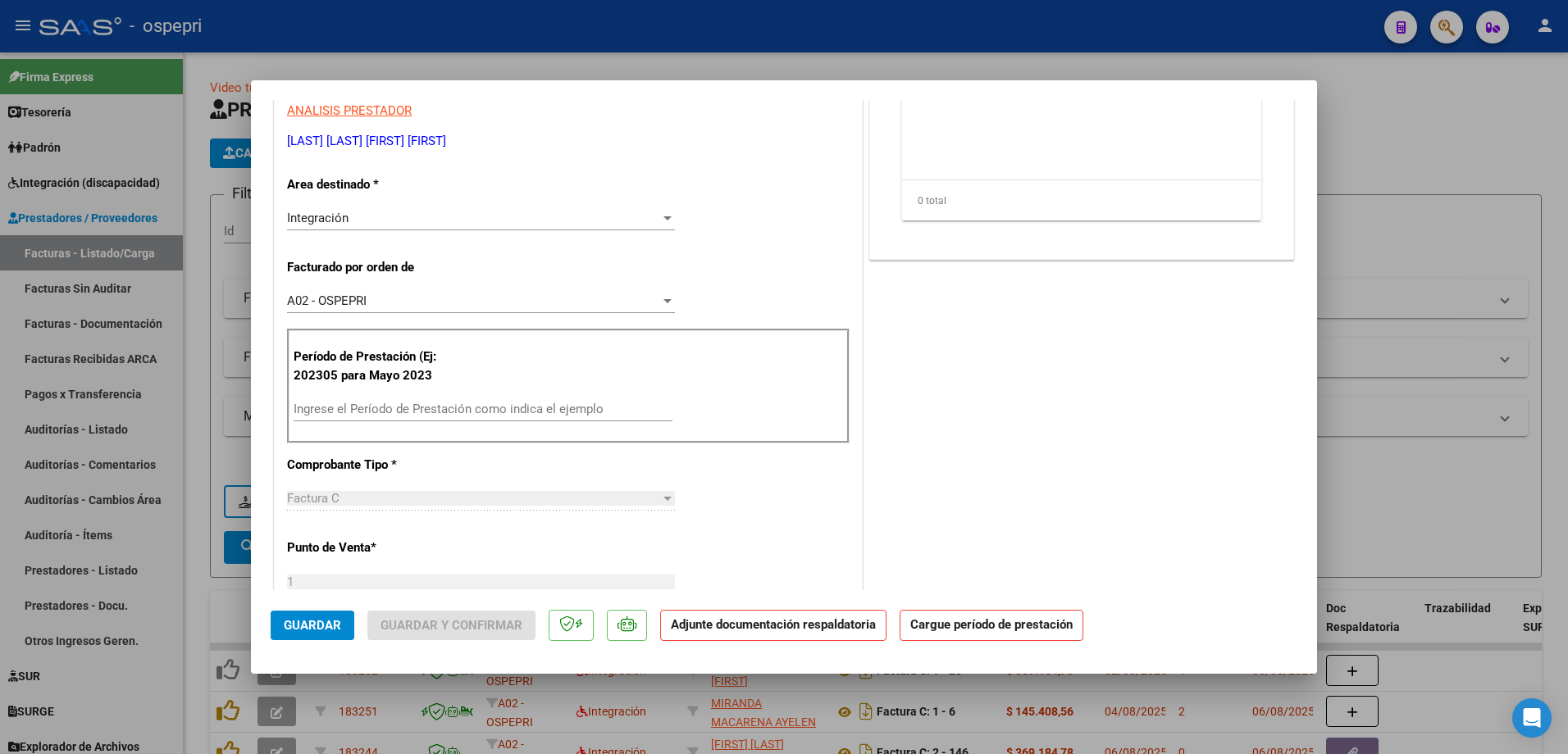 scroll, scrollTop: 328, scrollLeft: 0, axis: vertical 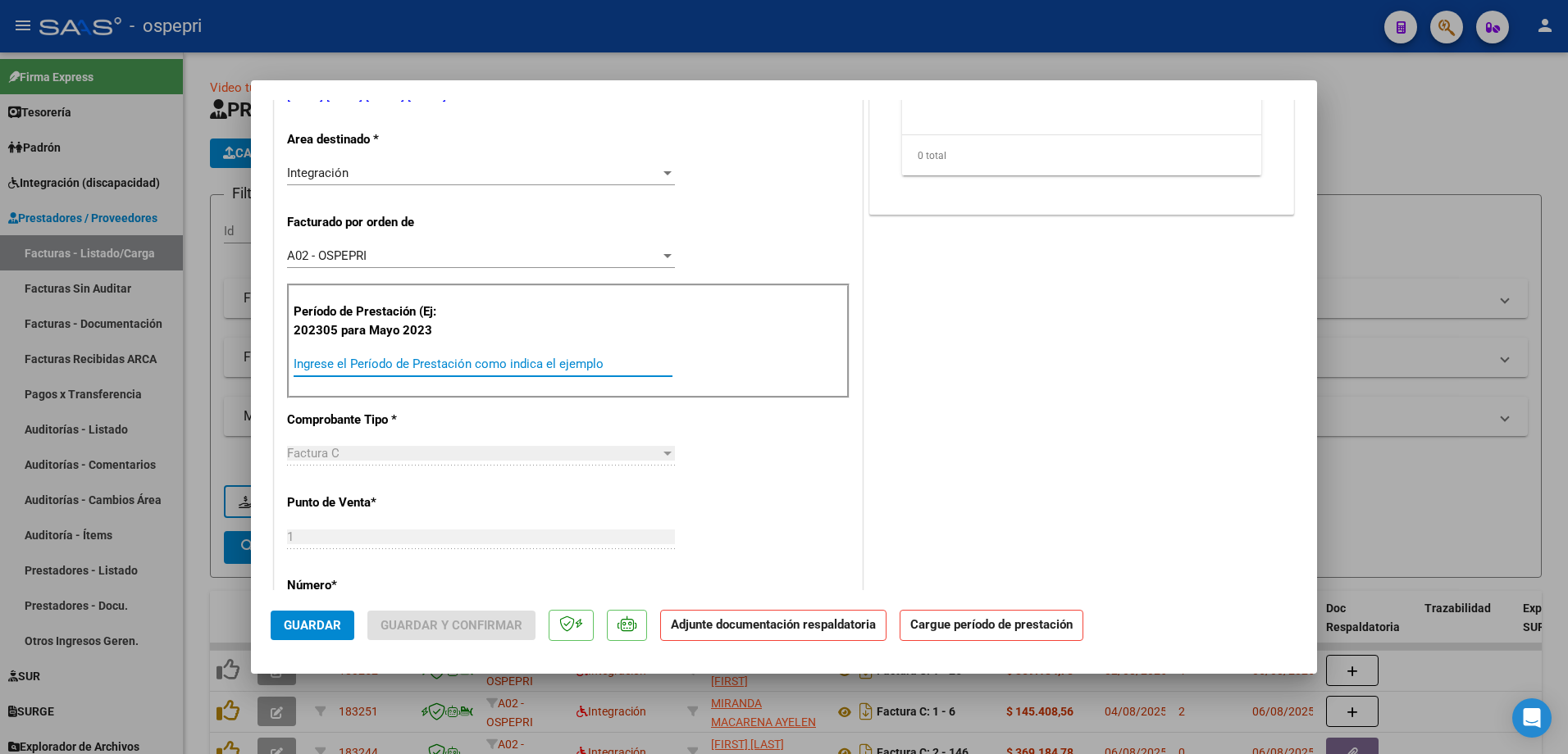 click on "Ingrese el Período de Prestación como indica el ejemplo" at bounding box center [483, 364] 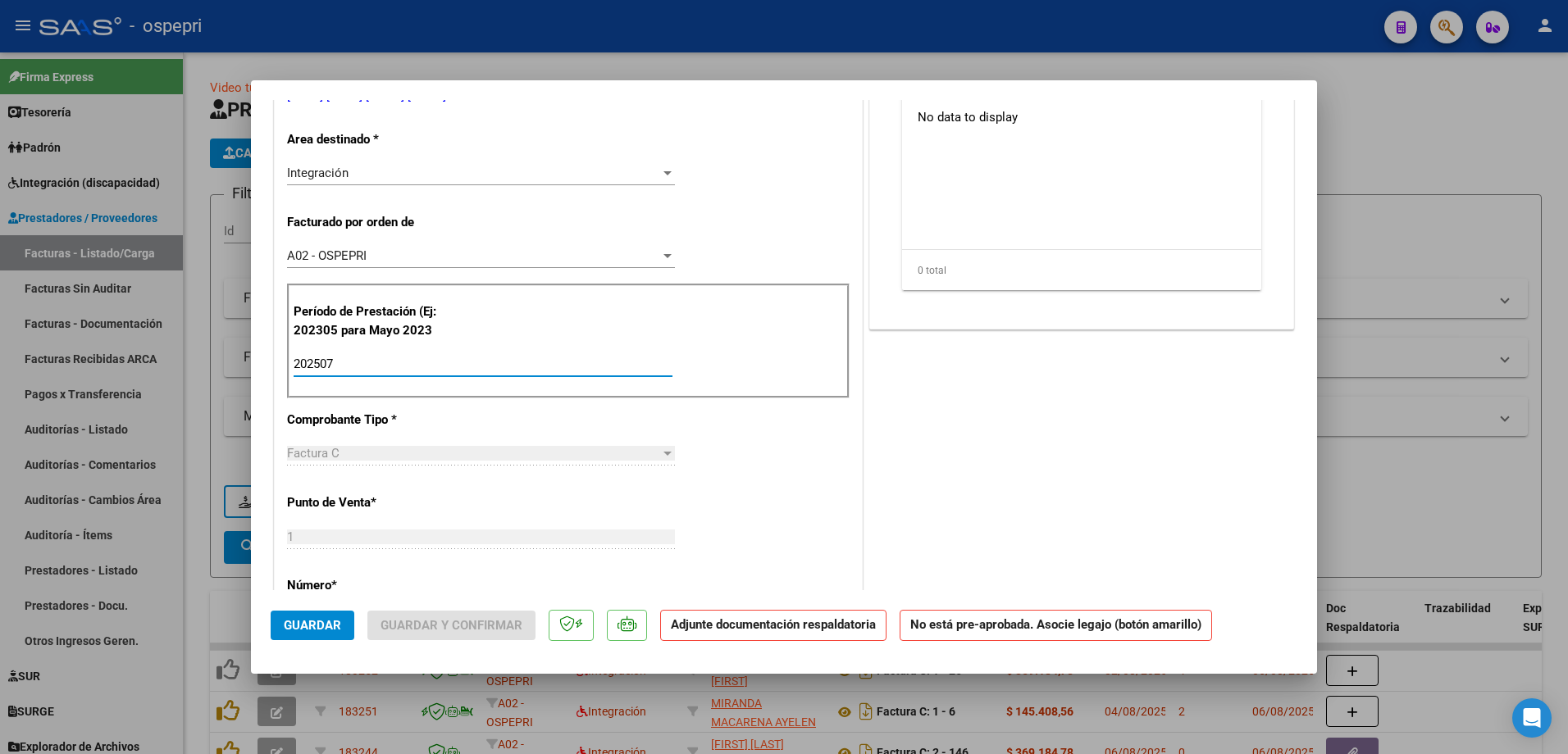 scroll, scrollTop: 0, scrollLeft: 0, axis: both 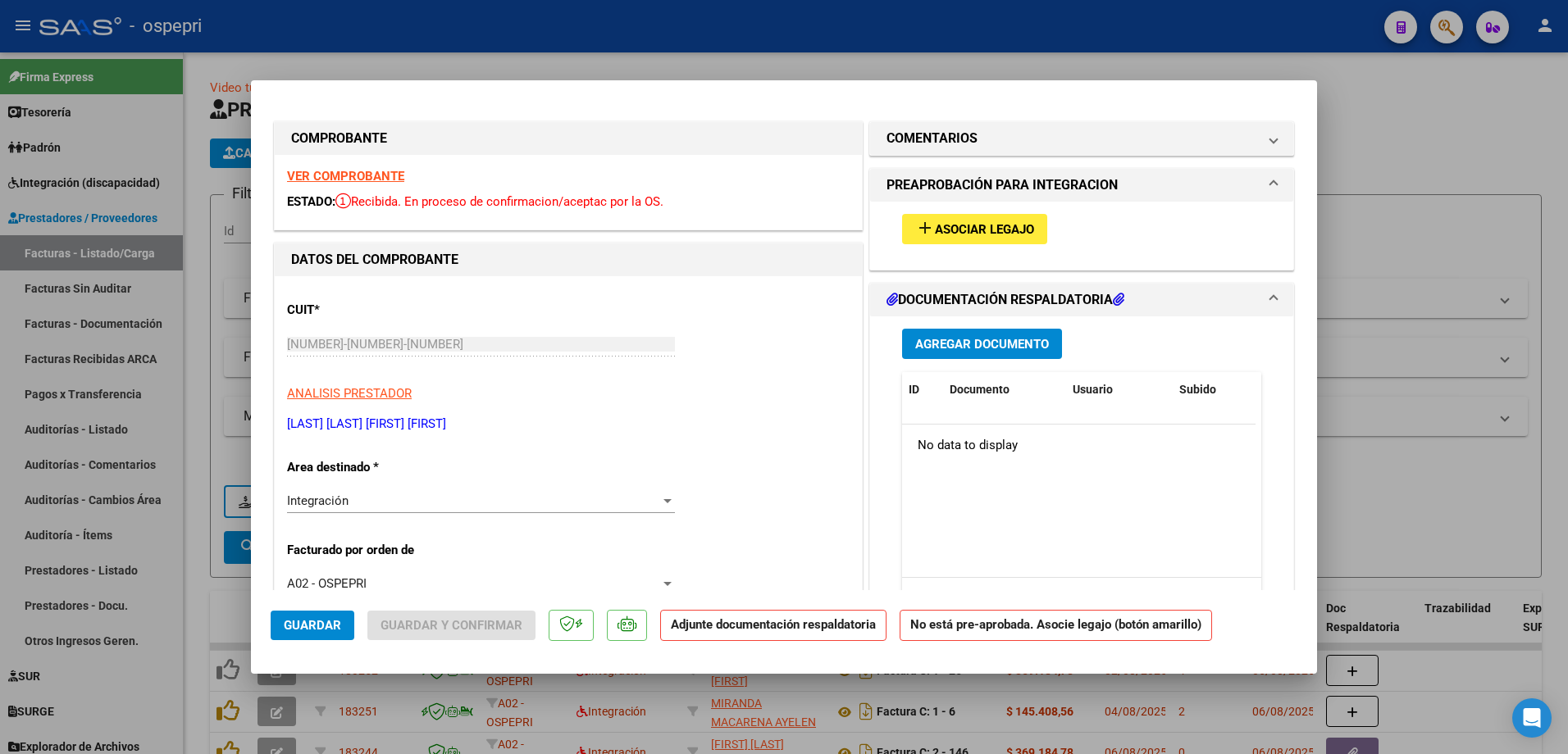 type on "202507" 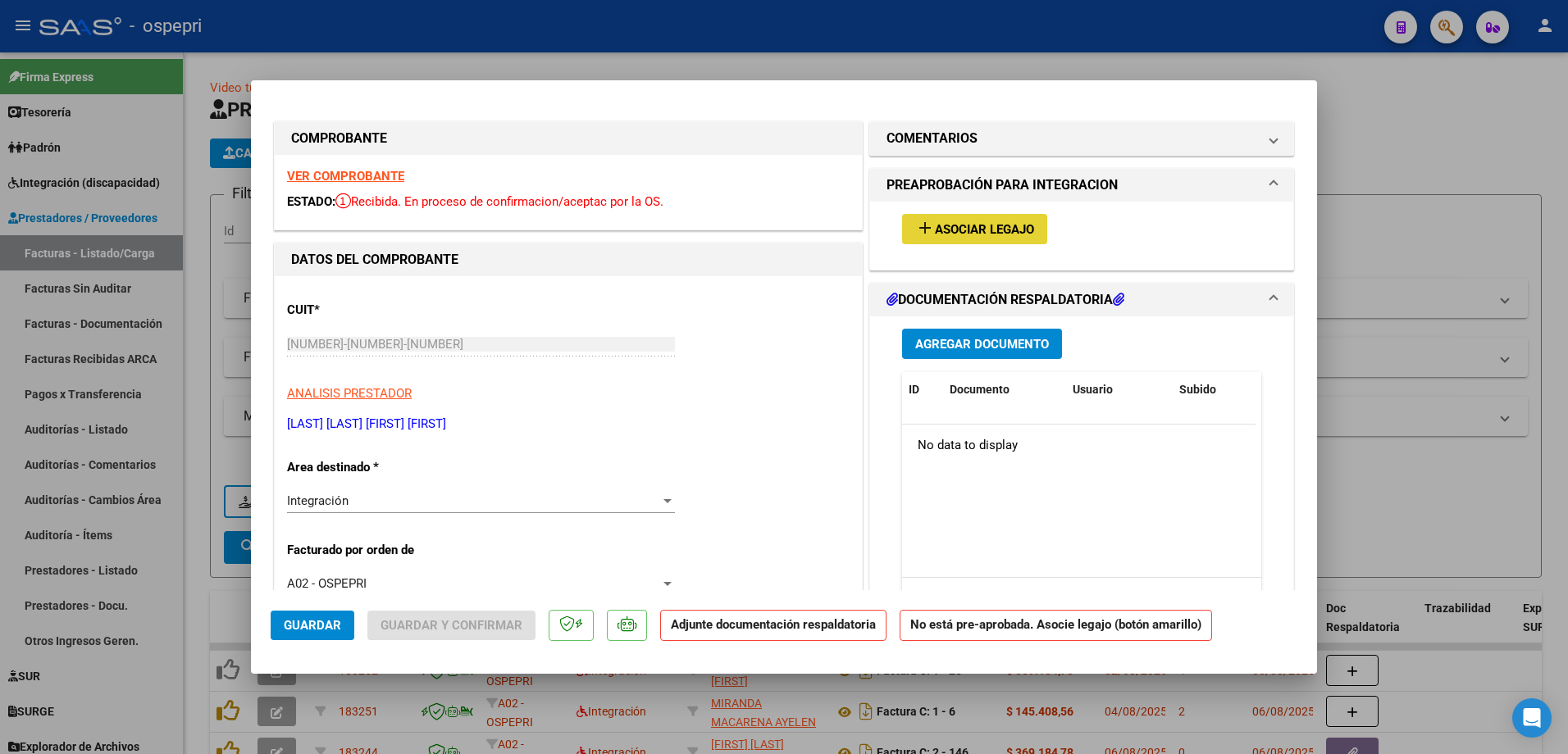 click on "Asociar Legajo" at bounding box center [984, 229] 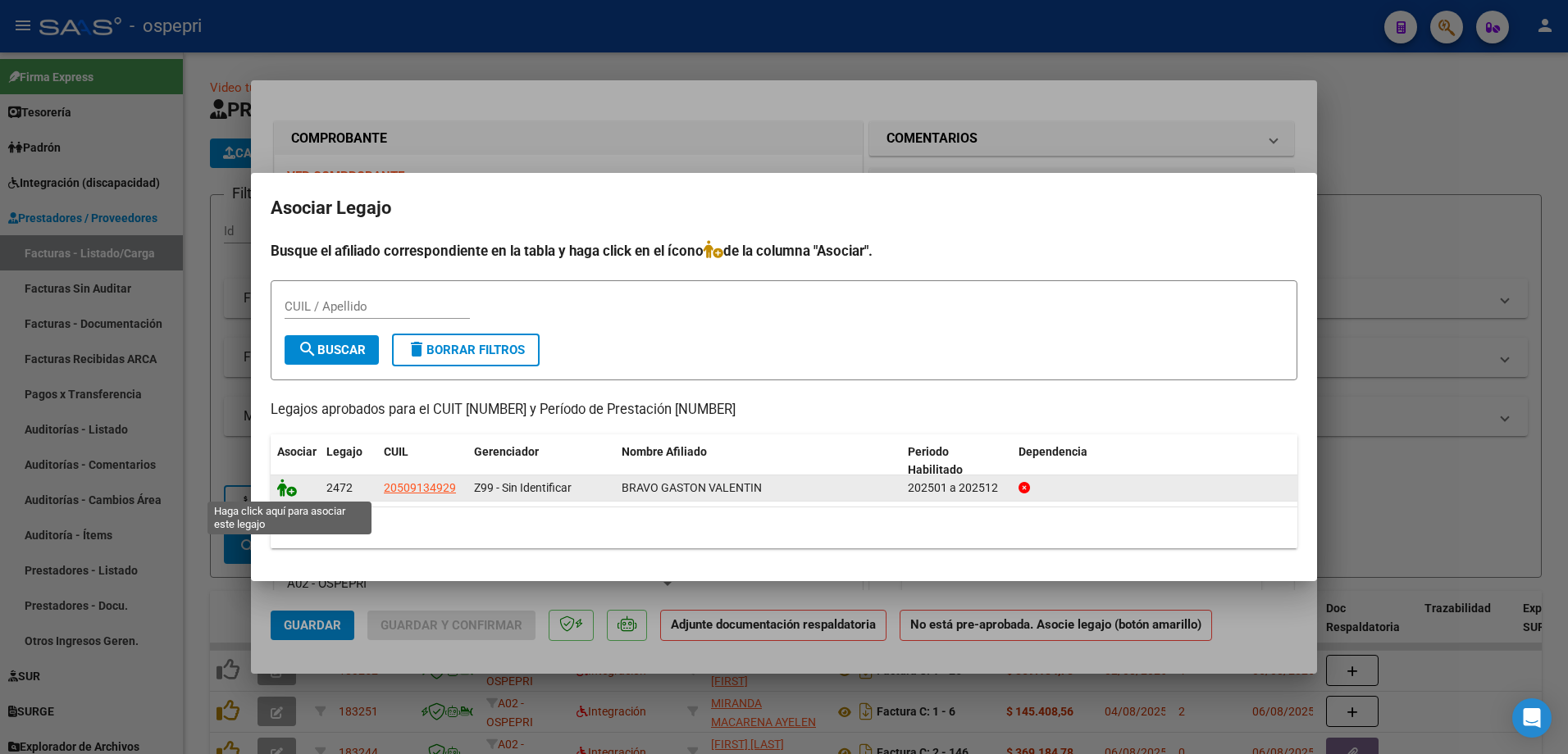 click 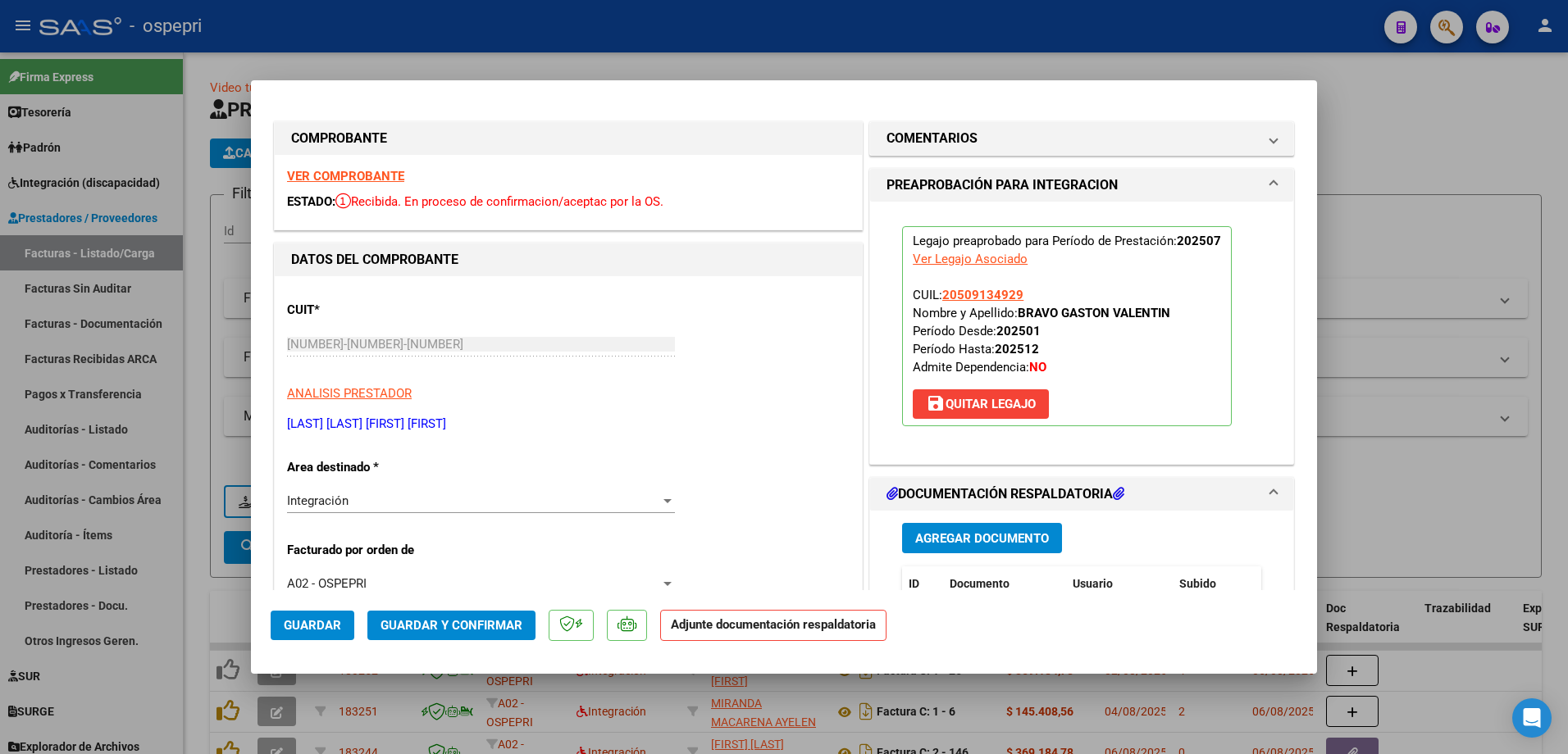 click on "Agregar Documento" at bounding box center (982, 538) 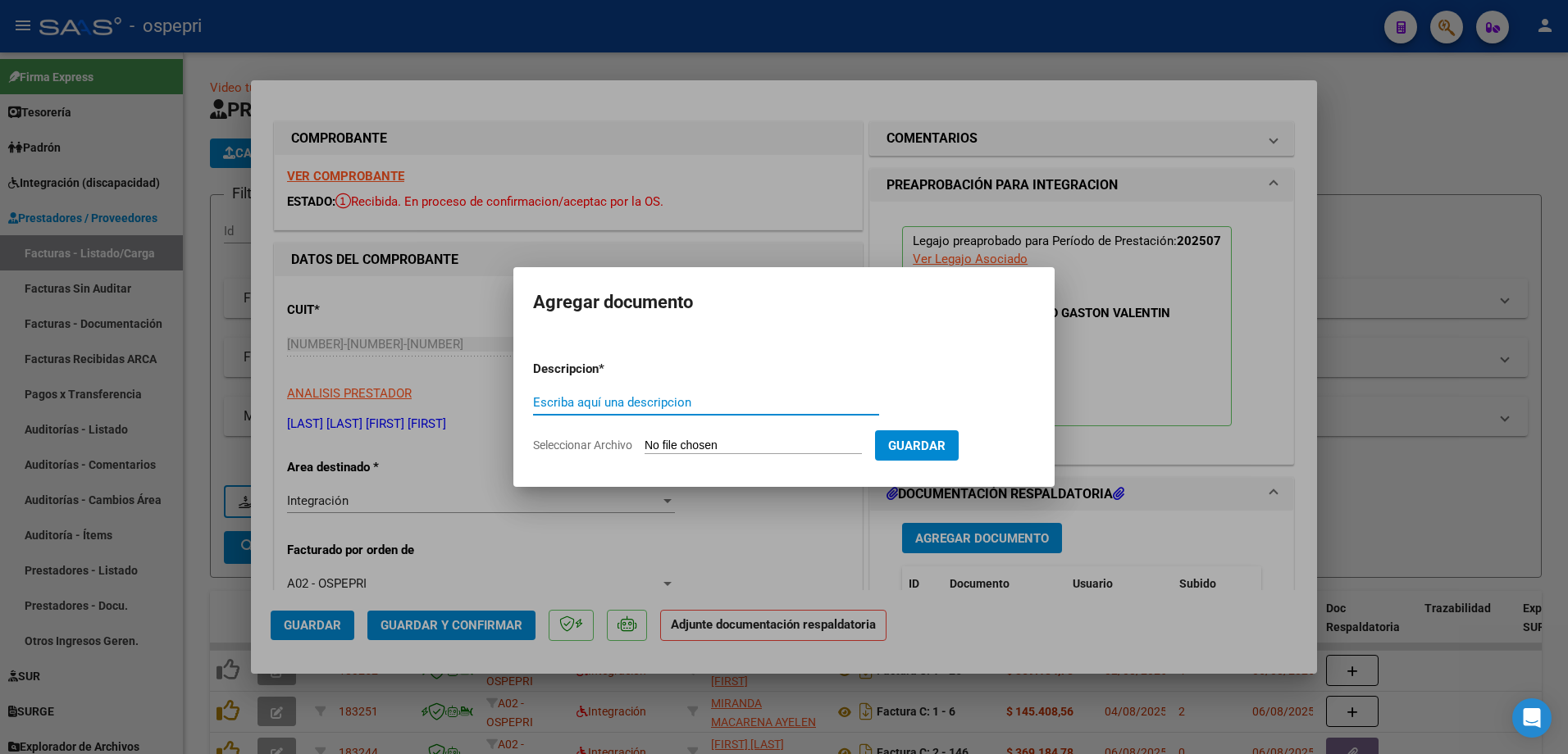 click on "Escriba aquí una descripcion" at bounding box center [706, 402] 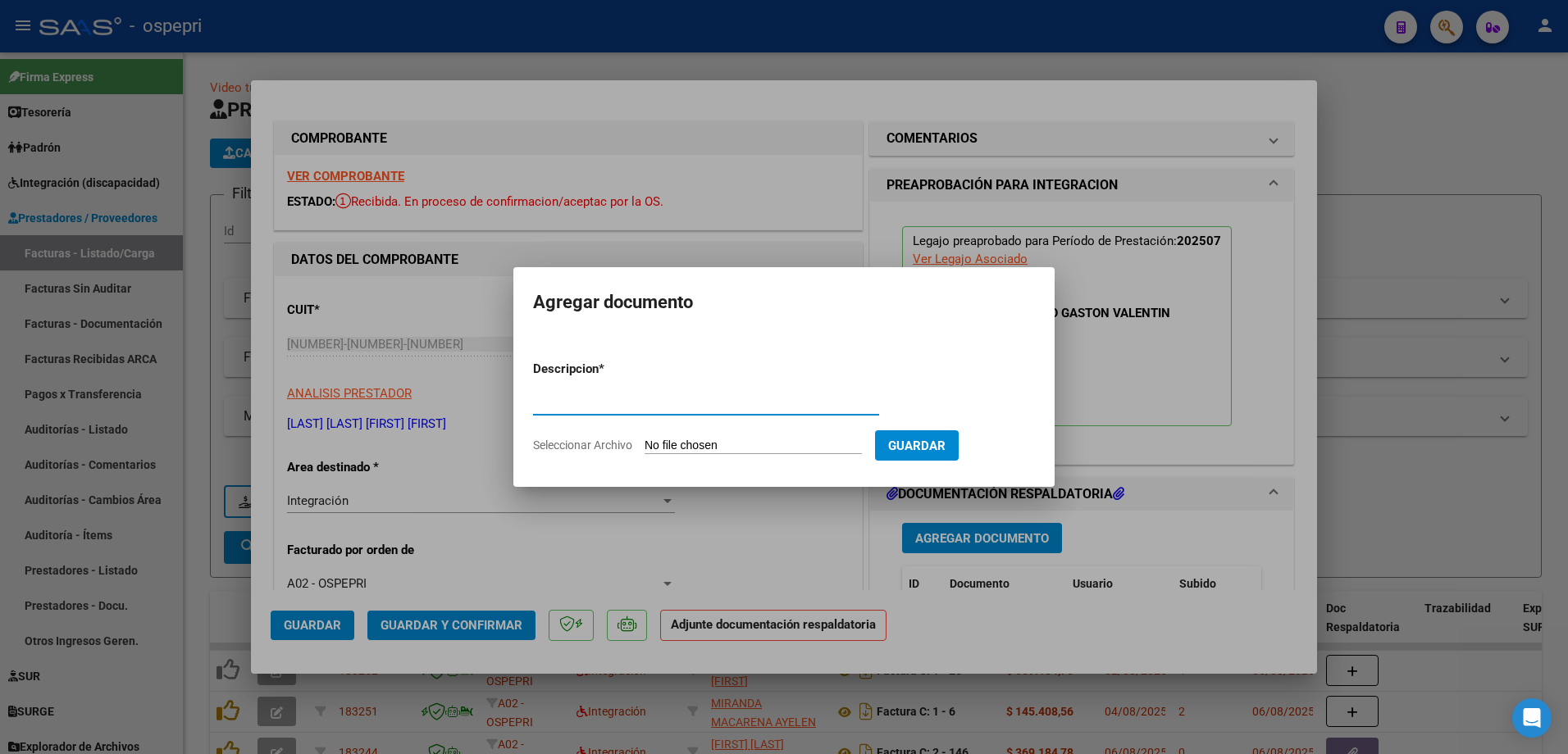 type on "asiste" 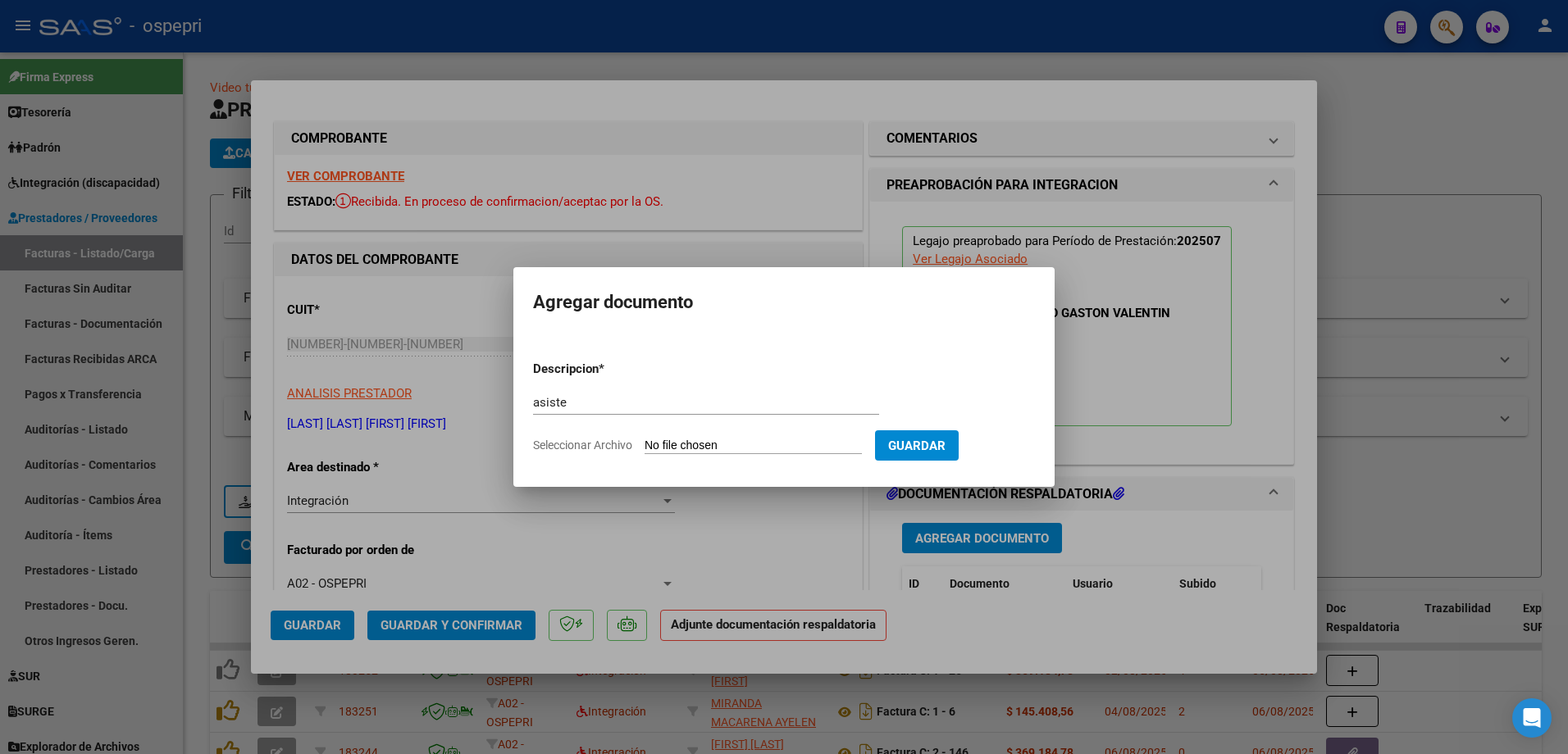 click on "Seleccionar Archivo" at bounding box center [753, 446] 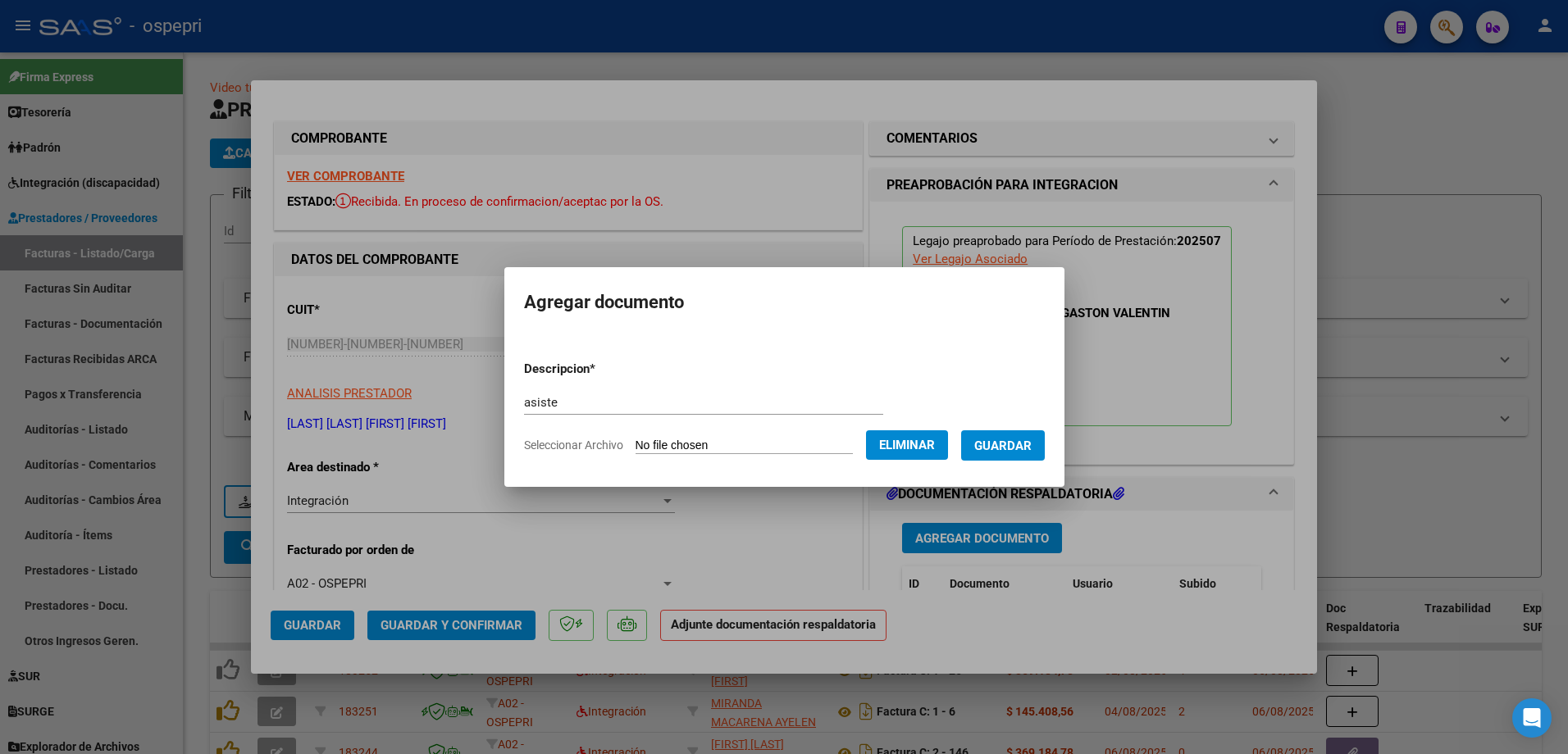 click on "Guardar" at bounding box center (1003, 445) 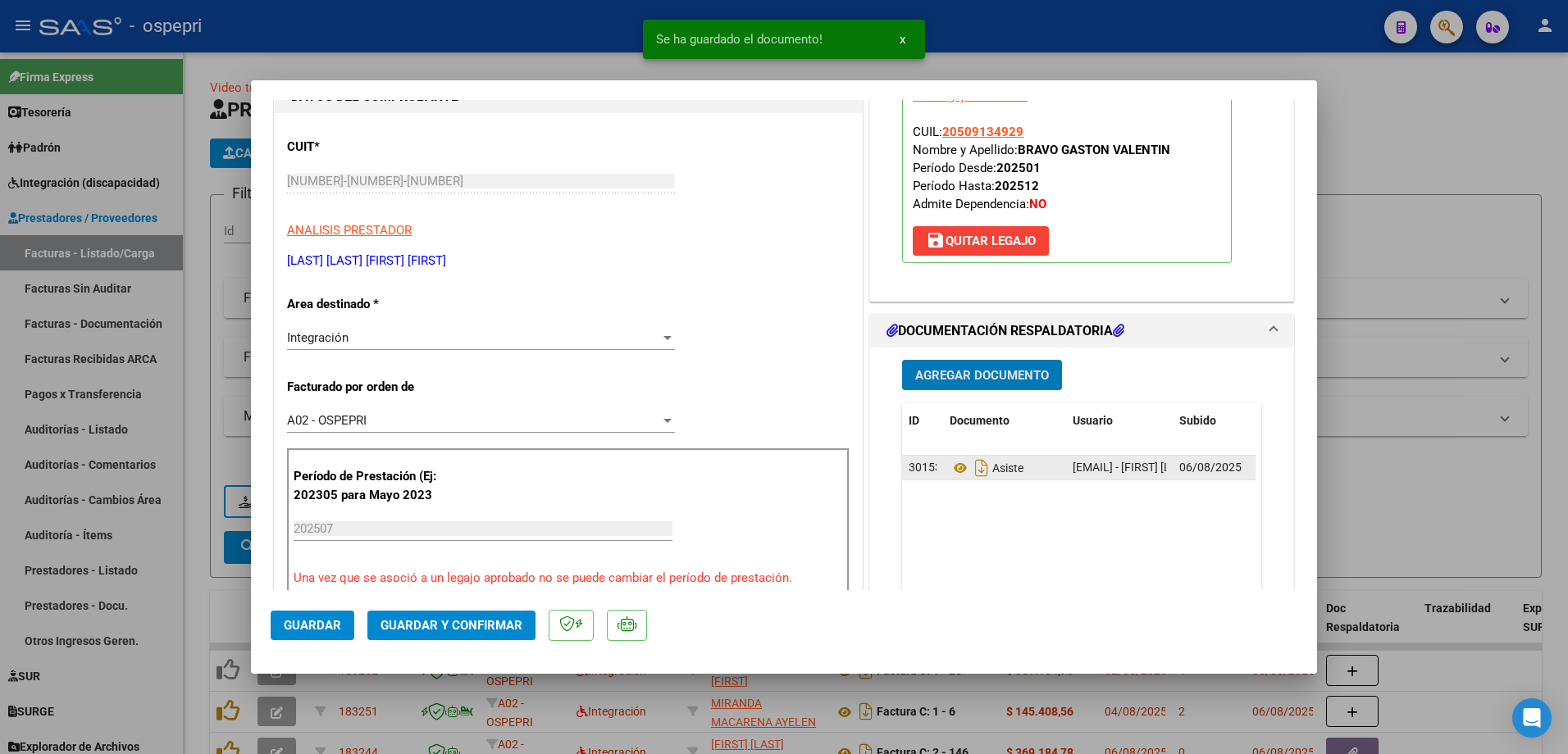 scroll, scrollTop: 164, scrollLeft: 0, axis: vertical 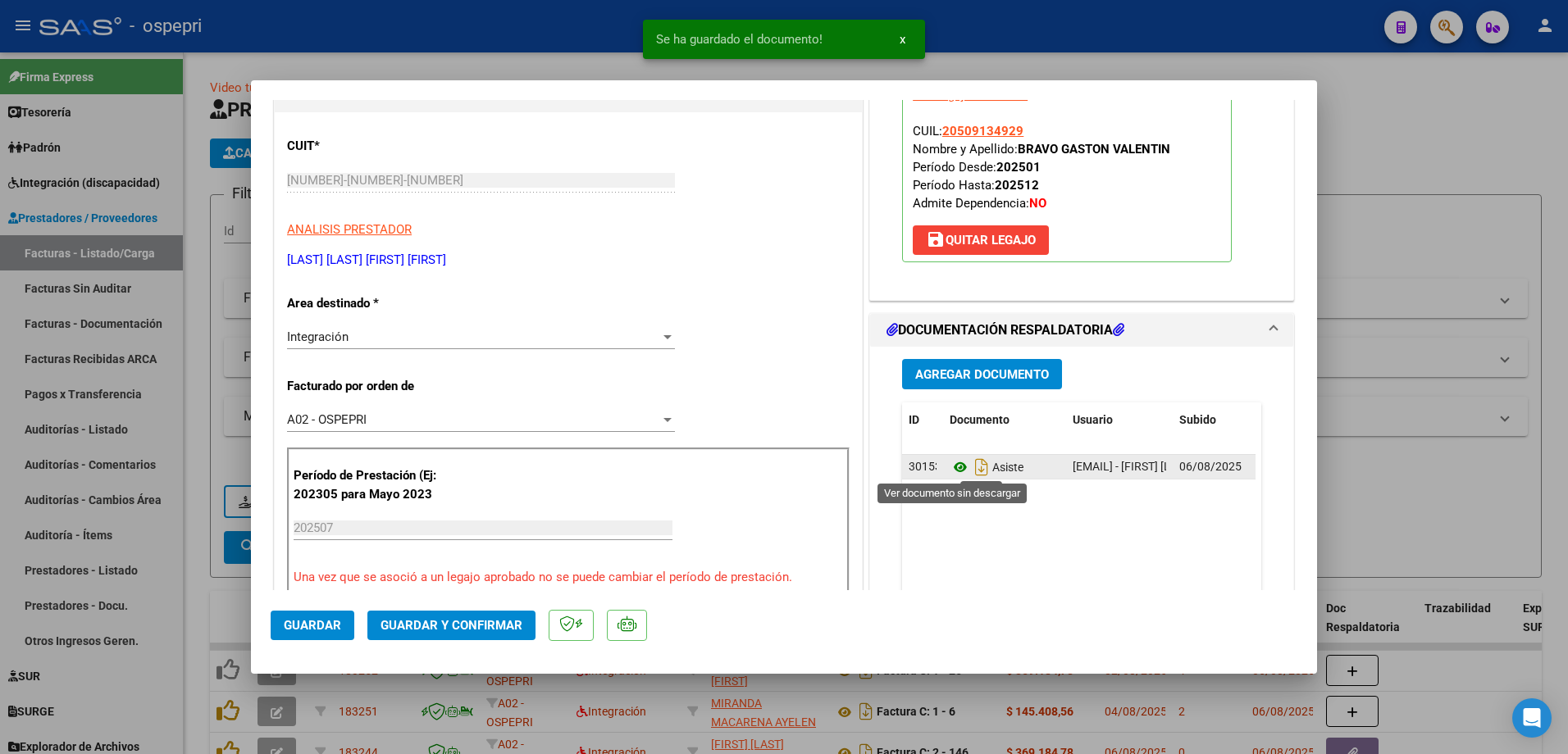click 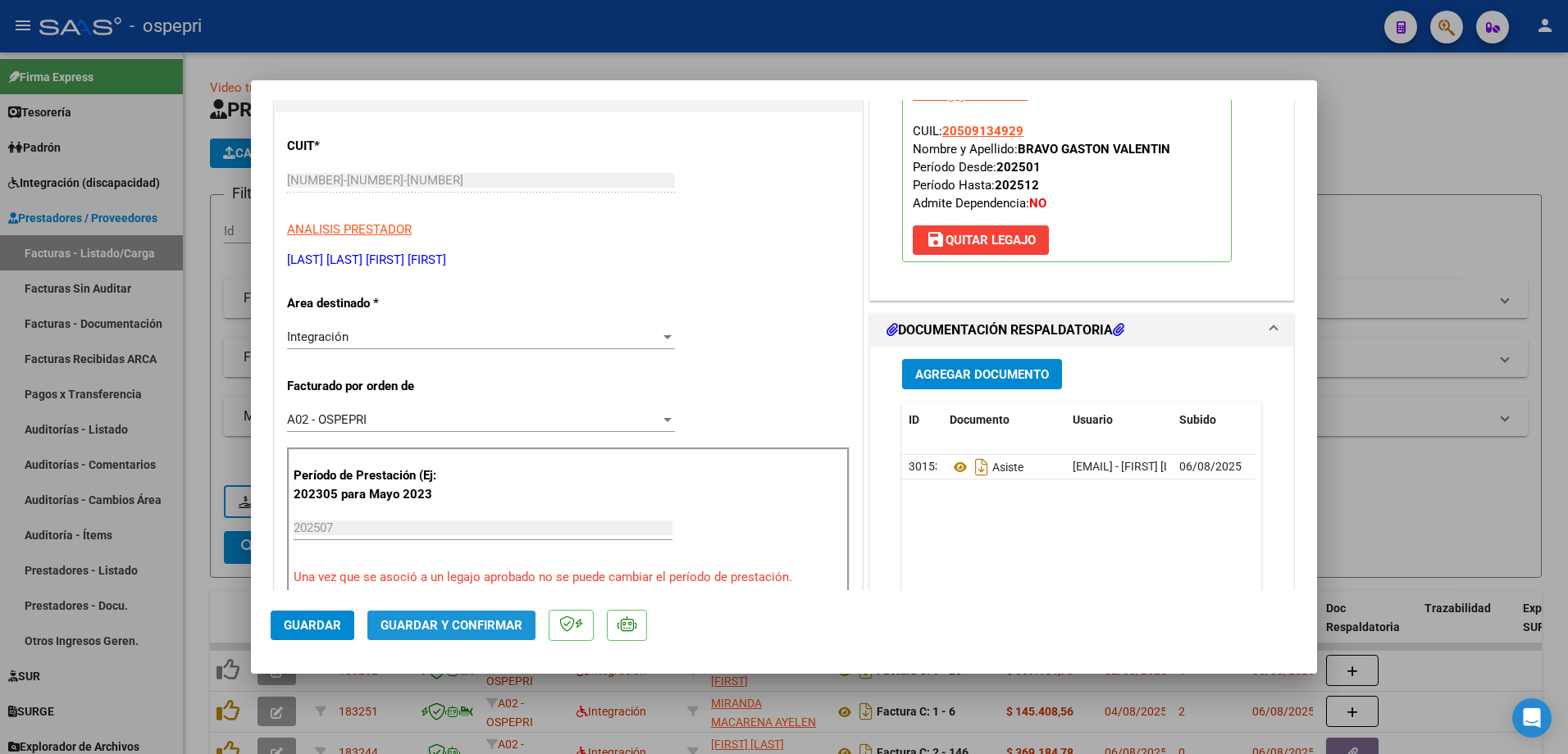 click on "Guardar y Confirmar" 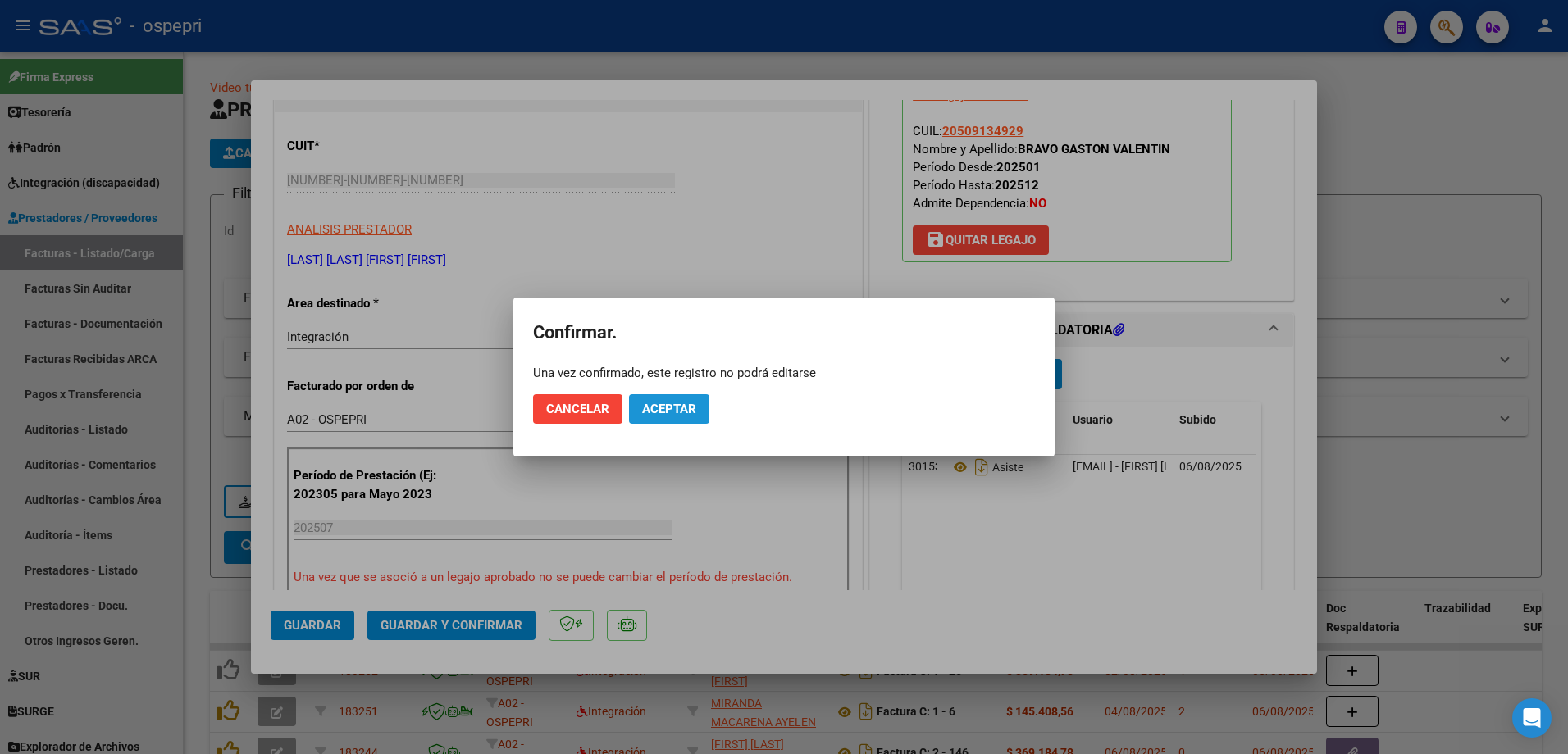 click on "Aceptar" 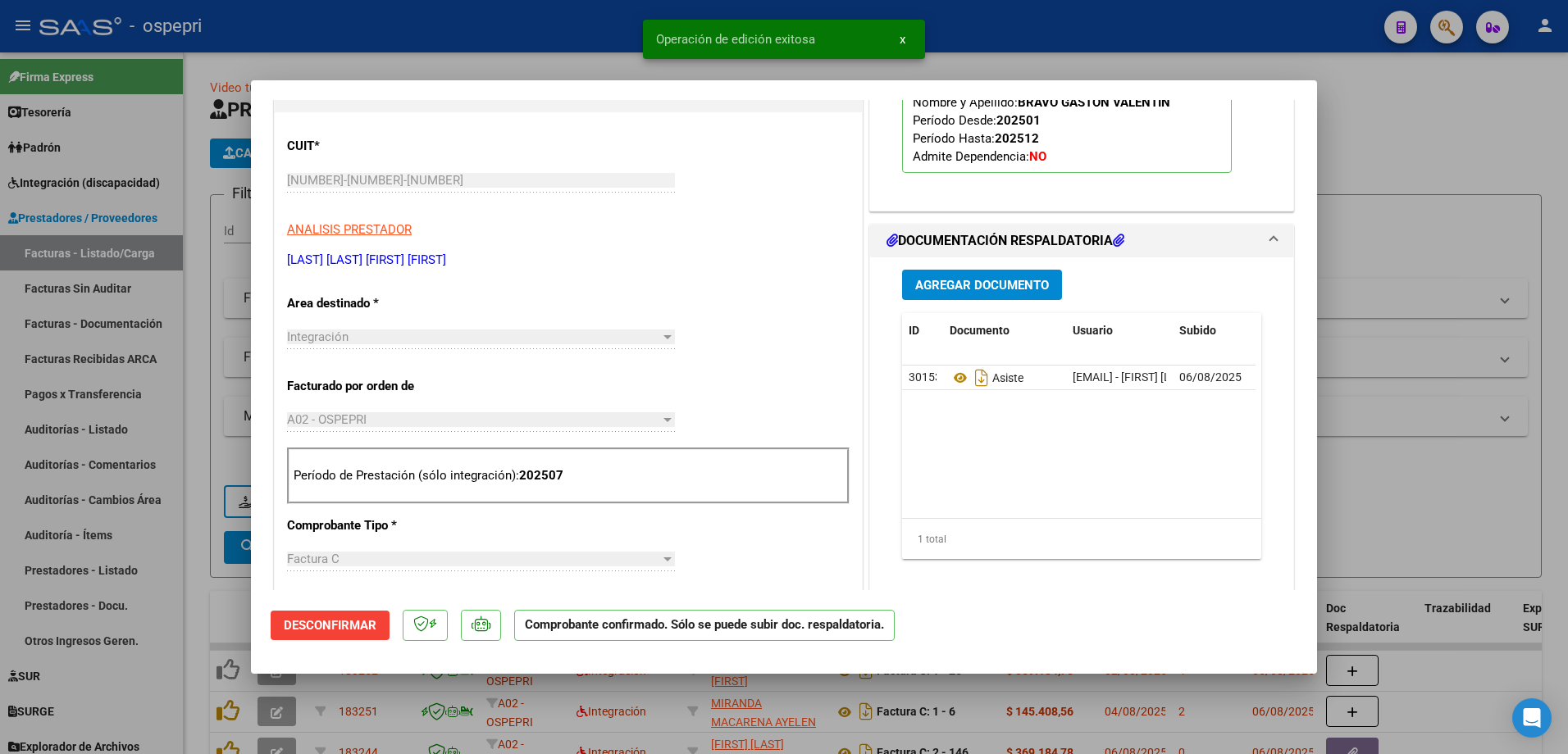 type 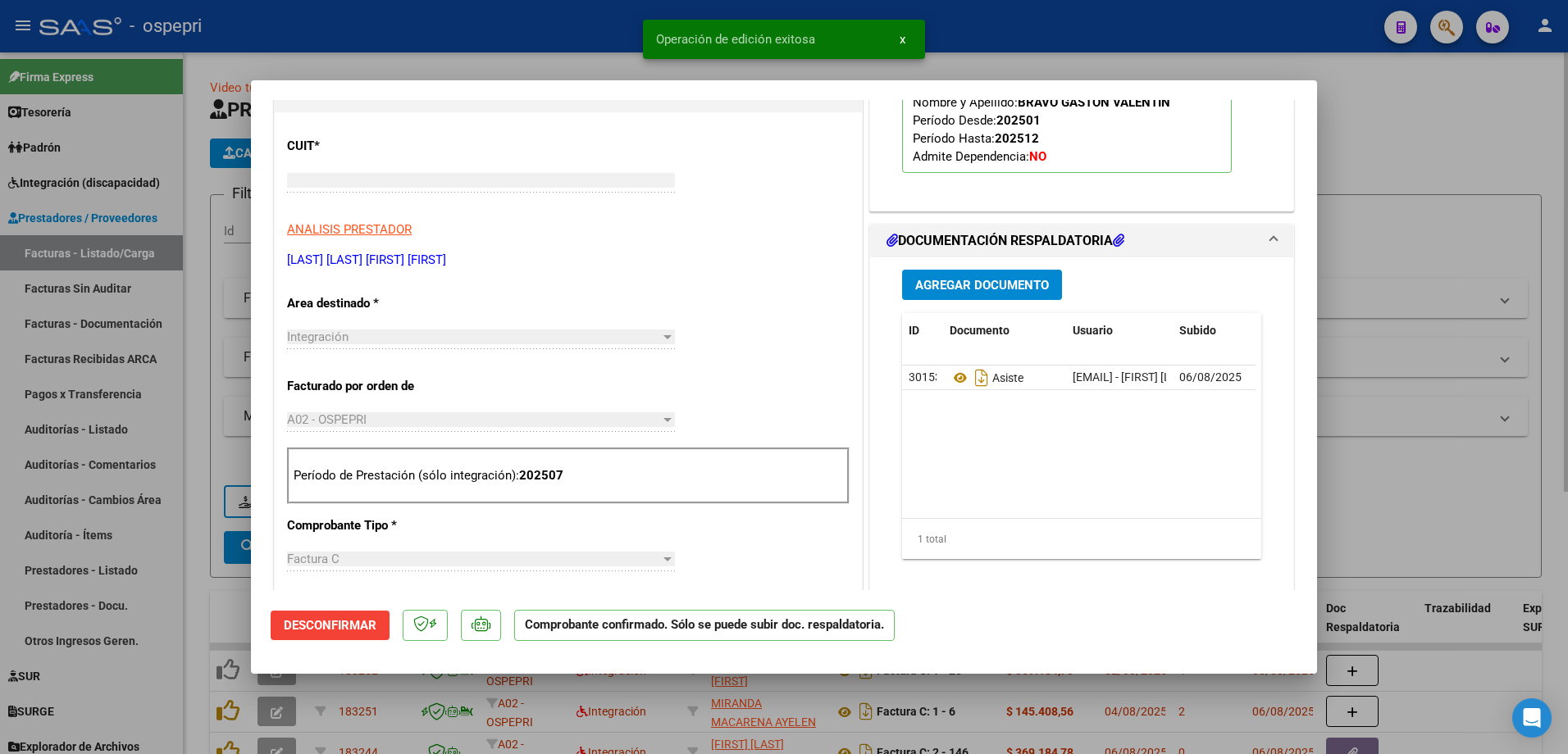 scroll, scrollTop: 193, scrollLeft: 0, axis: vertical 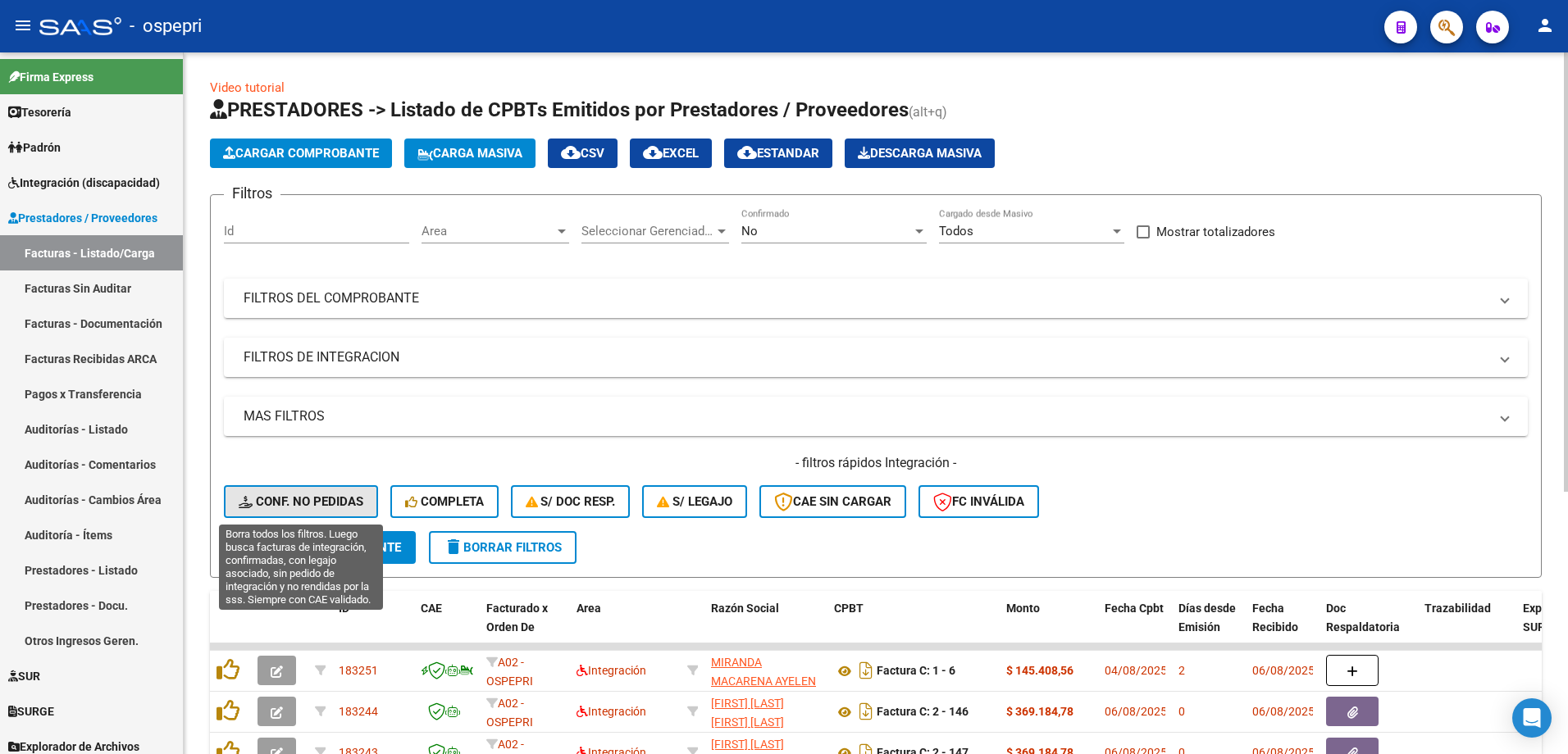 click on "Conf. no pedidas" 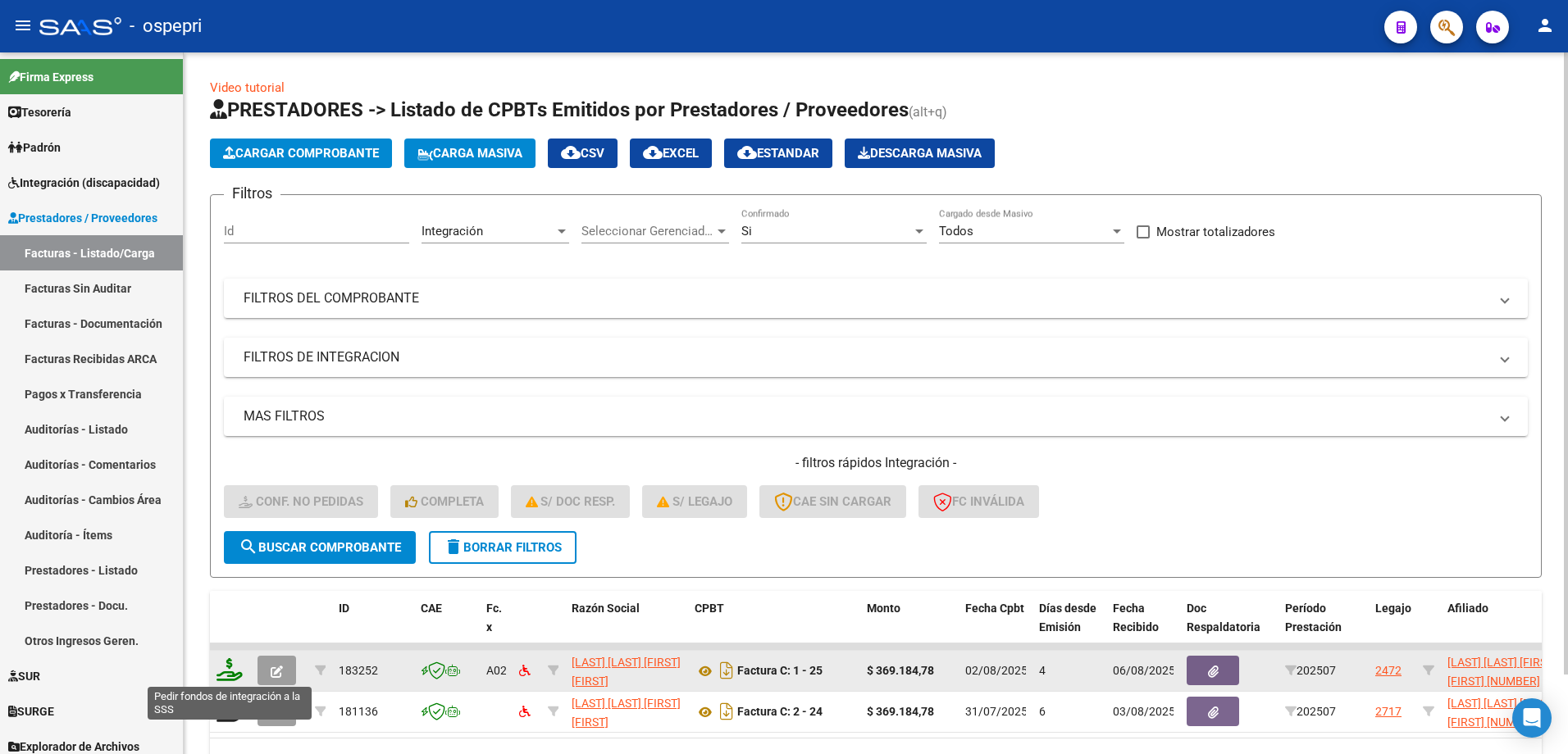 click 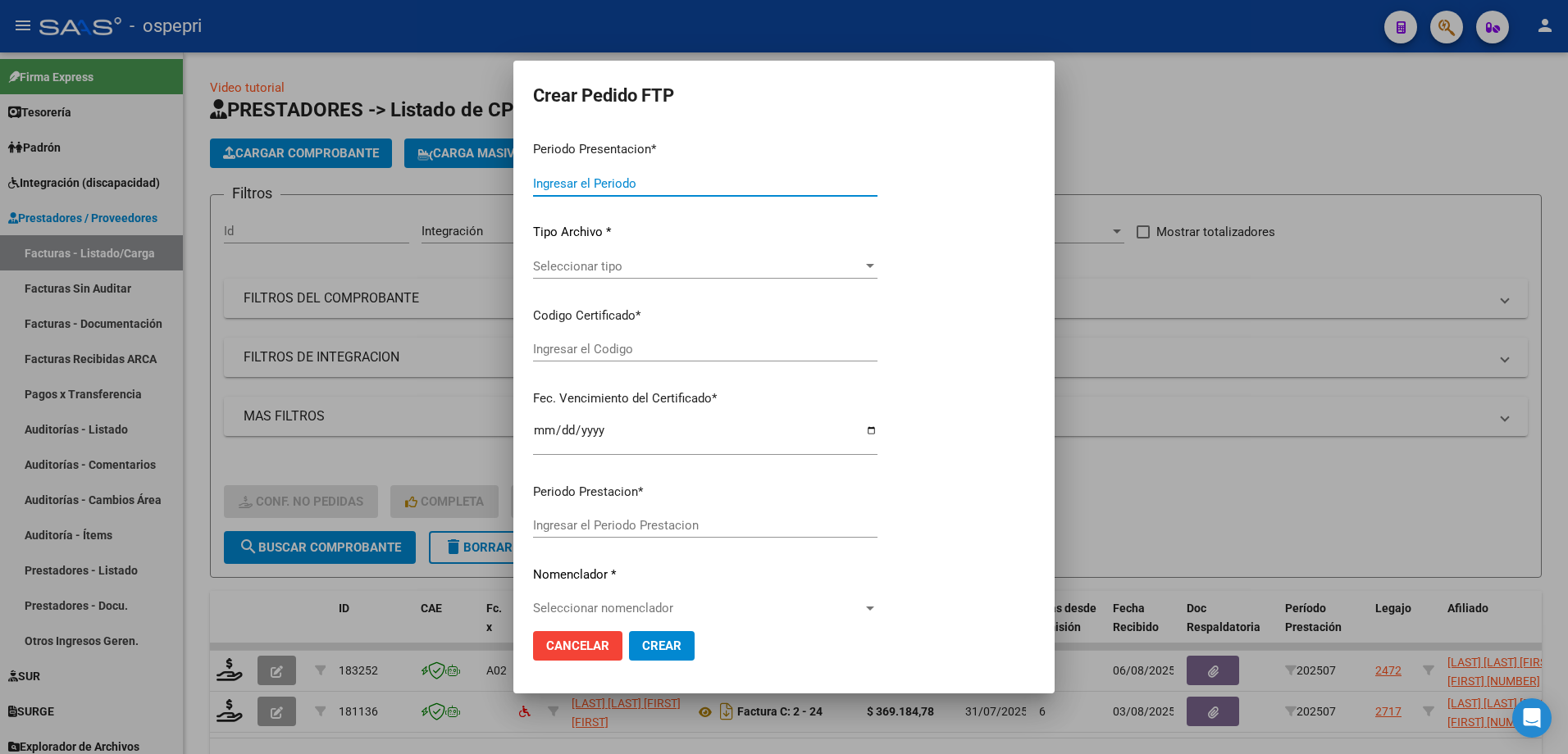 type on "202507" 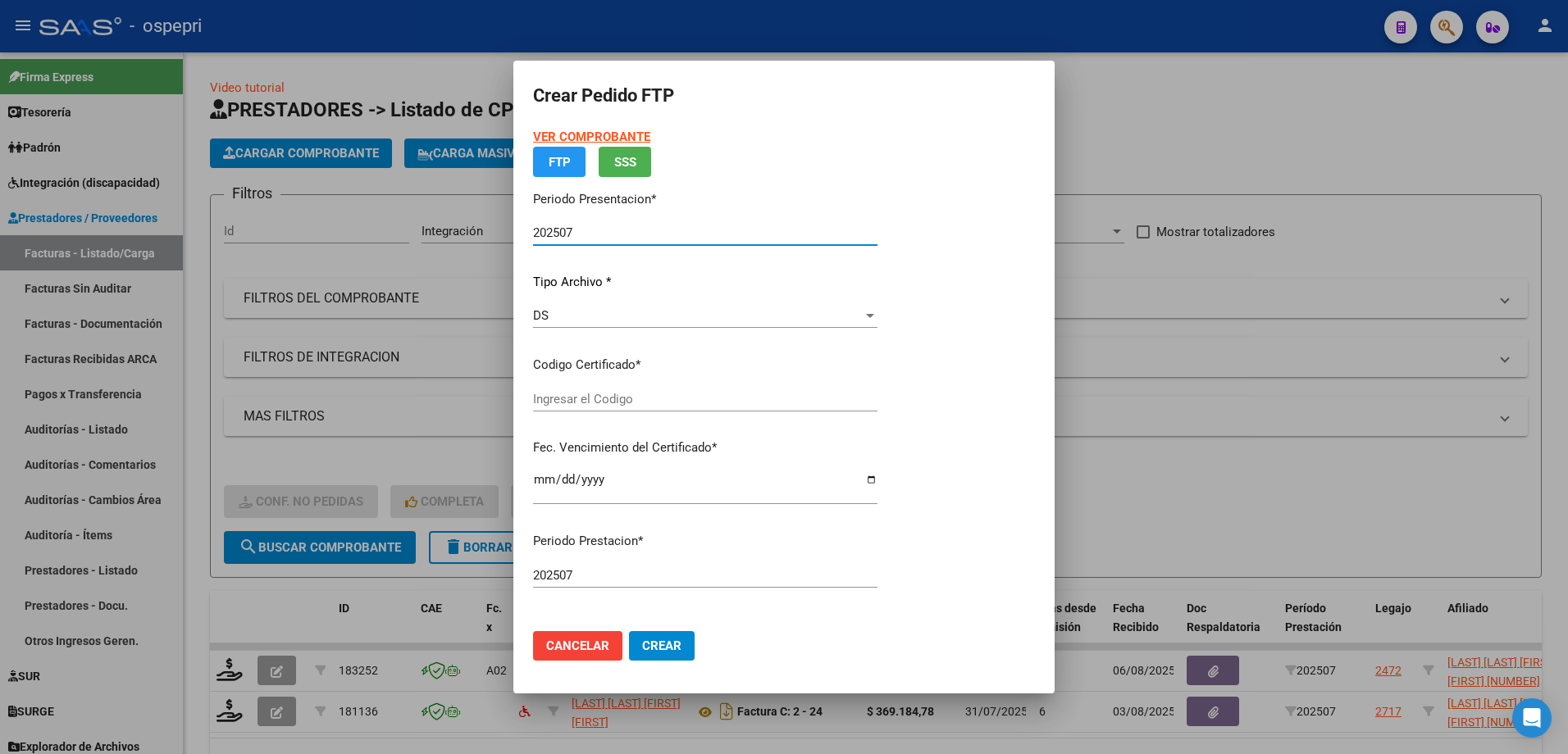 type on "2050913492-9" 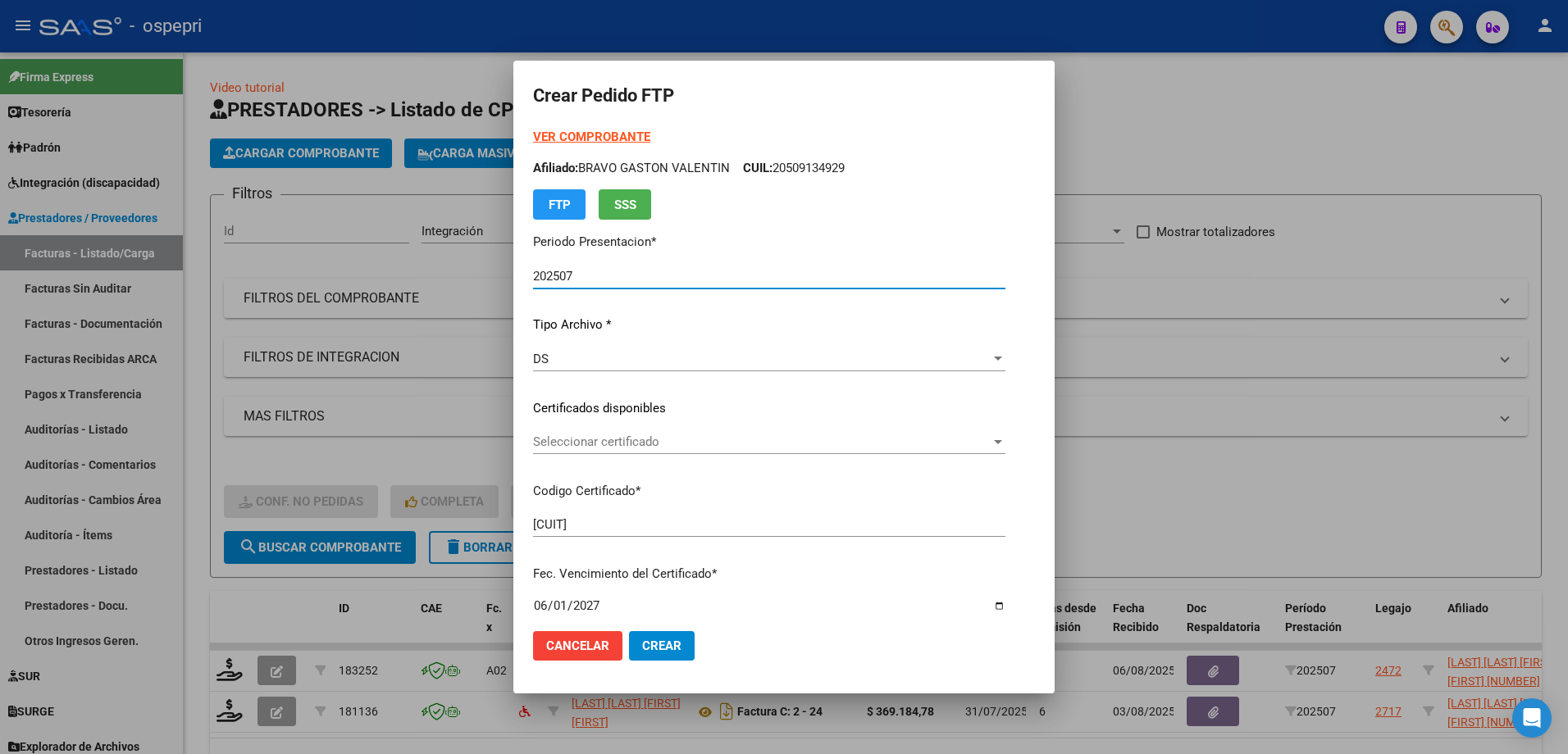 click on "Seleccionar certificado" at bounding box center [762, 442] 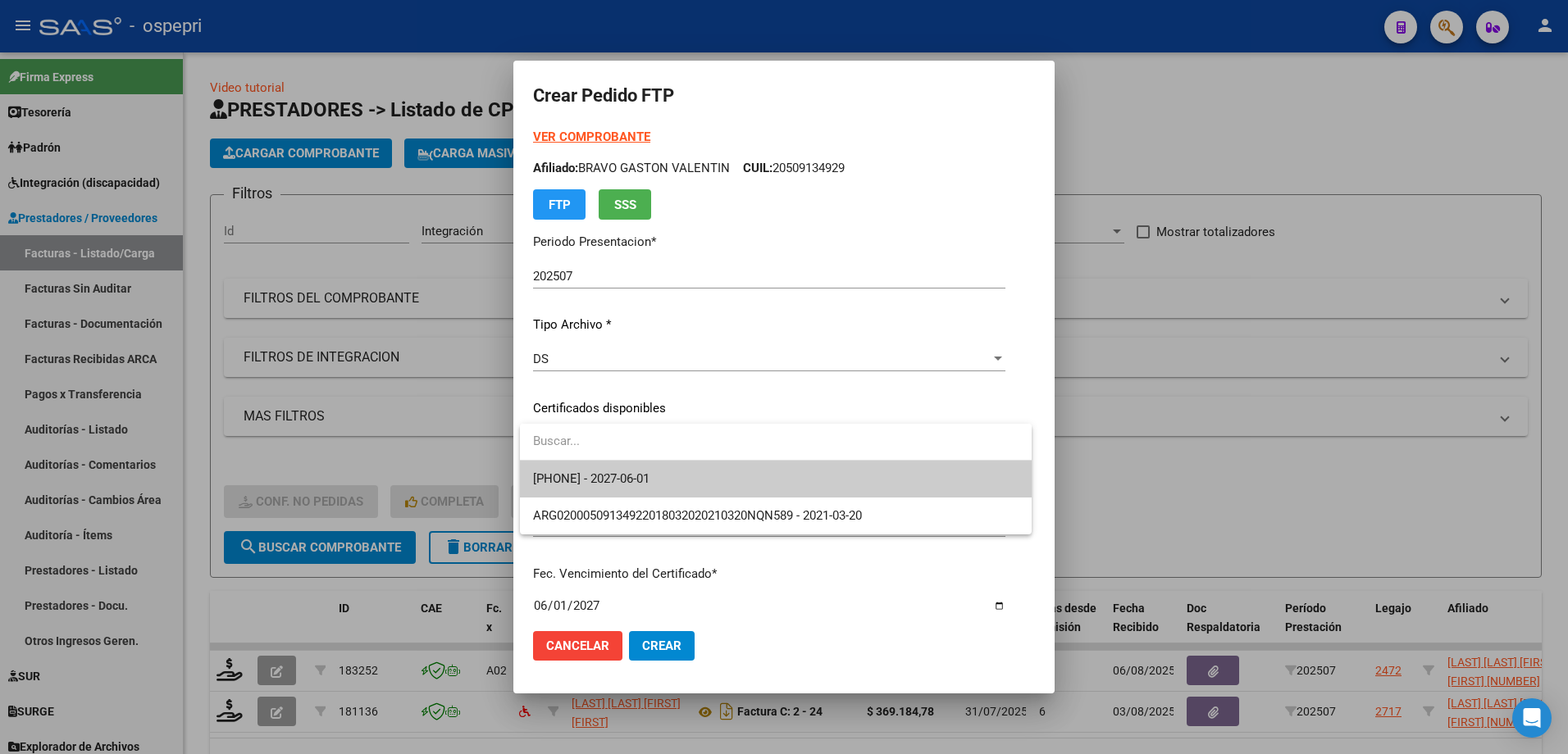 click on "2050913492-9 - 2027-06-01" at bounding box center [776, 479] 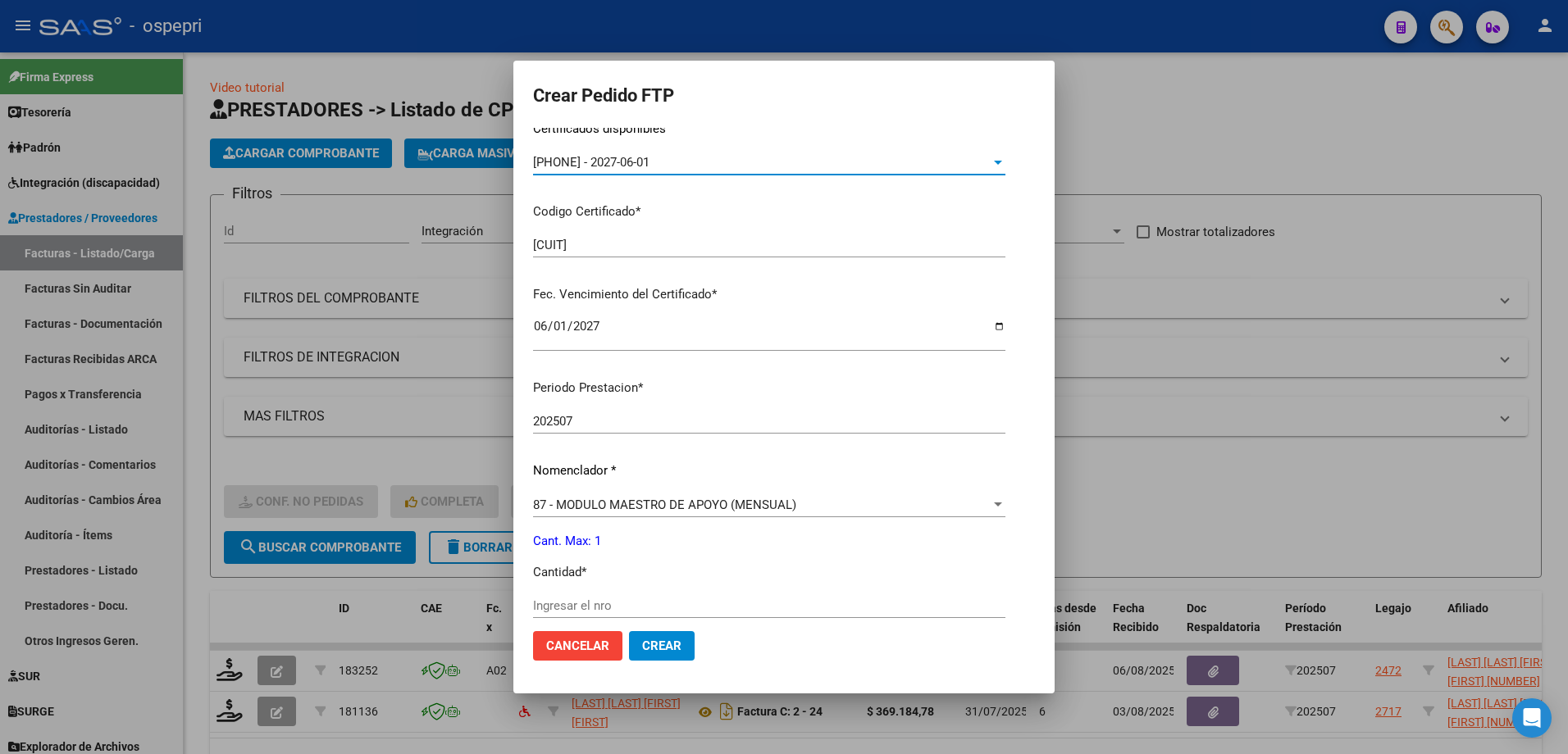 scroll, scrollTop: 328, scrollLeft: 0, axis: vertical 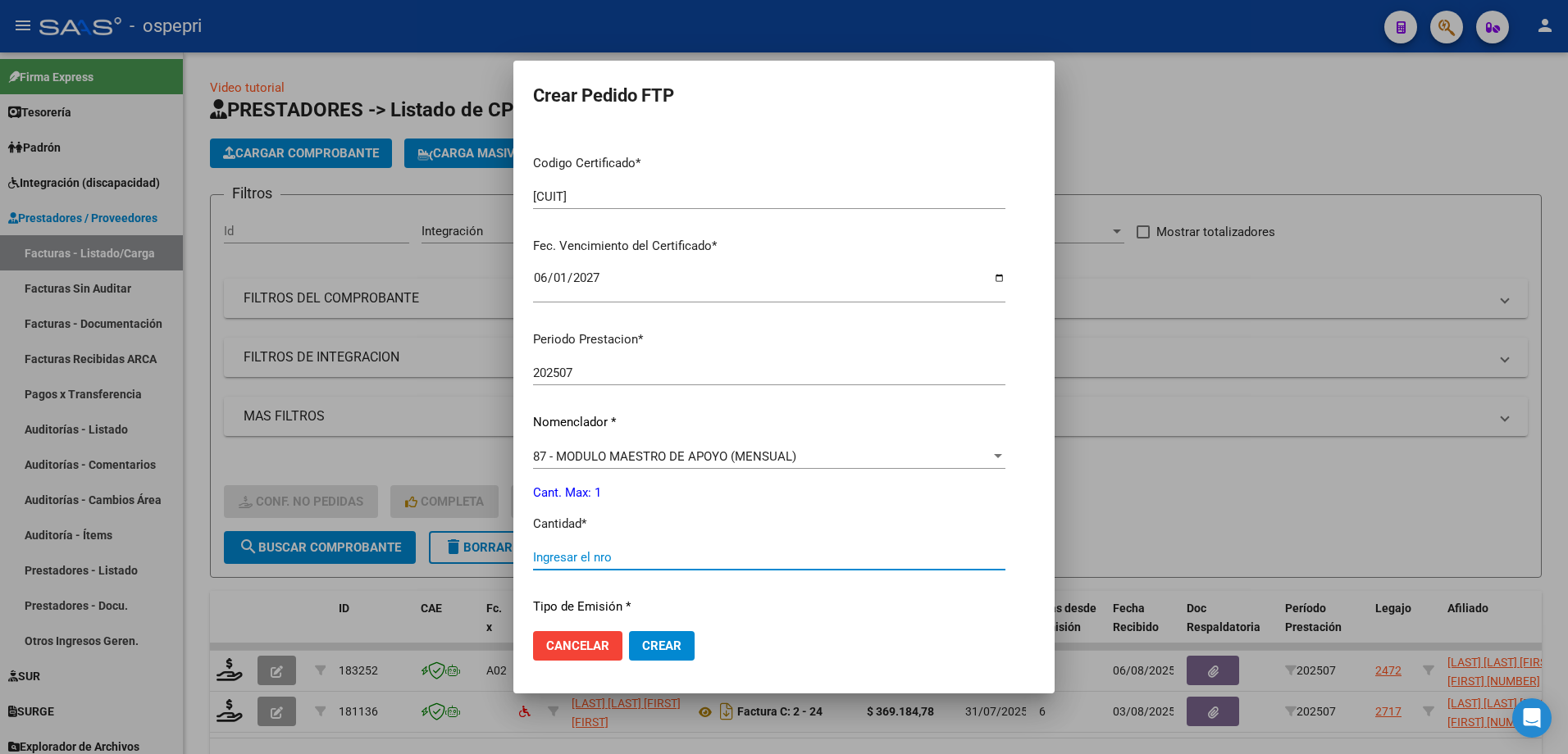 click on "Ingresar el nro" at bounding box center [769, 557] 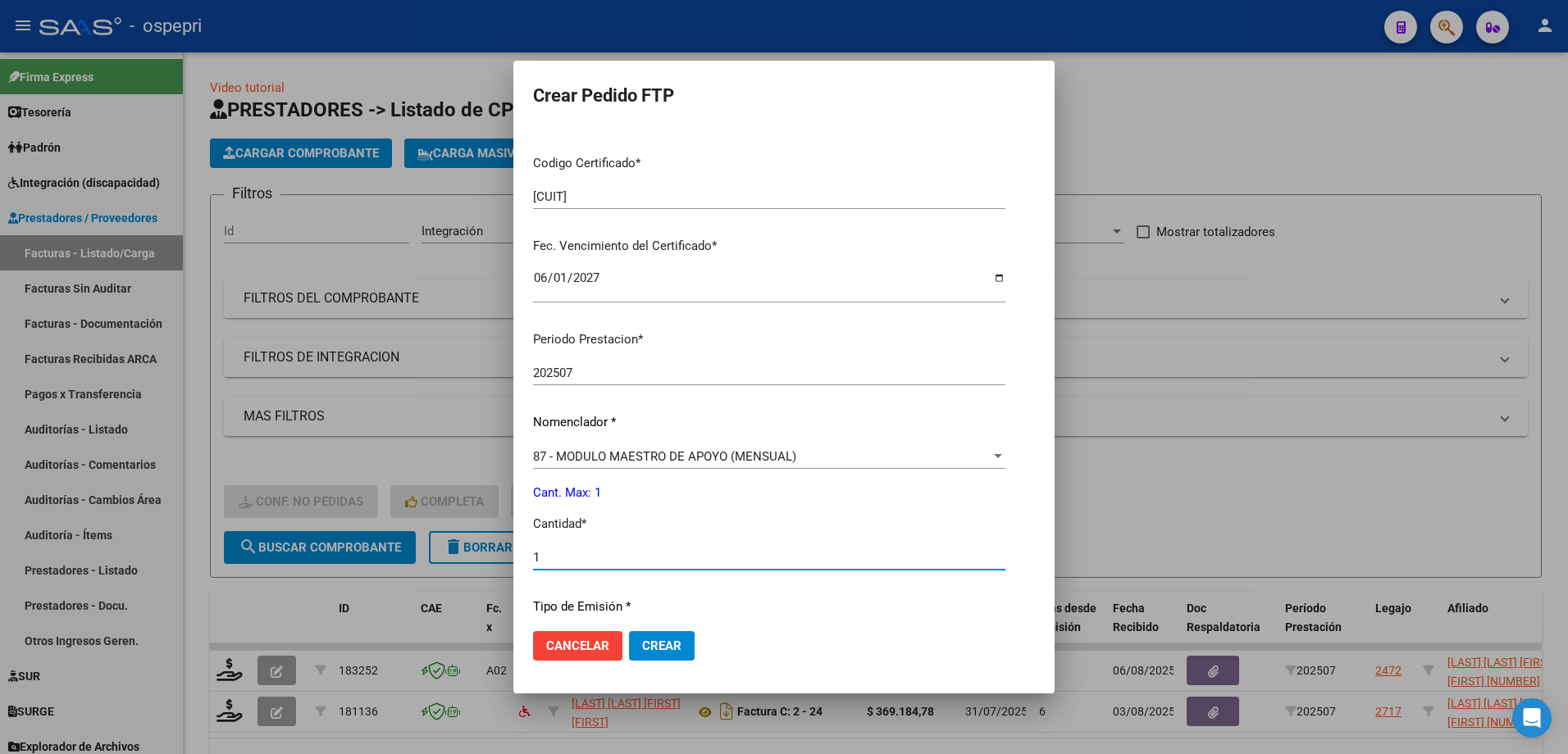 type on "1" 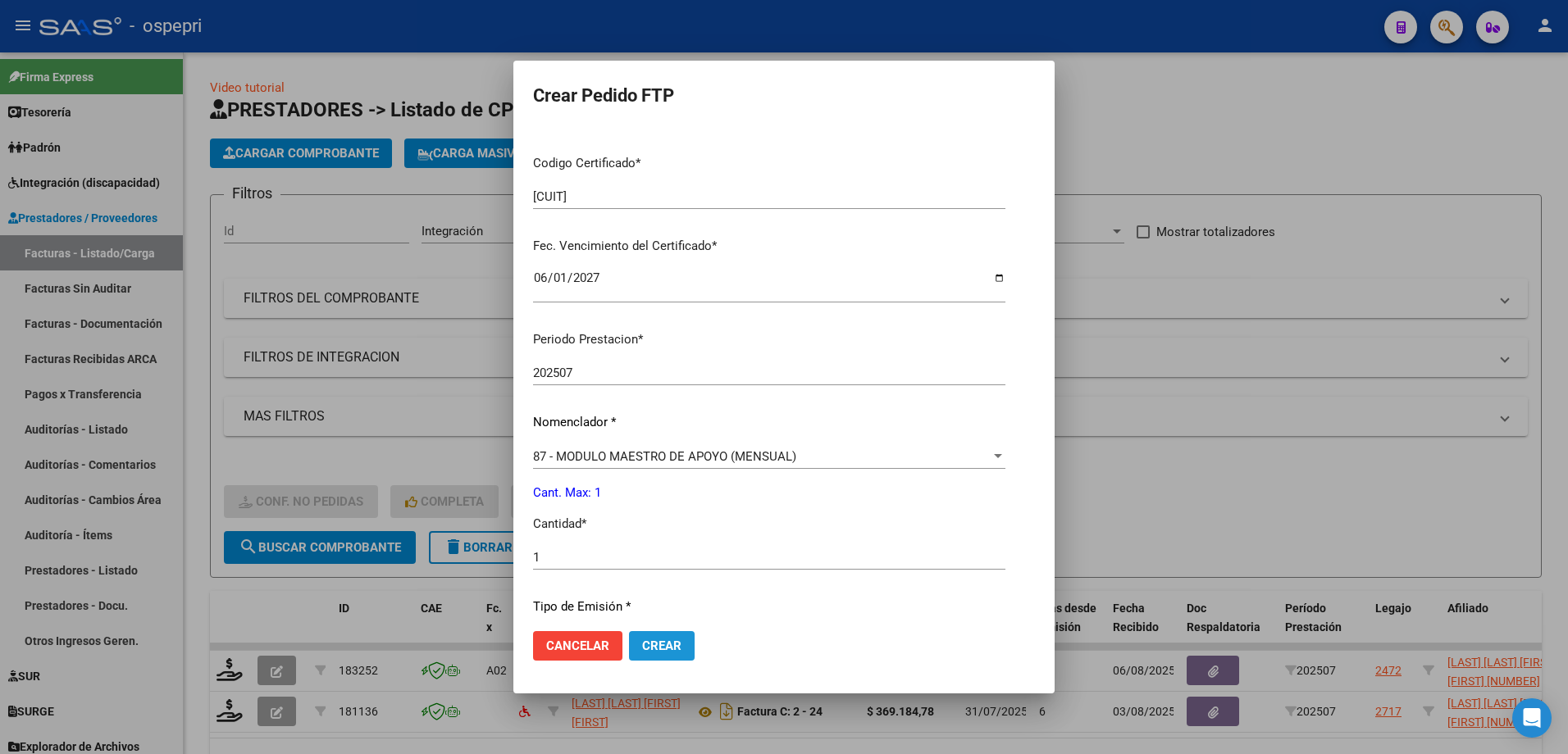 click on "Crear" 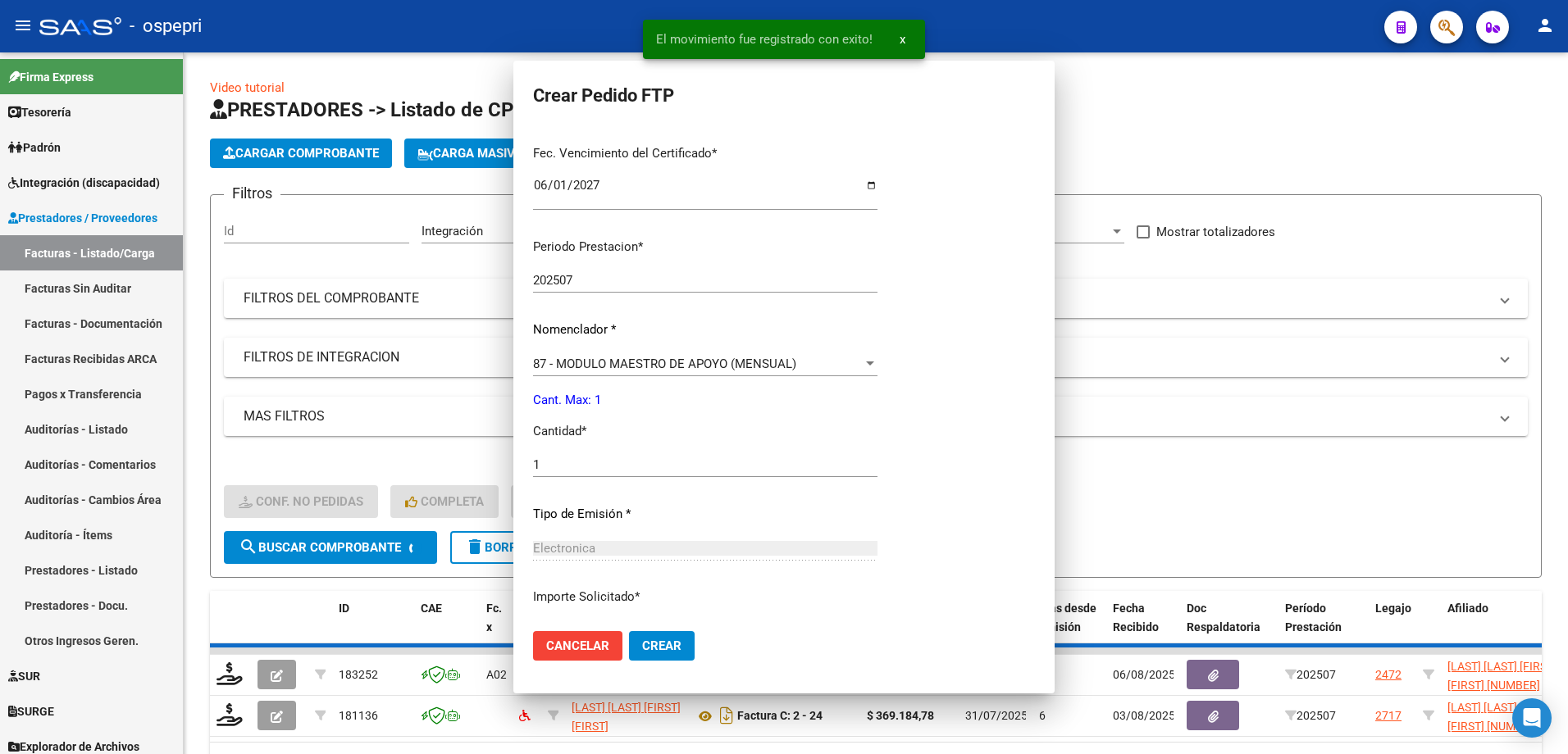scroll, scrollTop: 0, scrollLeft: 0, axis: both 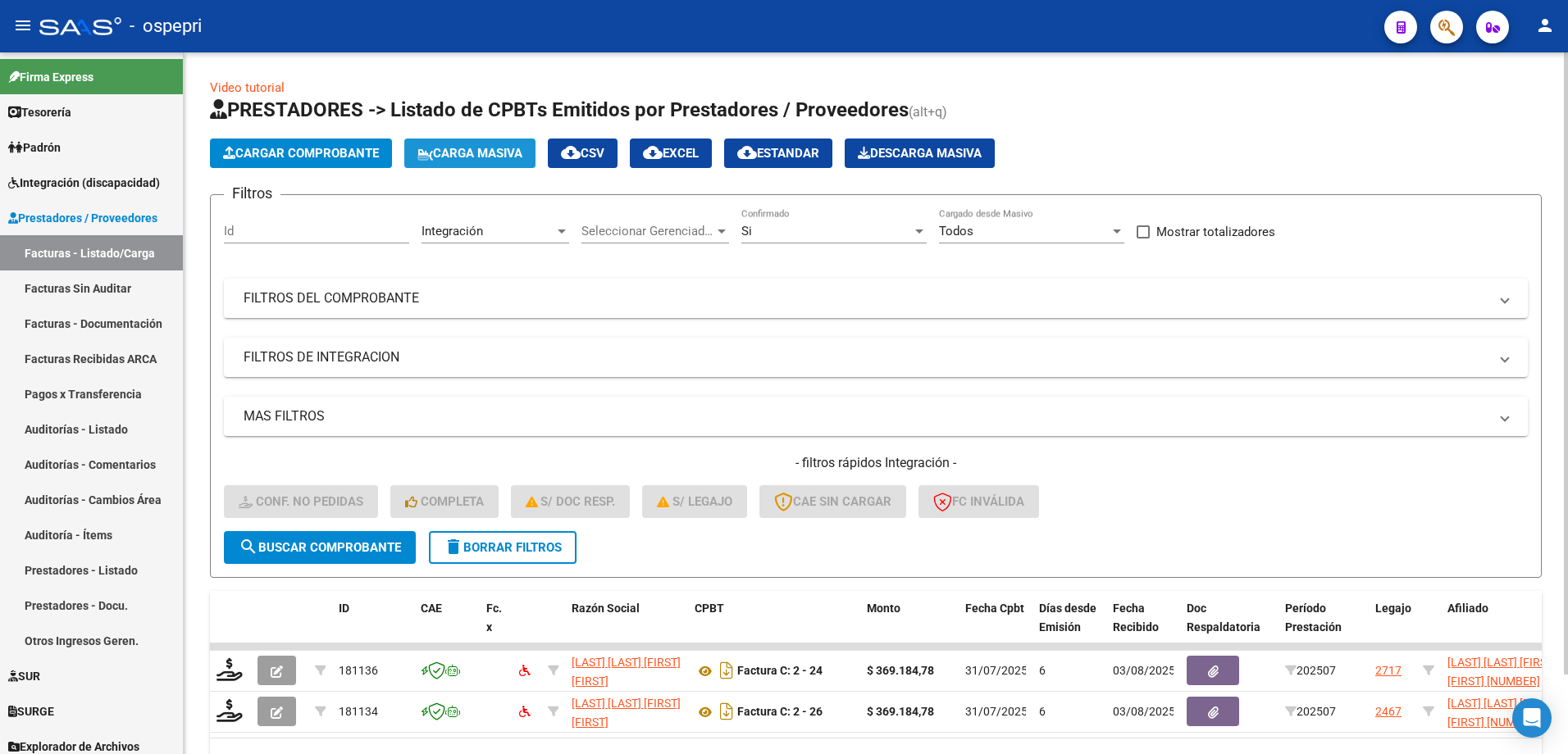 click on "Carga Masiva" 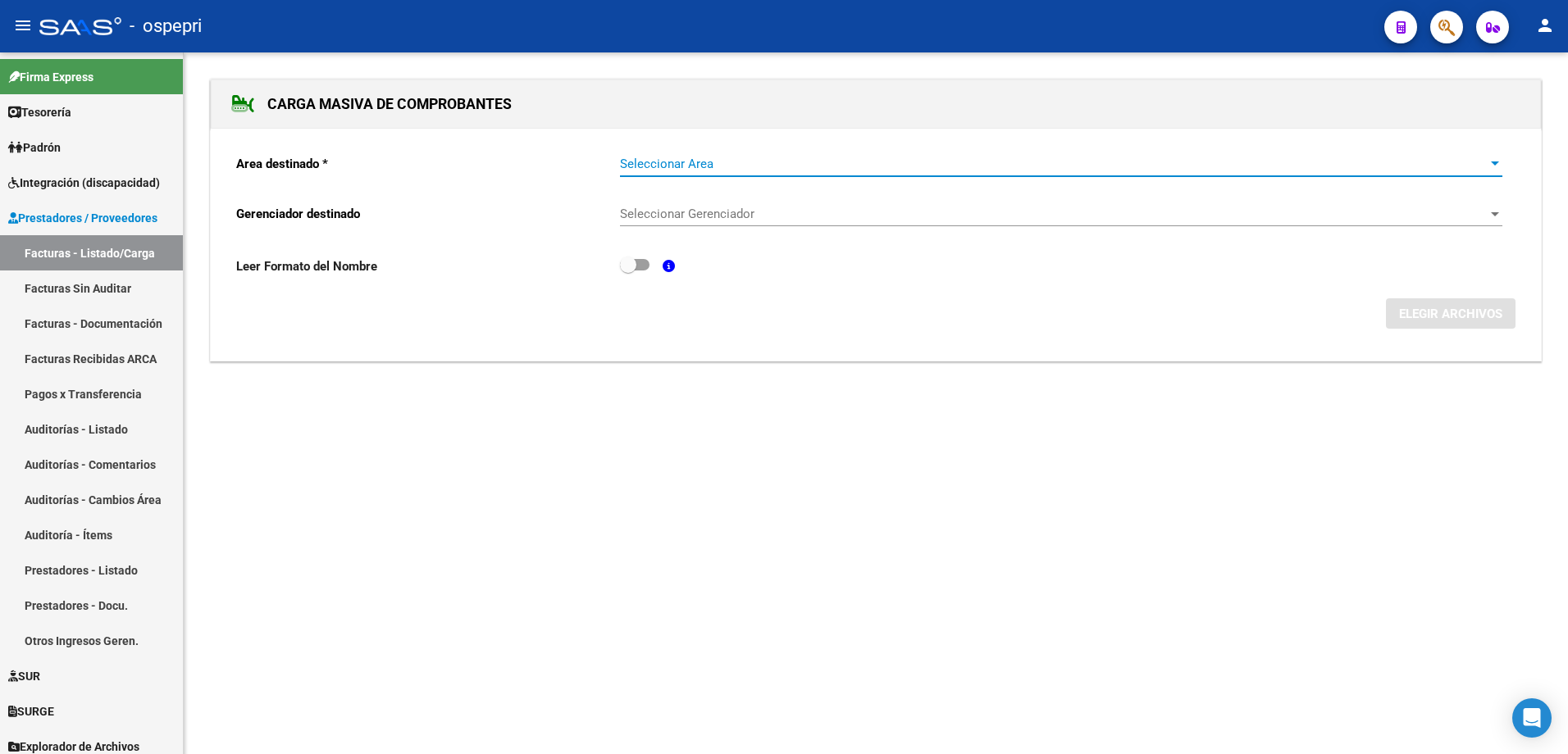 click on "Seleccionar Area" at bounding box center [1054, 164] 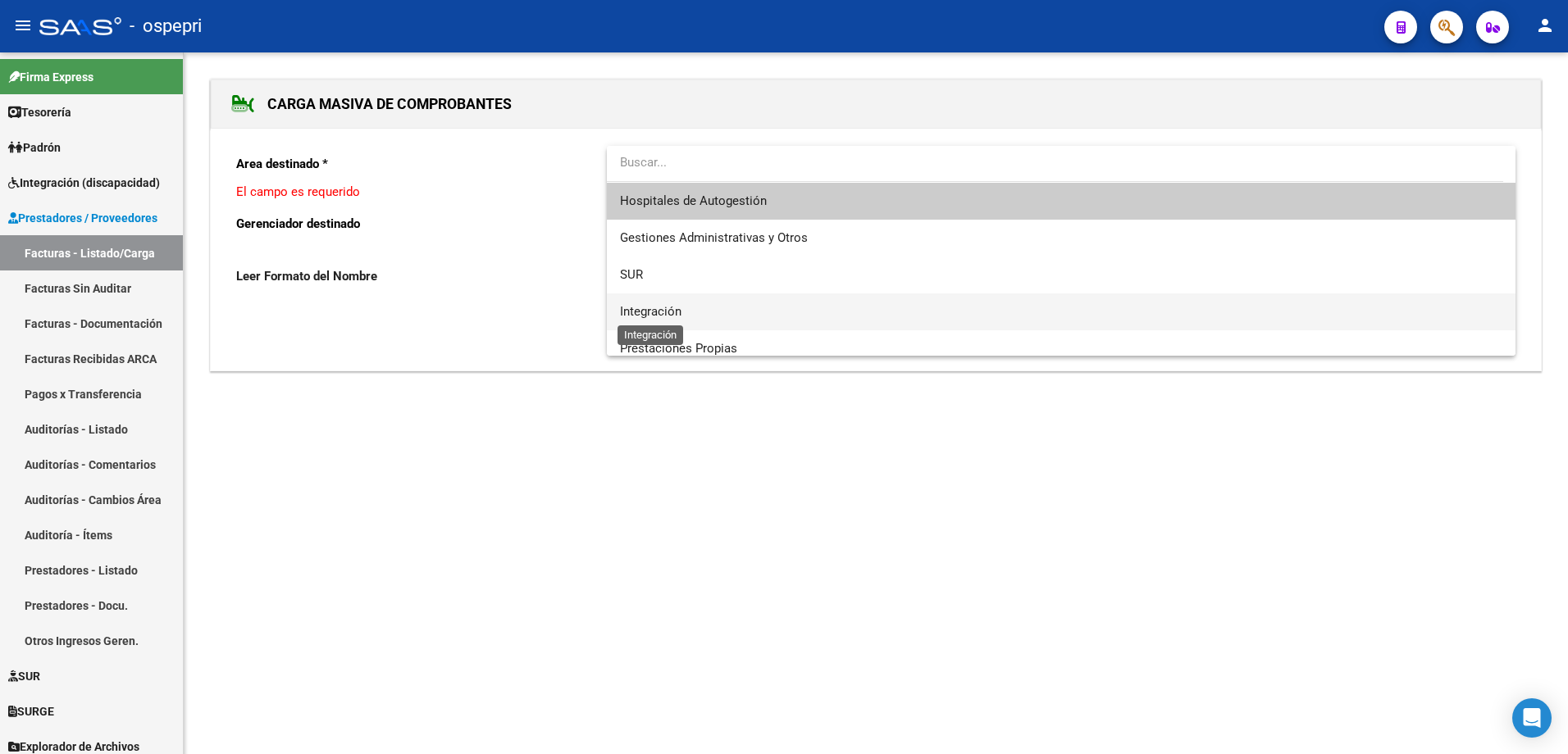 click on "Integración" at bounding box center (650, 311) 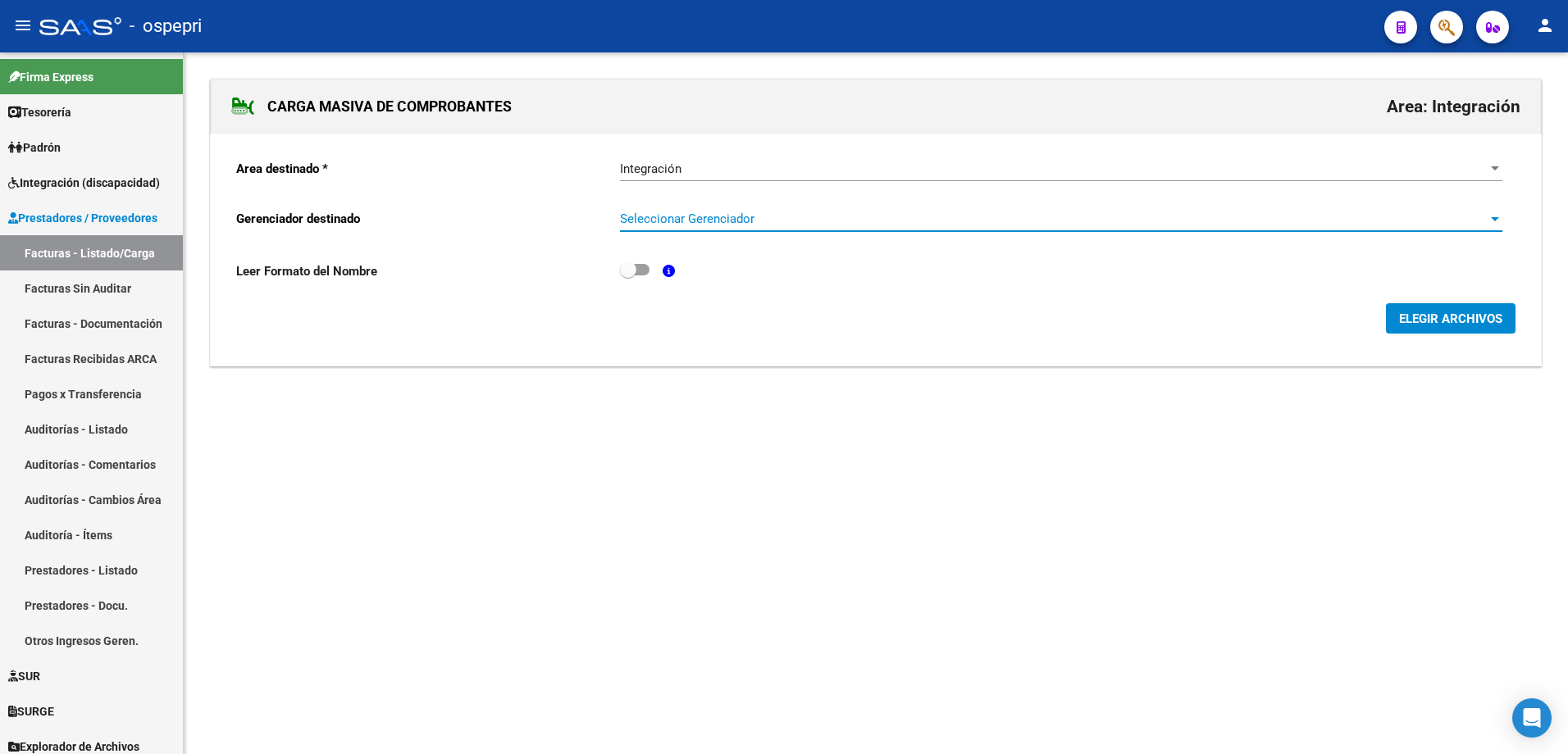 click on "Seleccionar Gerenciador" at bounding box center (1054, 219) 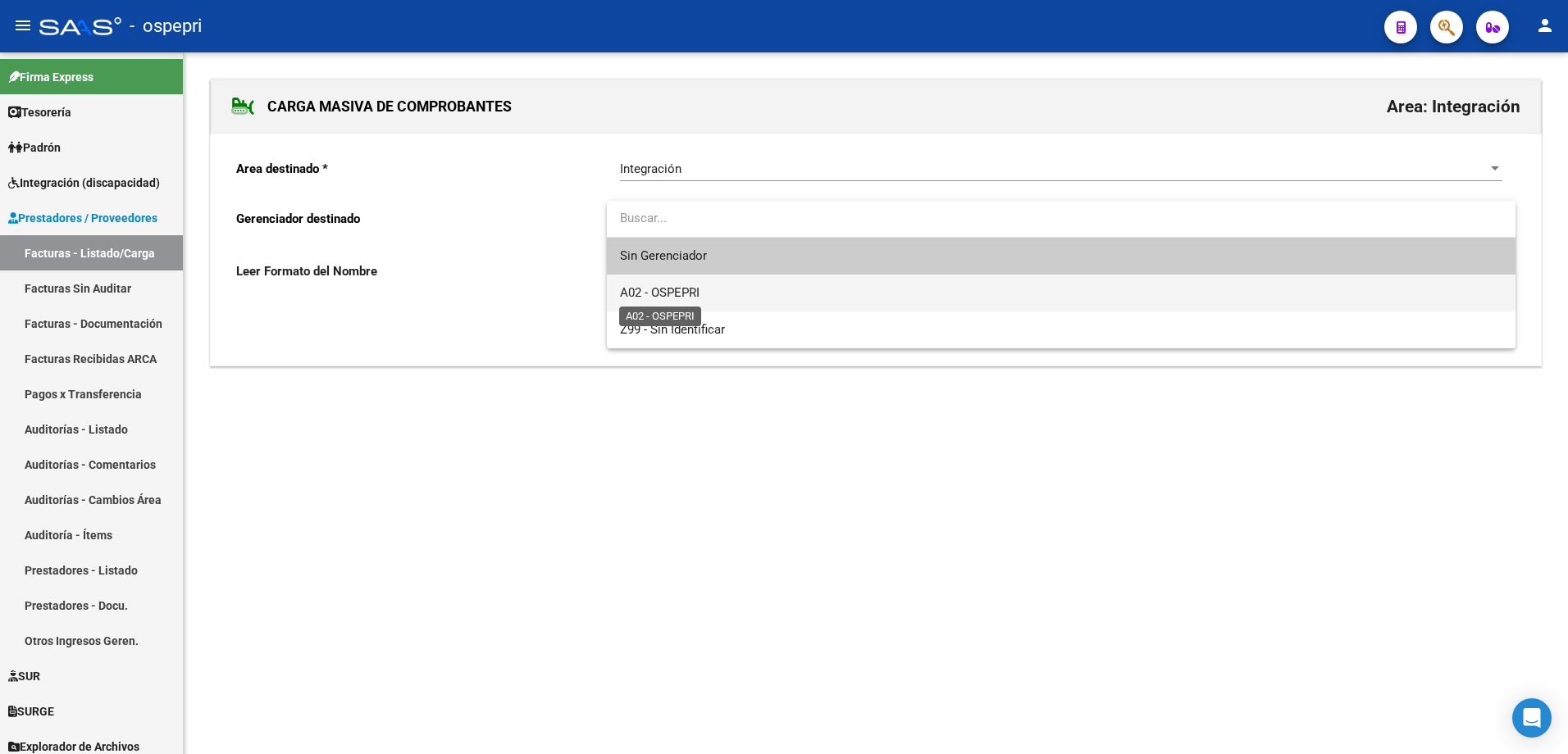 click on "A02 - OSPEPRI" at bounding box center (659, 293) 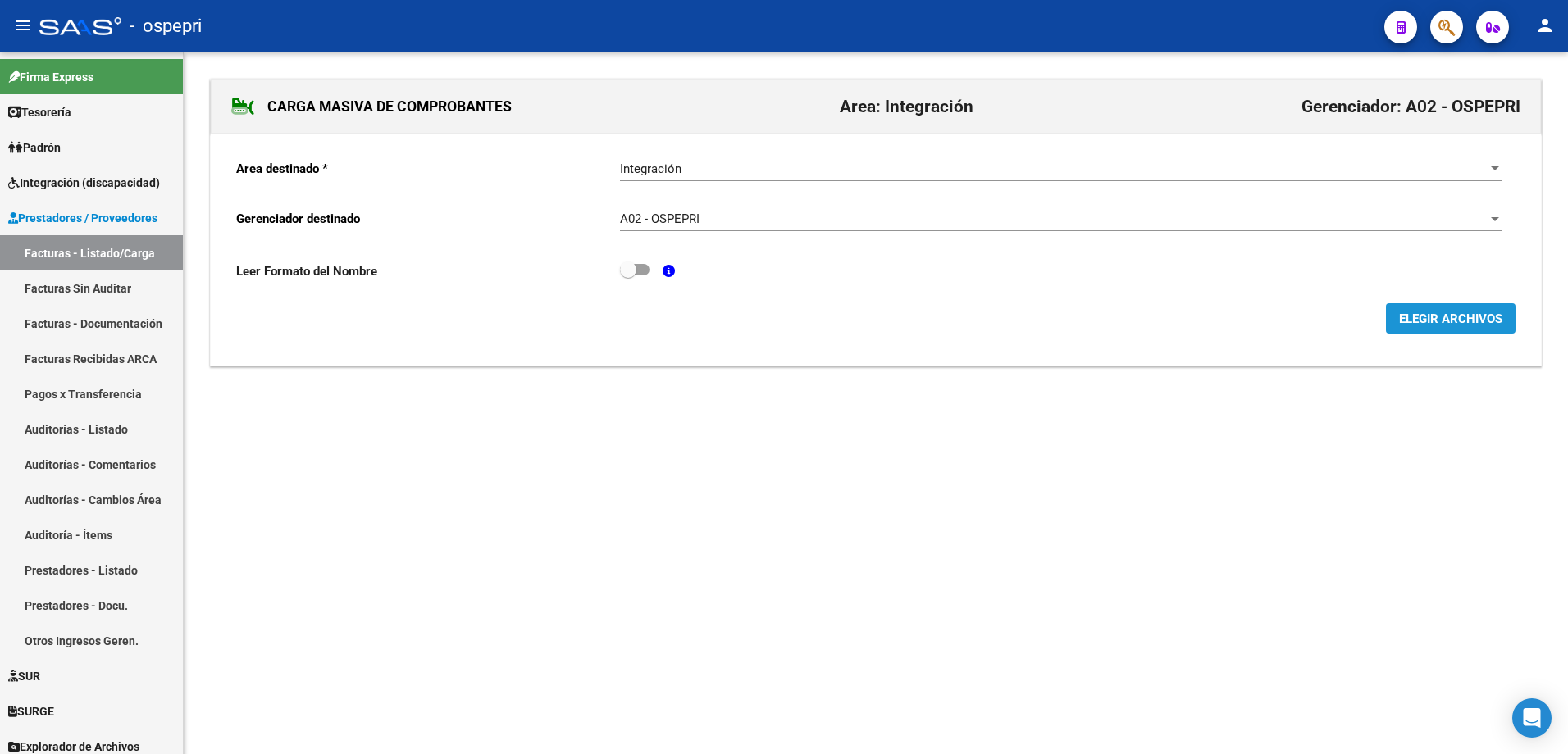 click on "ELEGIR ARCHIVOS" 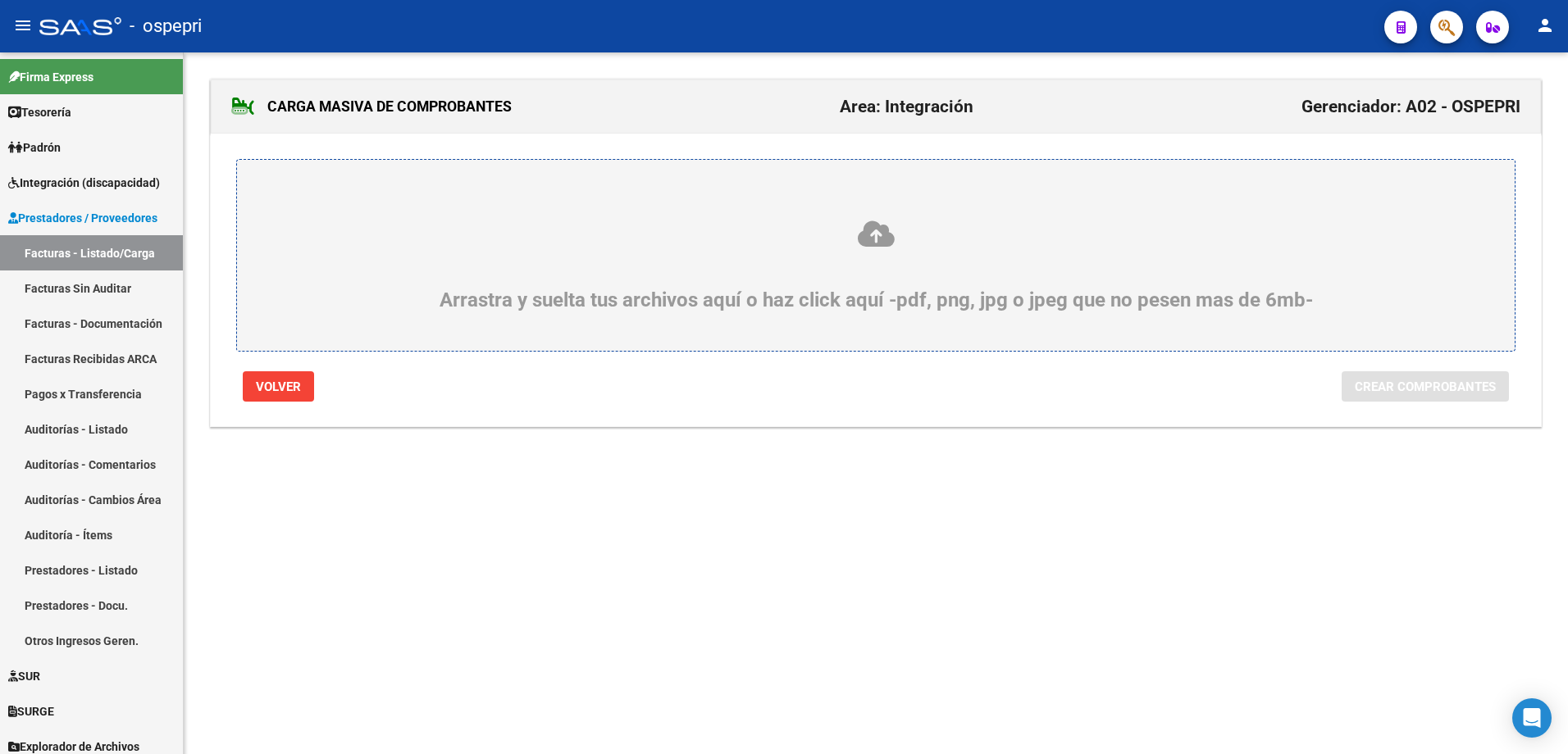 click 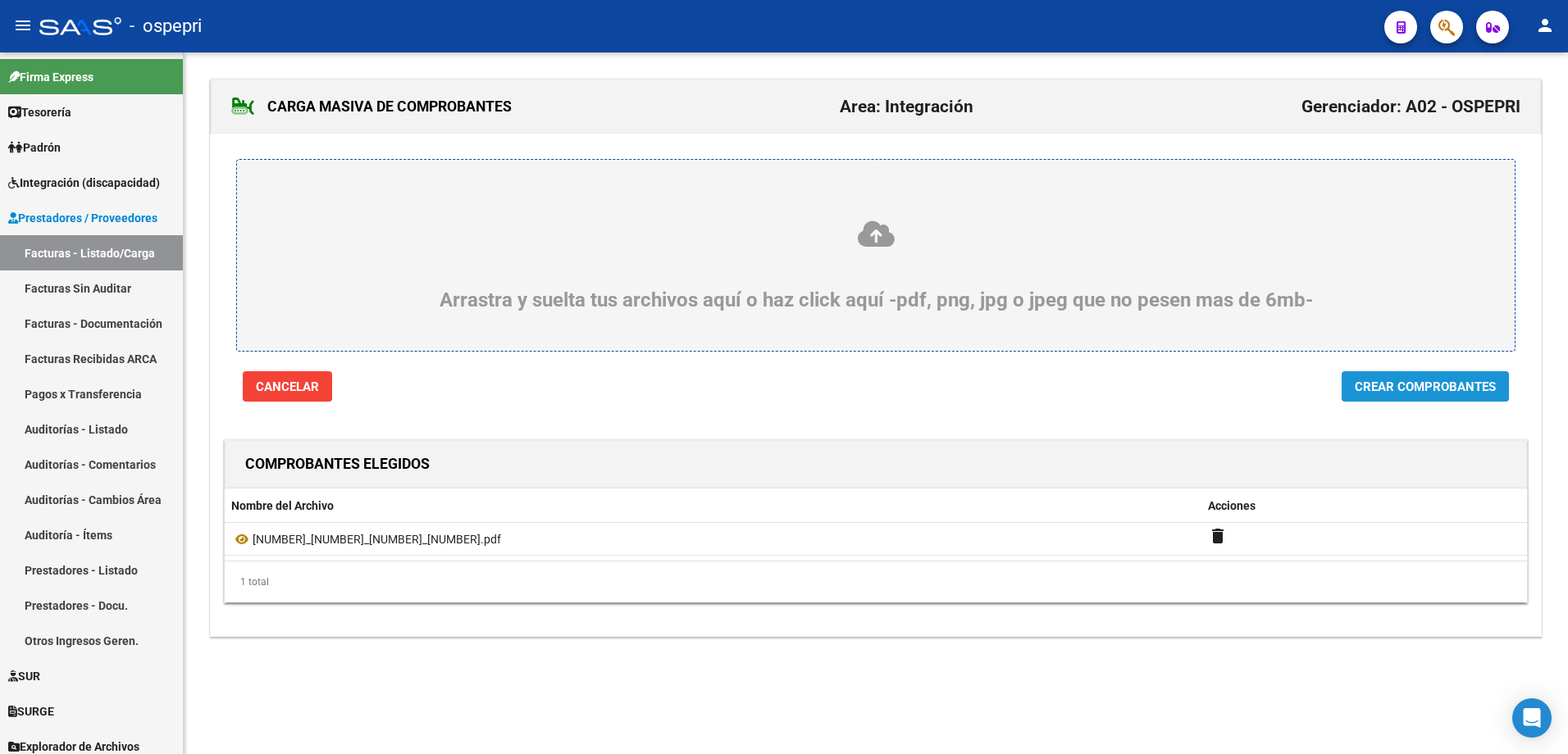 click on "Crear Comprobantes" 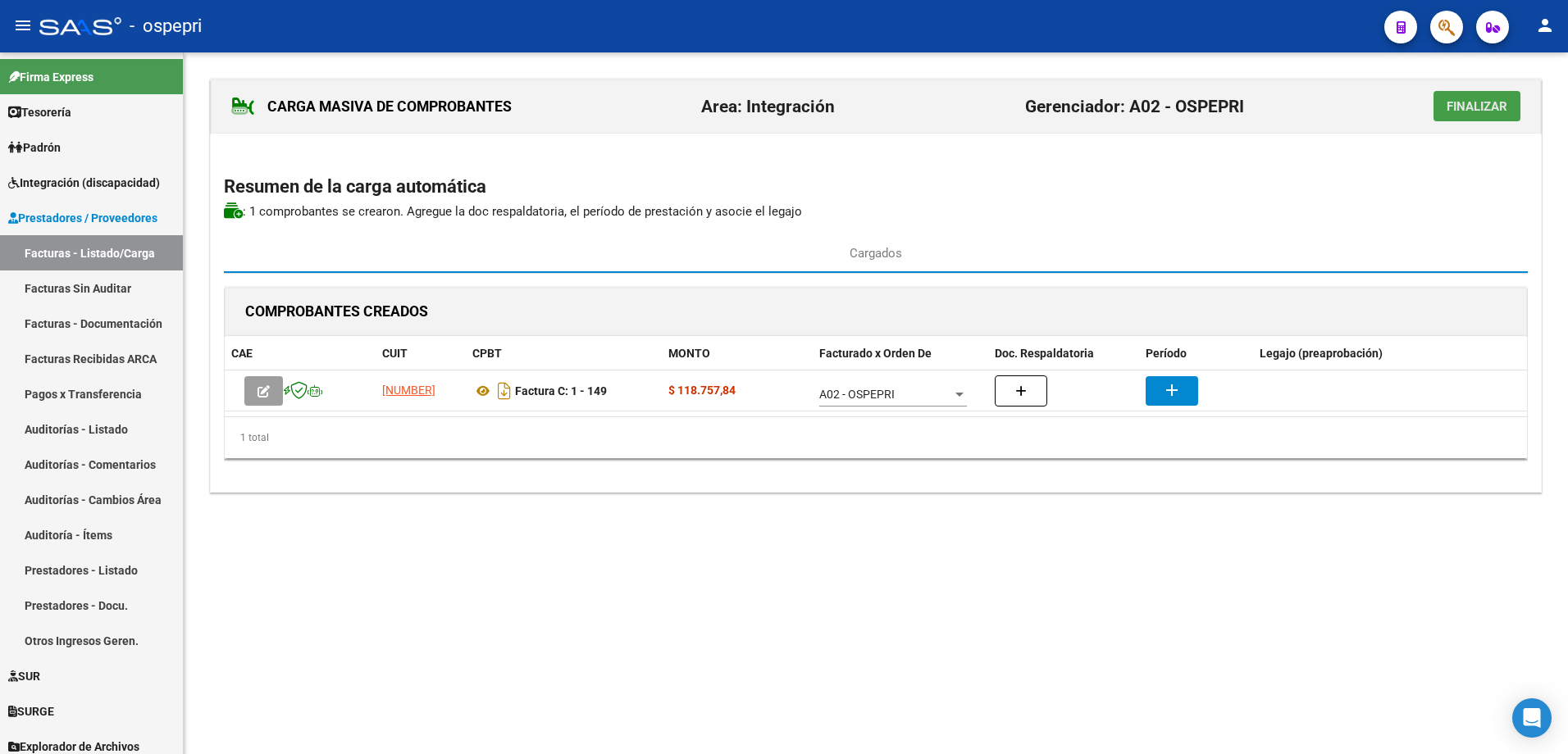 click on "Finalizar" 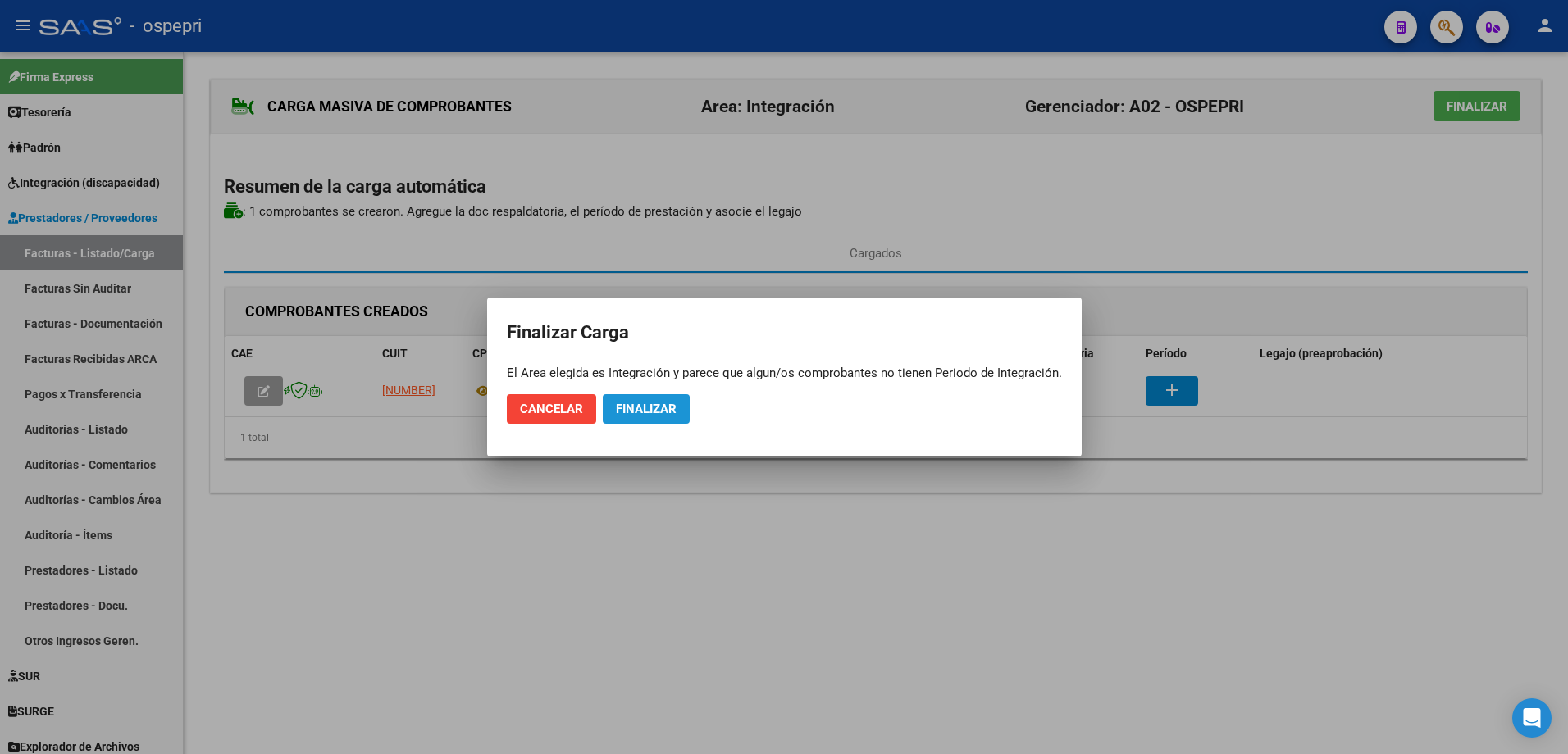 click on "Finalizar" 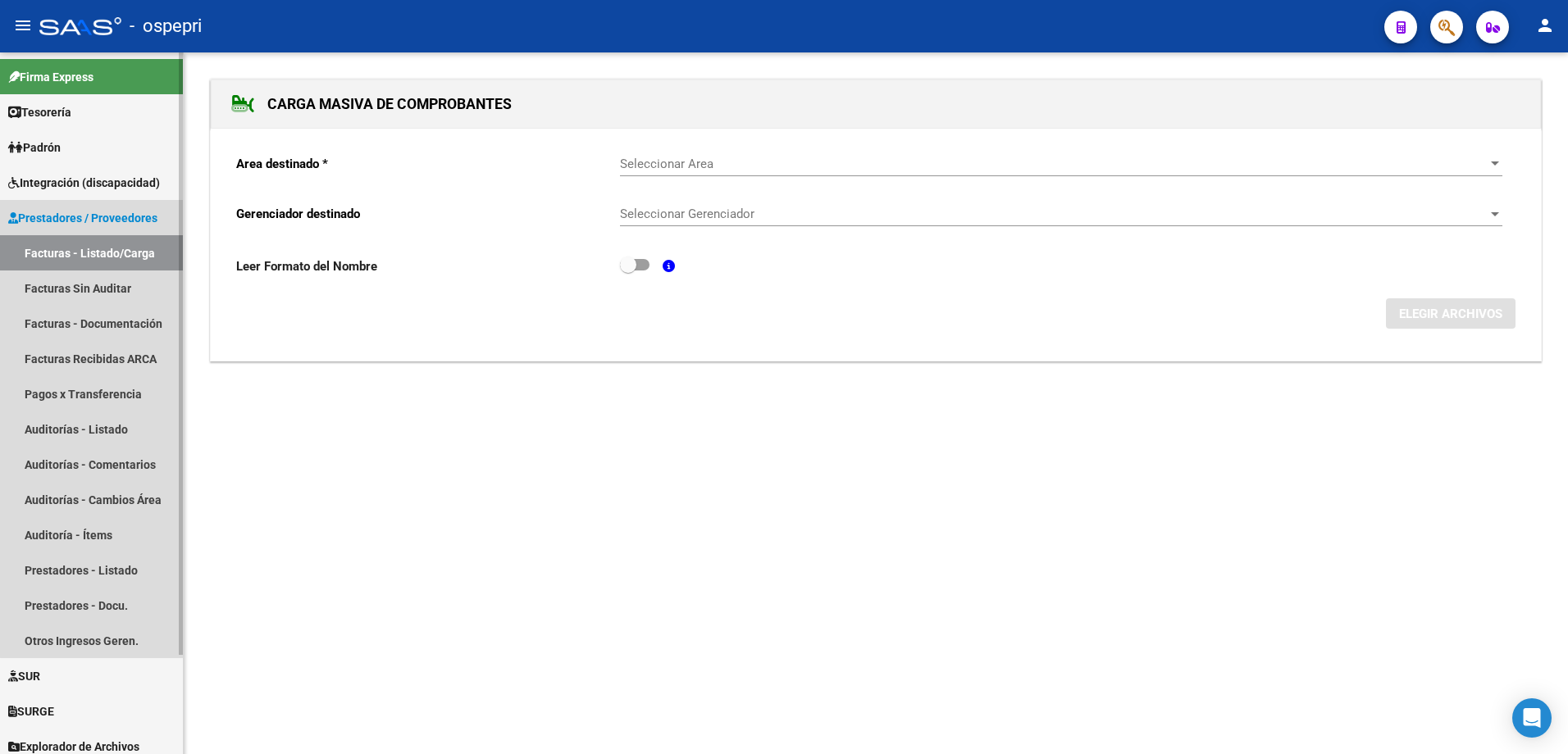 click on "Facturas - Listado/Carga" at bounding box center (91, 252) 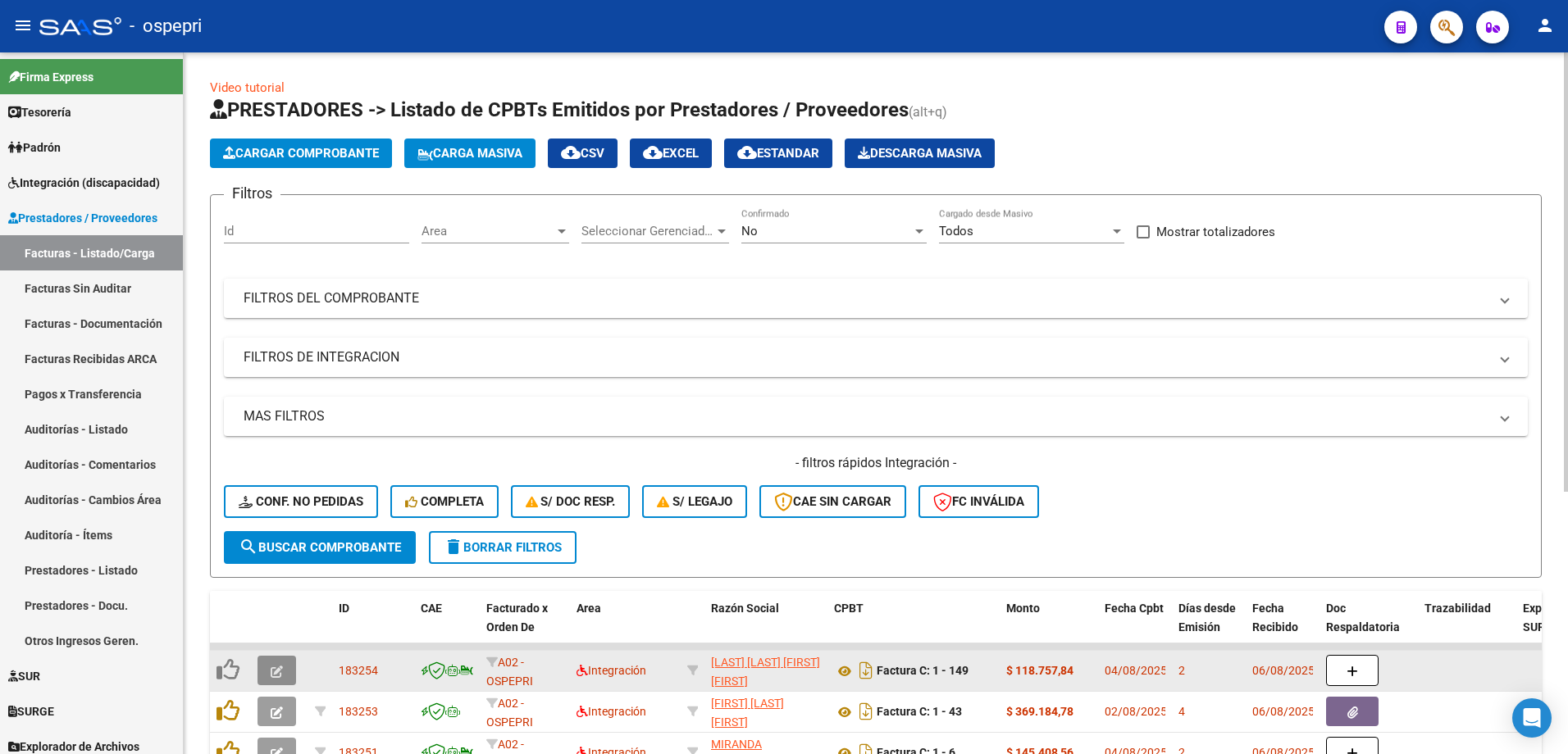 click 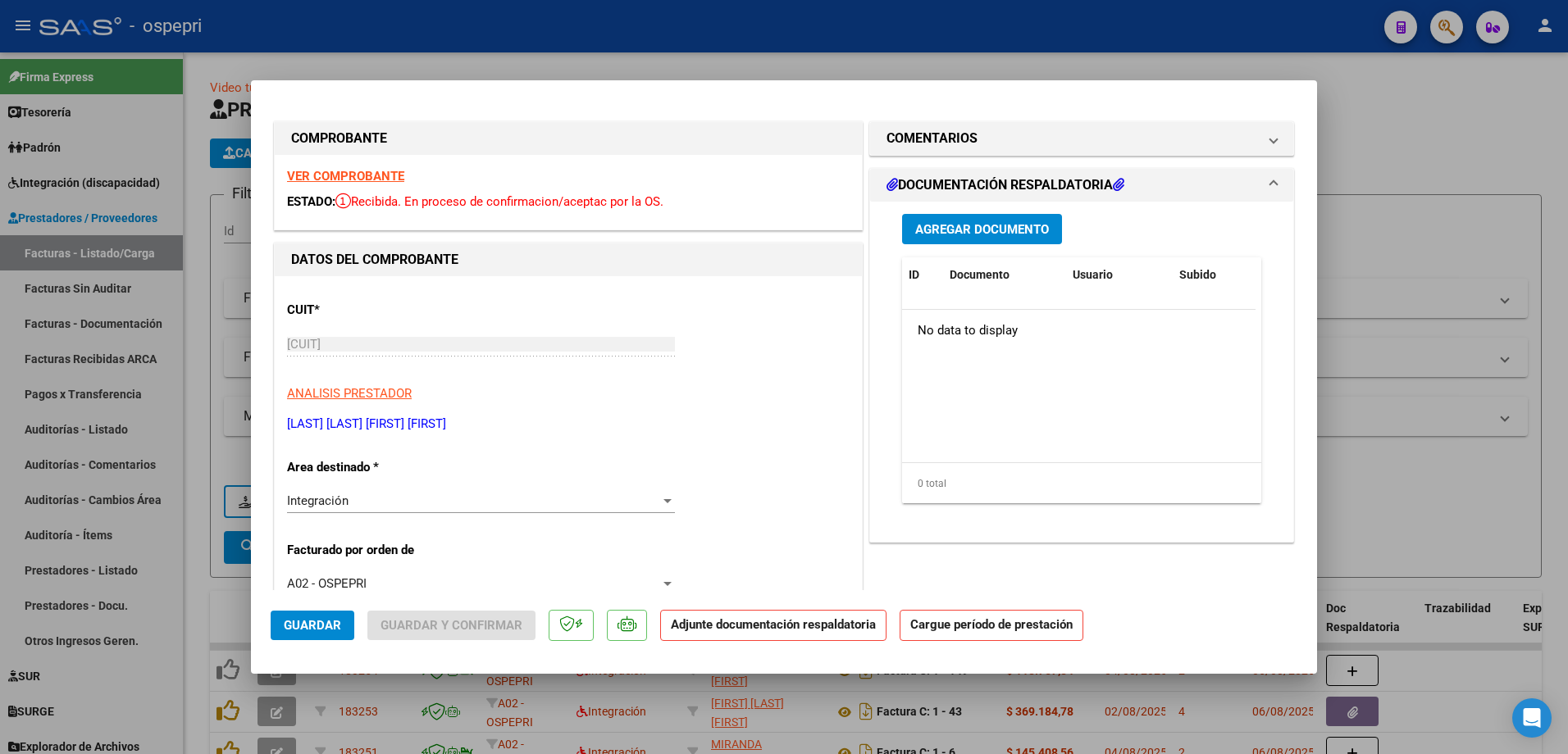 click on "VER COMPROBANTE" at bounding box center (345, 176) 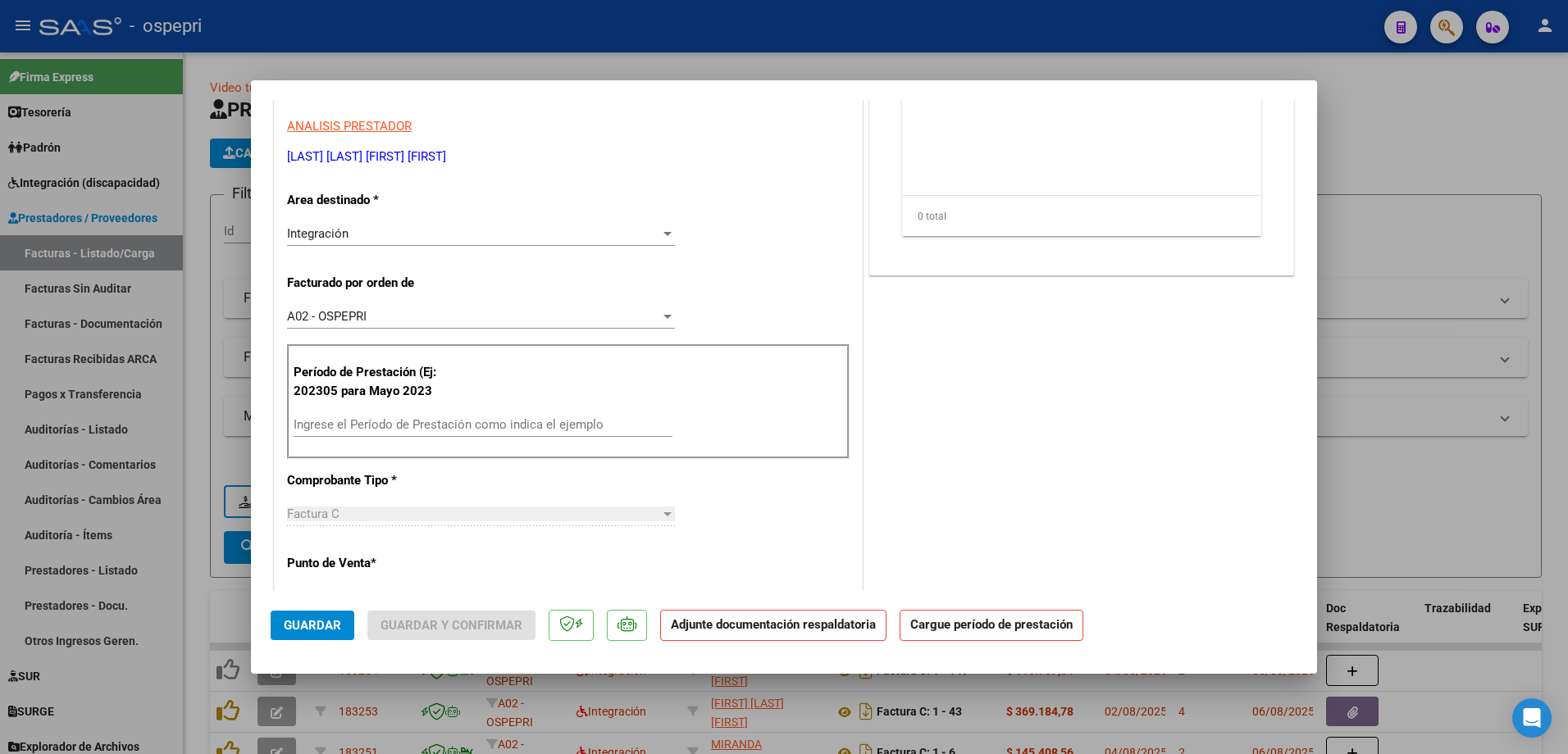 scroll, scrollTop: 328, scrollLeft: 0, axis: vertical 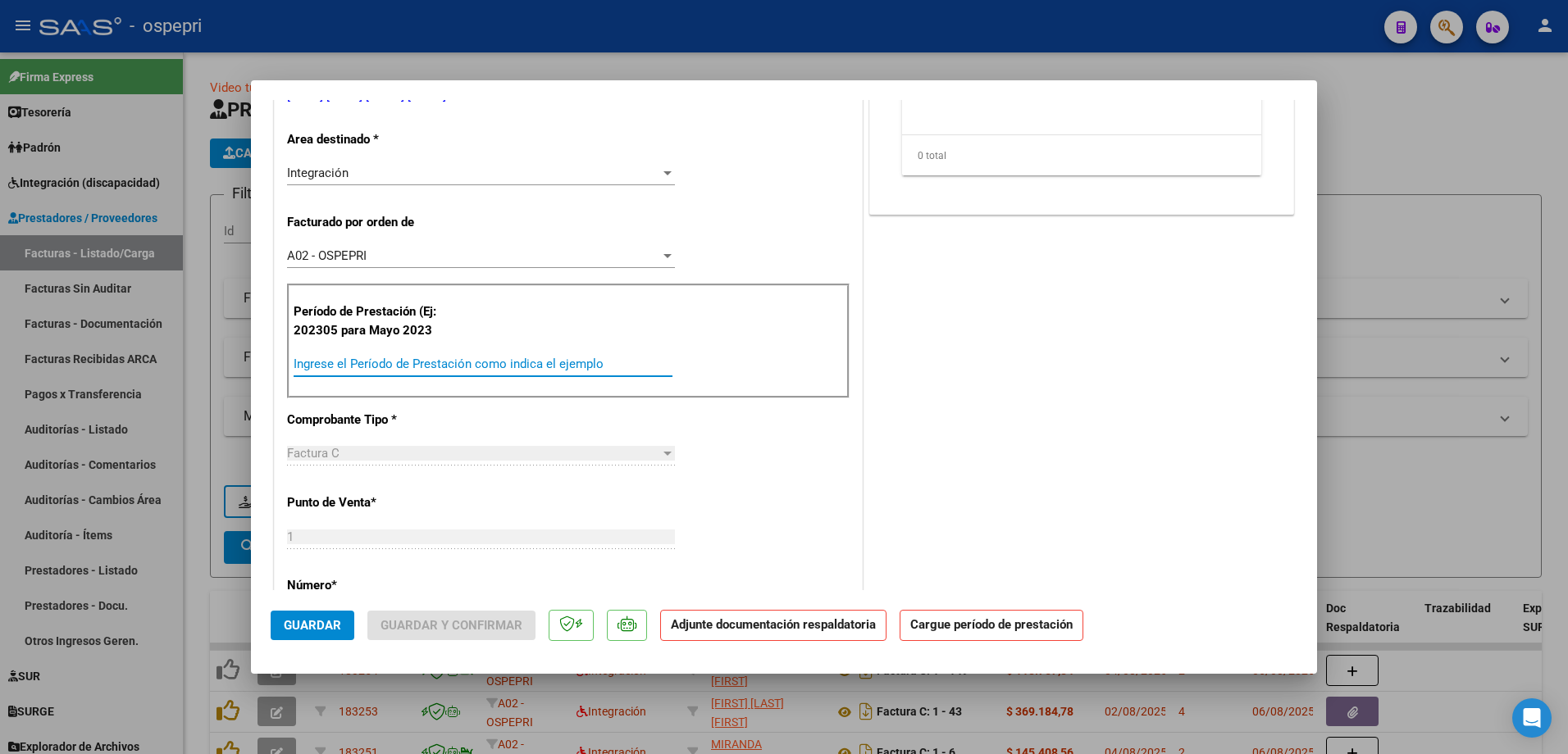 click on "Ingrese el Período de Prestación como indica el ejemplo" at bounding box center [483, 364] 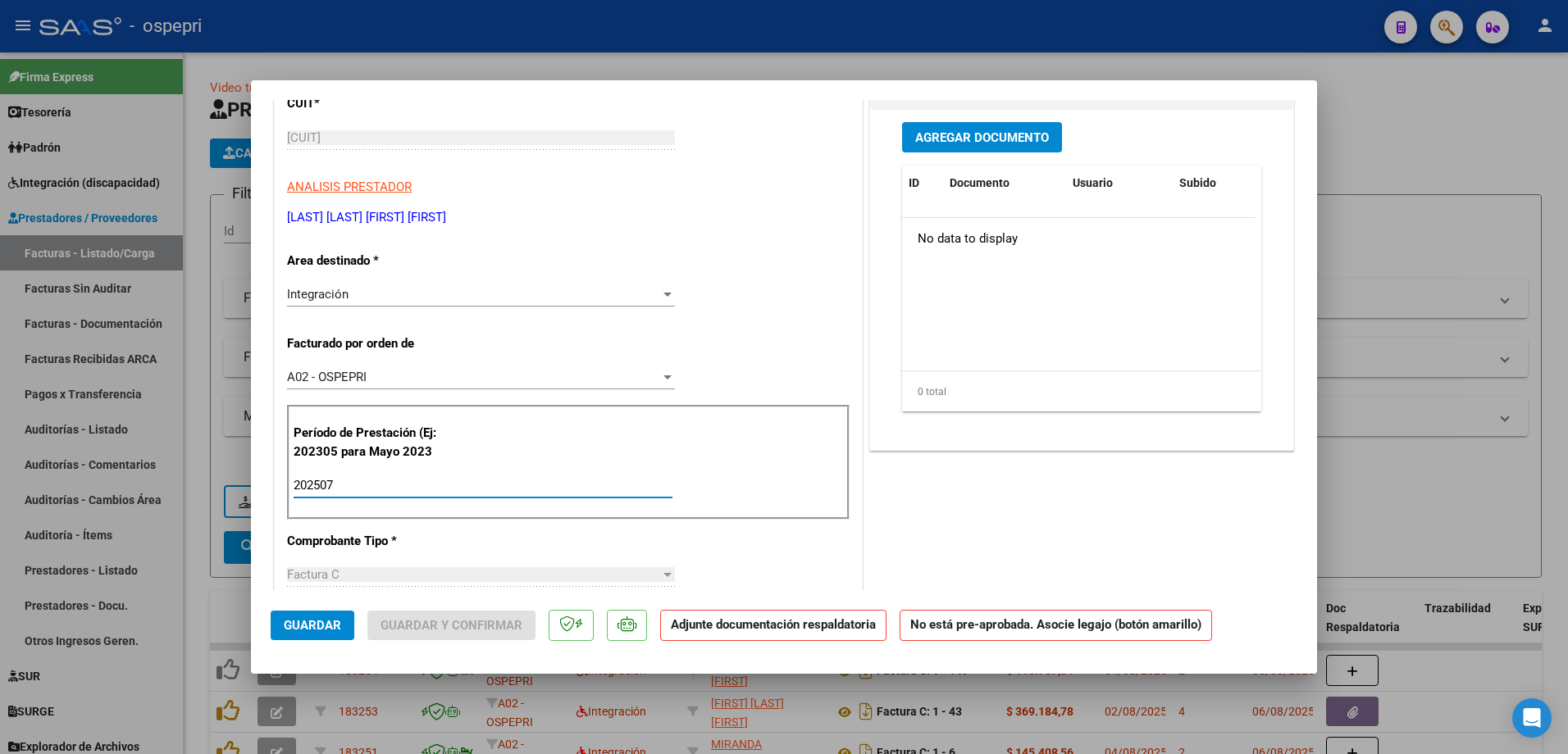 scroll, scrollTop: 0, scrollLeft: 0, axis: both 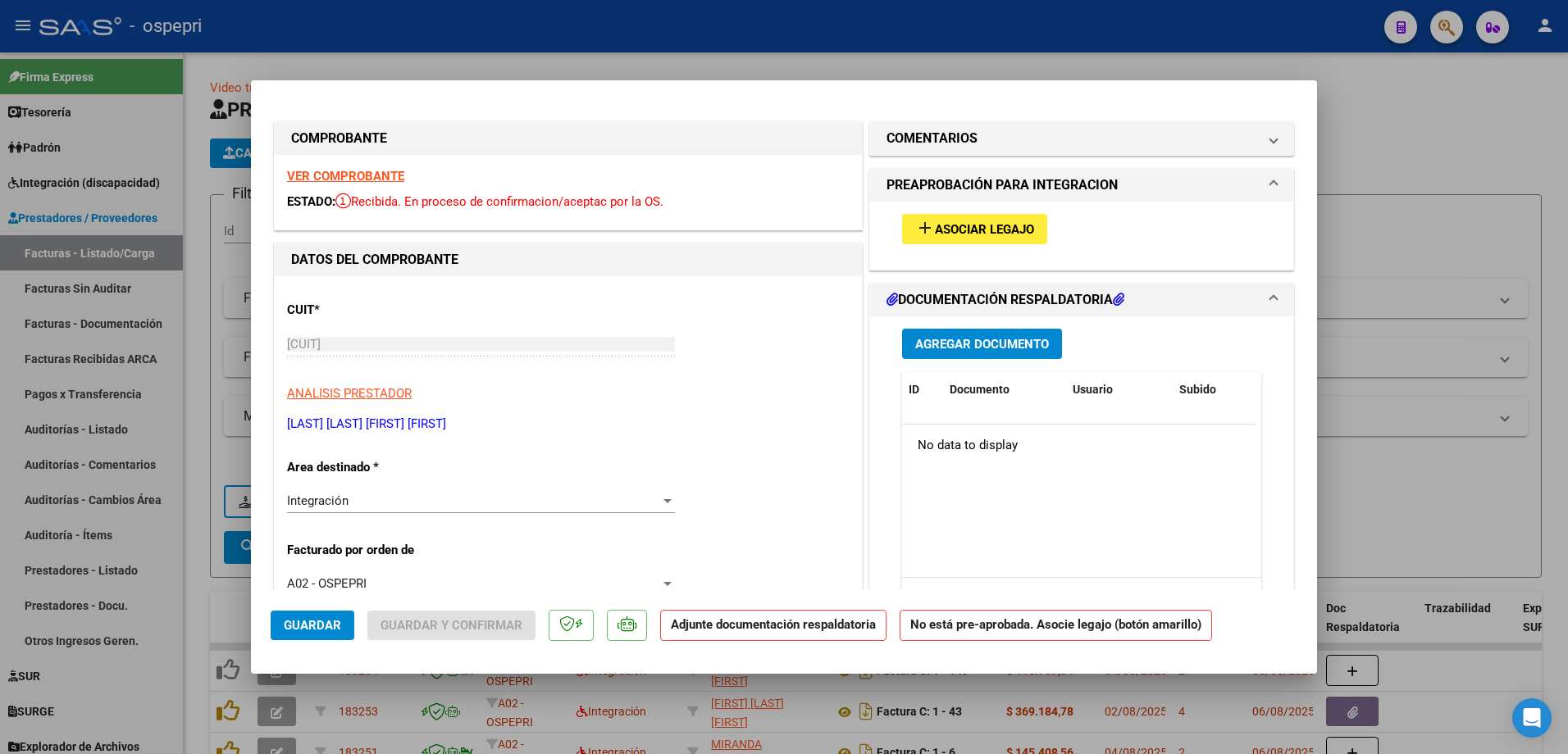 type on "202507" 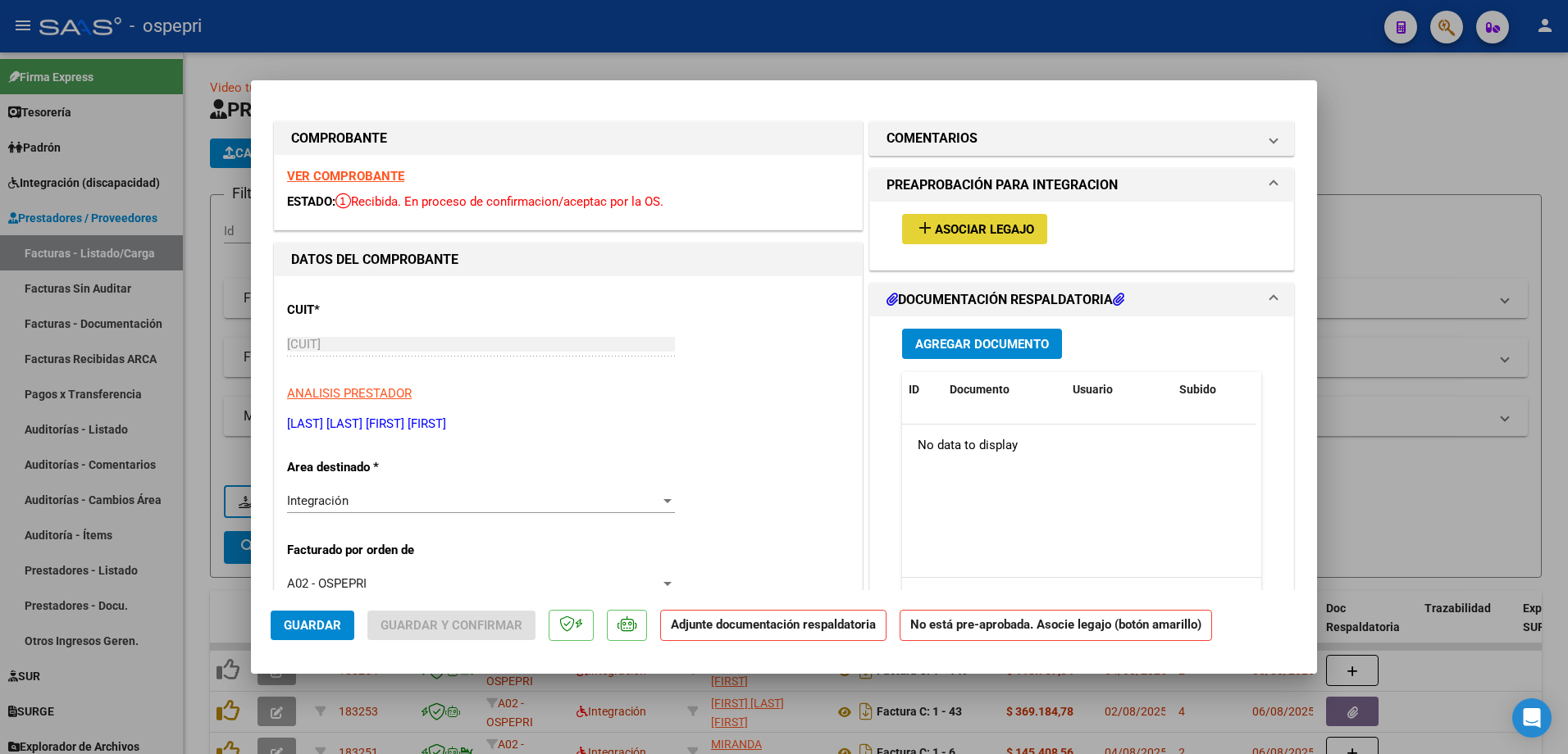 click on "Asociar Legajo" at bounding box center (984, 229) 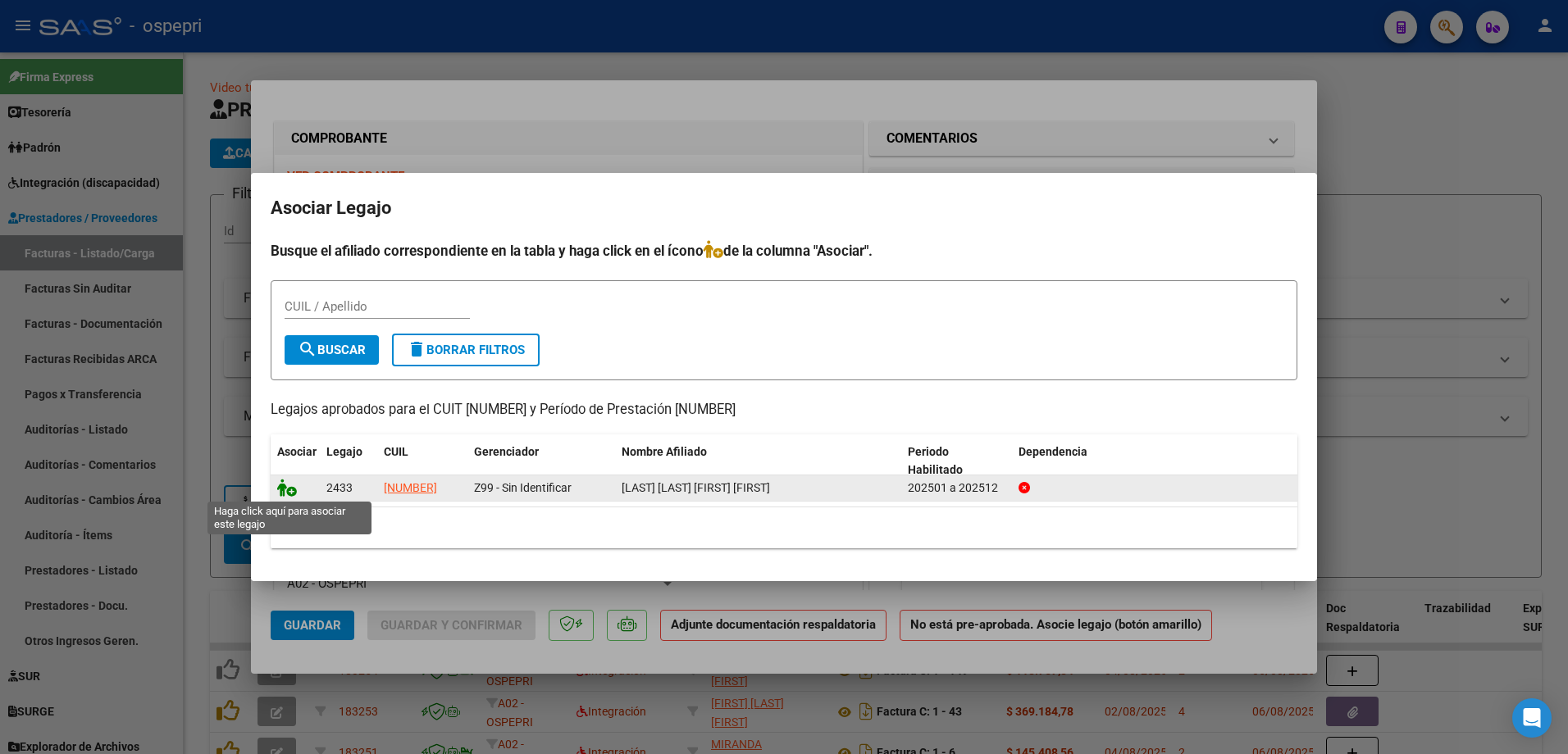 click 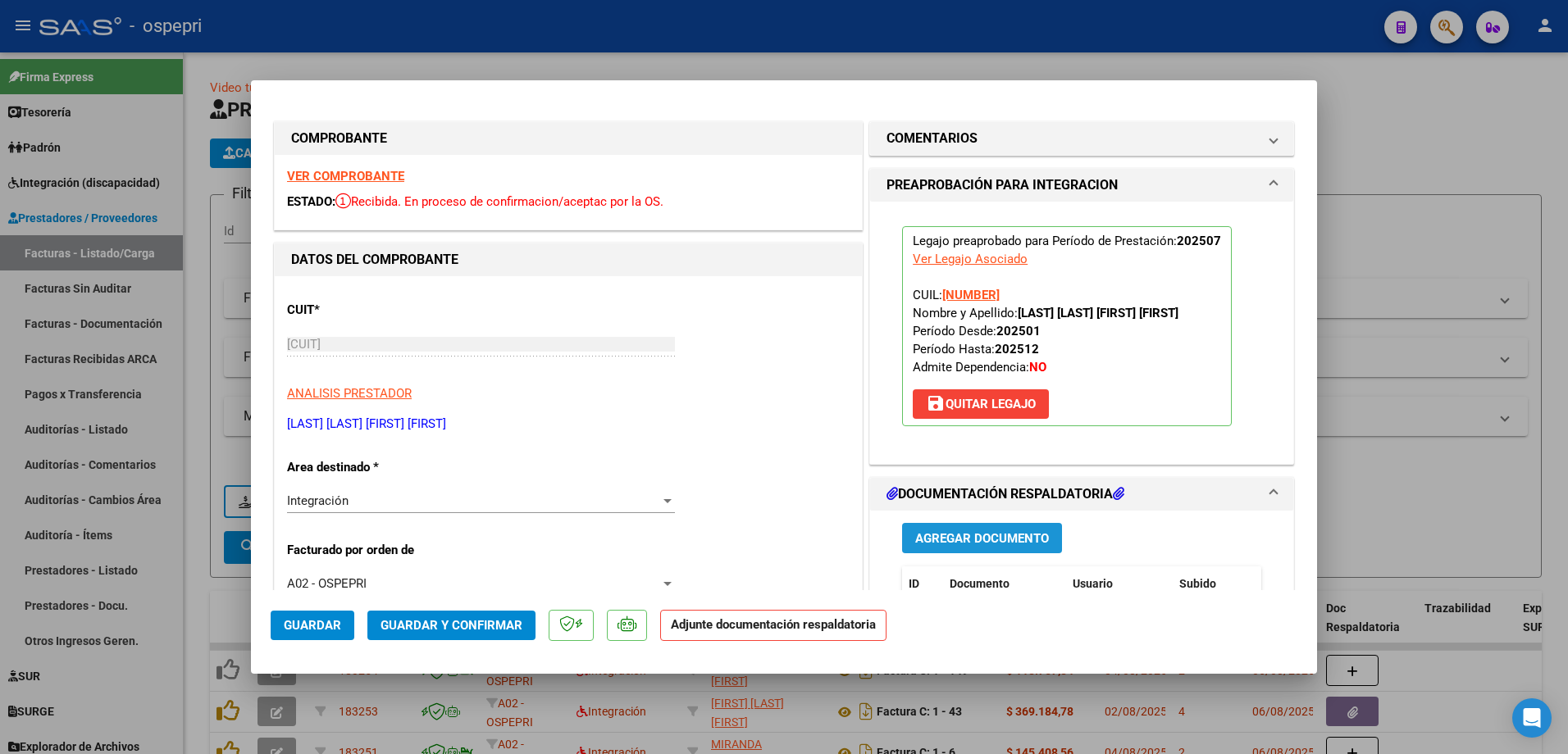 click on "Agregar Documento" at bounding box center (982, 538) 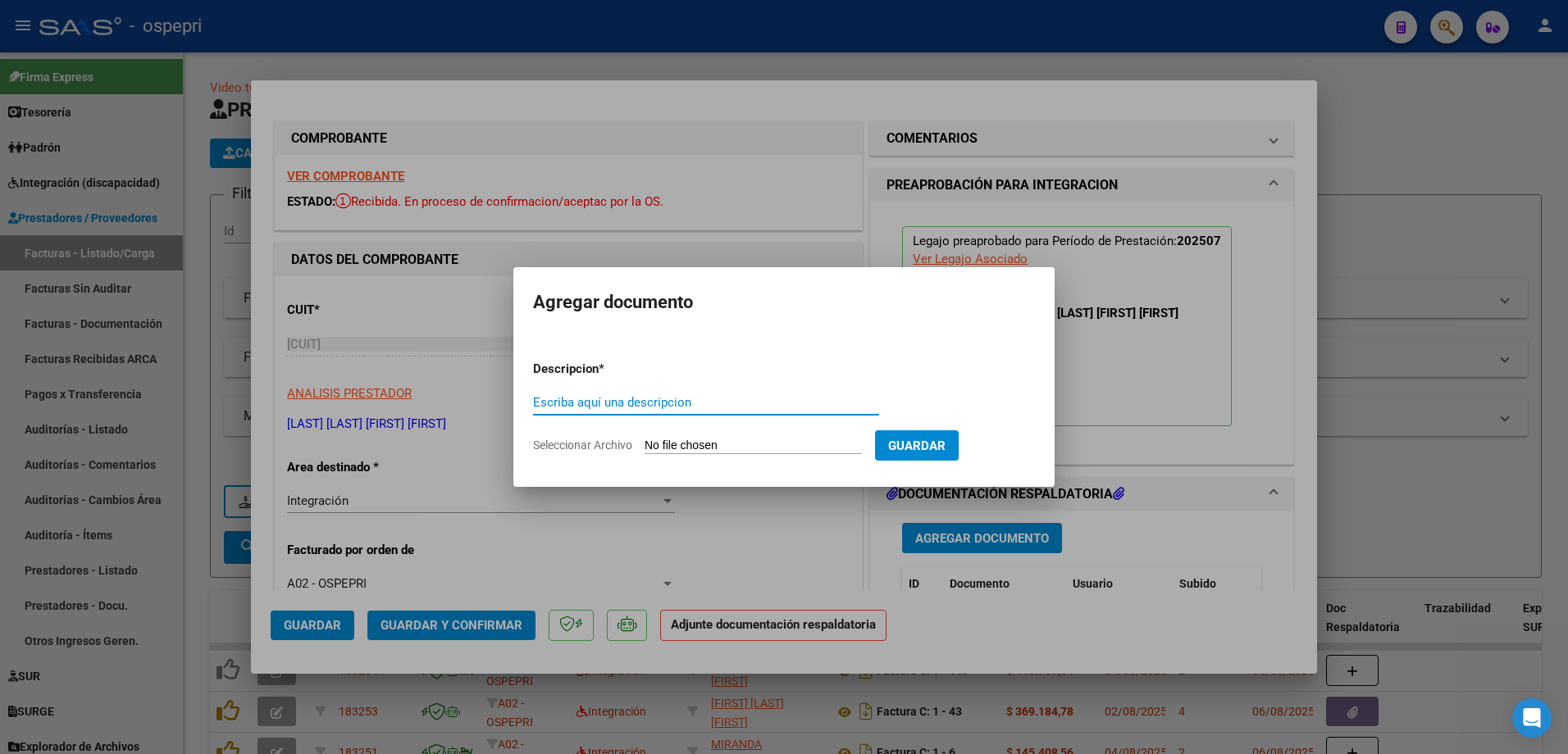 click on "Escriba aquí una descripcion" at bounding box center (706, 402) 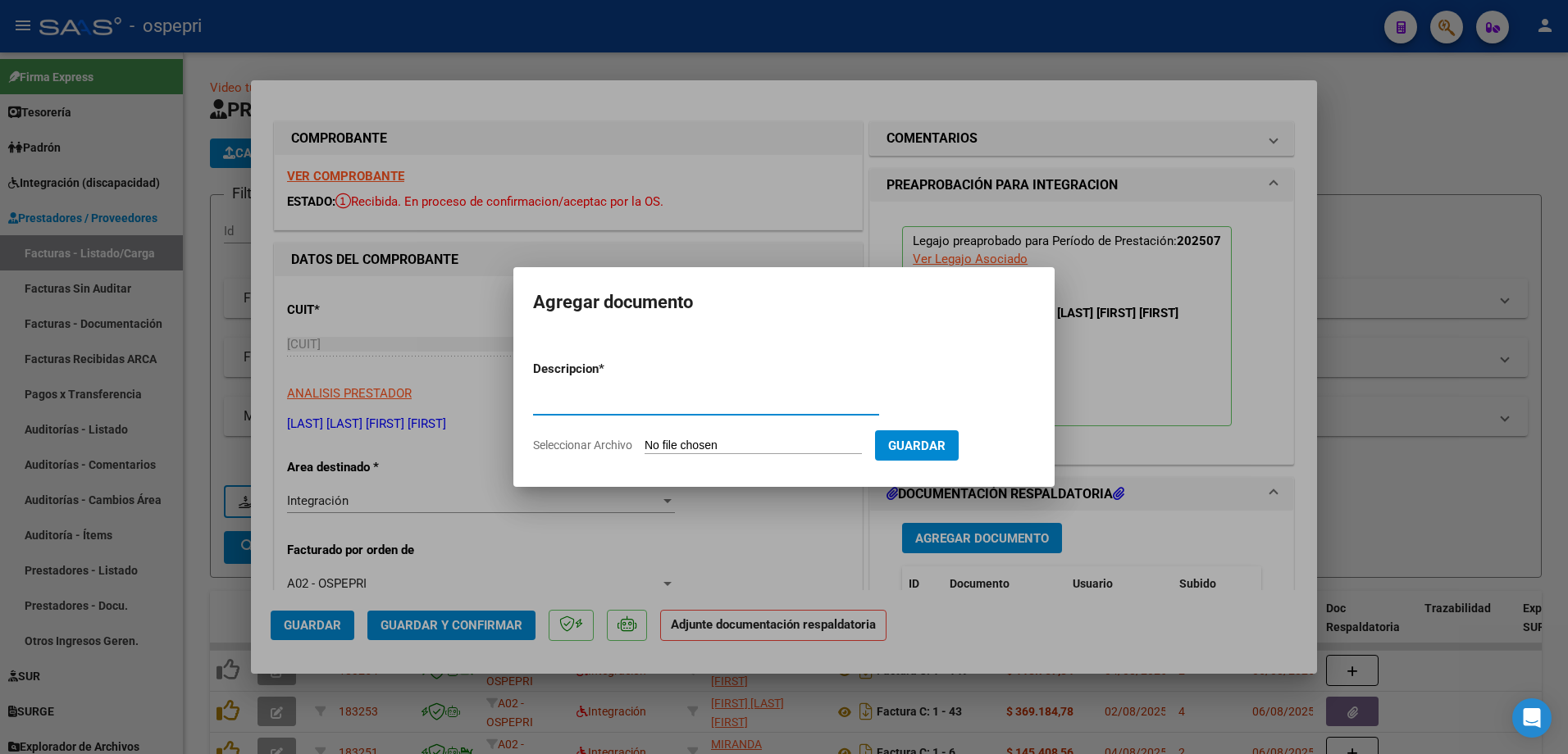 type on "asistencia" 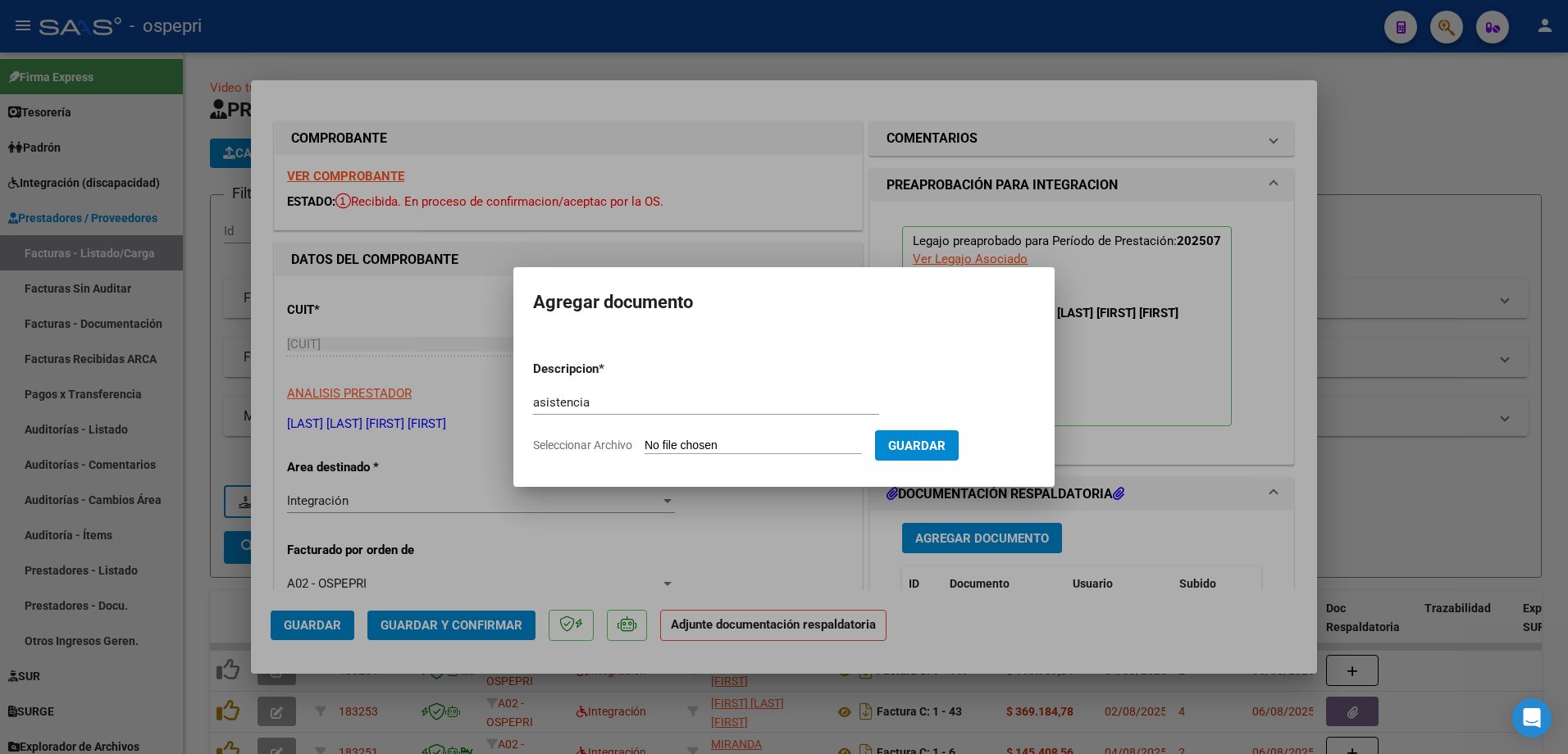 click on "Seleccionar Archivo" at bounding box center (753, 446) 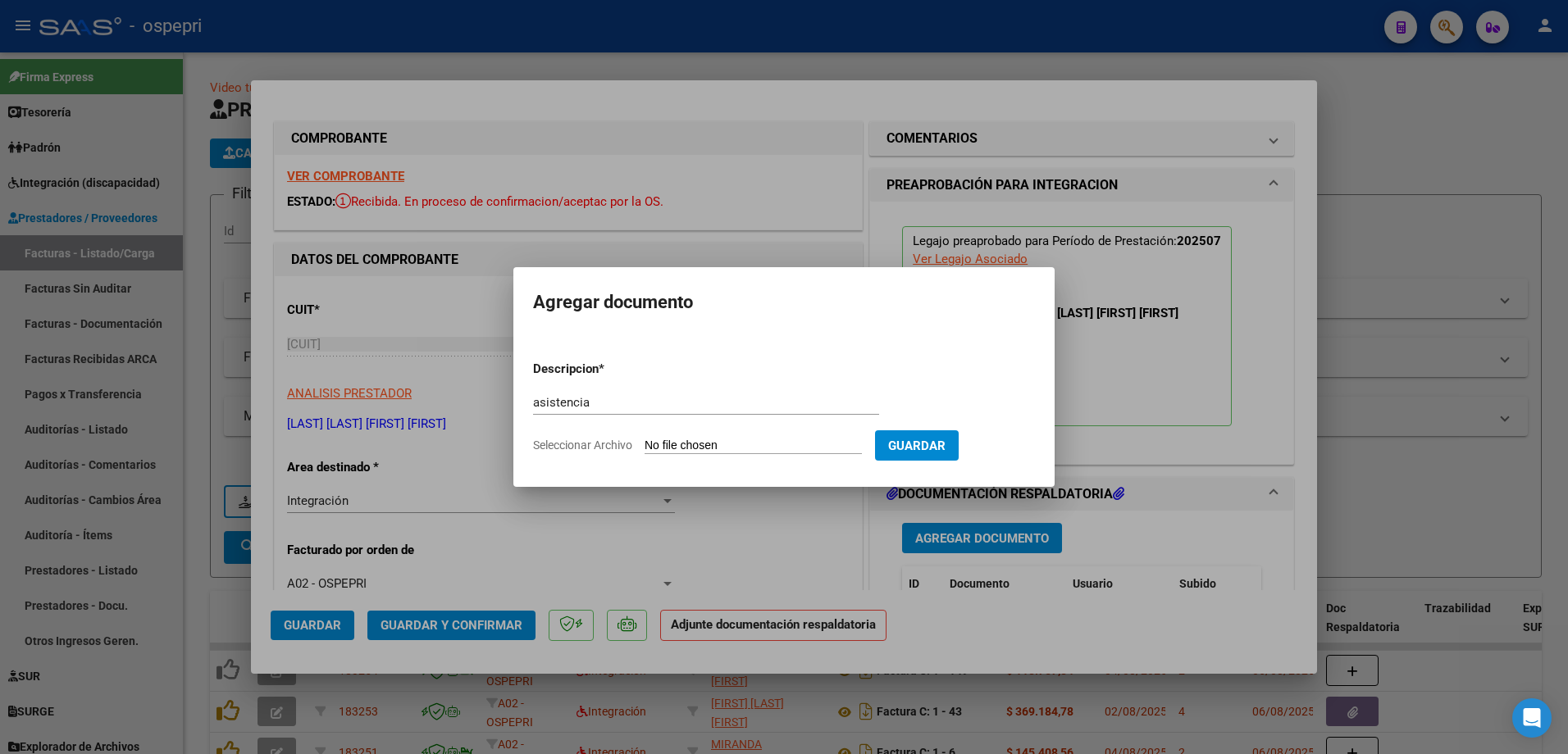 click on "Seleccionar Archivo" at bounding box center (753, 446) 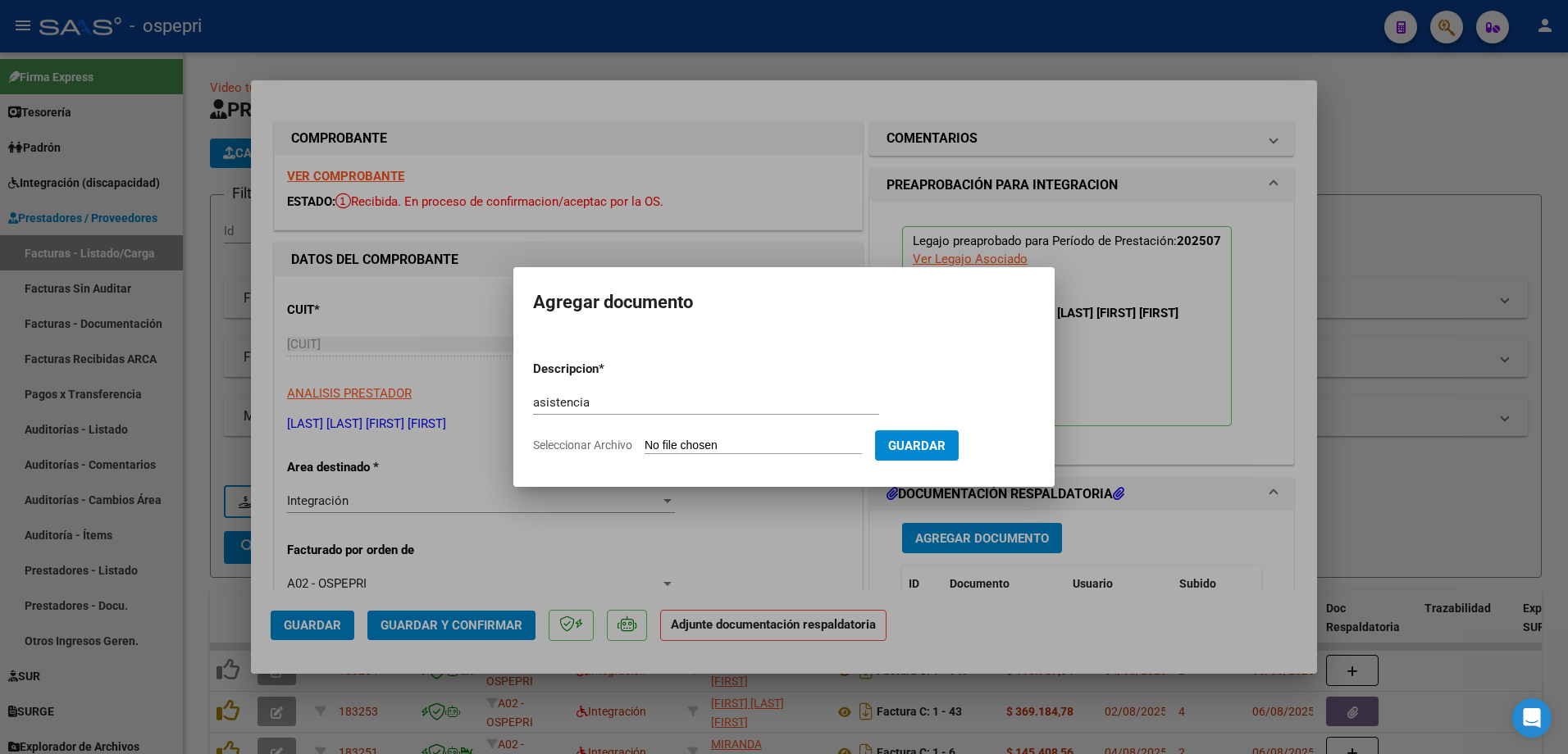 type on "C:\fakepath\planilla de firmas Julio 2025.pdf" 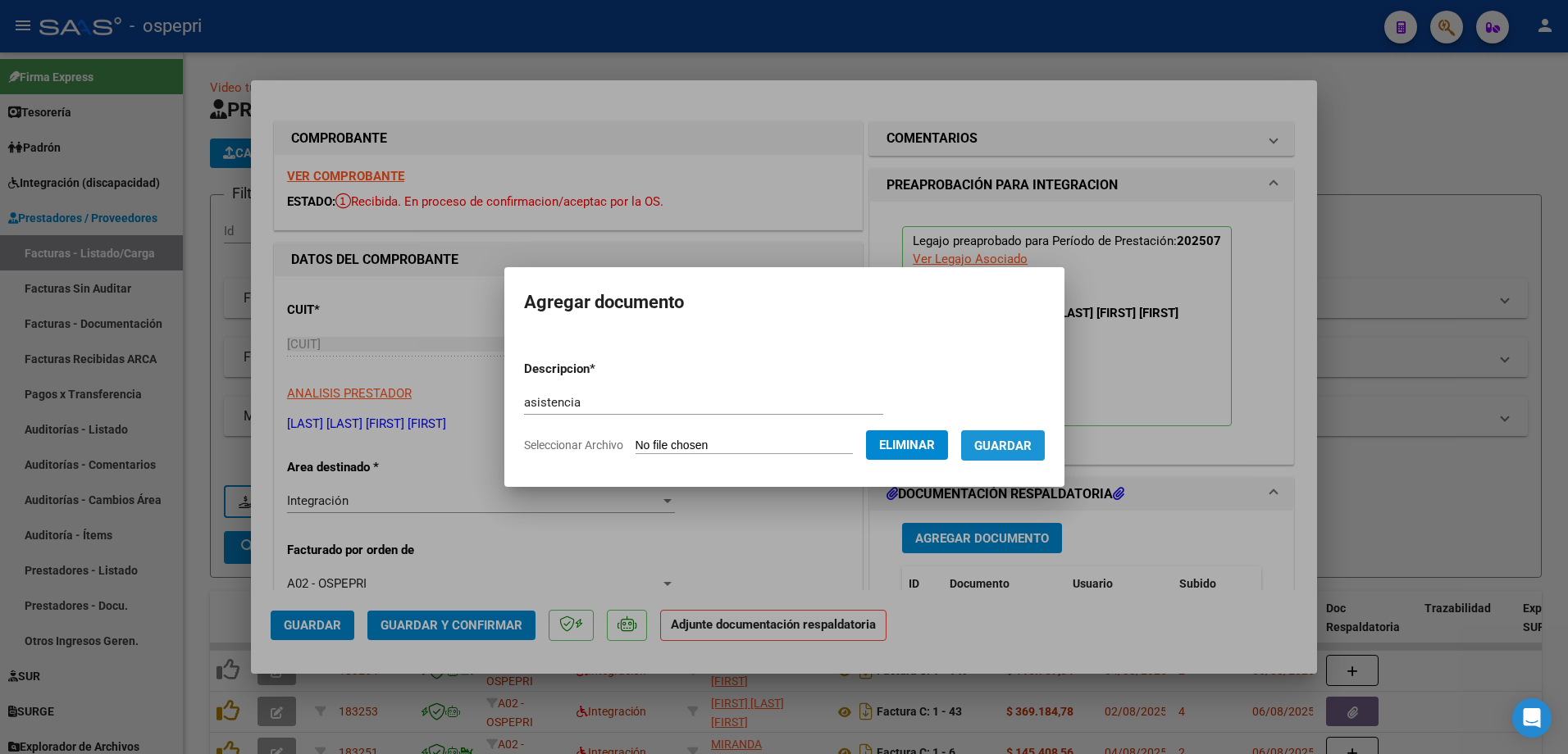 click on "Guardar" at bounding box center (1003, 446) 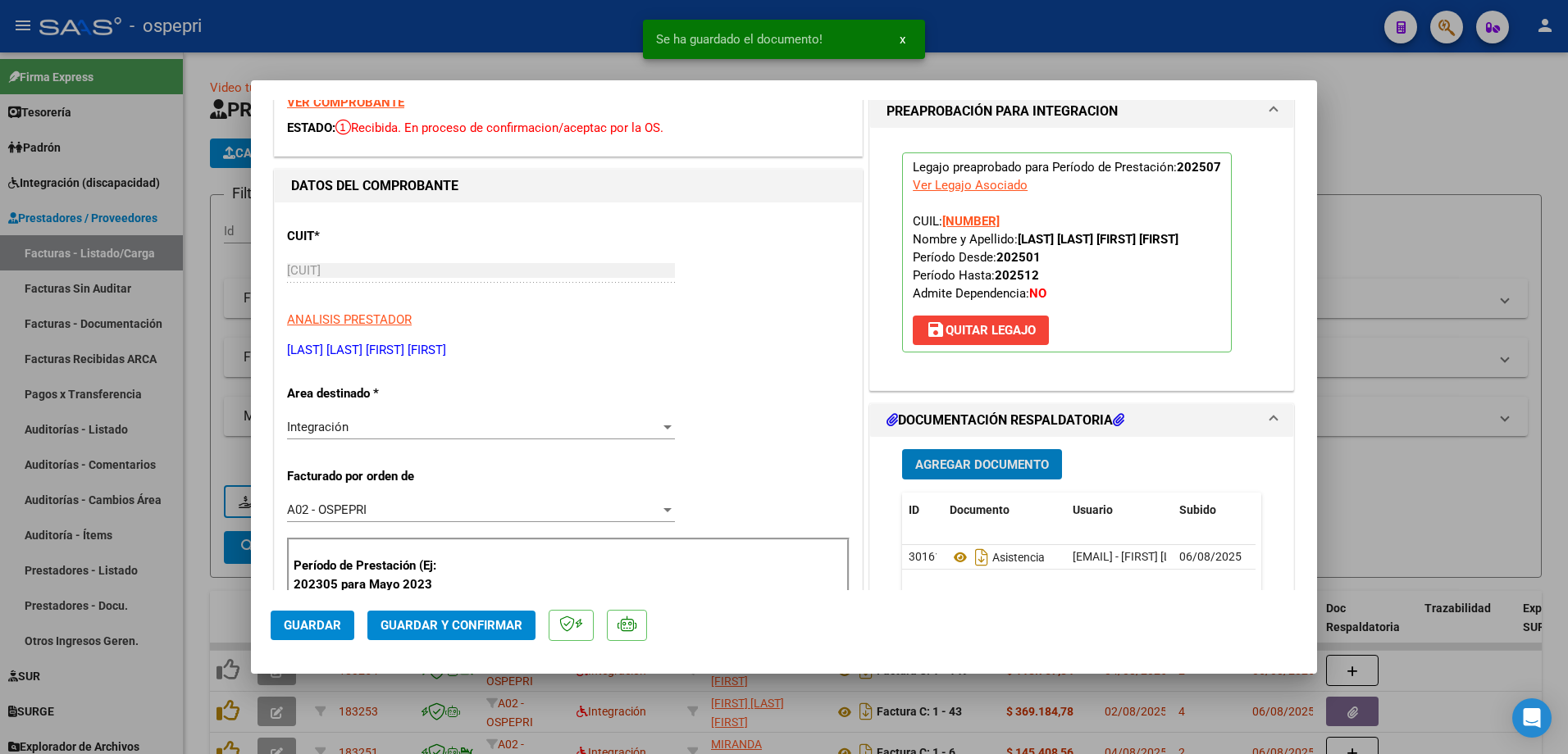 scroll, scrollTop: 164, scrollLeft: 0, axis: vertical 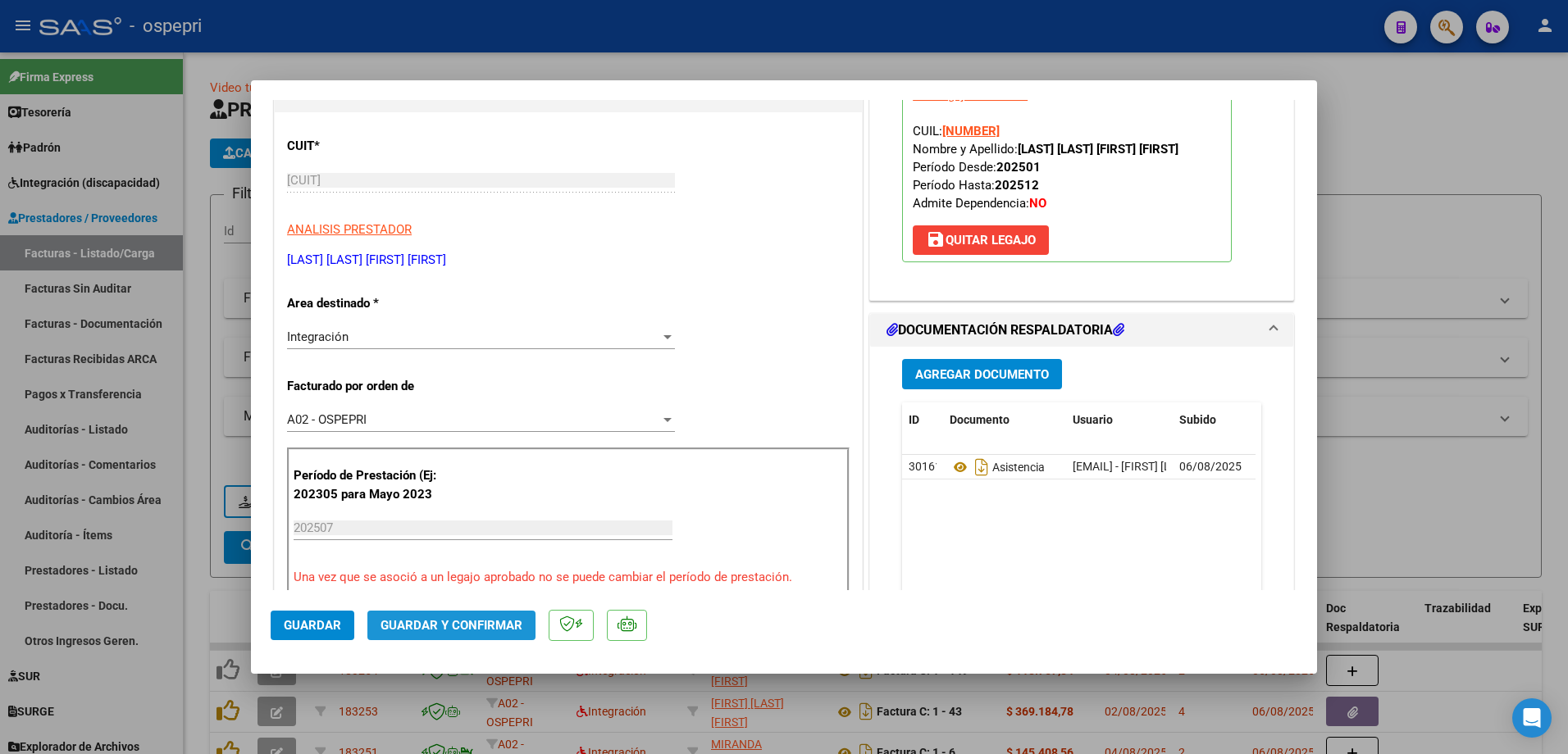 click on "Guardar y Confirmar" 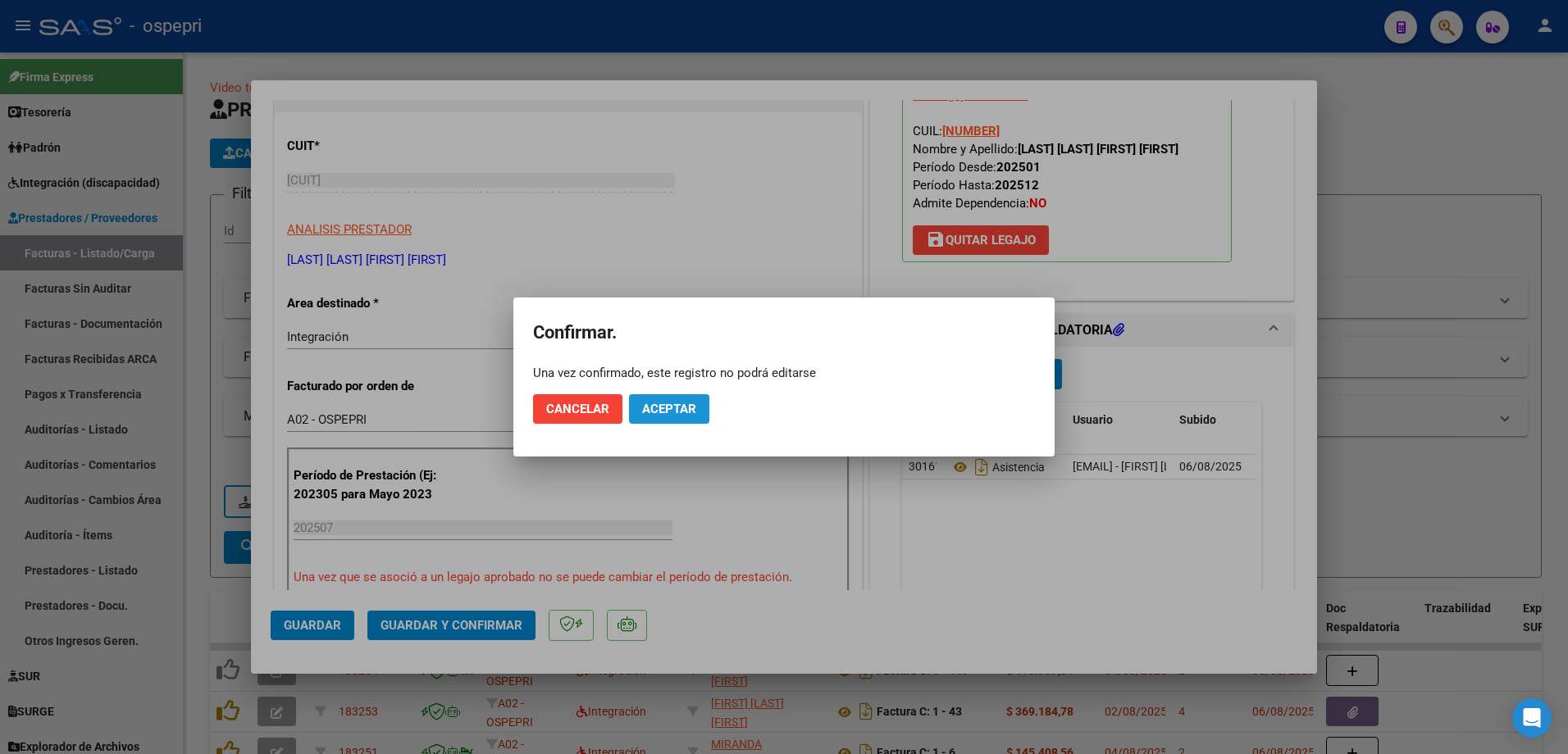 click on "Aceptar" 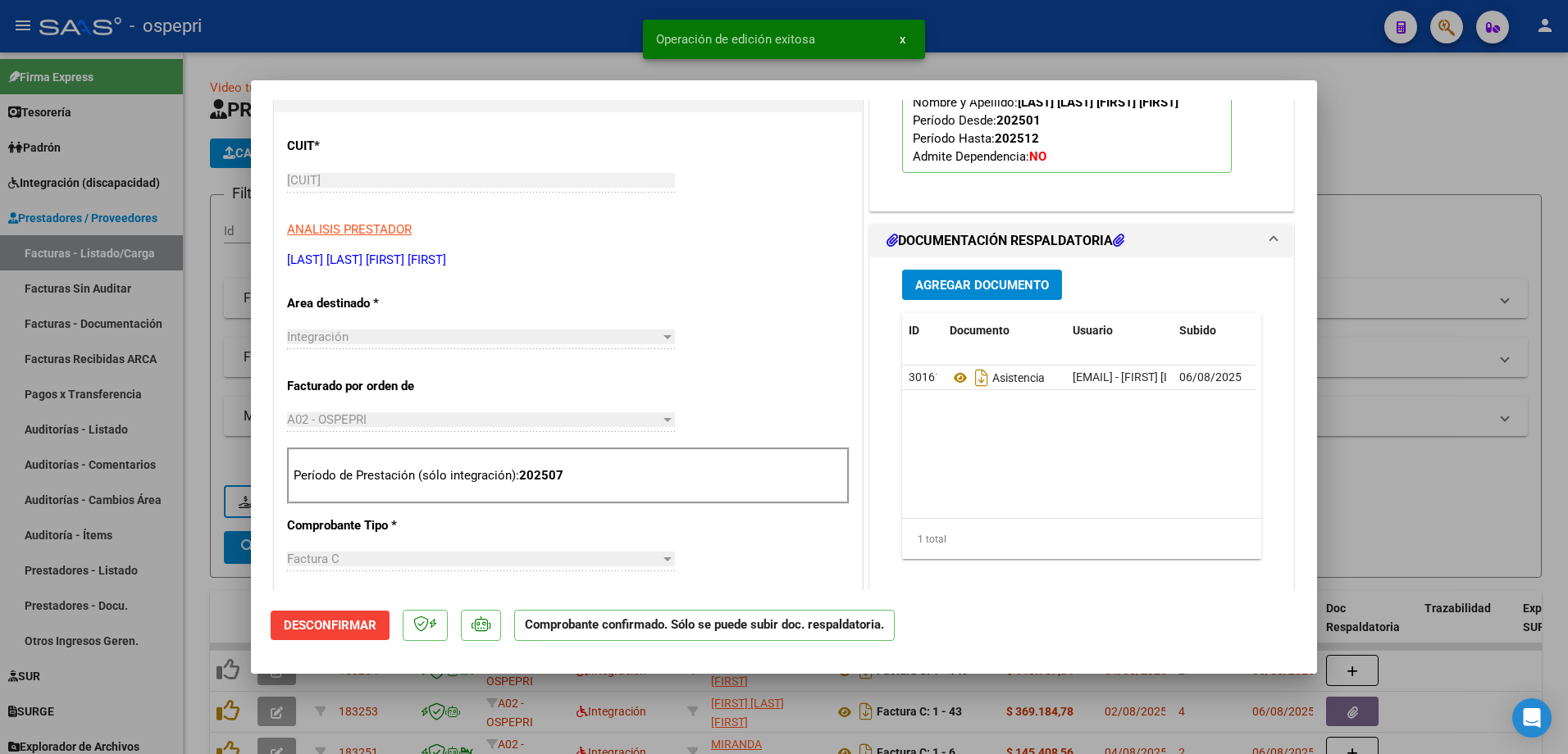 type 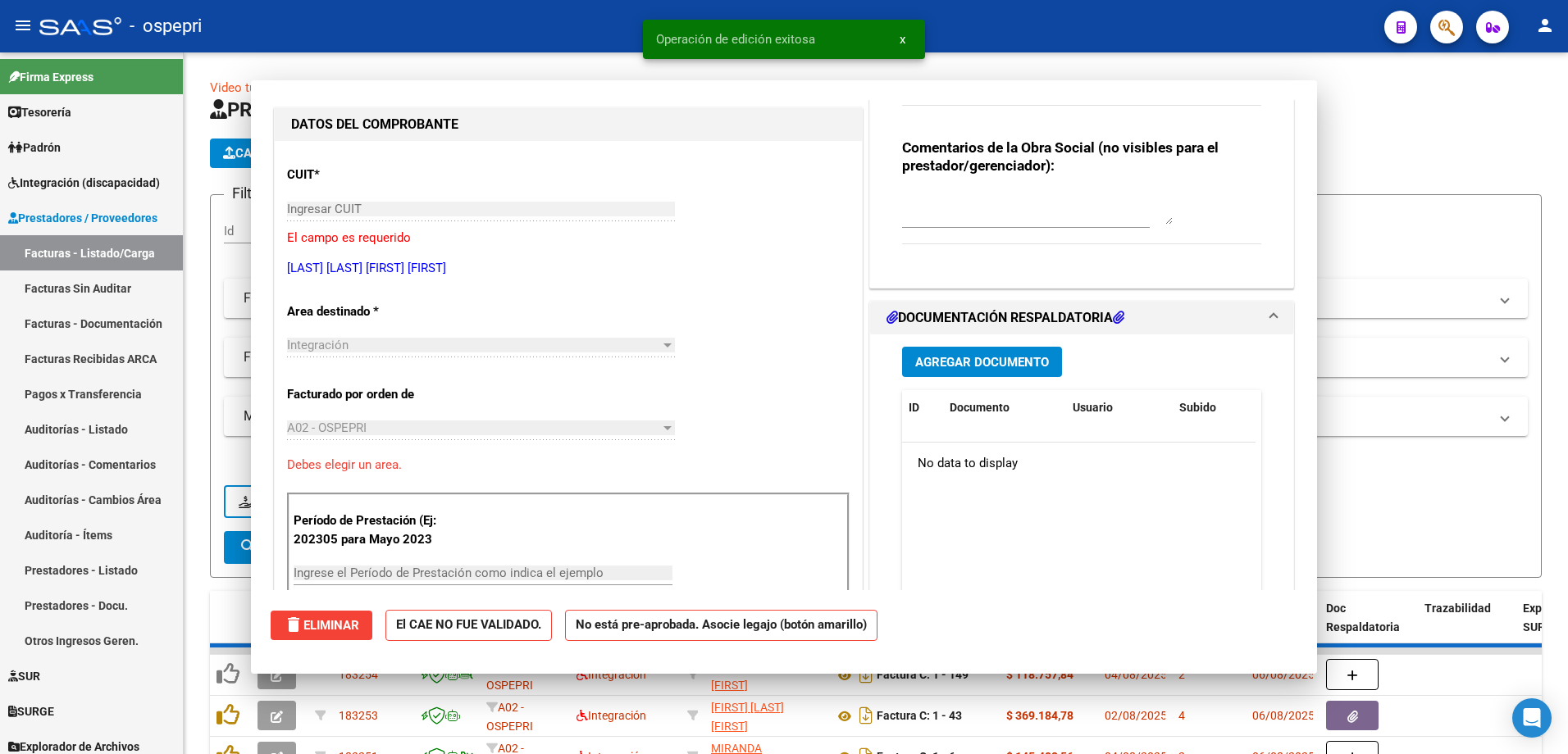 scroll, scrollTop: 193, scrollLeft: 0, axis: vertical 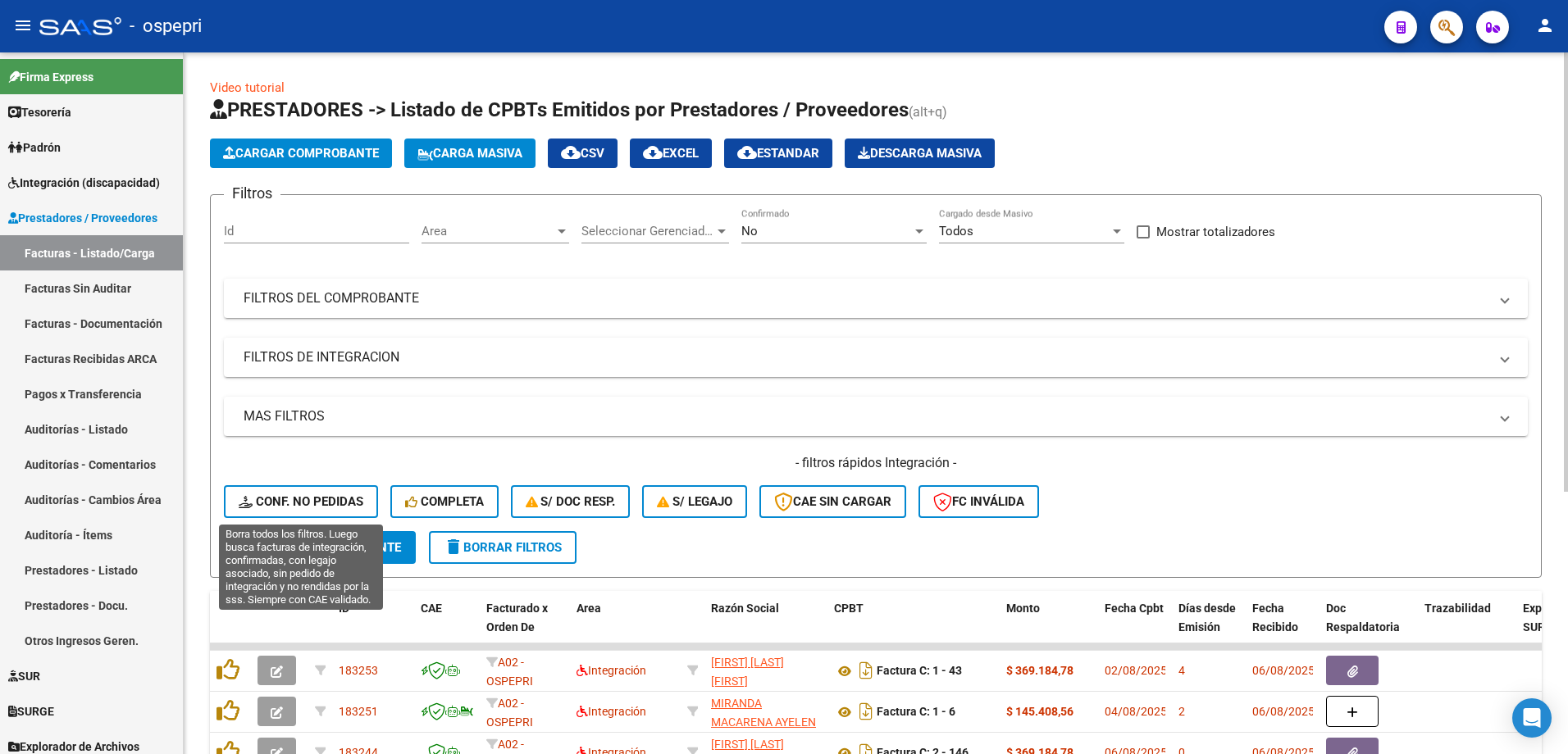 click on "Conf. no pedidas" 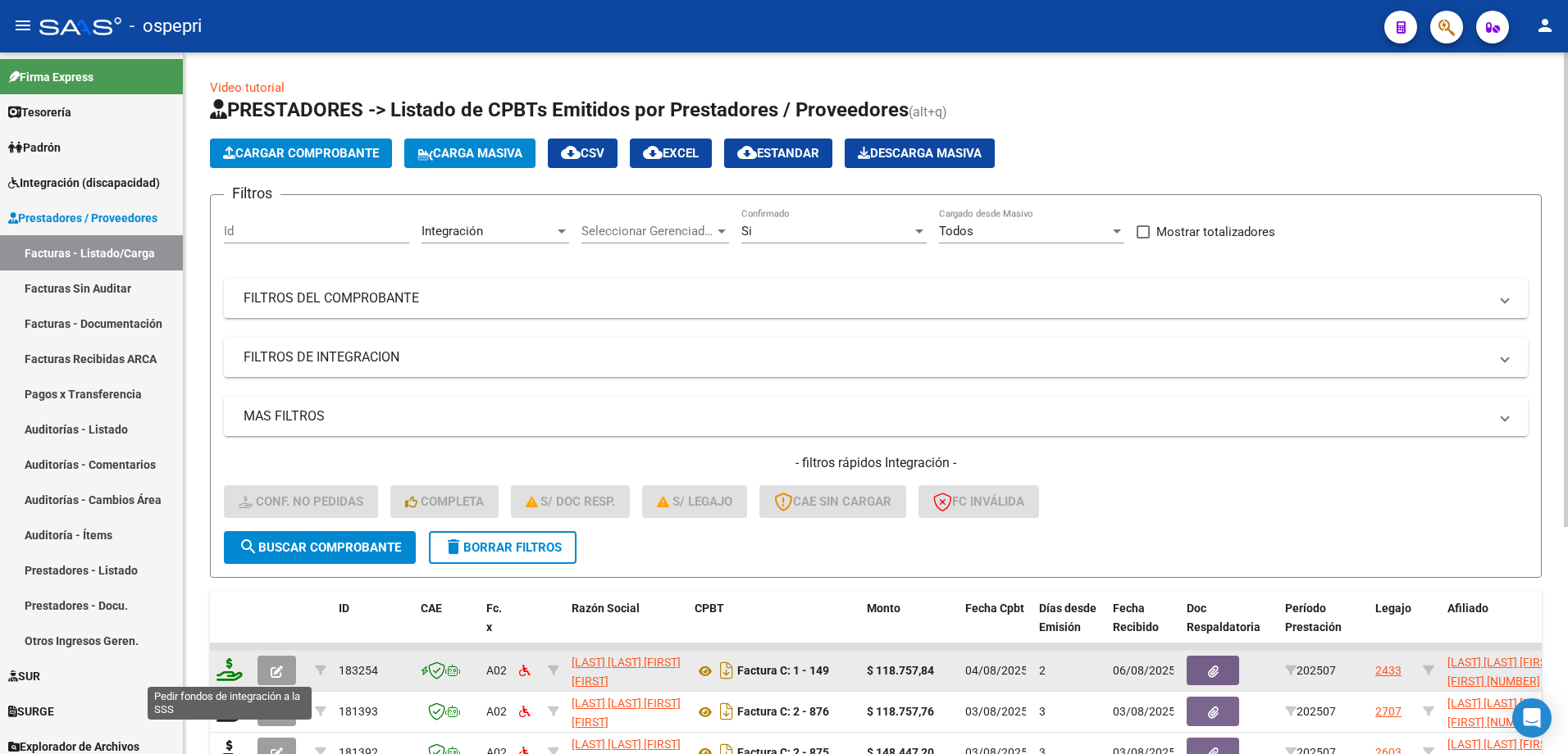 click 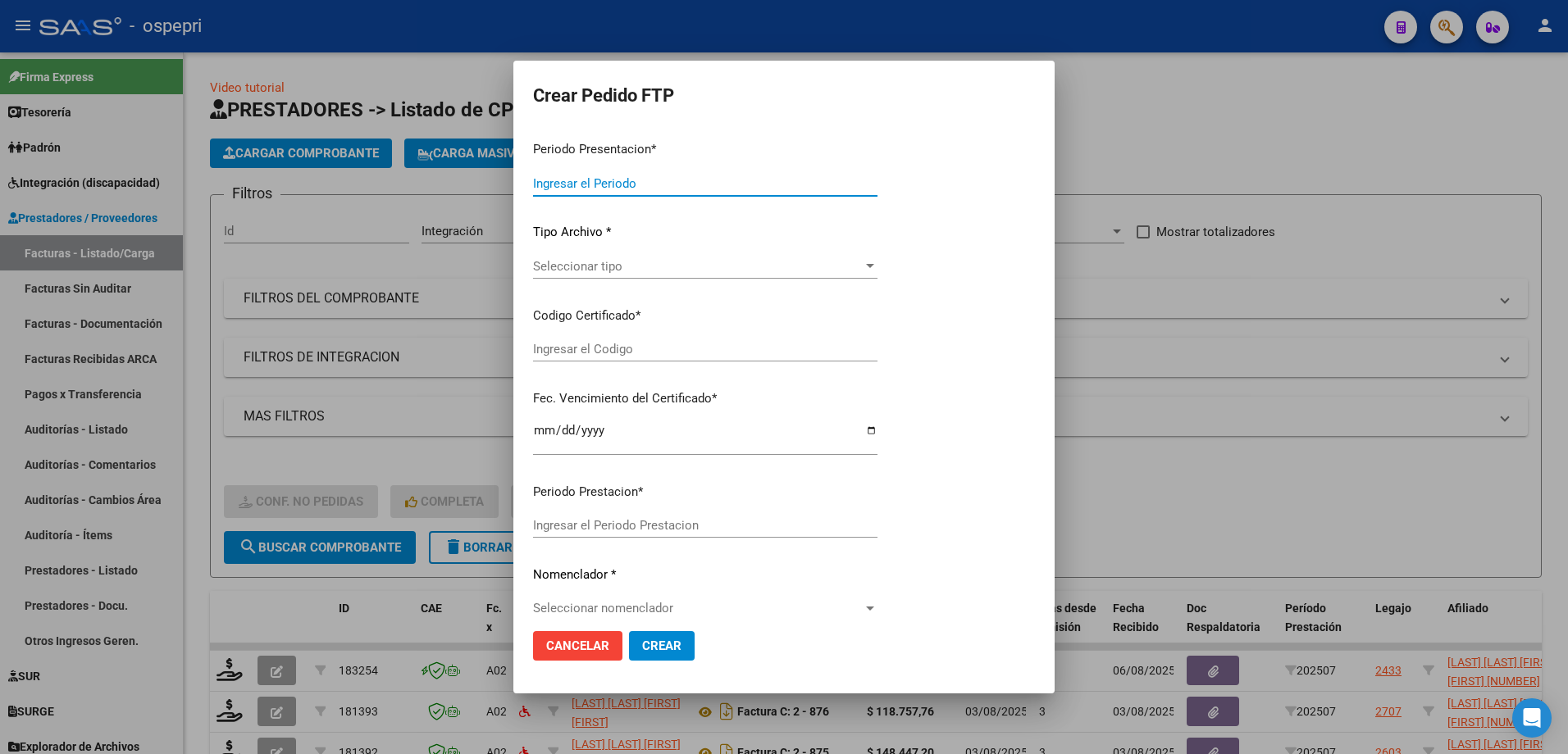 type on "202507" 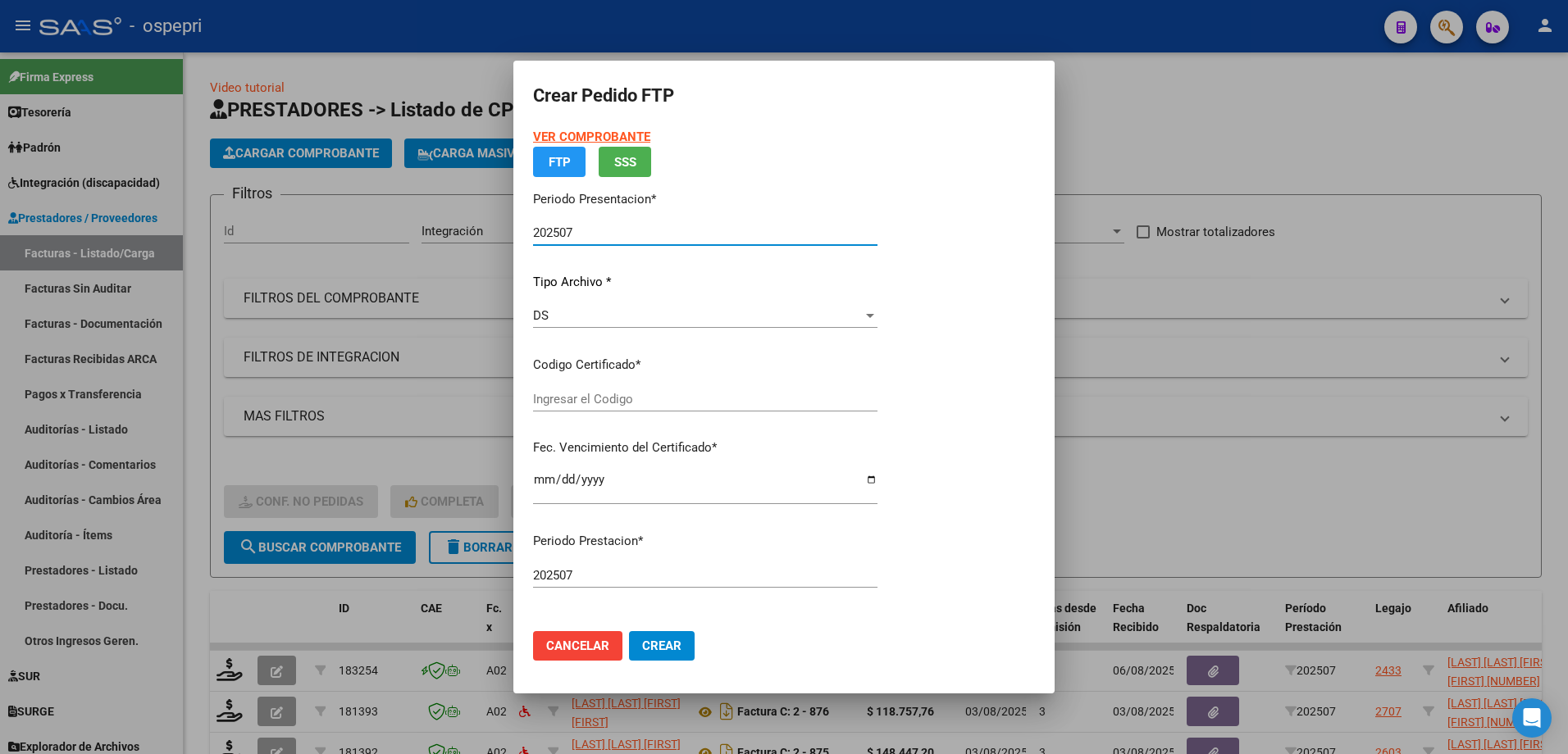 type on "2753563766-6" 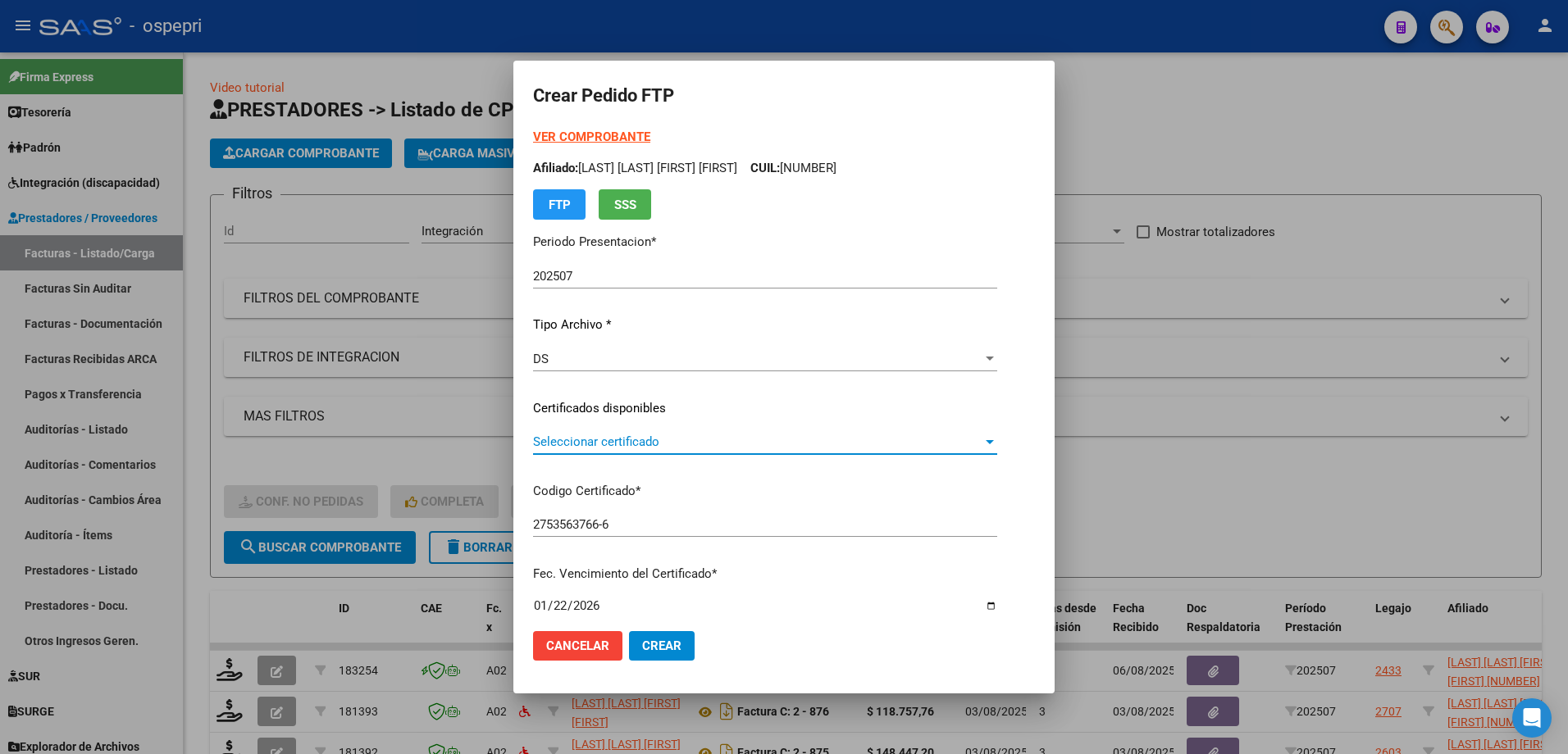 click on "Seleccionar certificado" at bounding box center [758, 442] 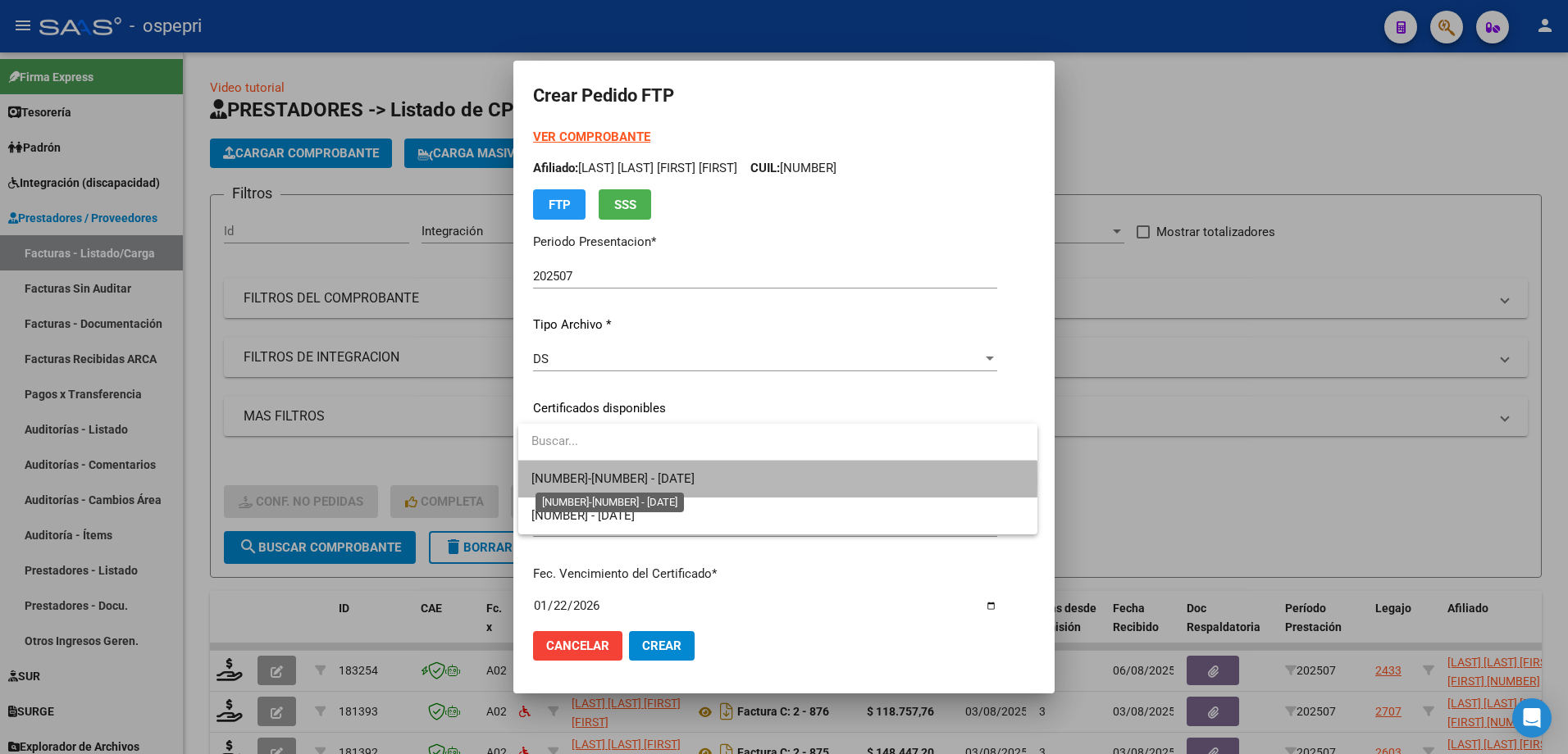 click on "2753563766-6 - 2026-01-22" at bounding box center (613, 479) 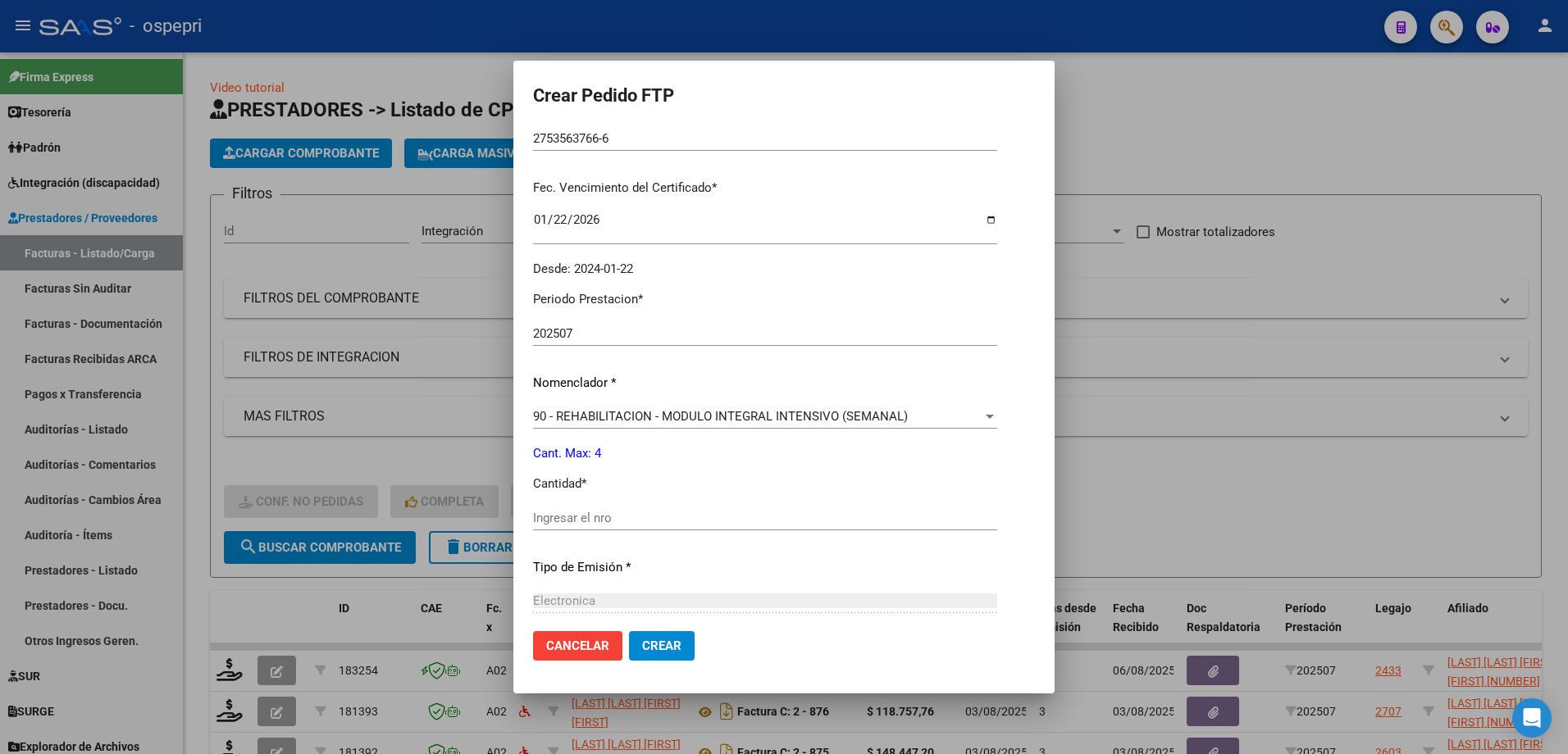 scroll, scrollTop: 410, scrollLeft: 0, axis: vertical 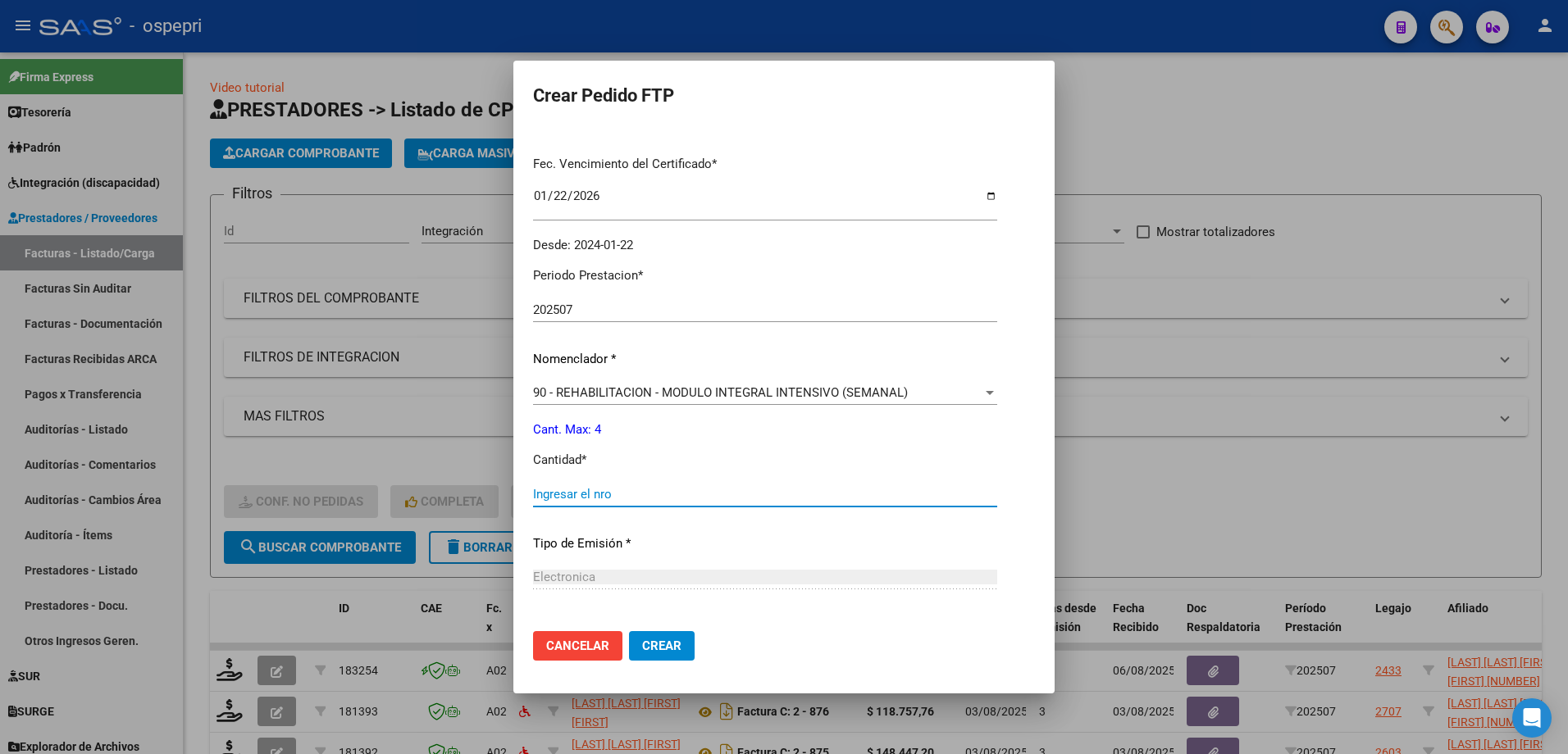 click on "Ingresar el nro" at bounding box center [765, 494] 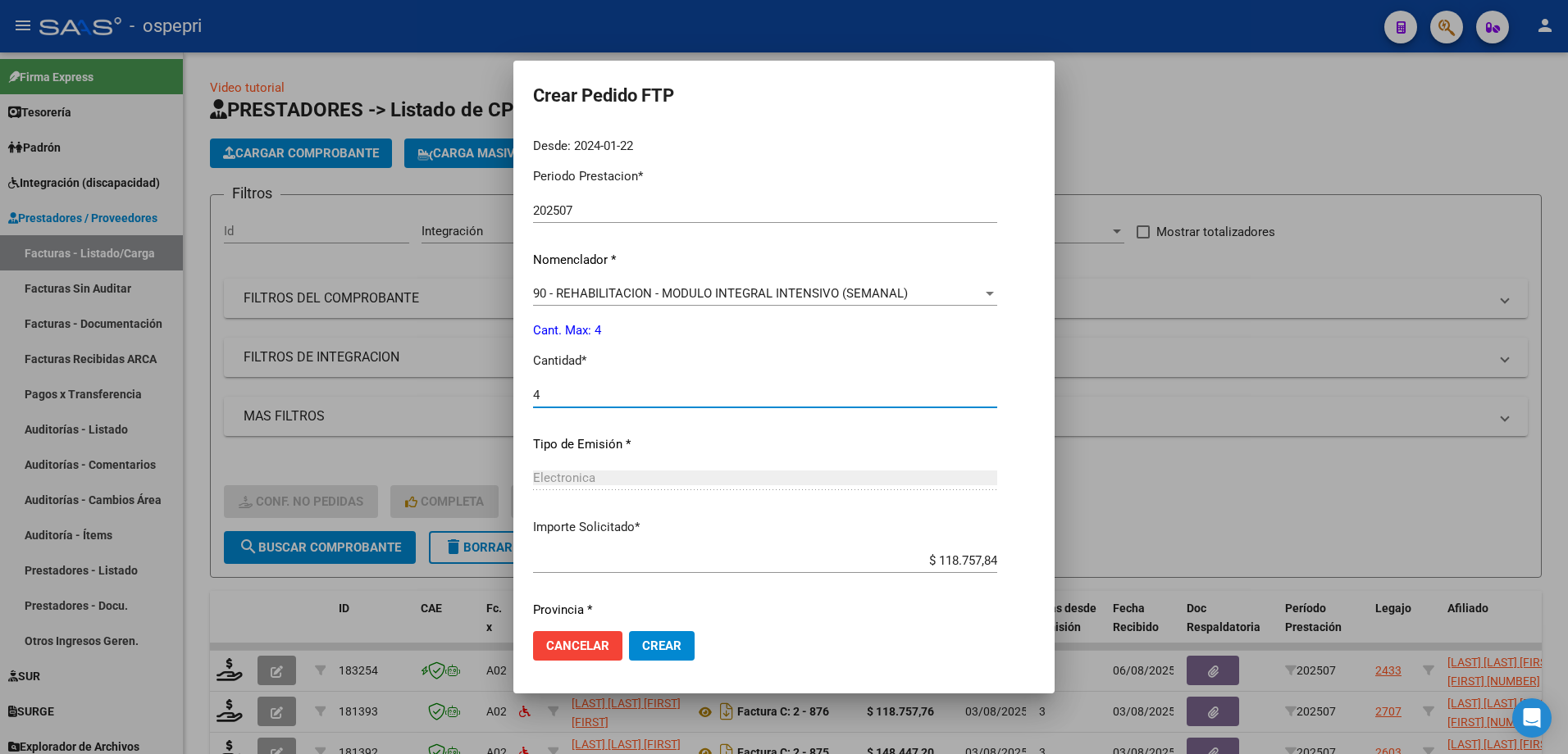 scroll, scrollTop: 562, scrollLeft: 0, axis: vertical 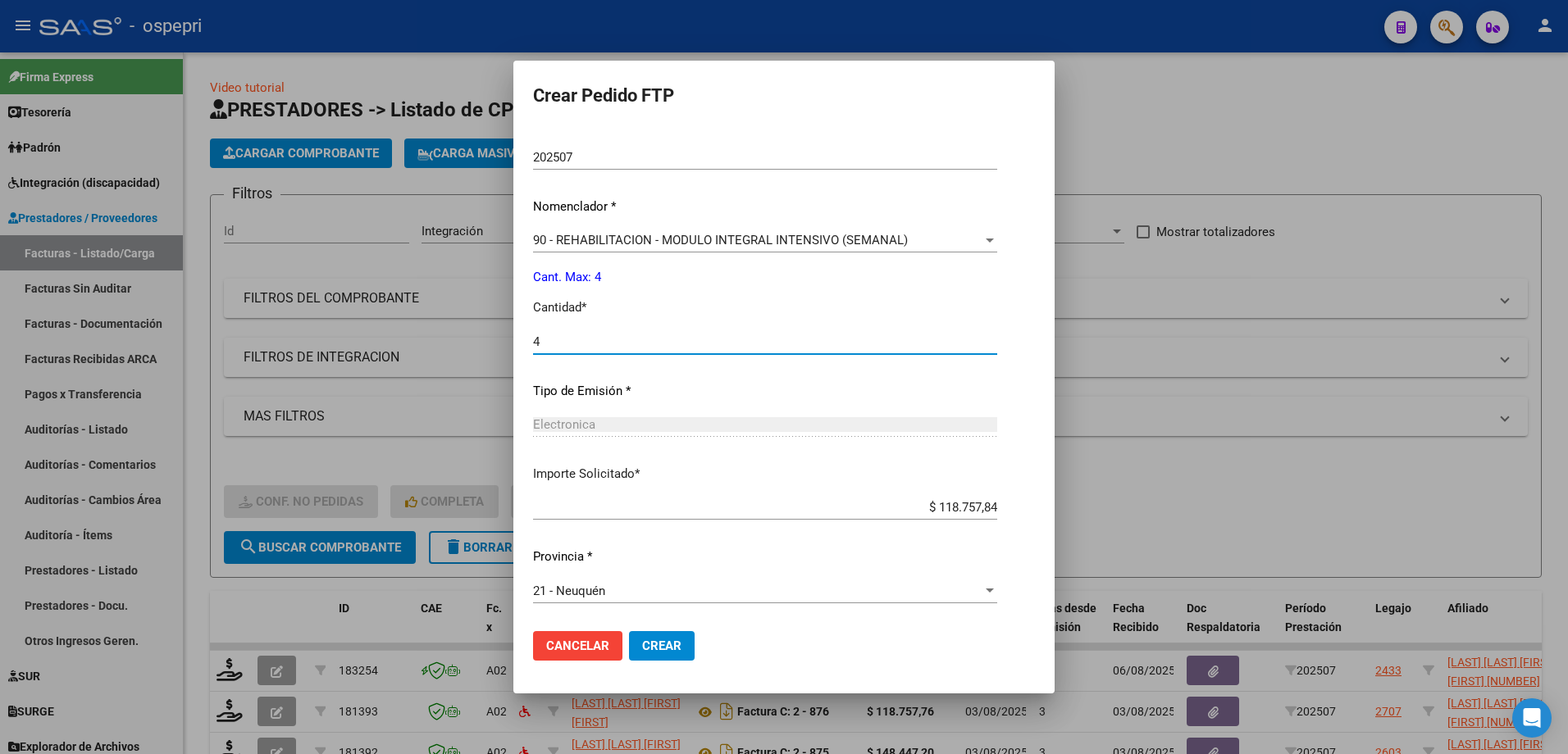 type on "4" 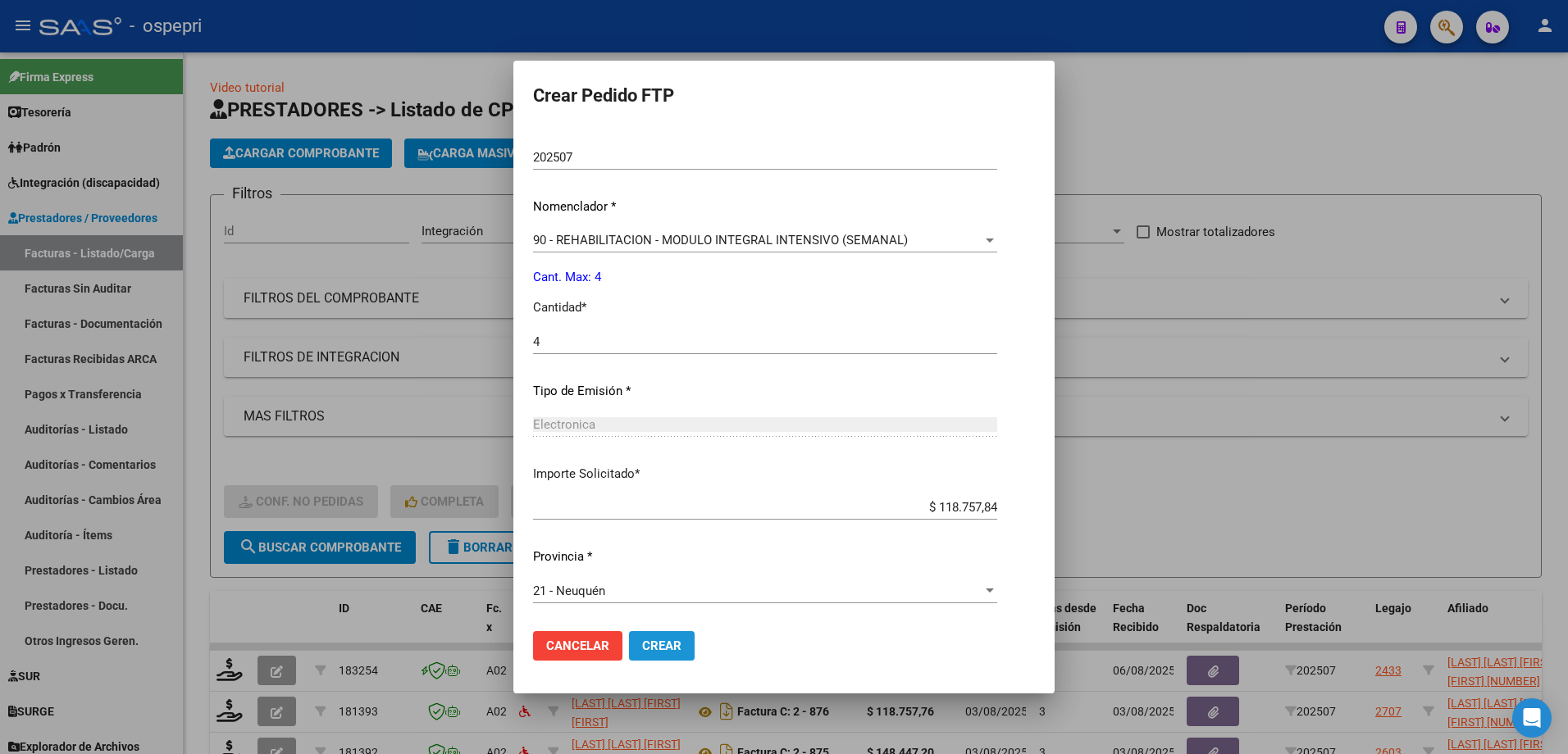 click on "Crear" 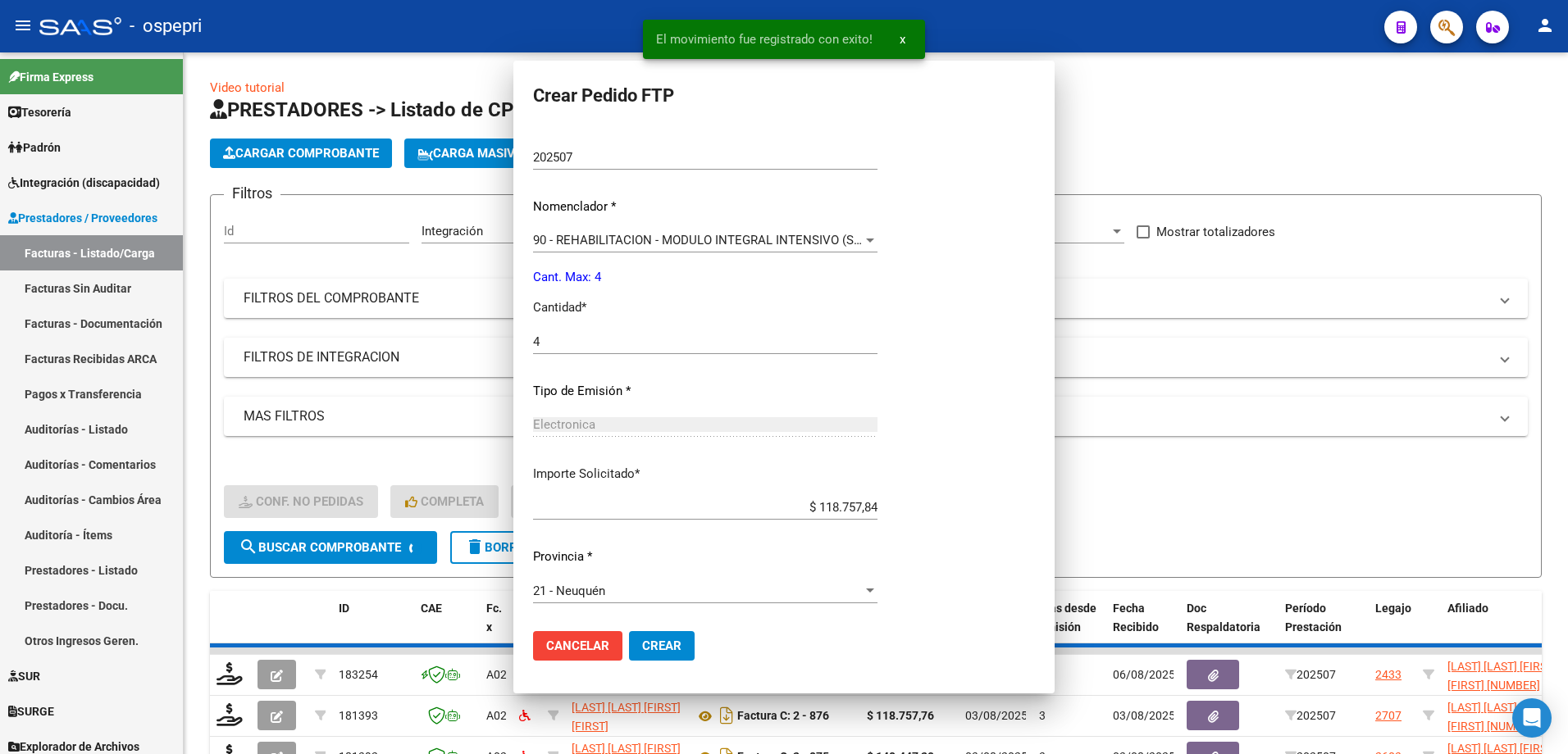scroll, scrollTop: 0, scrollLeft: 0, axis: both 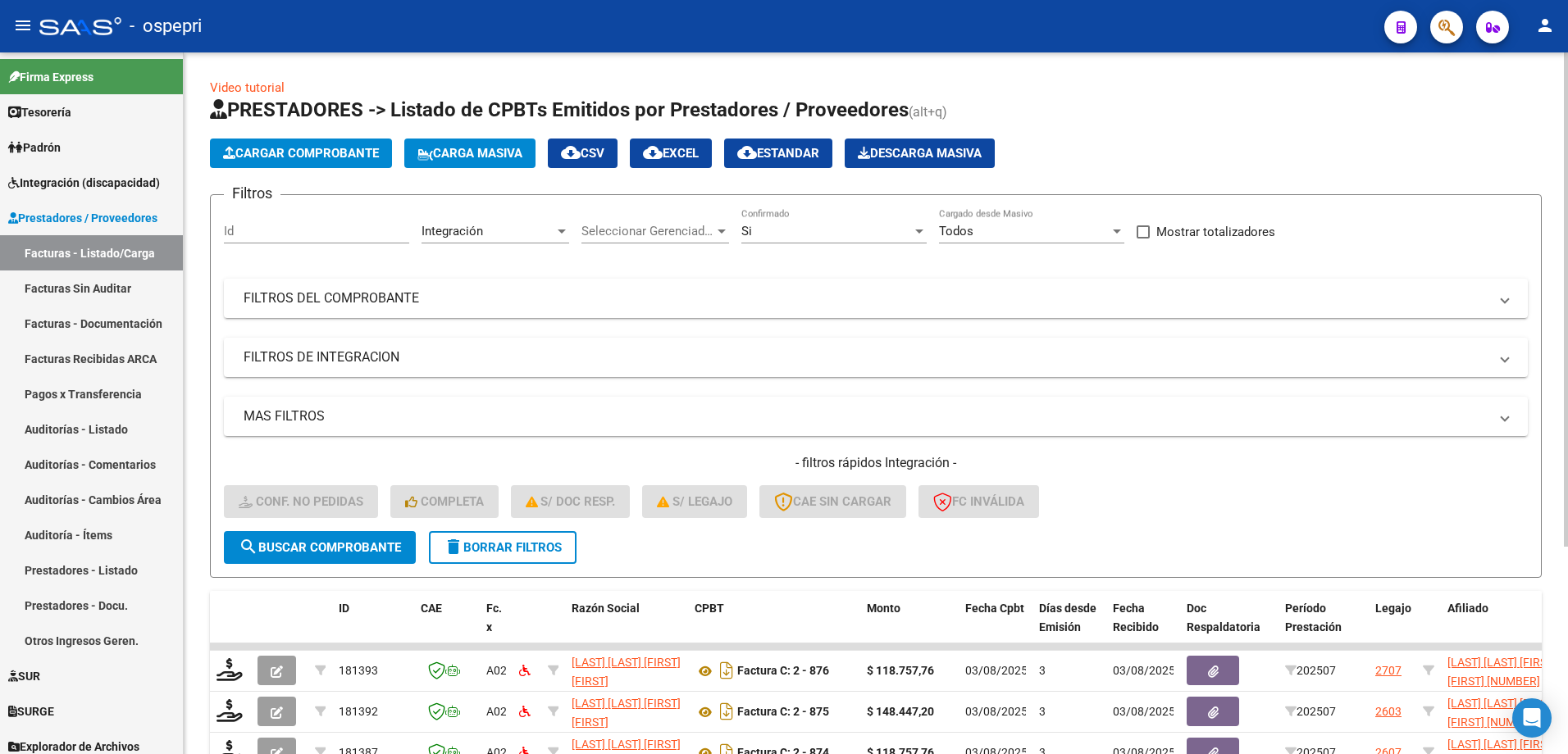 click on "delete  Borrar Filtros" 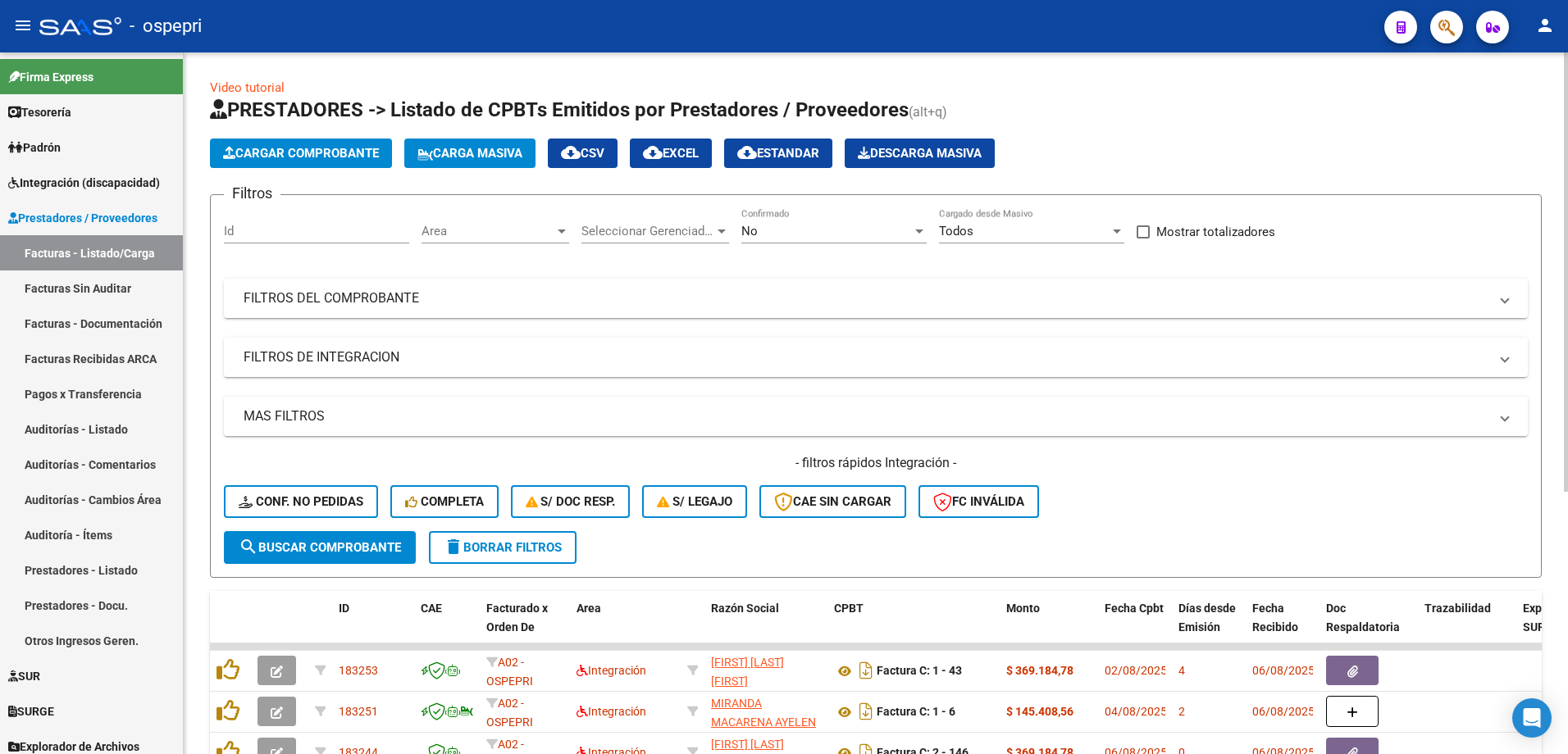 click on "Carga Masiva" 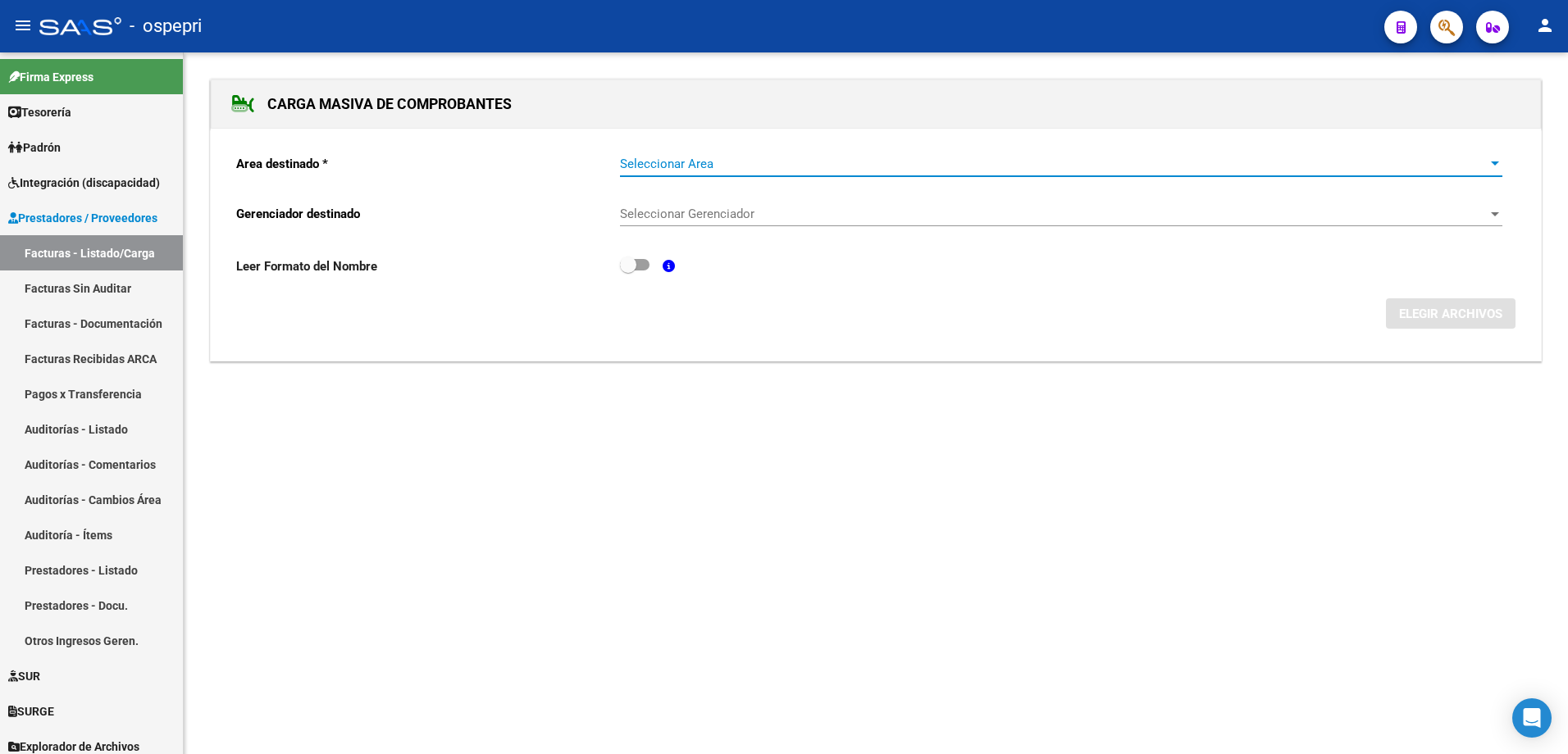 click on "Seleccionar Area" at bounding box center [1054, 164] 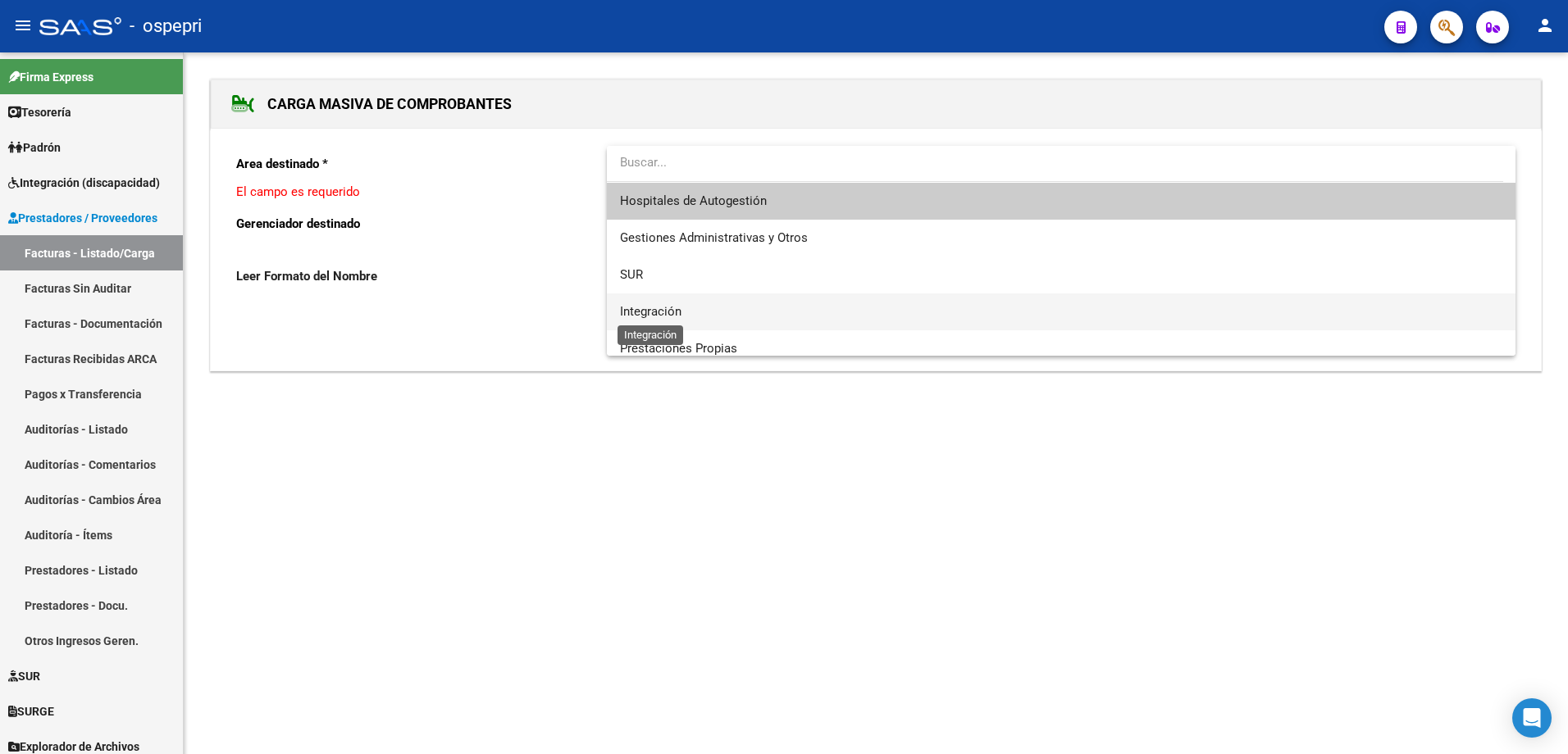 click on "Integración" at bounding box center (650, 311) 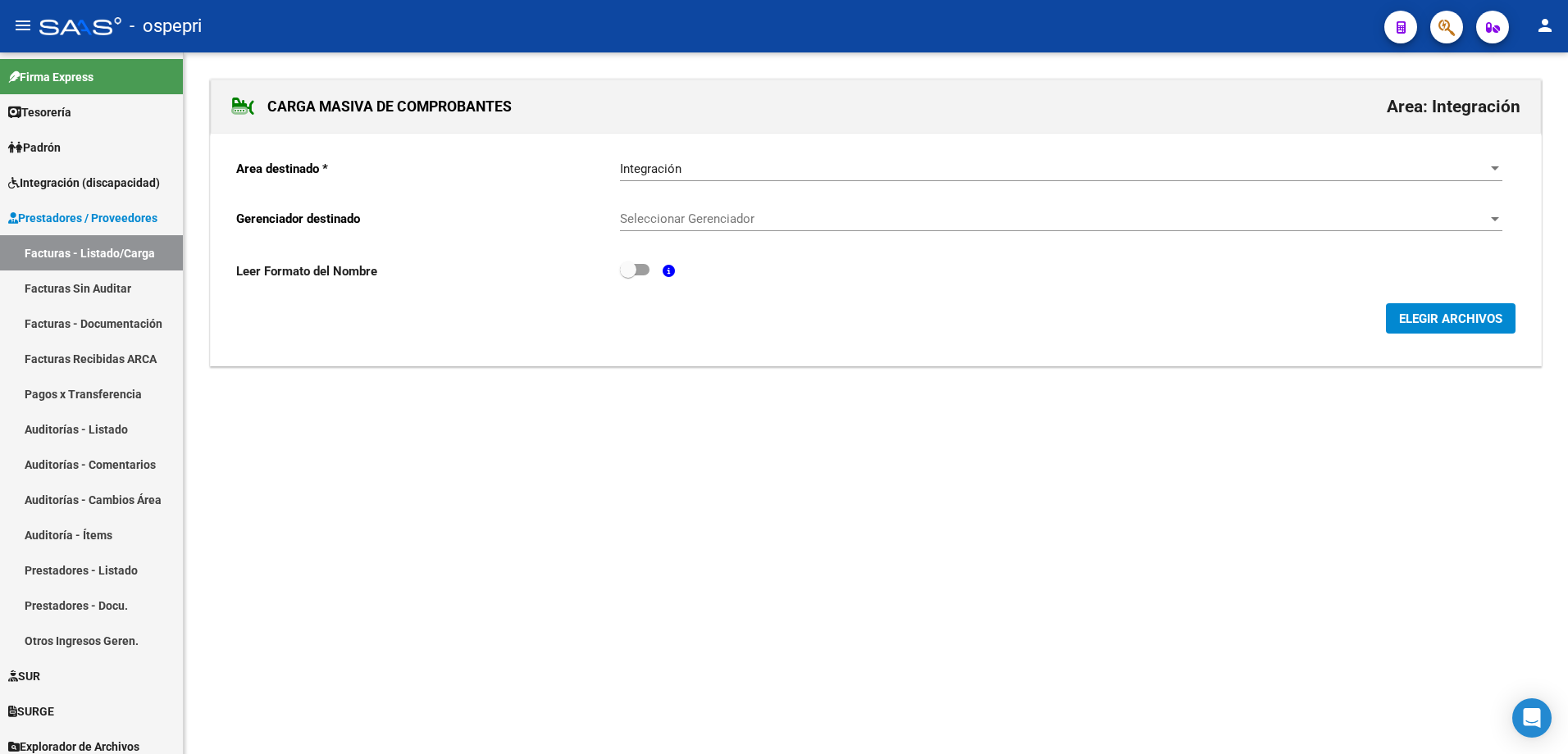 click on "Seleccionar Gerenciador Seleccionar Gerenciador" 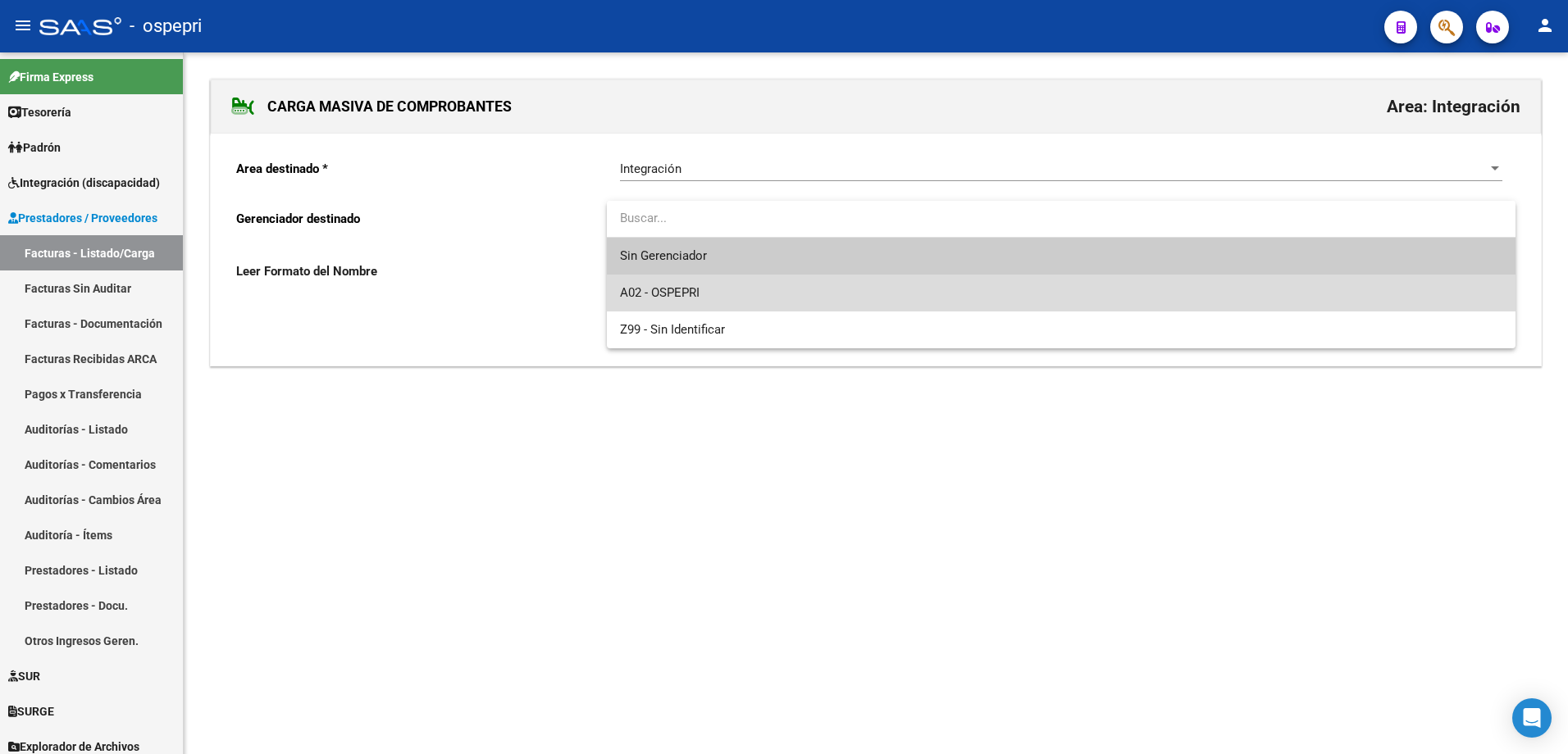 click on "A02 - OSPEPRI" at bounding box center [1061, 293] 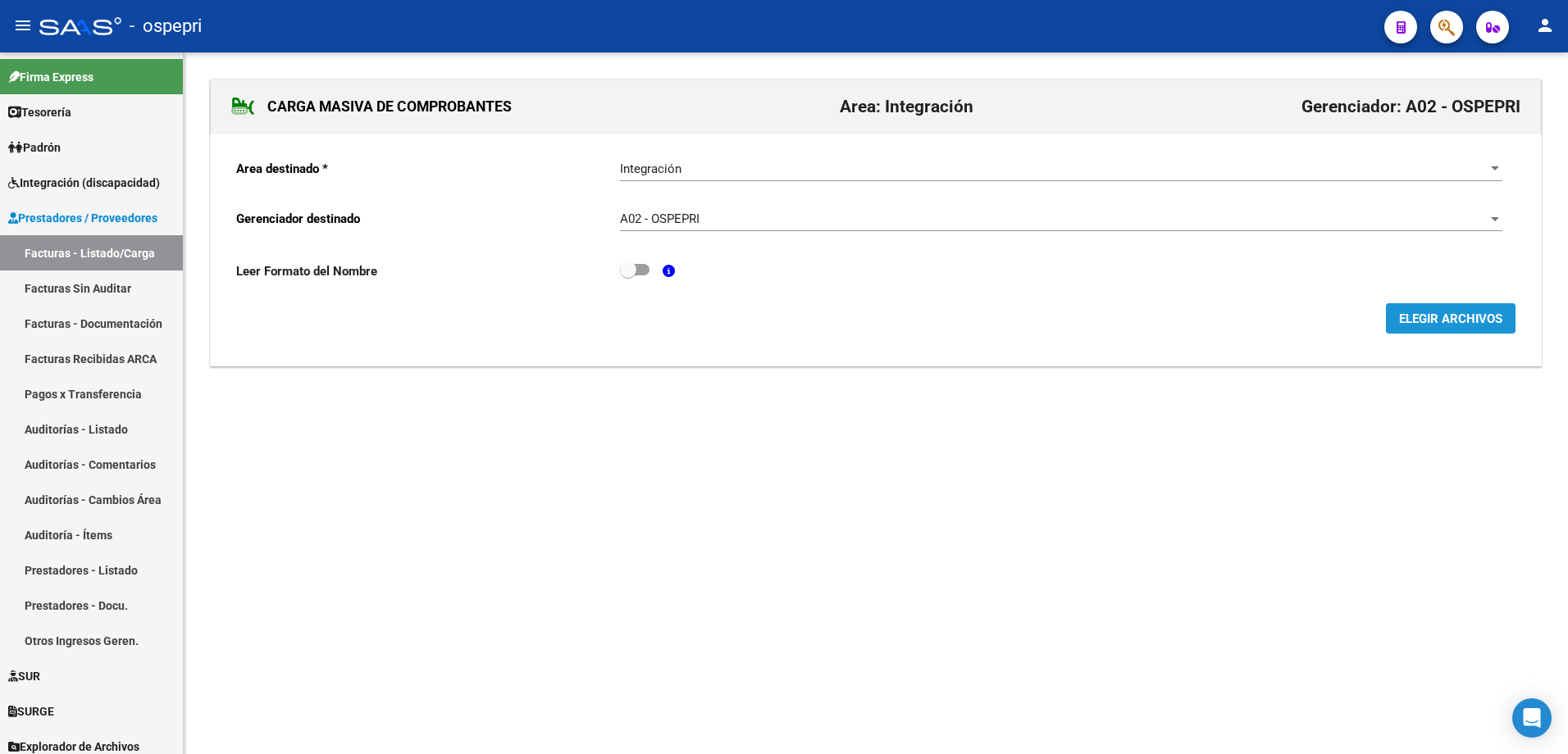 click on "ELEGIR ARCHIVOS" 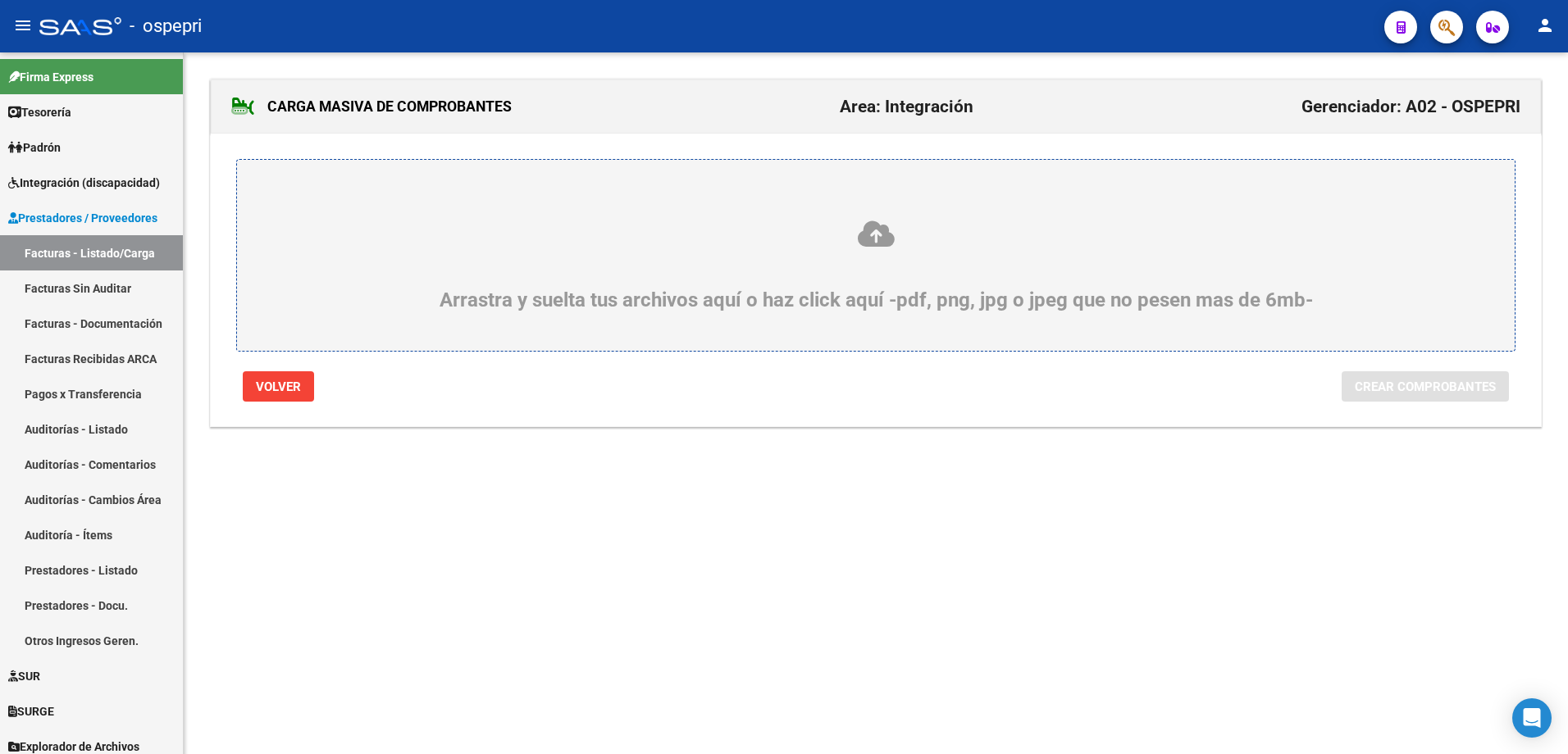 click 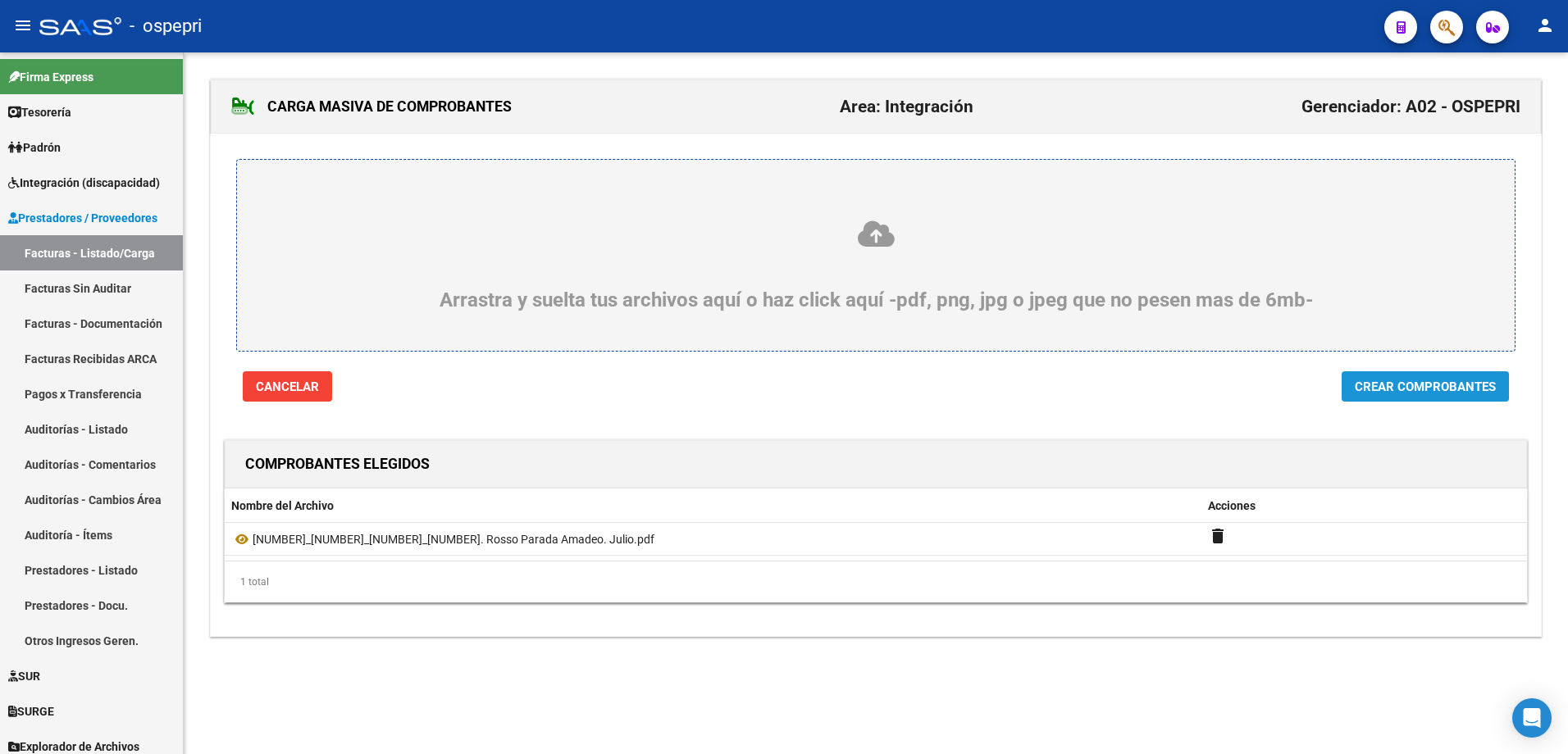 click on "Crear Comprobantes" 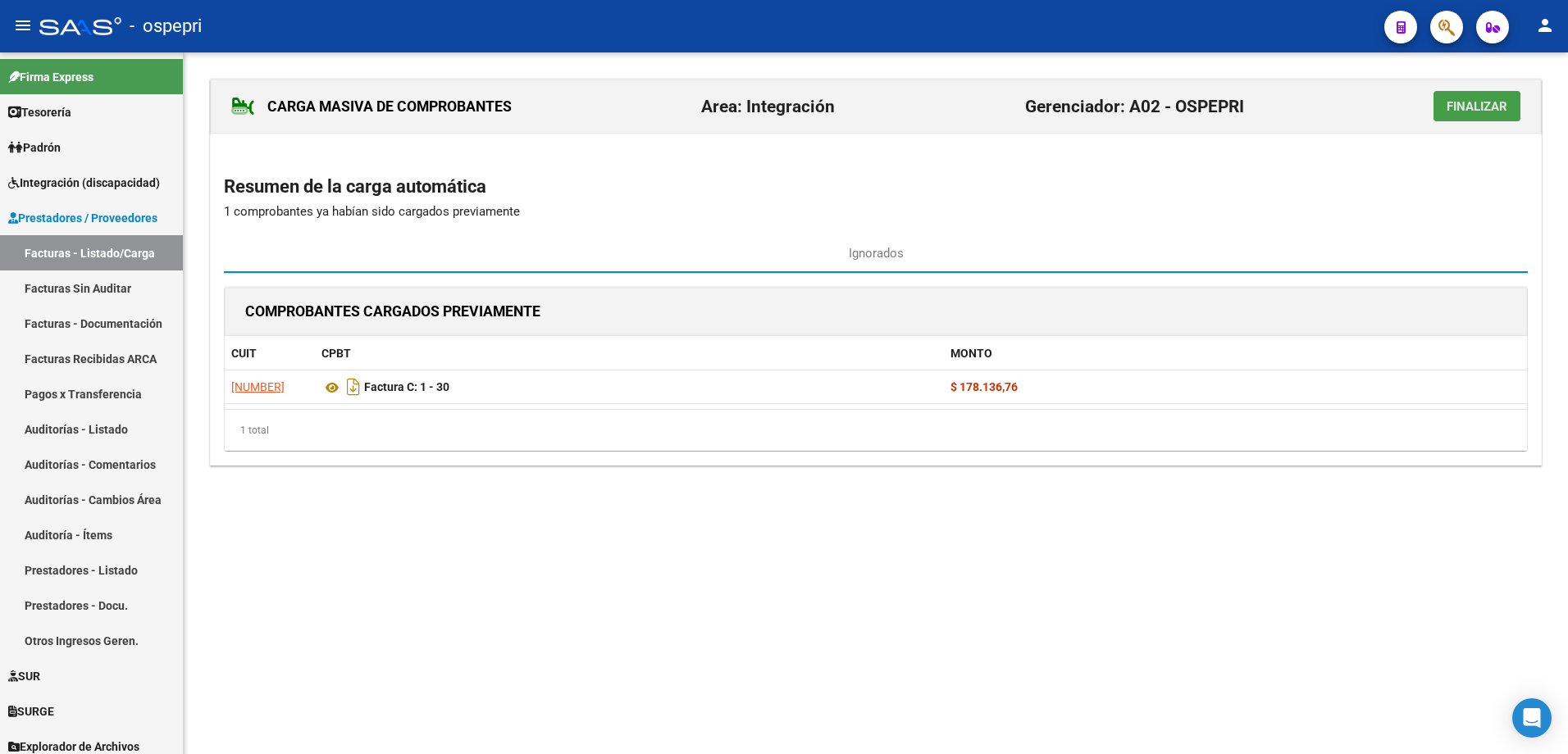 click on "Finalizar" 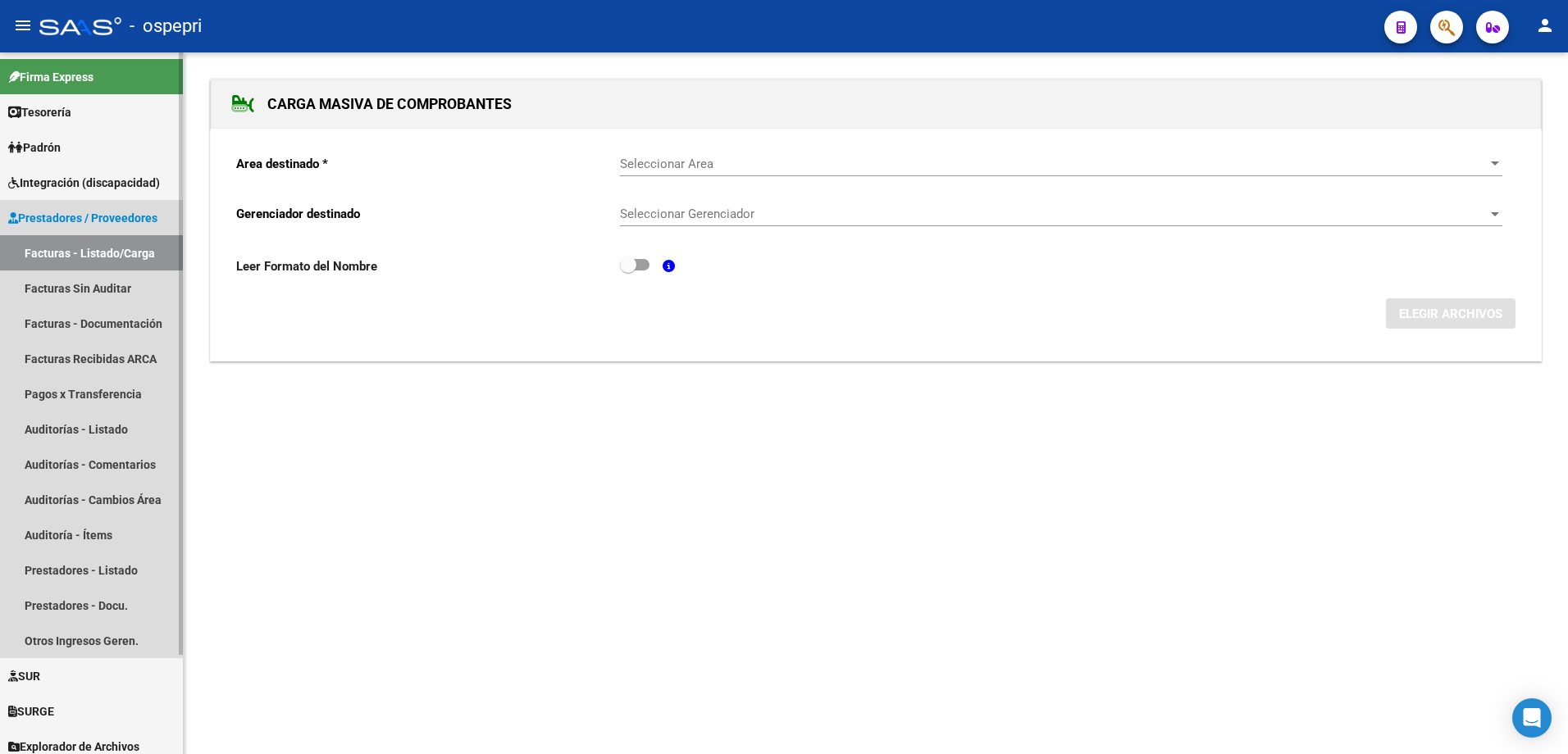 click on "Facturas - Listado/Carga" at bounding box center [91, 252] 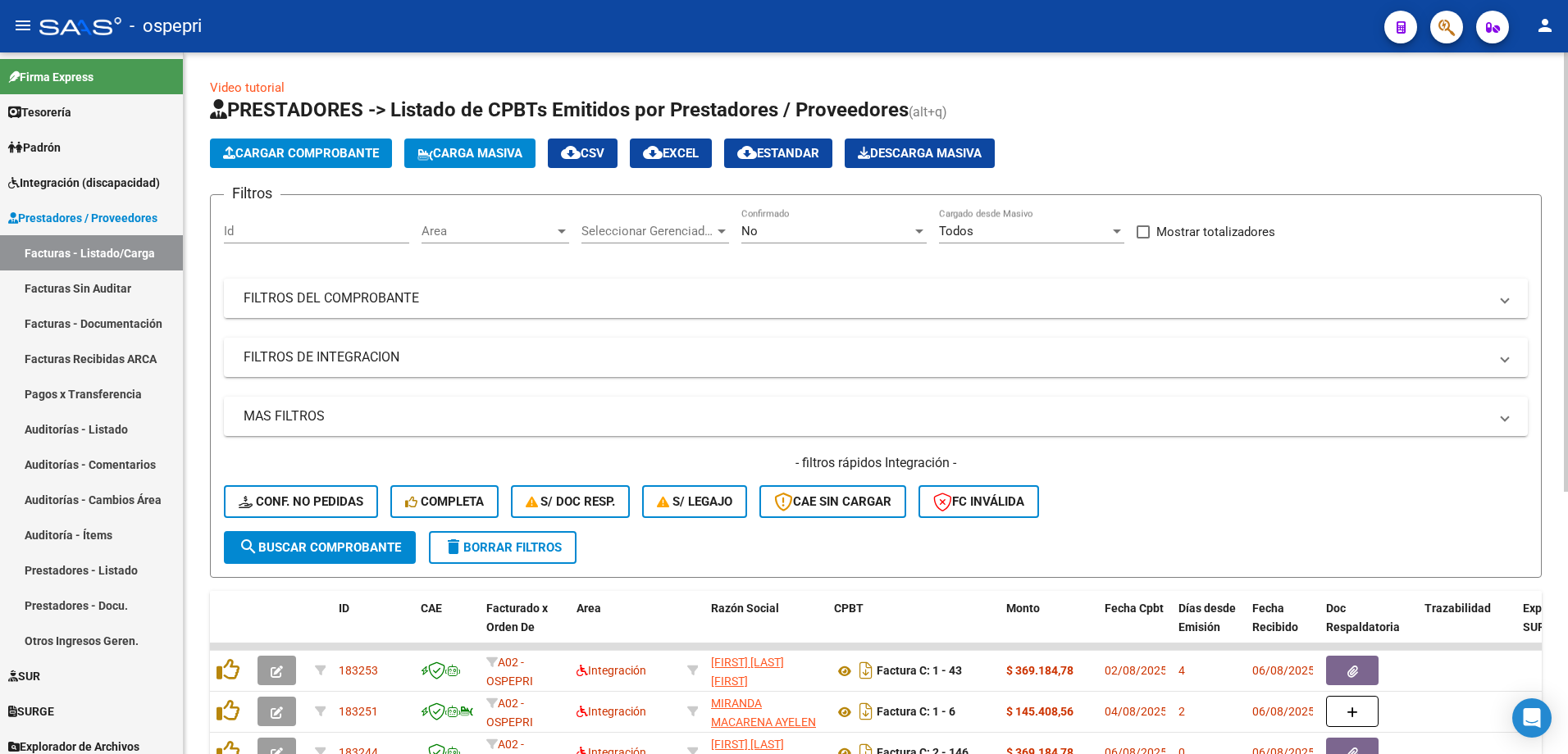 click at bounding box center (1505, 298) 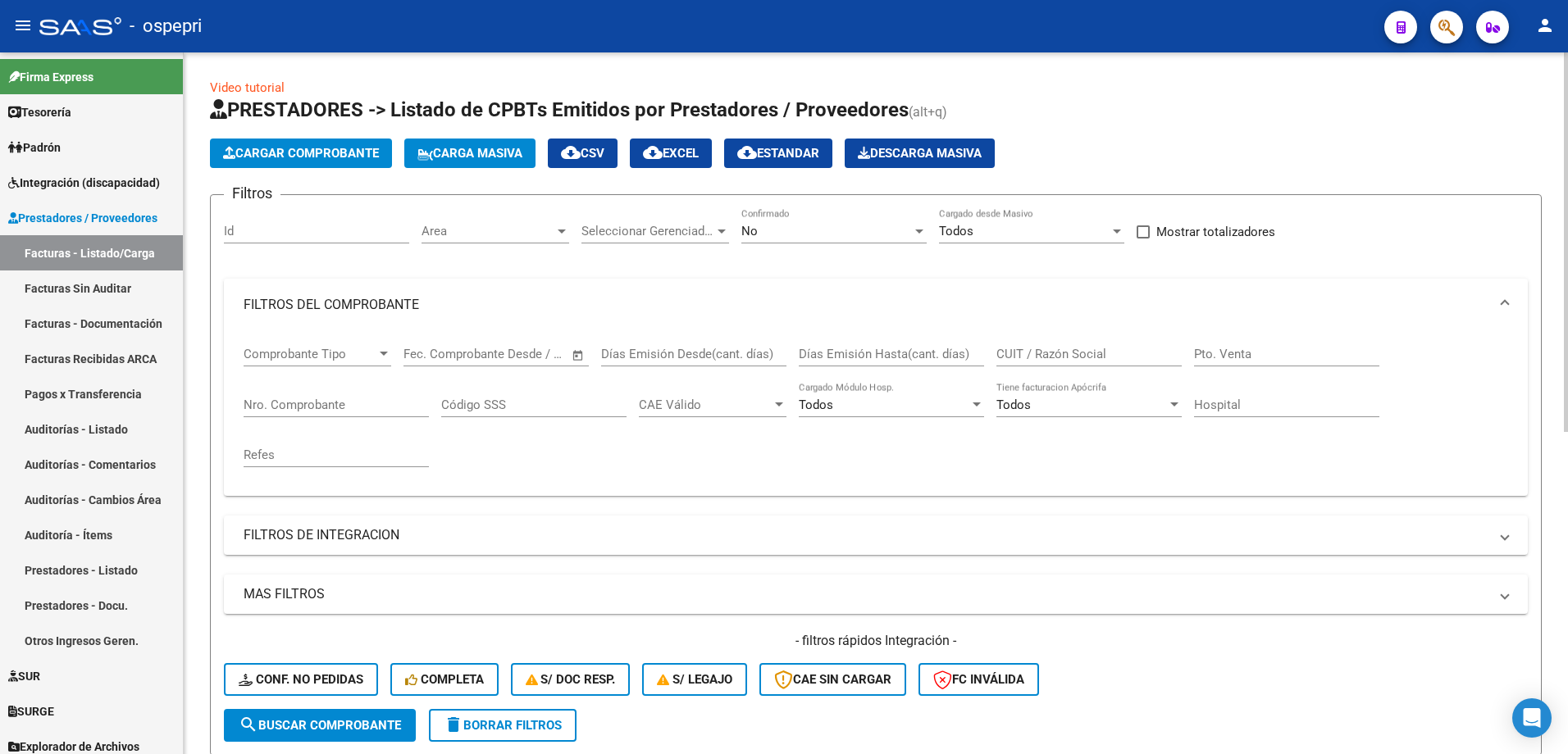 click on "CUIT / Razón Social" at bounding box center (1089, 354) 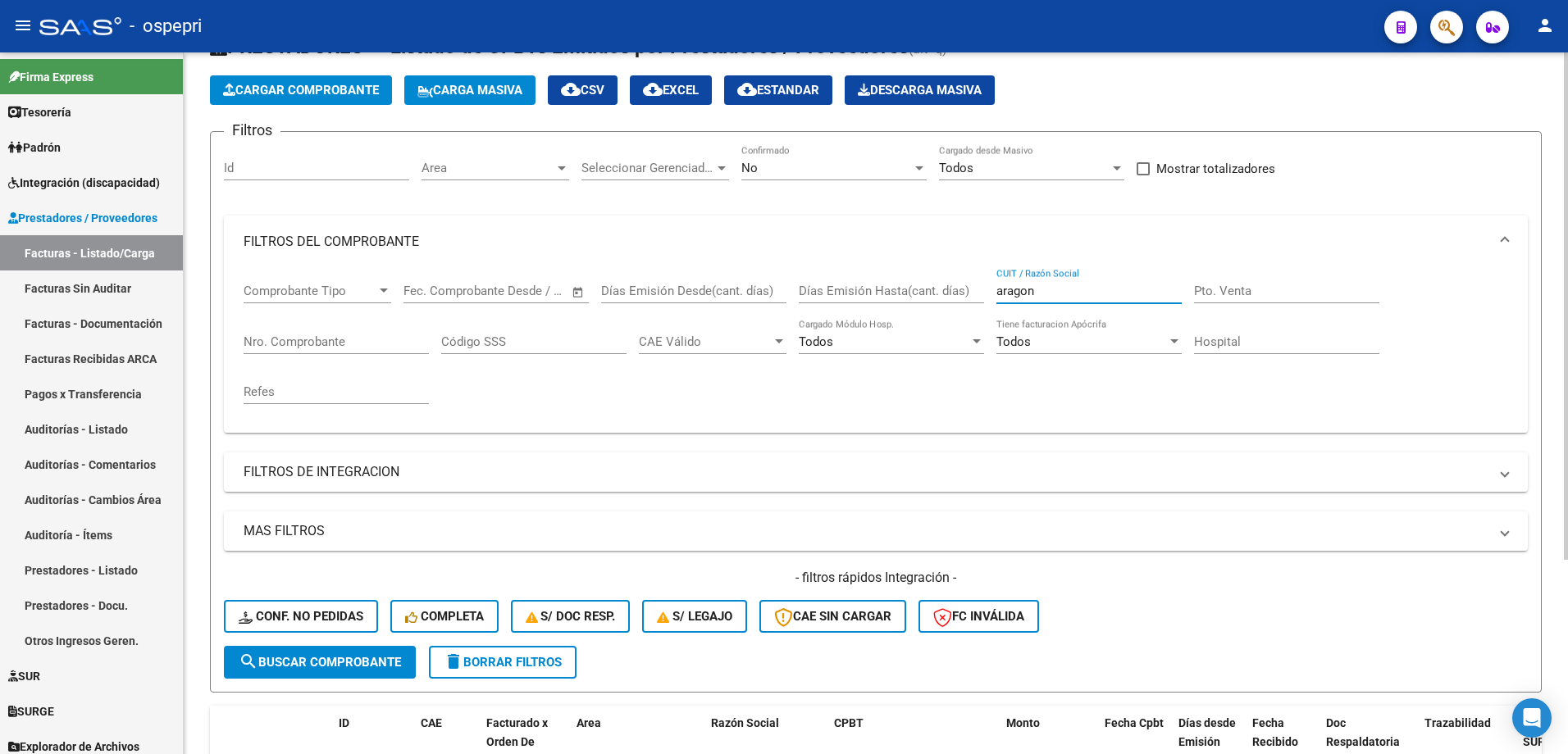 scroll, scrollTop: 164, scrollLeft: 0, axis: vertical 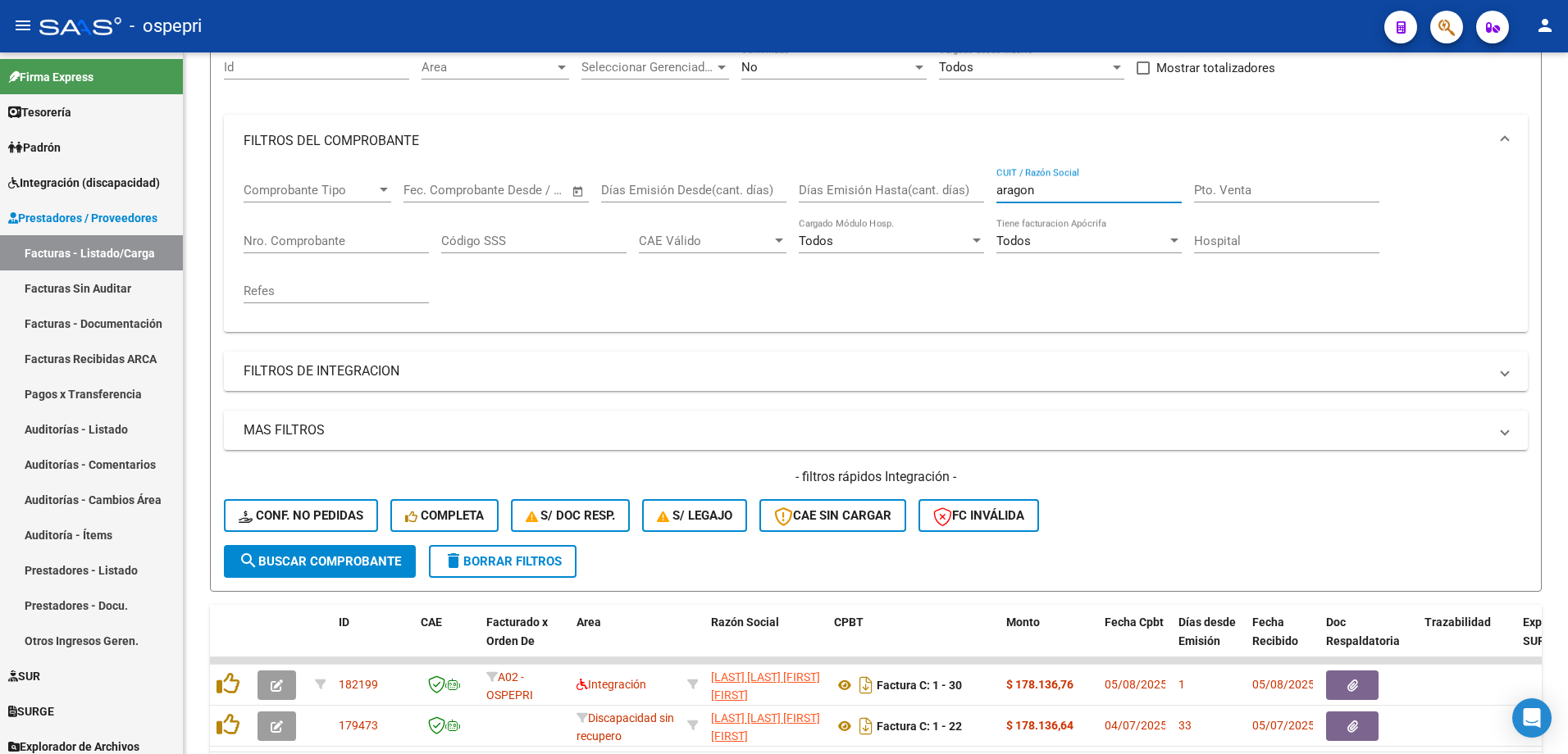 type on "aragon" 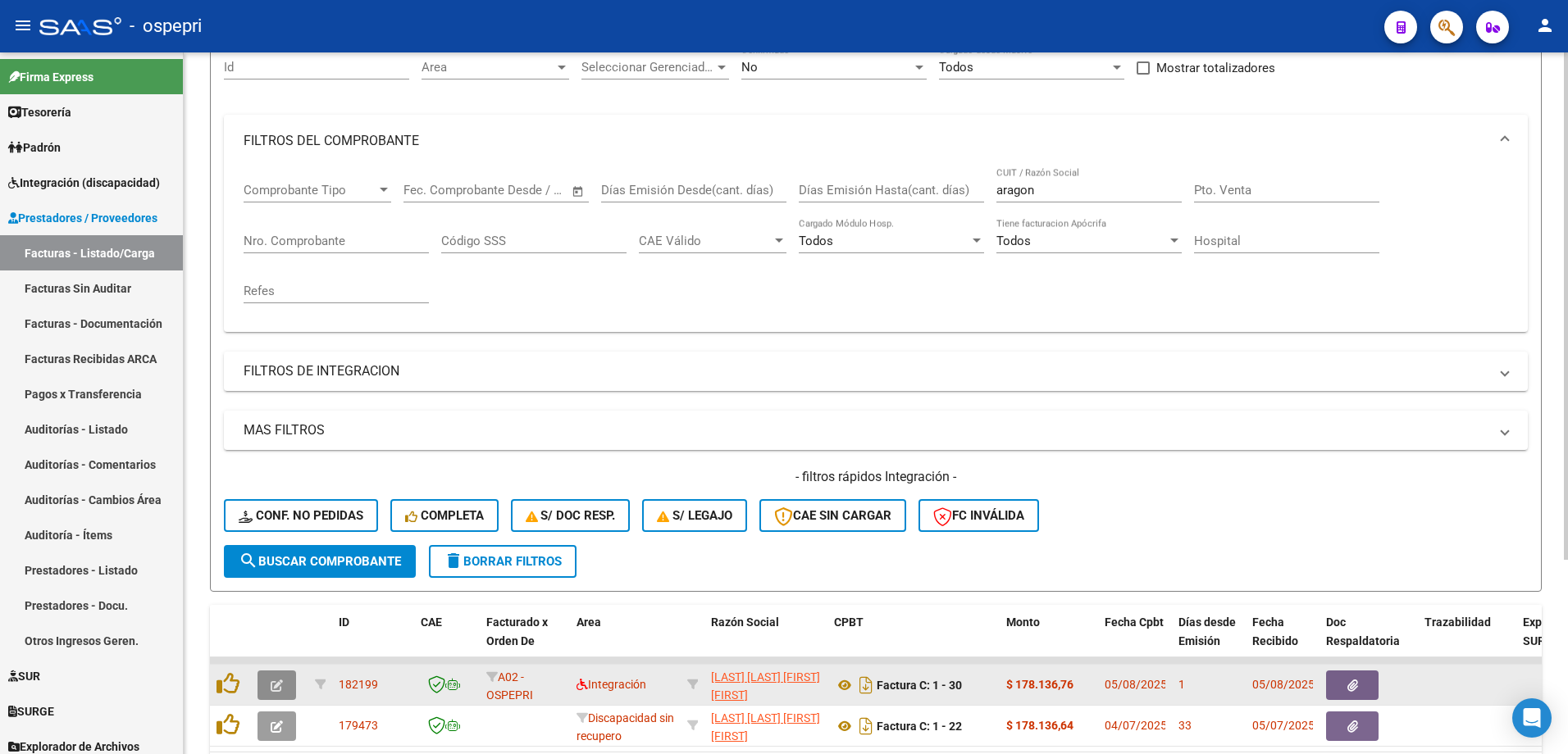 click 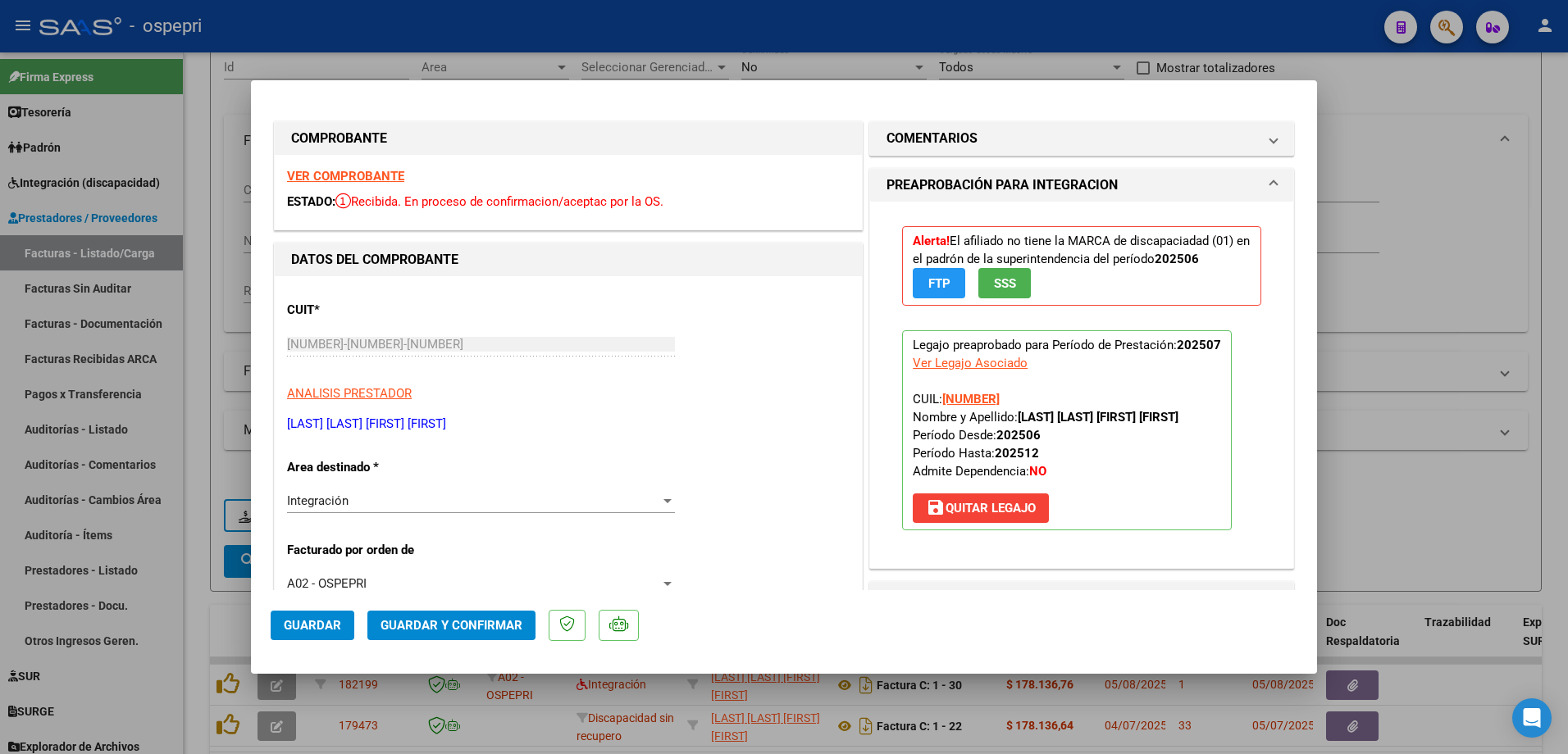 click on "VER COMPROBANTE" at bounding box center (345, 176) 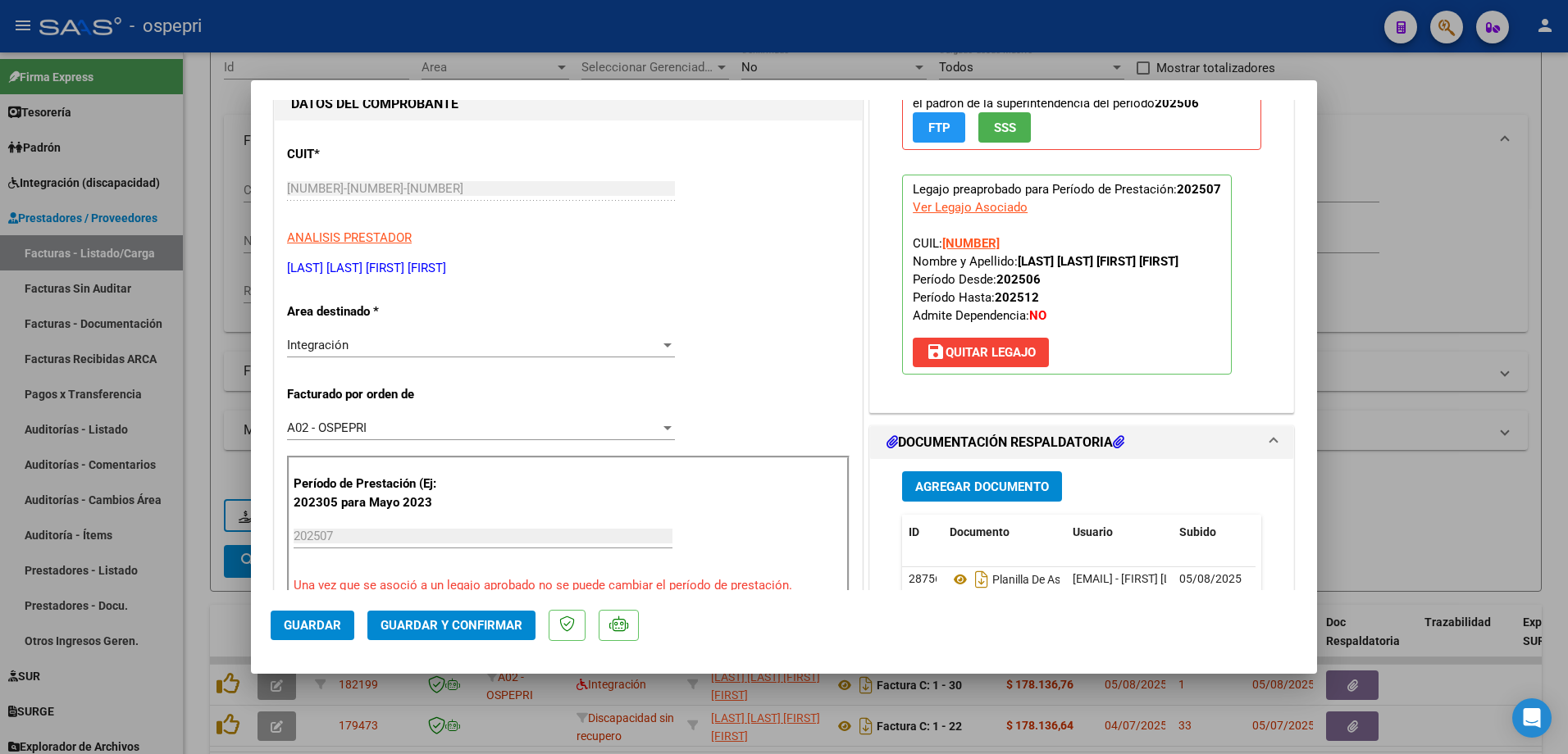 scroll, scrollTop: 0, scrollLeft: 0, axis: both 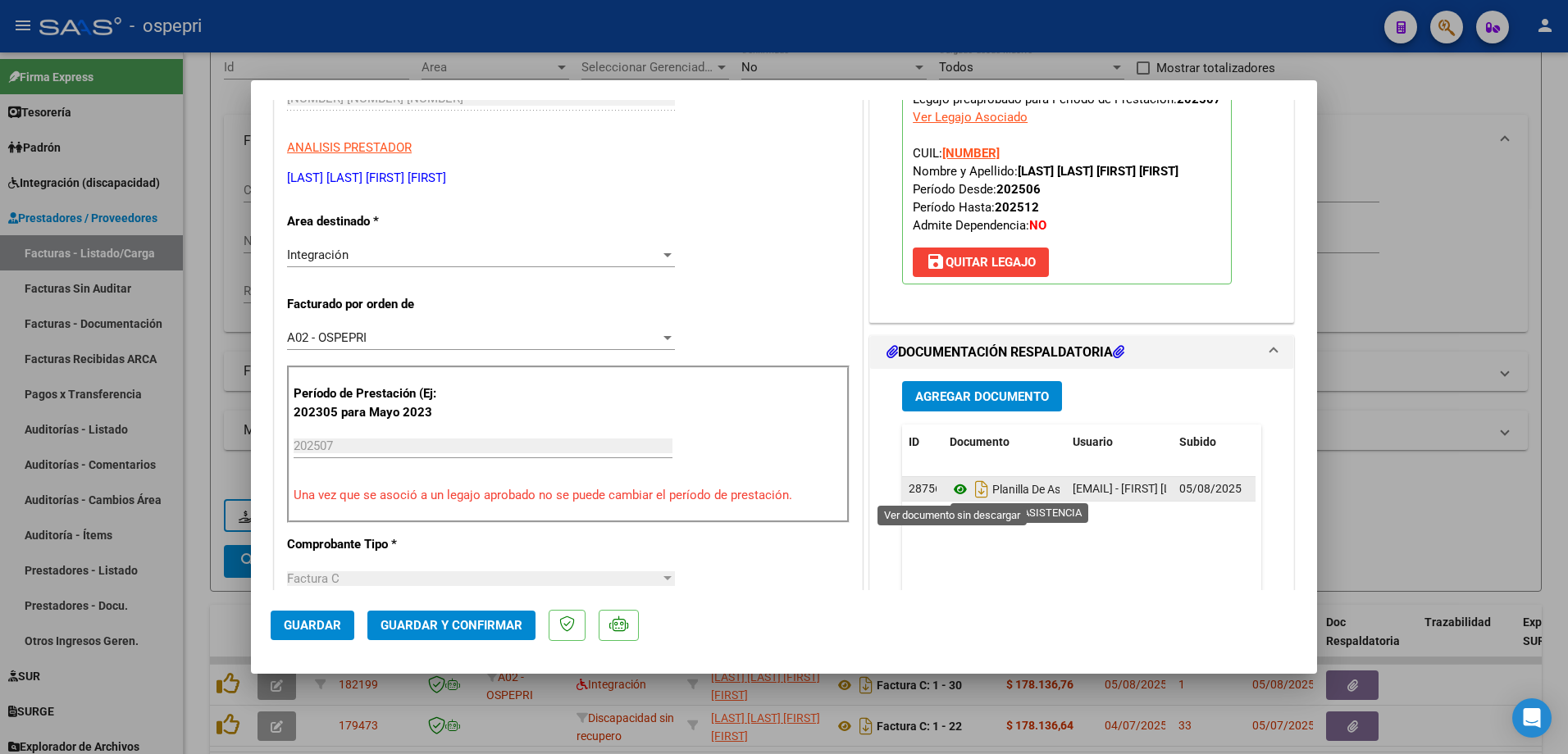 click 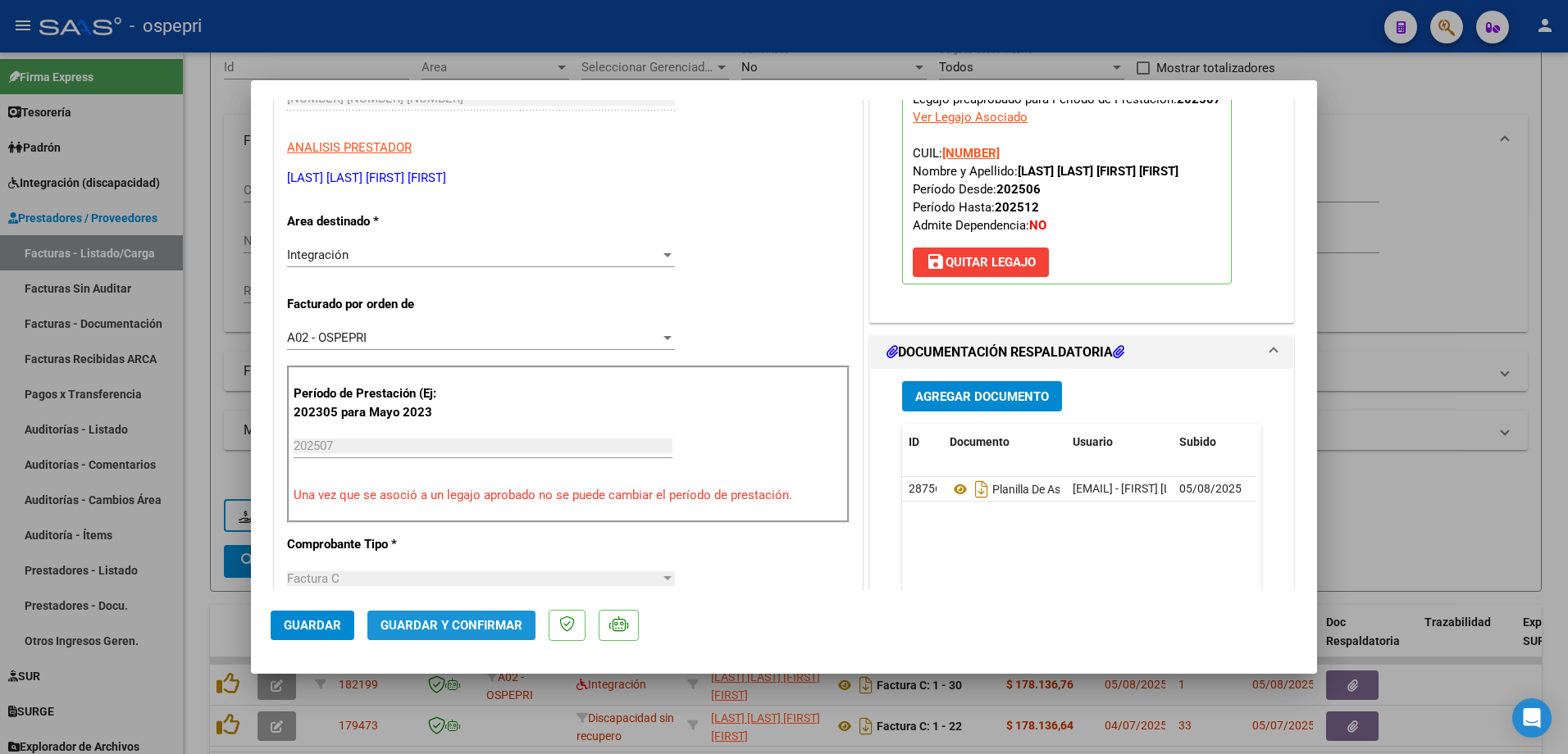 click on "Guardar y Confirmar" 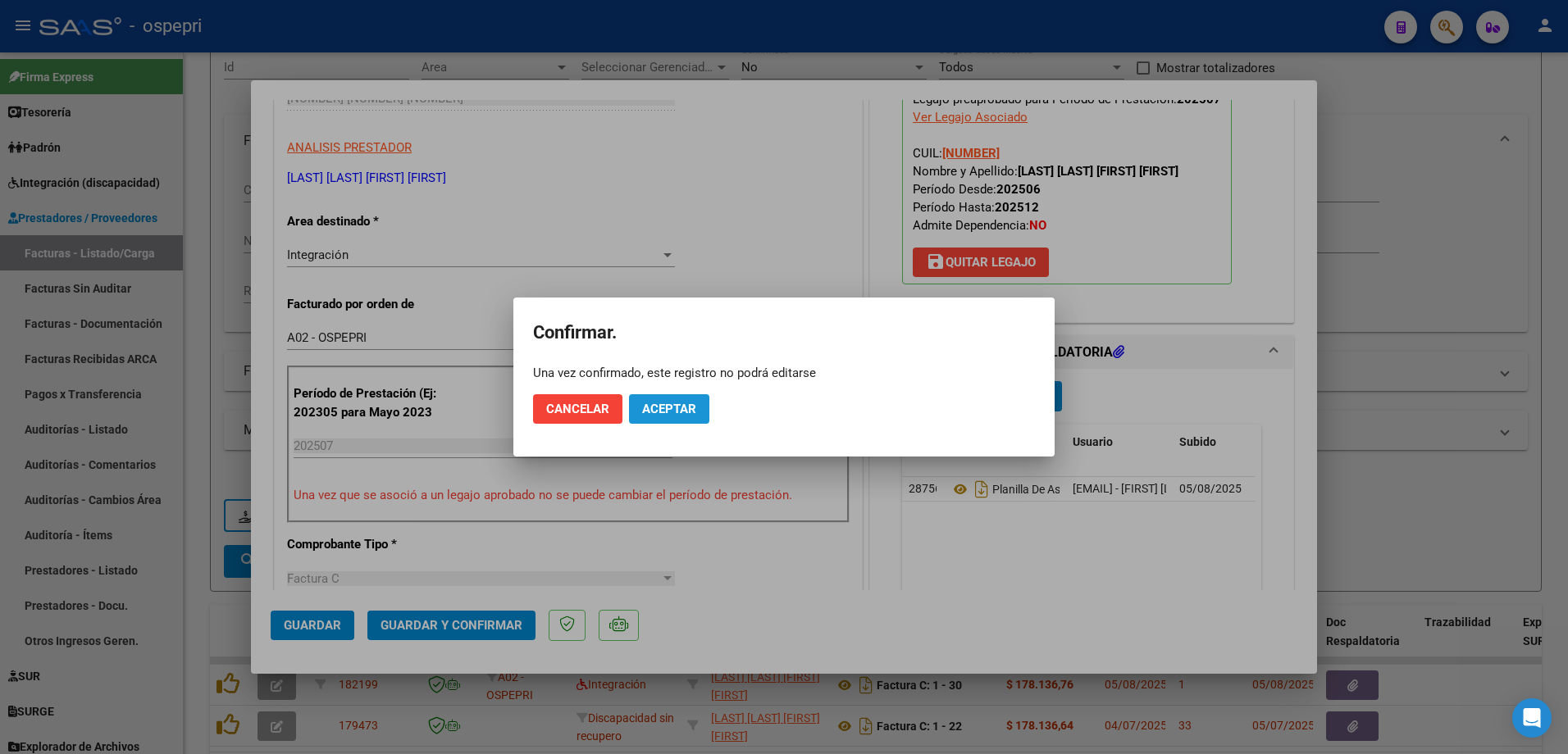 click on "Aceptar" 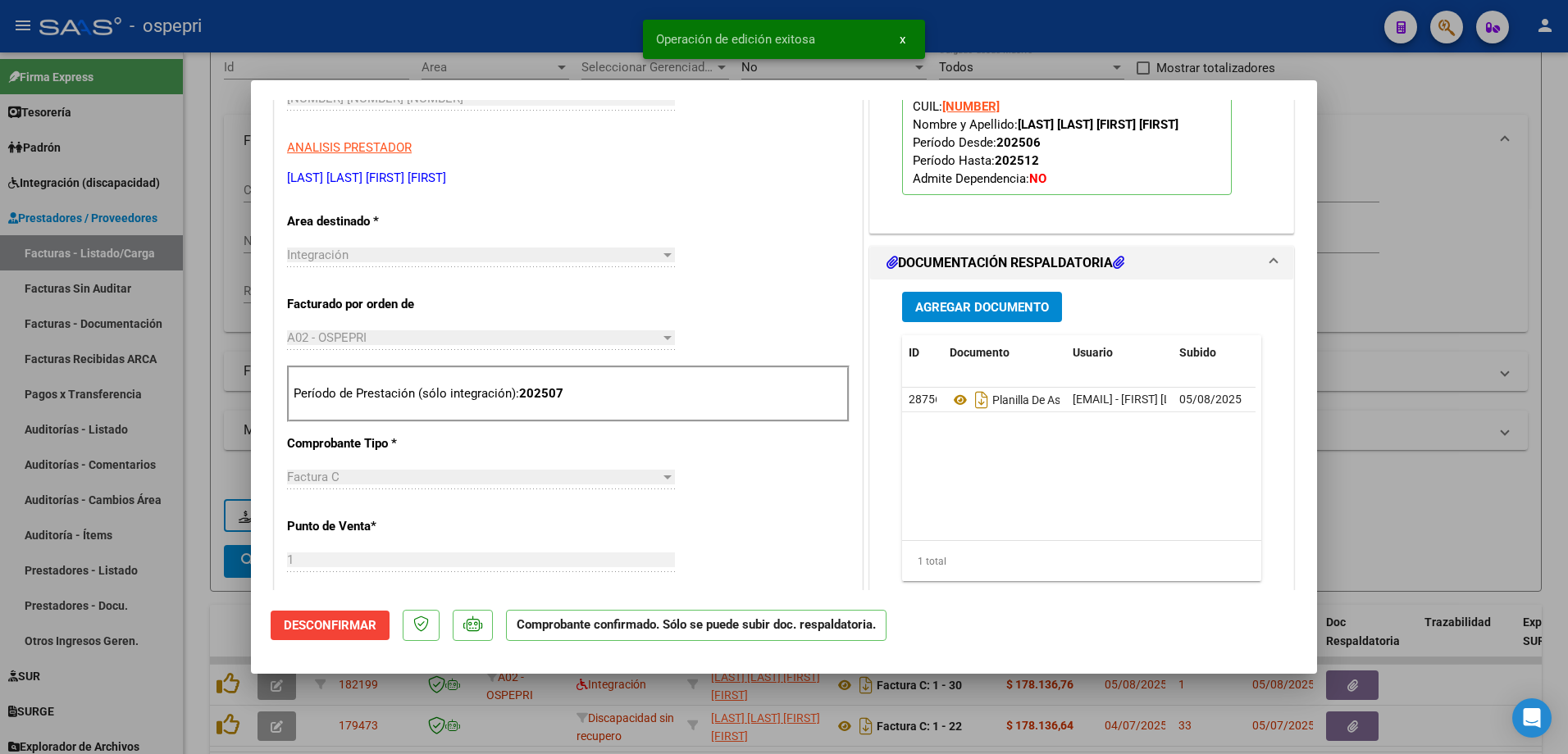 type 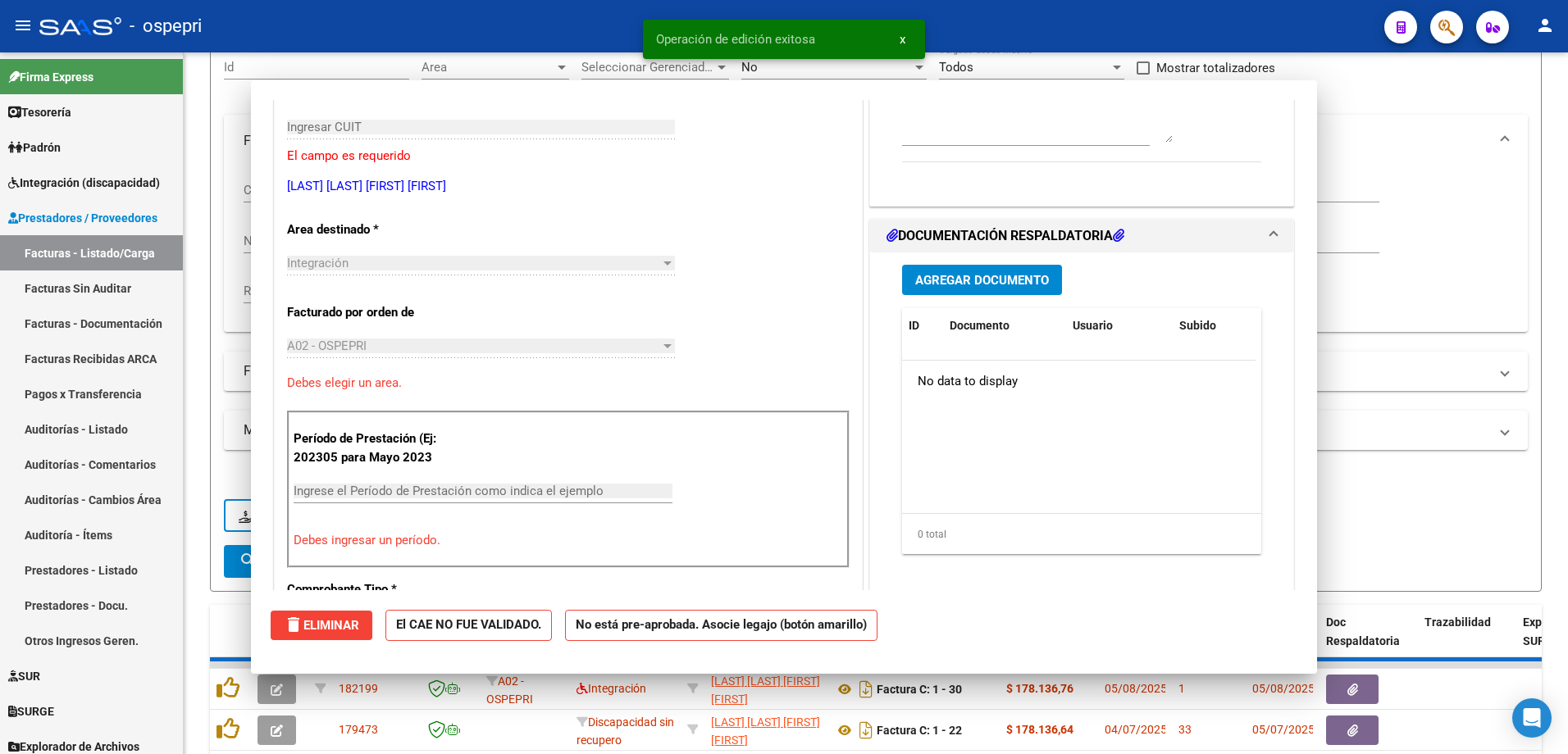 scroll, scrollTop: 0, scrollLeft: 0, axis: both 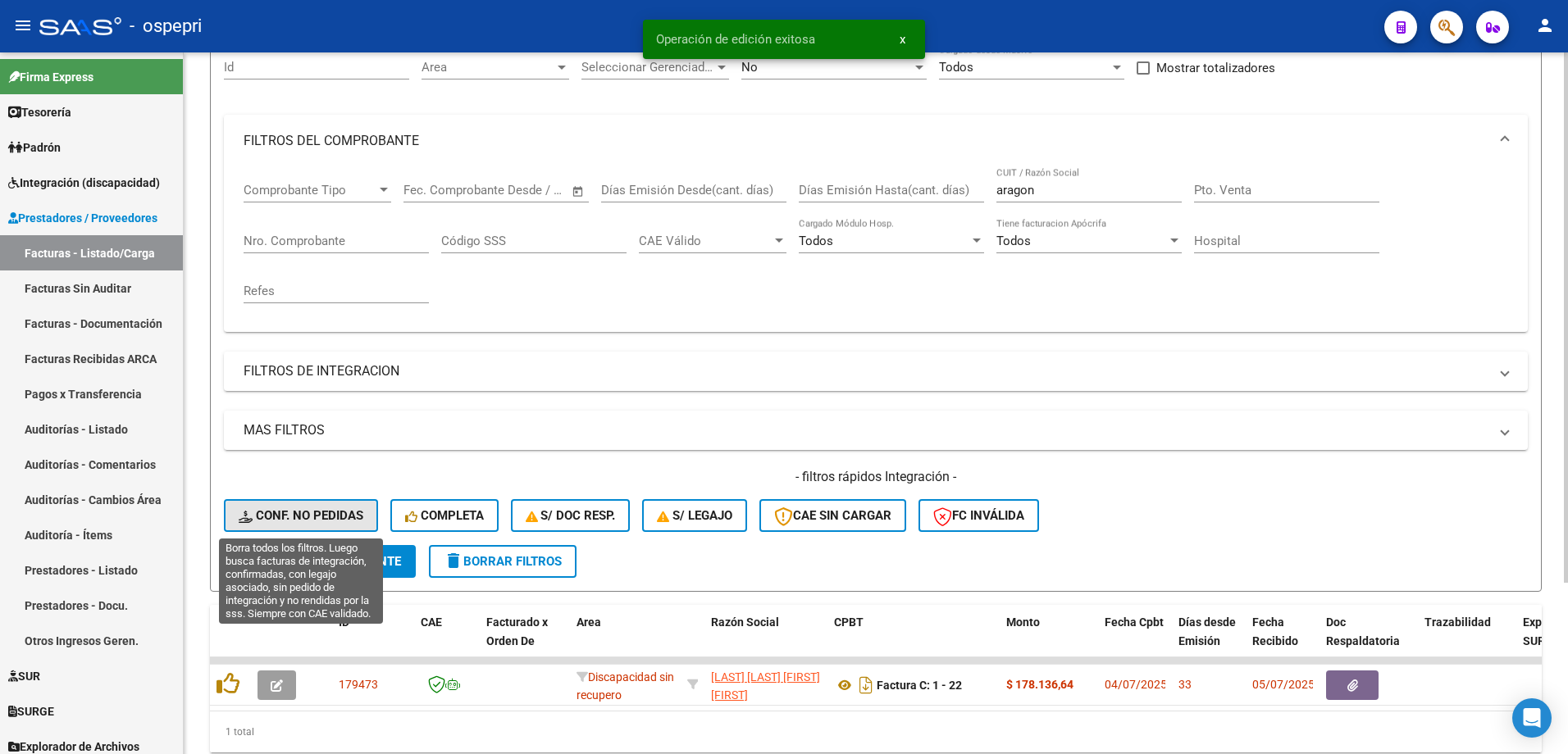 click on "Conf. no pedidas" 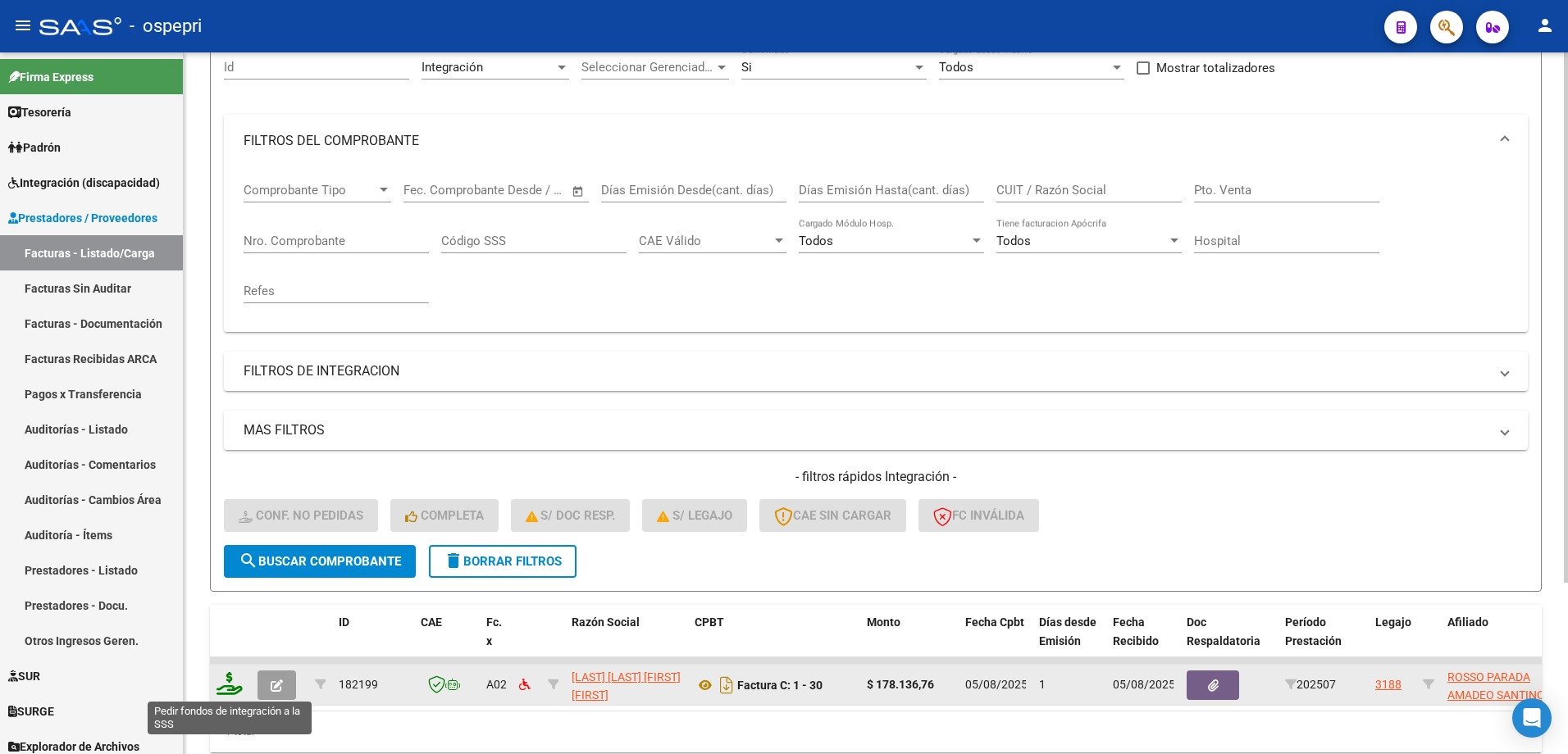 click 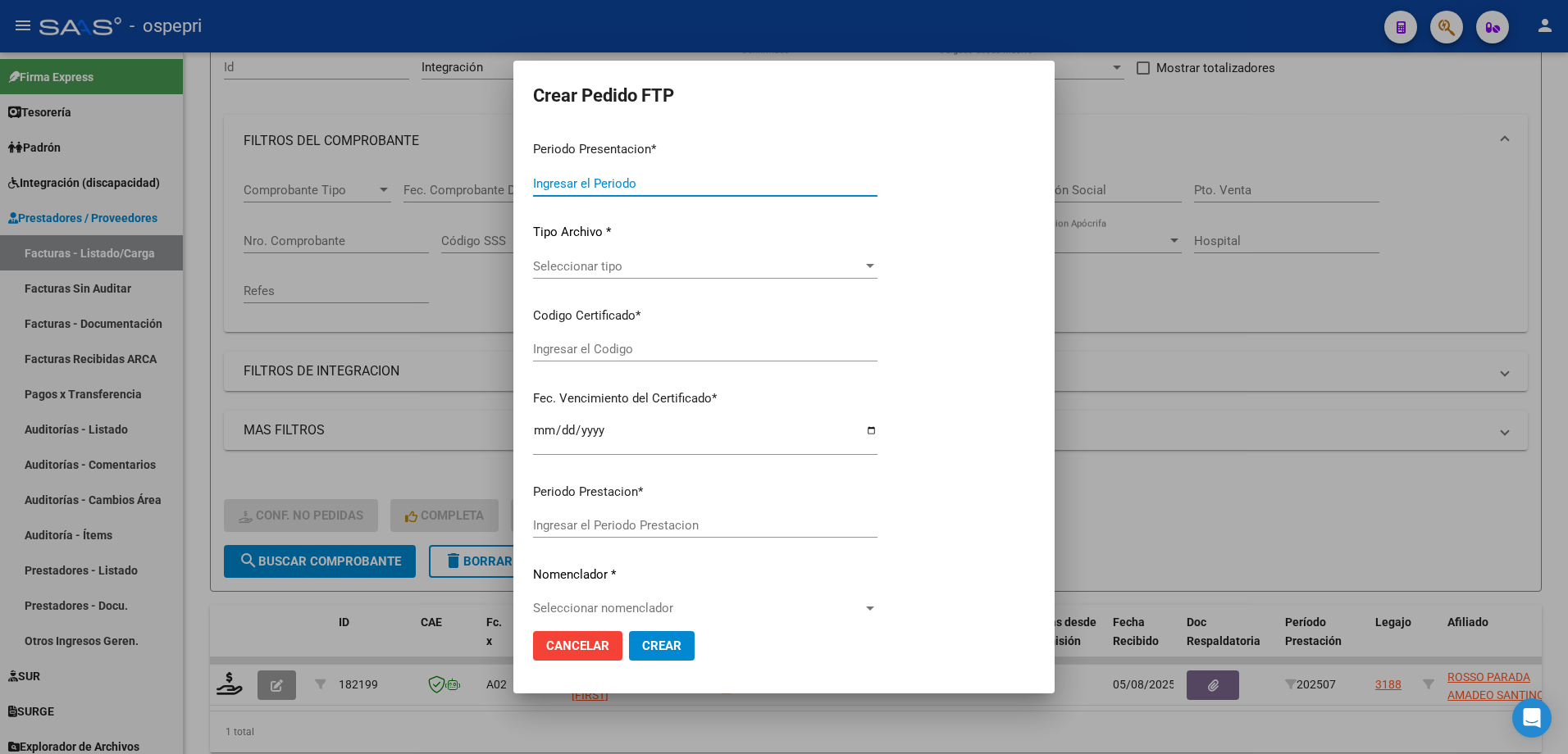 type on "202507" 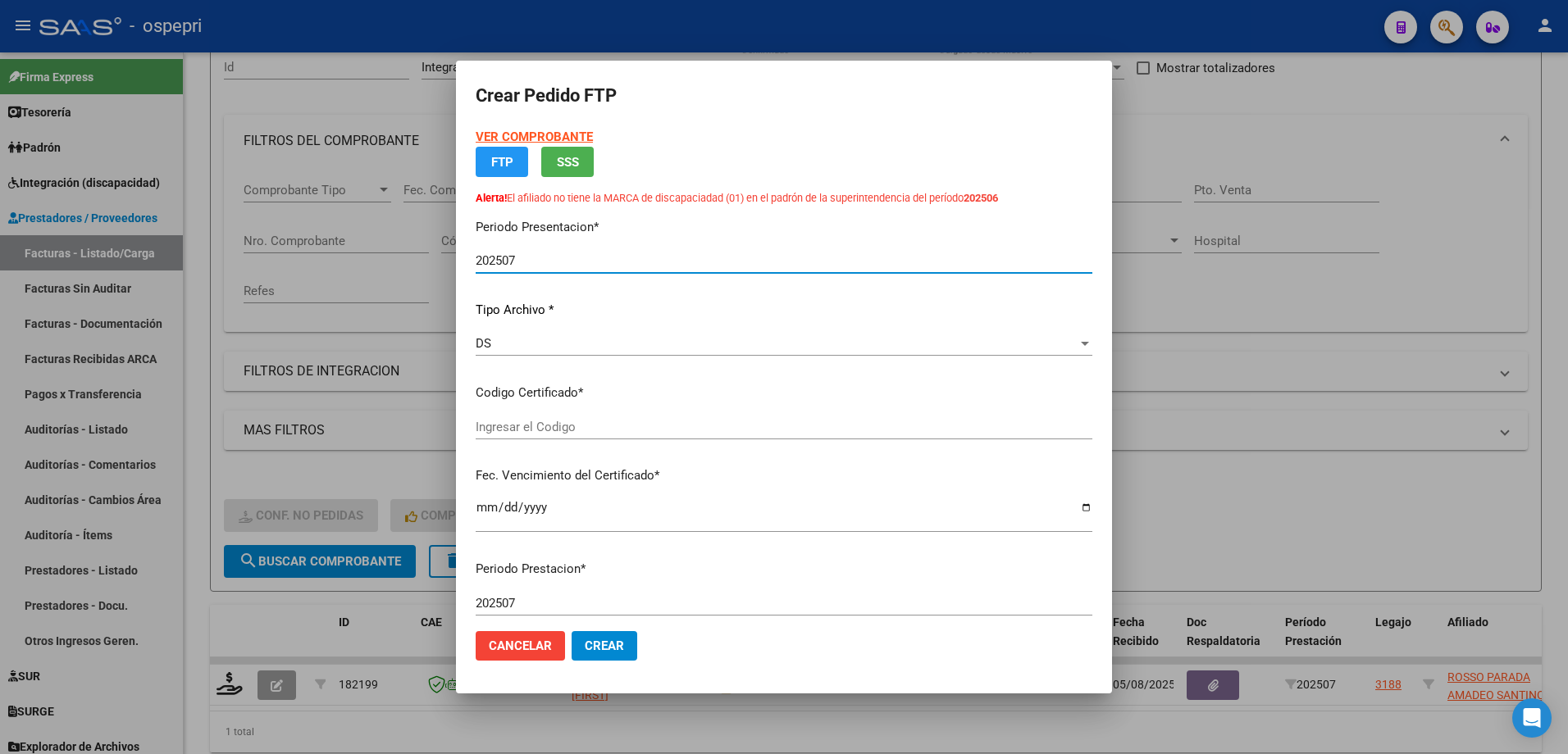 type on "20577214876" 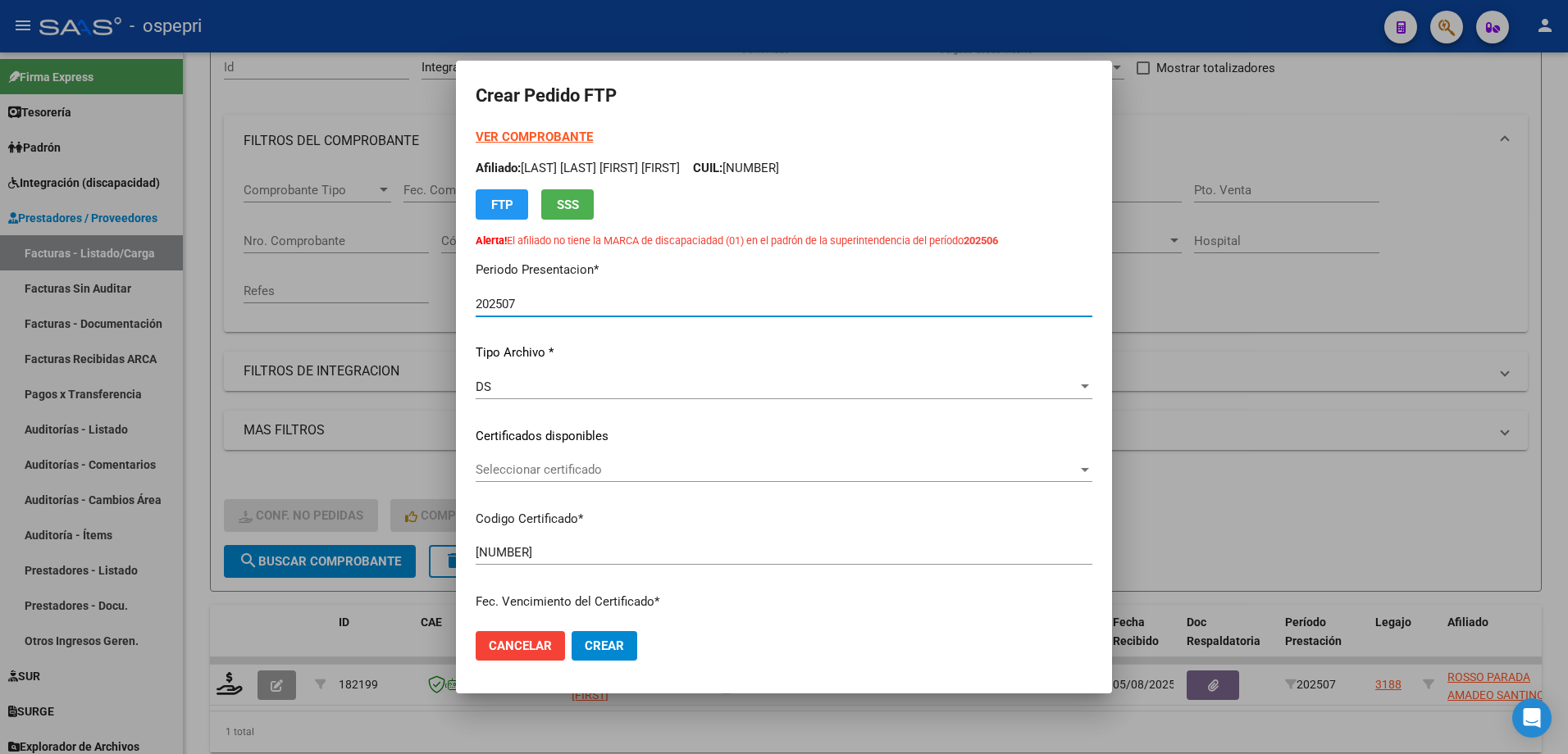 click on "Seleccionar certificado" at bounding box center [777, 470] 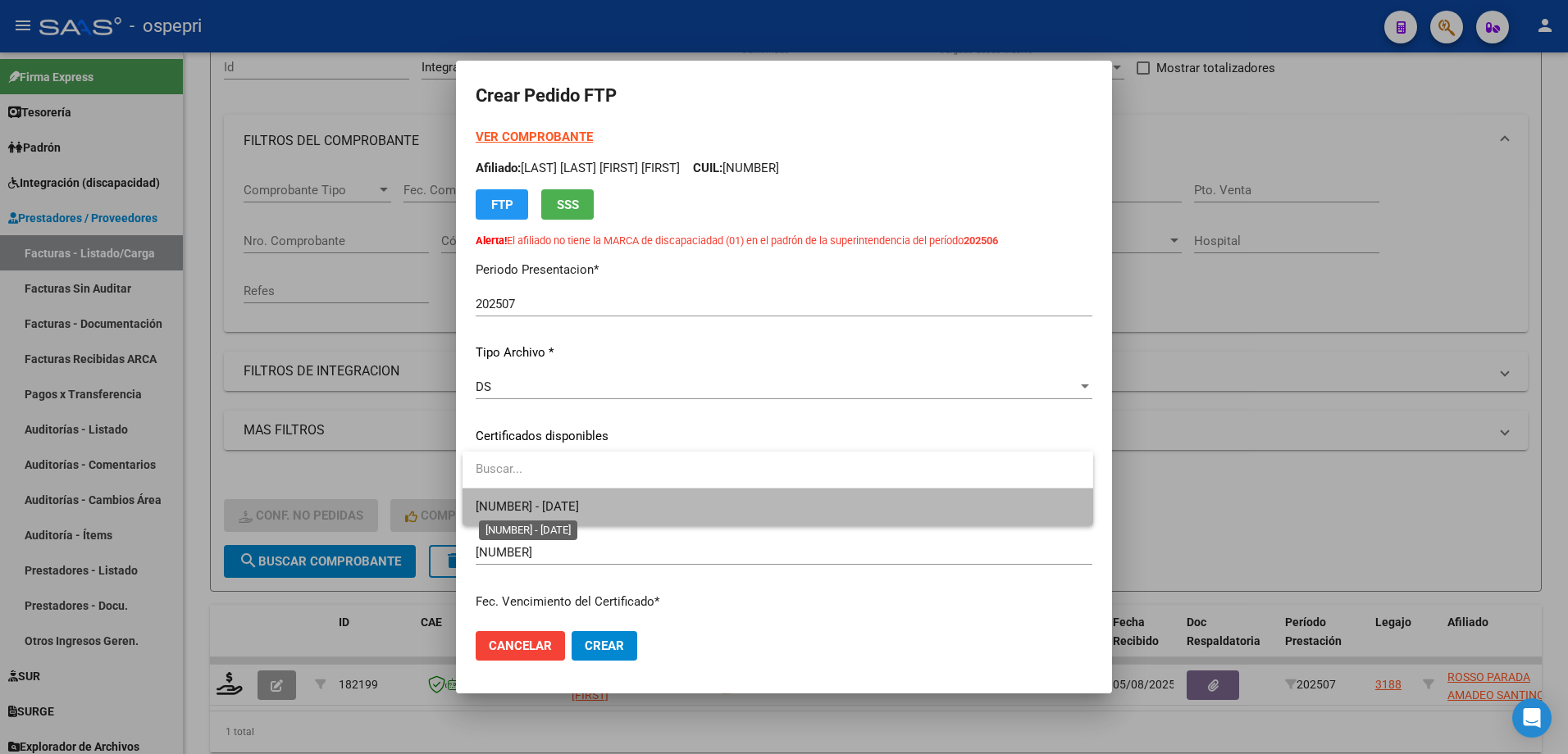 click on "20577214876 - 2028-05-01" at bounding box center (527, 506) 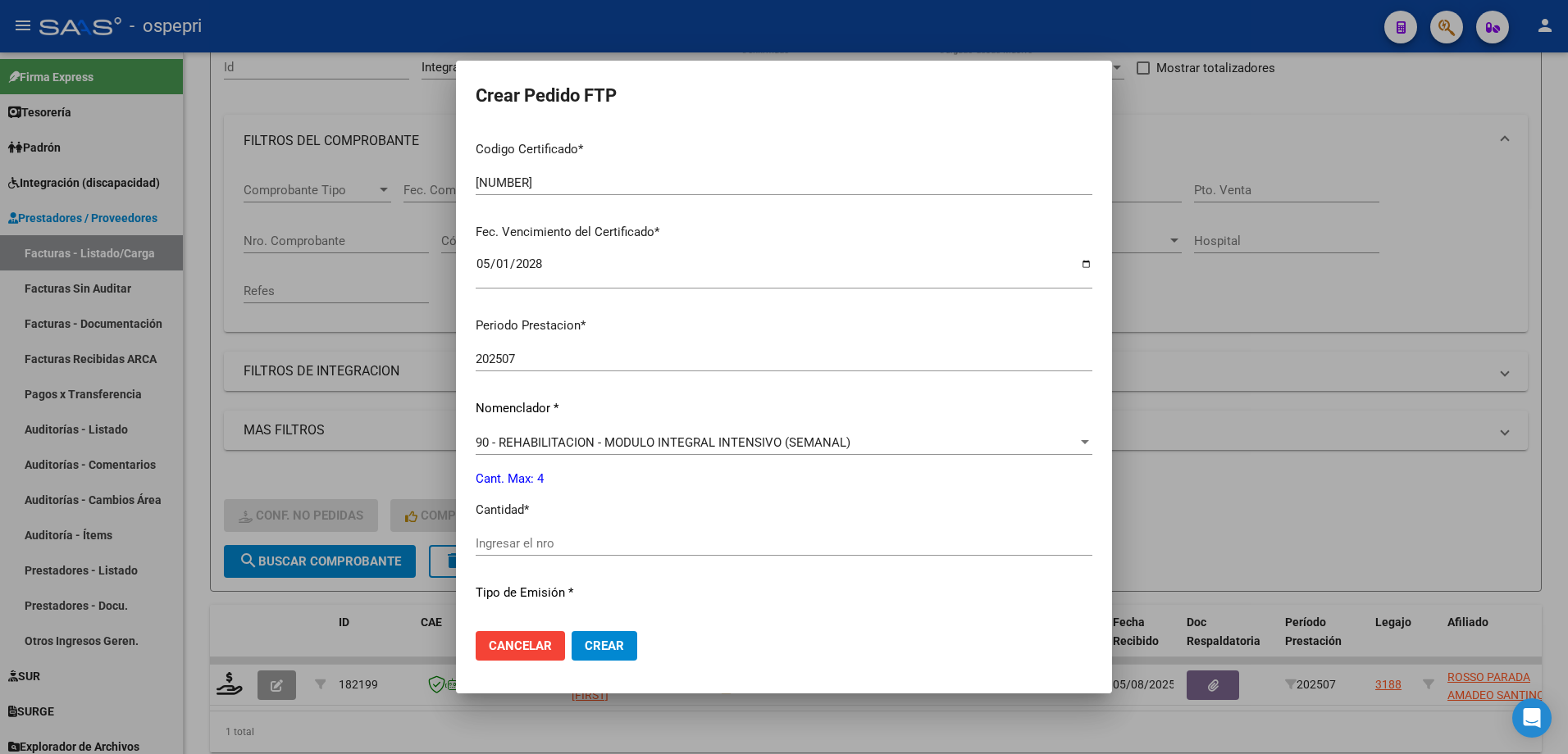 scroll, scrollTop: 410, scrollLeft: 0, axis: vertical 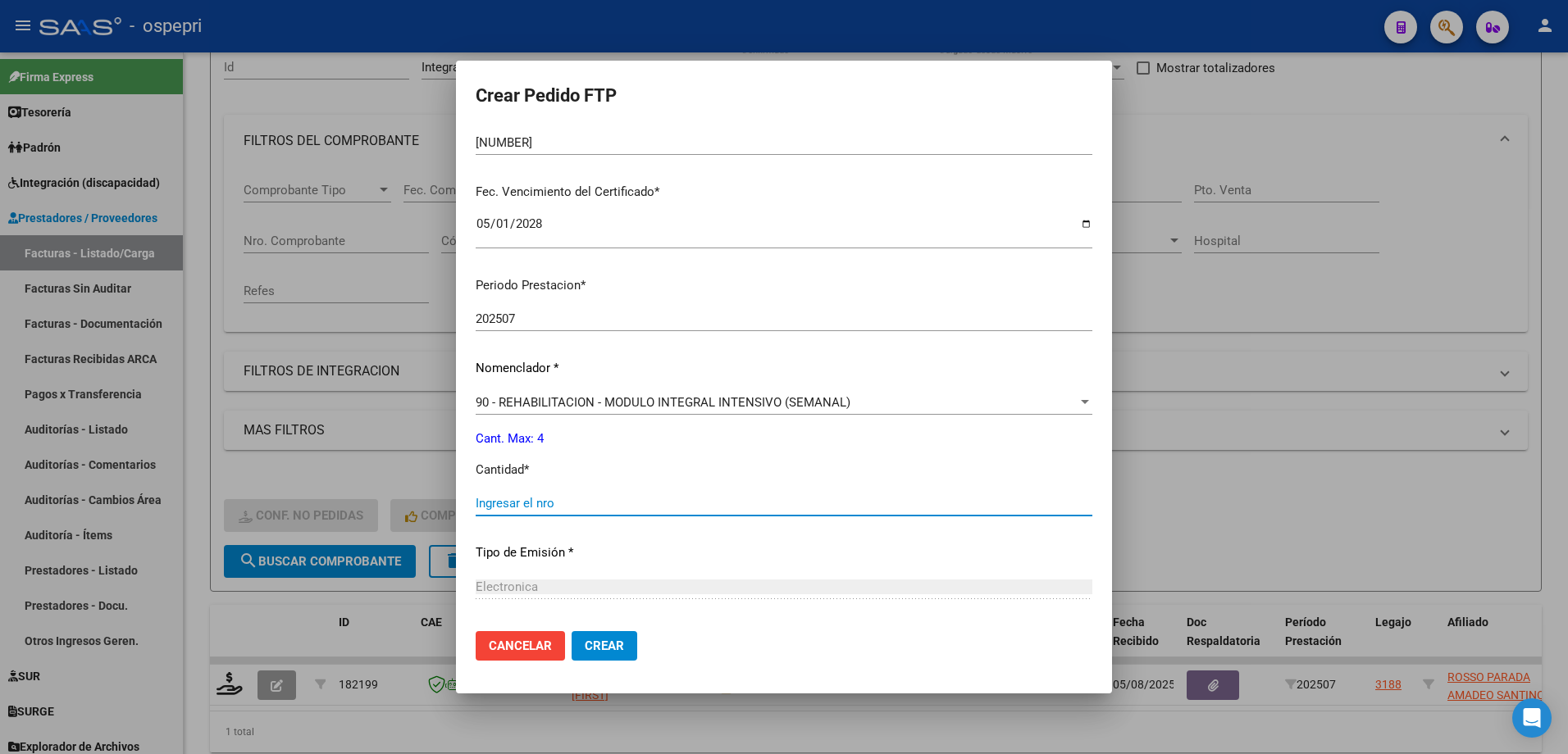 click on "Ingresar el nro" at bounding box center [784, 503] 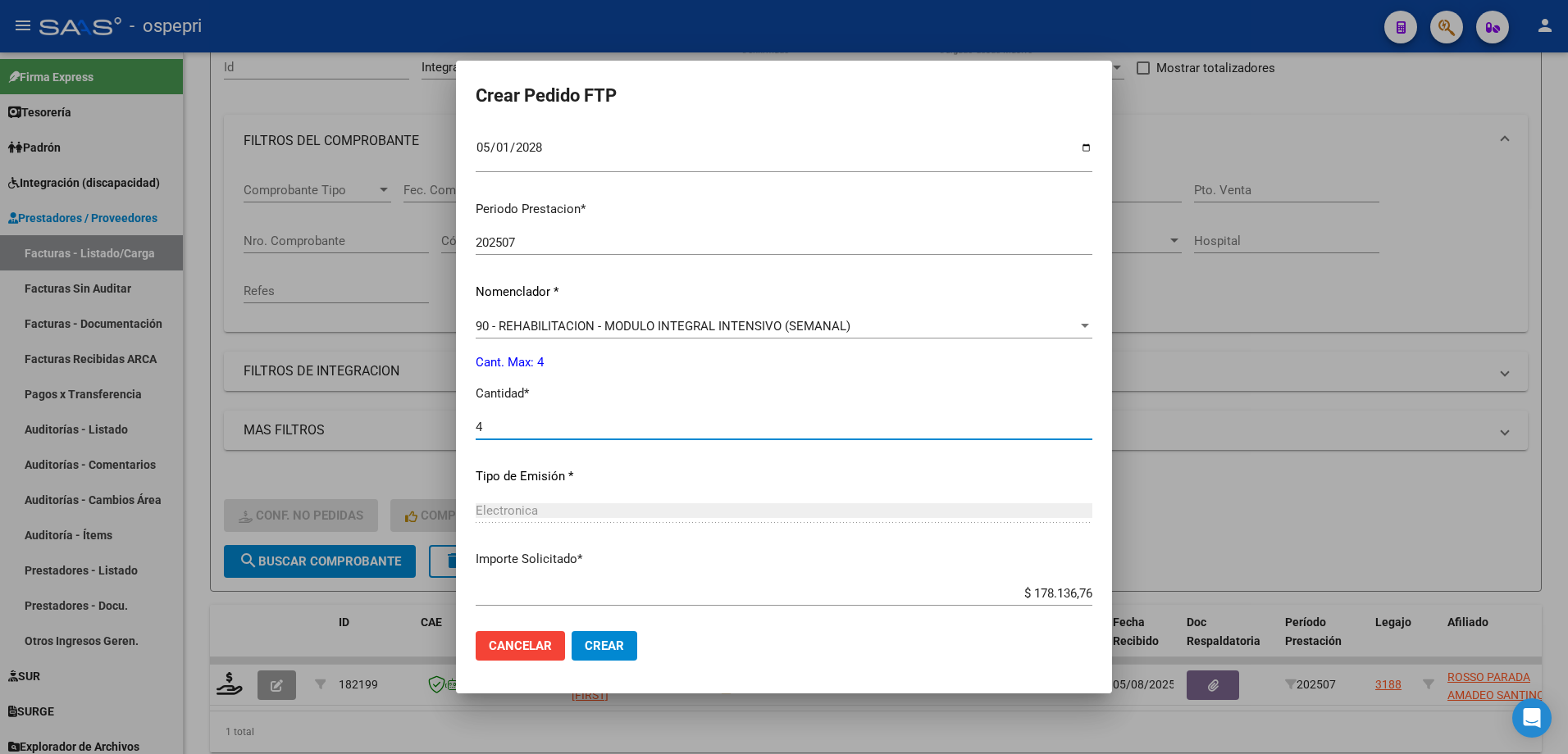 scroll, scrollTop: 572, scrollLeft: 0, axis: vertical 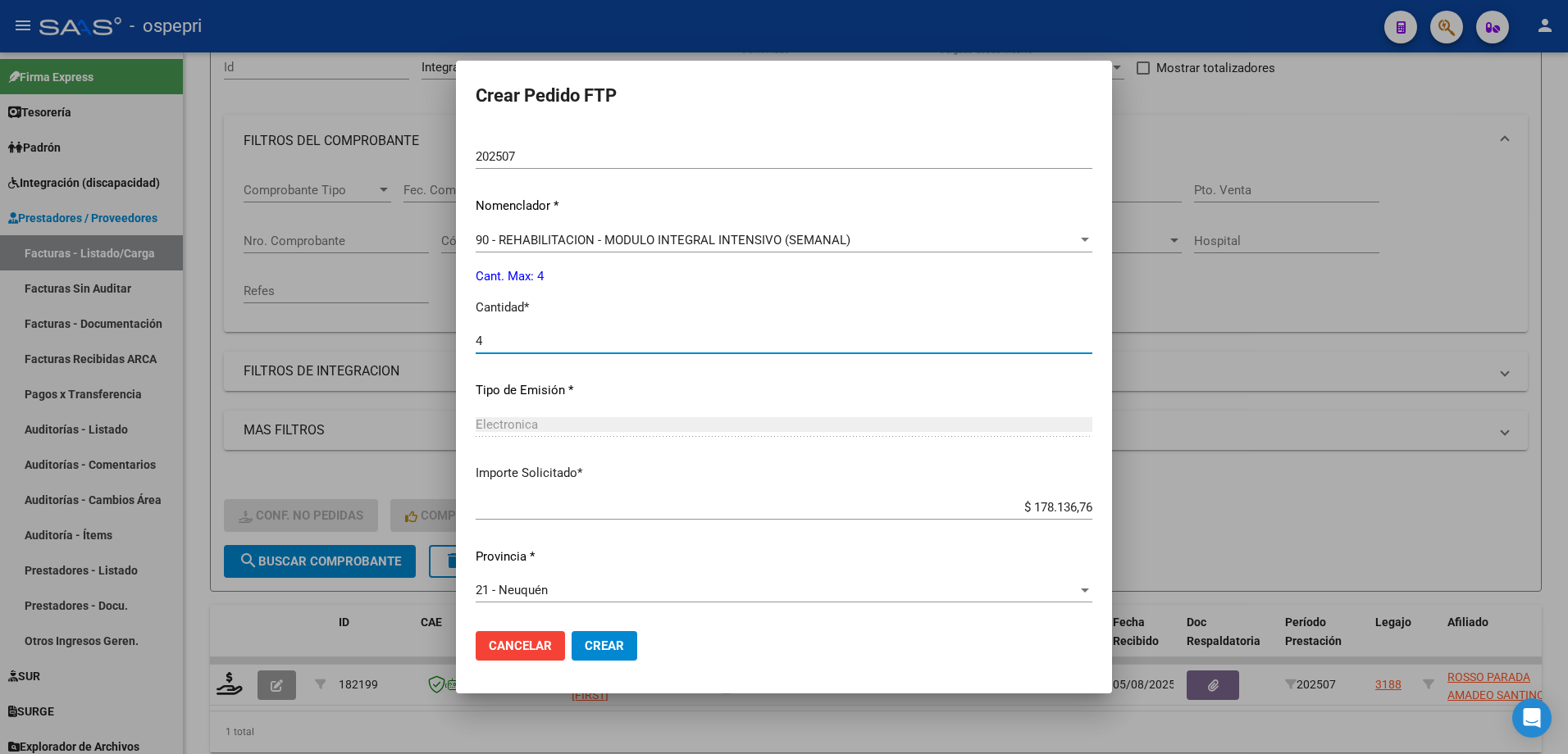 type on "4" 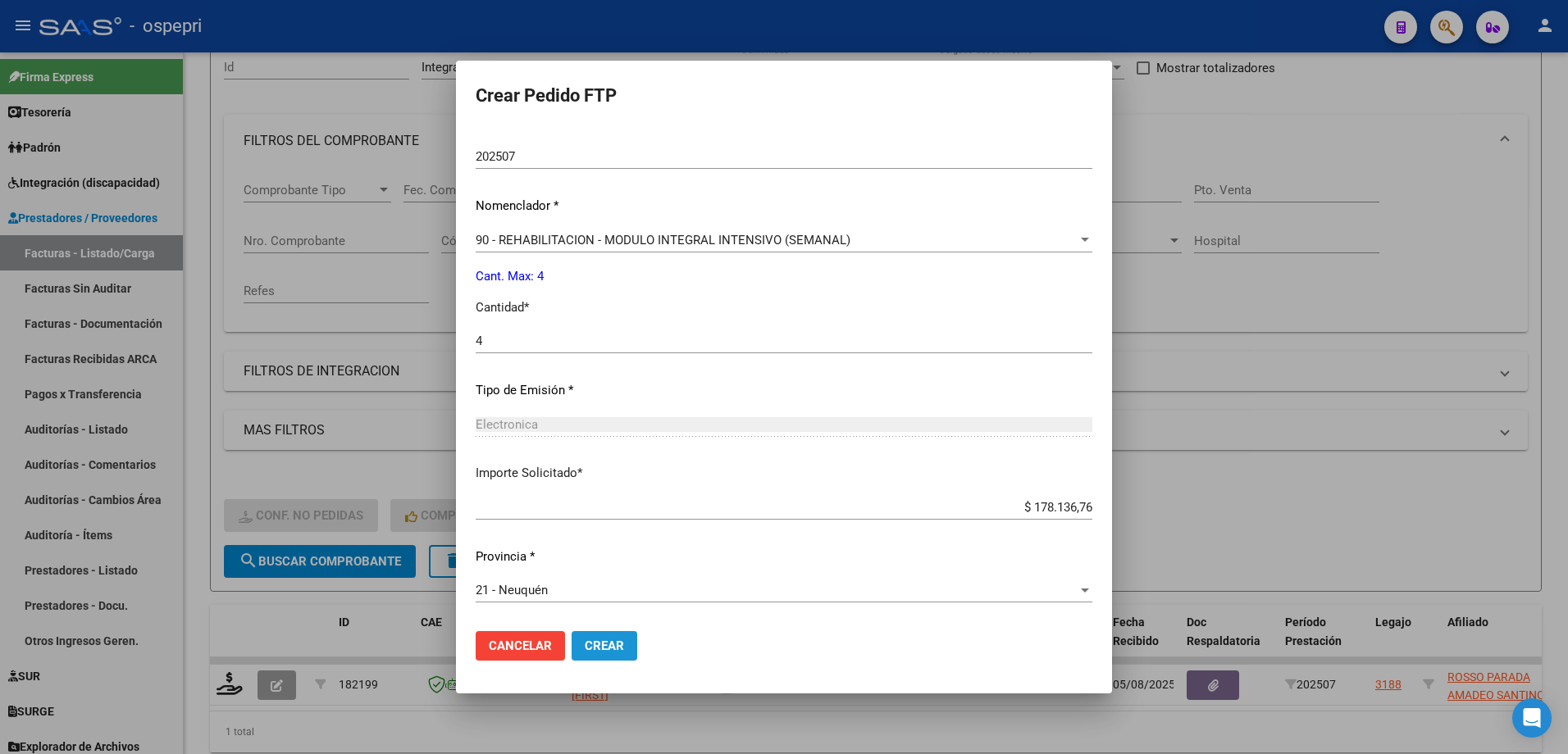 click on "Crear" 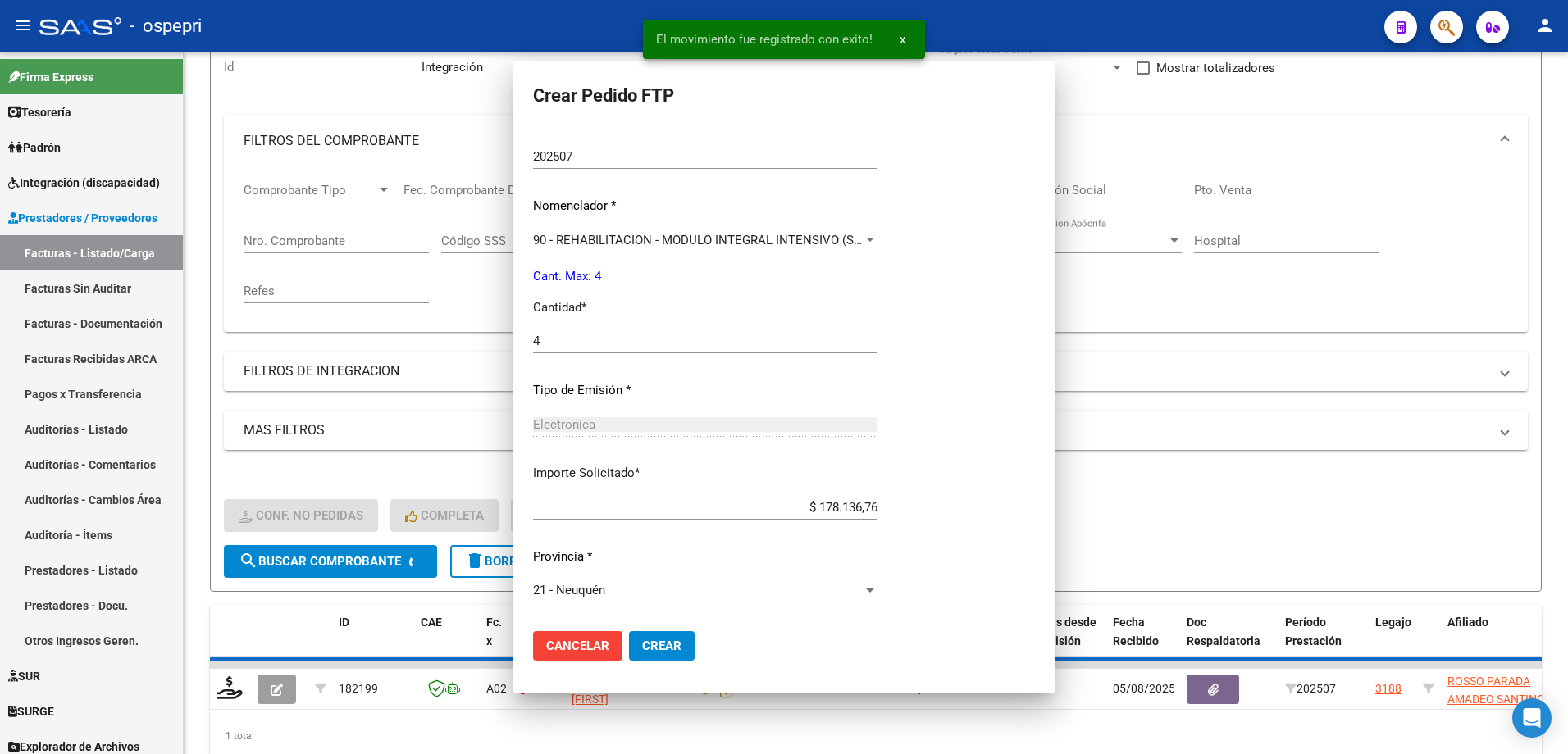 scroll, scrollTop: 452, scrollLeft: 0, axis: vertical 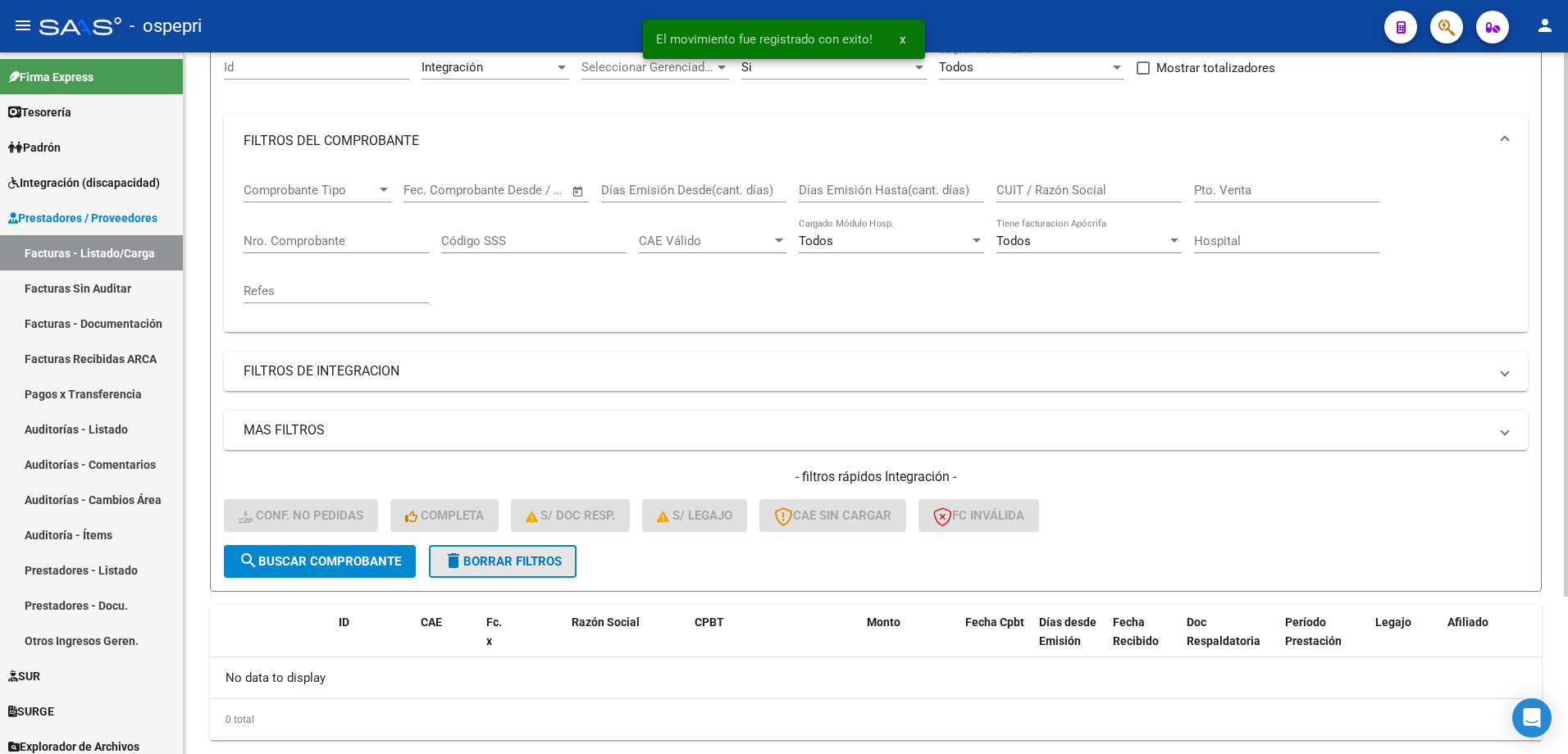 click on "delete  Borrar Filtros" 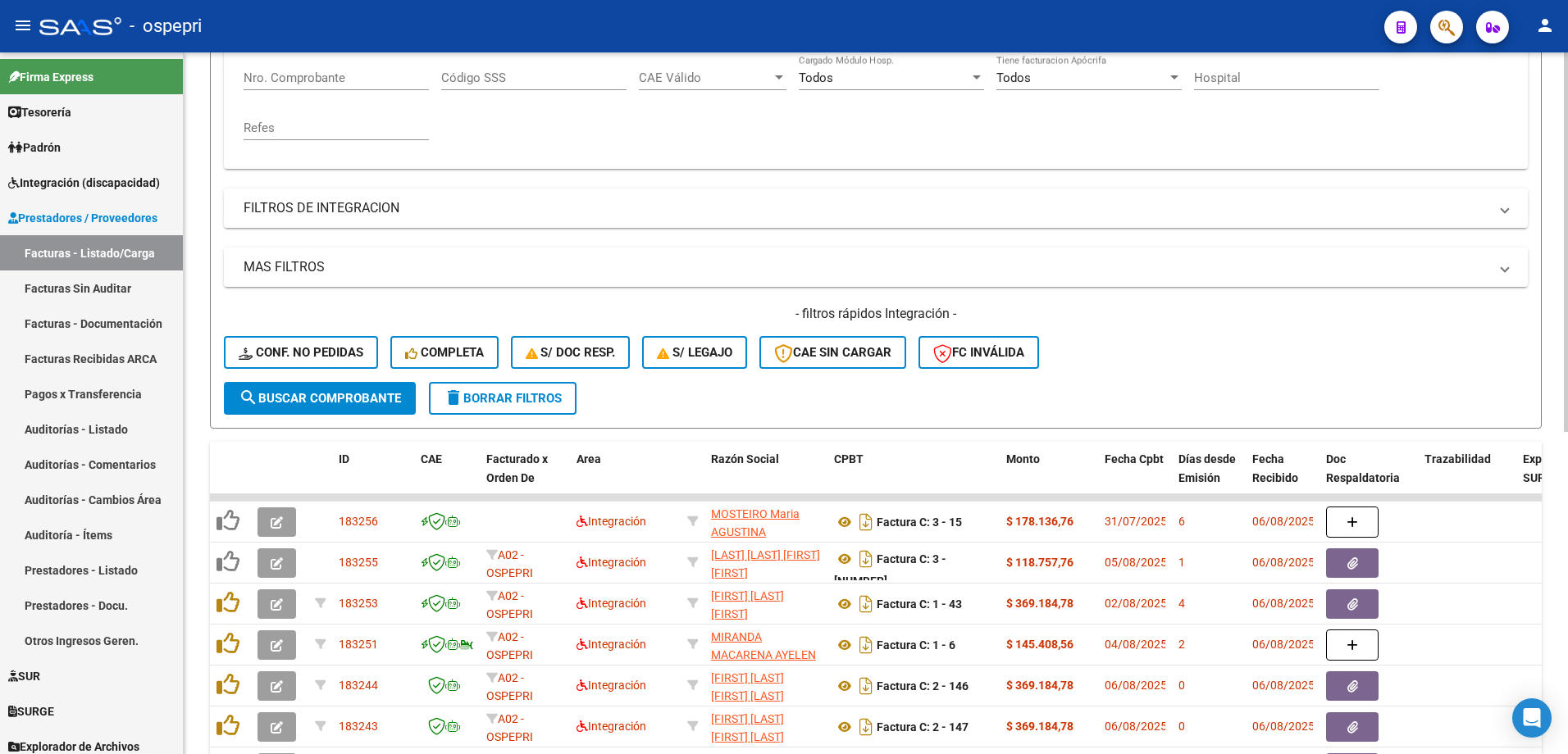 scroll, scrollTop: 0, scrollLeft: 0, axis: both 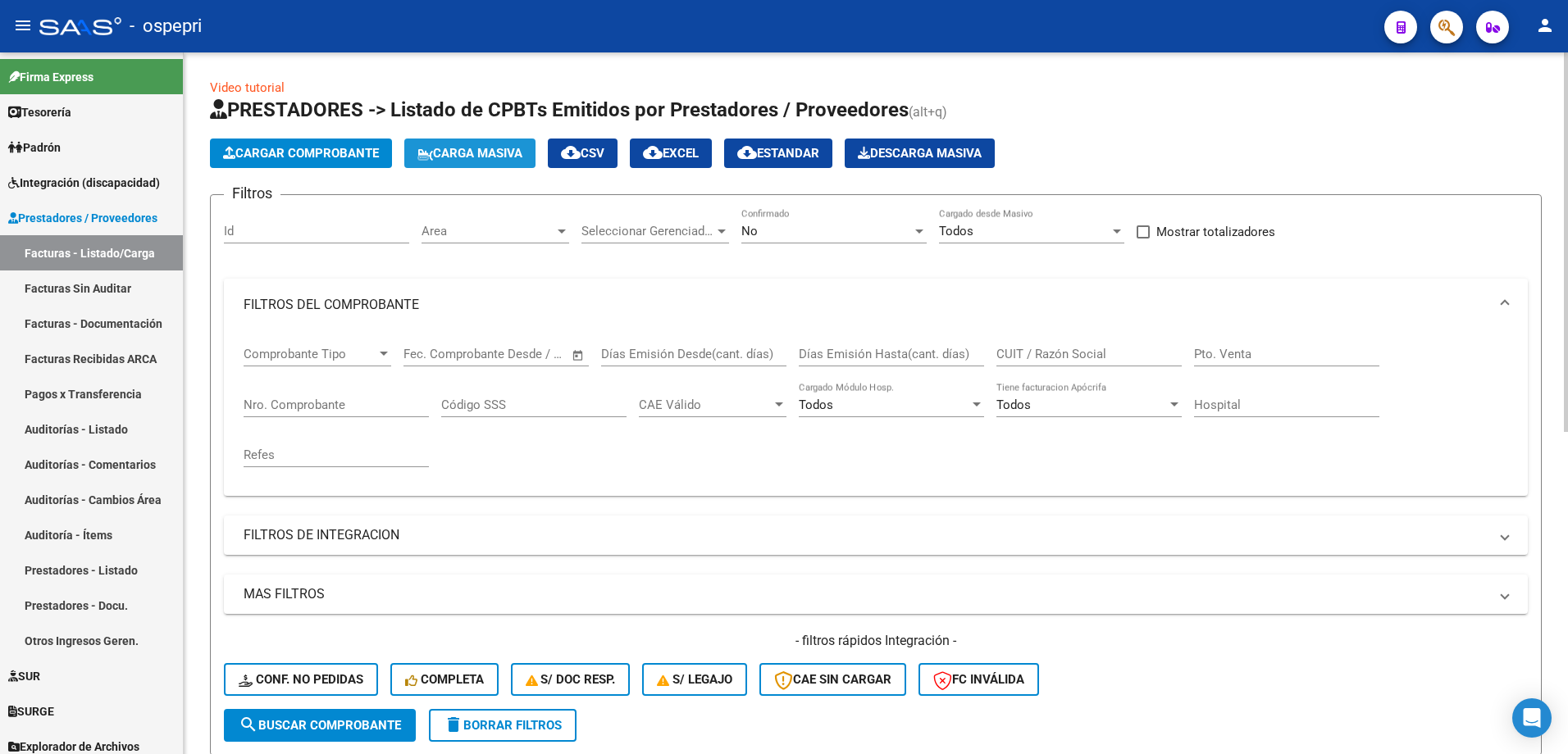 click on "Carga Masiva" 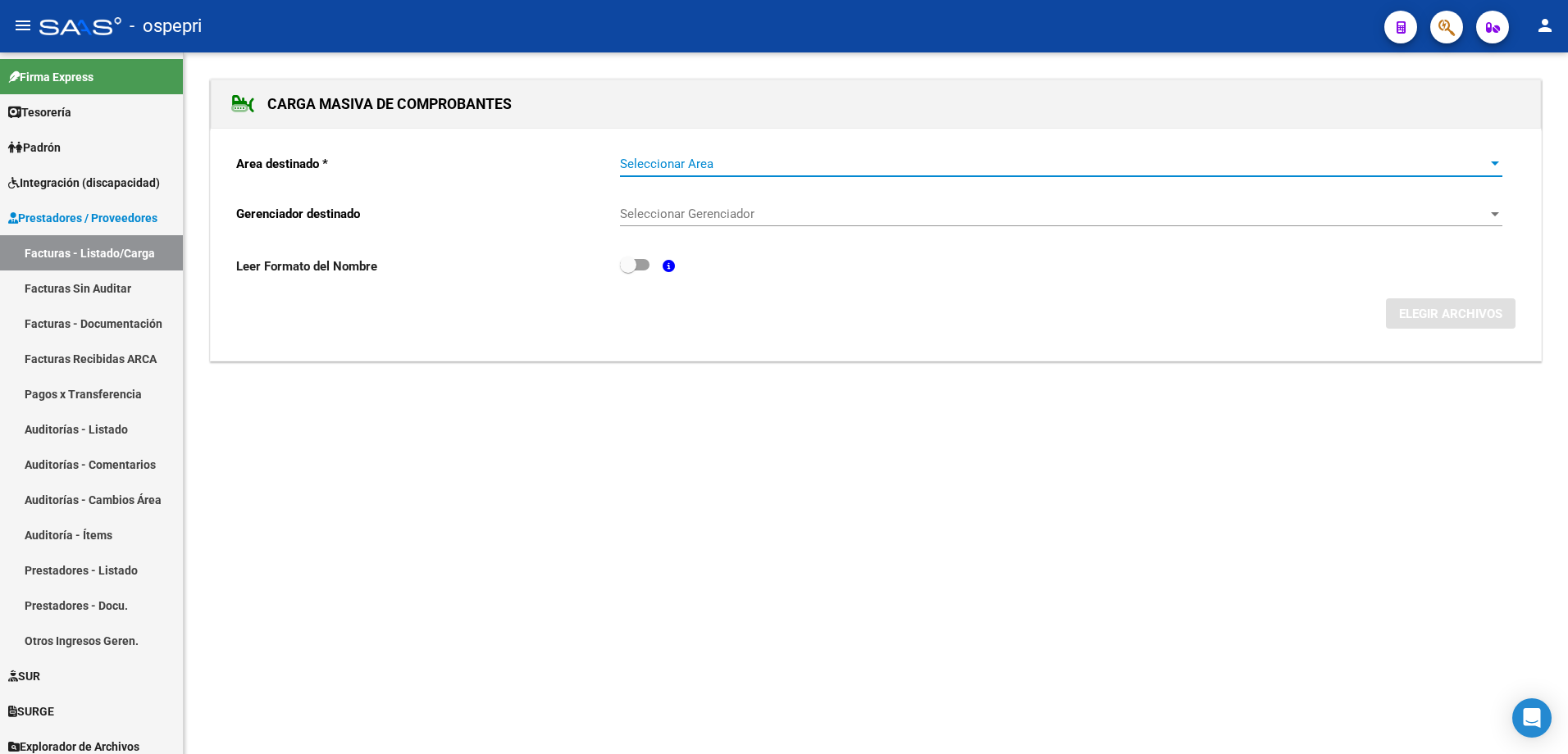 click on "Seleccionar Area" at bounding box center (1054, 164) 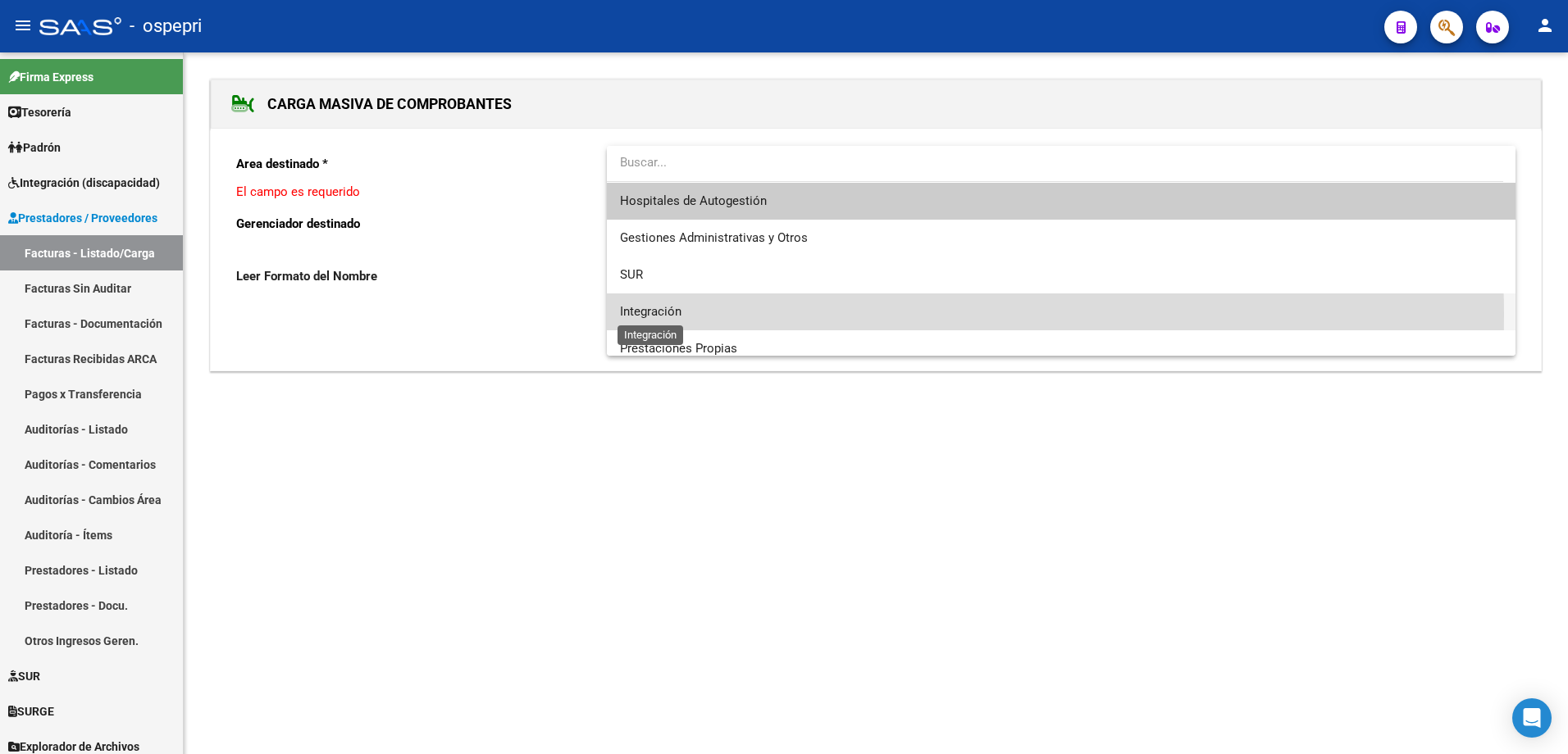 click on "Integración" at bounding box center (650, 311) 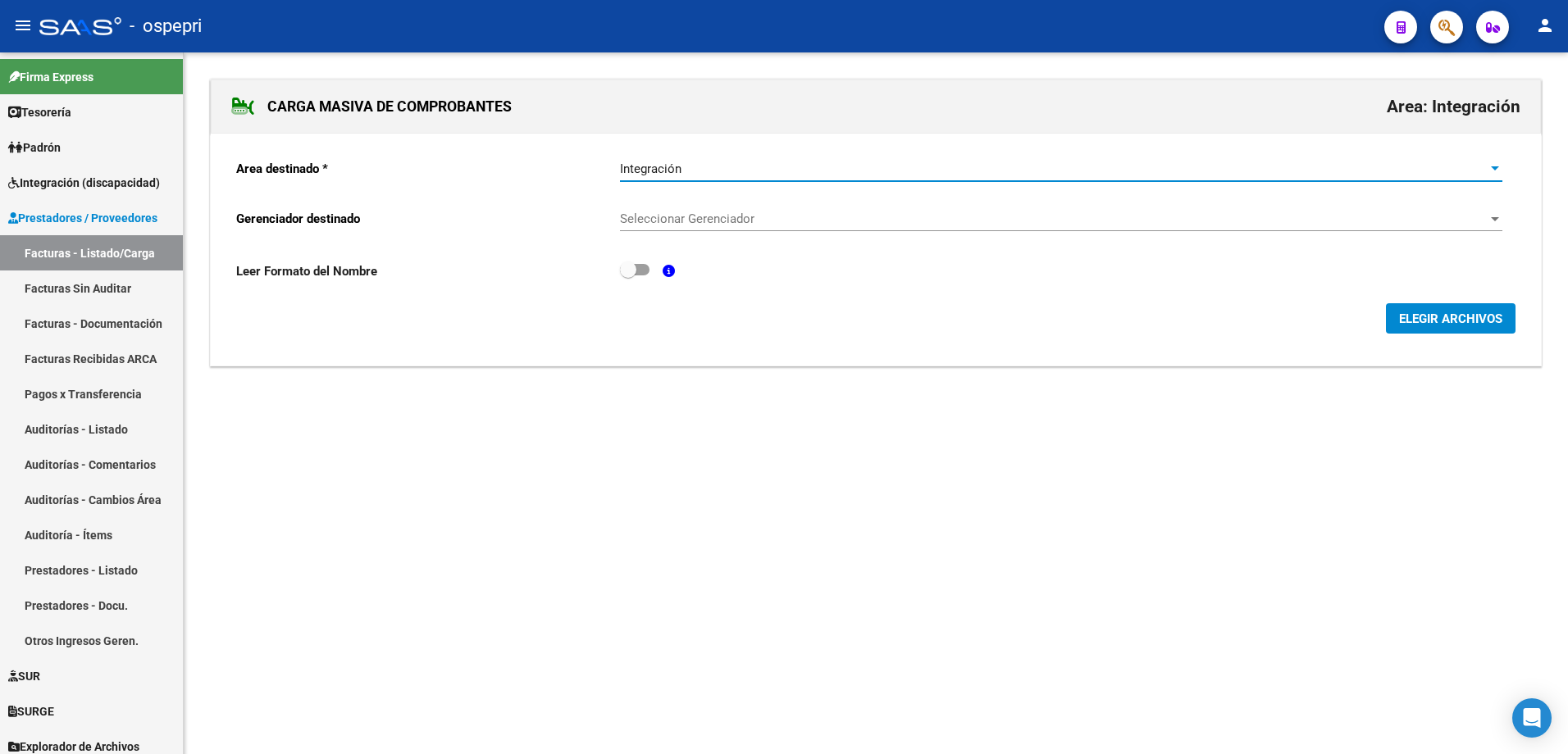 click on "Seleccionar Gerenciador" at bounding box center (1054, 219) 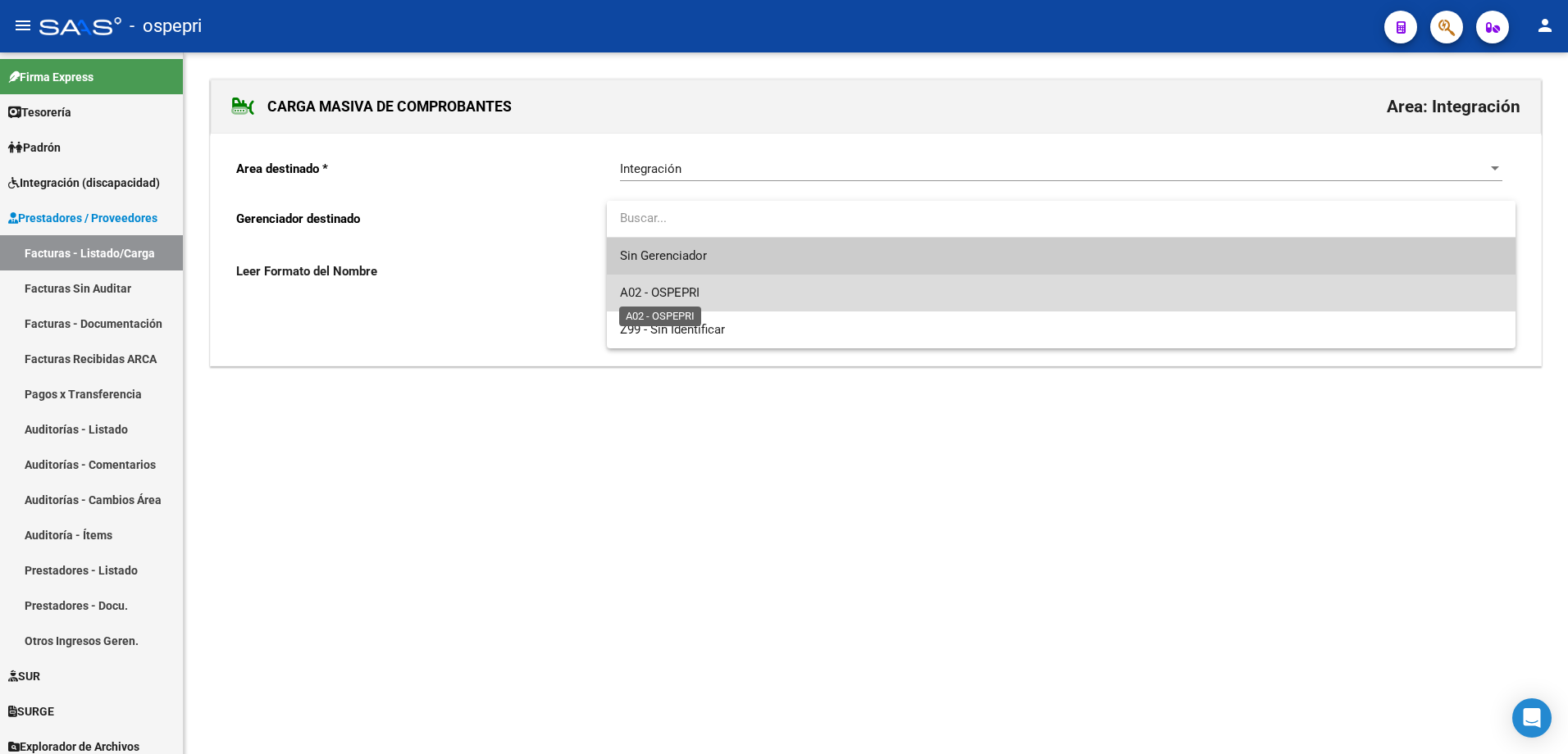 click on "A02 - OSPEPRI" at bounding box center [659, 293] 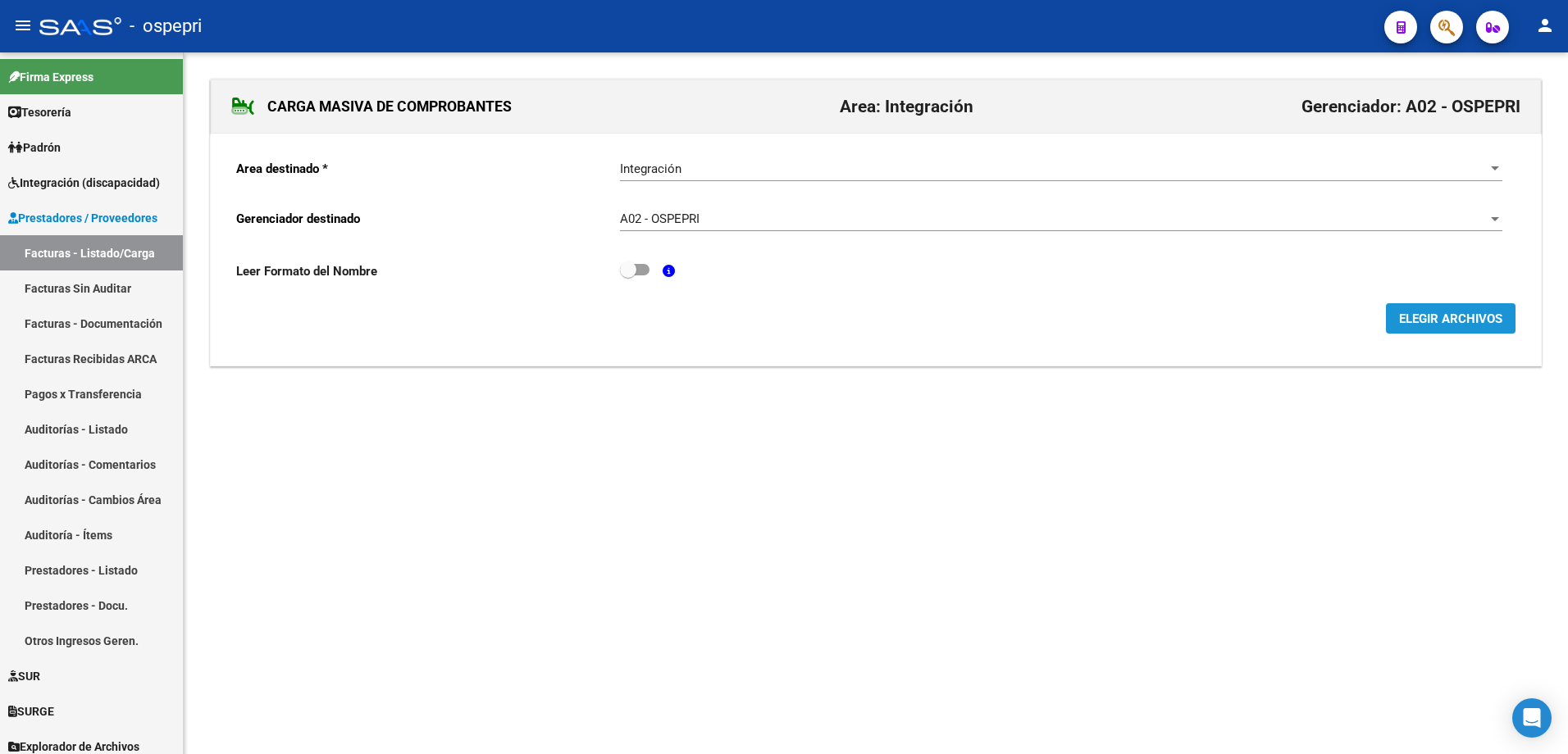 click on "ELEGIR ARCHIVOS" 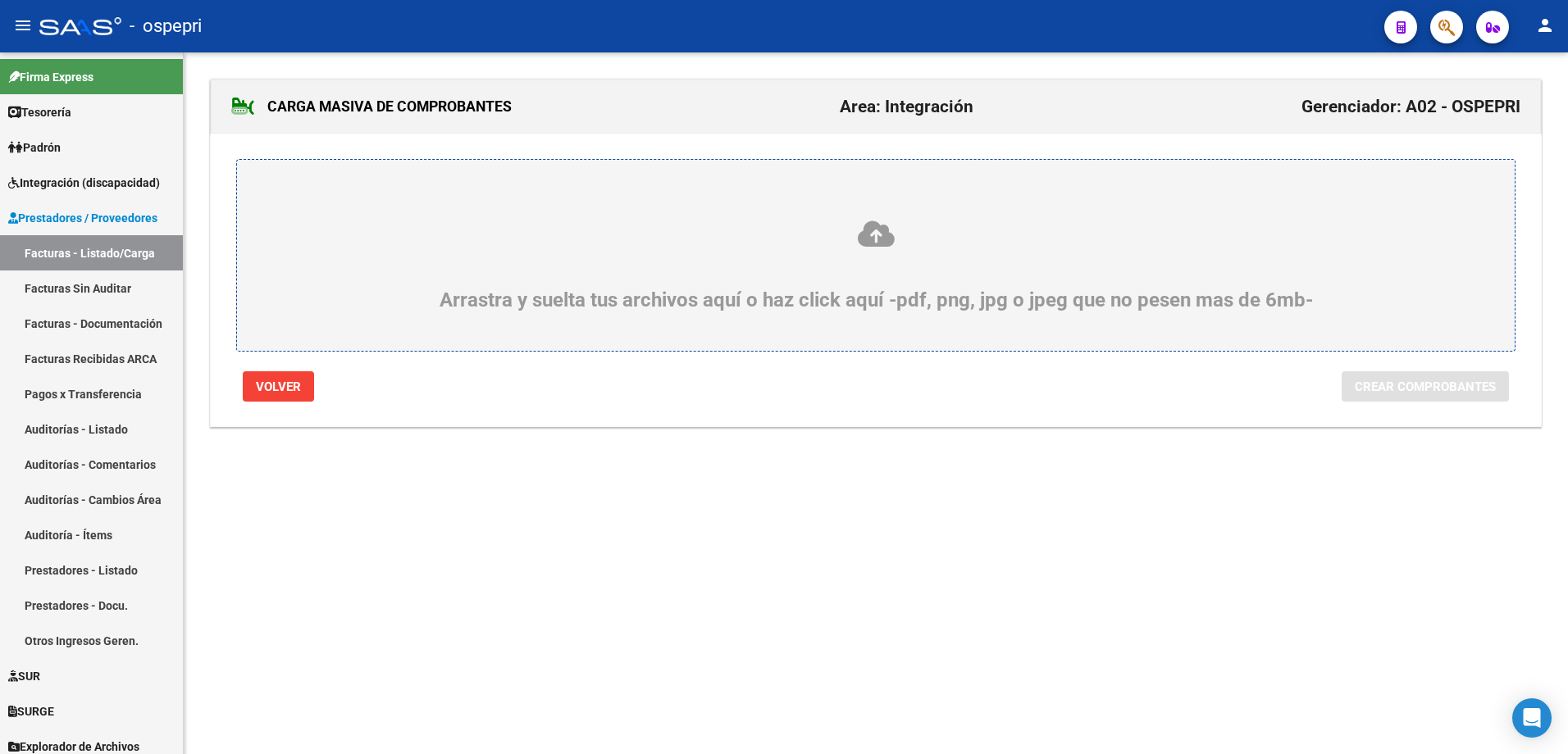 click 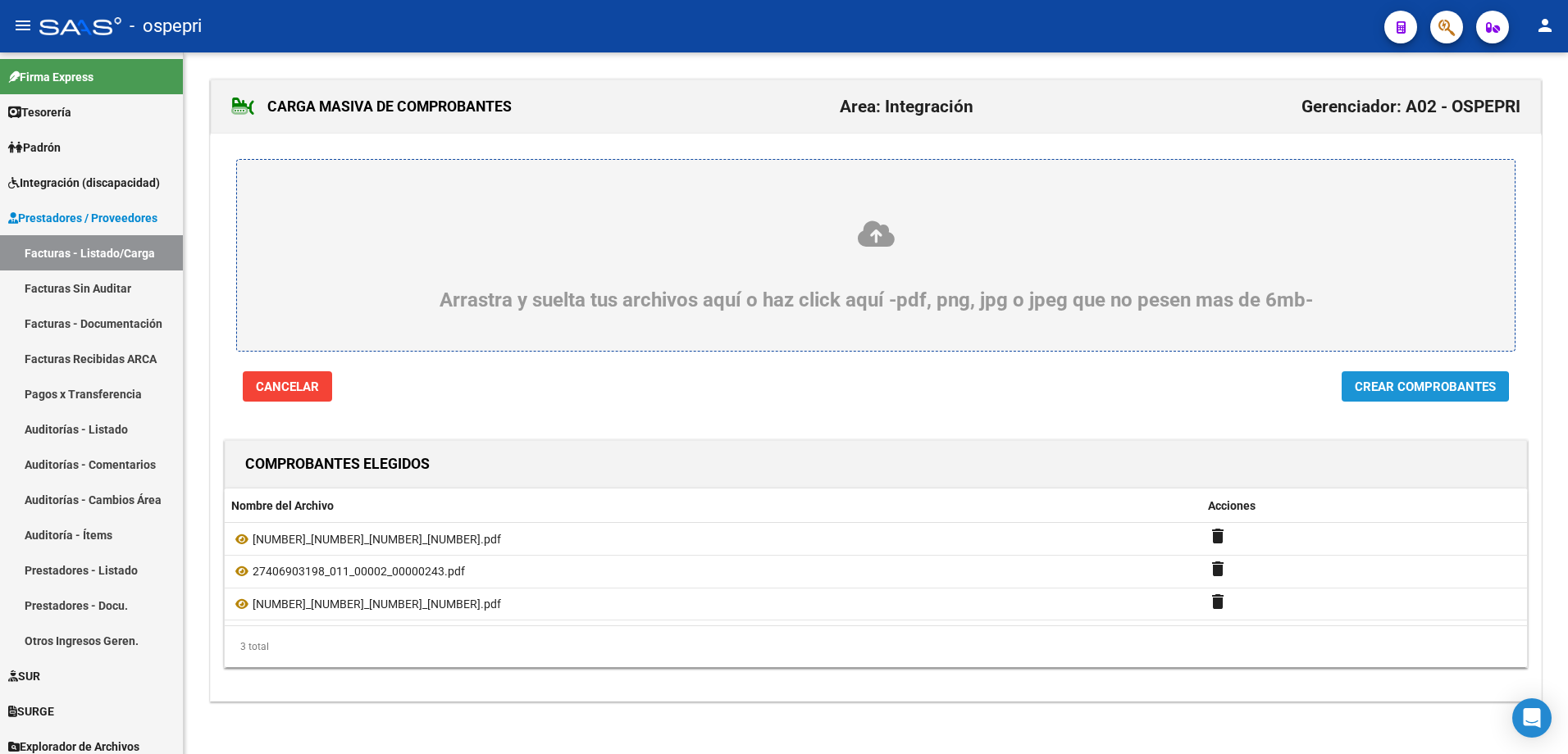 click on "Crear Comprobantes" 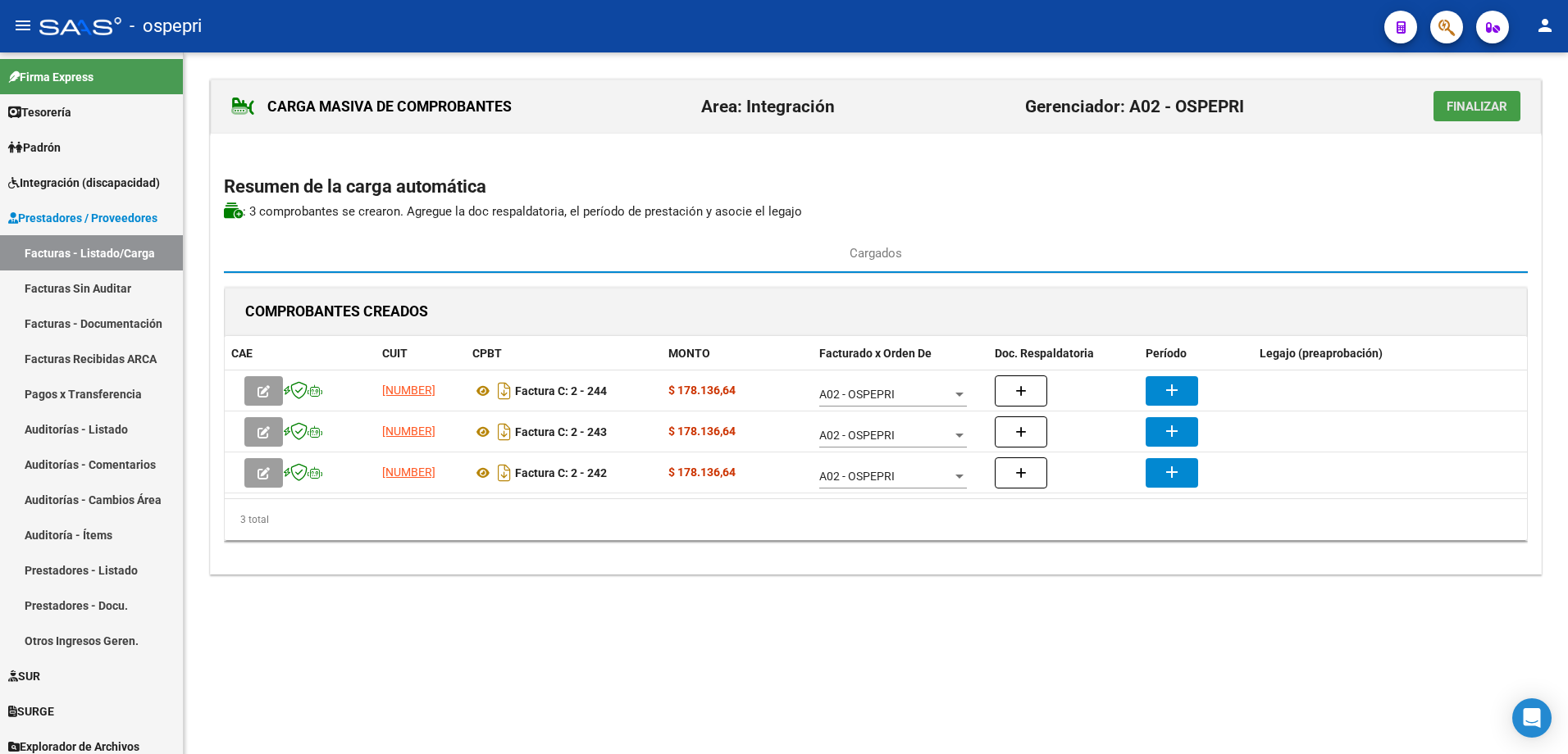 click on "Finalizar" 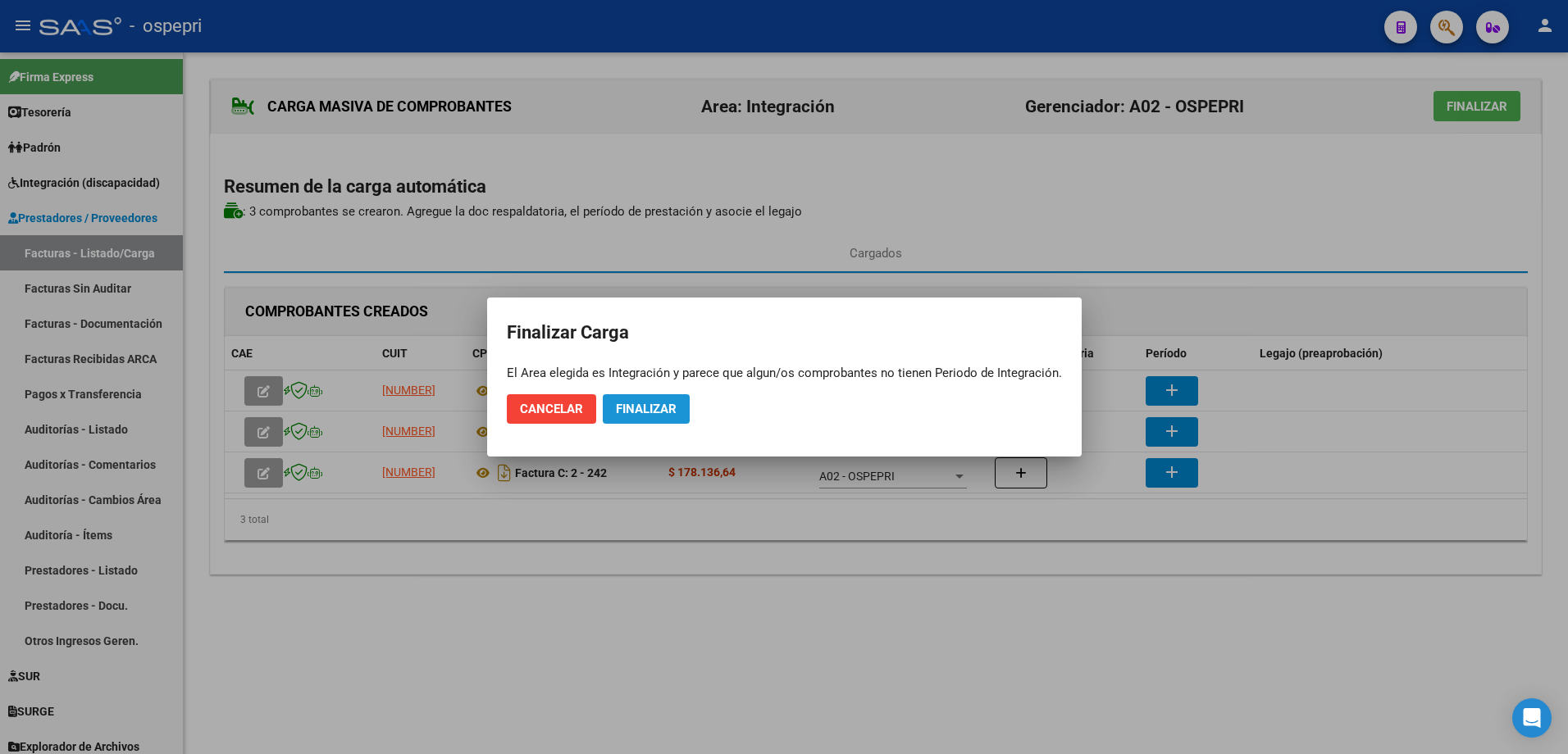 click on "Finalizar" 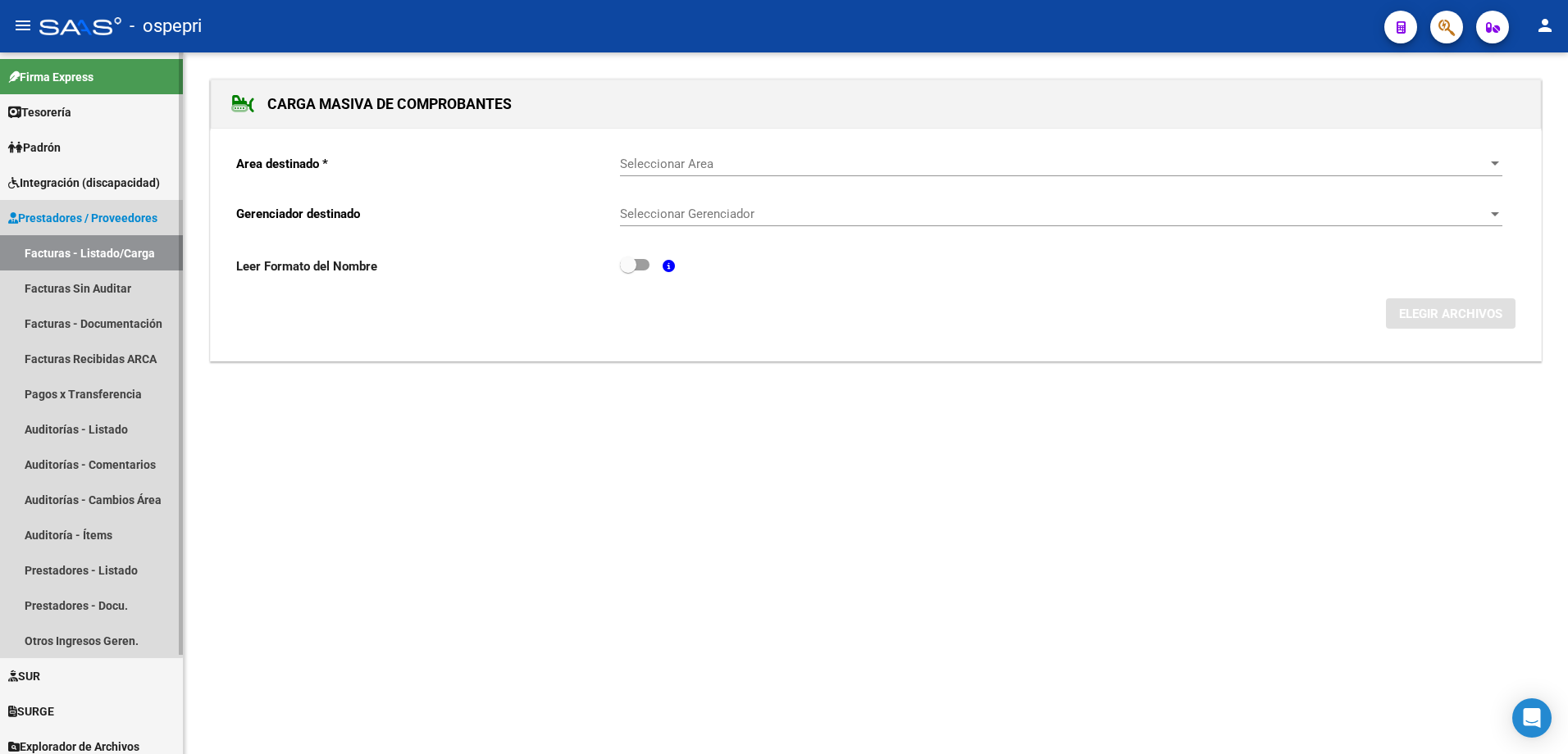 click on "Facturas - Listado/Carga" at bounding box center [91, 252] 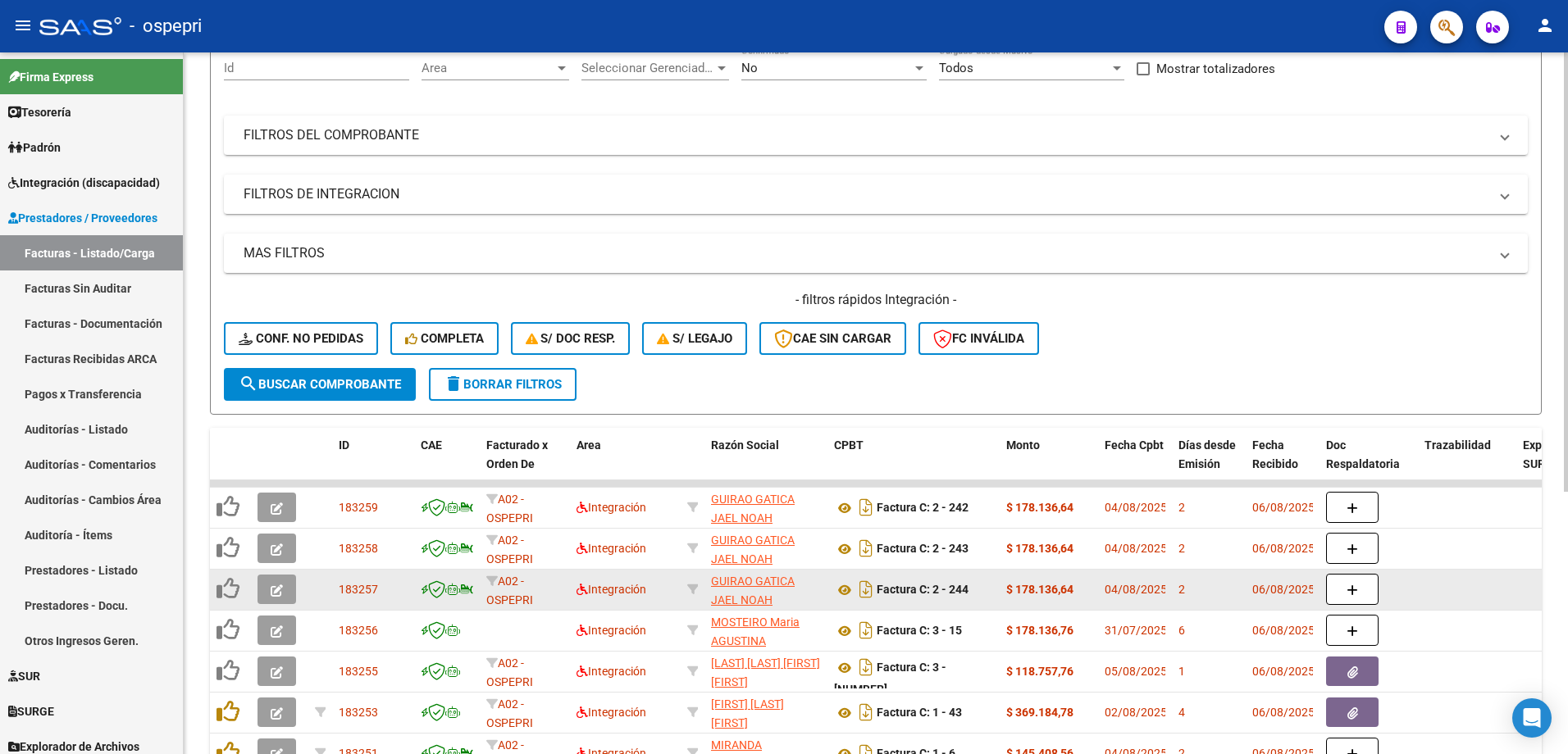 scroll, scrollTop: 164, scrollLeft: 0, axis: vertical 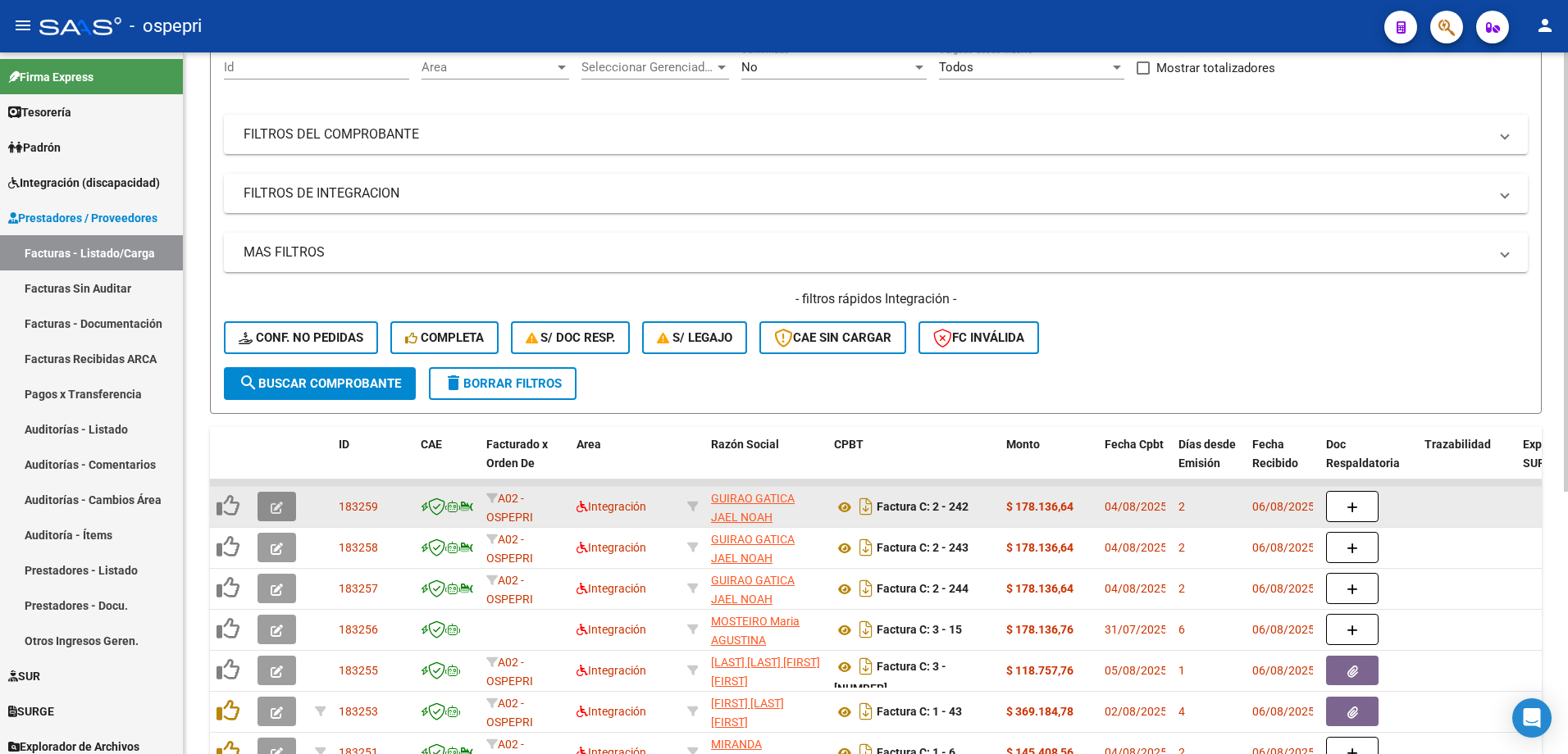 click 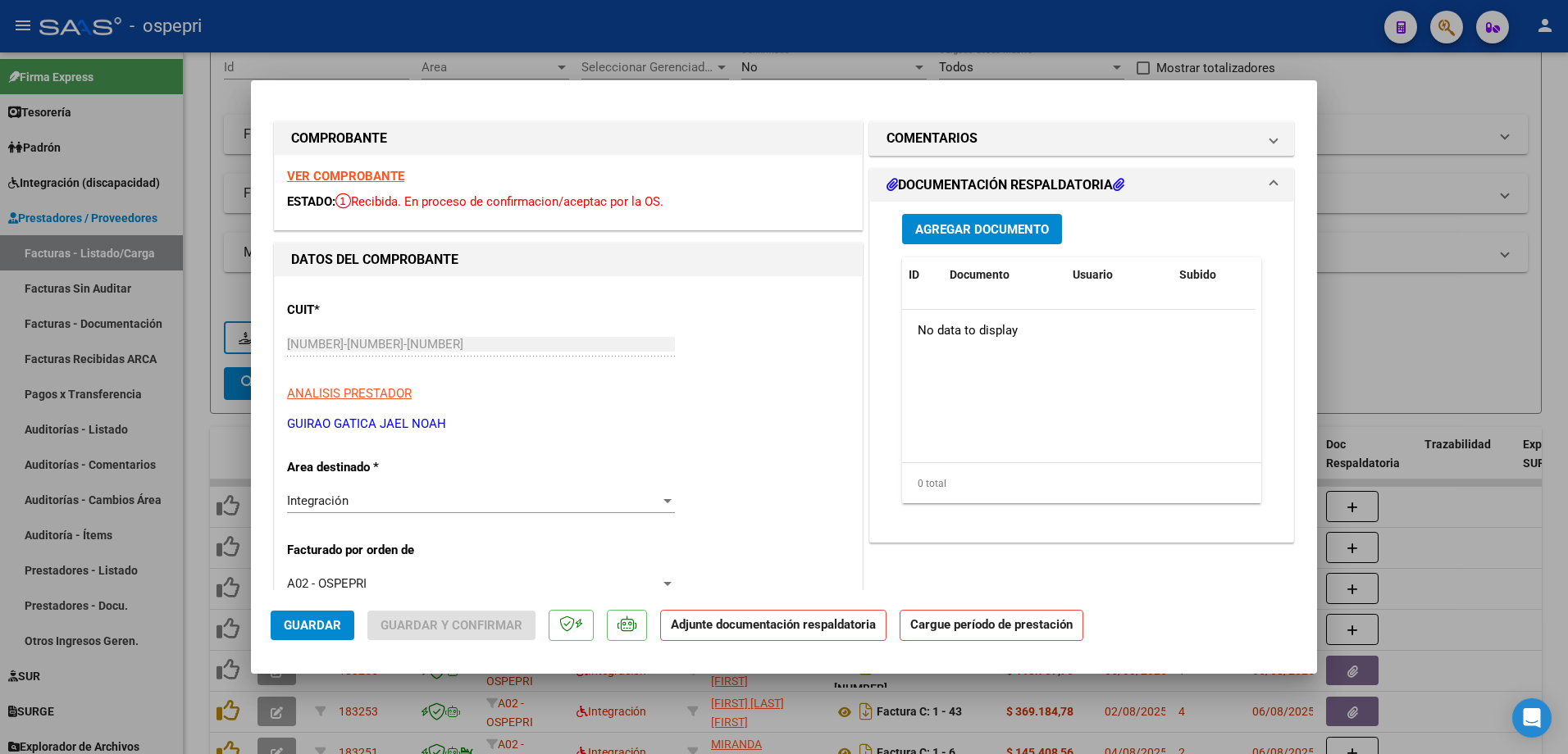 click on "VER COMPROBANTE" at bounding box center [345, 176] 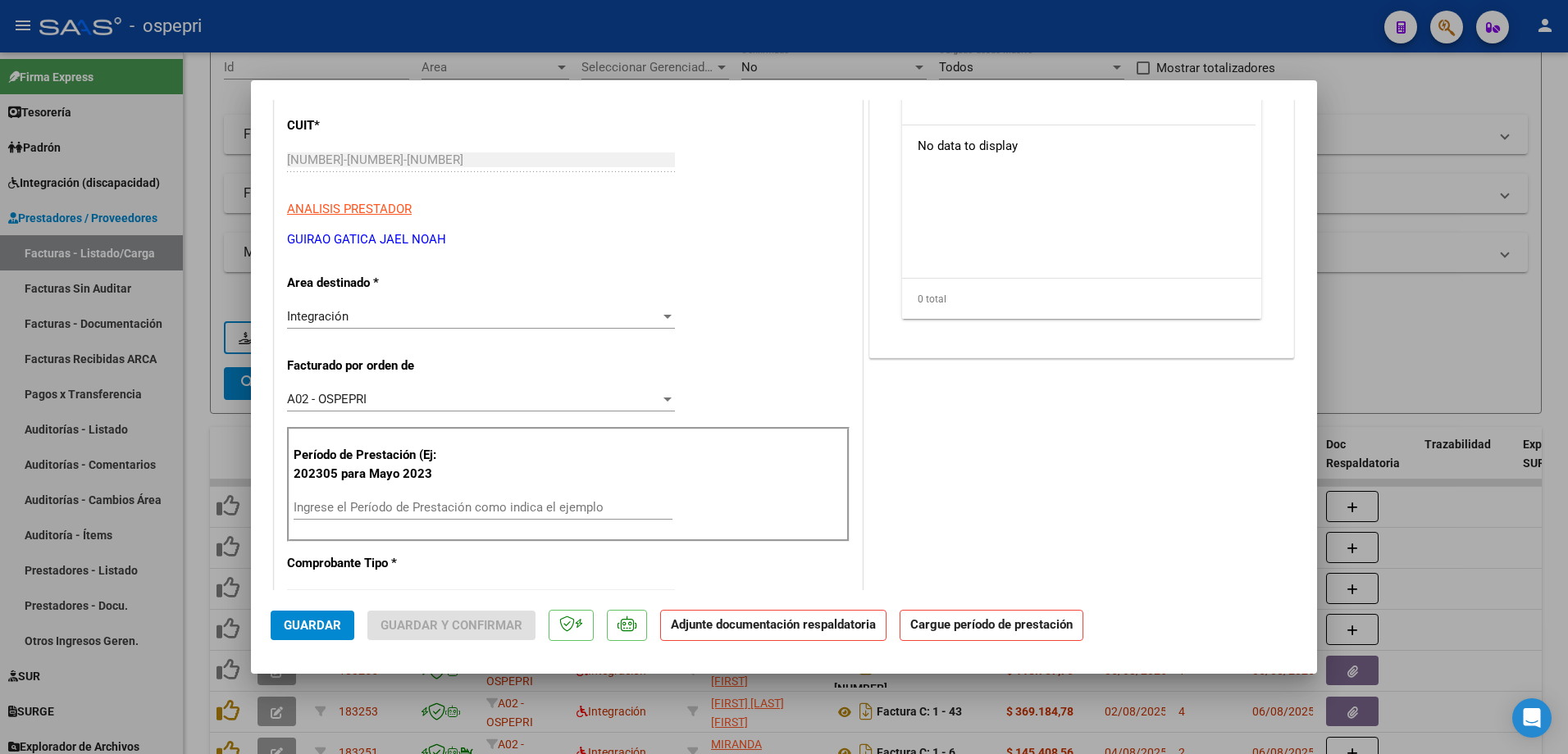 scroll, scrollTop: 82, scrollLeft: 0, axis: vertical 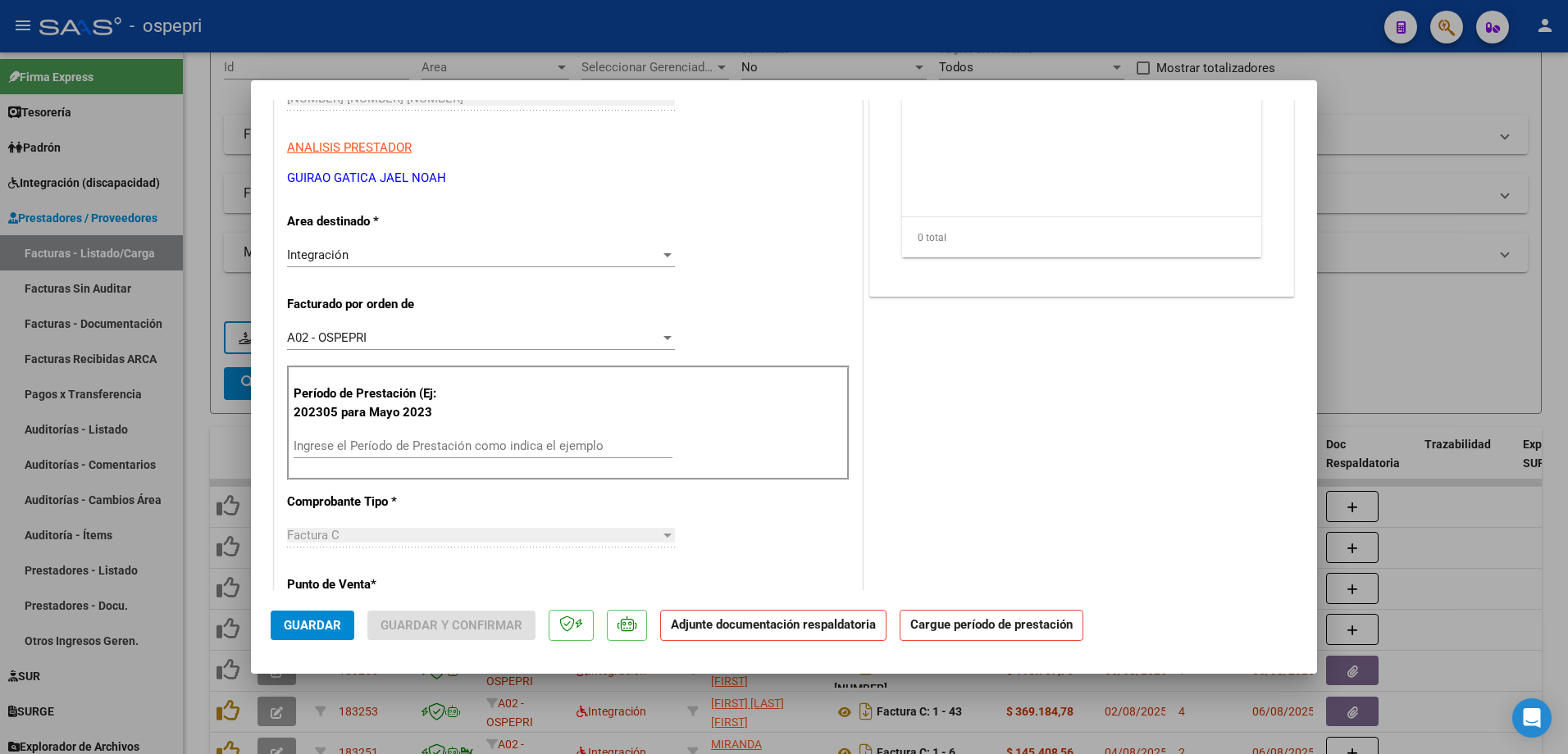 click on "Ingrese el Período de Prestación como indica el ejemplo" at bounding box center [483, 446] 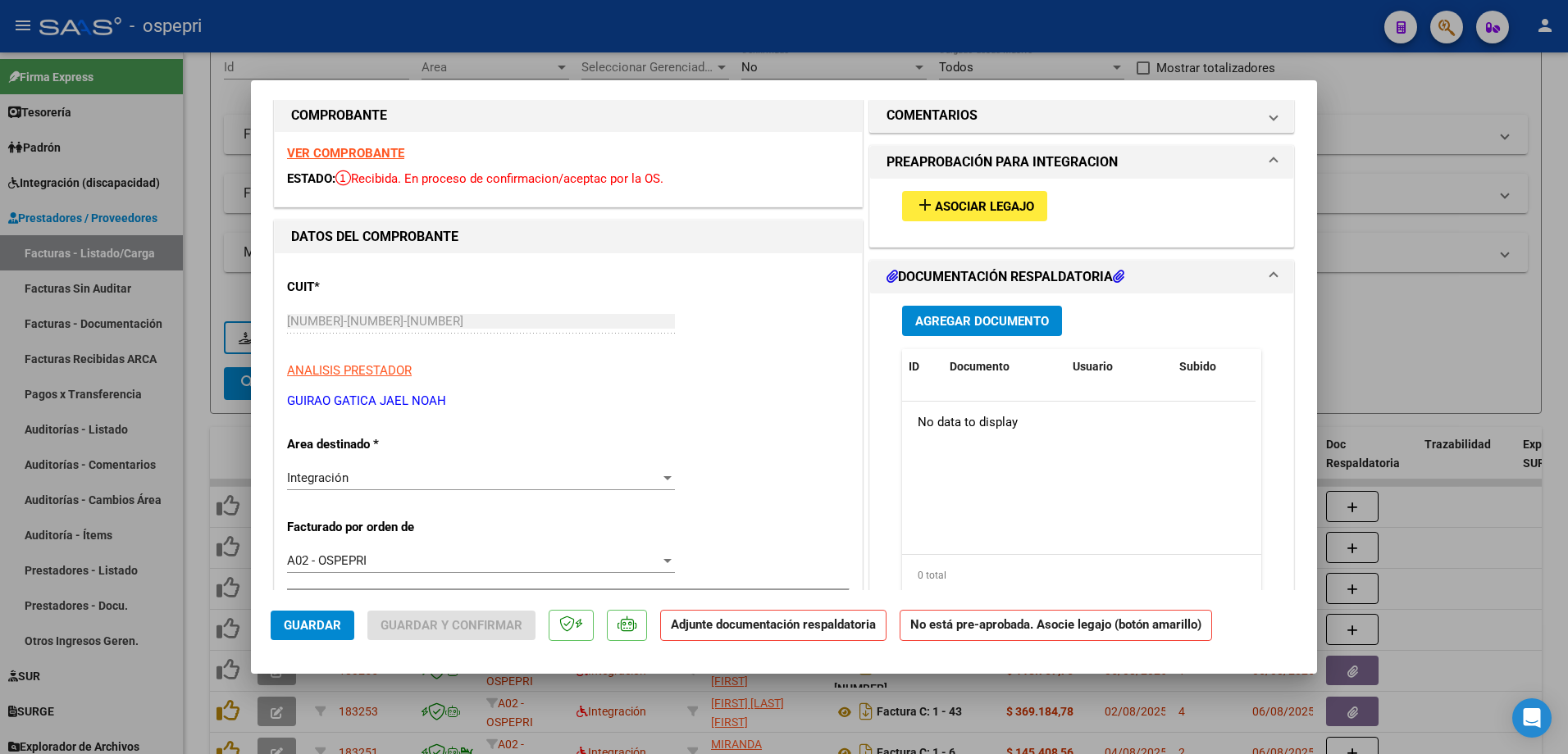 scroll, scrollTop: 0, scrollLeft: 0, axis: both 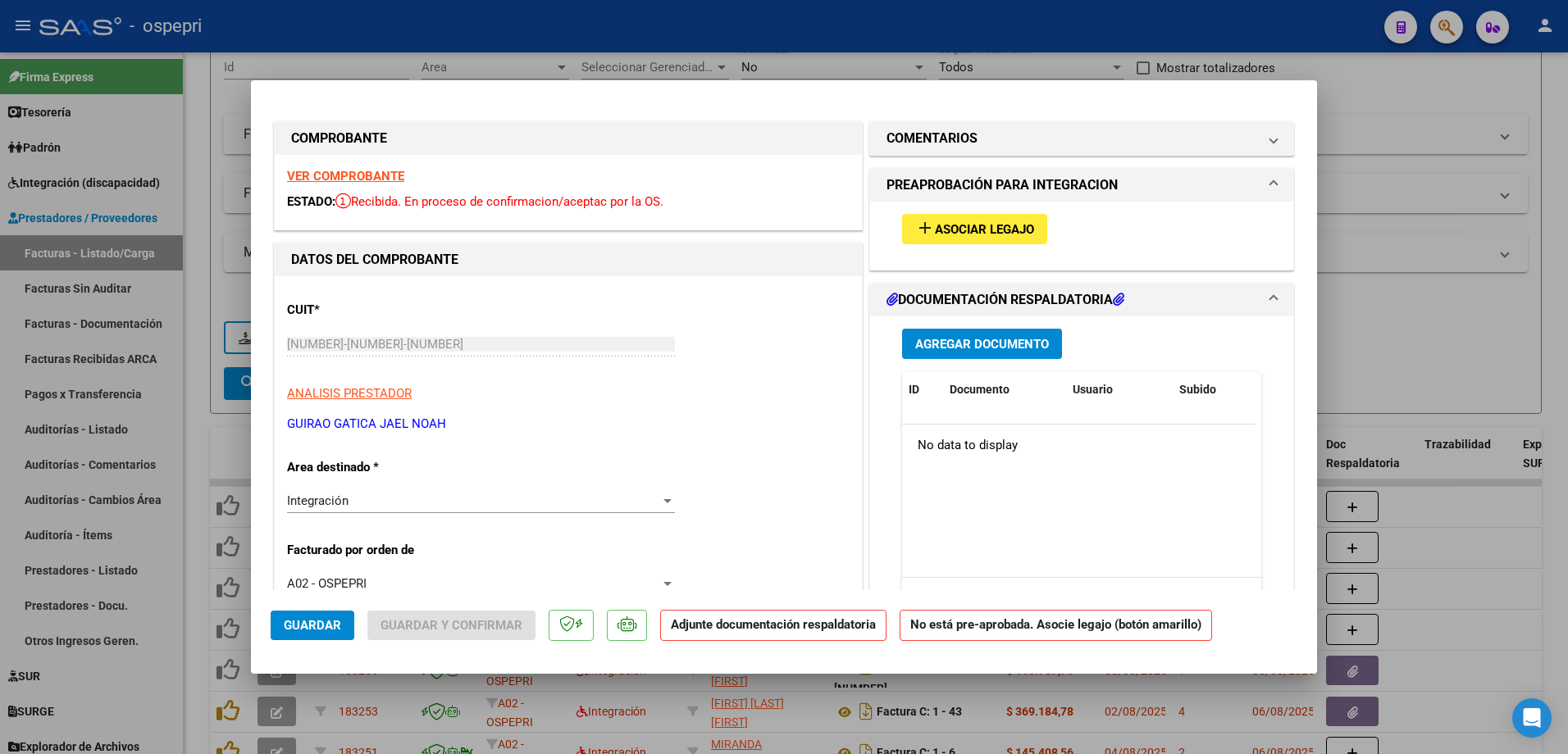 type on "202507" 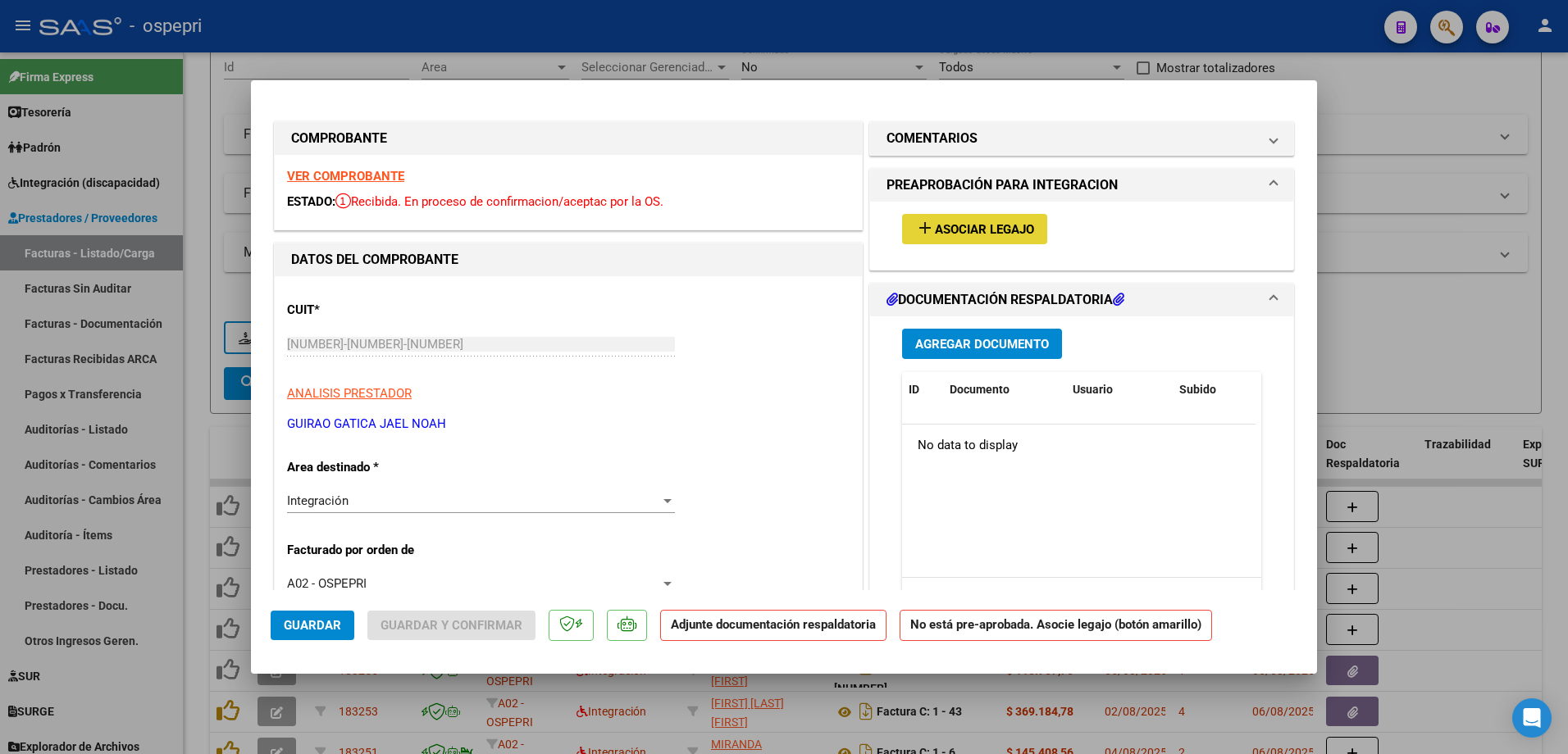 click on "Asociar Legajo" at bounding box center [984, 229] 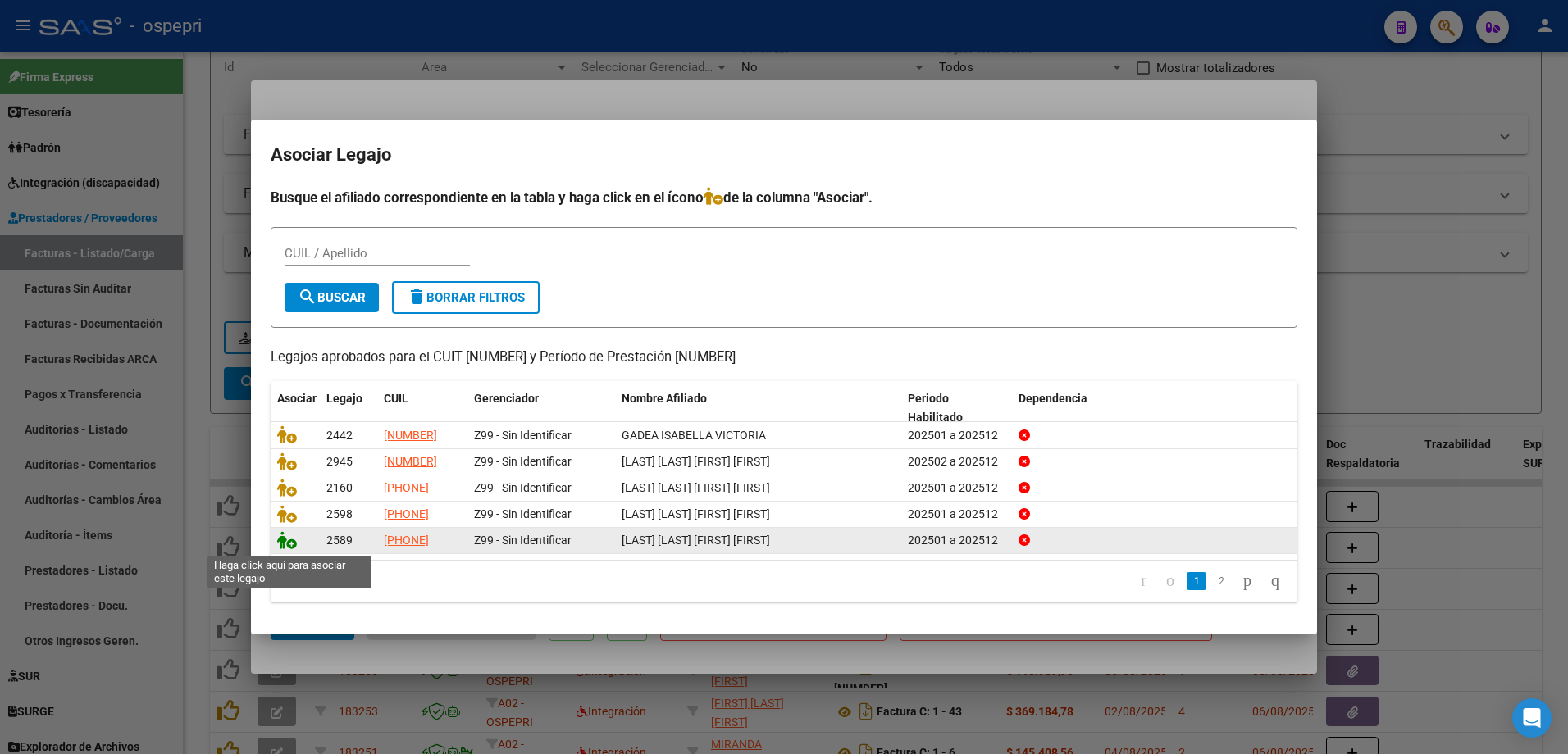 click 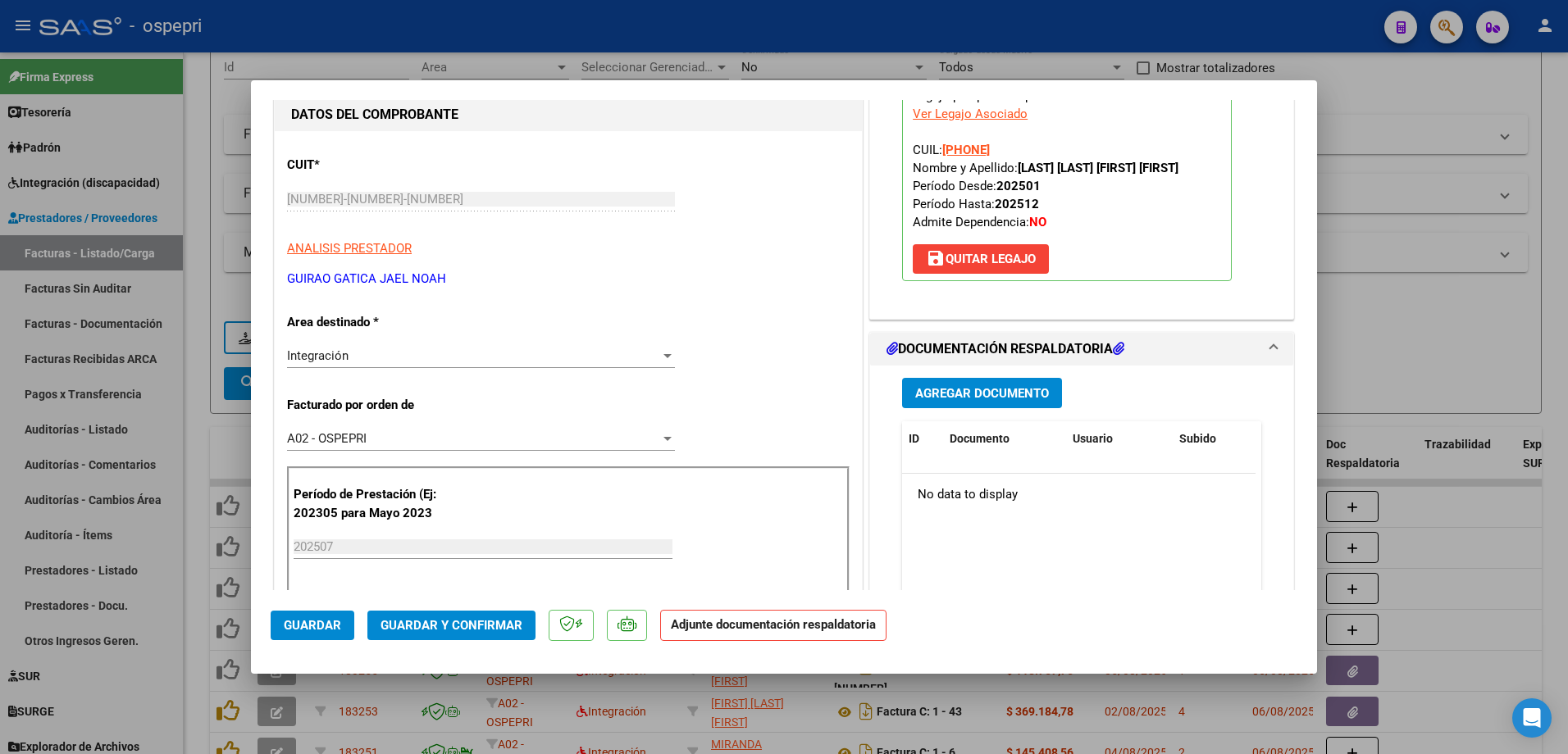 scroll, scrollTop: 164, scrollLeft: 0, axis: vertical 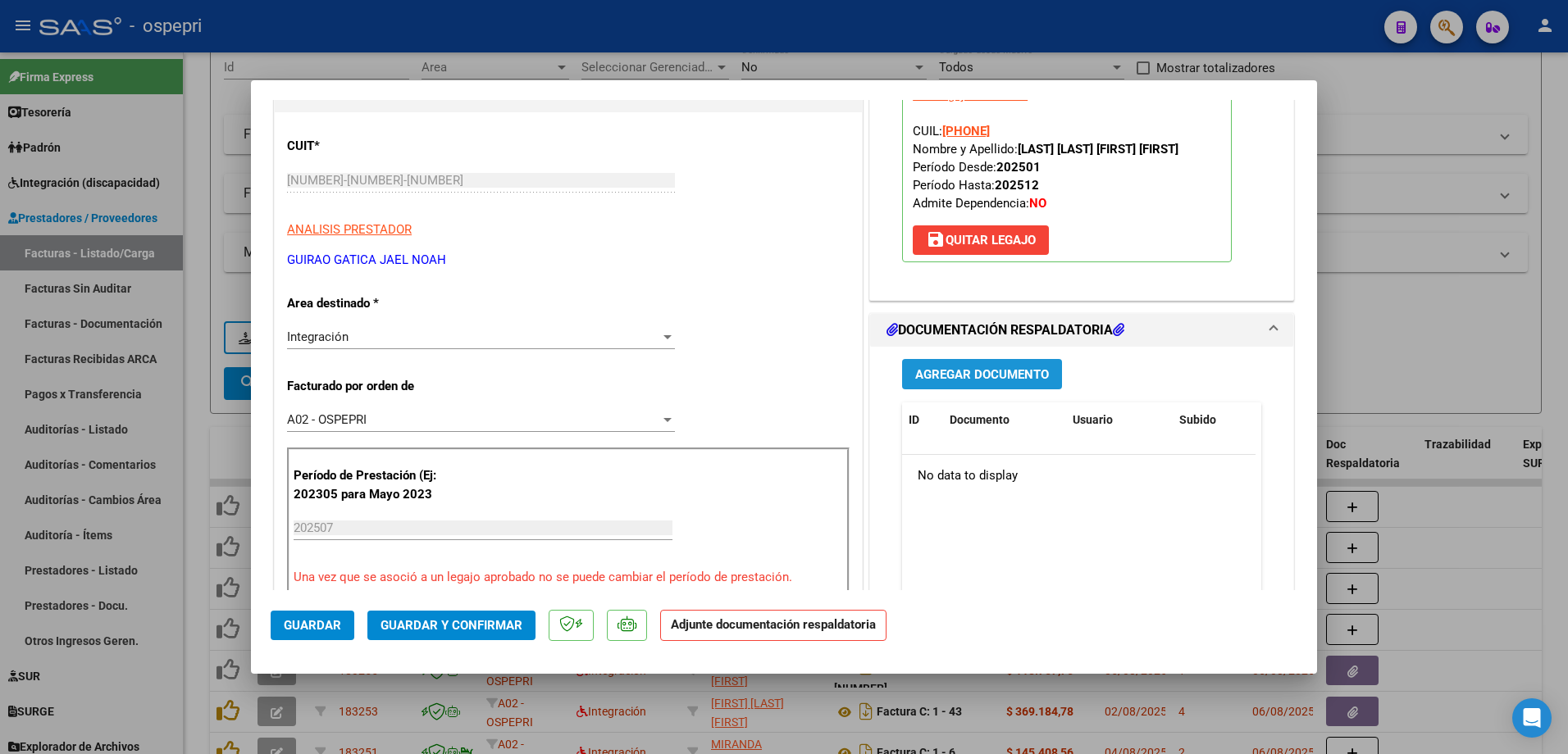 click on "Agregar Documento" at bounding box center (982, 375) 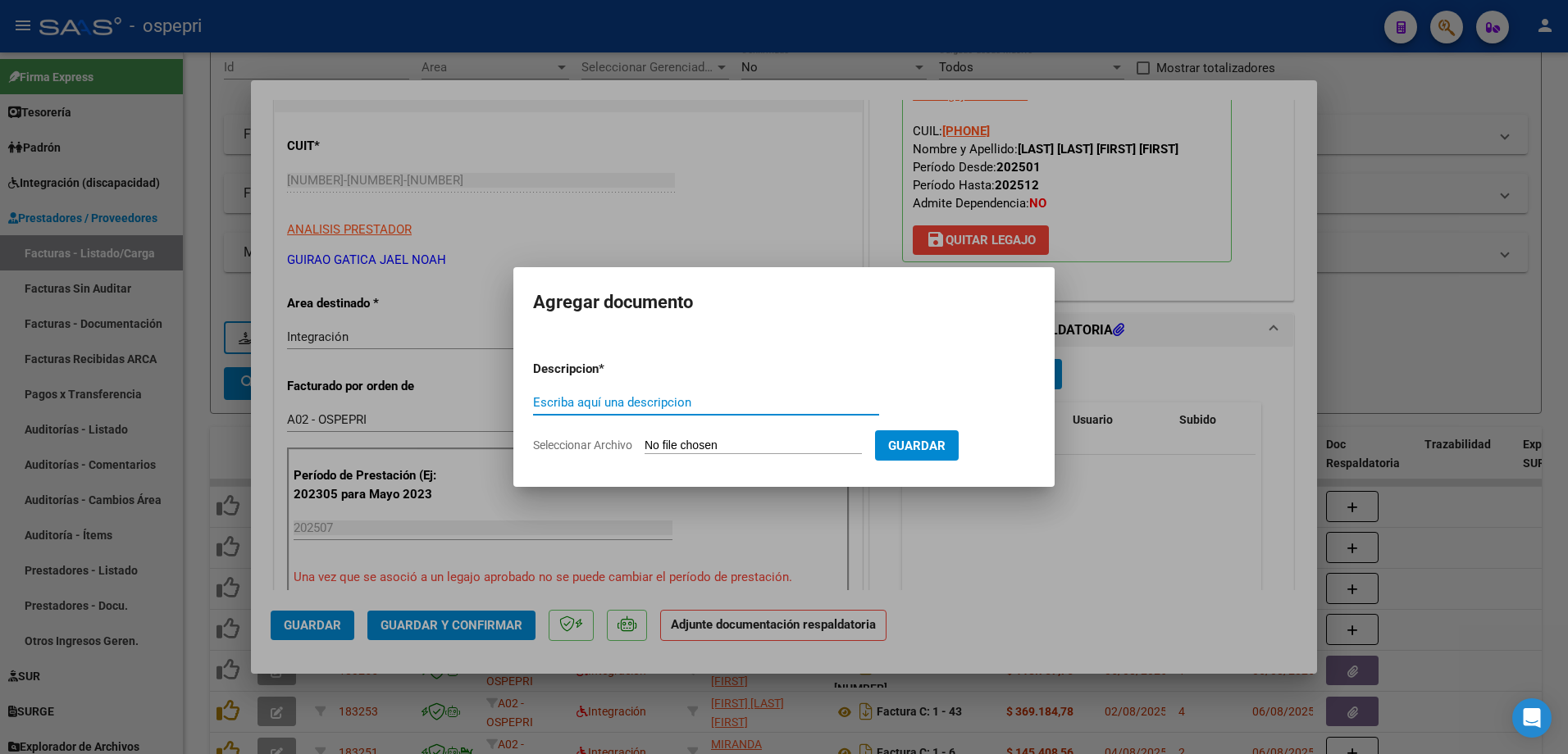click on "Escriba aquí una descripcion" at bounding box center (706, 402) 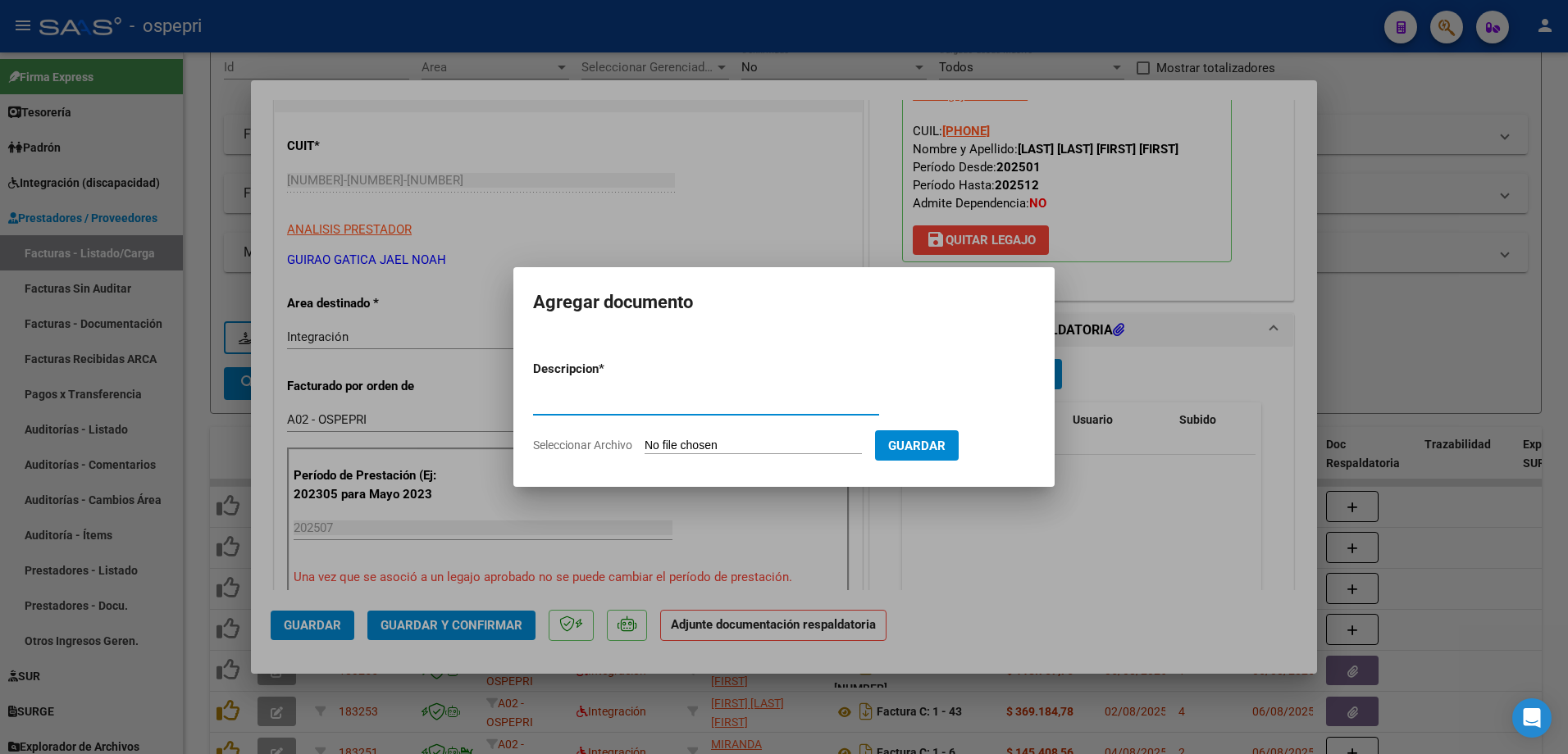 type on "asist" 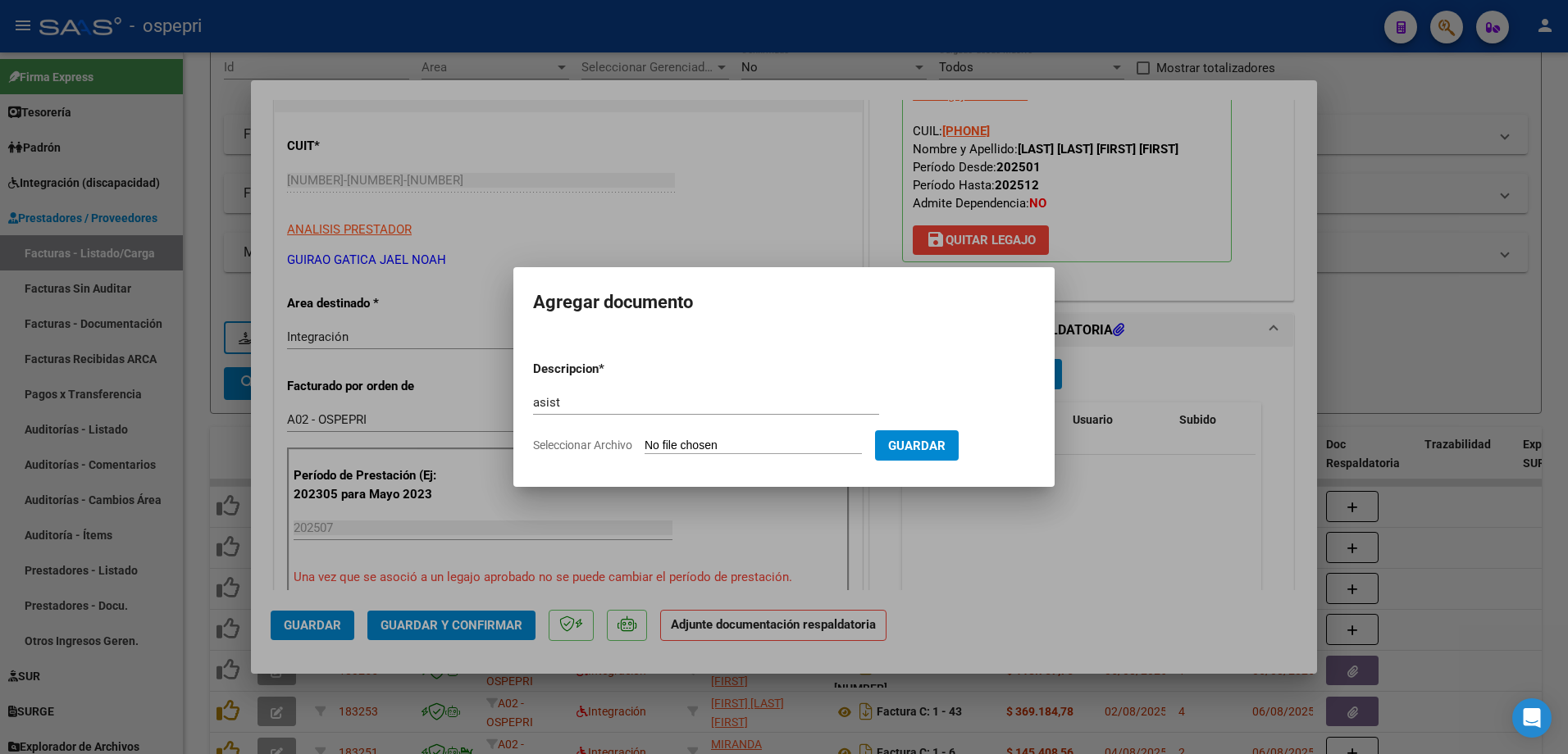 click on "Seleccionar Archivo" at bounding box center [753, 446] 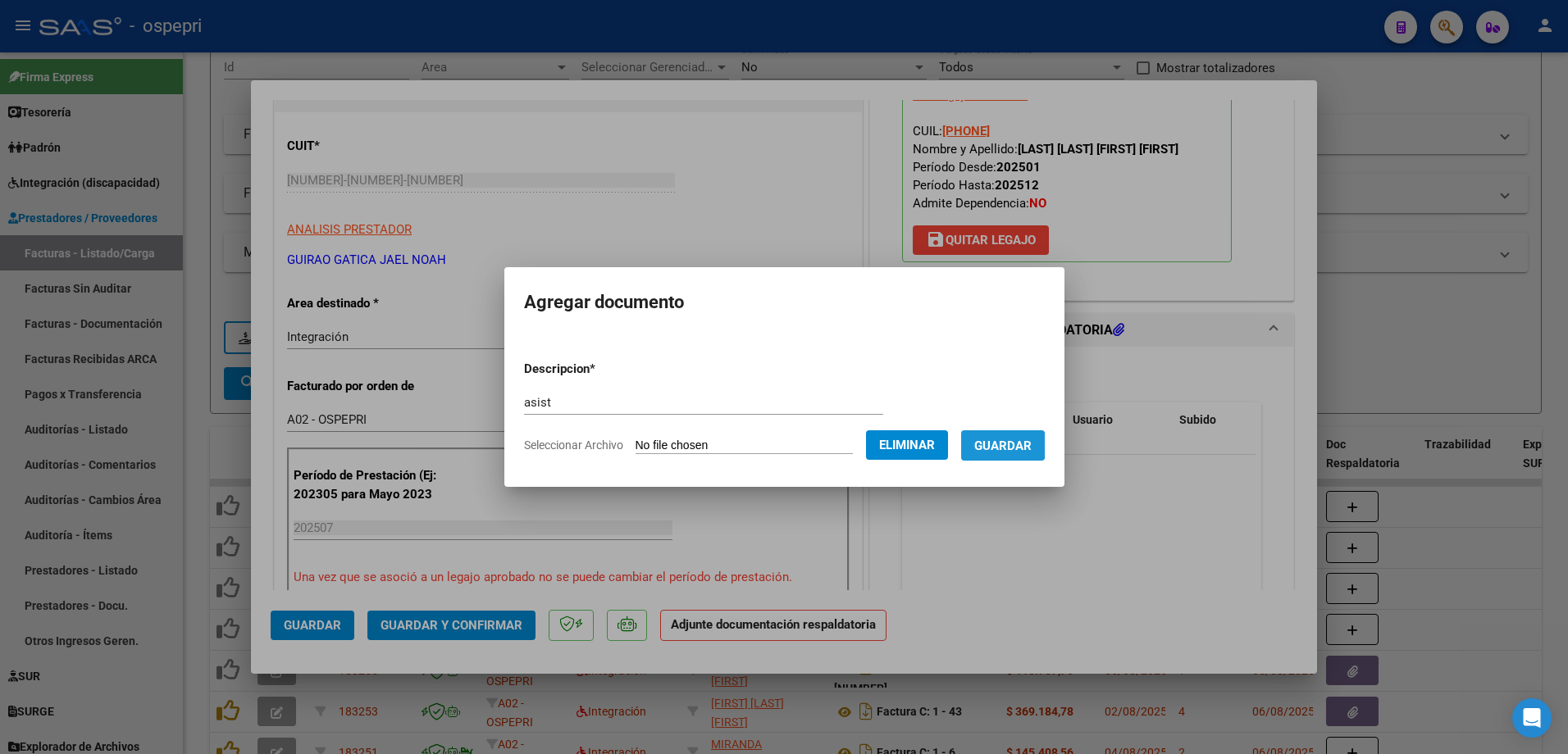 click on "Guardar" at bounding box center (1003, 446) 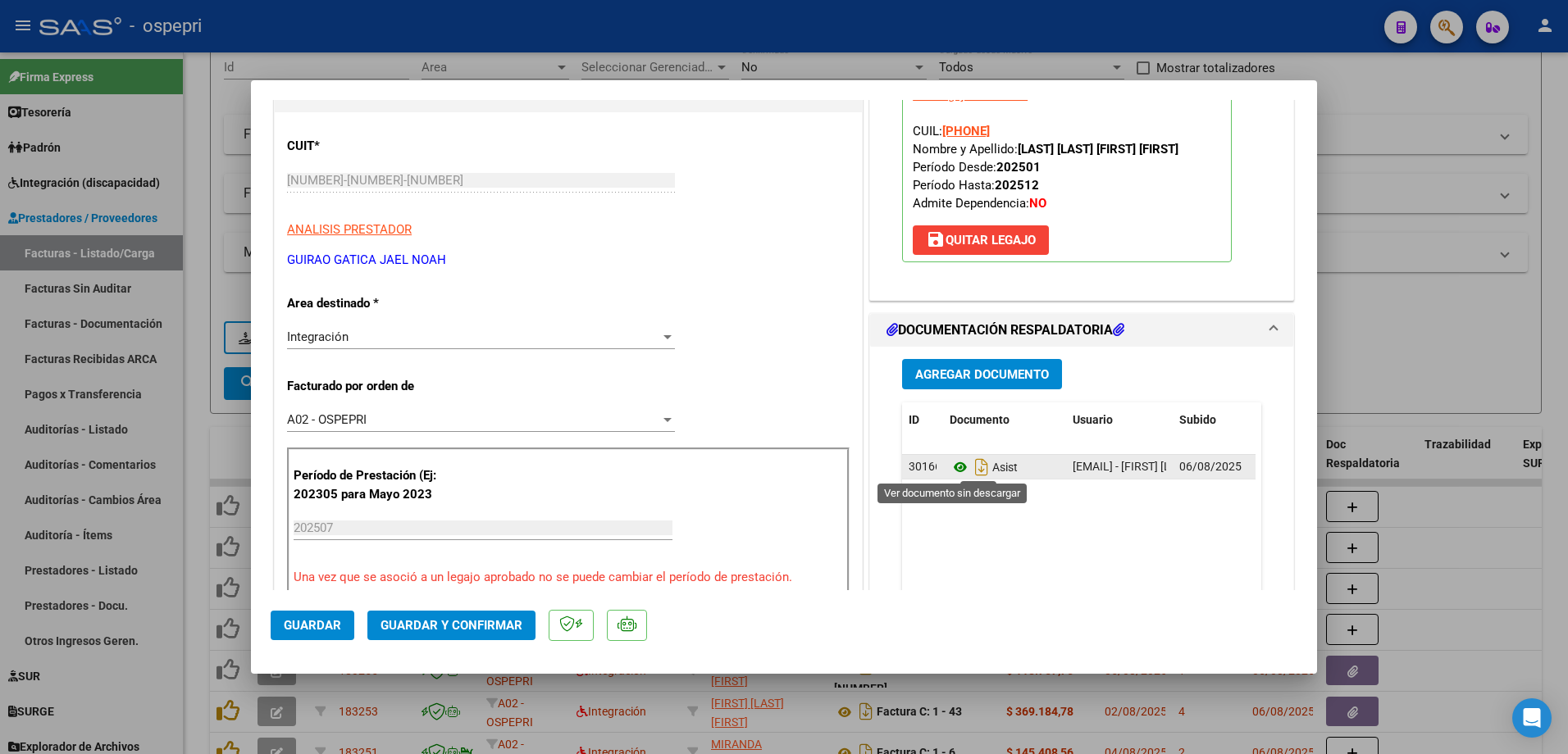 click 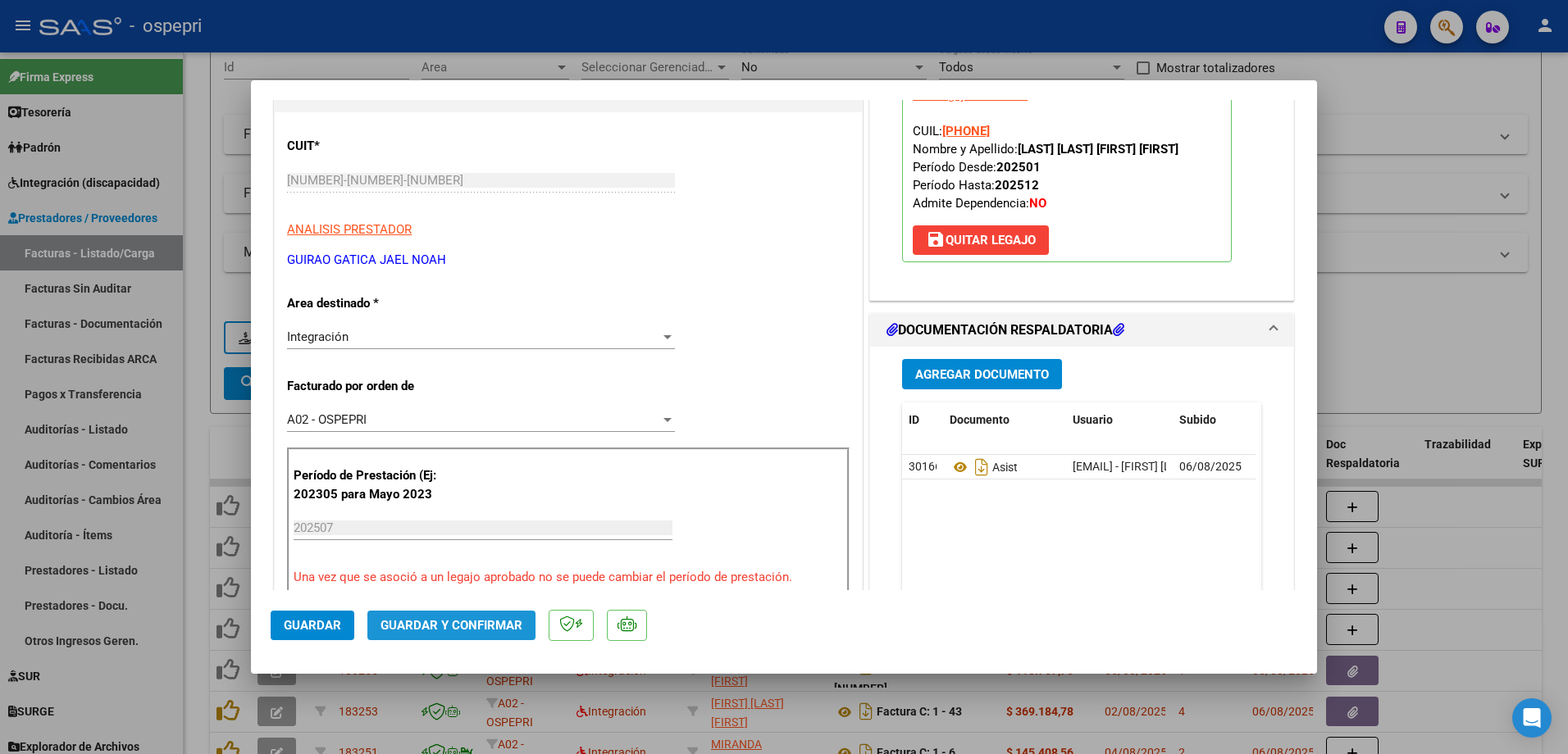 click on "Guardar y Confirmar" 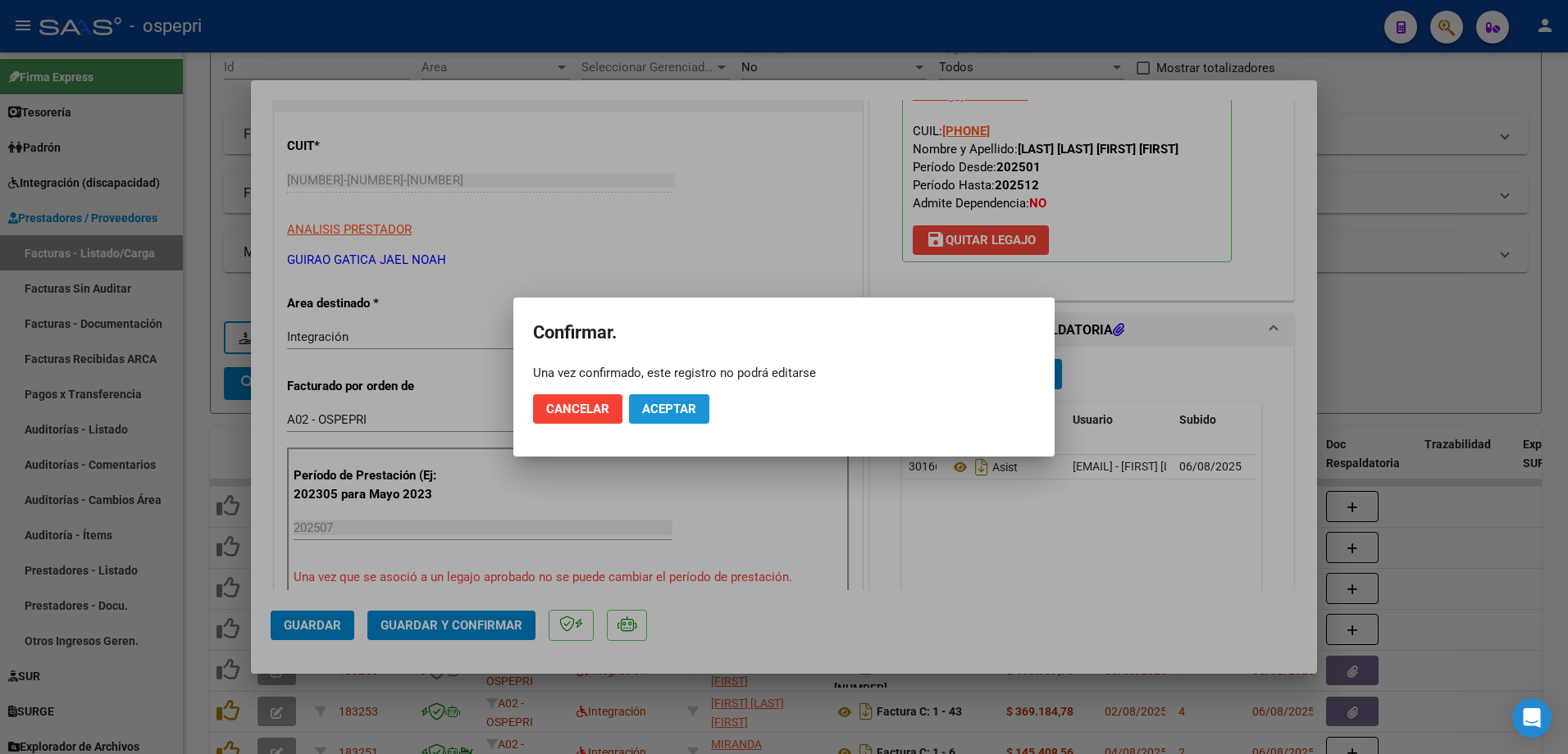 click on "Aceptar" 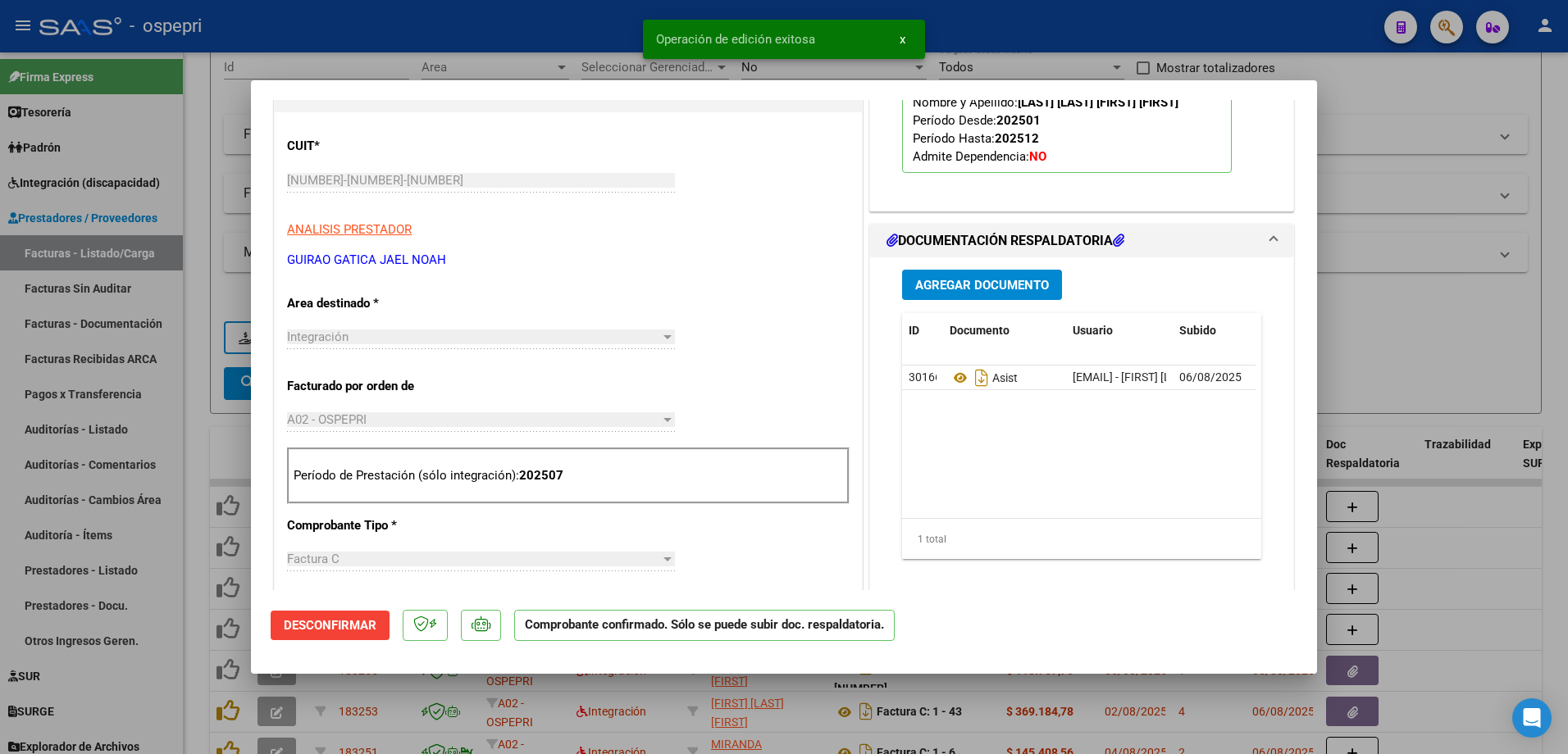 type 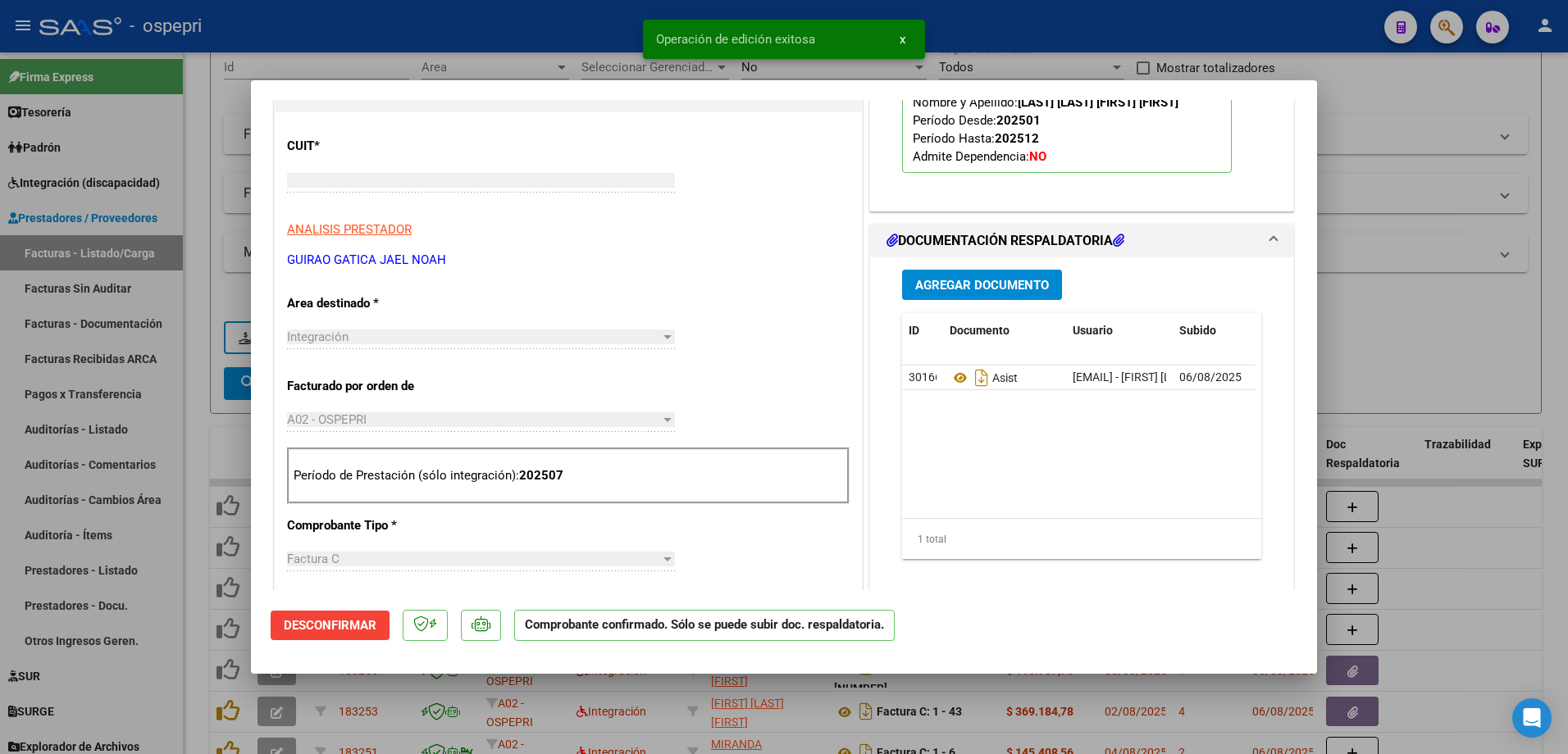 scroll, scrollTop: 193, scrollLeft: 0, axis: vertical 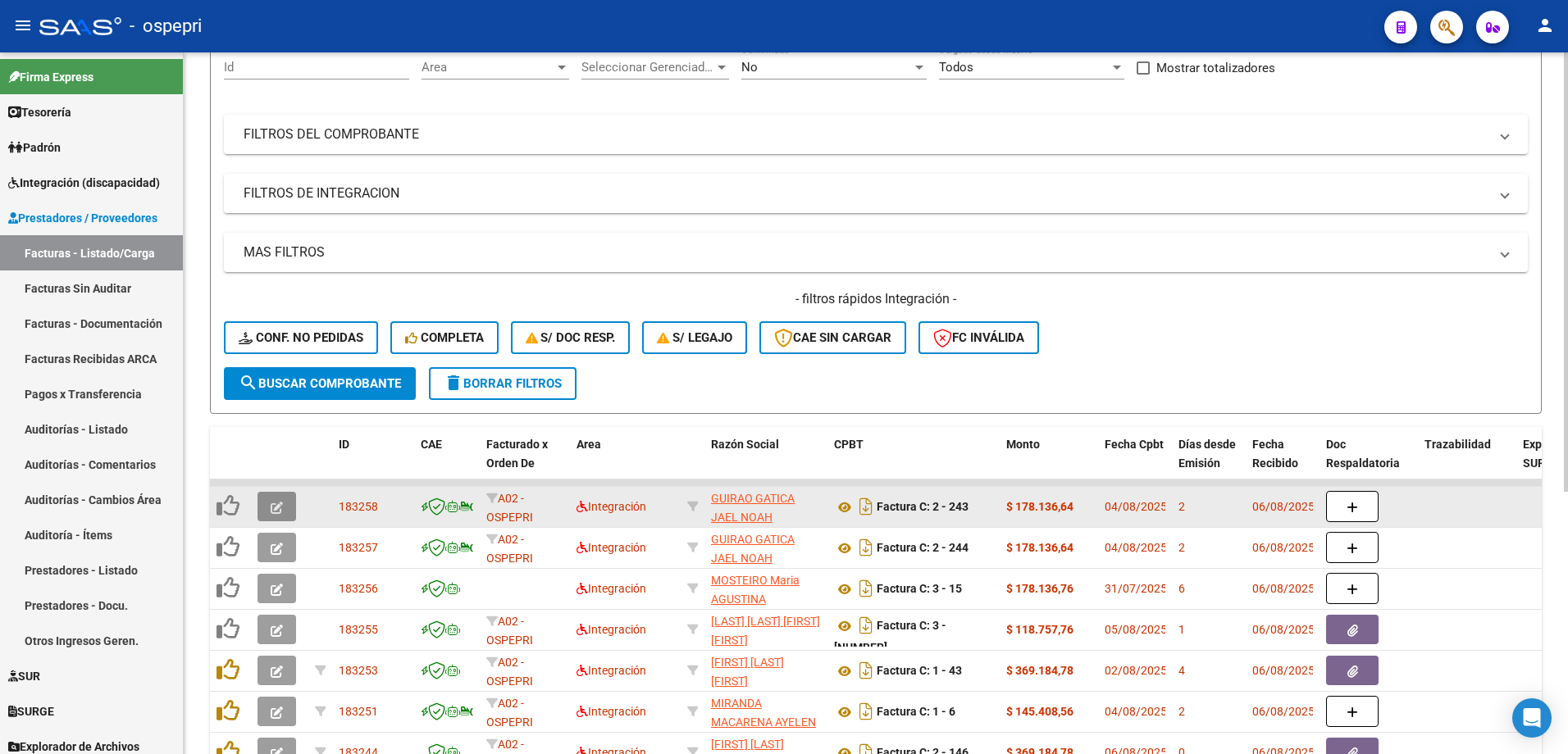 click 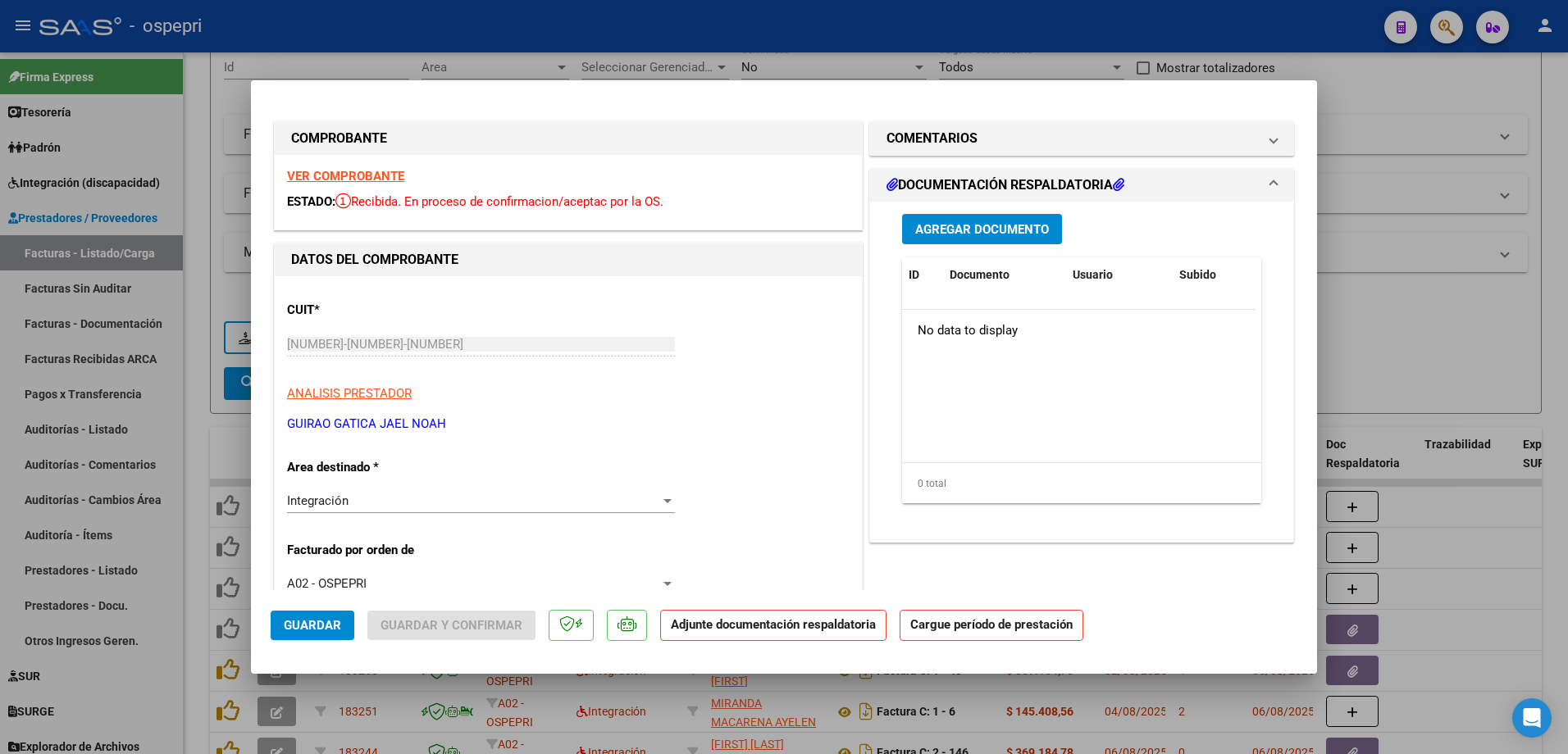 click on "VER COMPROBANTE" at bounding box center [345, 176] 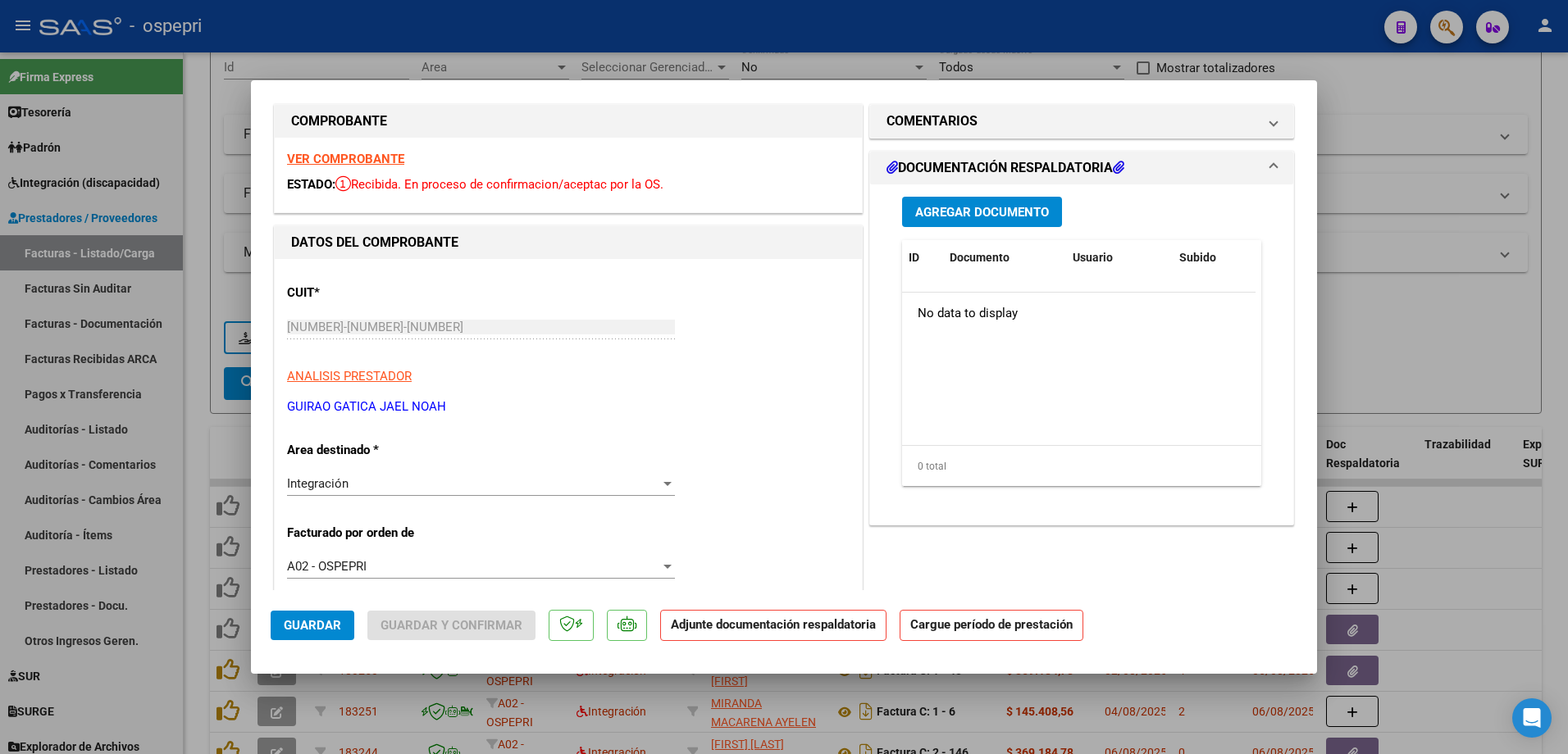 scroll, scrollTop: 0, scrollLeft: 0, axis: both 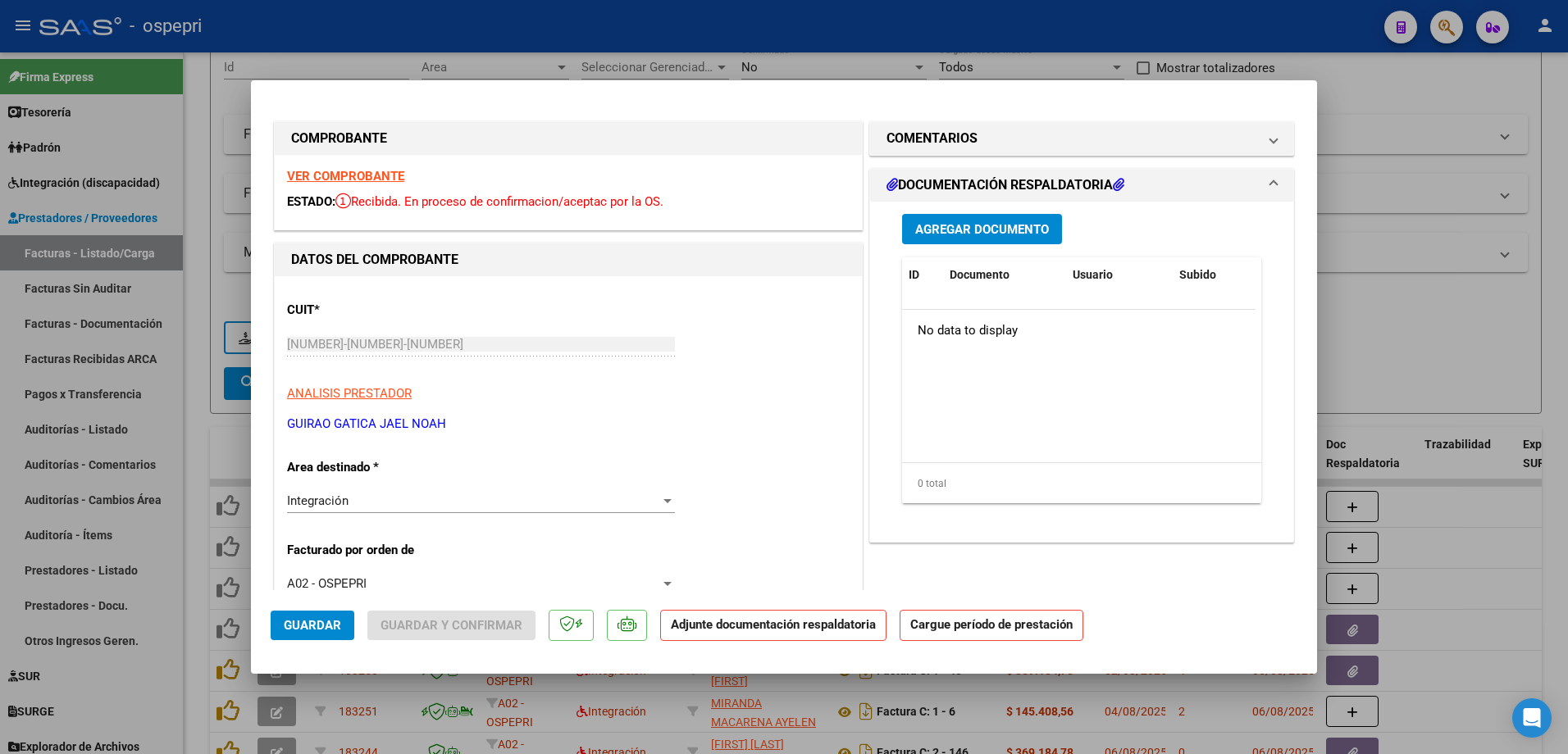 click on "VER COMPROBANTE" at bounding box center [345, 176] 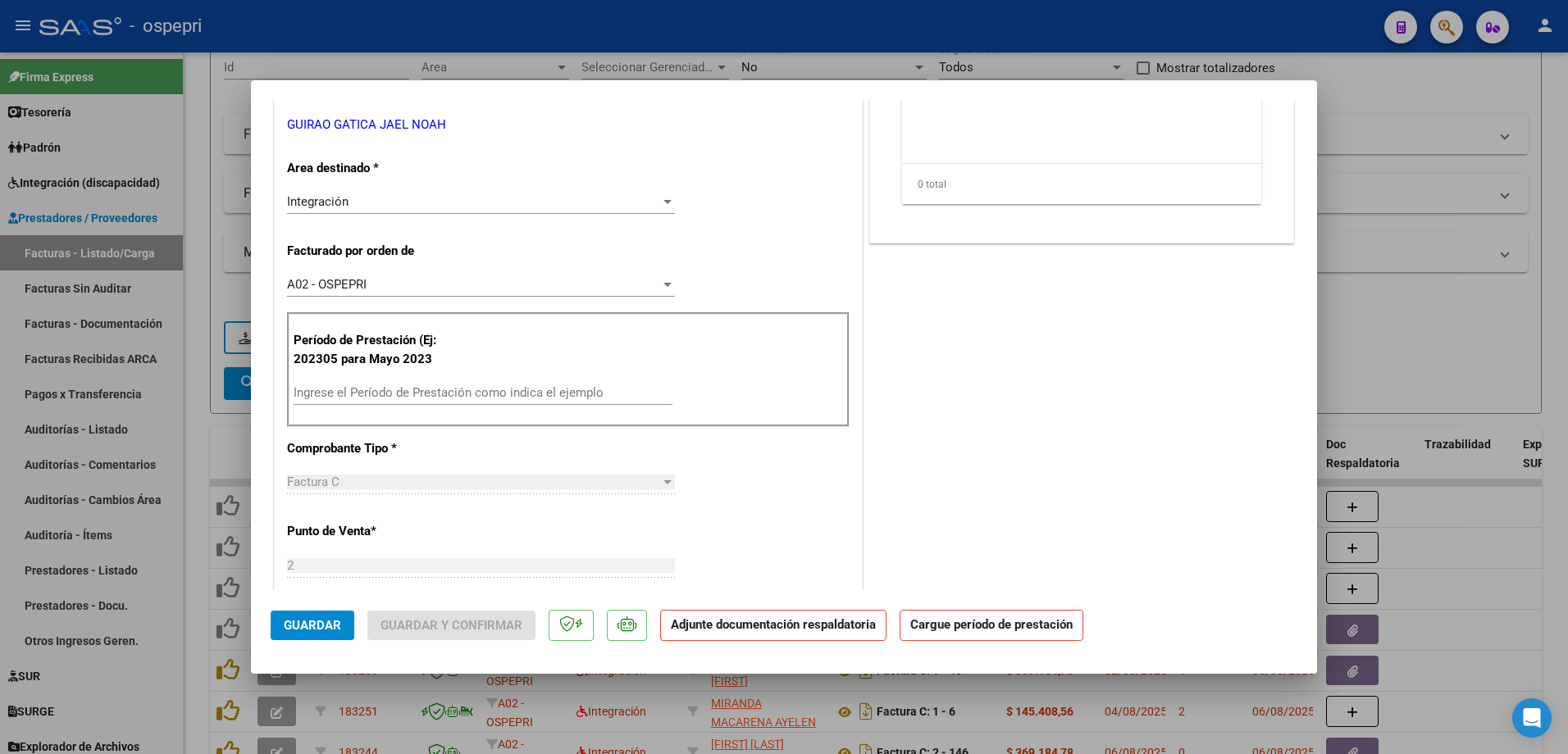 scroll, scrollTop: 328, scrollLeft: 0, axis: vertical 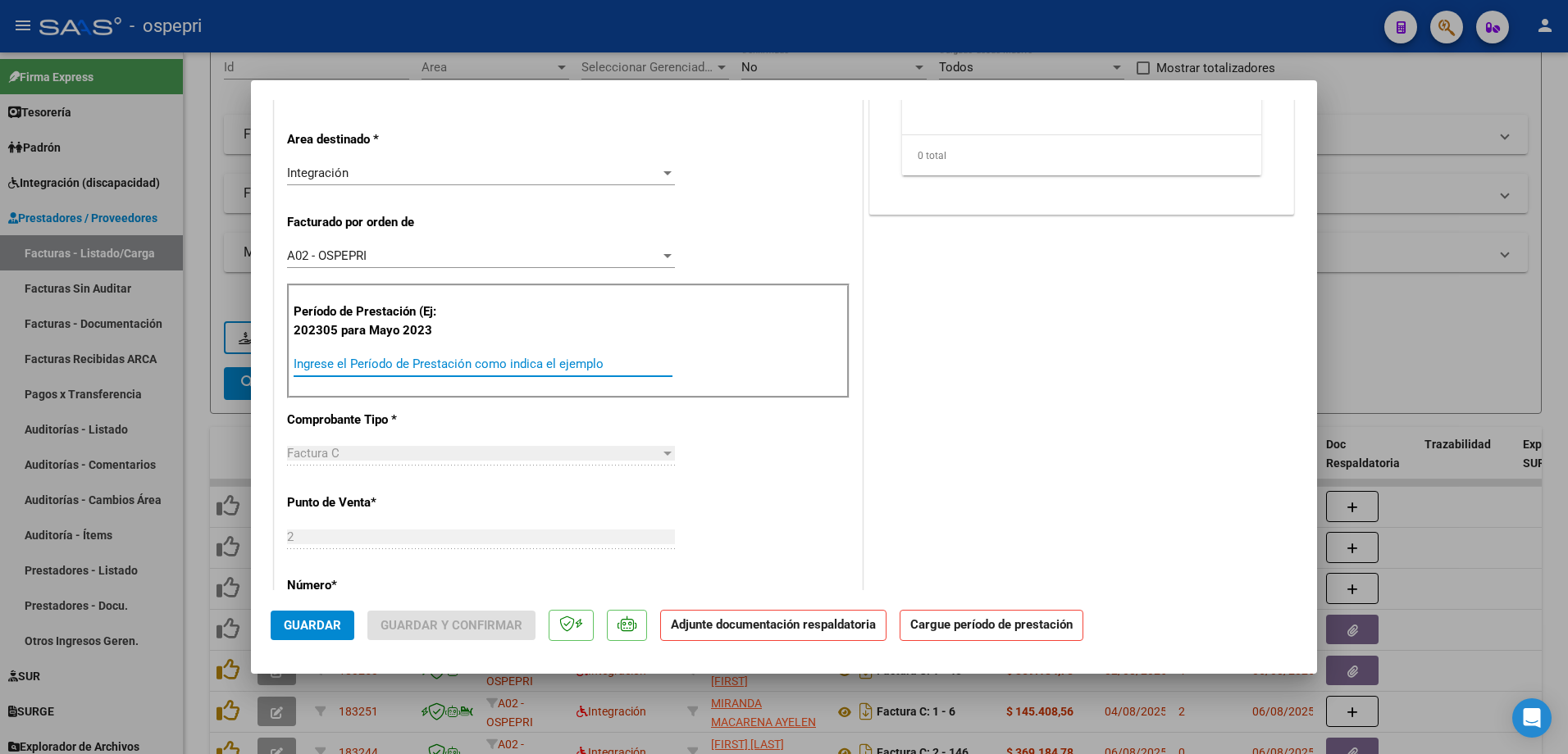 click on "Ingrese el Período de Prestación como indica el ejemplo" at bounding box center (483, 364) 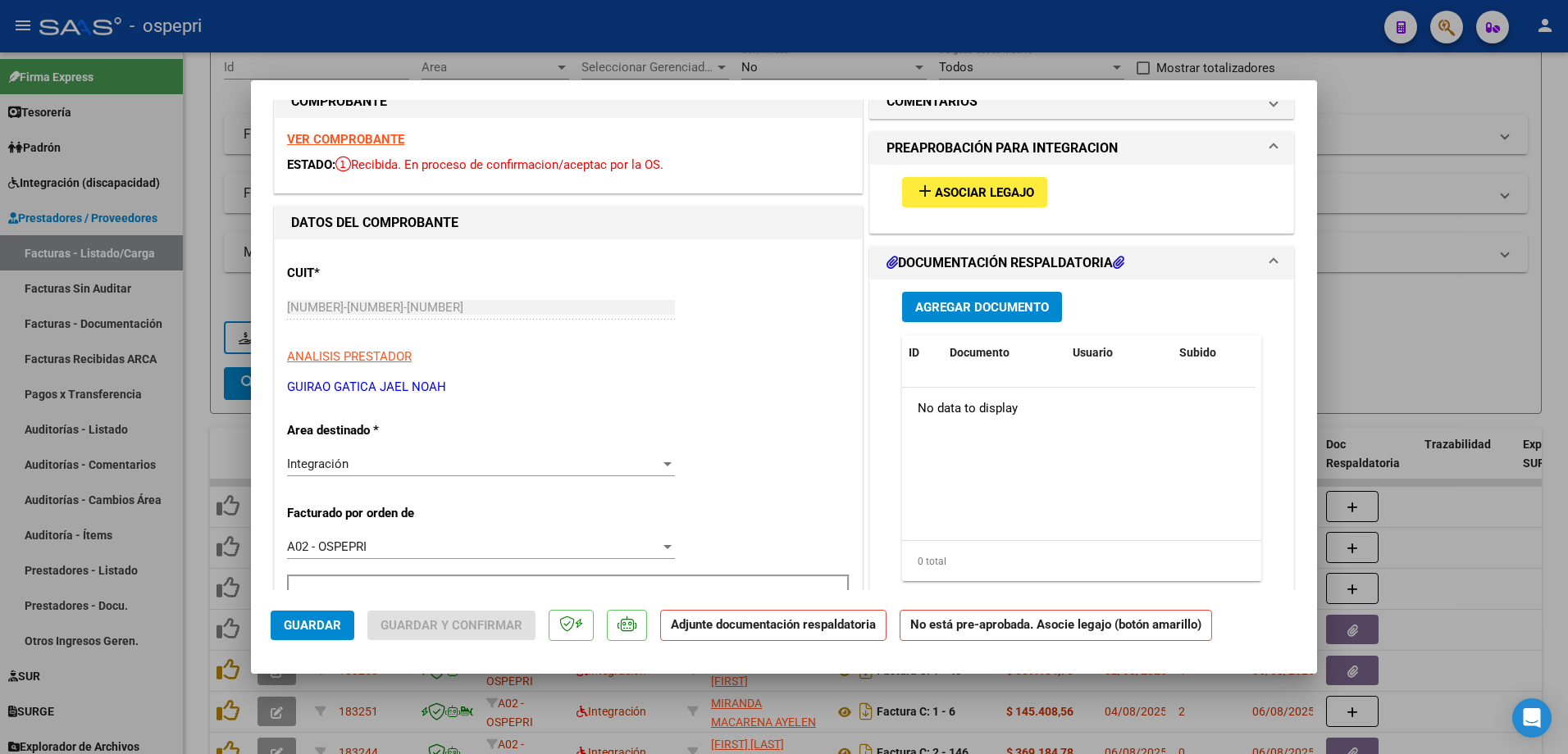 scroll, scrollTop: 0, scrollLeft: 0, axis: both 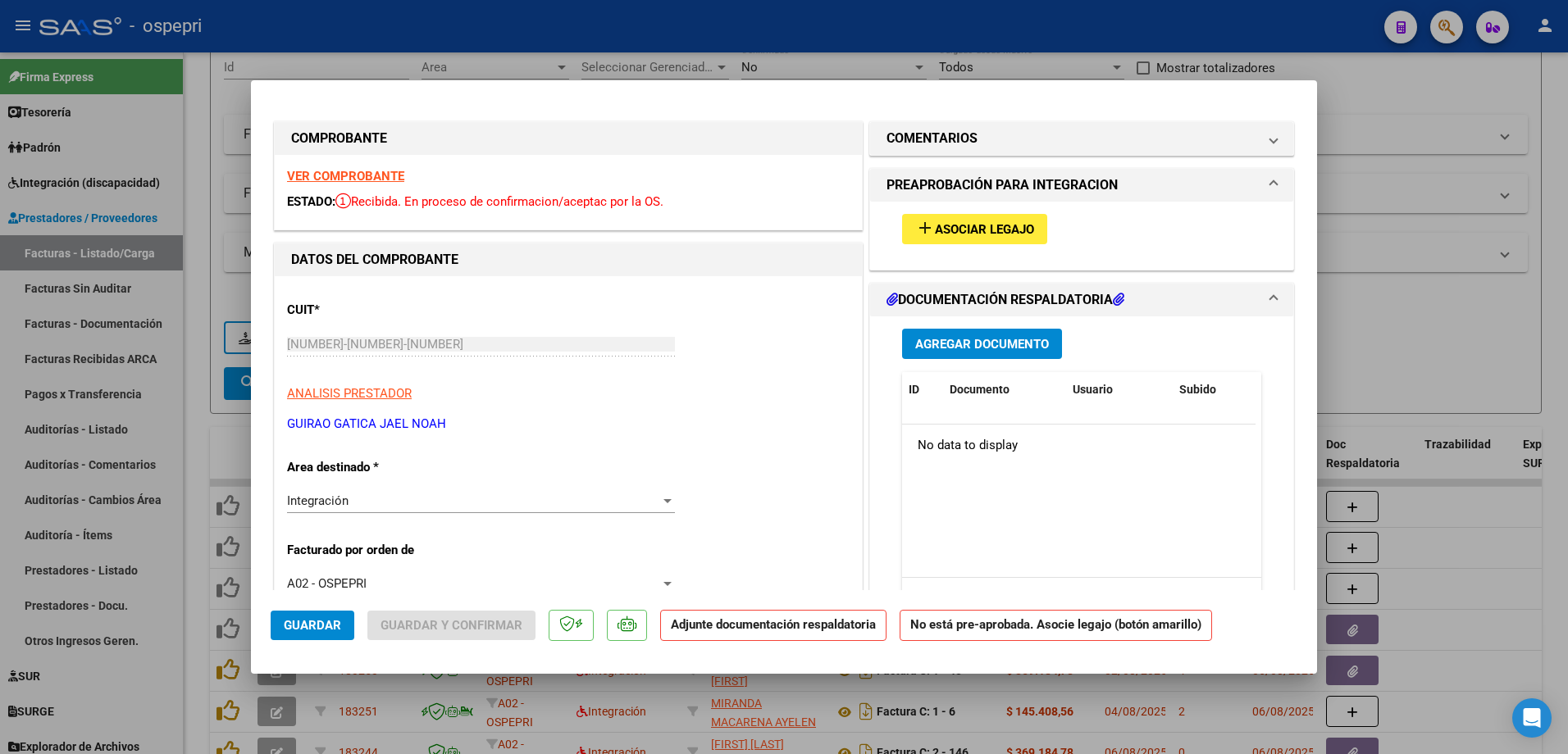type on "202507" 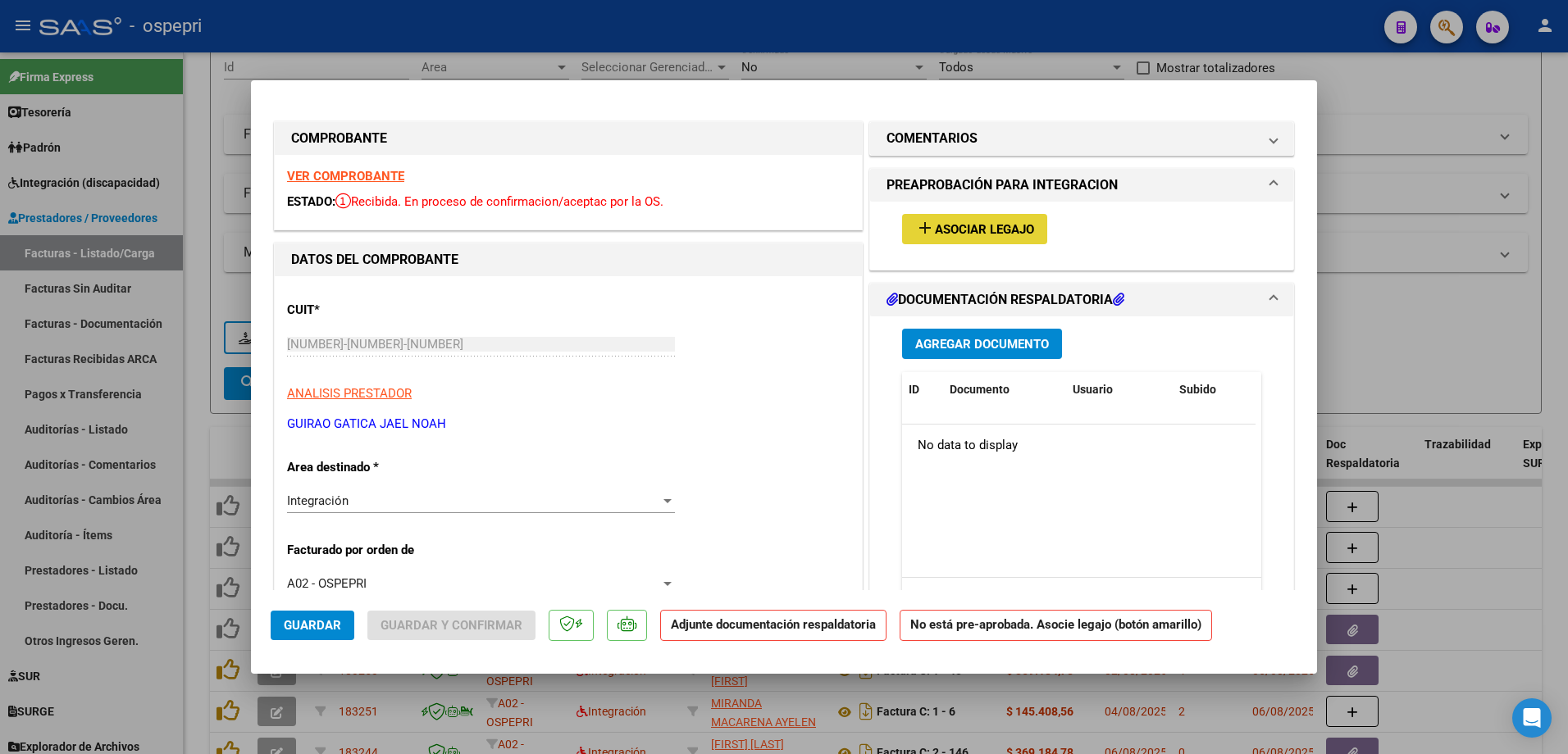 click on "Asociar Legajo" at bounding box center [984, 229] 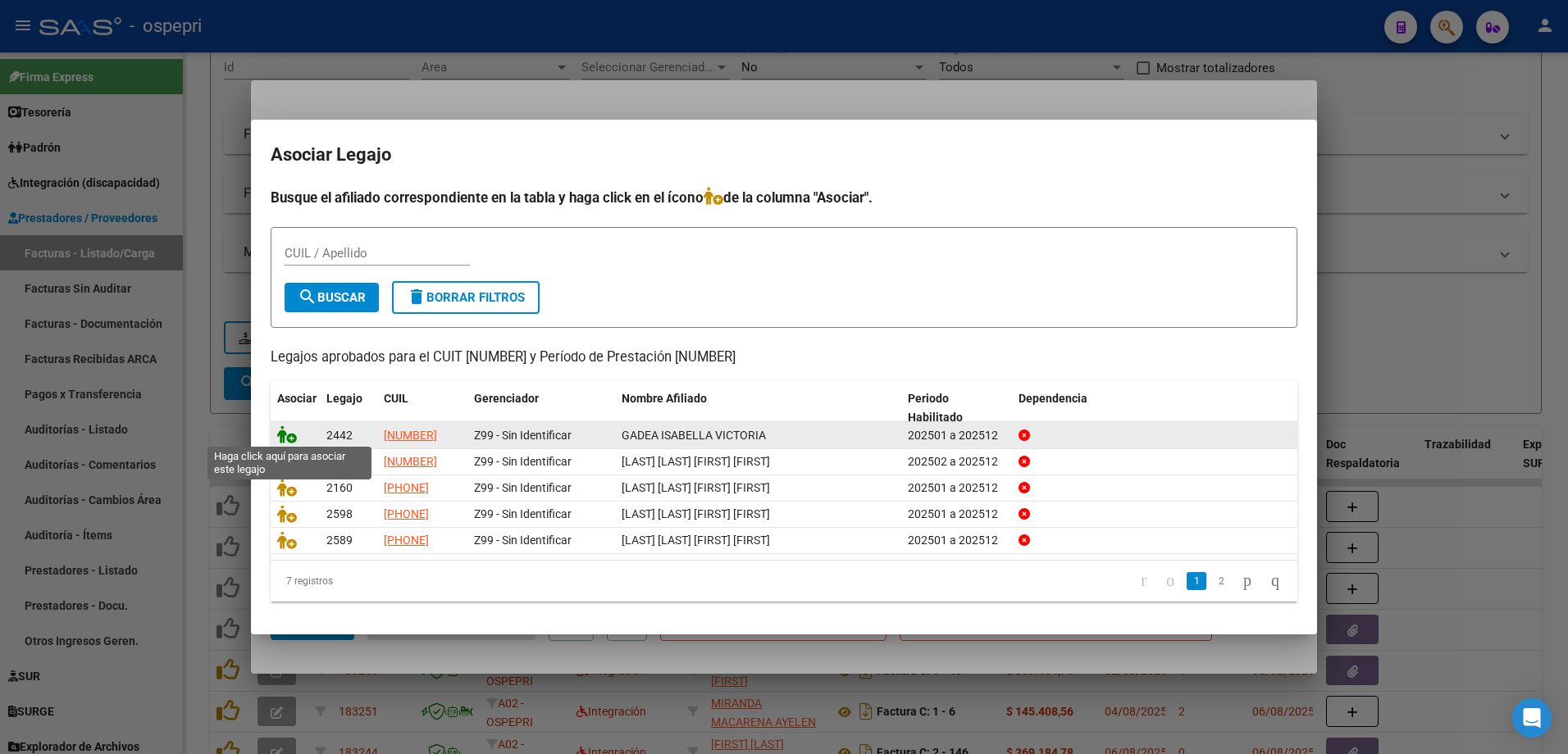click 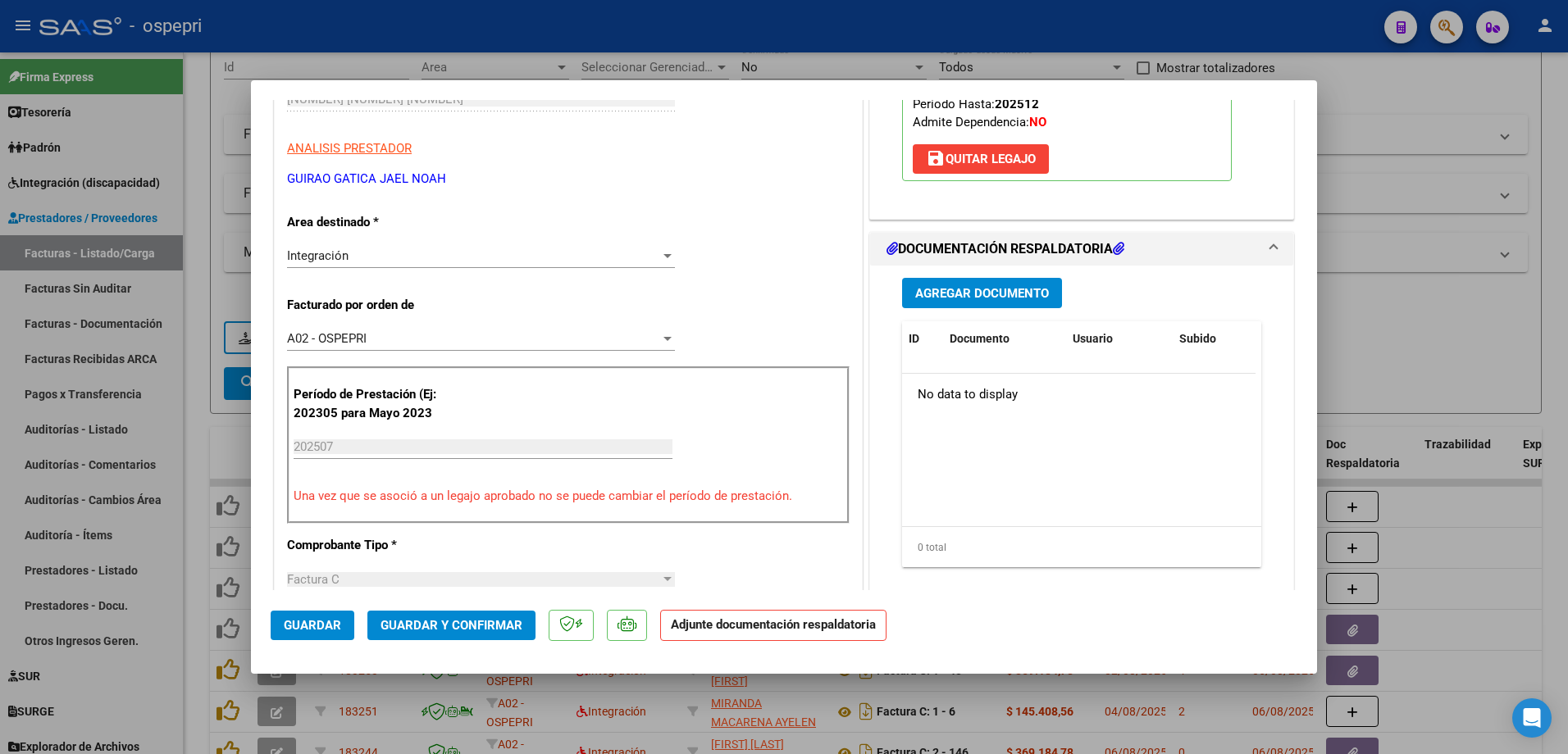 scroll, scrollTop: 246, scrollLeft: 0, axis: vertical 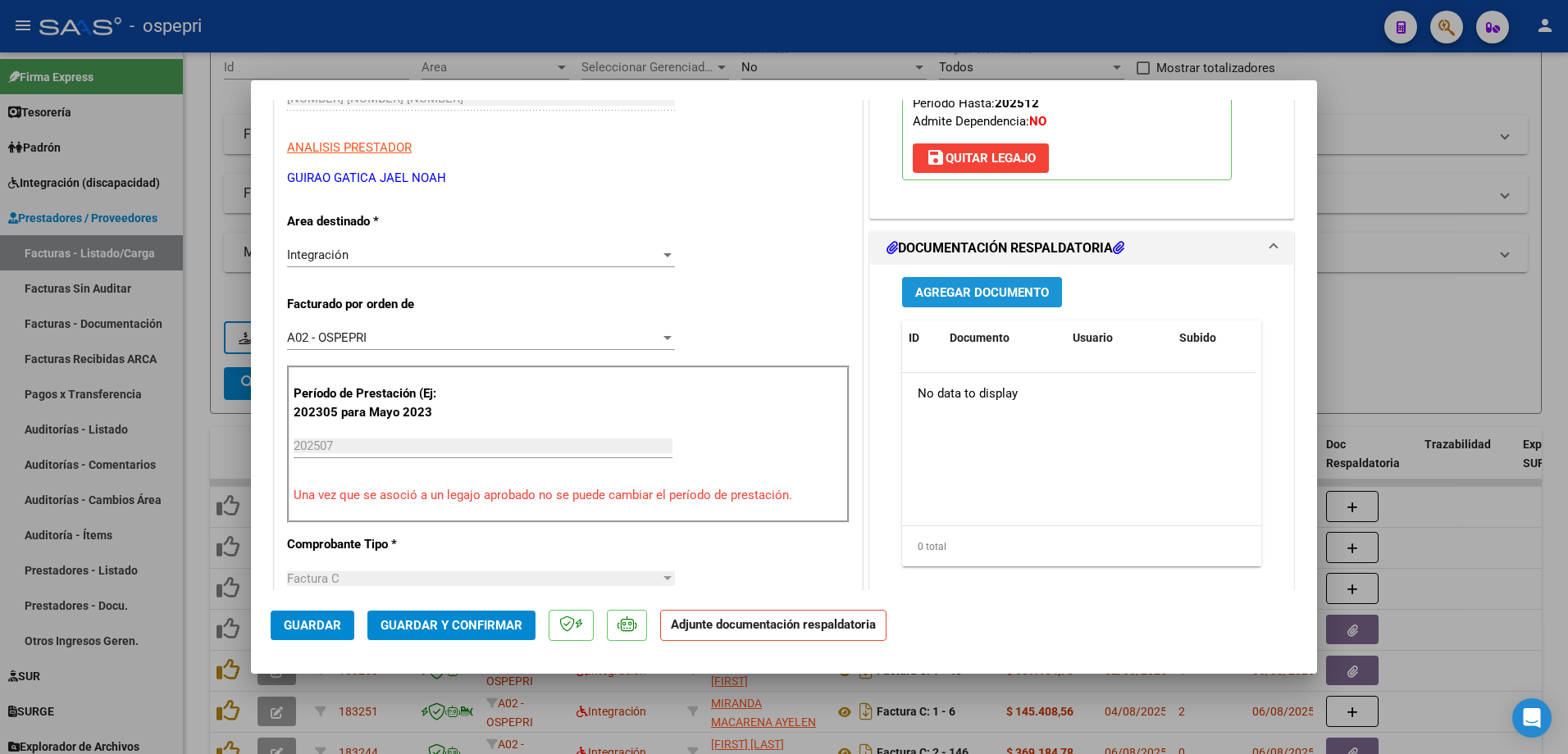 click on "Agregar Documento" at bounding box center [982, 293] 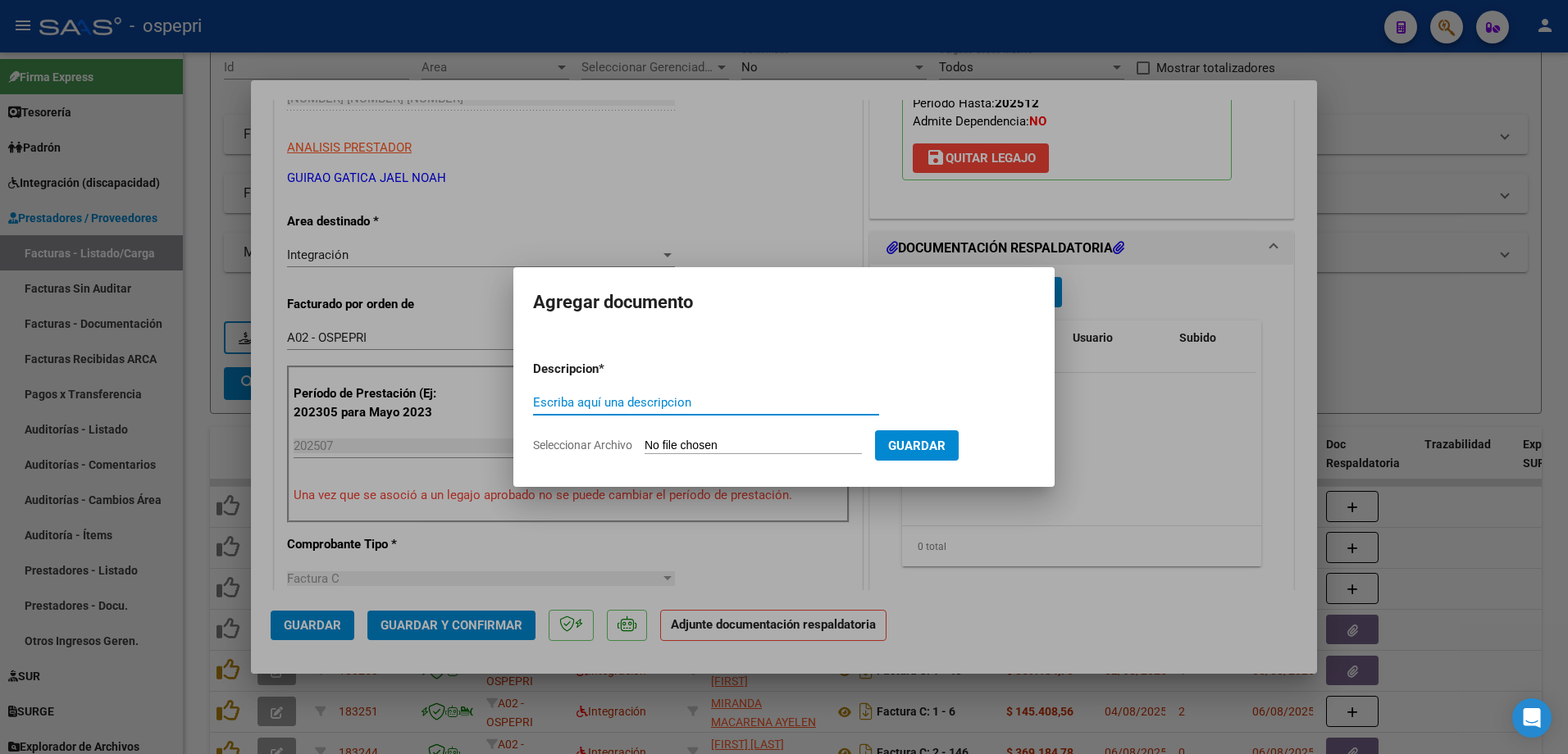 click on "Escriba aquí una descripcion" at bounding box center (706, 402) 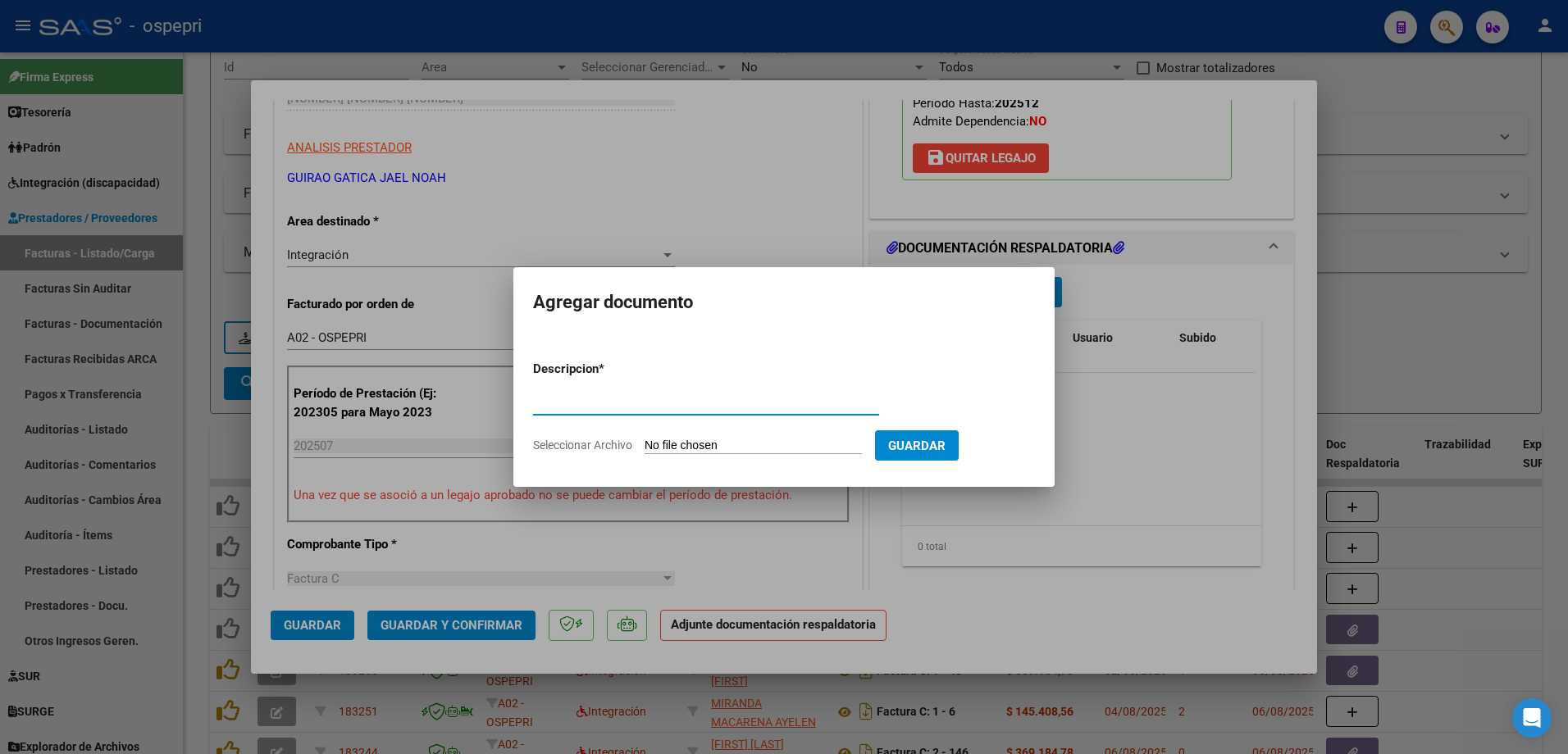type on "asistencia" 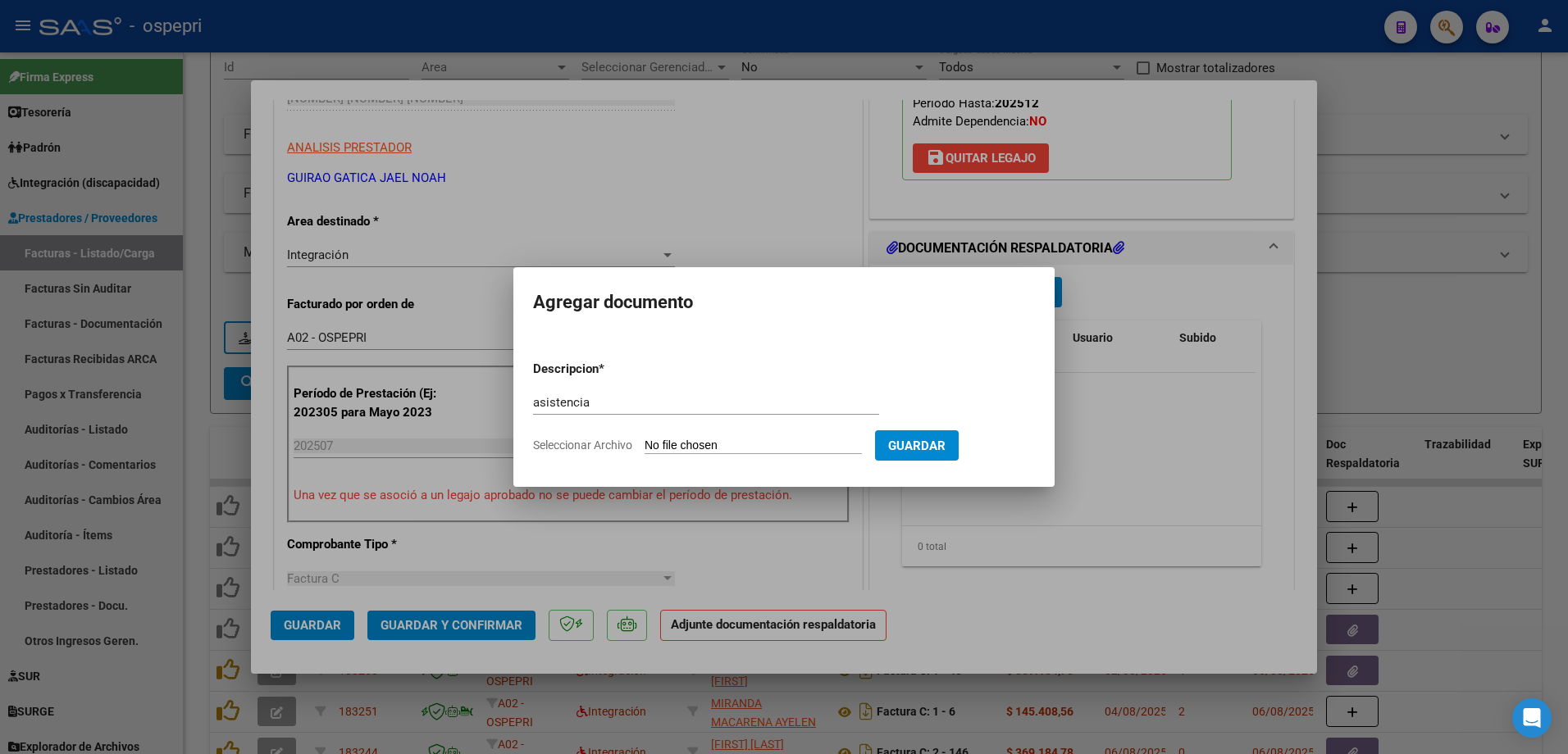 click on "Seleccionar Archivo" at bounding box center [753, 446] 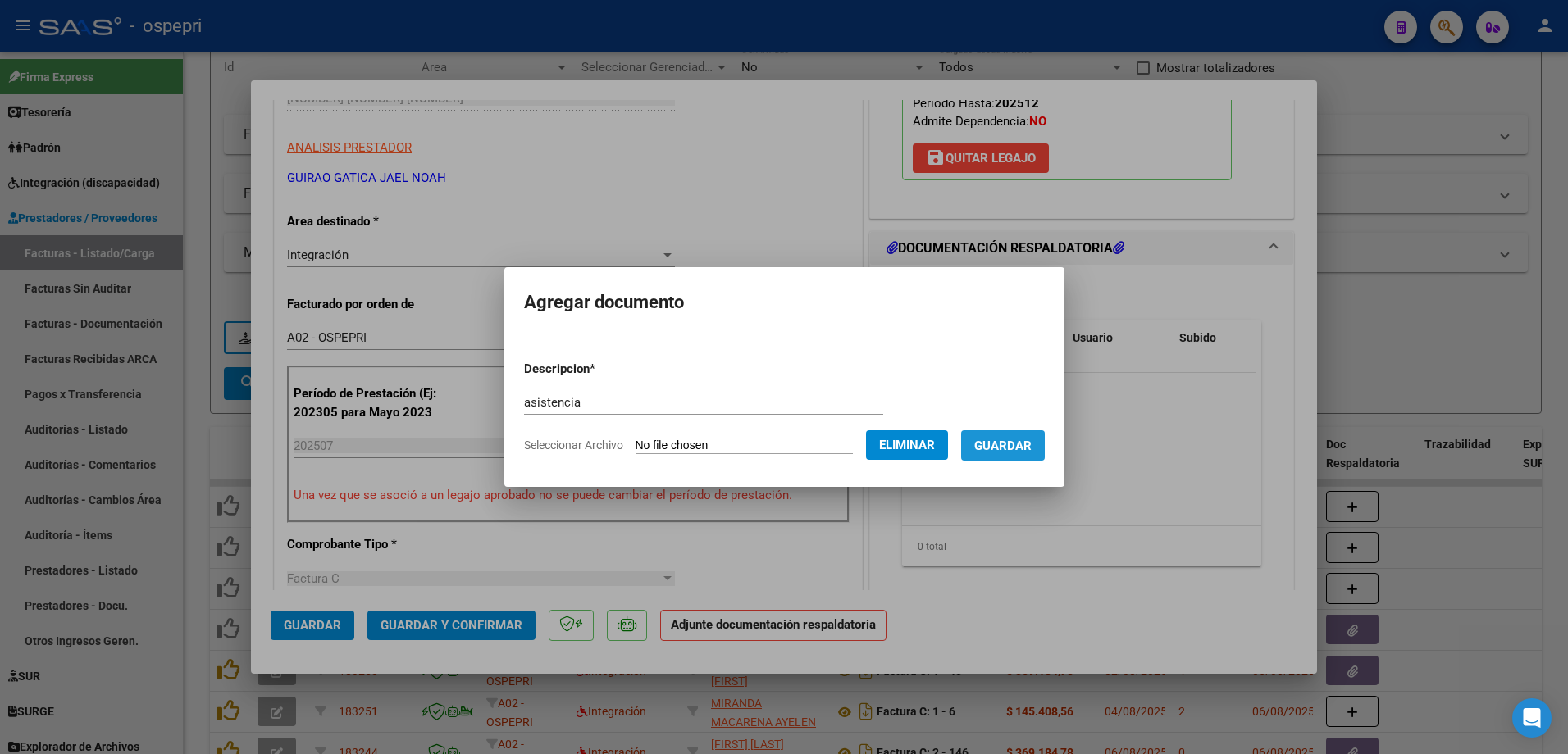 click on "Guardar" at bounding box center [1003, 446] 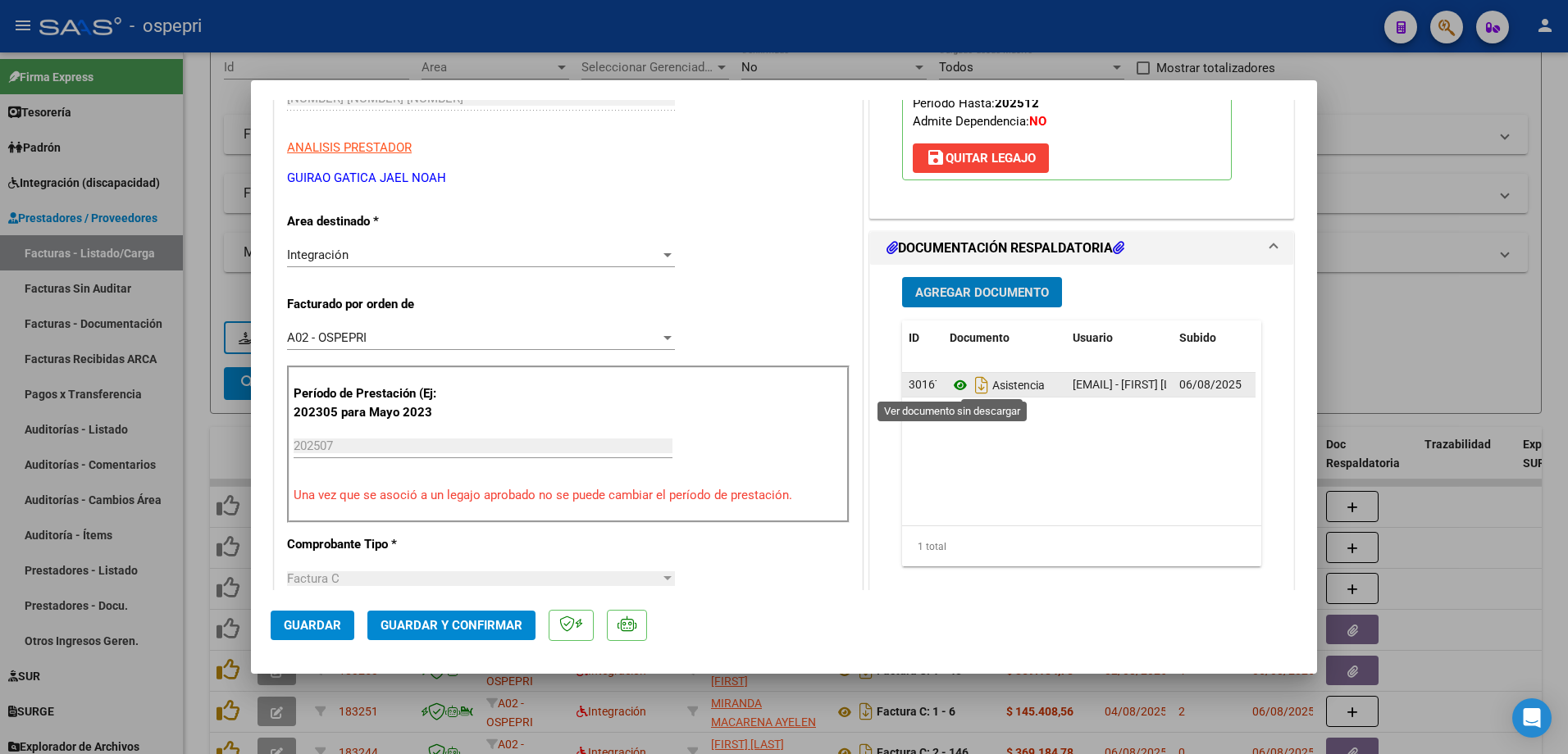 click 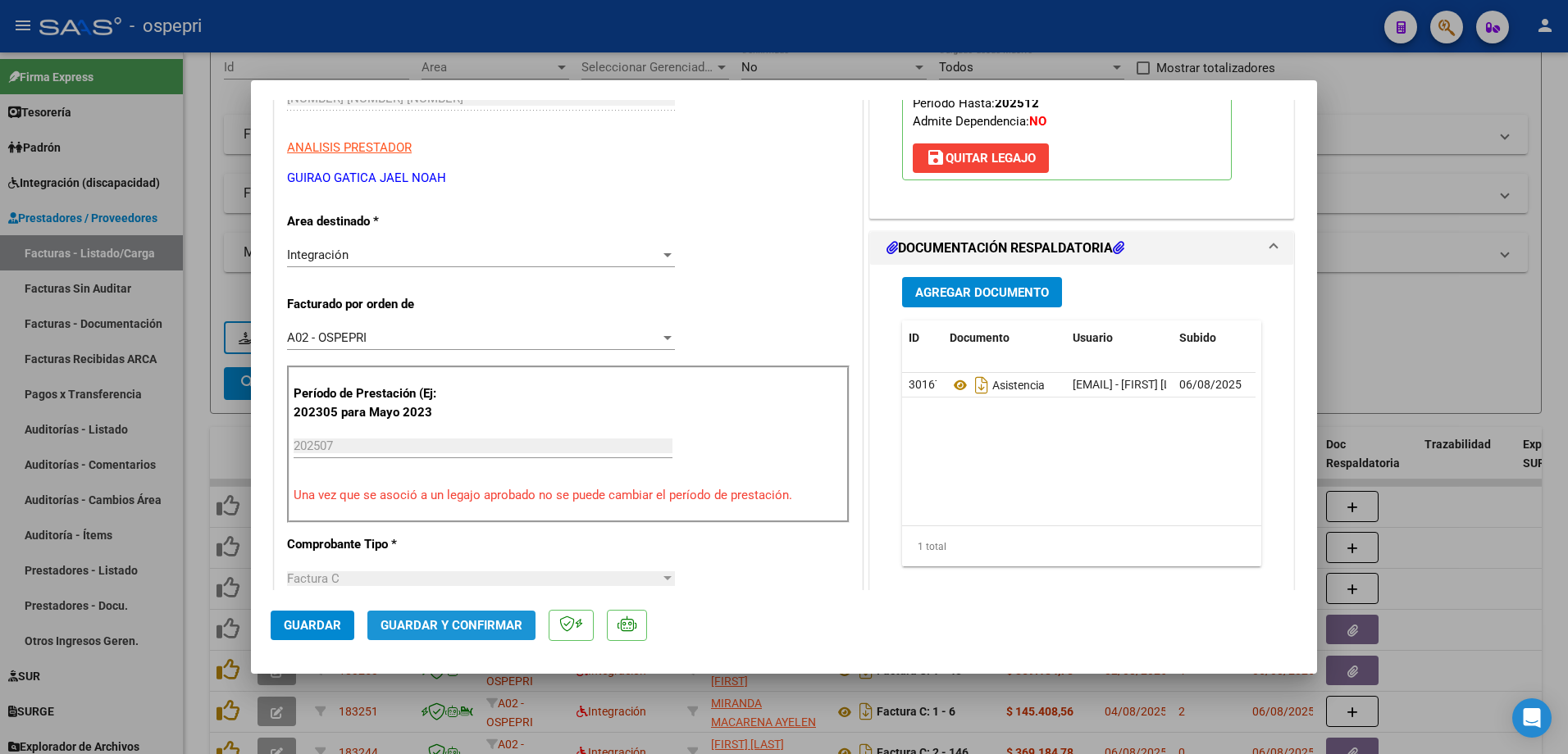 click on "Guardar y Confirmar" 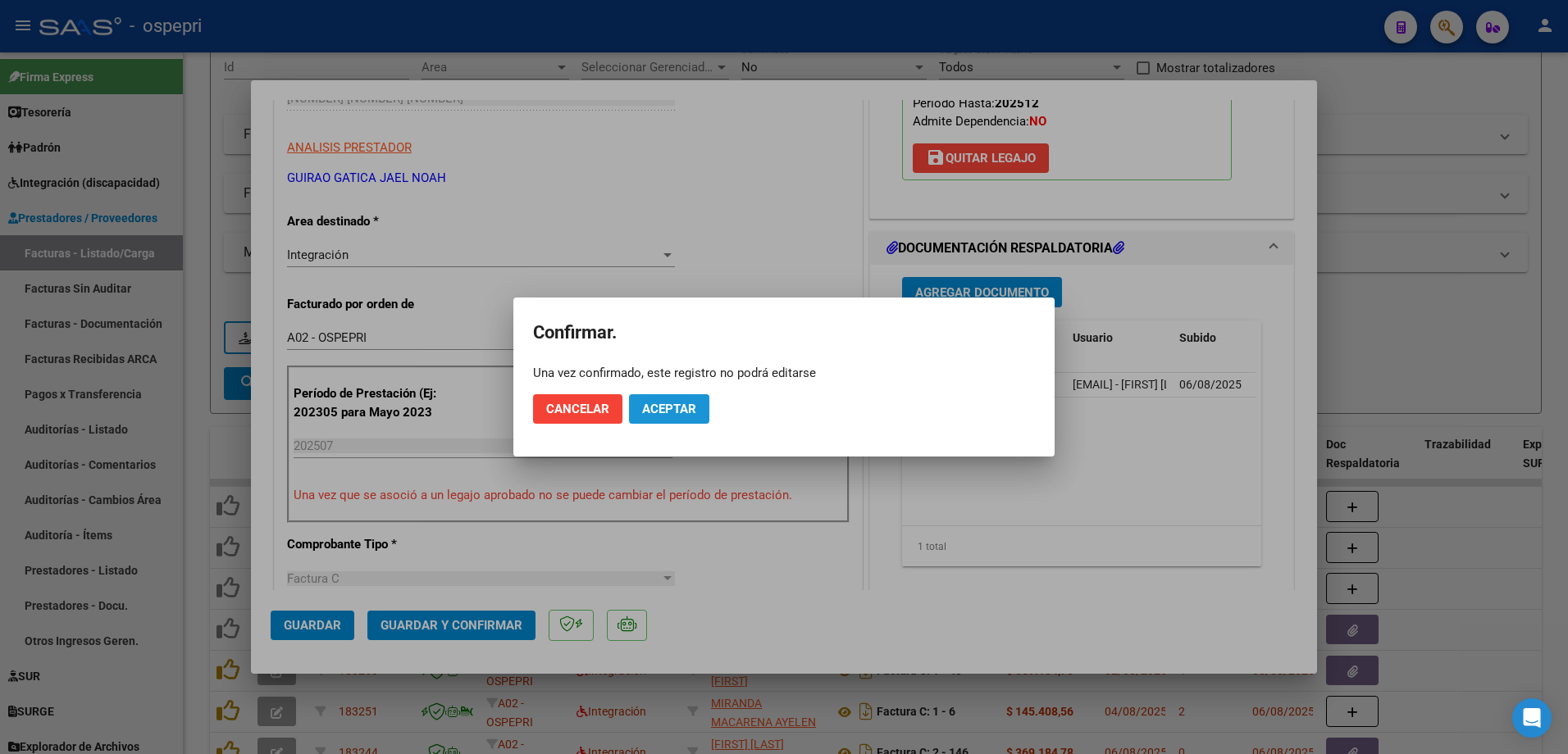 click on "Aceptar" 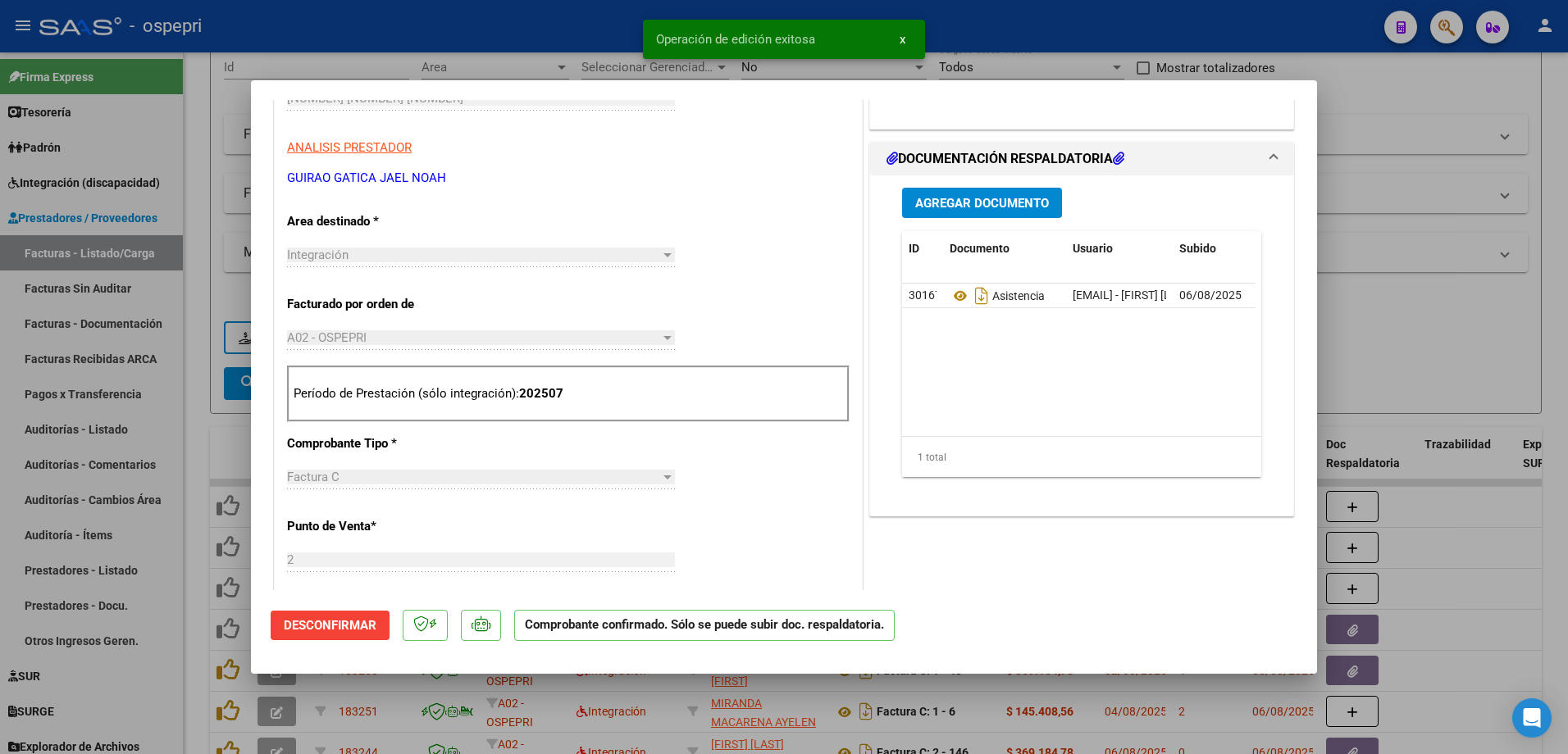 type 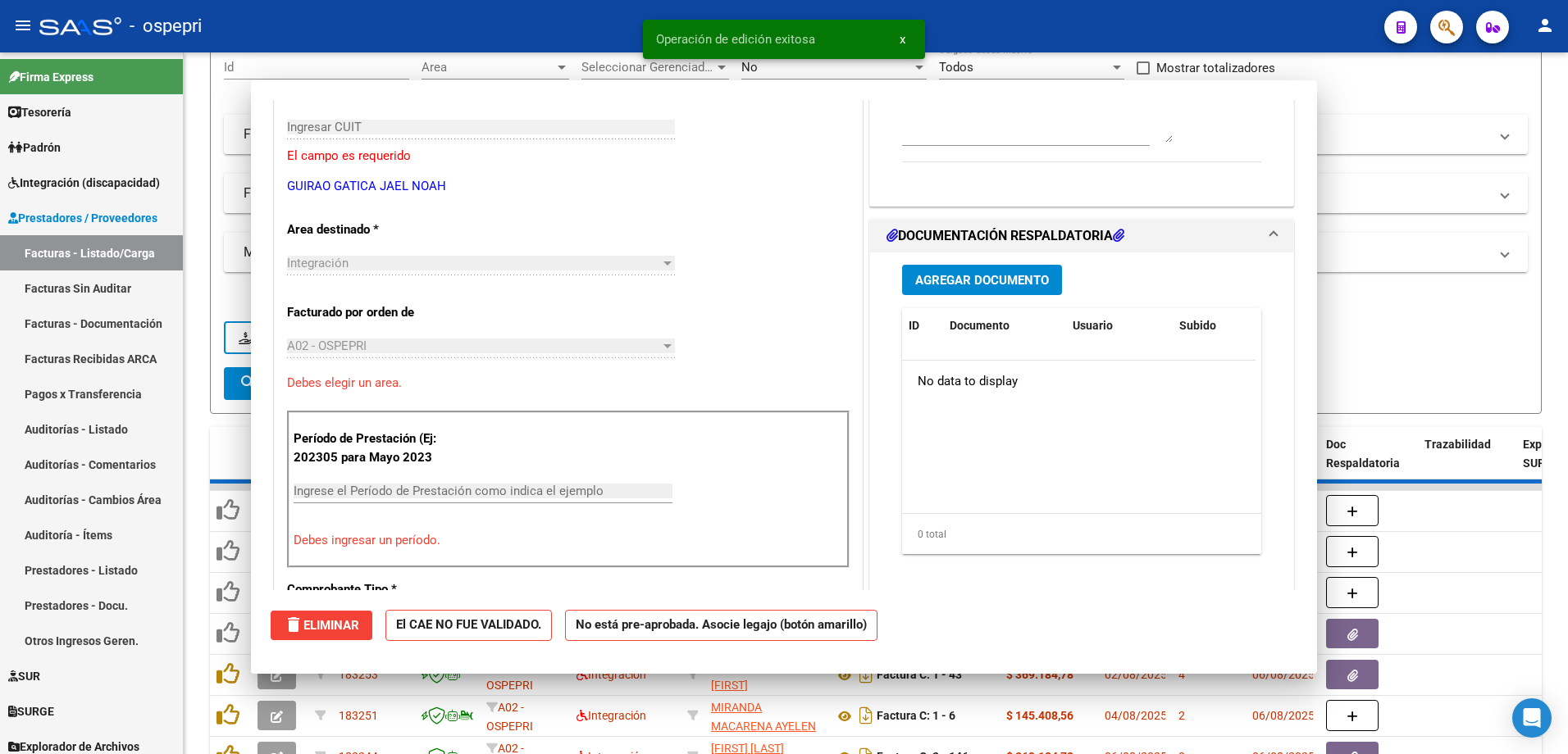 scroll, scrollTop: 275, scrollLeft: 0, axis: vertical 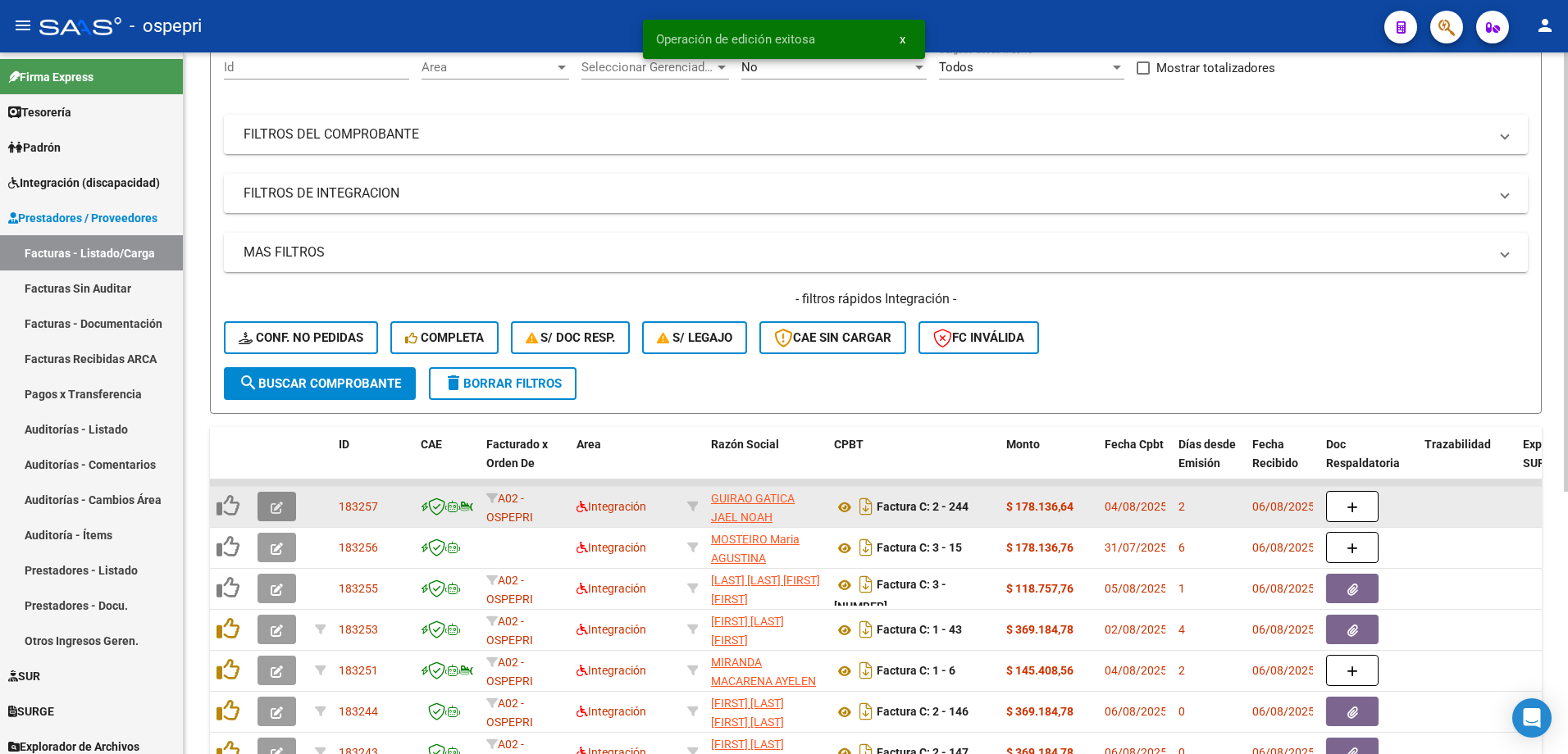 click 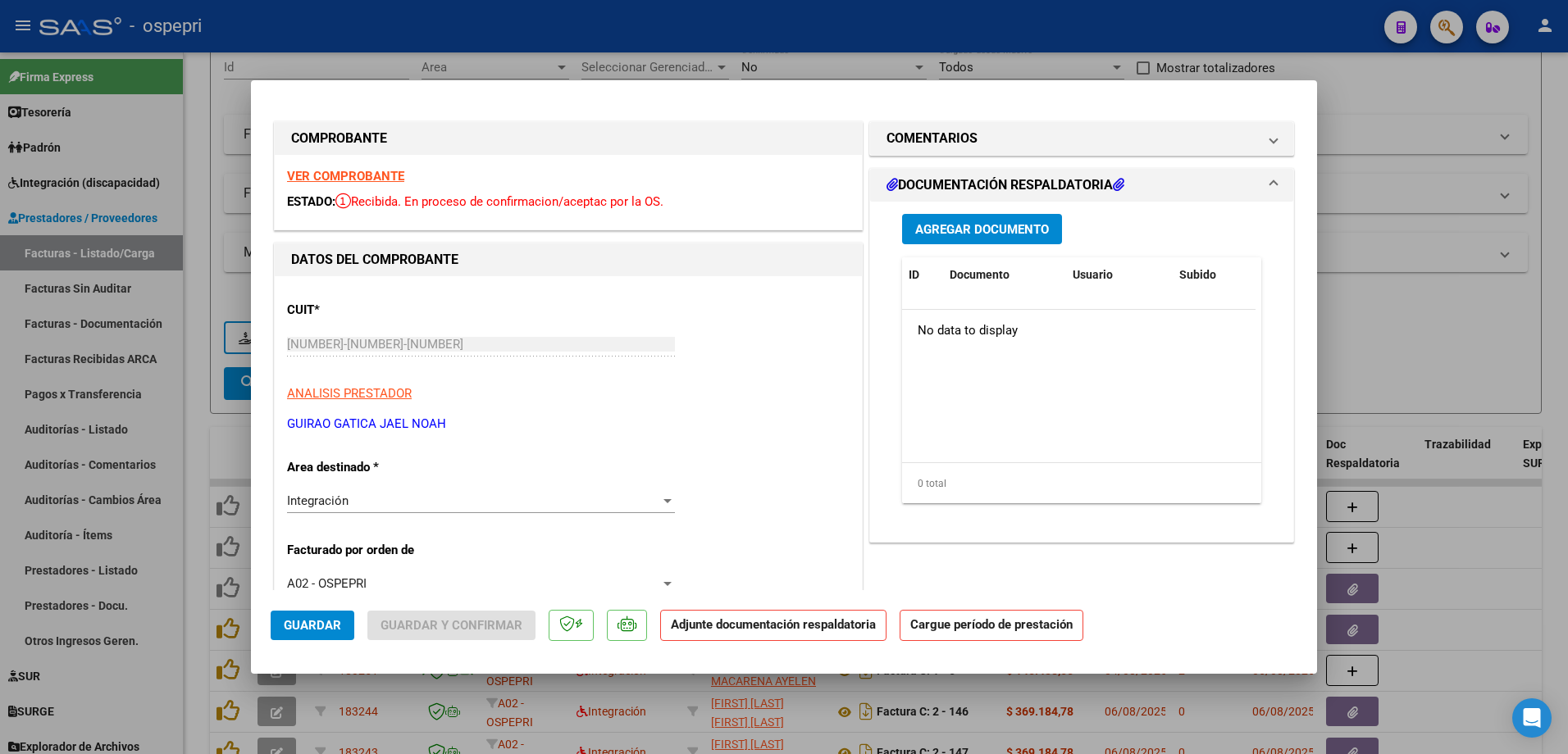 click on "VER COMPROBANTE" at bounding box center [345, 176] 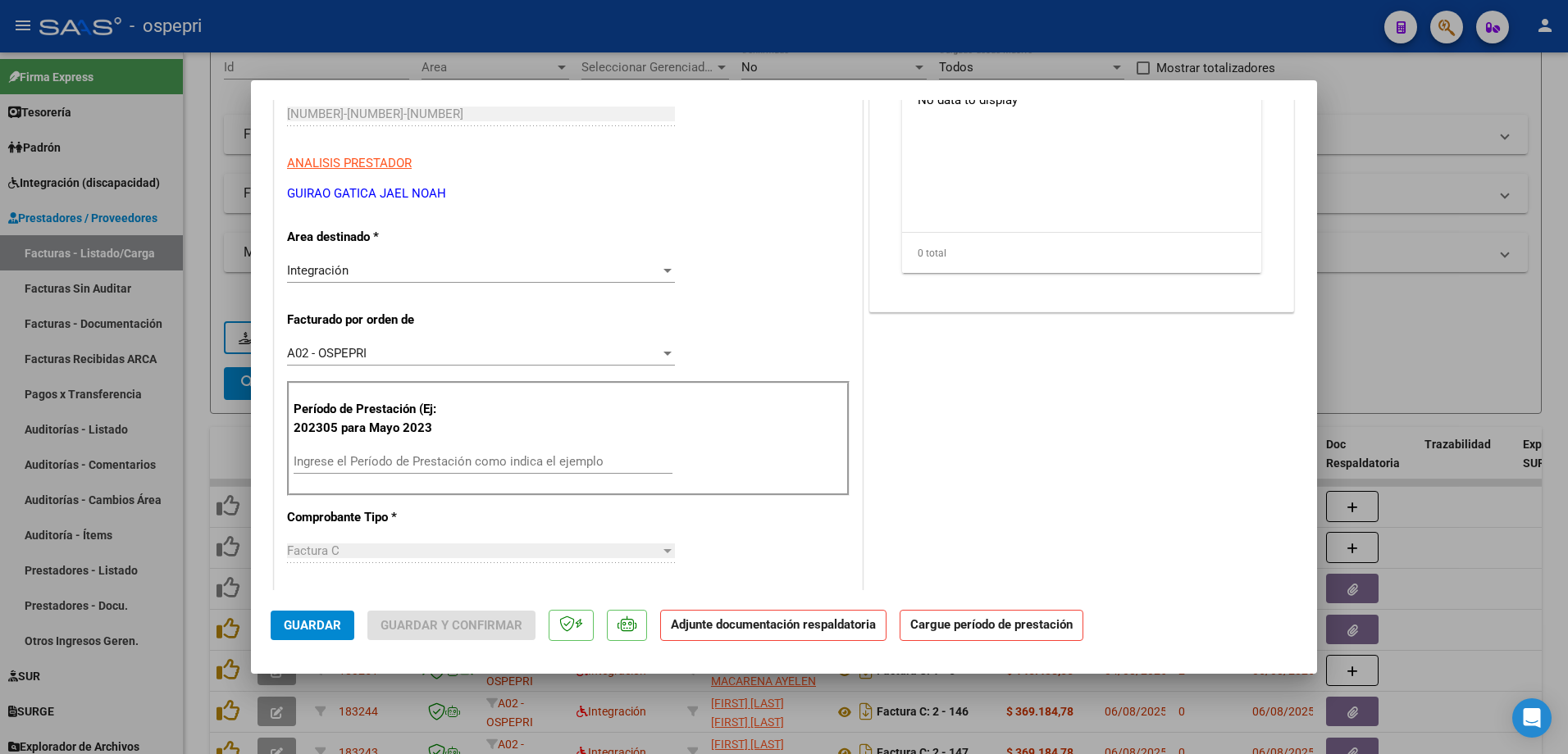 scroll, scrollTop: 246, scrollLeft: 0, axis: vertical 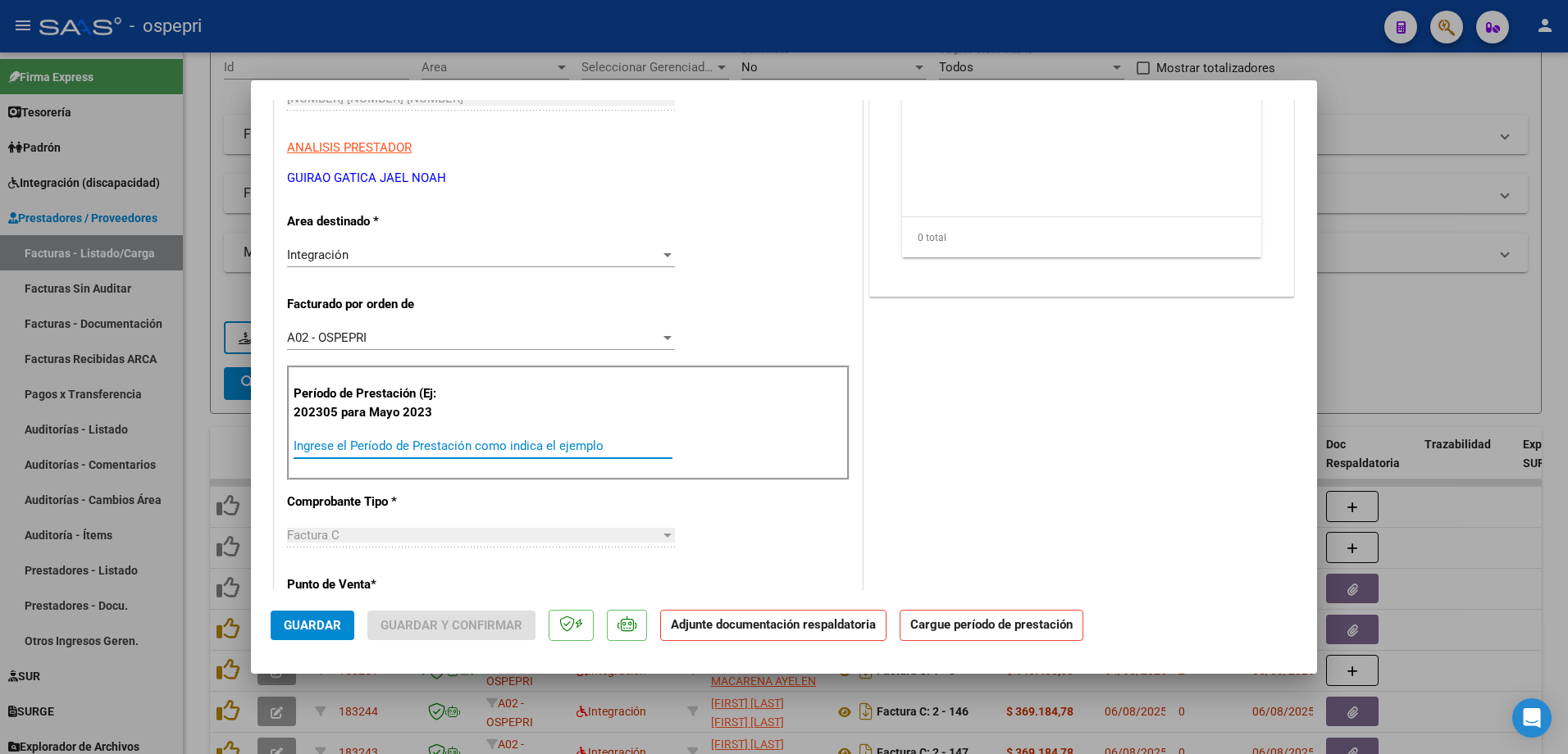 click on "Ingrese el Período de Prestación como indica el ejemplo" at bounding box center (483, 446) 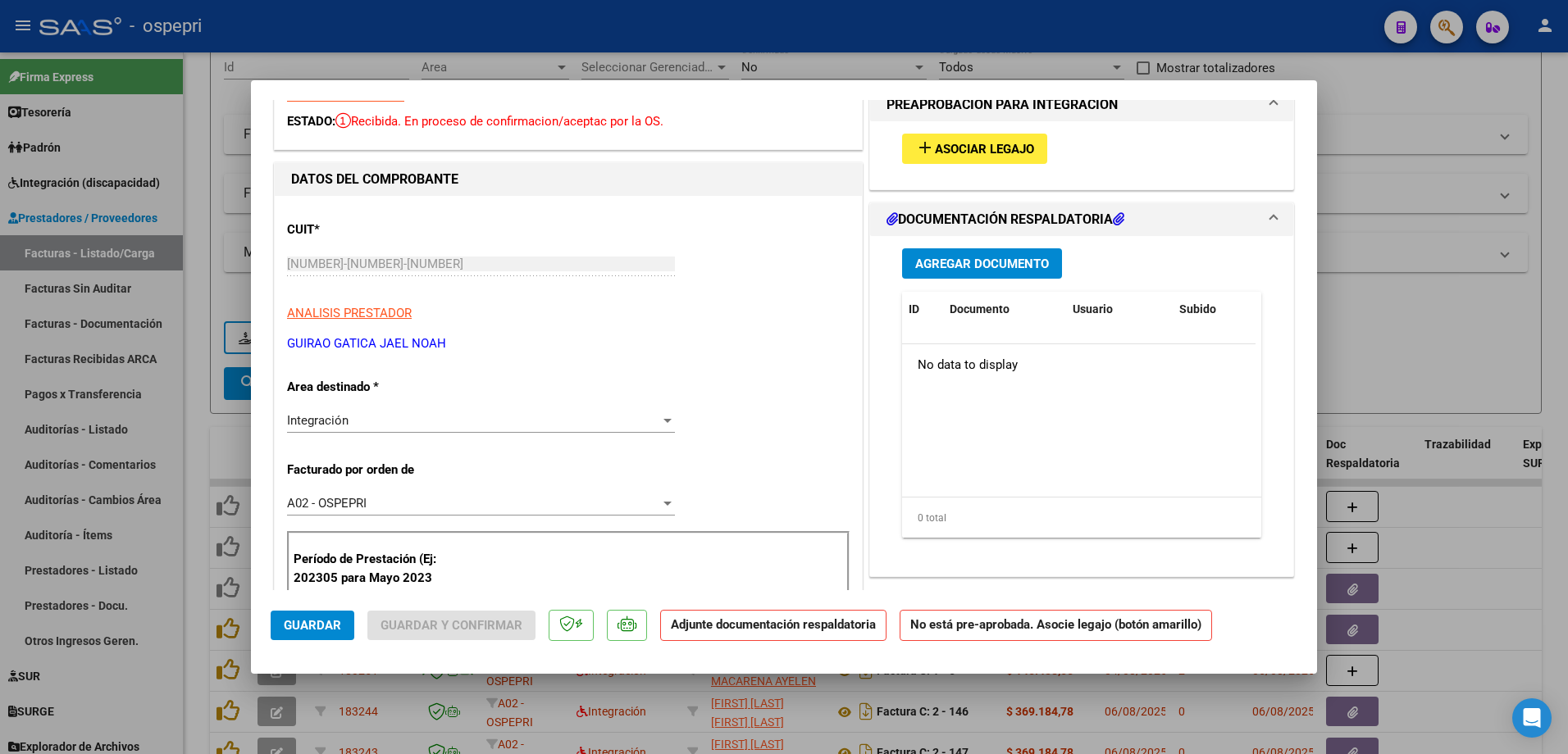 scroll, scrollTop: 0, scrollLeft: 0, axis: both 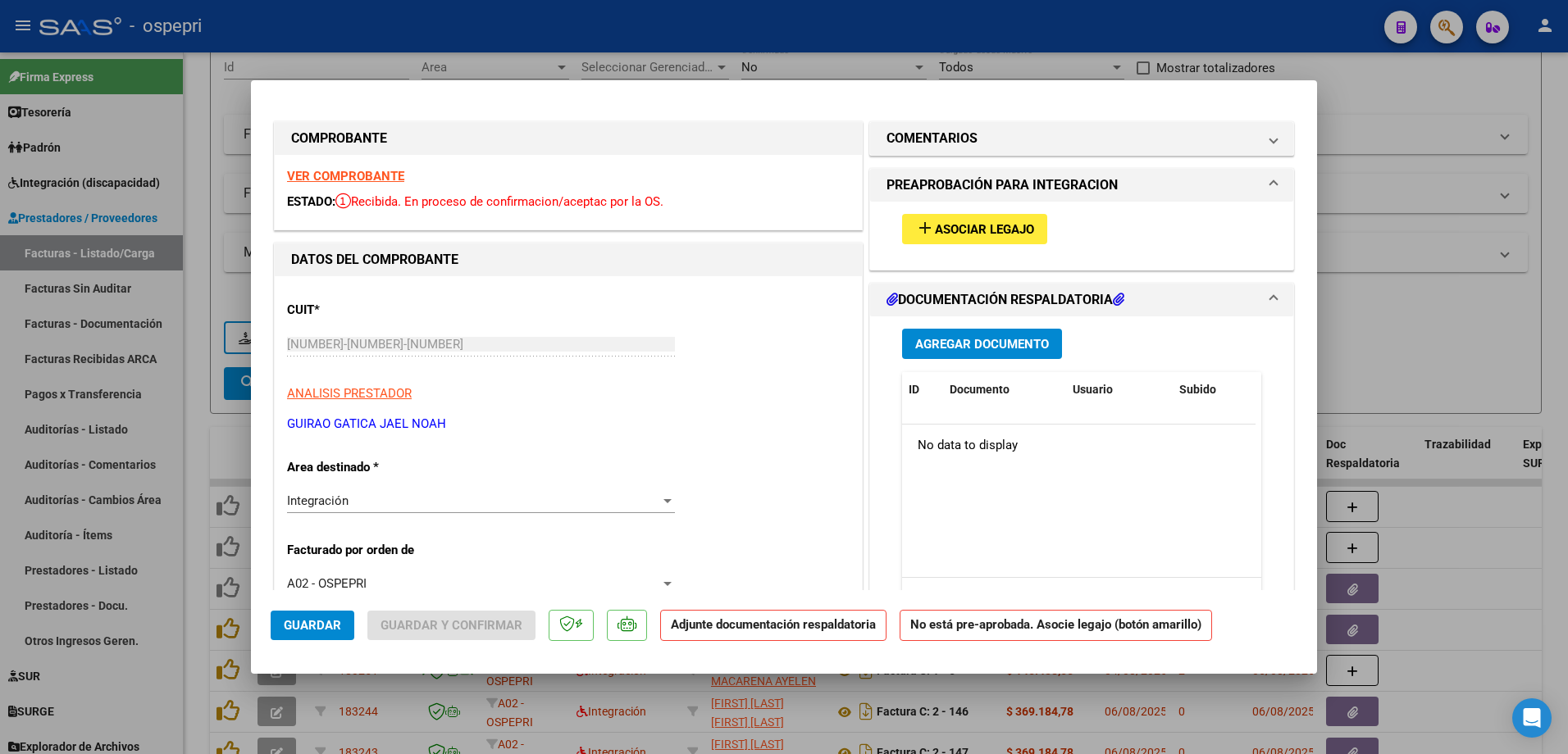 type on "202507" 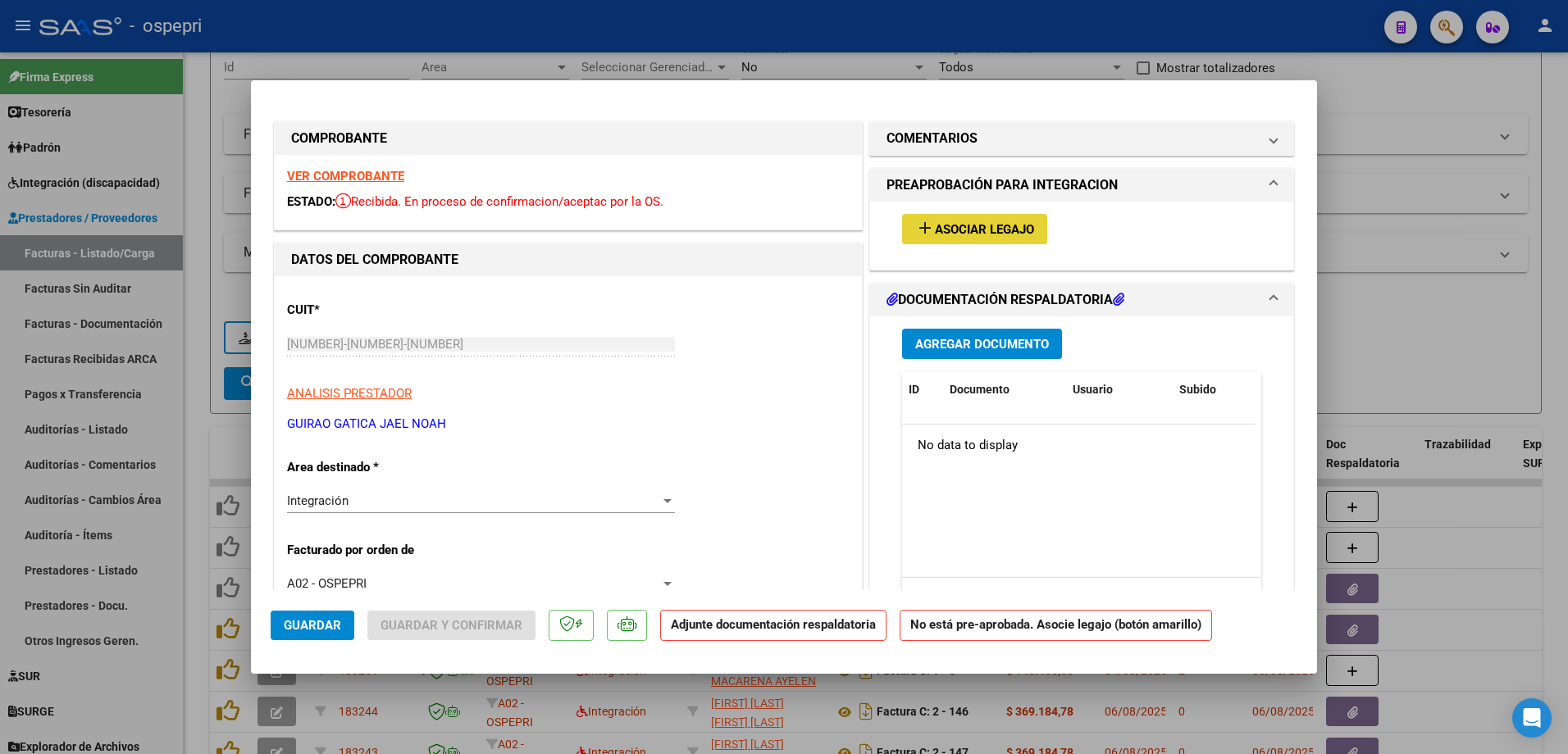 click on "Asociar Legajo" at bounding box center [984, 229] 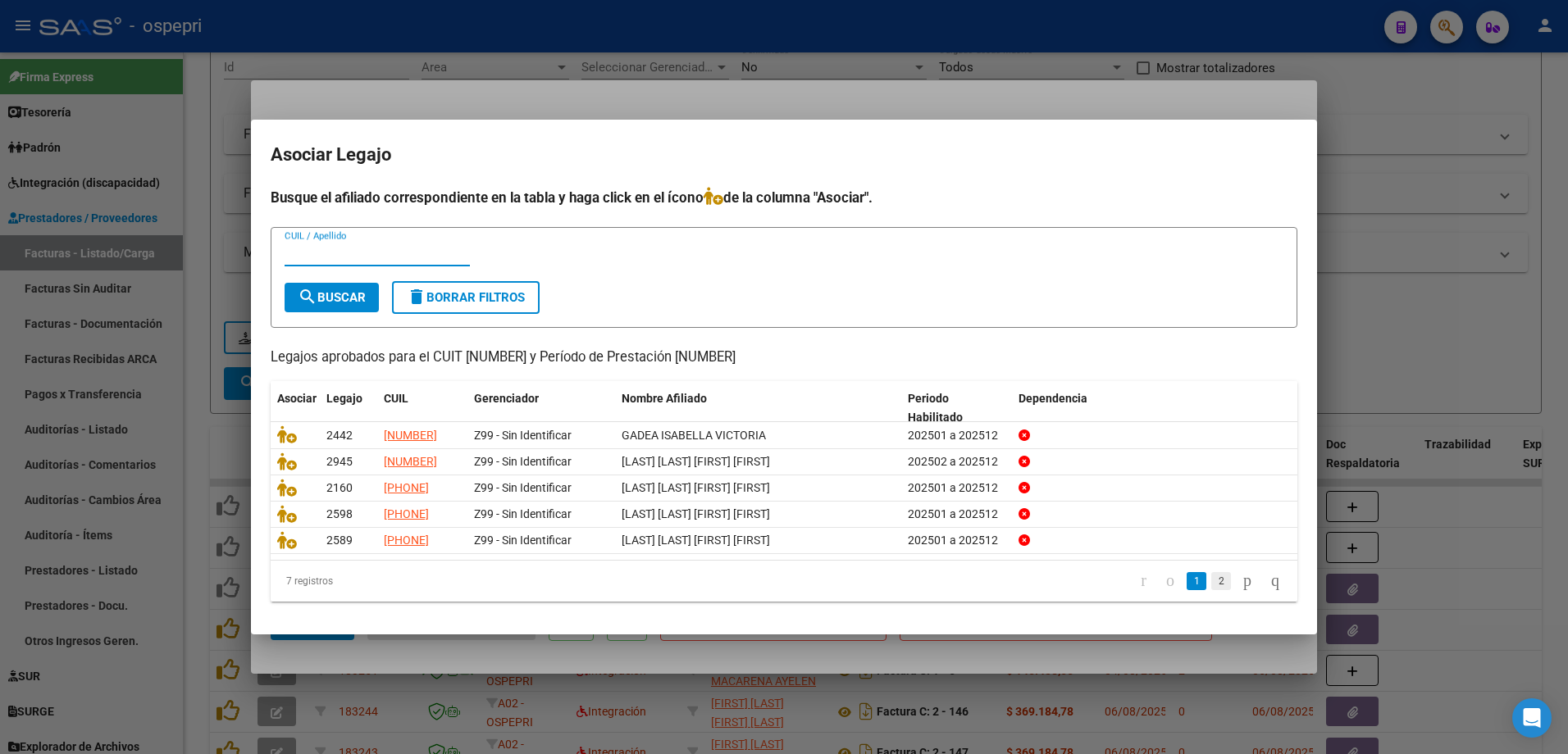 click on "2" 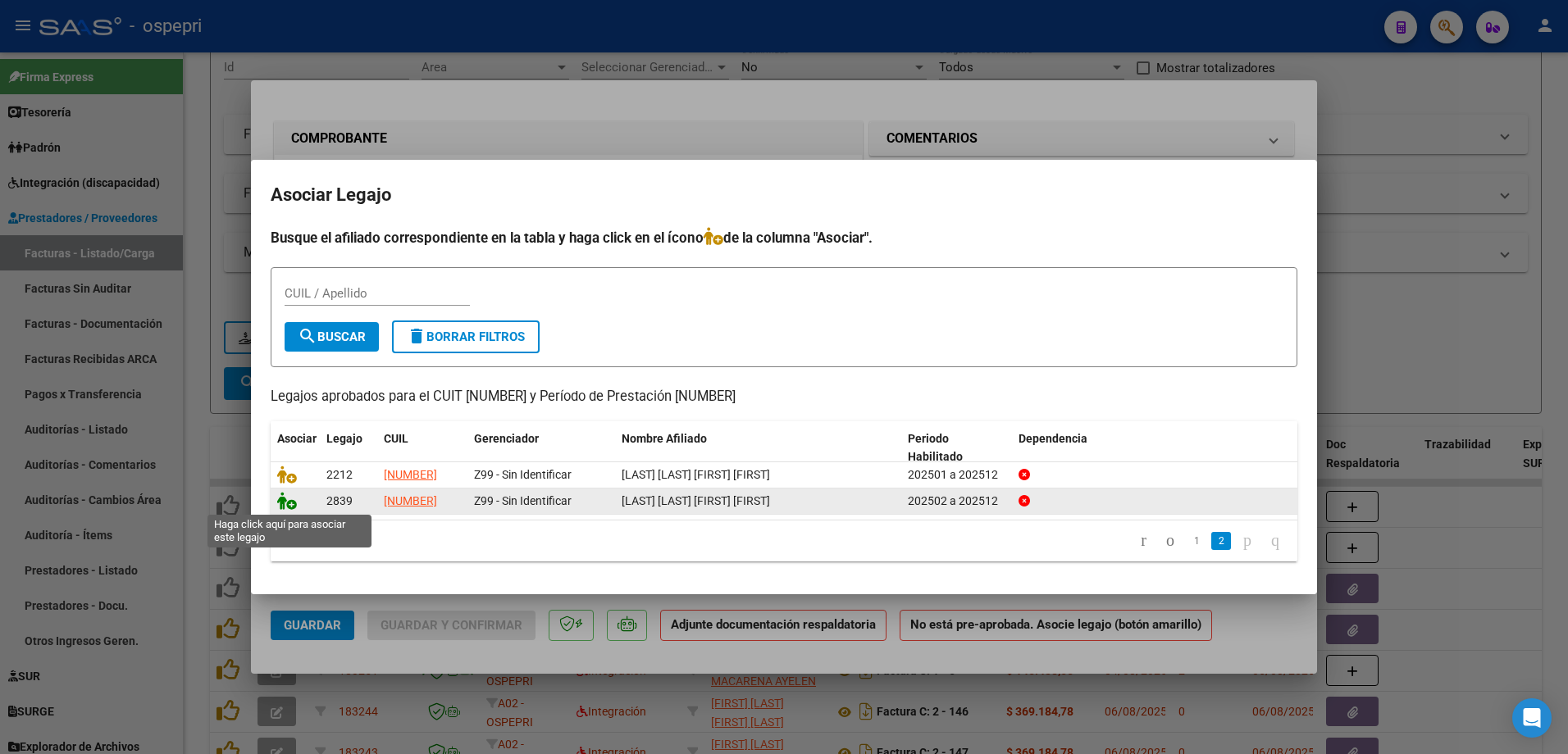 click 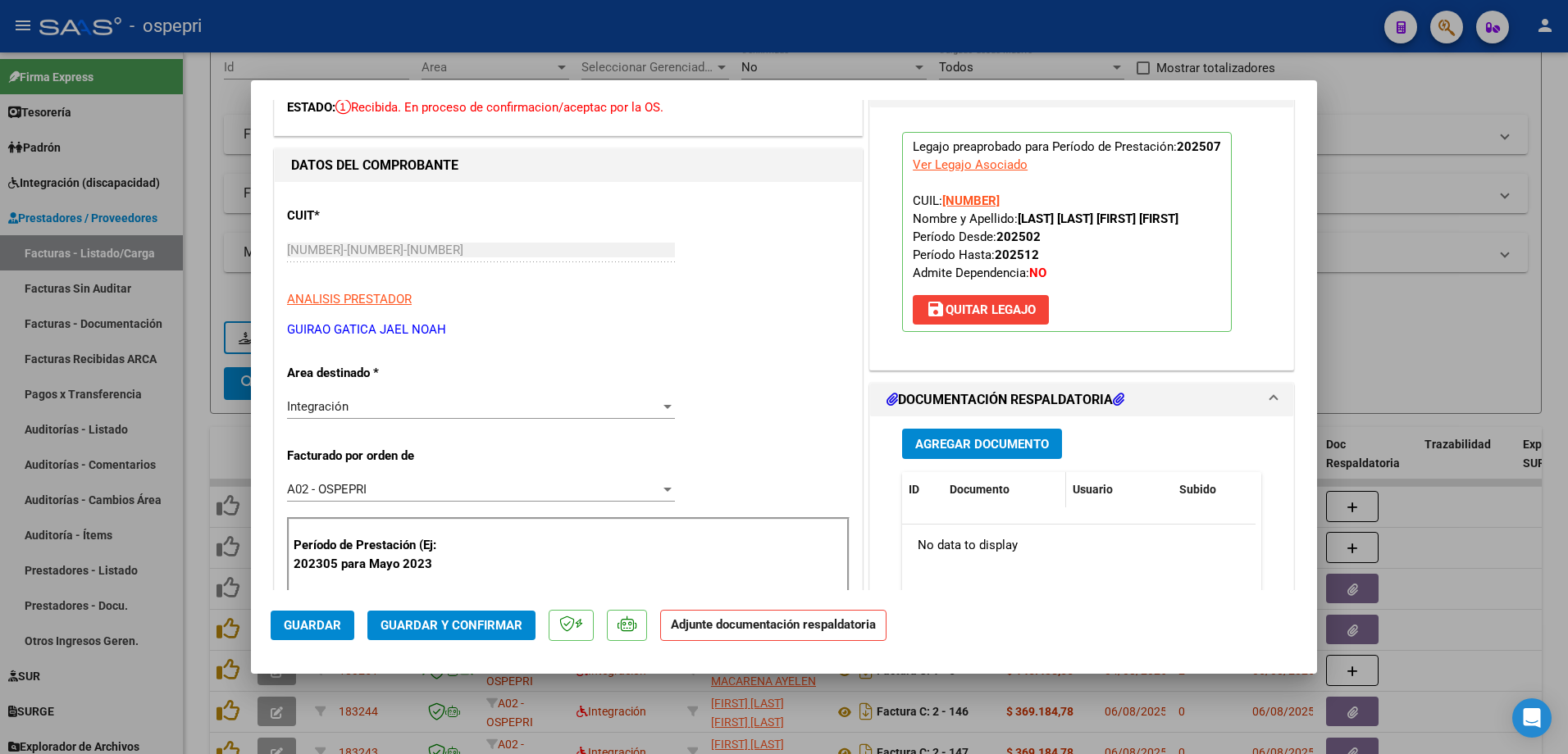 scroll, scrollTop: 246, scrollLeft: 0, axis: vertical 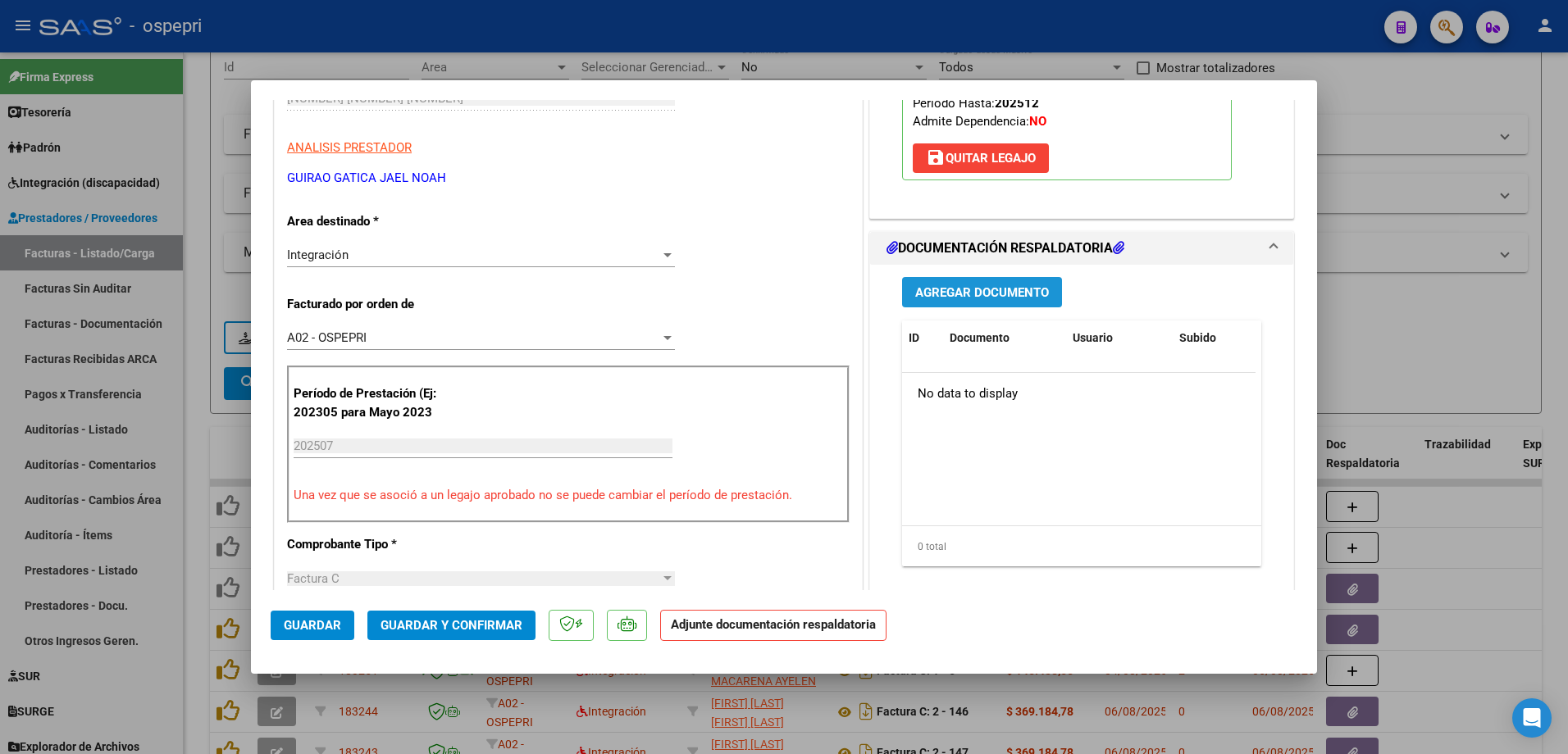 click on "Agregar Documento" at bounding box center (982, 293) 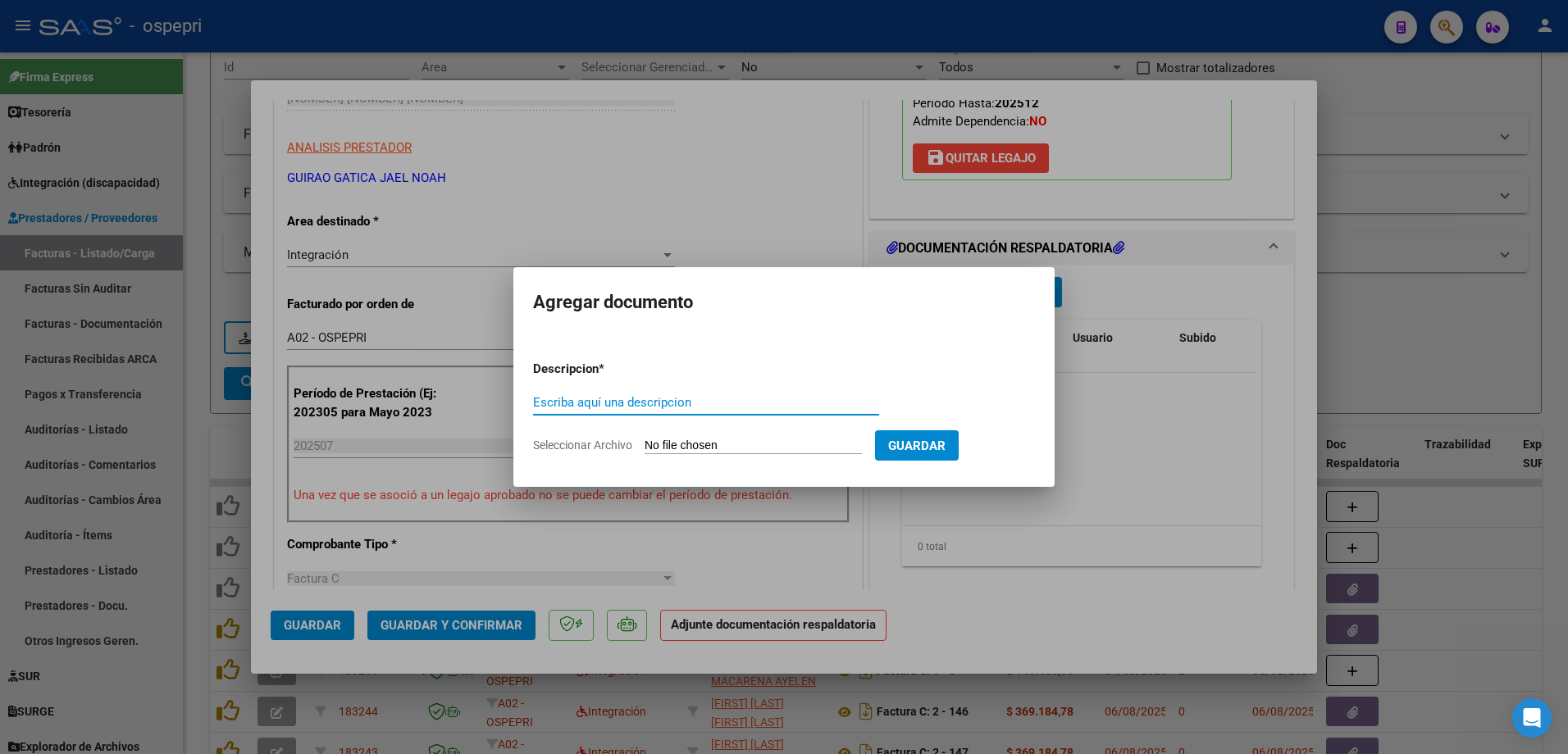 click on "Escriba aquí una descripcion" at bounding box center [706, 402] 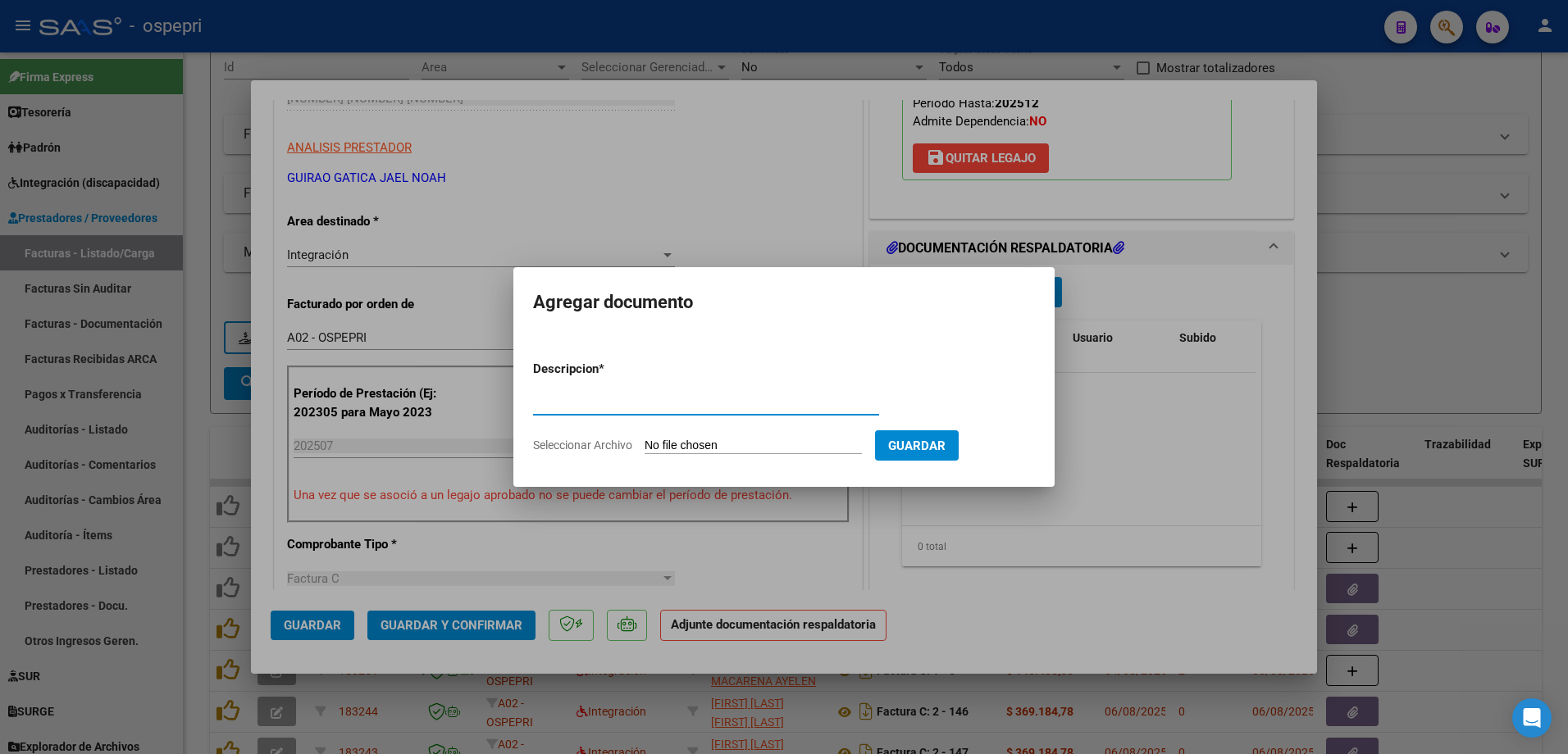 type on "asistencia" 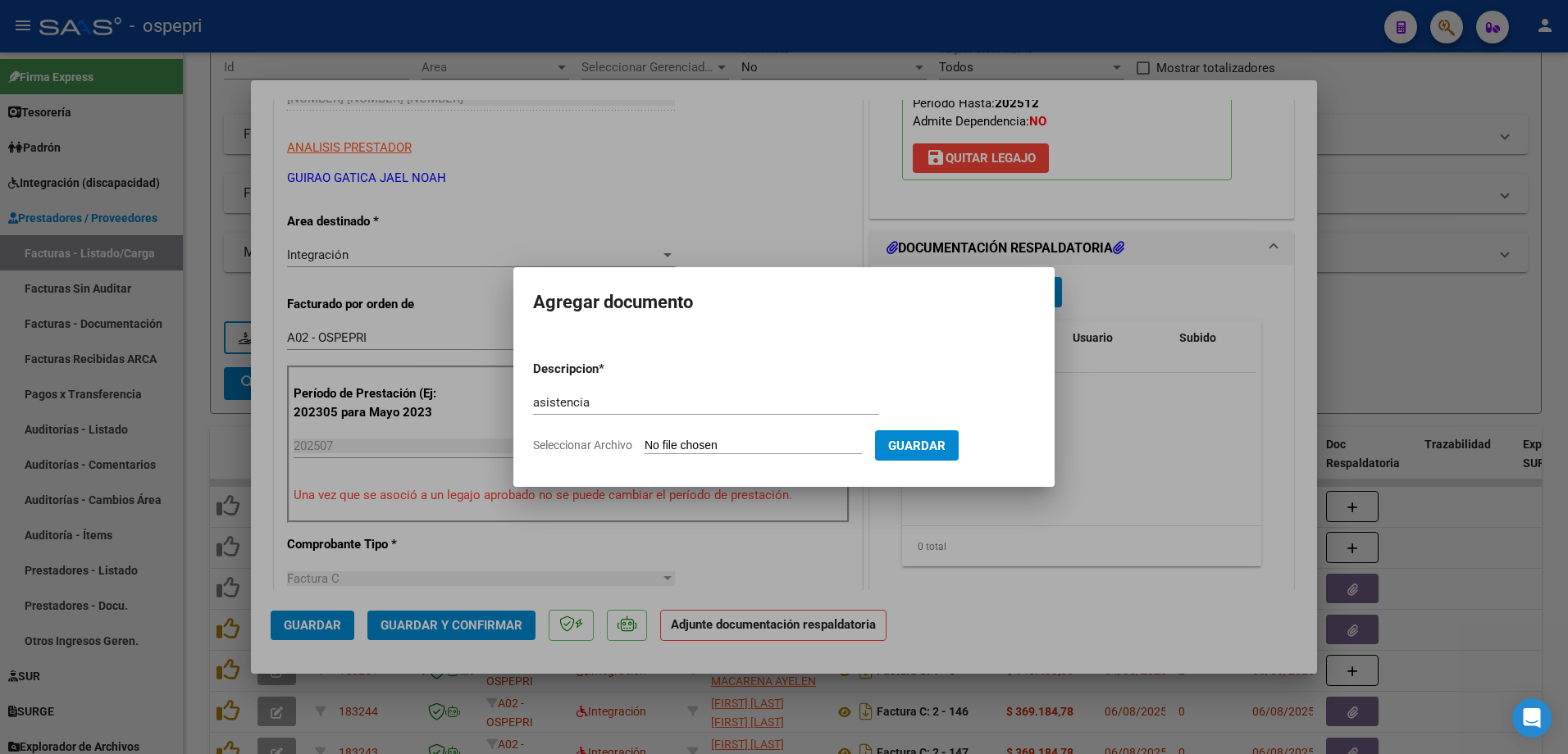 click on "Seleccionar Archivo" at bounding box center (753, 446) 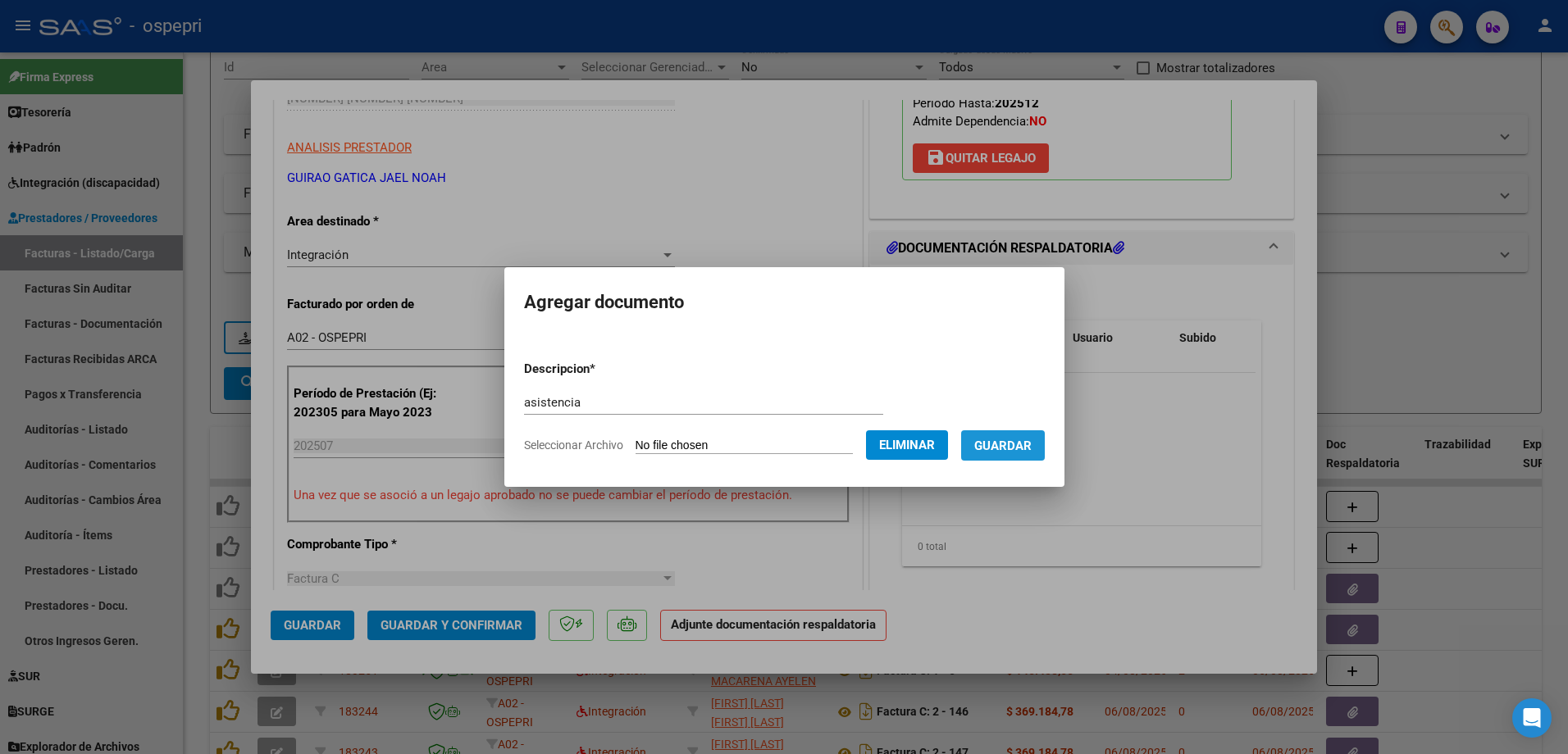 click on "Guardar" at bounding box center [1003, 446] 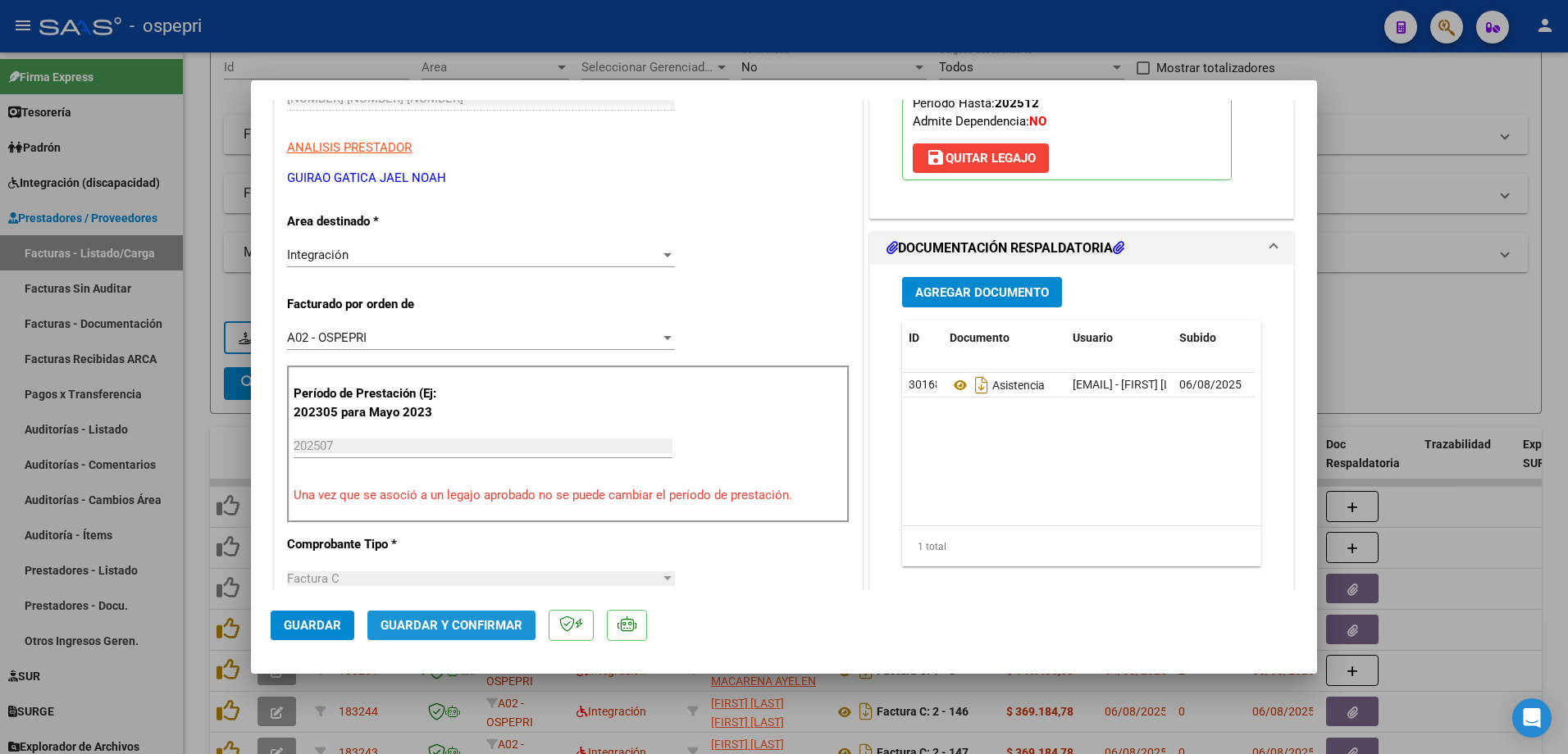click on "Guardar y Confirmar" 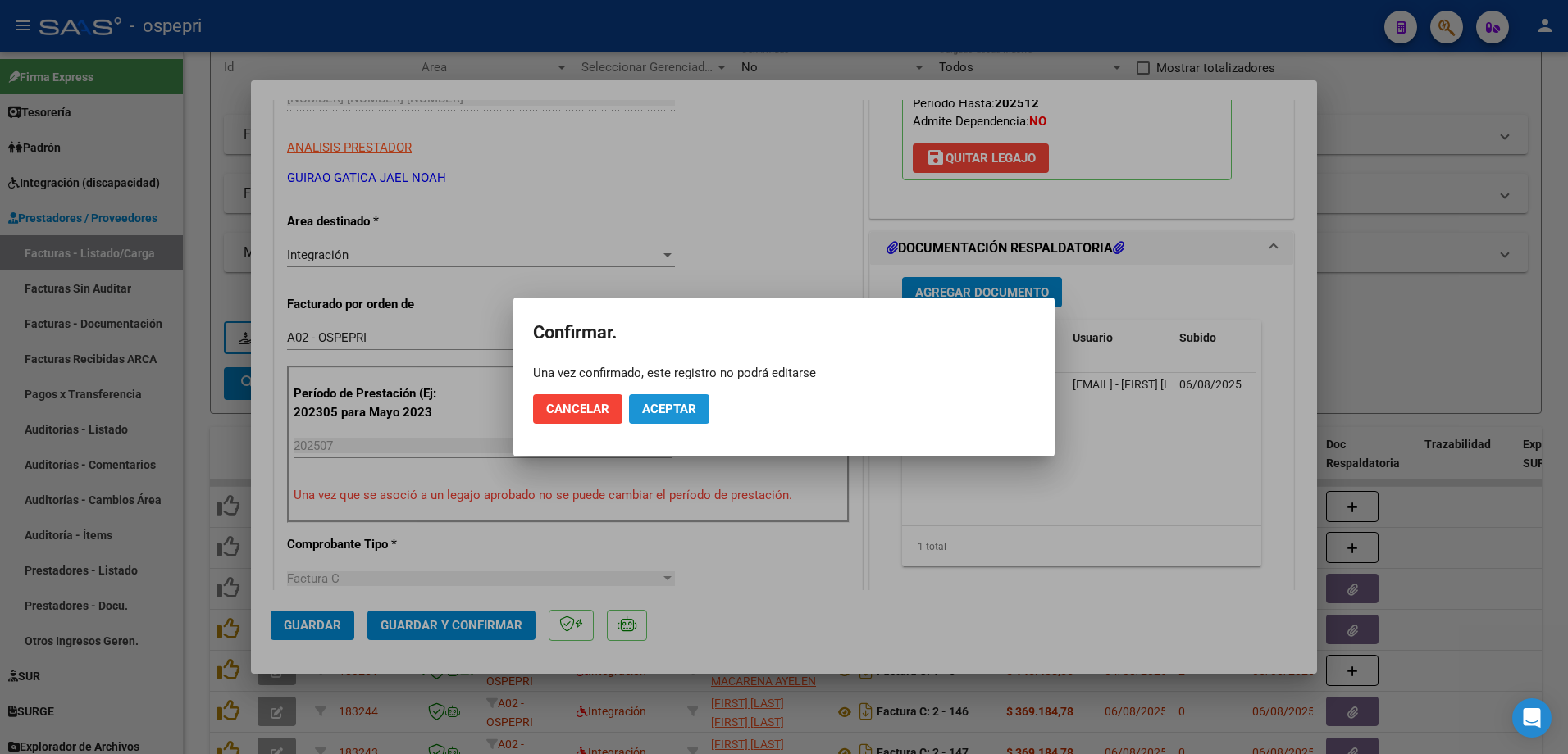 click on "Aceptar" 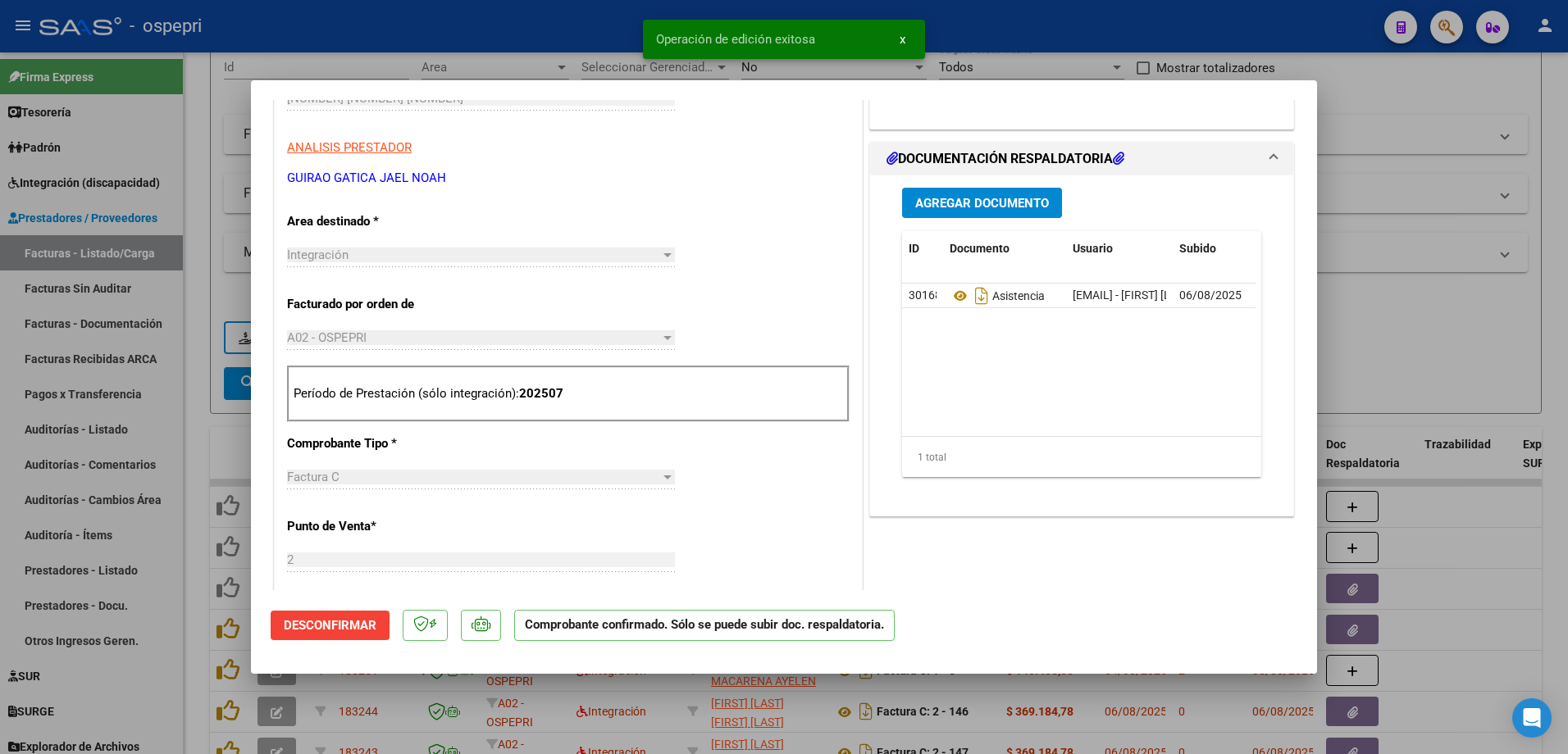 type 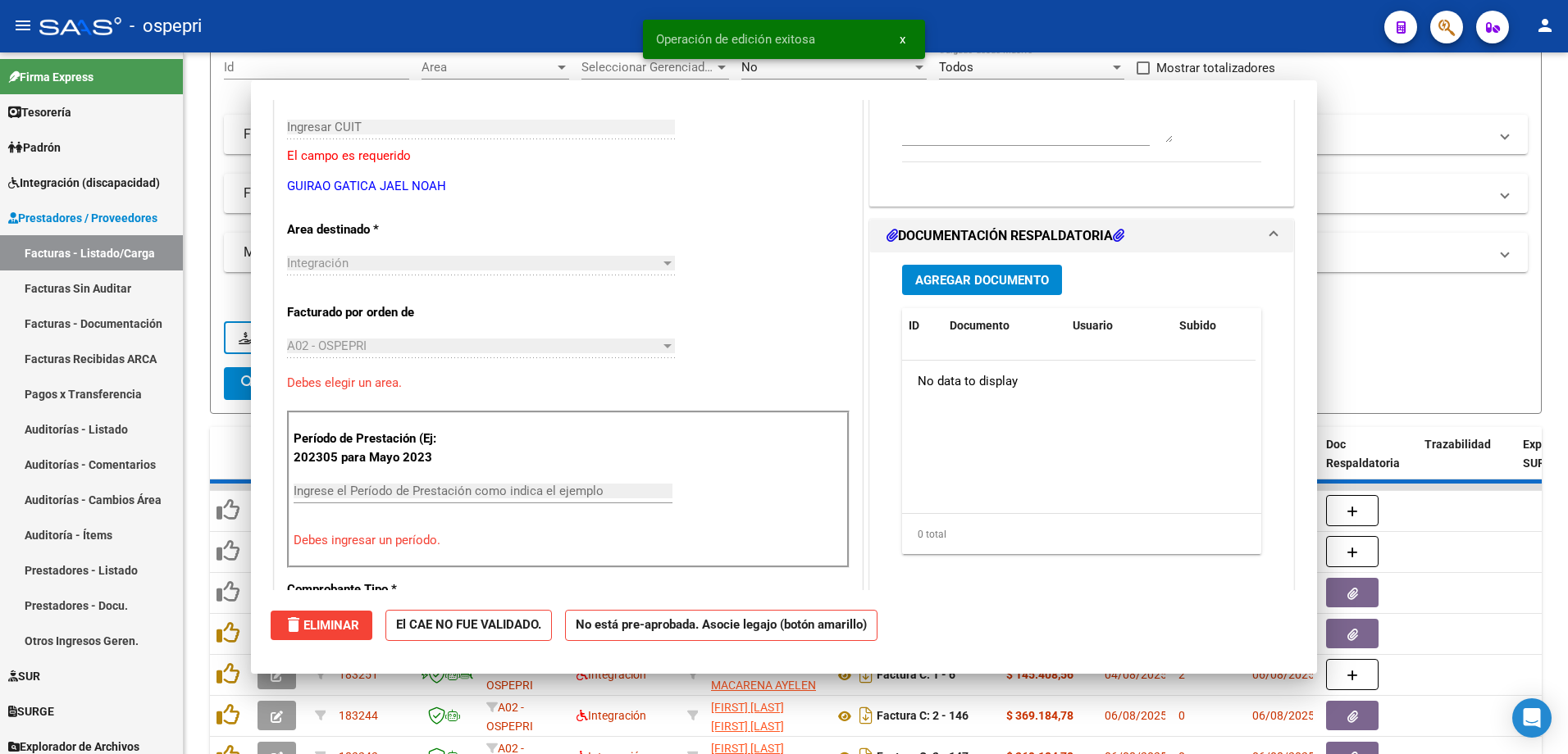 scroll, scrollTop: 275, scrollLeft: 0, axis: vertical 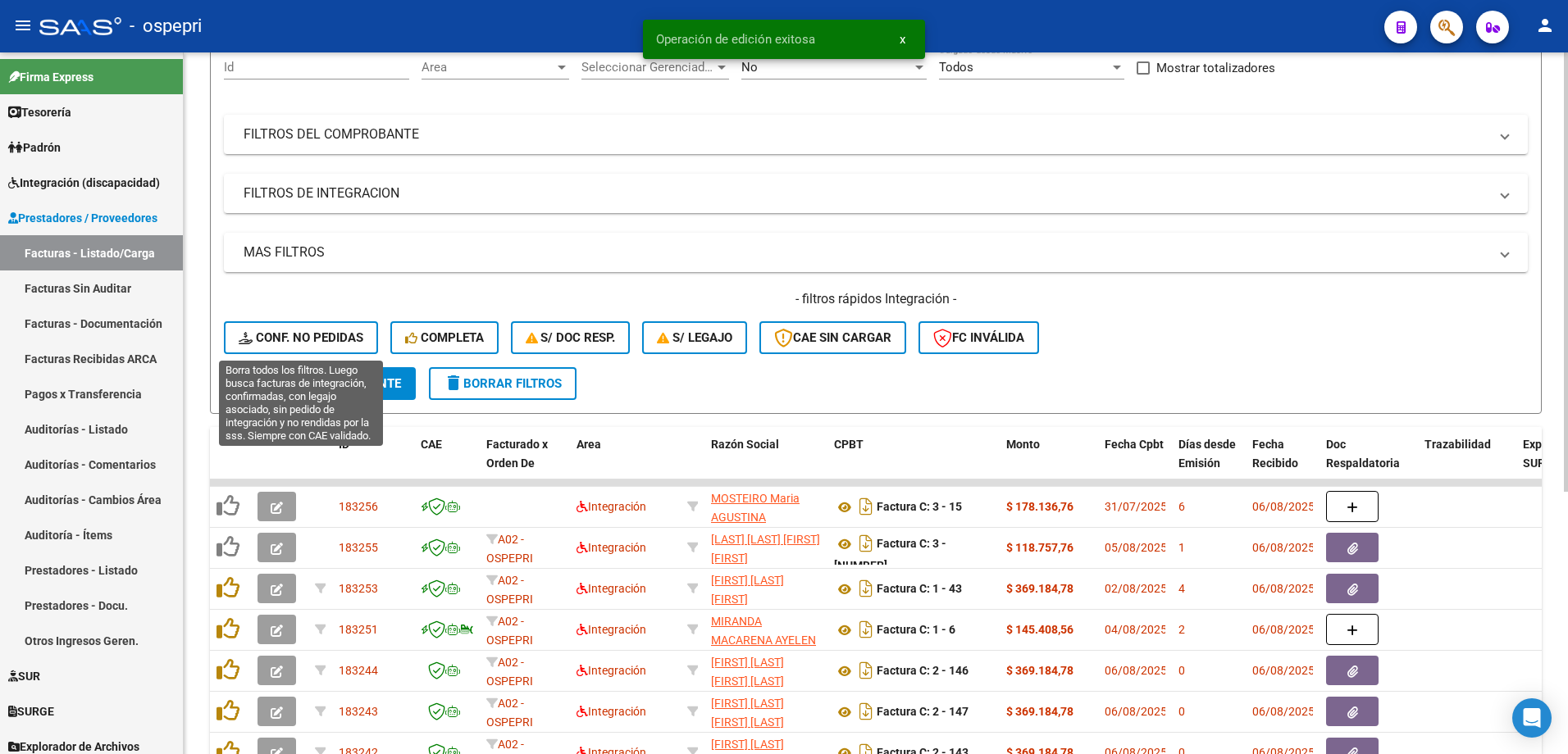 click on "Conf. no pedidas" 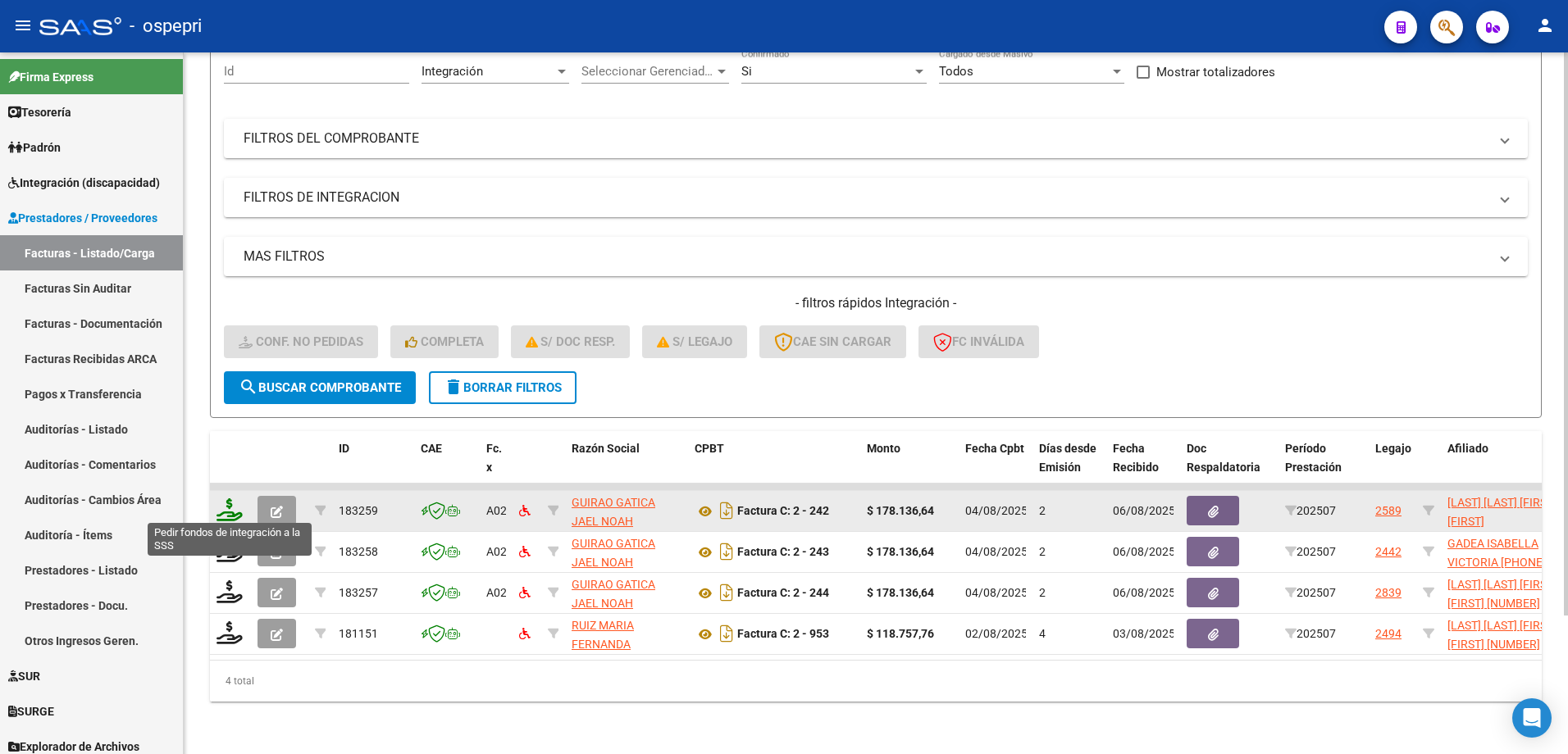 click 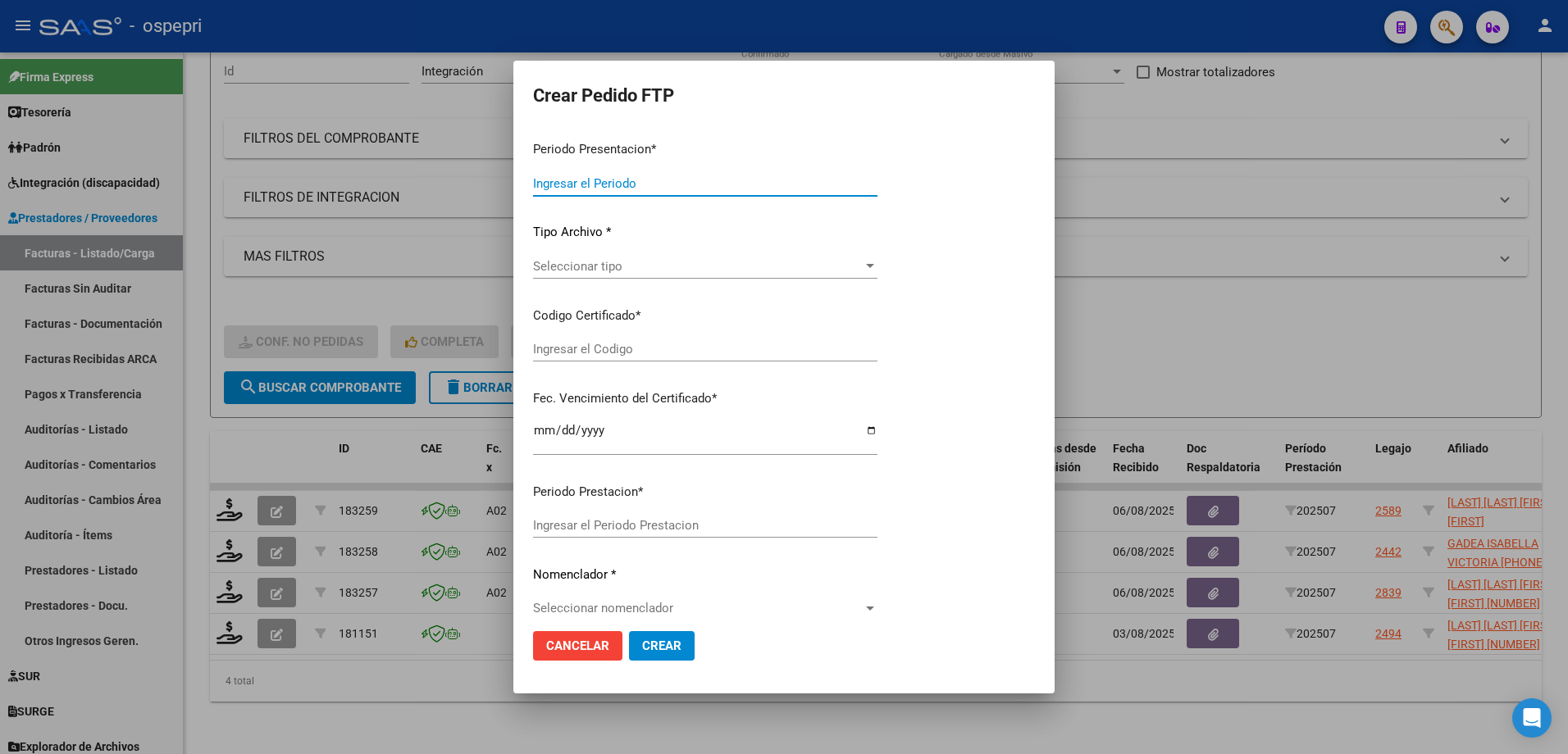 type on "202507" 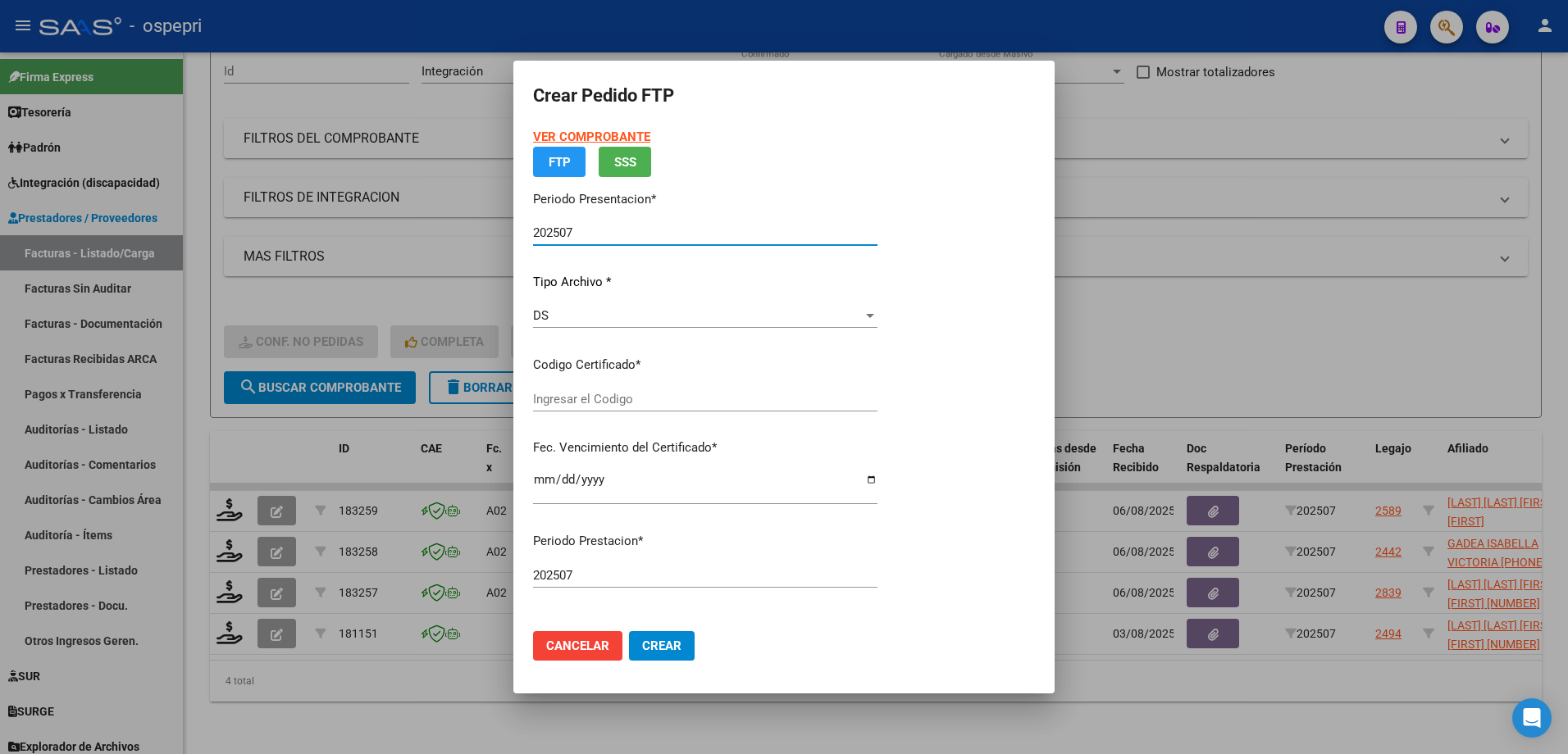 type on "23506263069" 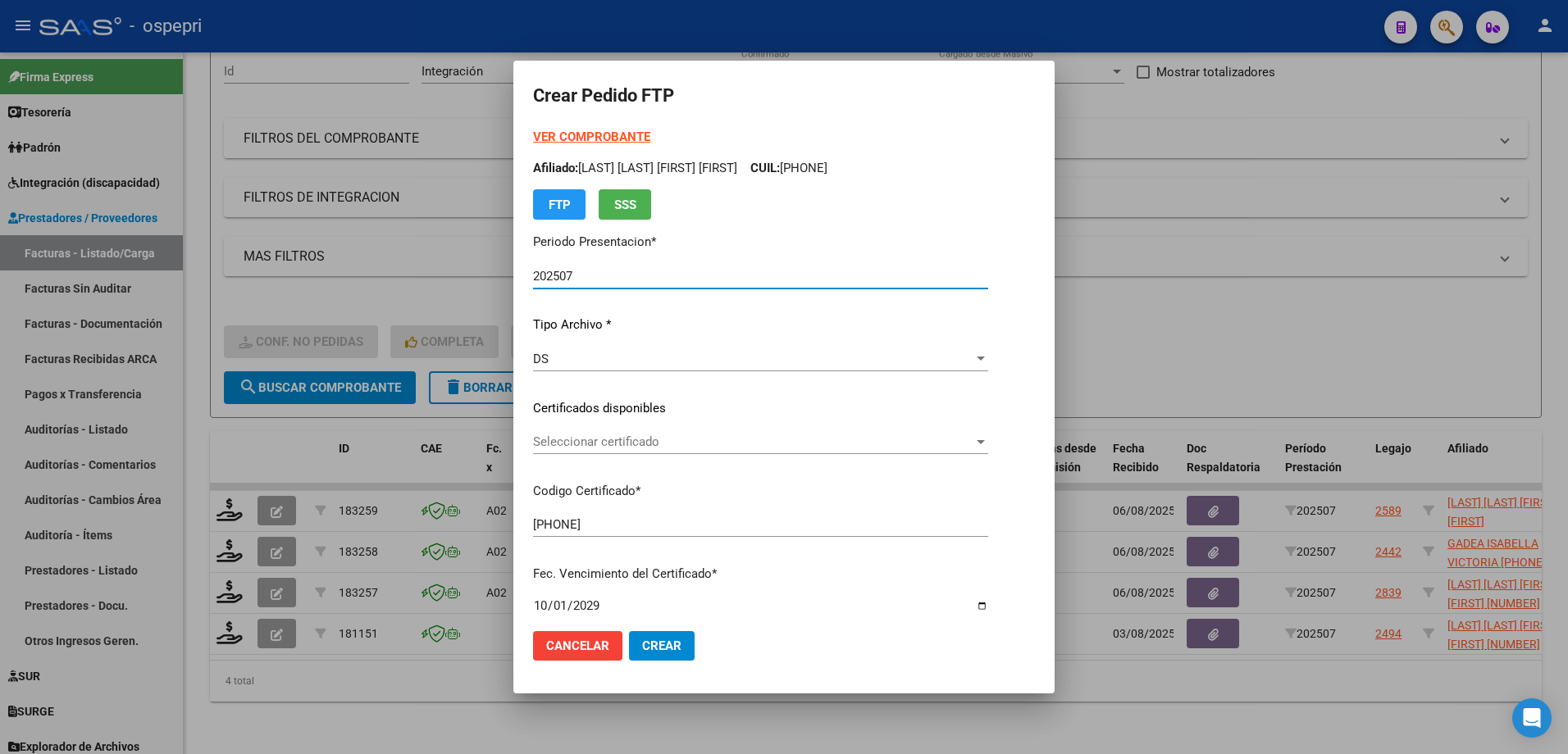 click on "Certificados disponibles" 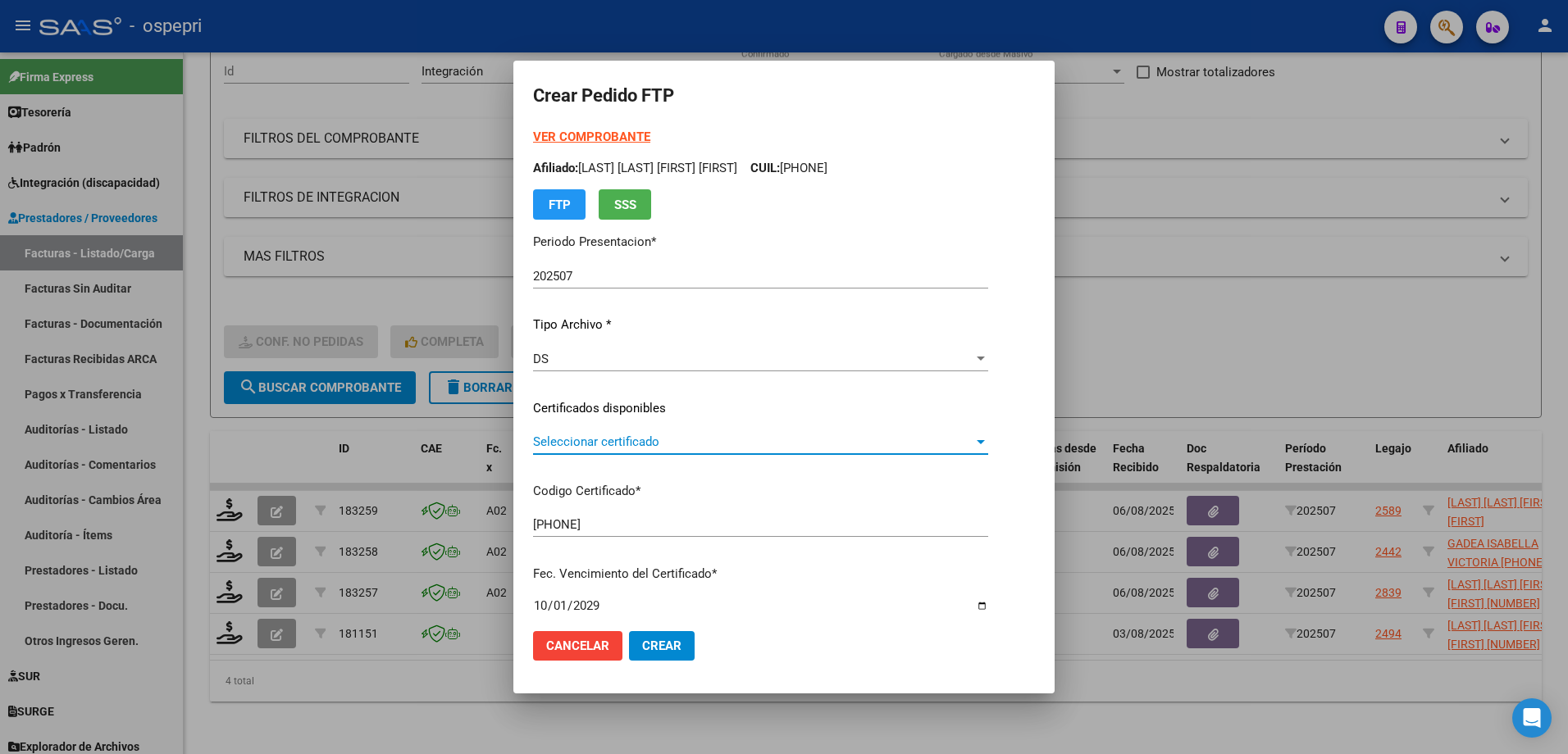 click on "Seleccionar certificado" at bounding box center (753, 442) 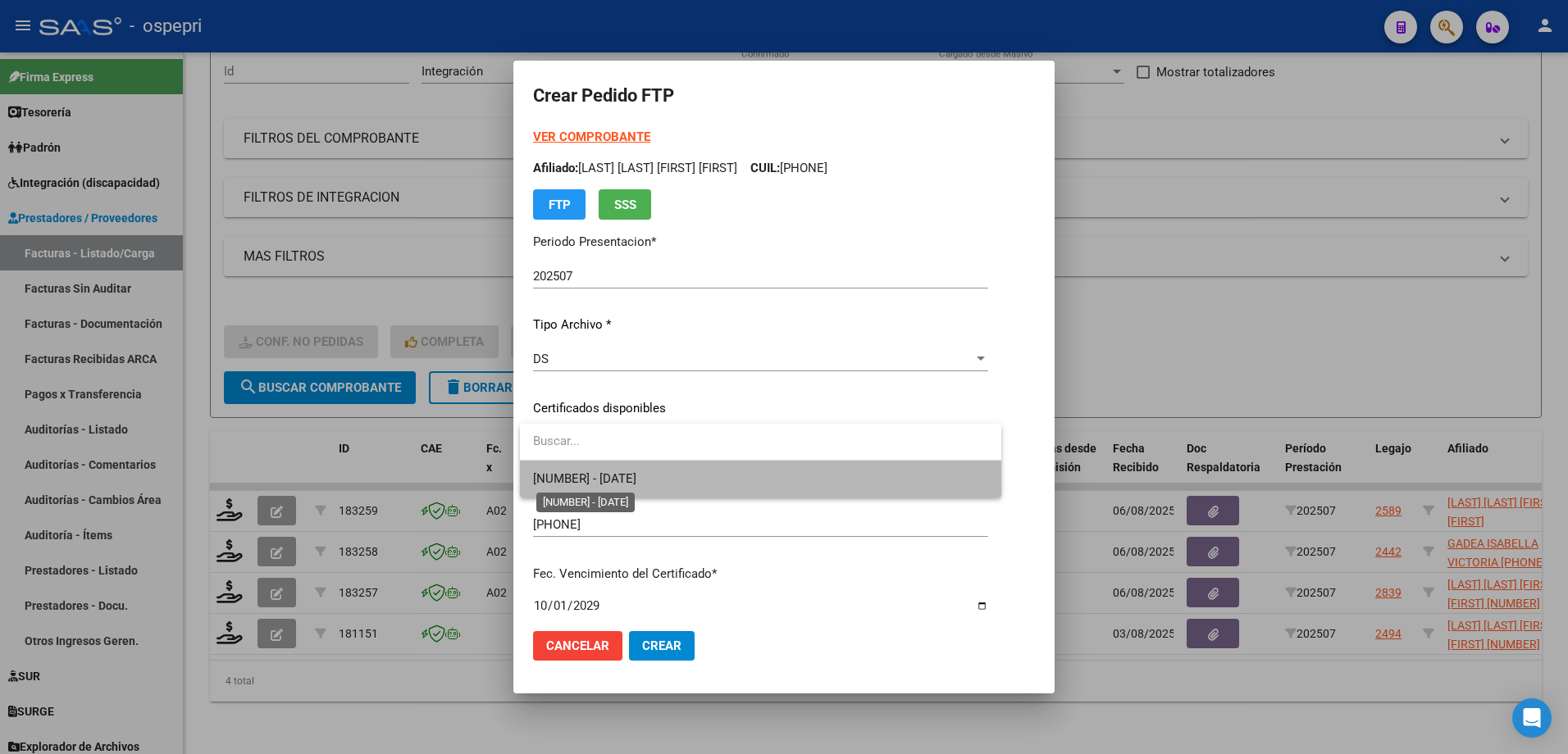 click on "23506263069 - 2029-10-01" at bounding box center [585, 479] 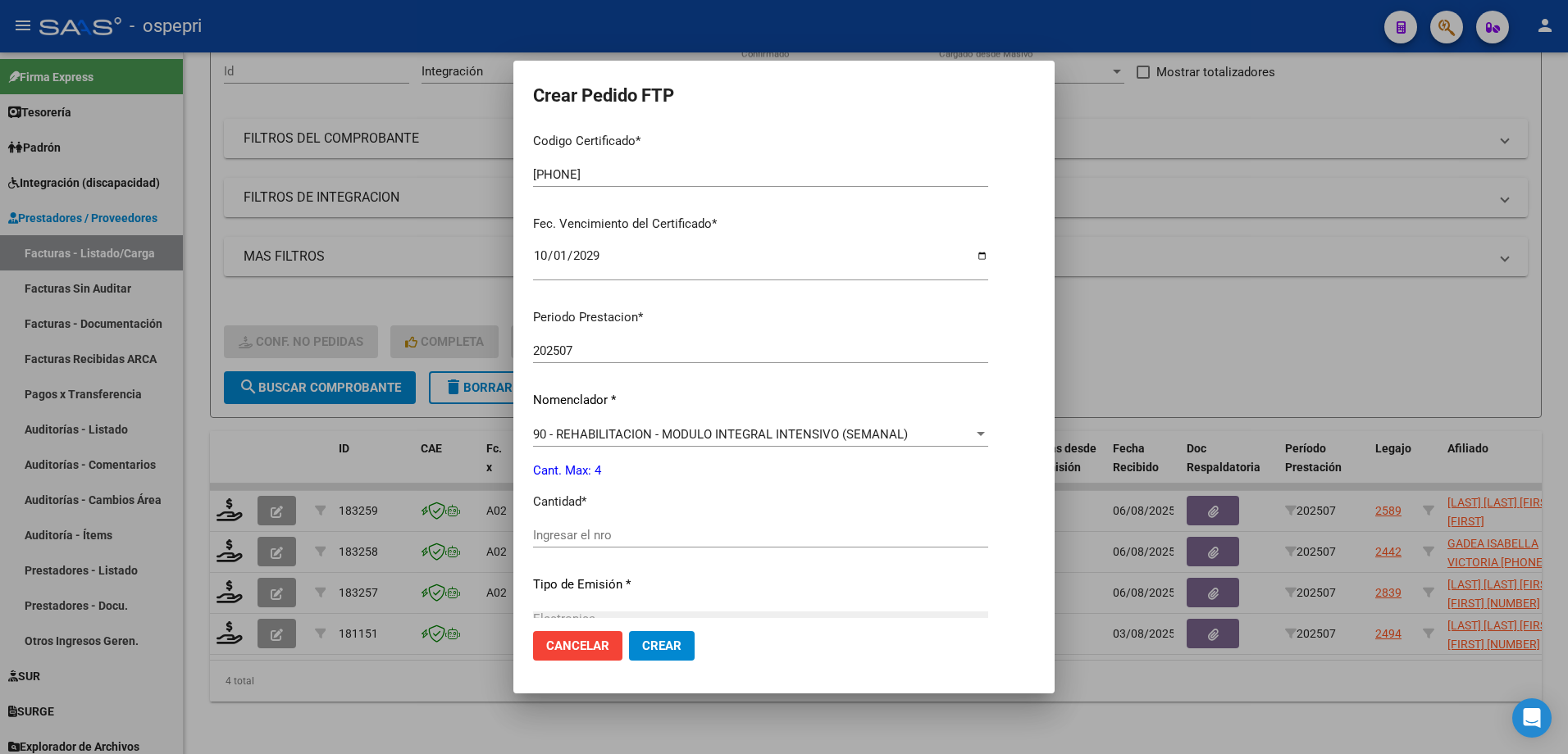 scroll, scrollTop: 410, scrollLeft: 0, axis: vertical 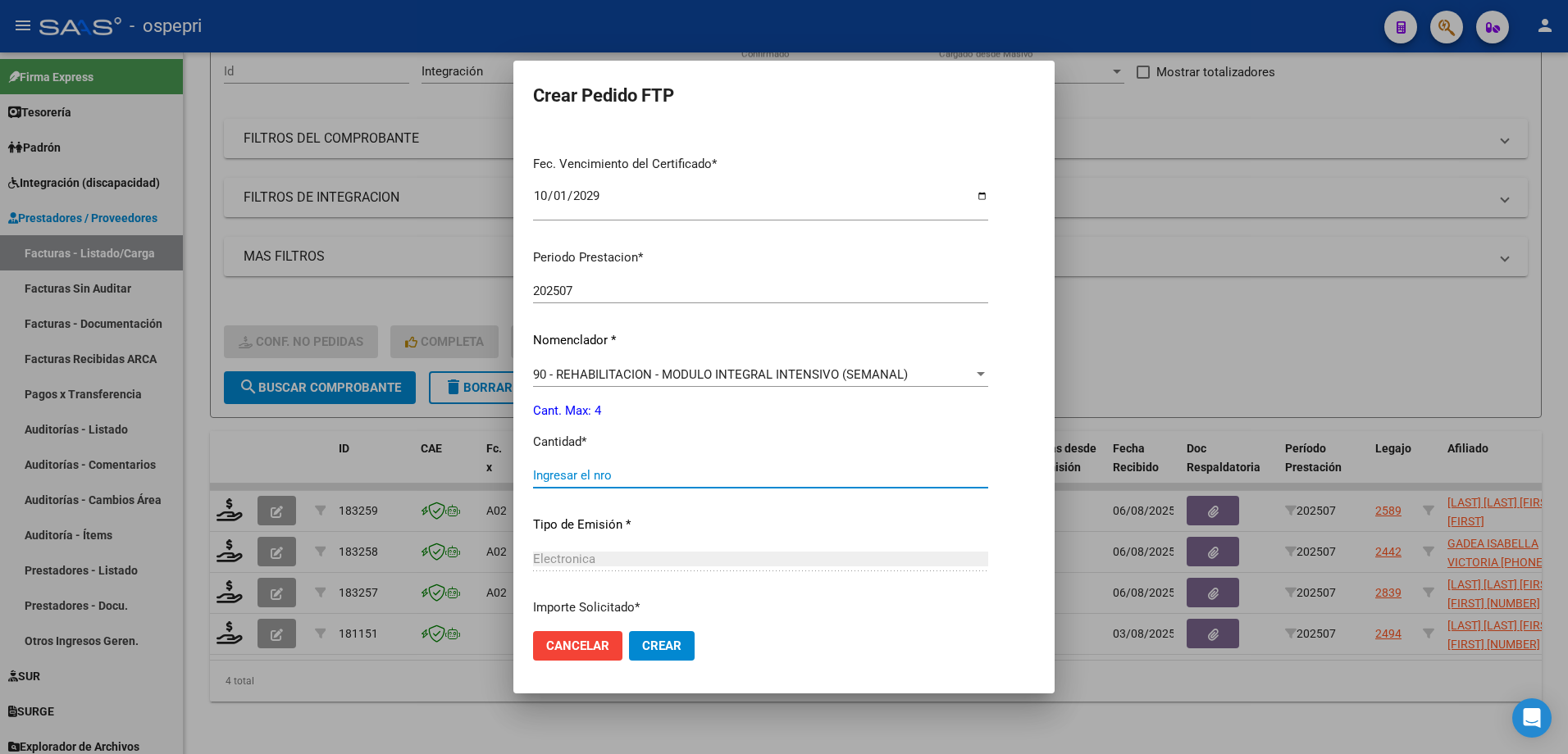 click on "Ingresar el nro" at bounding box center (760, 475) 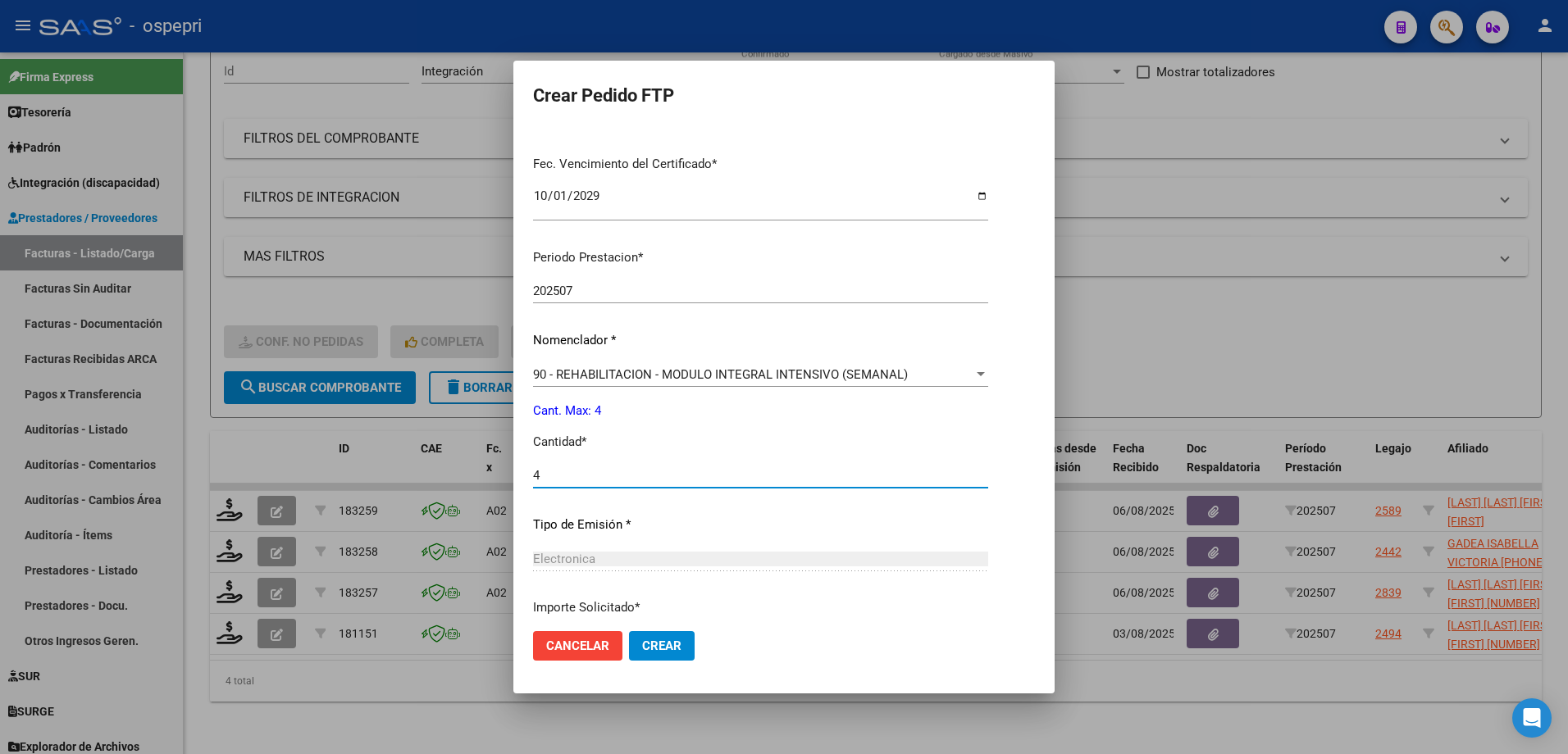 scroll, scrollTop: 544, scrollLeft: 0, axis: vertical 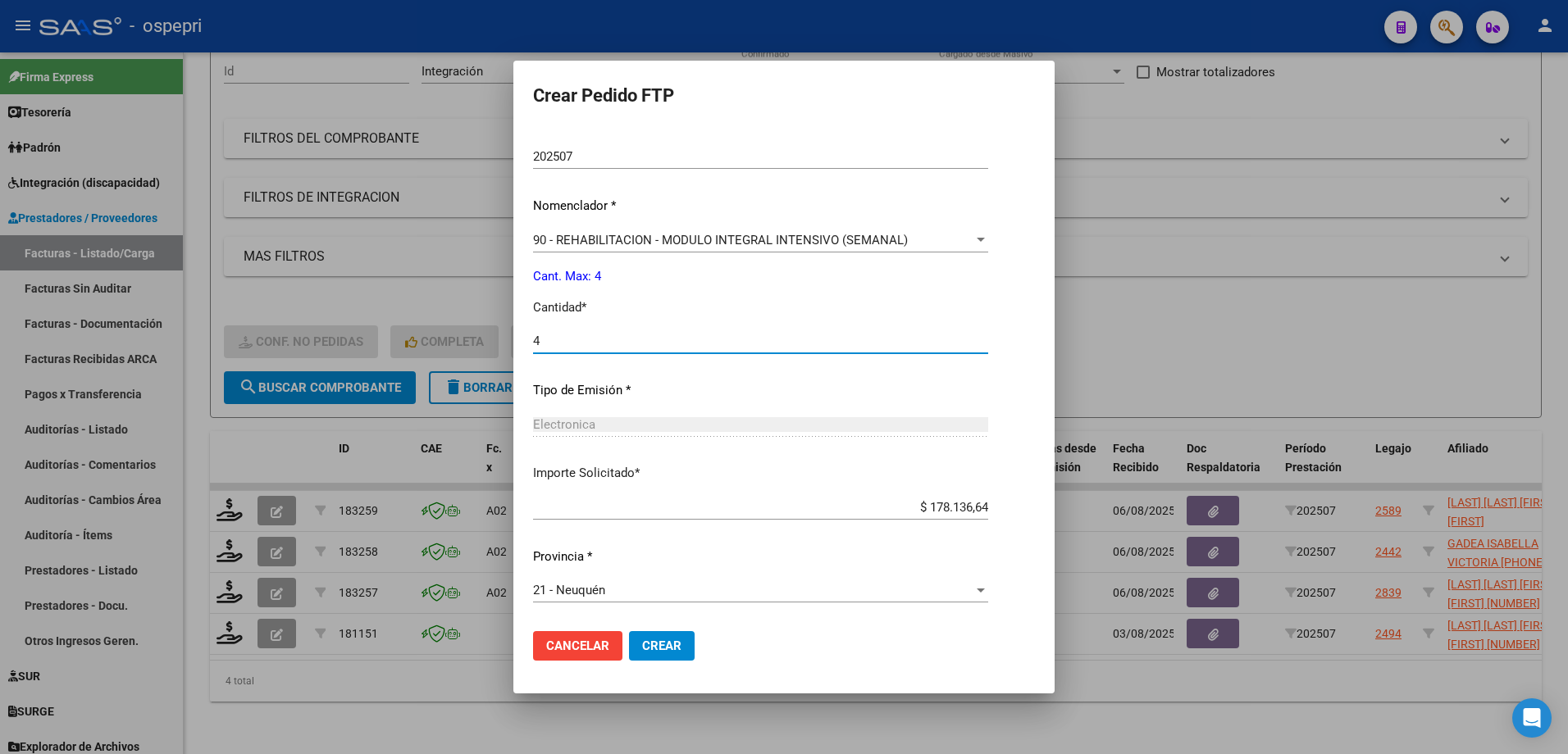 type on "4" 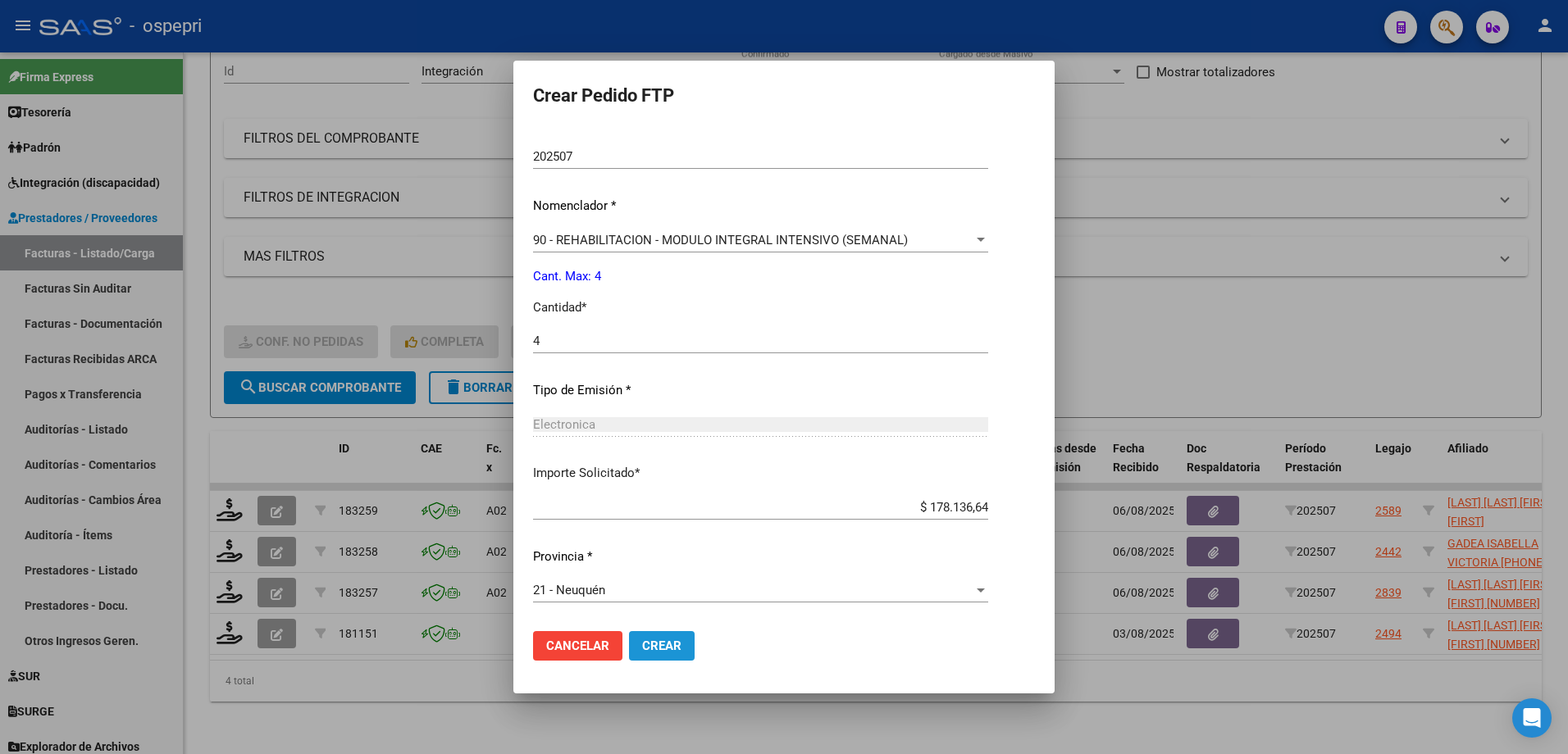click on "Crear" 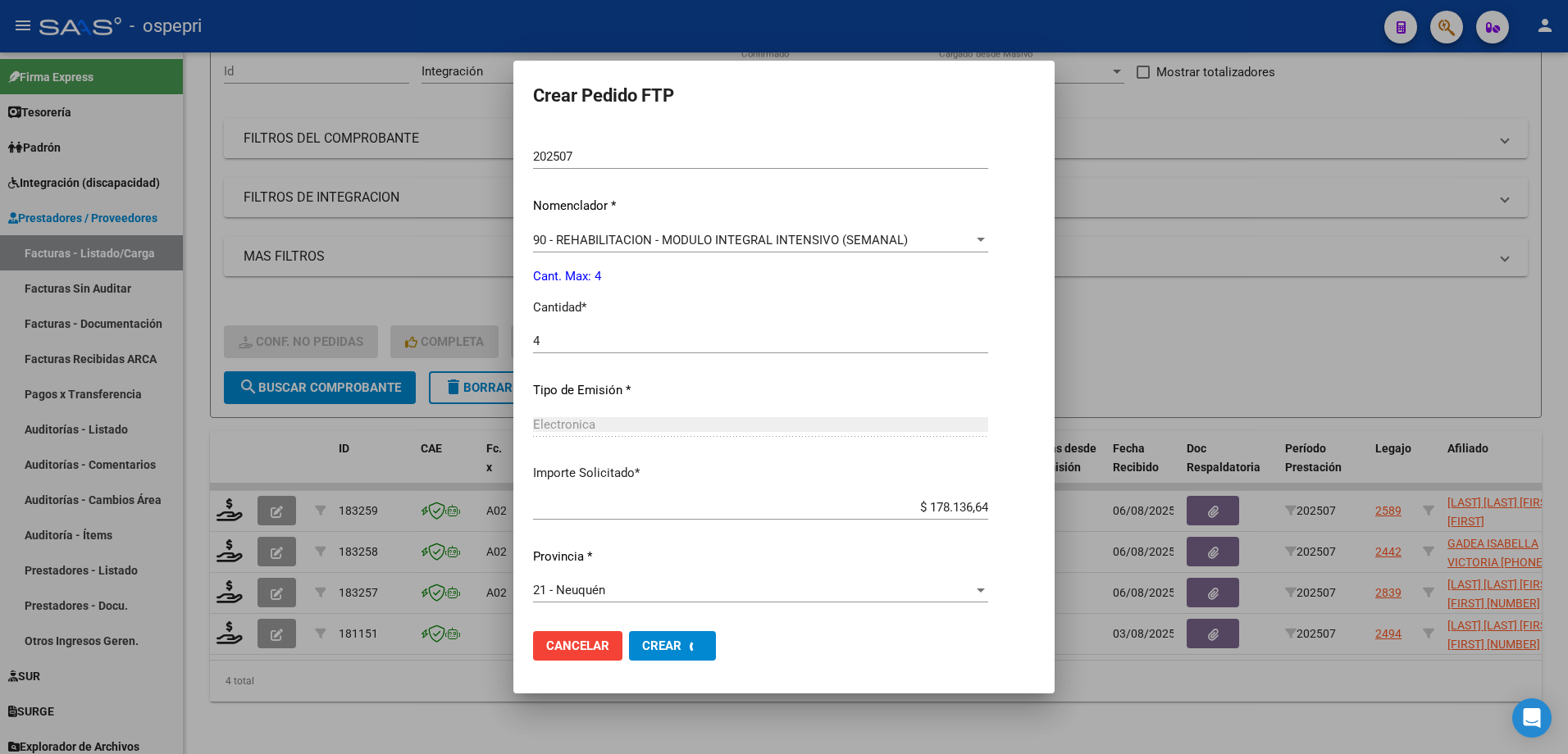scroll, scrollTop: 0, scrollLeft: 0, axis: both 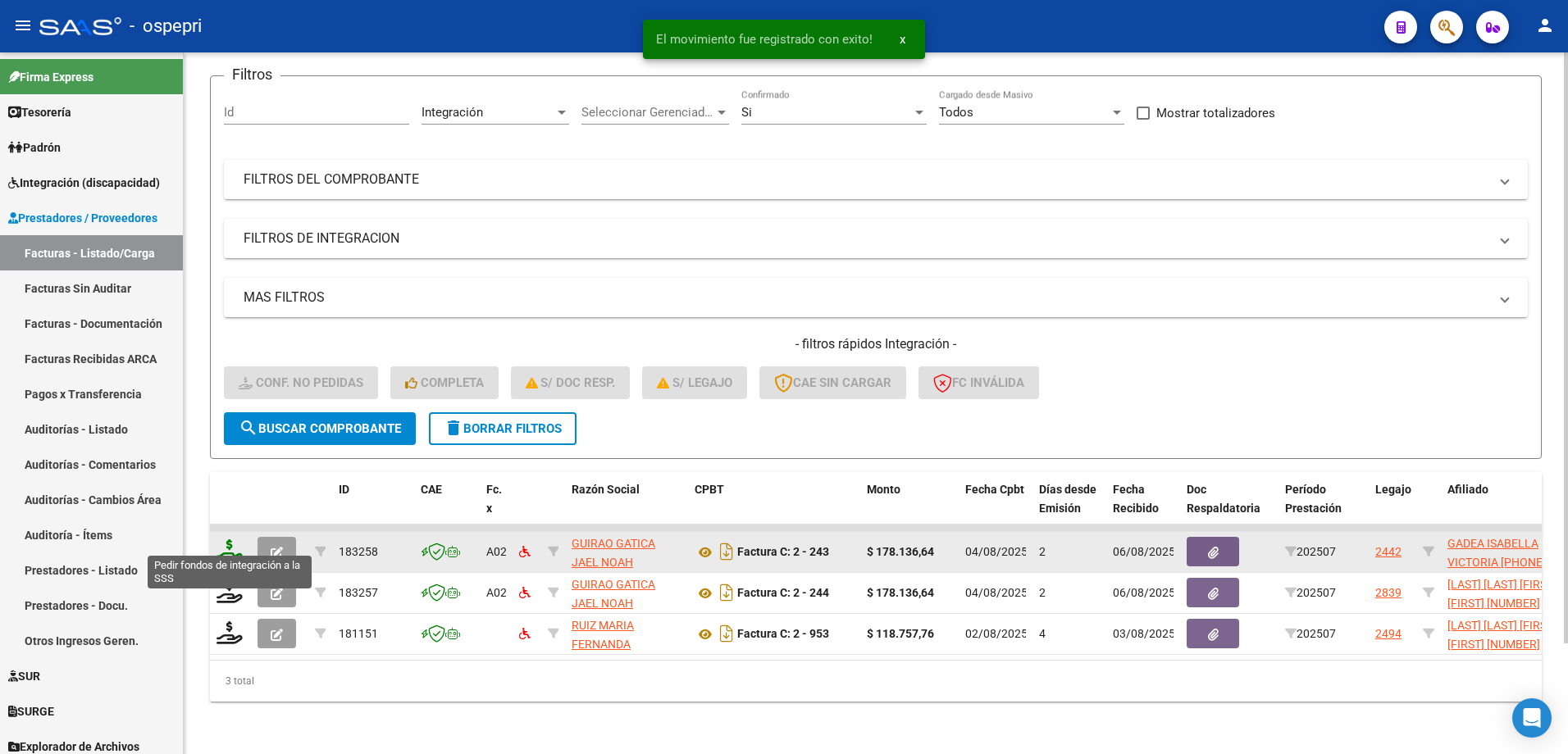 click 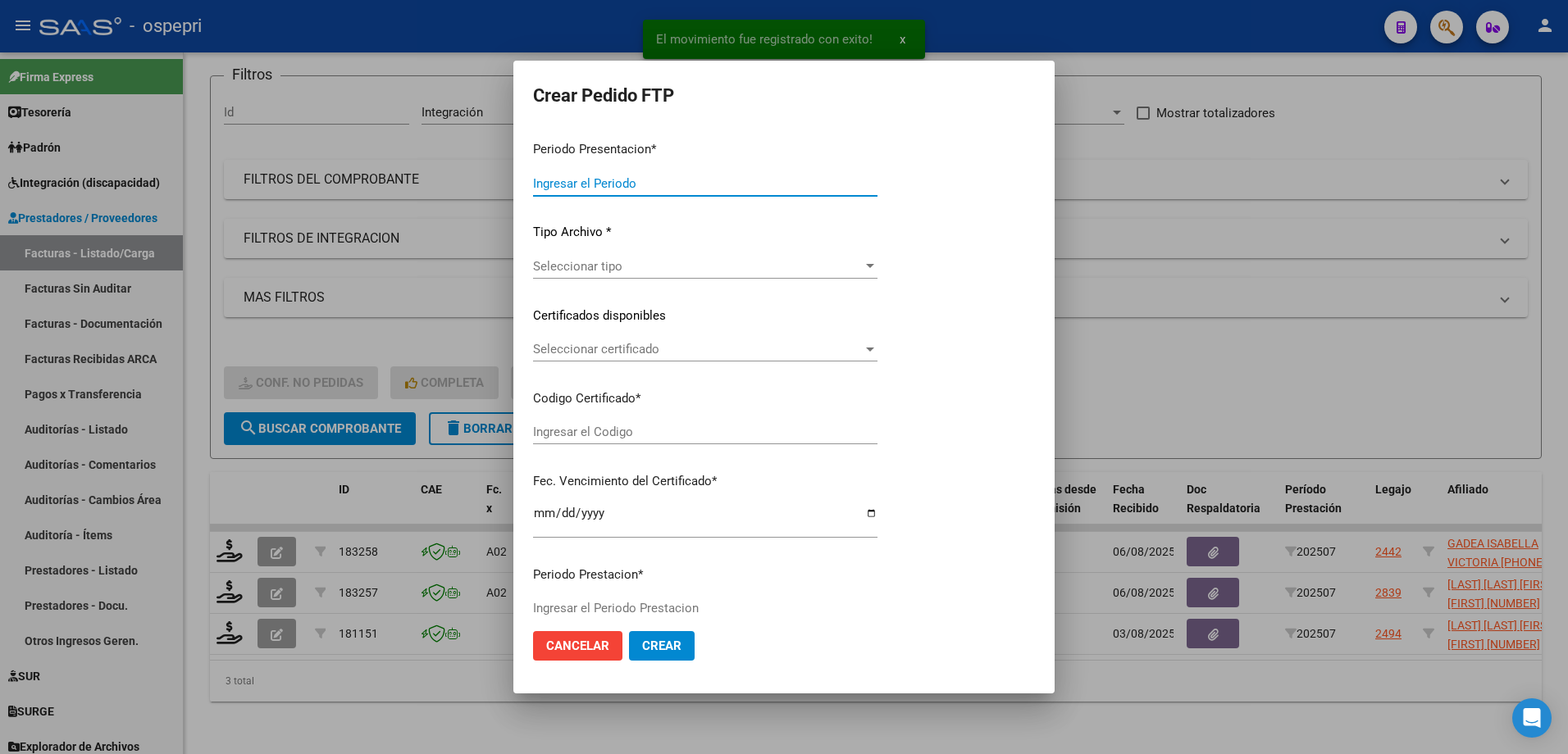 type on "202507" 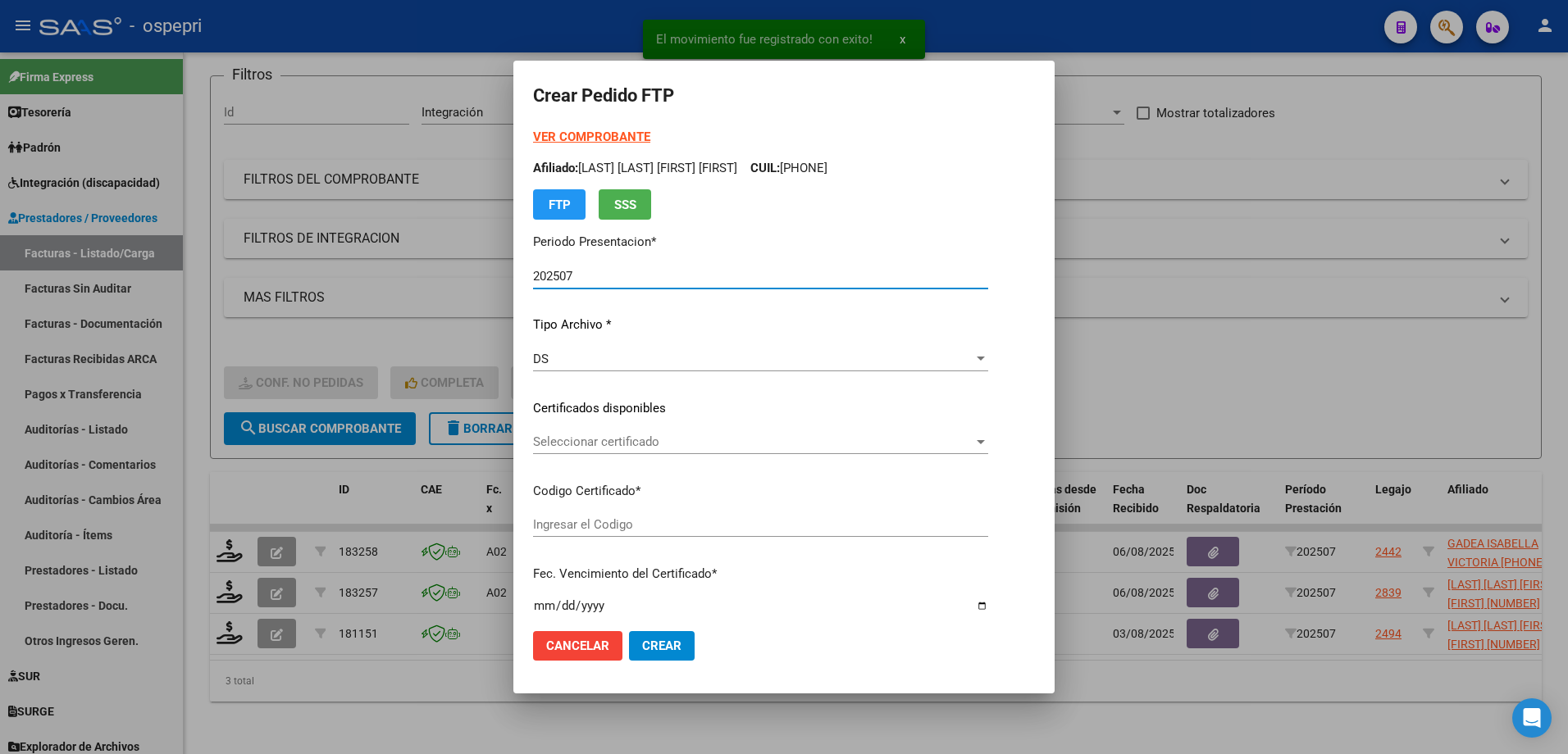 type on "2755158179-4" 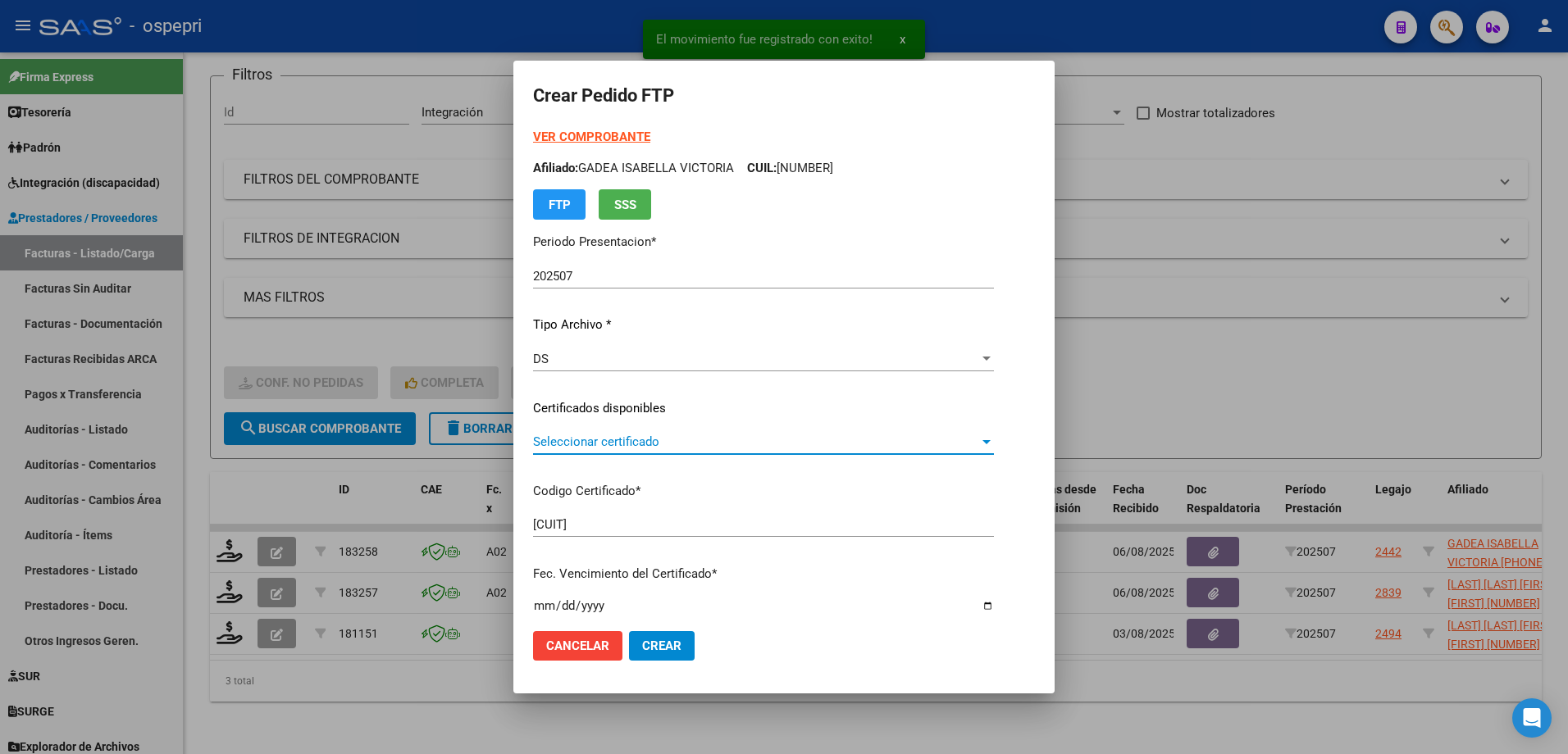 click on "Seleccionar certificado" at bounding box center [756, 442] 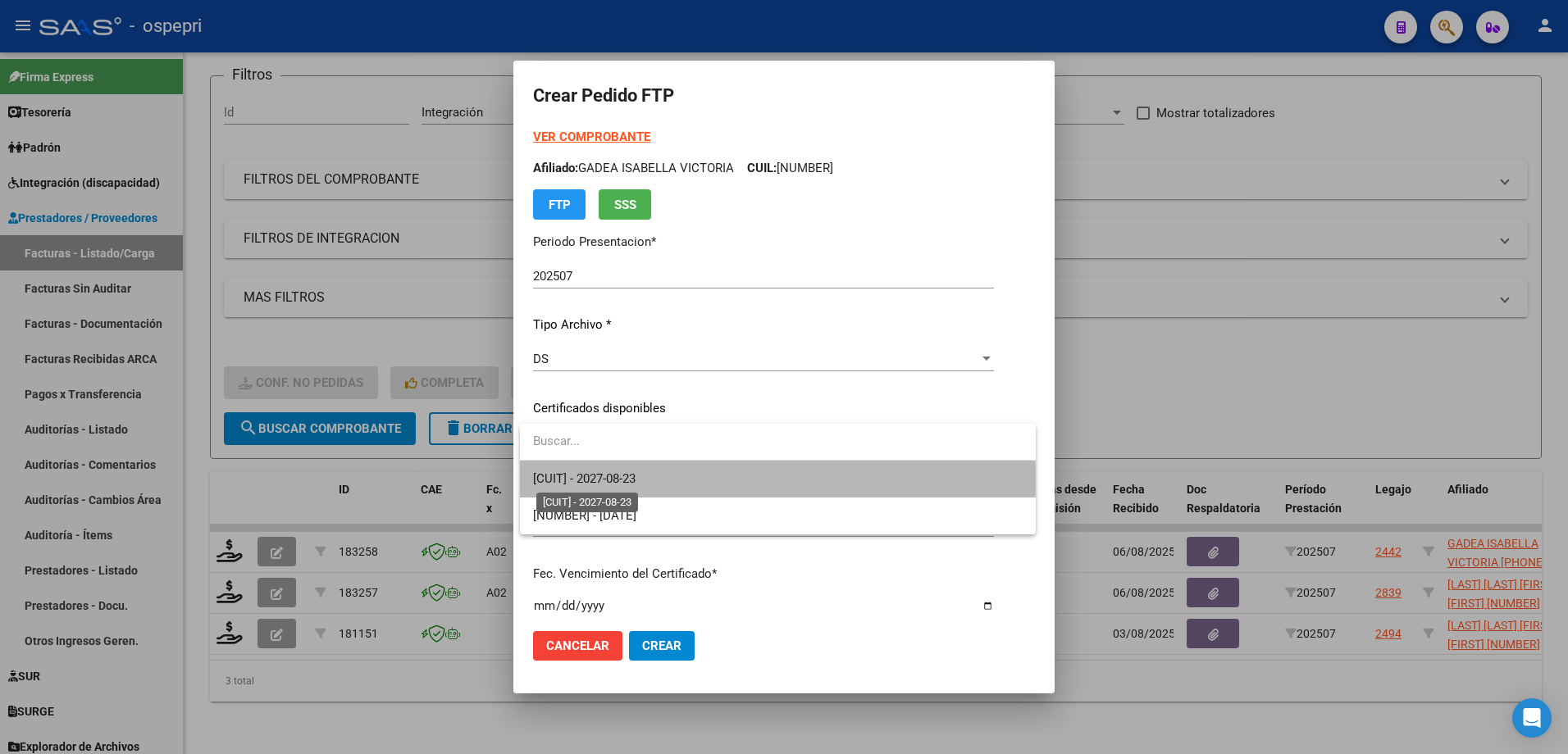 click on "2755158179-4 - 2027-08-23" at bounding box center [584, 479] 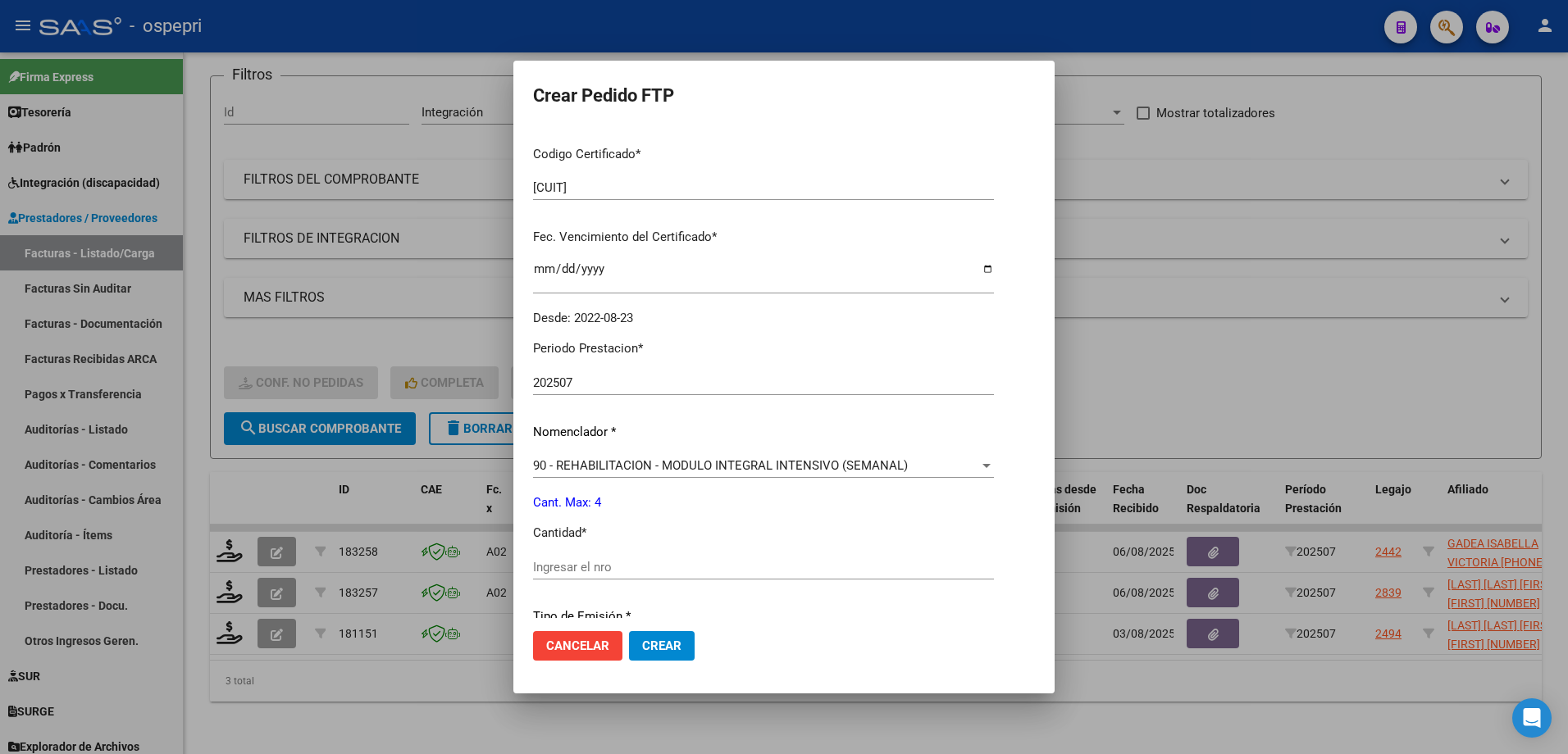 scroll, scrollTop: 410, scrollLeft: 0, axis: vertical 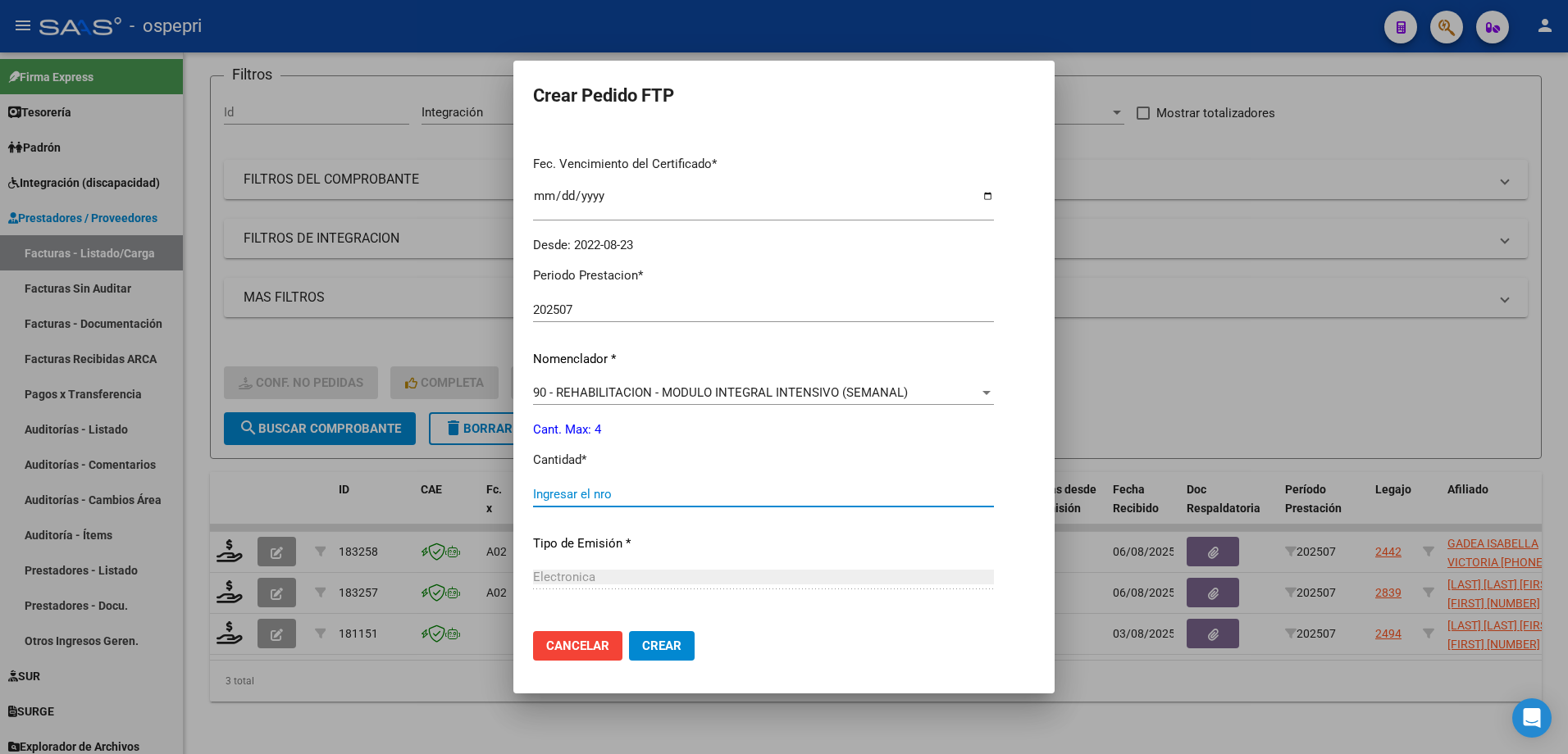 click on "Ingresar el nro" at bounding box center (763, 494) 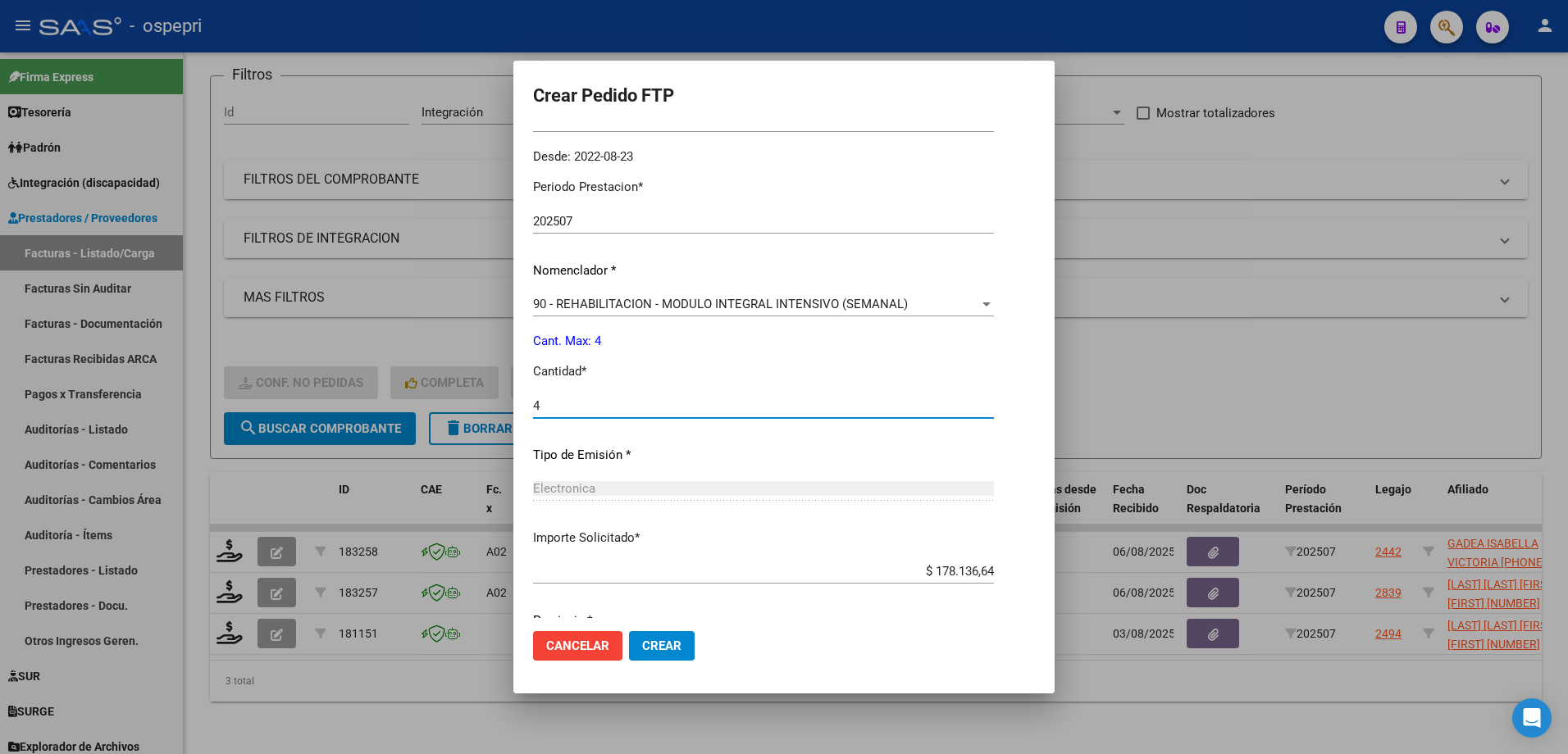 scroll, scrollTop: 562, scrollLeft: 0, axis: vertical 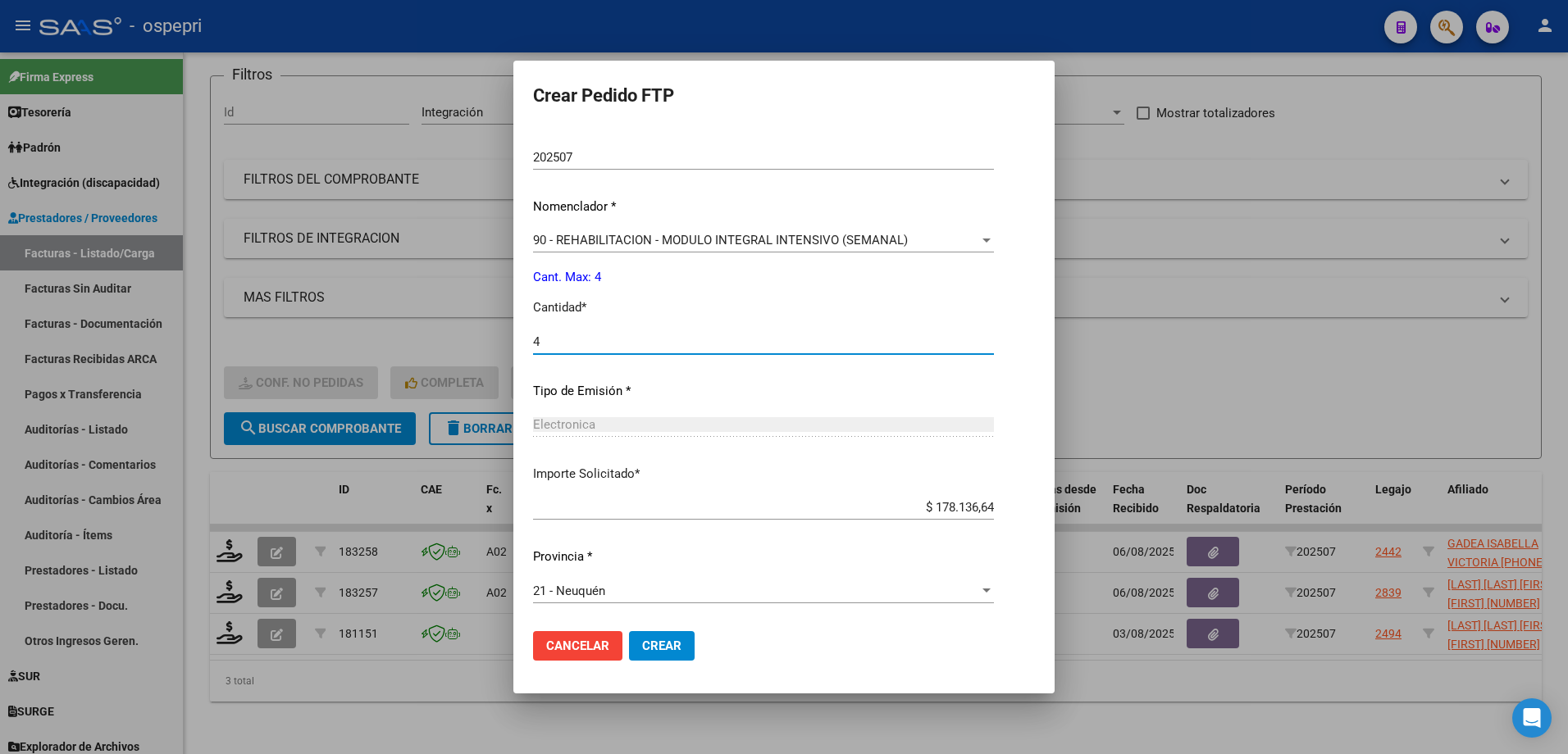 type on "4" 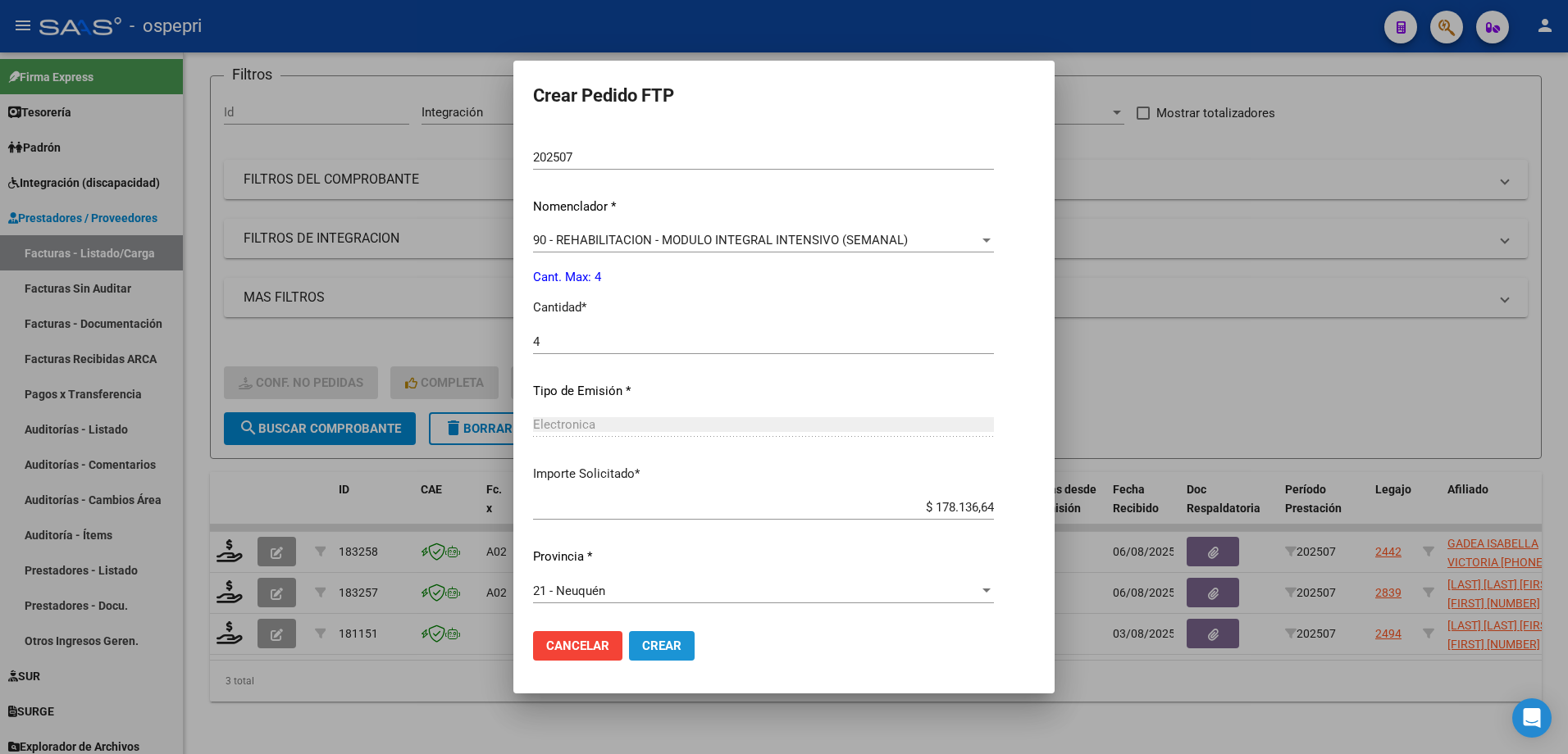click on "Crear" 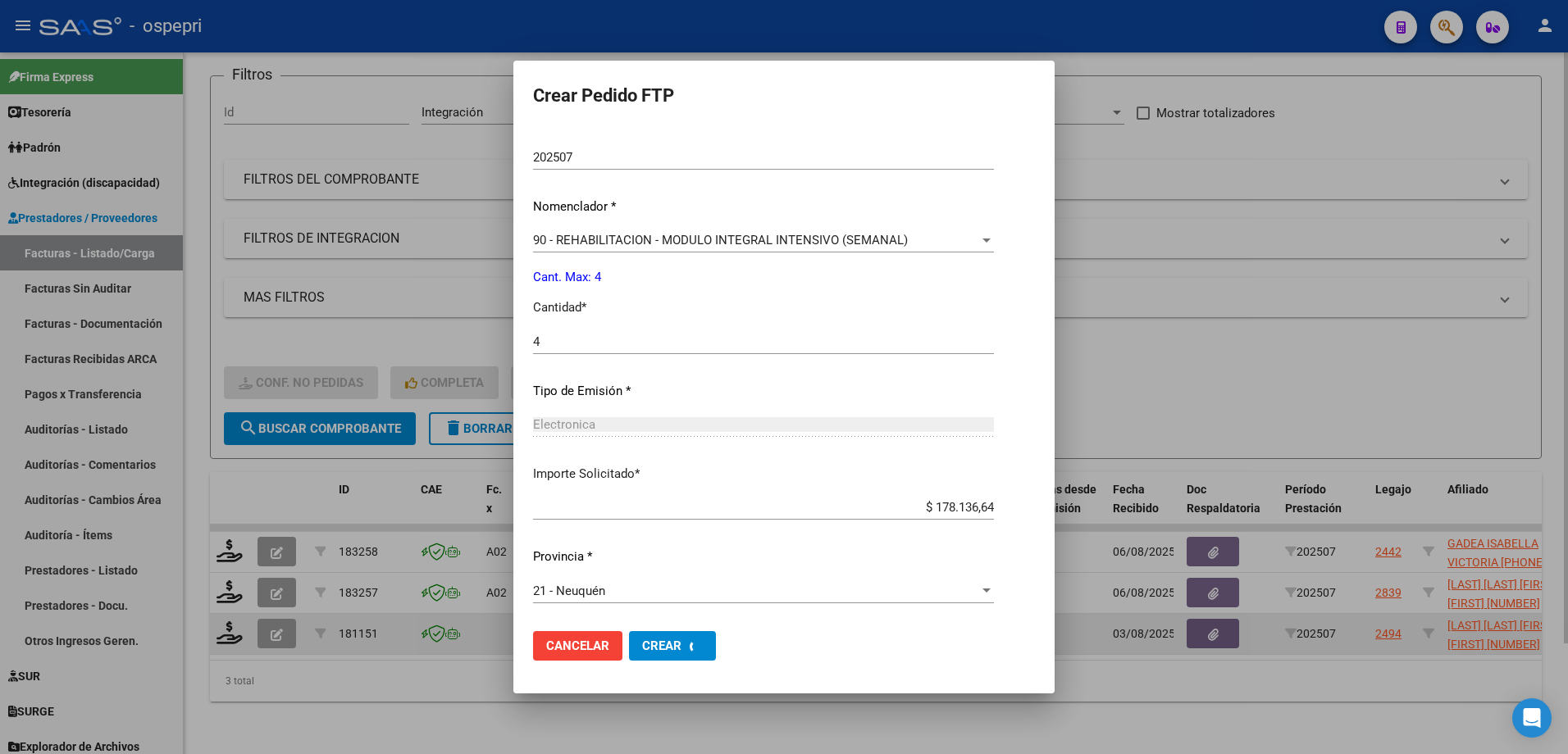 scroll, scrollTop: 0, scrollLeft: 0, axis: both 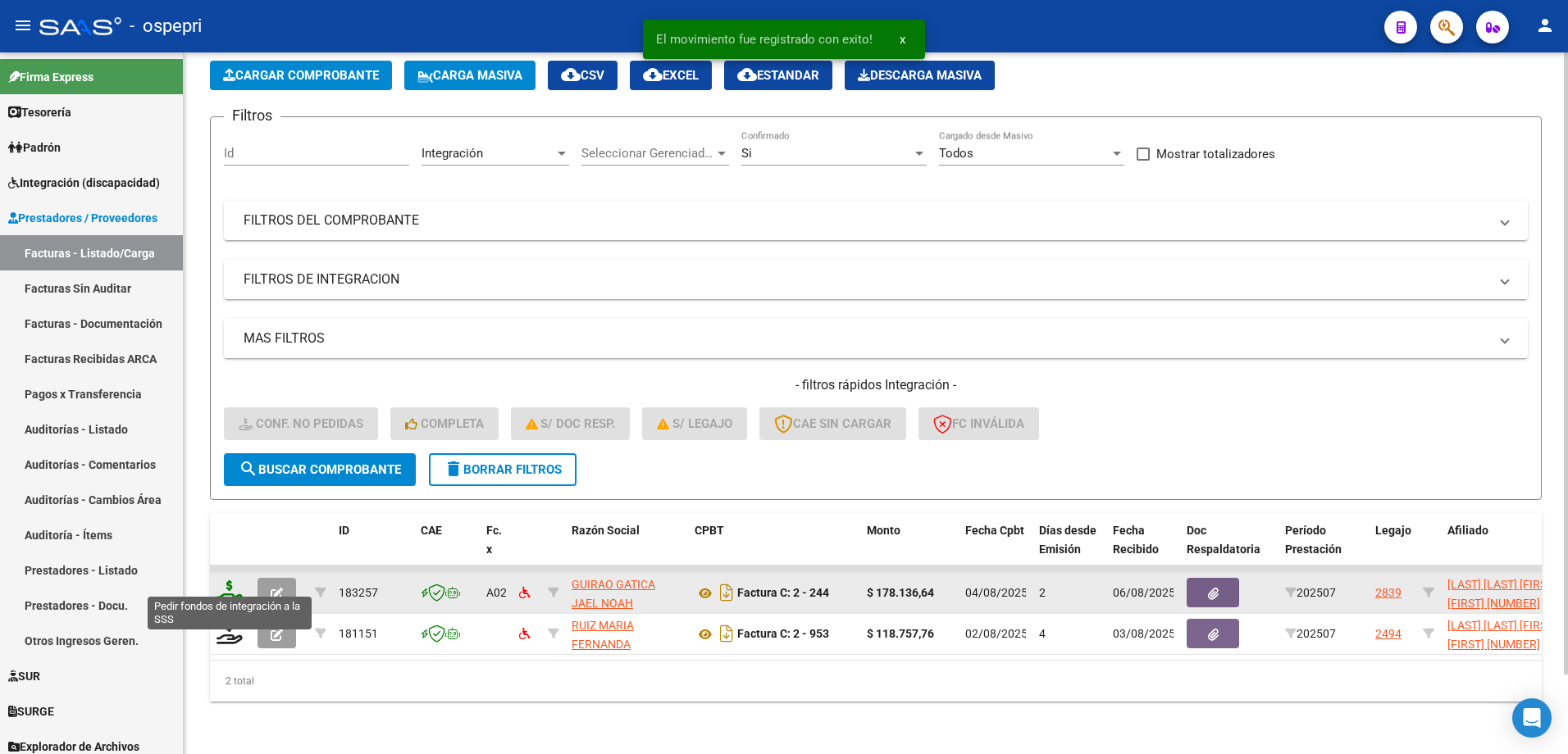click 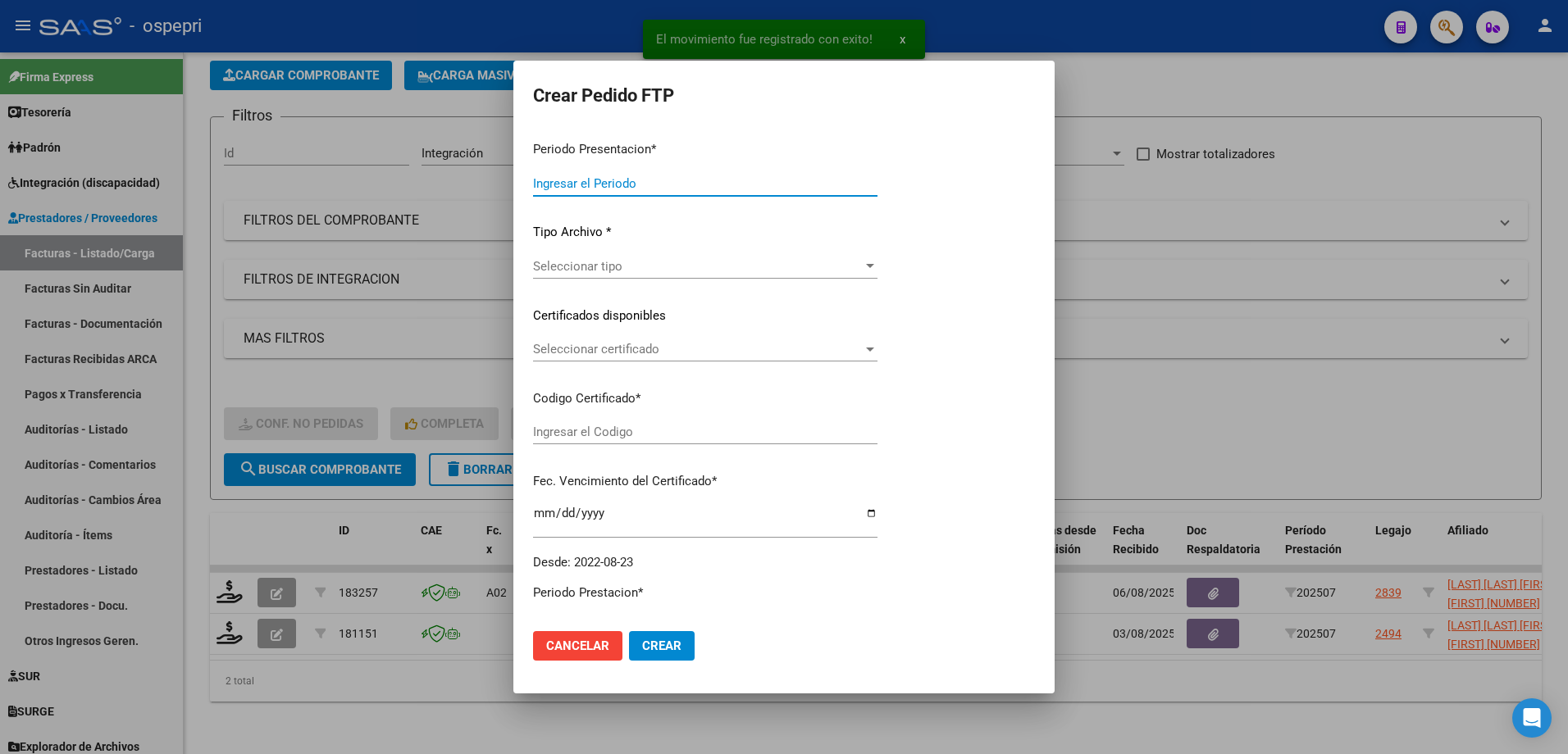 type on "202507" 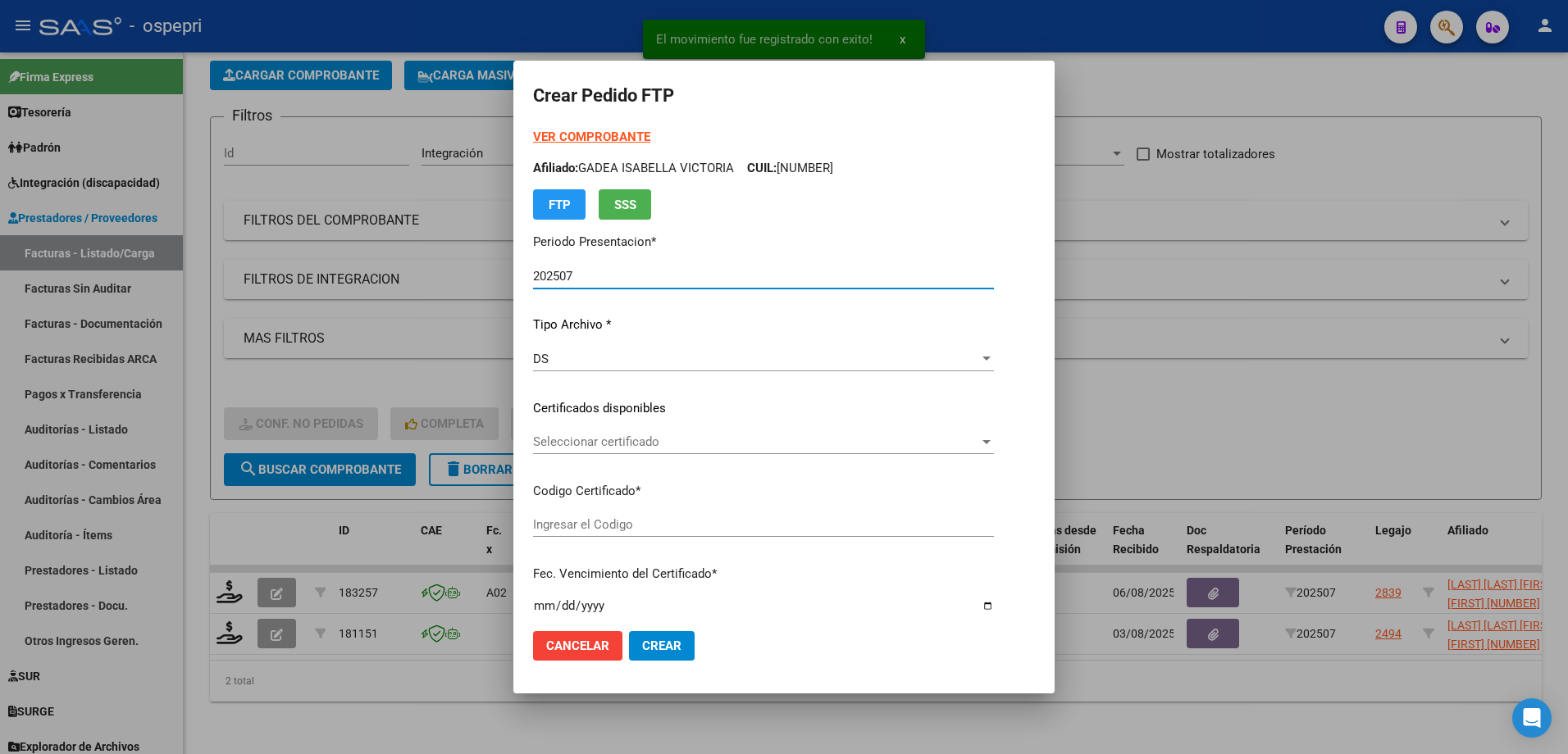 type on "2756006918-4" 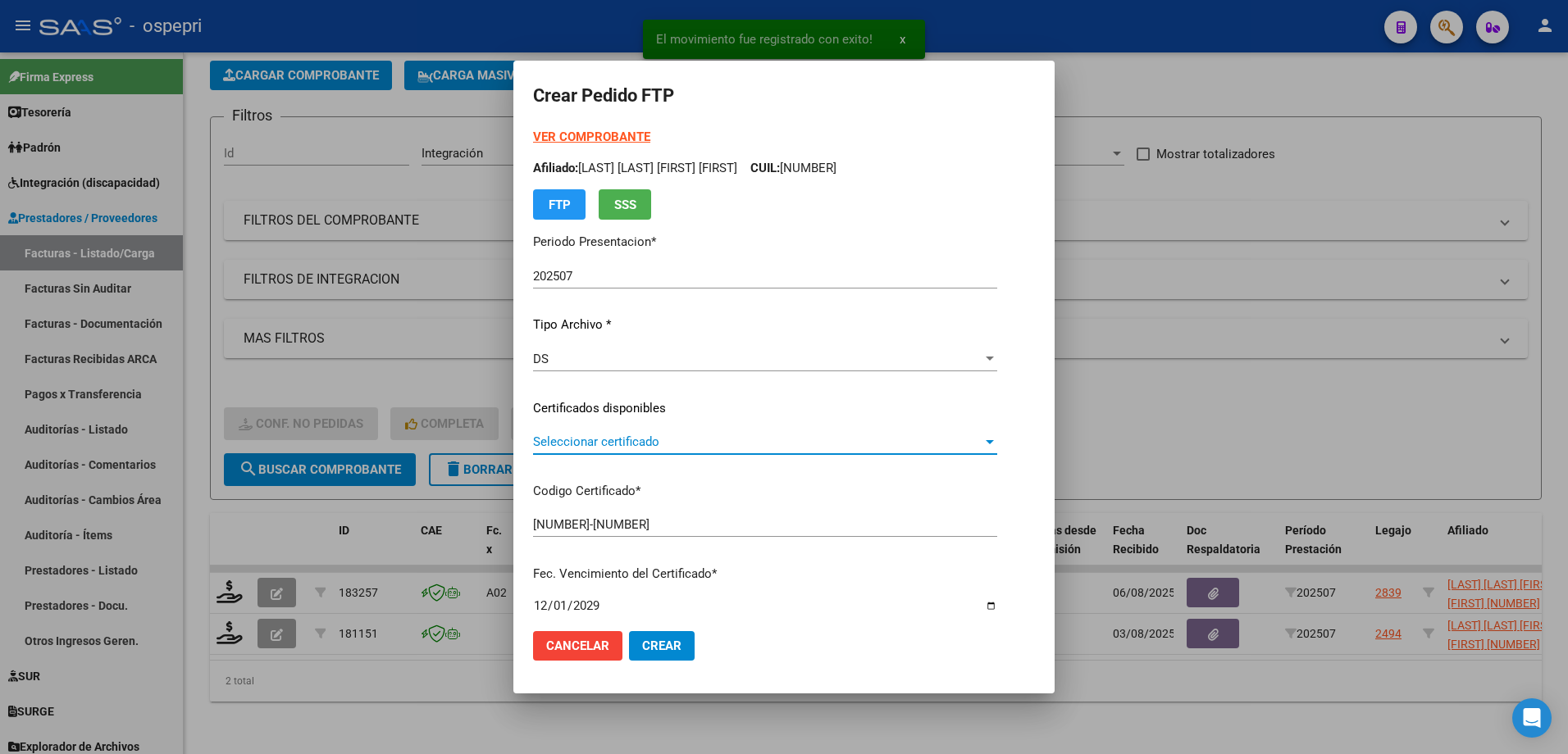 click on "Seleccionar certificado" at bounding box center [758, 442] 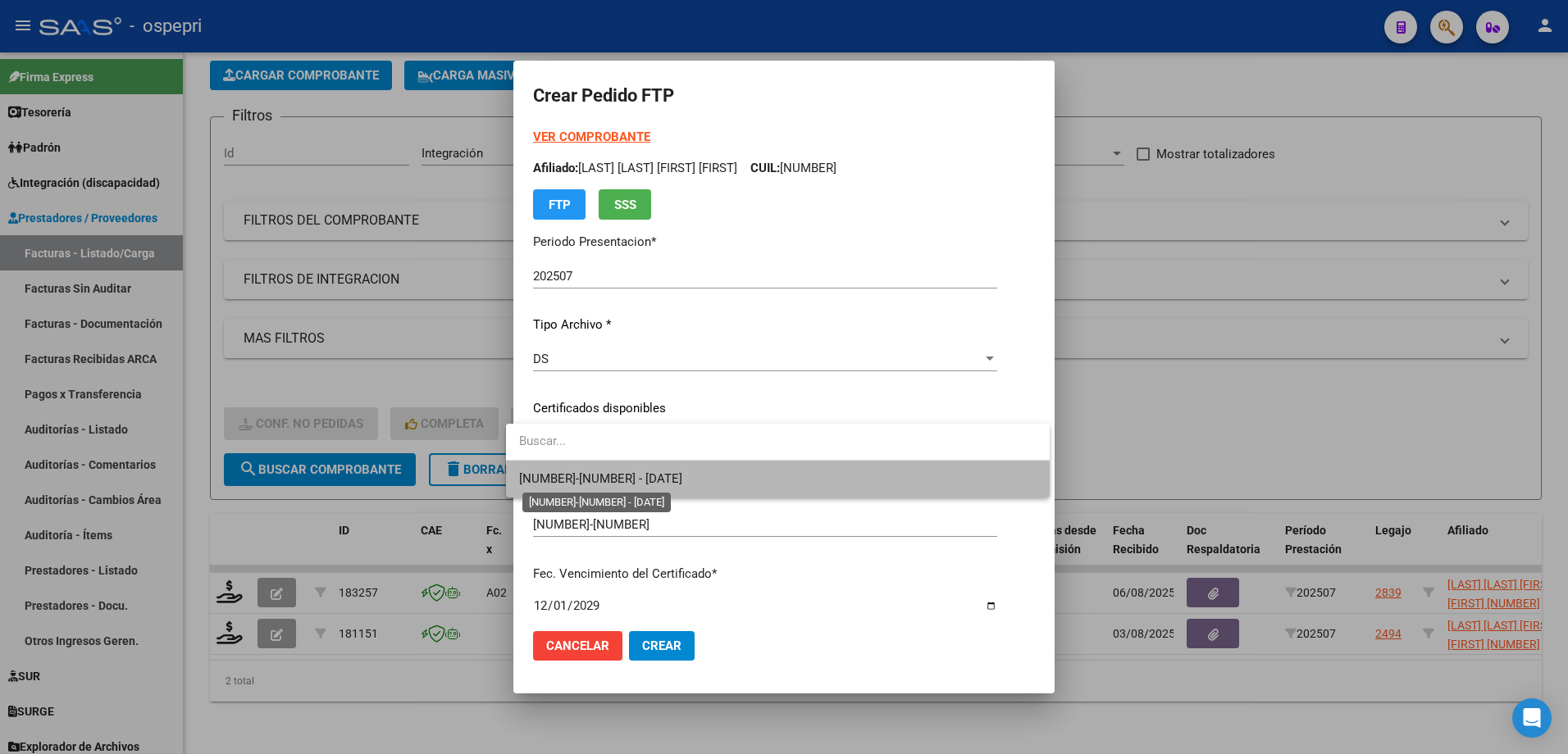 click on "2756006918-4 - 2029-12-01" at bounding box center [600, 479] 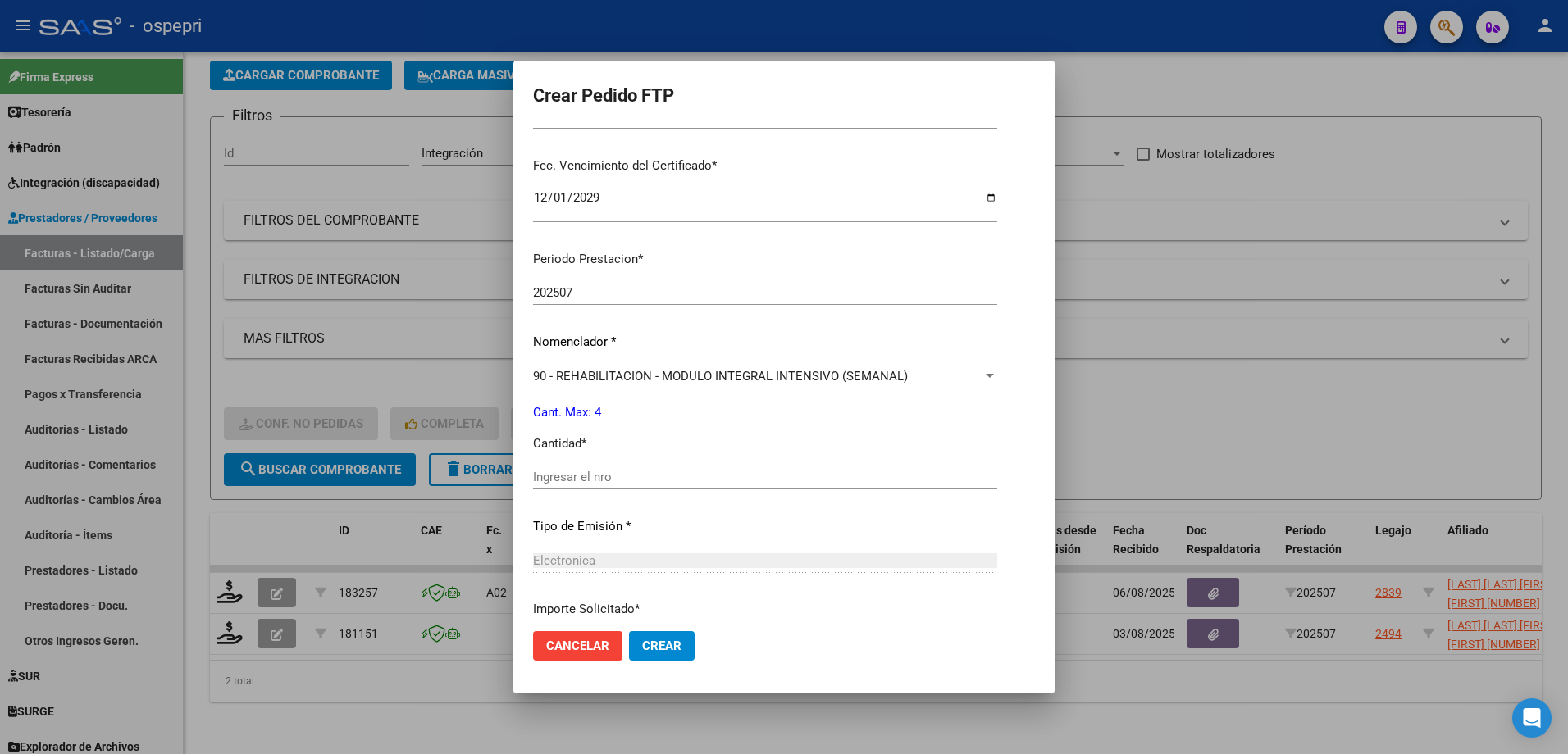 scroll, scrollTop: 410, scrollLeft: 0, axis: vertical 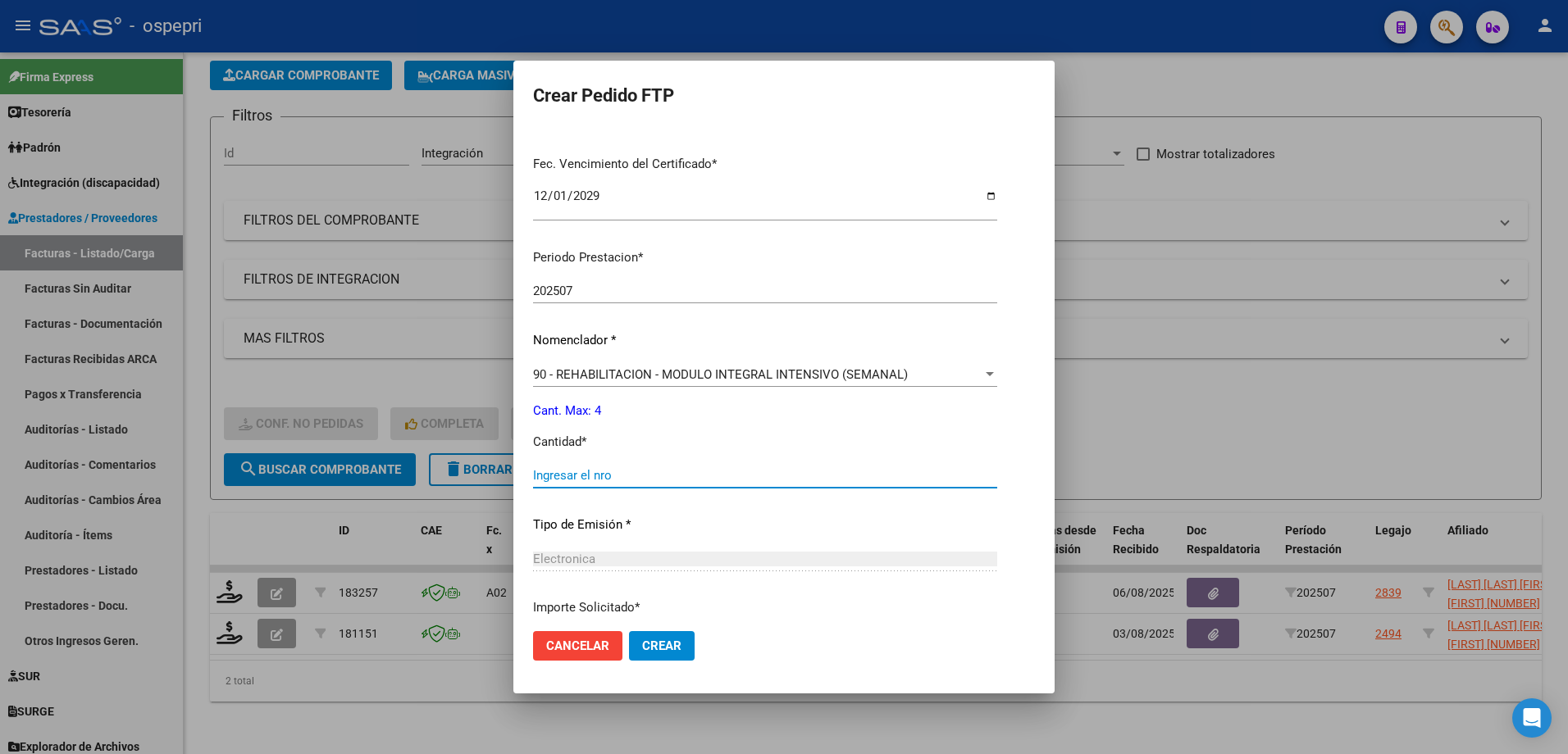 click on "Ingresar el nro" at bounding box center [765, 475] 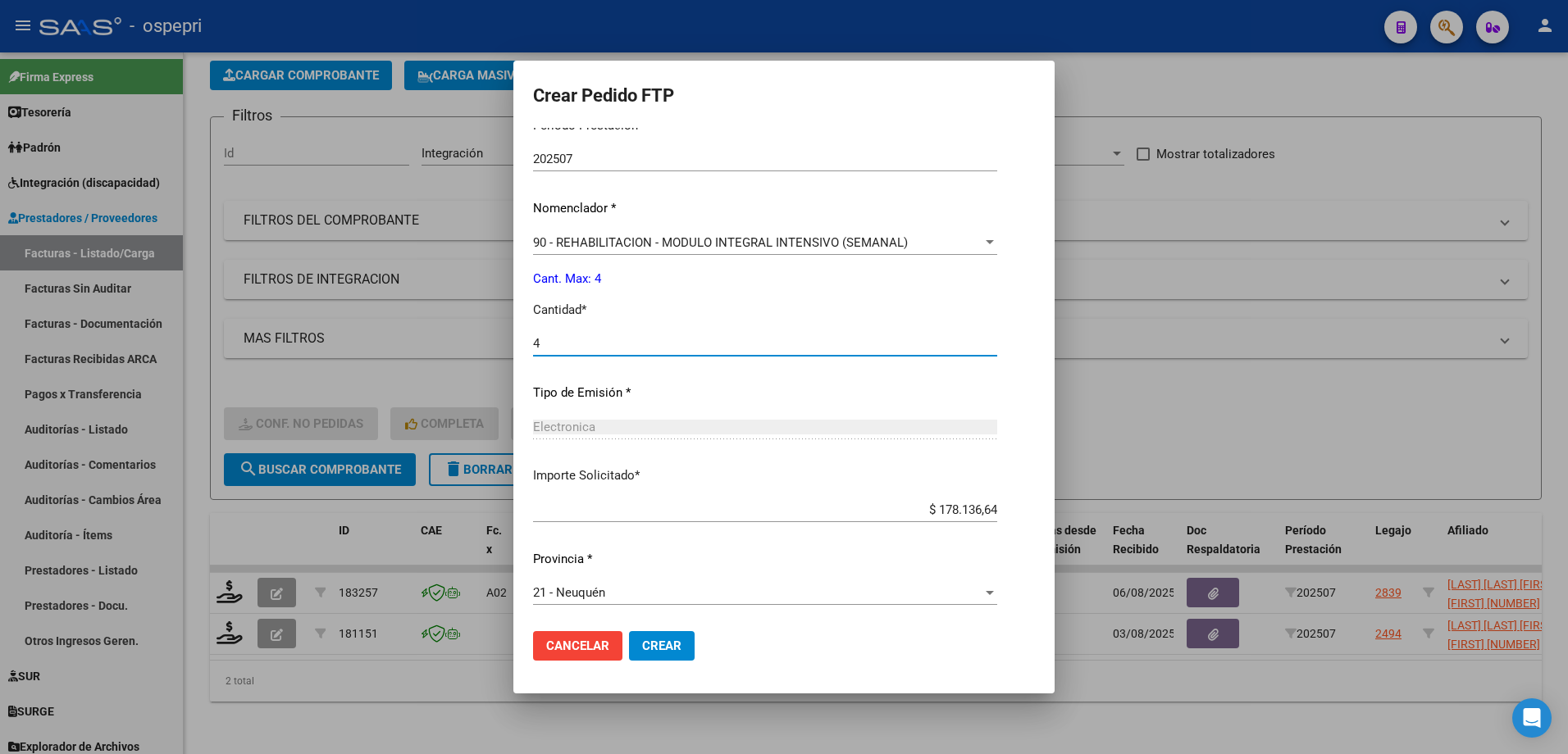 scroll, scrollTop: 544, scrollLeft: 0, axis: vertical 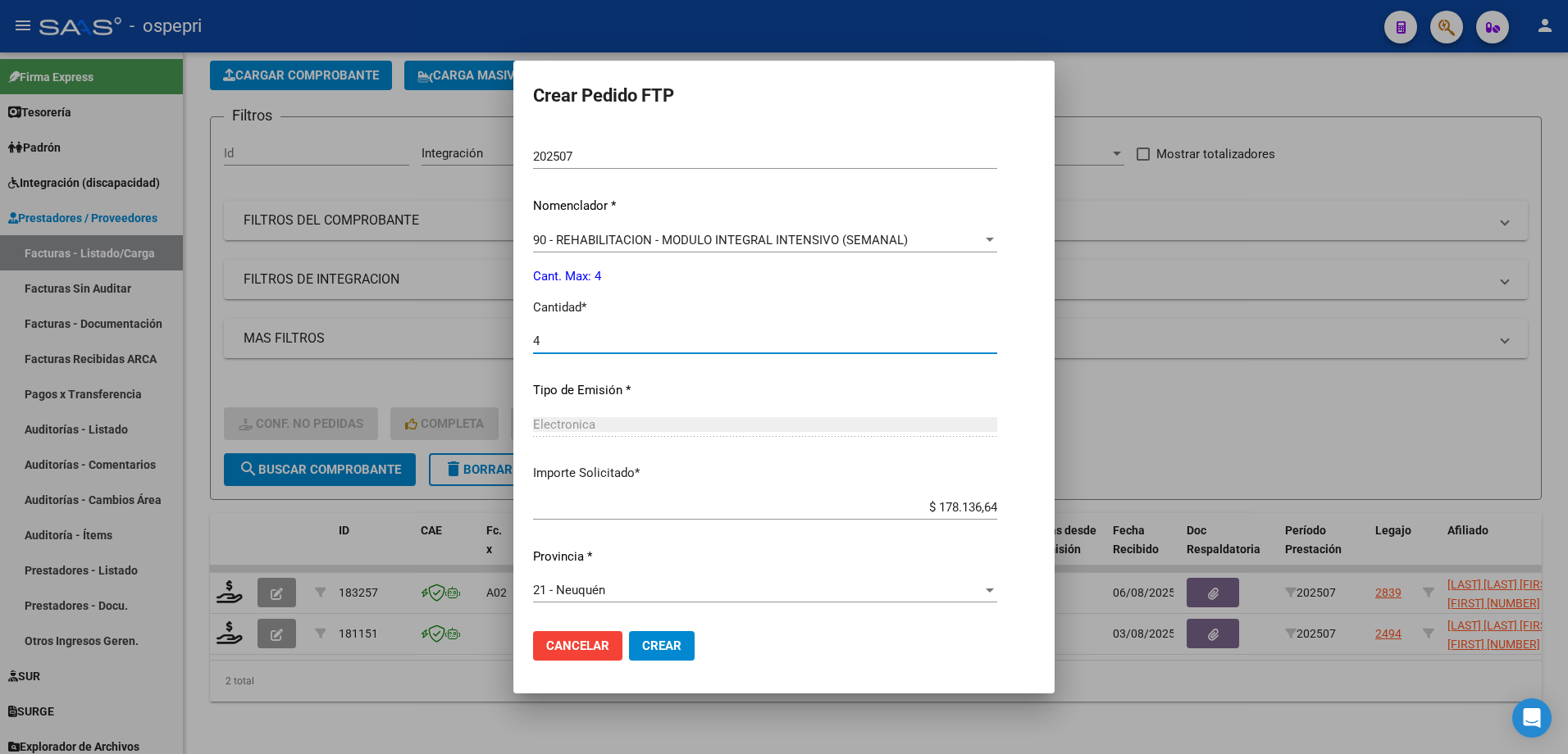 type on "4" 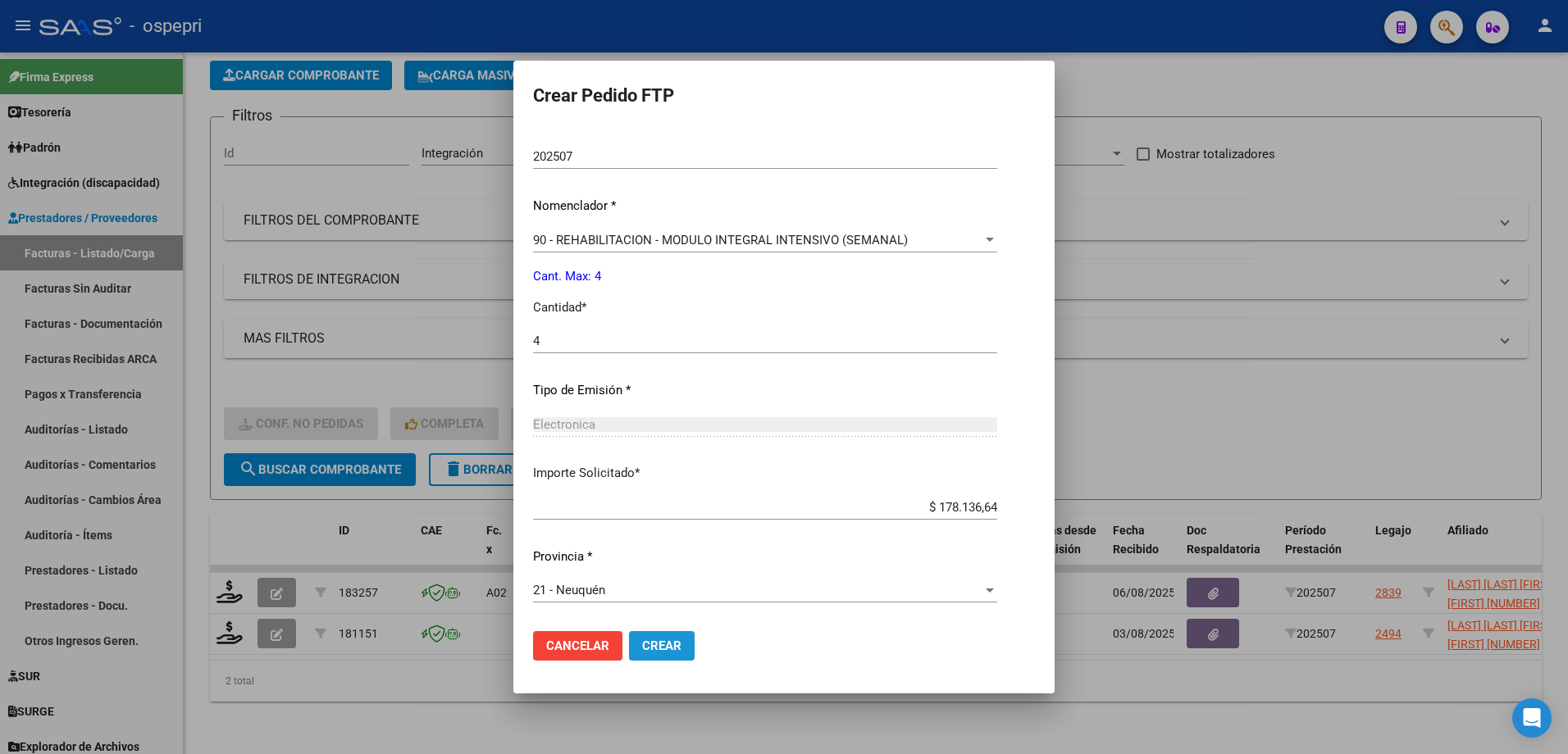 click on "Crear" 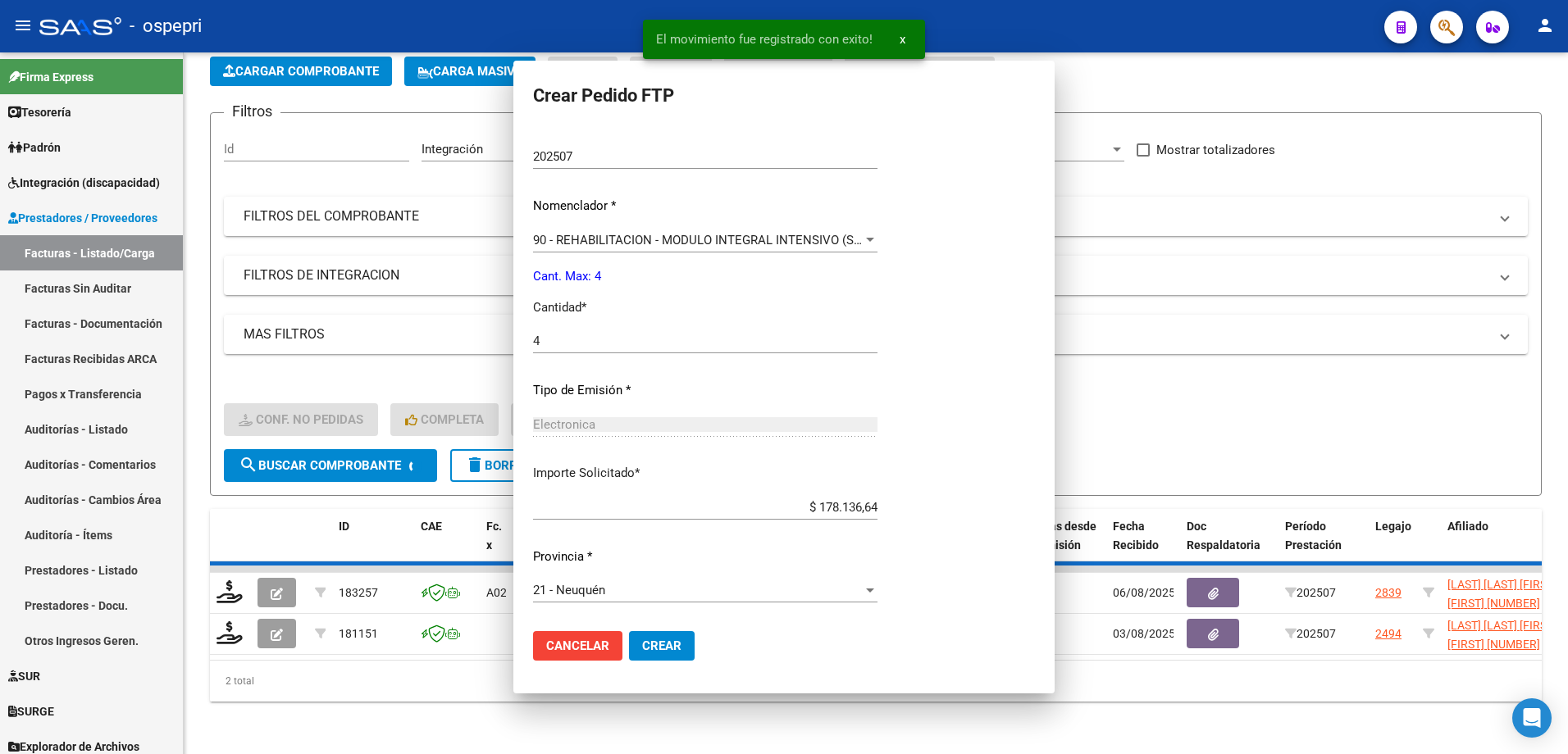 scroll, scrollTop: 0, scrollLeft: 0, axis: both 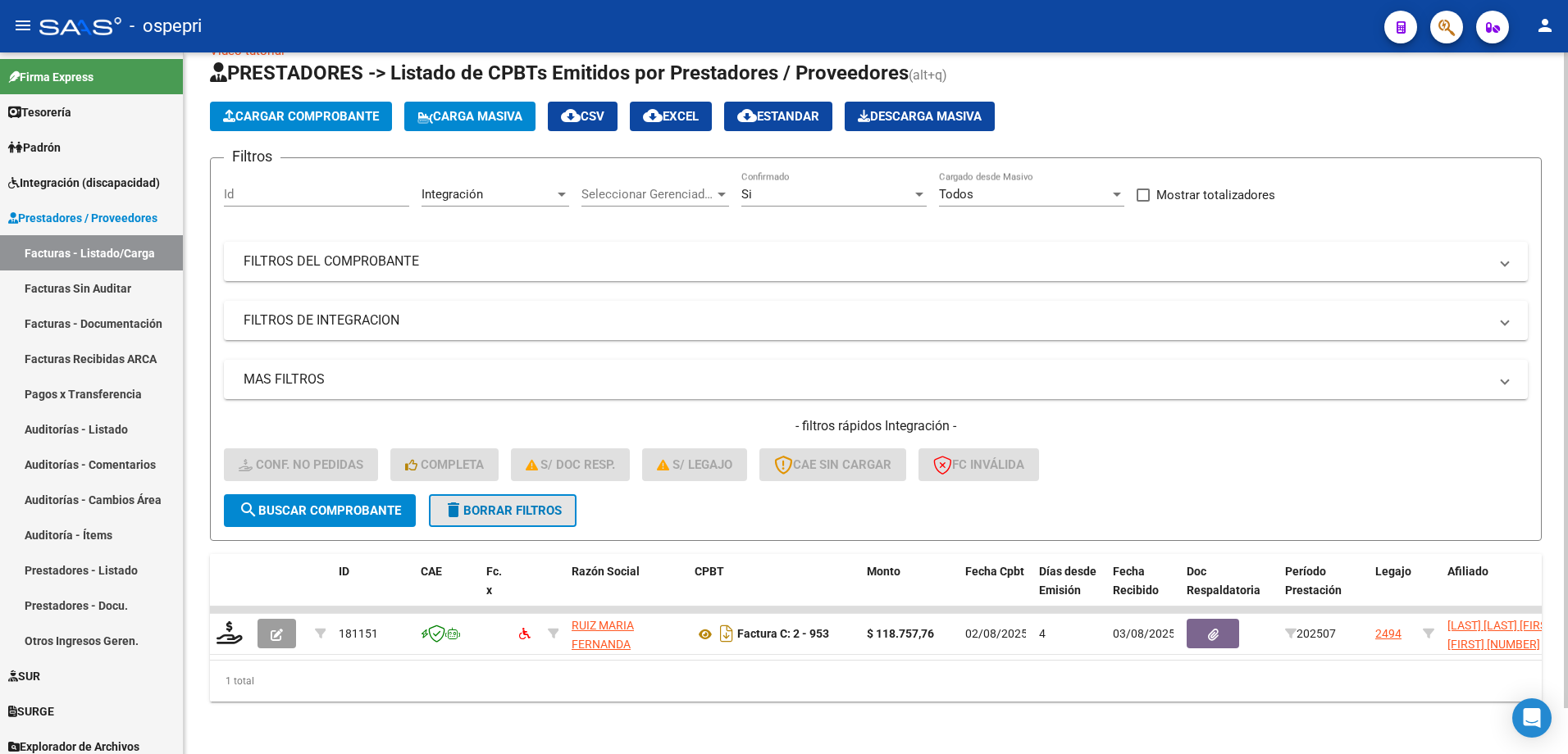 click on "delete  Borrar Filtros" 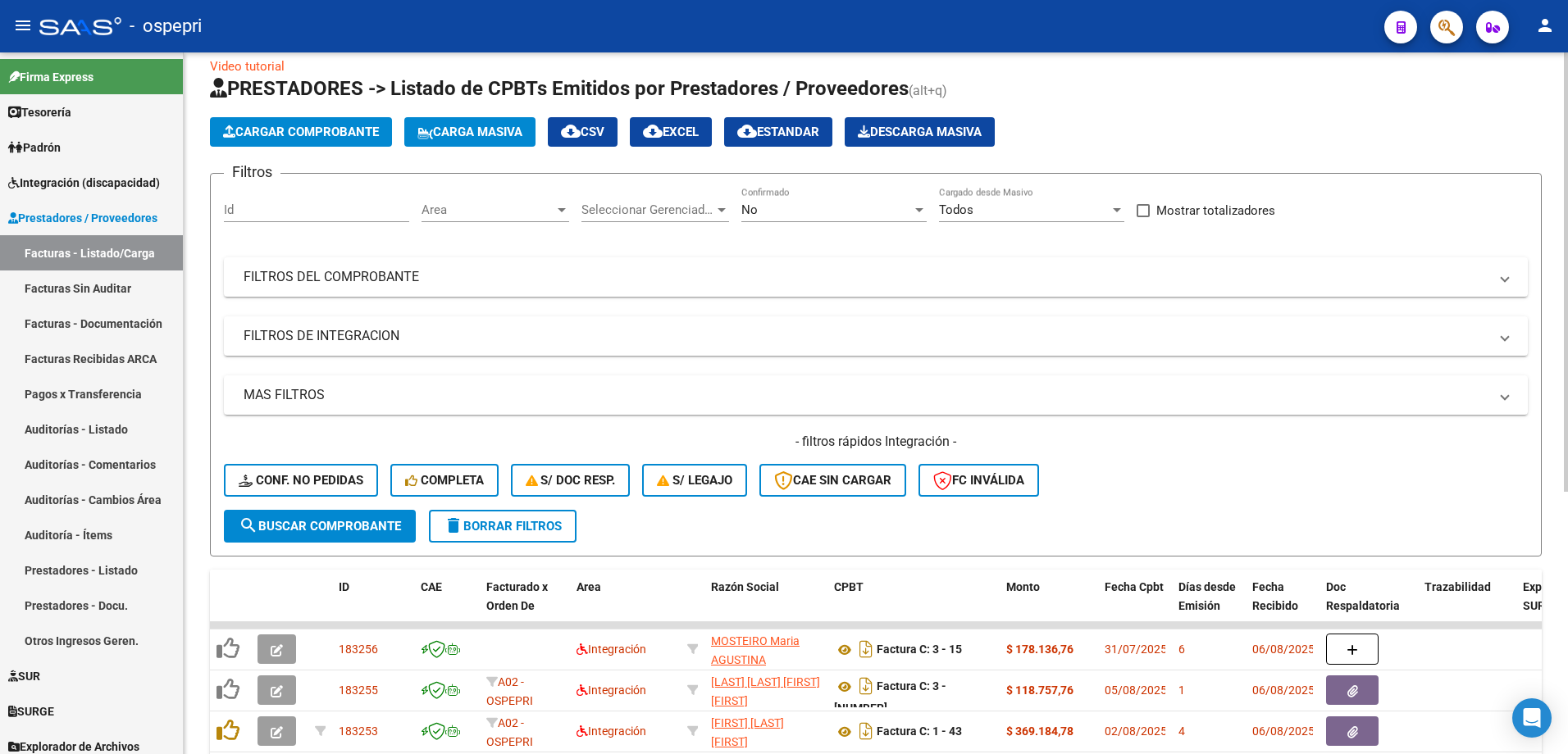 scroll, scrollTop: 0, scrollLeft: 0, axis: both 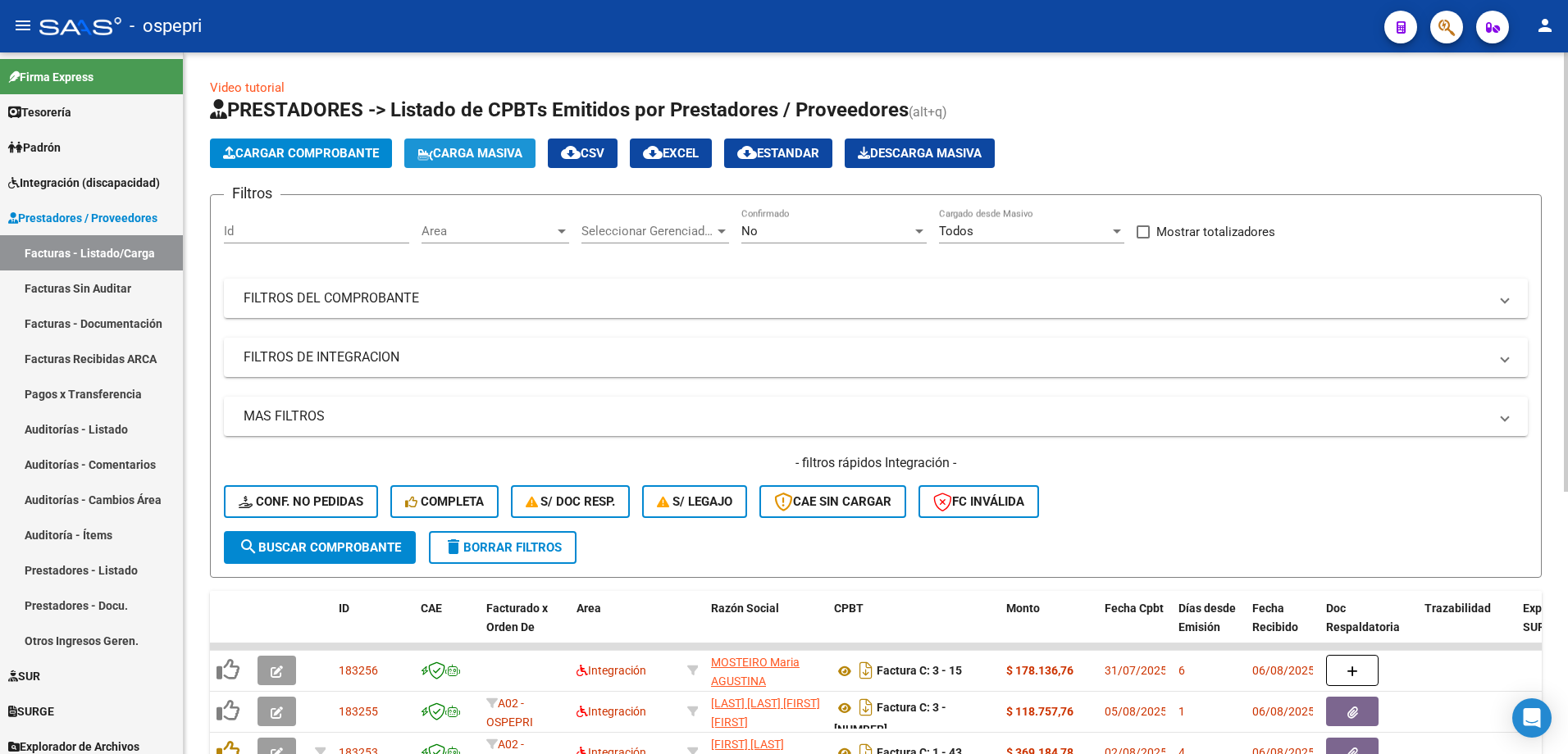 click on "Carga Masiva" 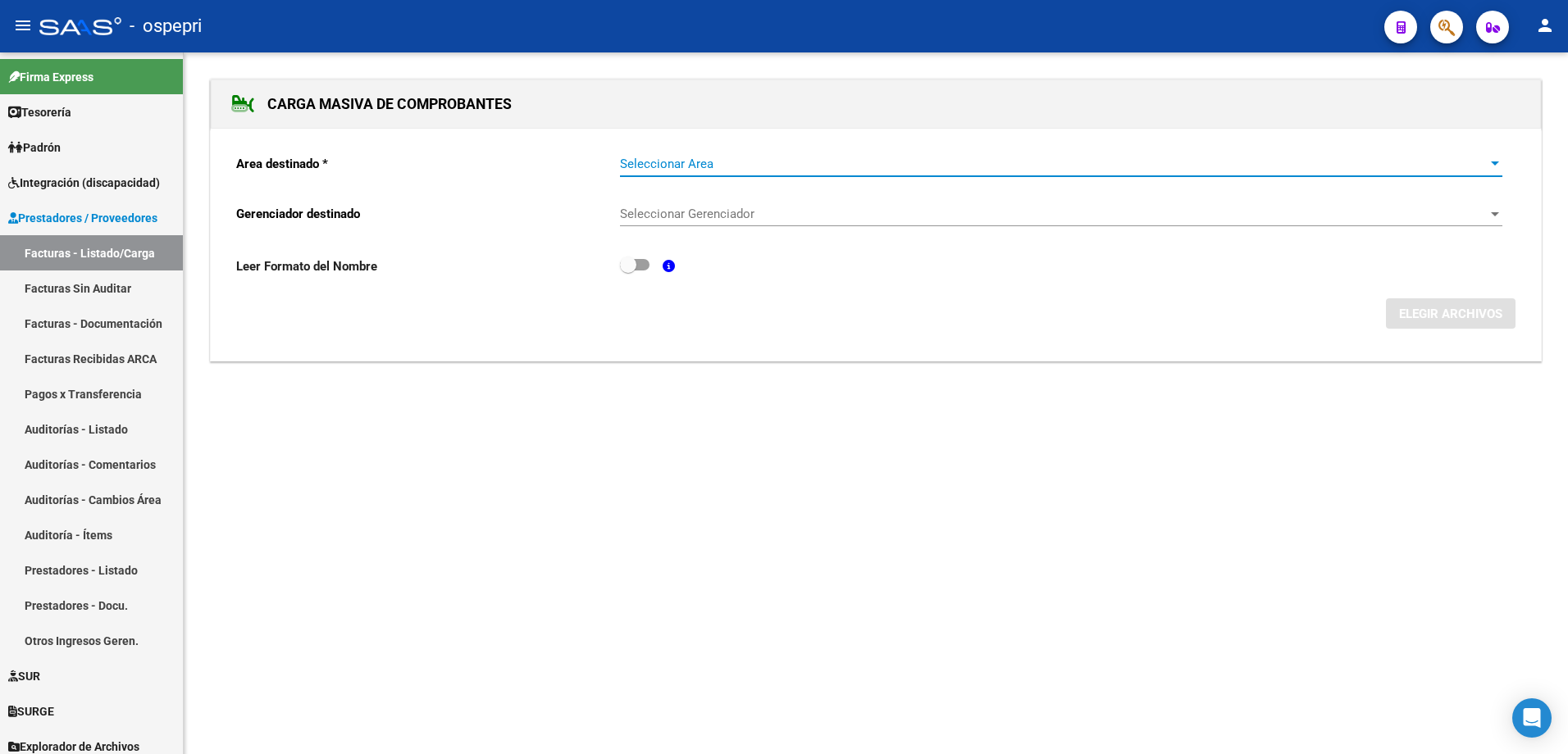 click on "Seleccionar Area" at bounding box center [1054, 164] 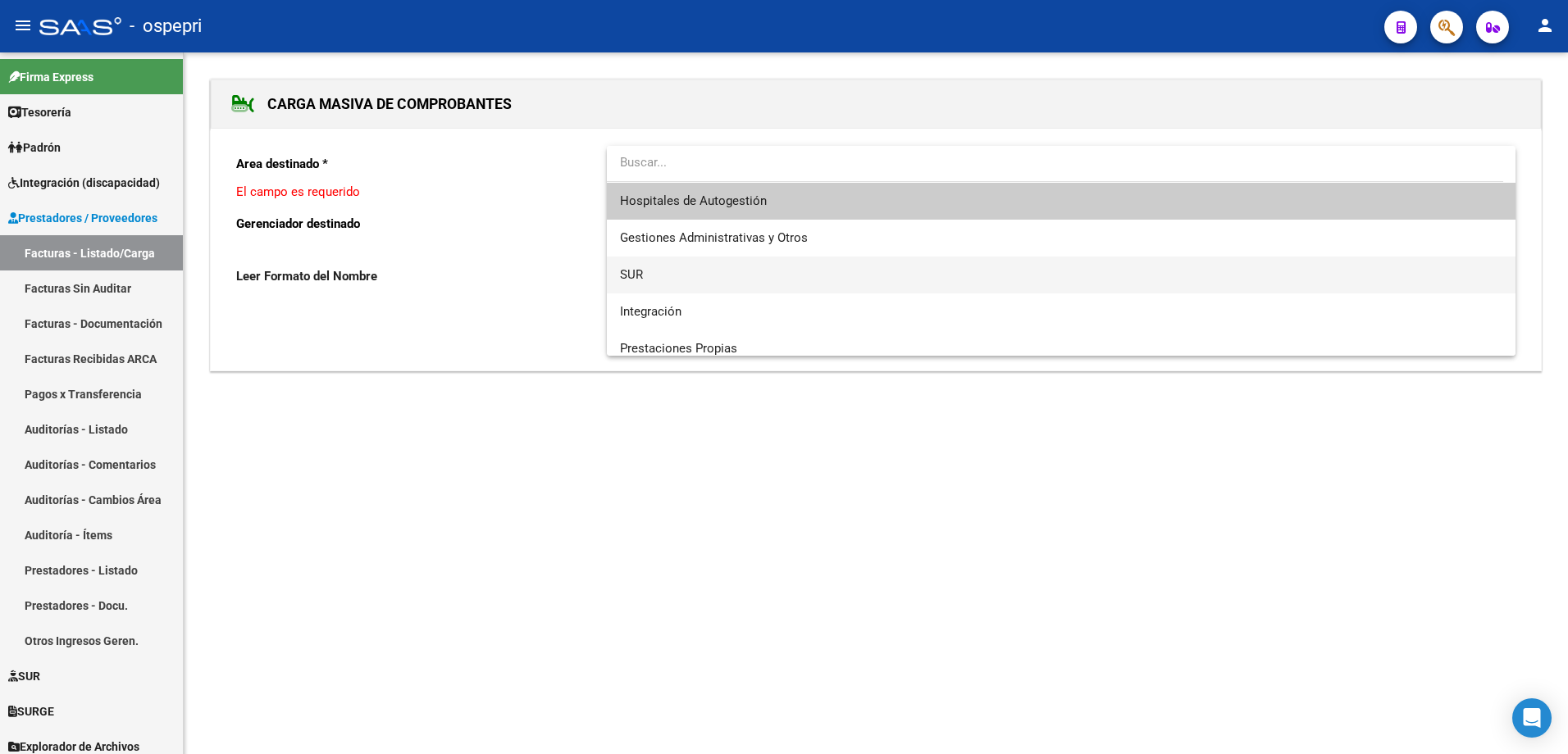 click on "SUR" at bounding box center [1061, 275] 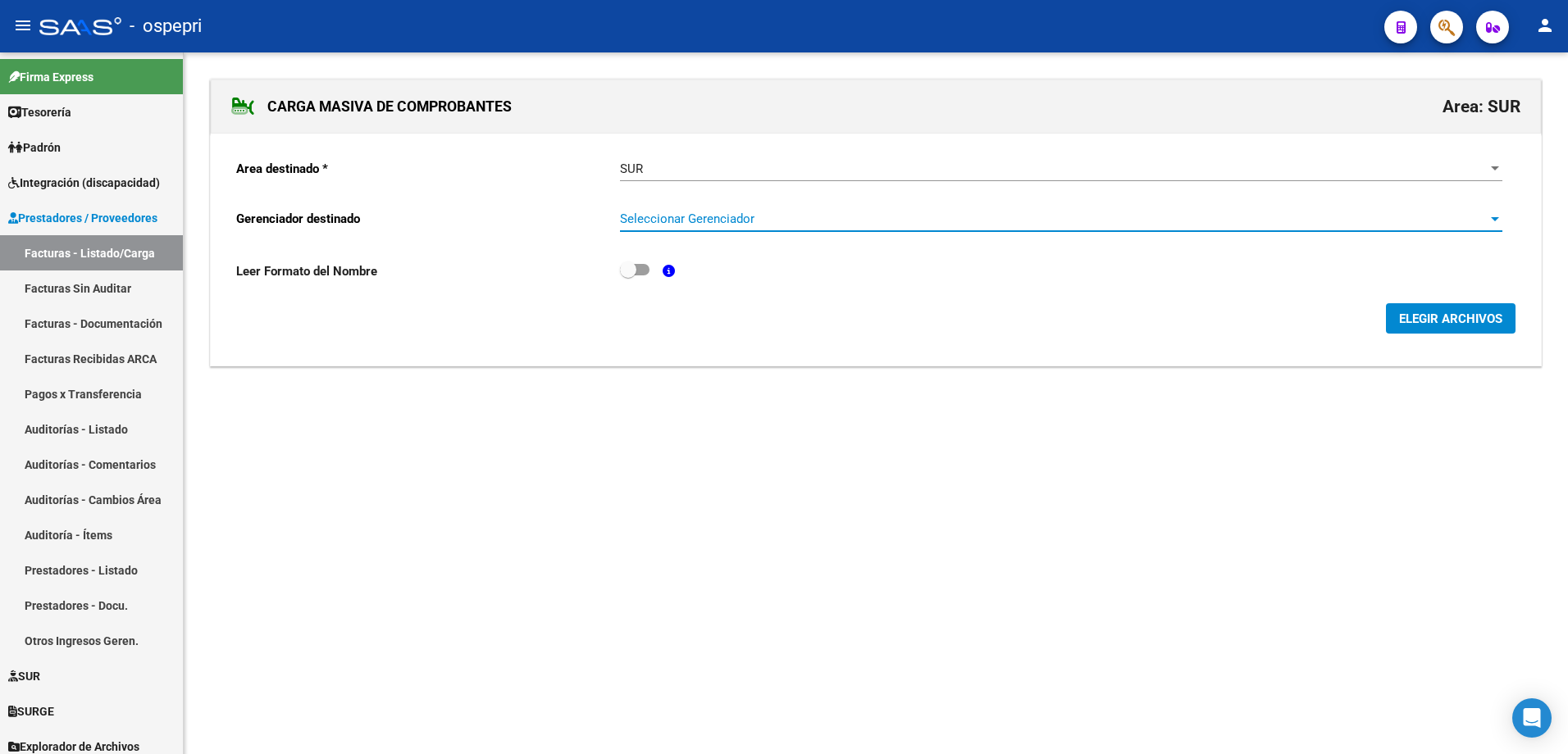click on "Seleccionar Gerenciador" at bounding box center (1054, 219) 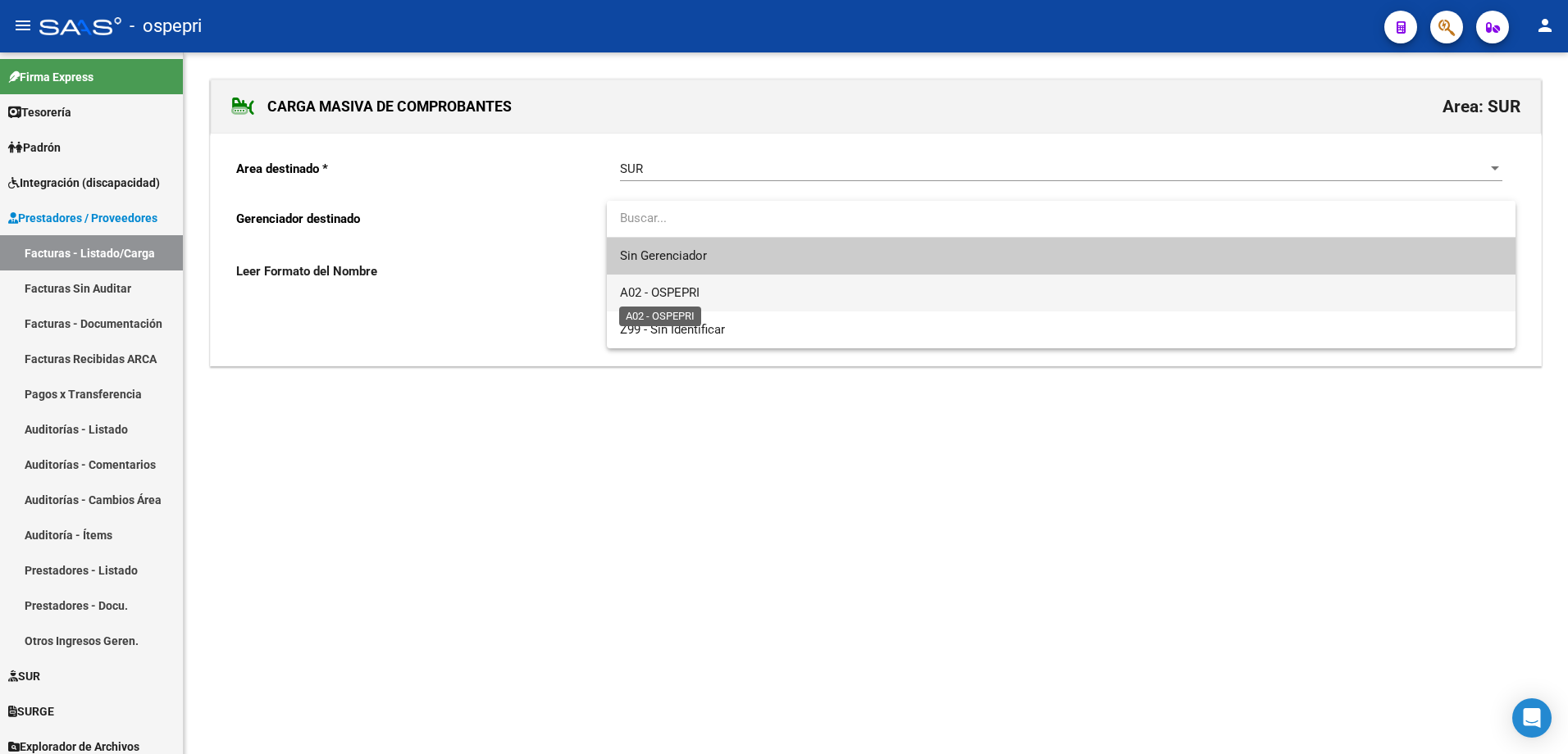 click on "A02 - OSPEPRI" at bounding box center [659, 293] 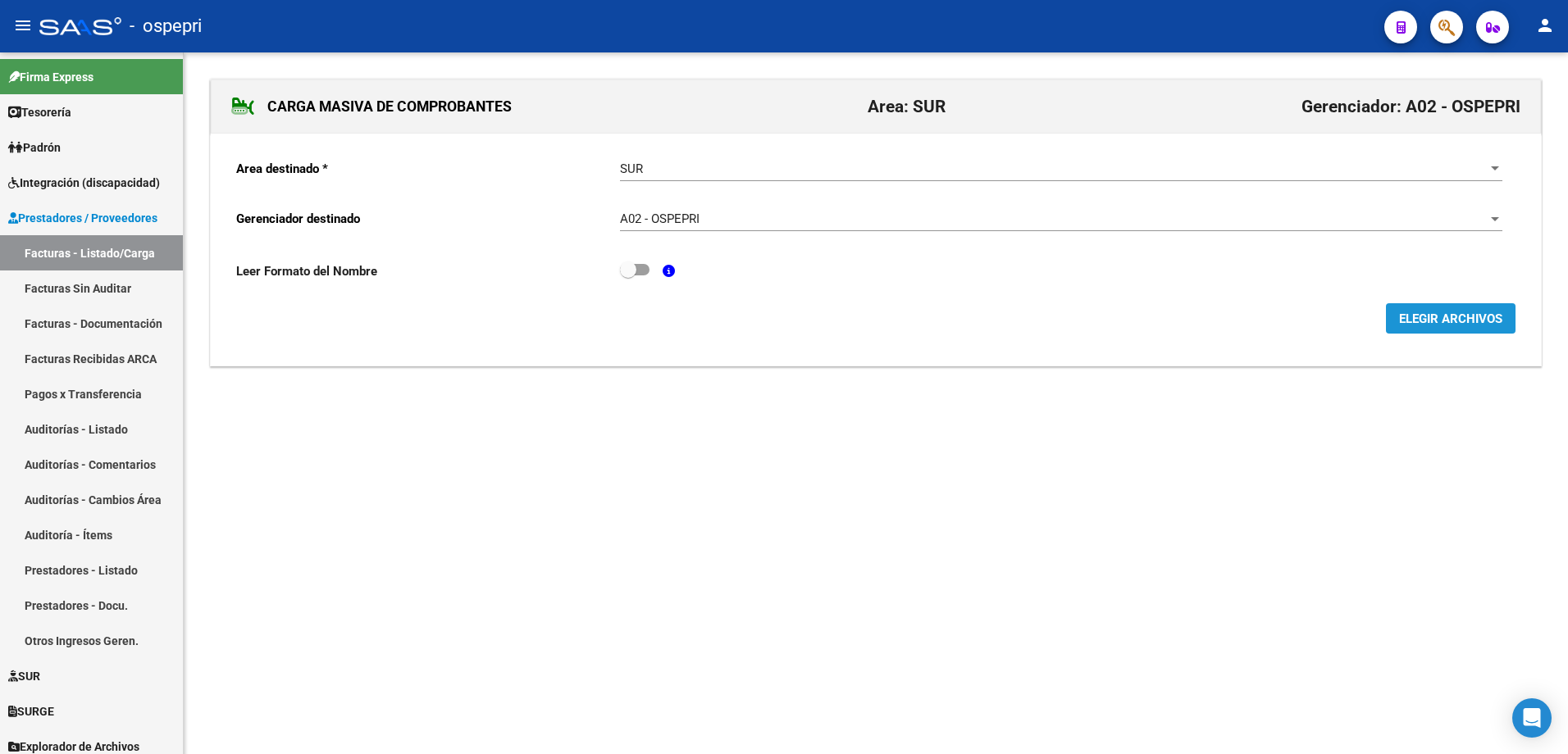 click on "ELEGIR ARCHIVOS" 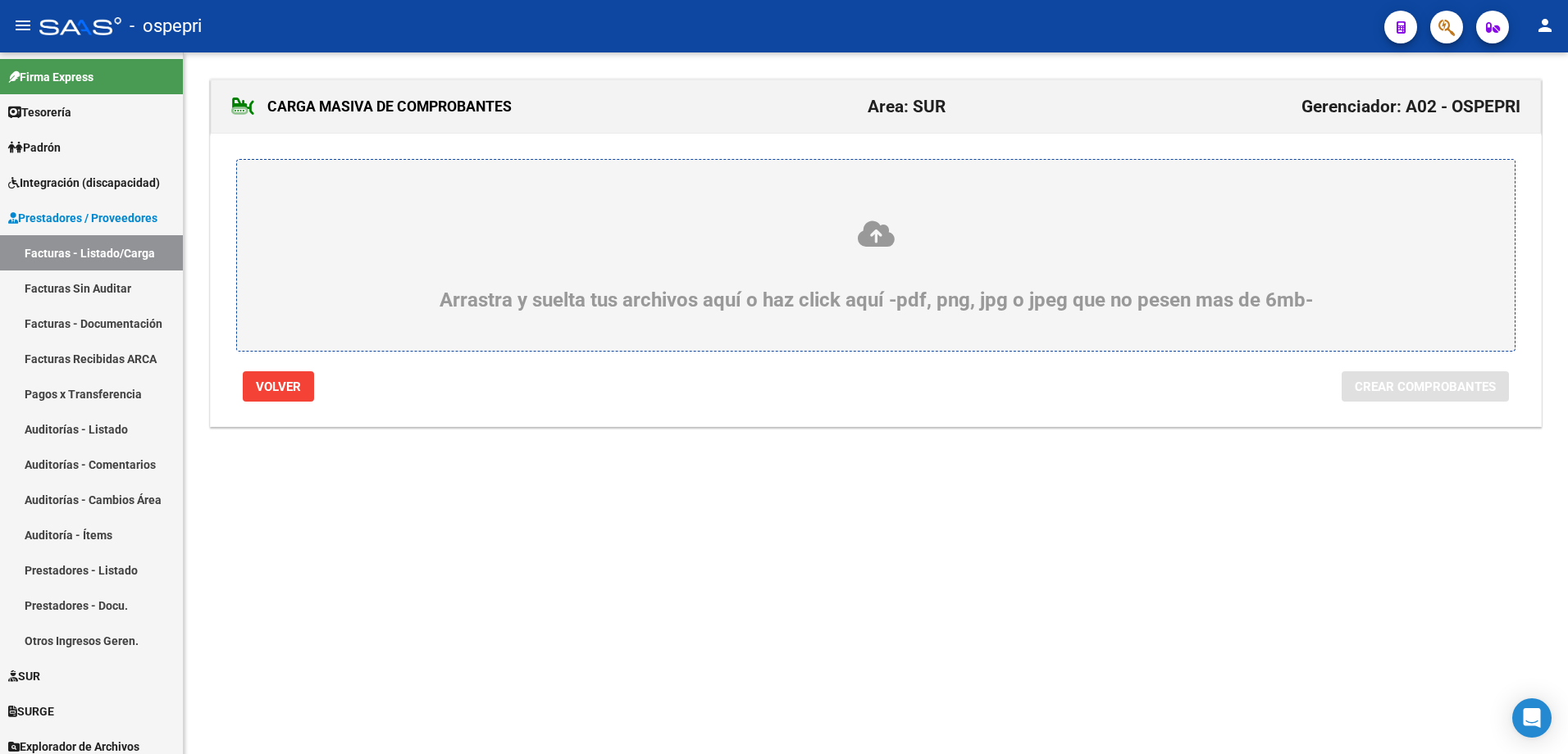 click 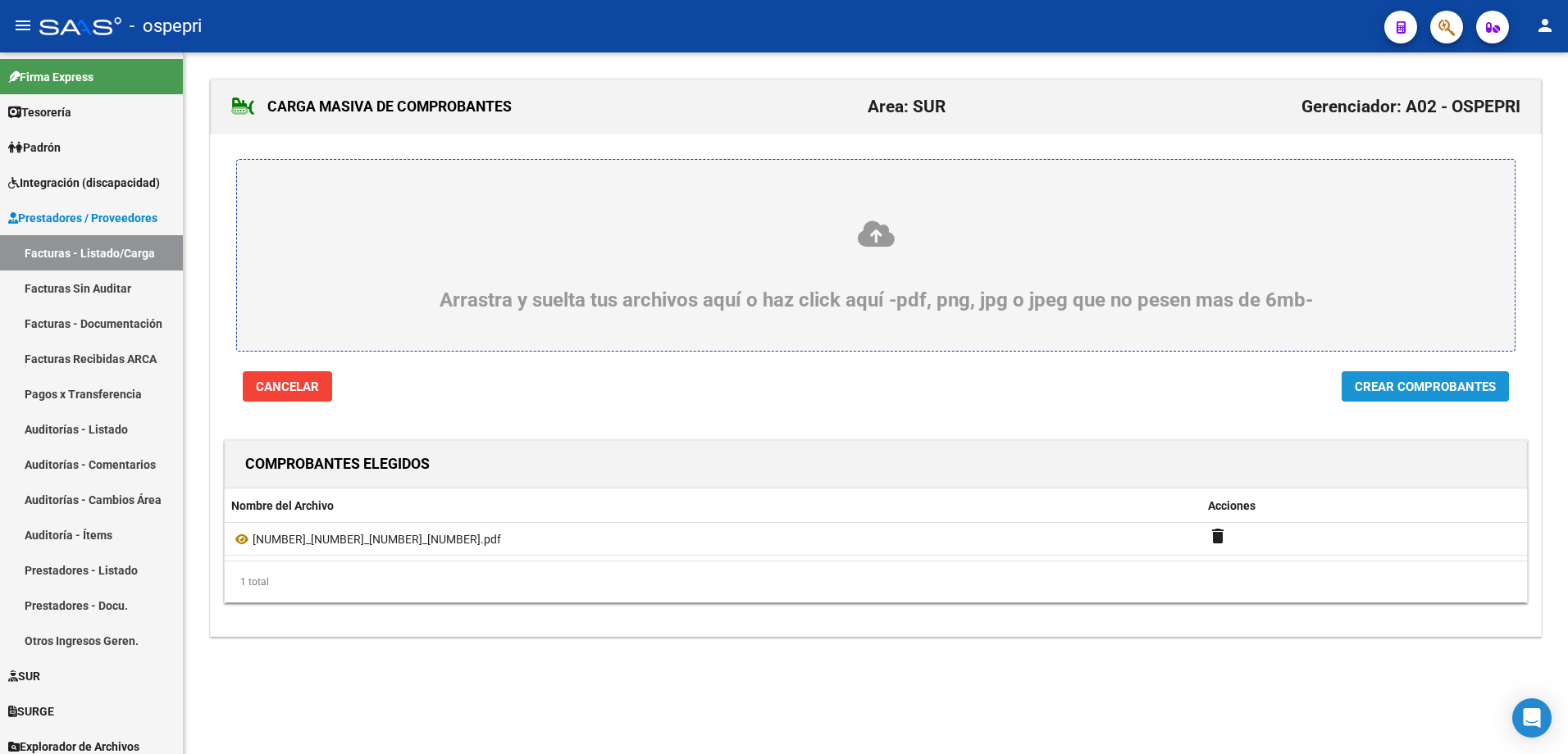 click on "Crear Comprobantes" 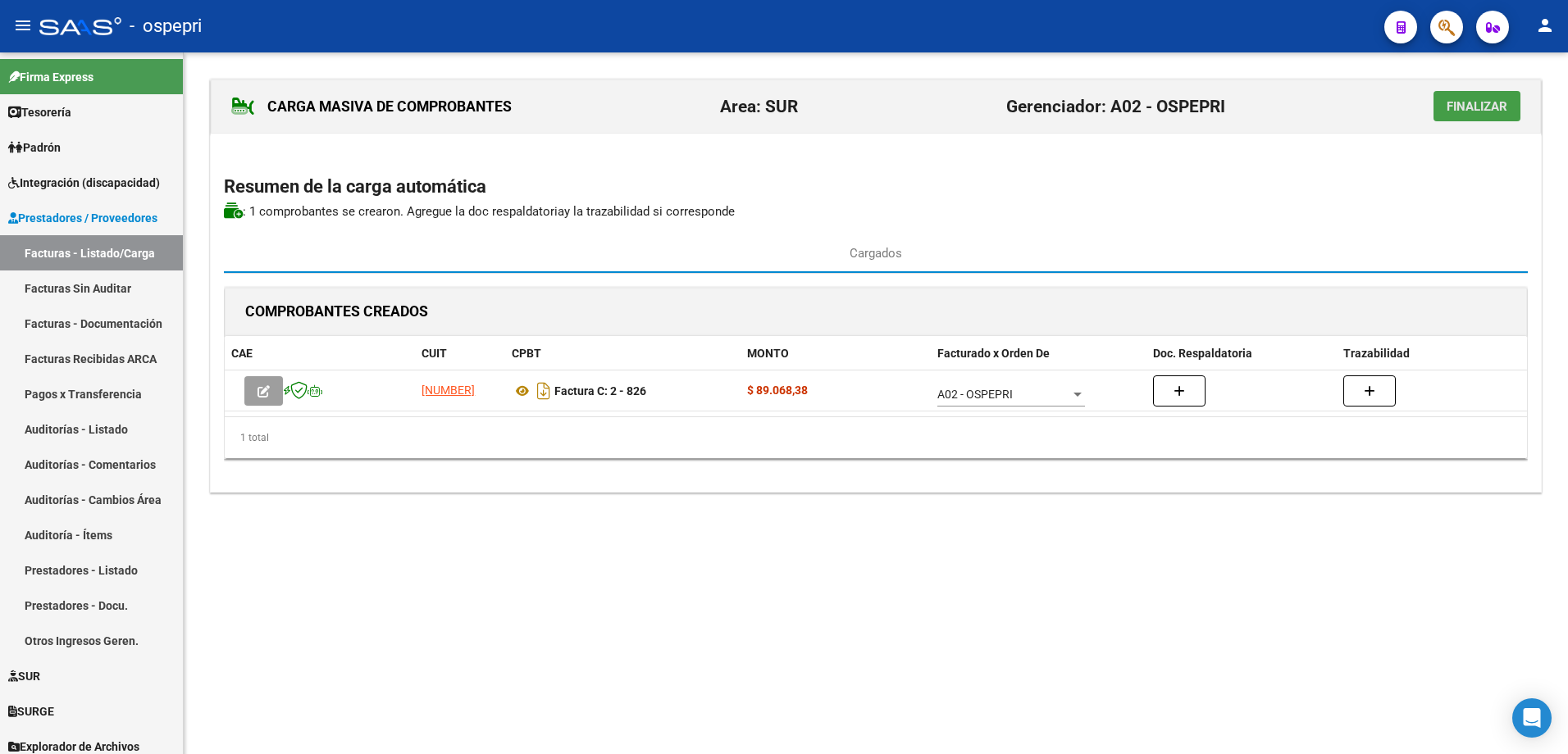 click on "Finalizar" 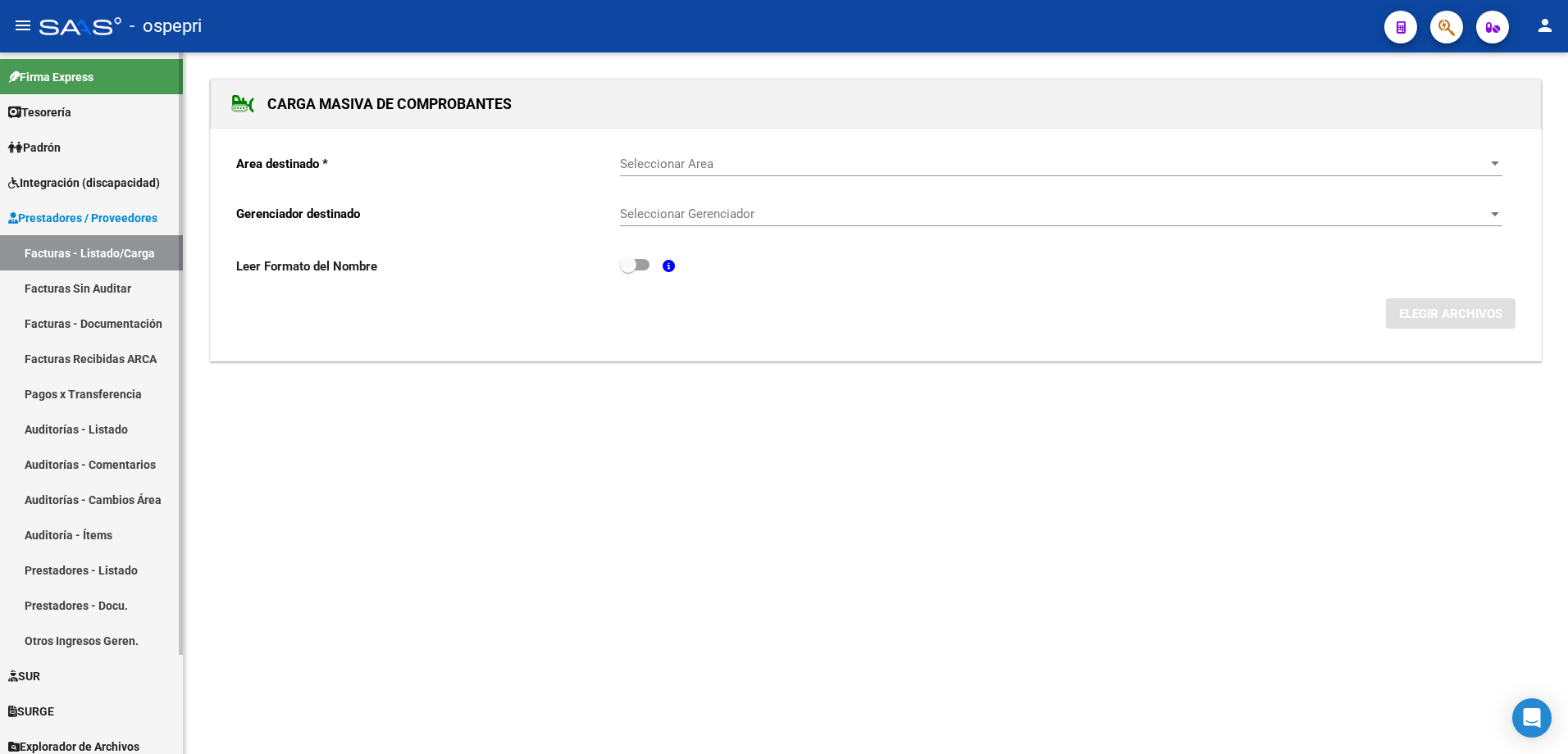 click on "Facturas - Listado/Carga" at bounding box center (91, 252) 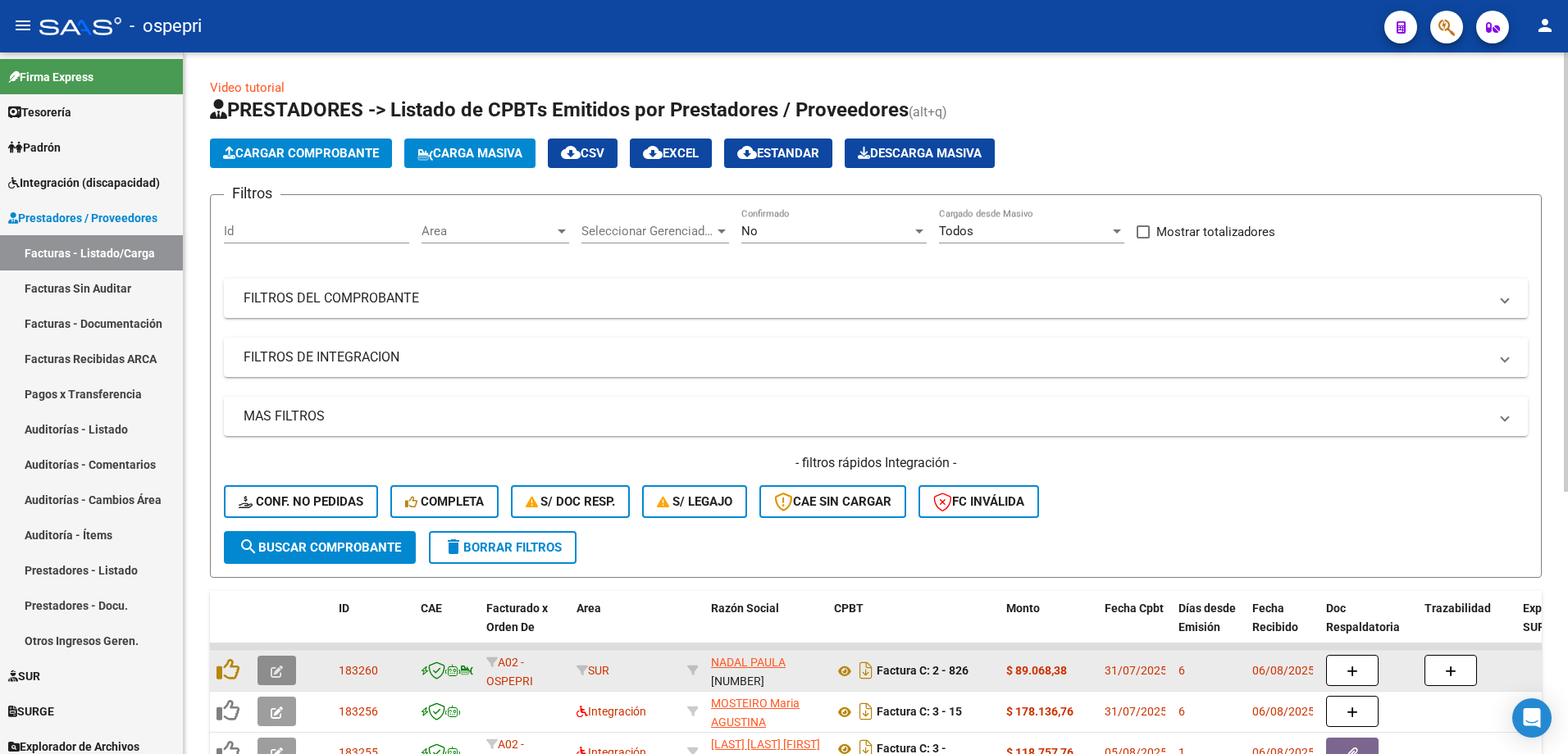 click 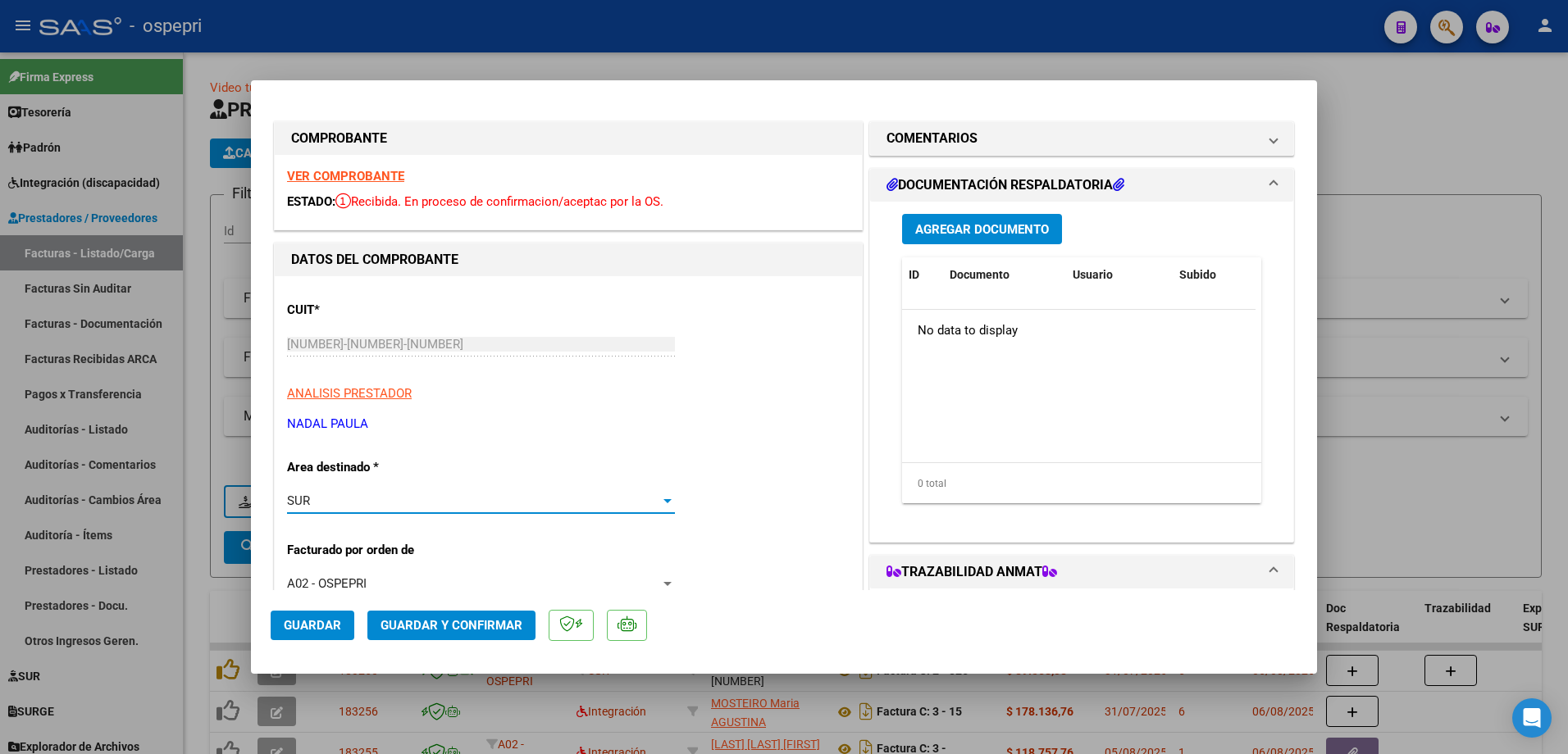 click at bounding box center (668, 501) 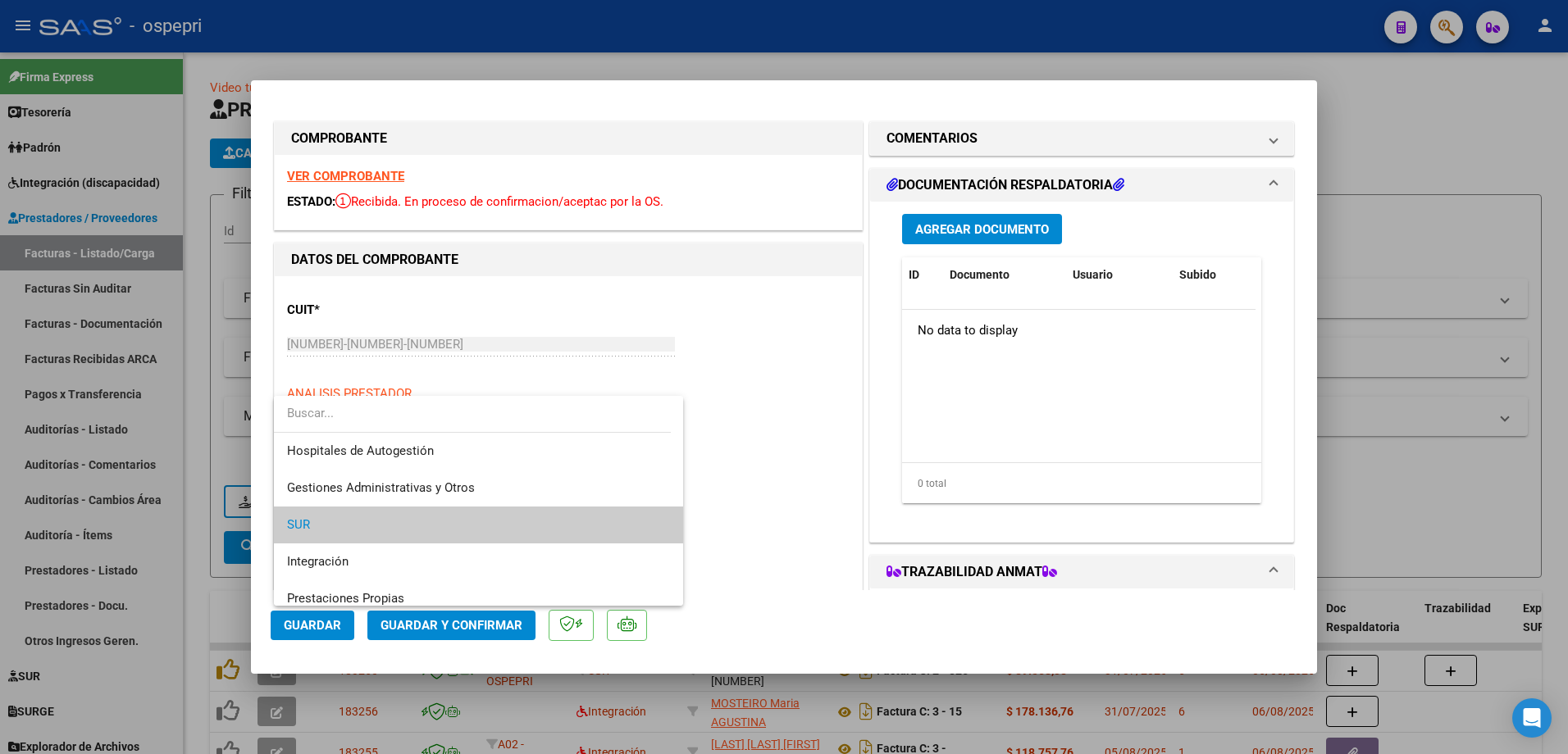 scroll, scrollTop: 25, scrollLeft: 0, axis: vertical 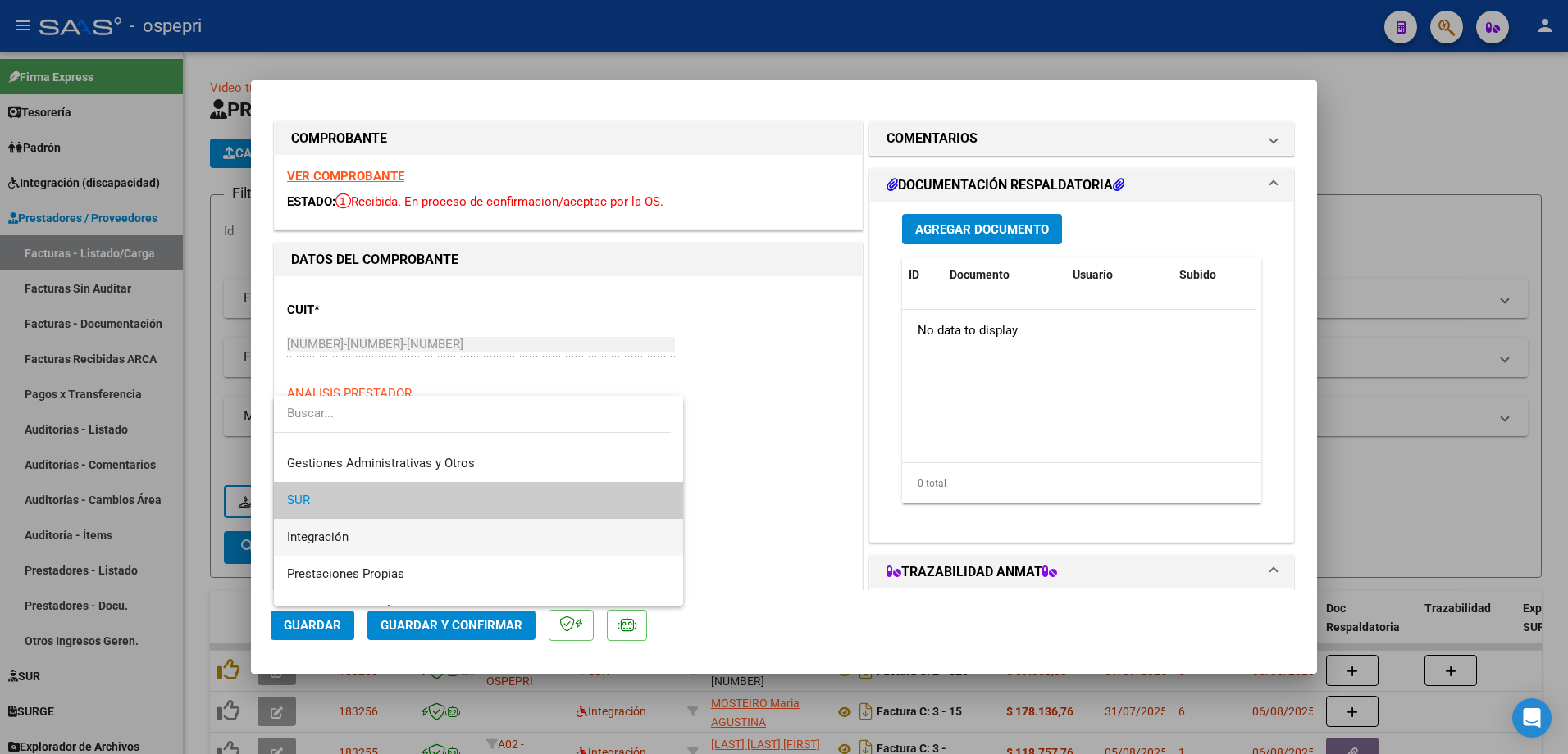 click on "Integración" at bounding box center (478, 537) 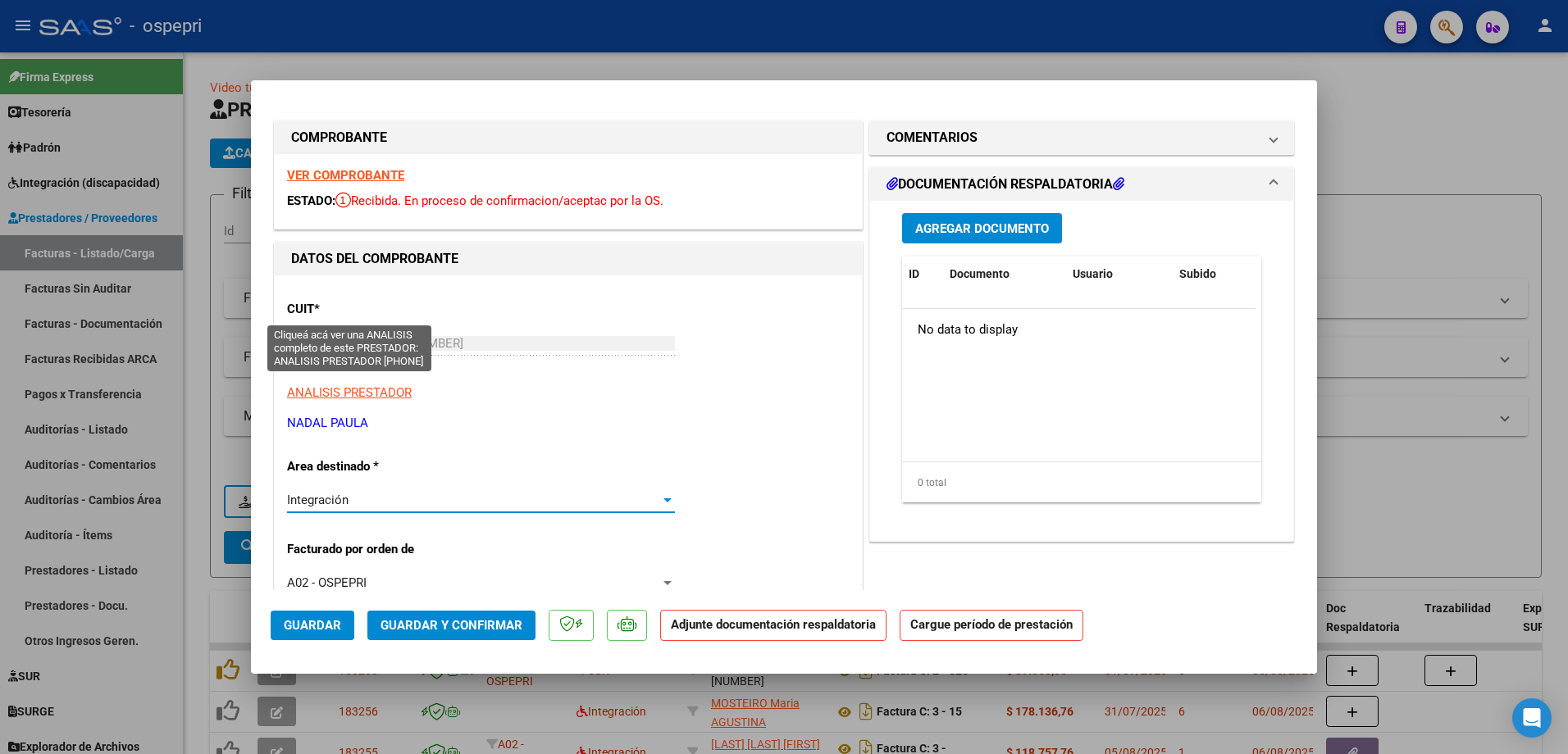 scroll, scrollTop: 0, scrollLeft: 0, axis: both 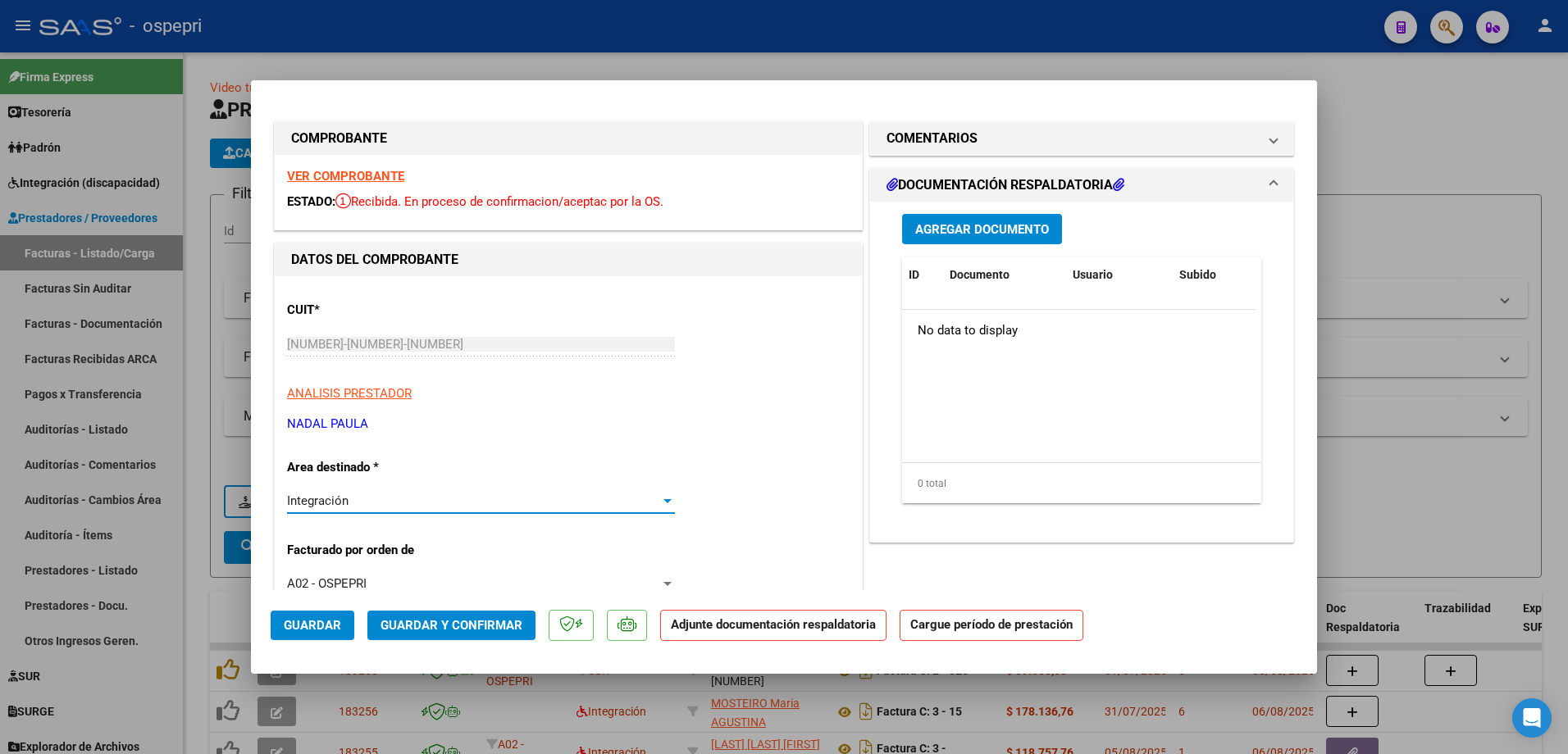 click on "VER COMPROBANTE" at bounding box center [345, 176] 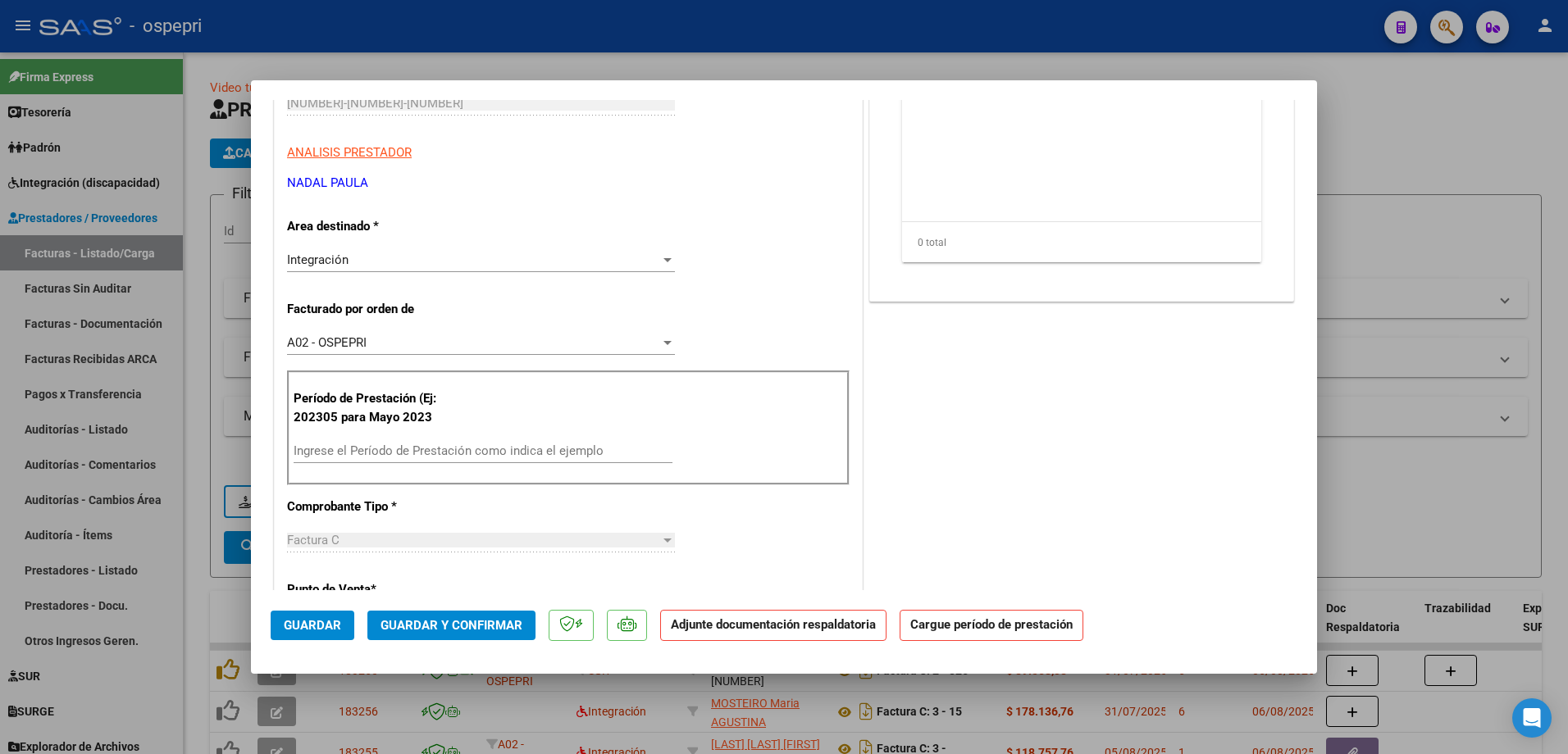 scroll, scrollTop: 246, scrollLeft: 0, axis: vertical 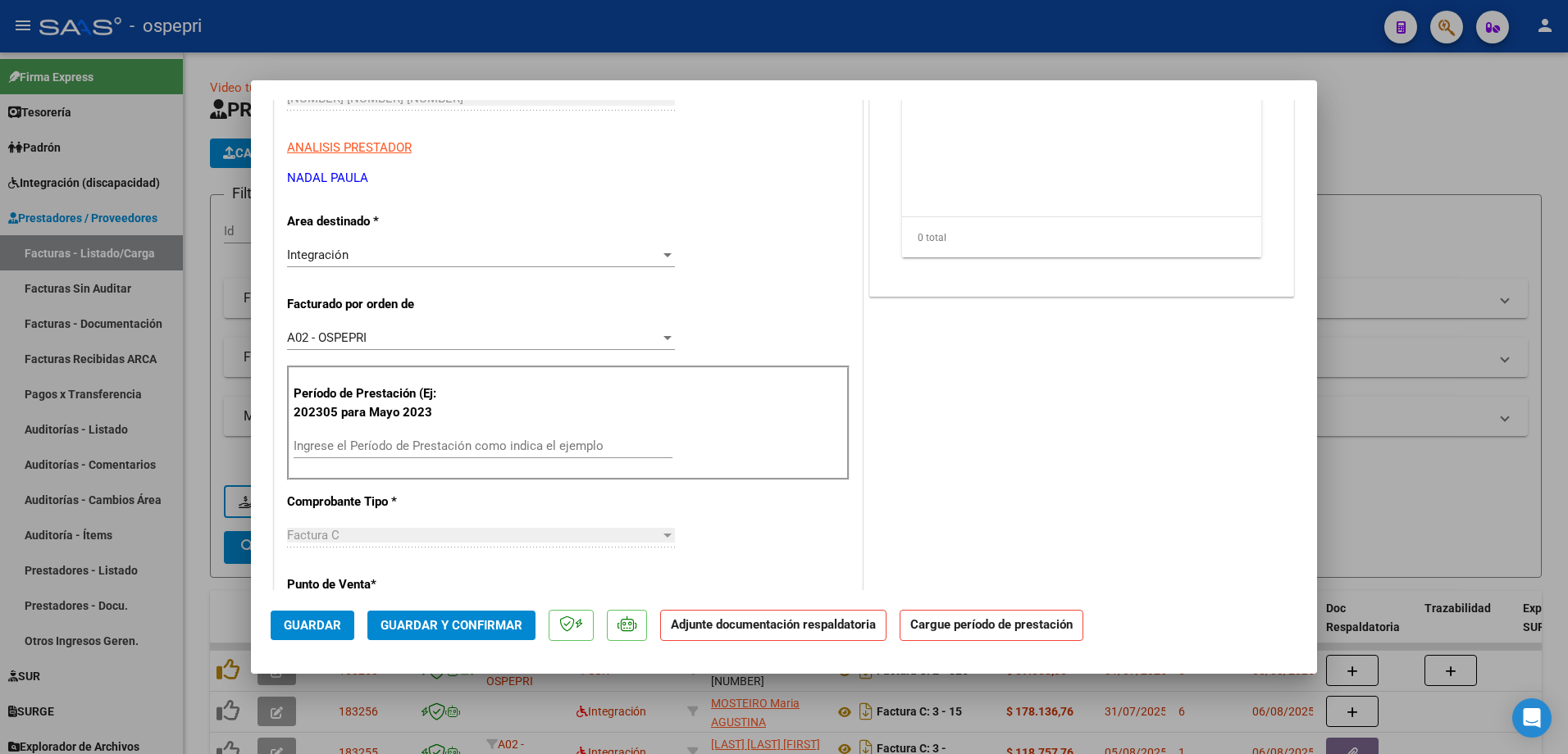 click on "Ingrese el Período de Prestación como indica el ejemplo" at bounding box center [483, 446] 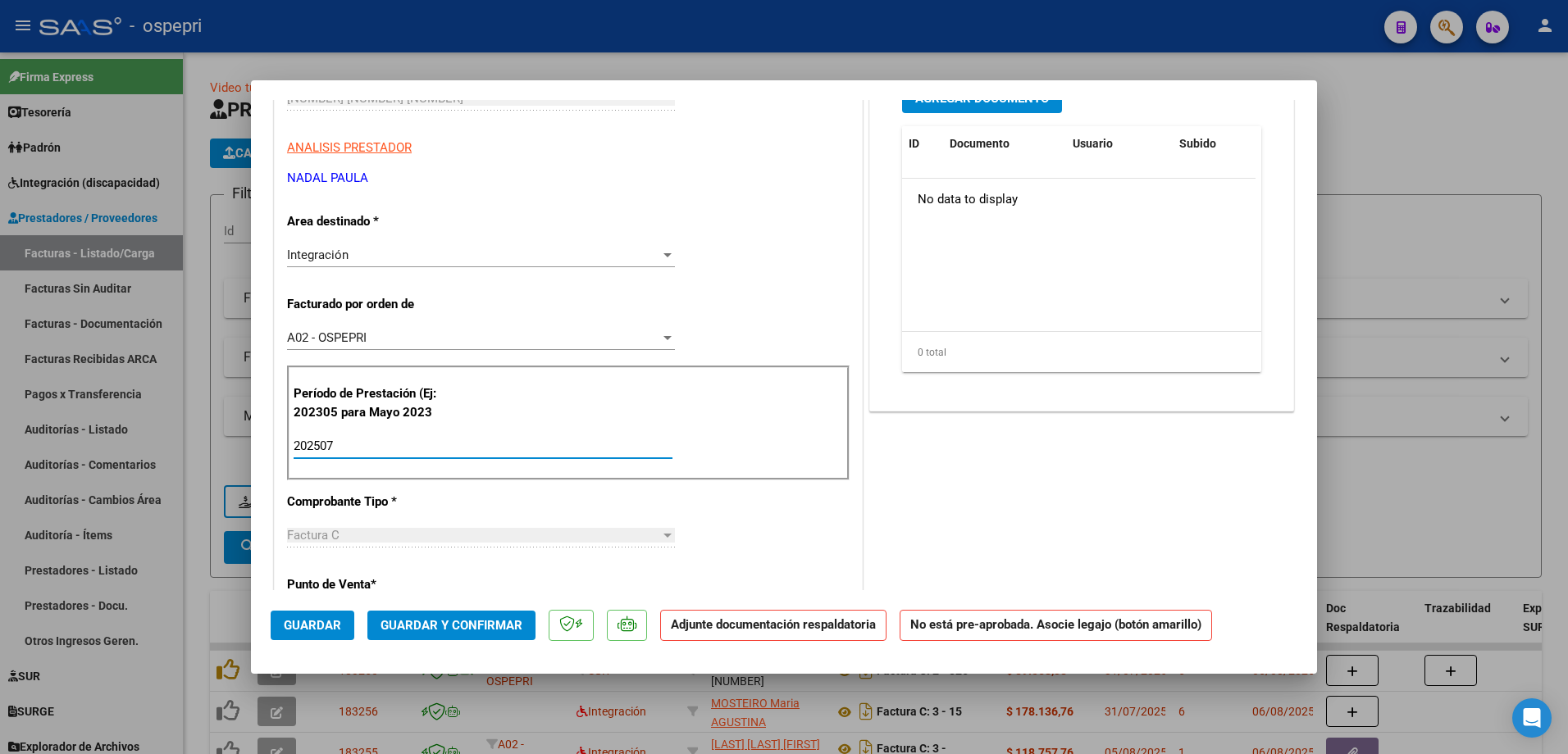 scroll, scrollTop: 0, scrollLeft: 0, axis: both 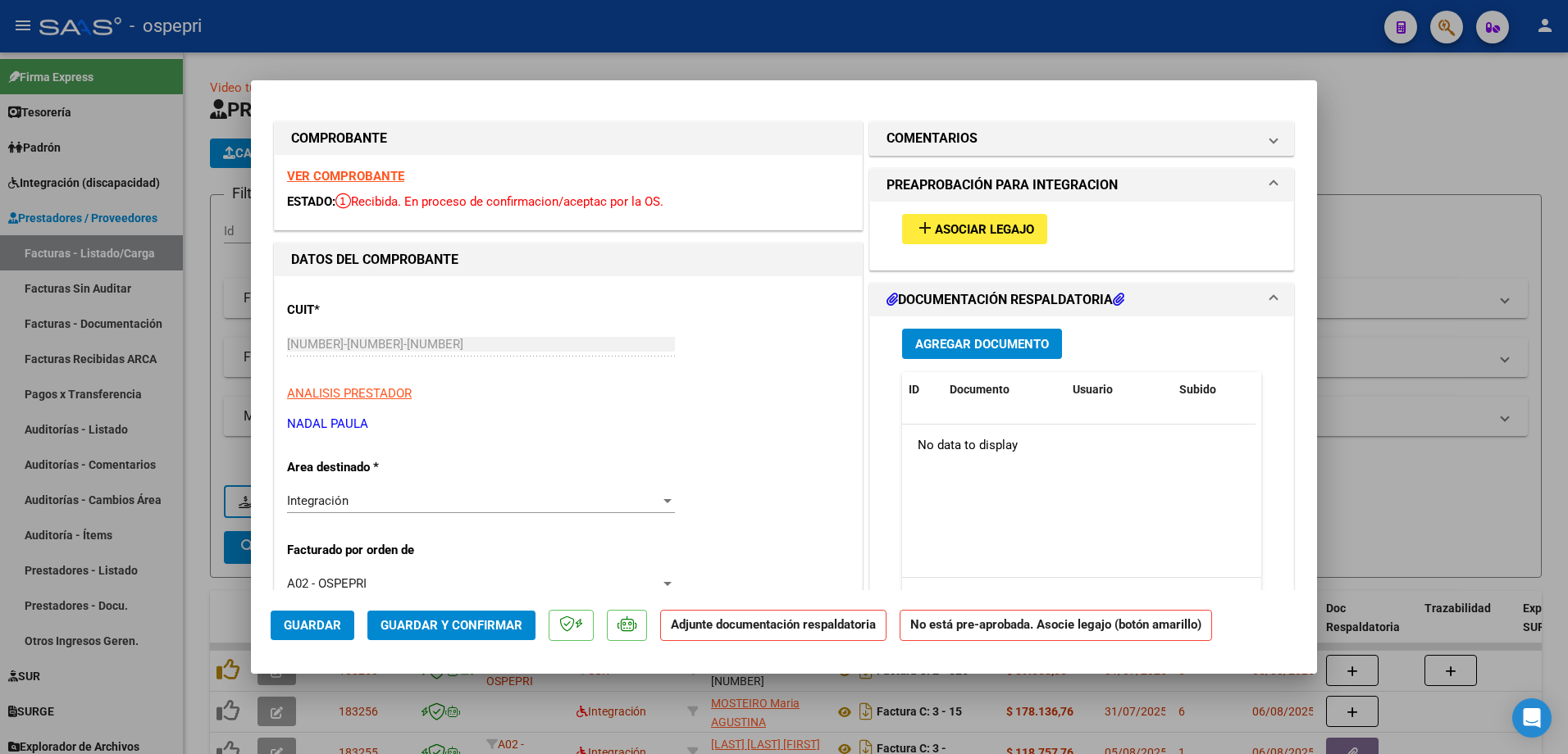 type on "202507" 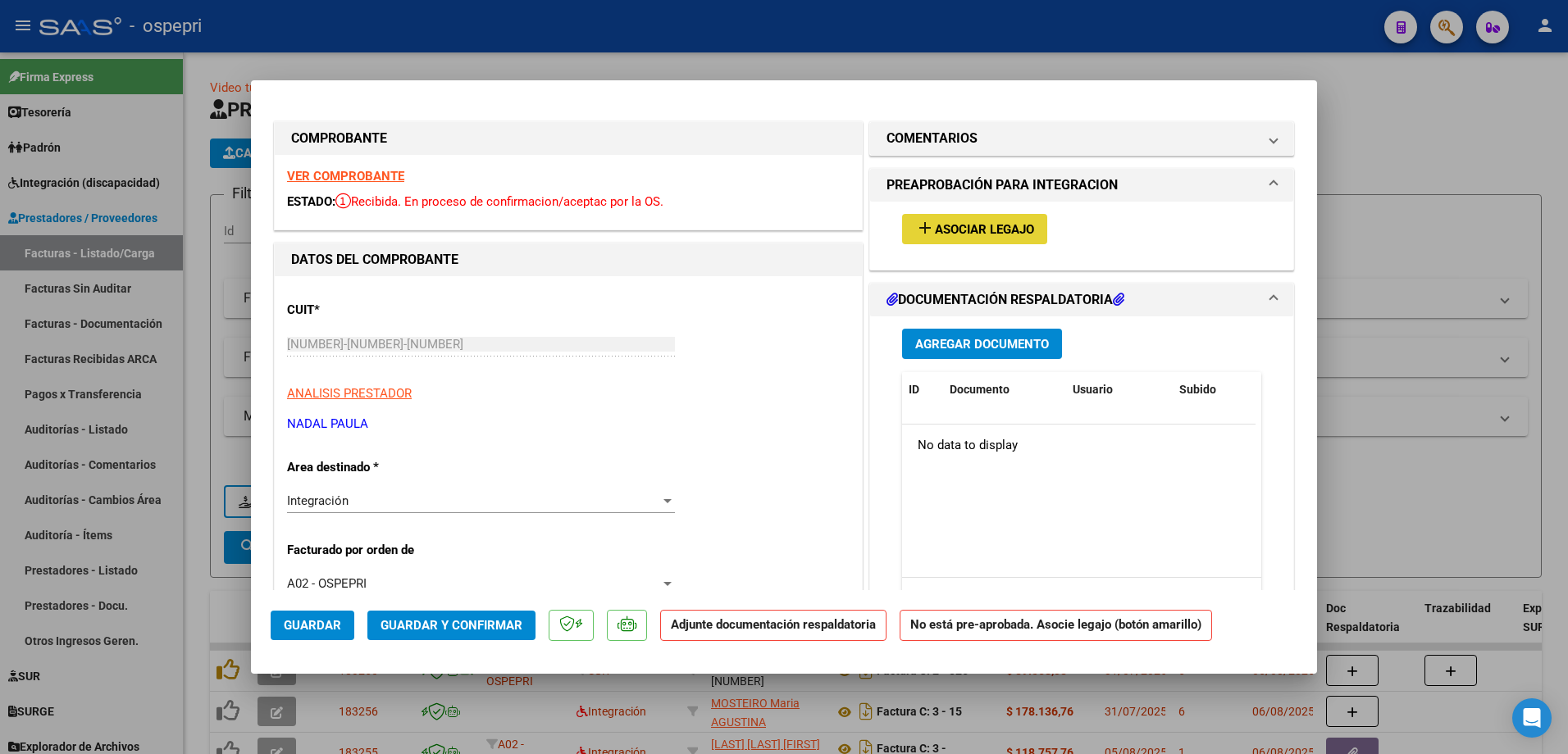 click on "Asociar Legajo" at bounding box center [984, 229] 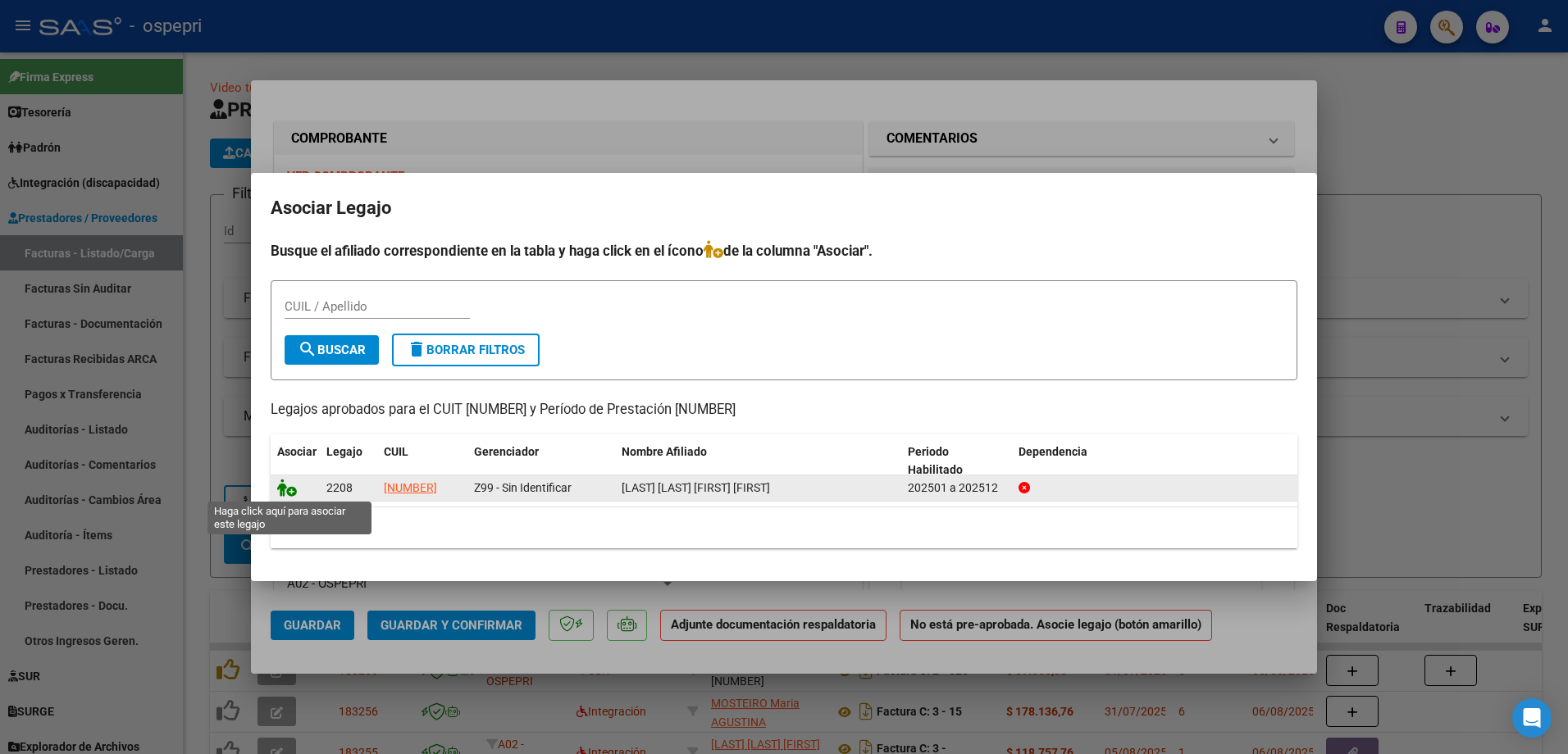 click 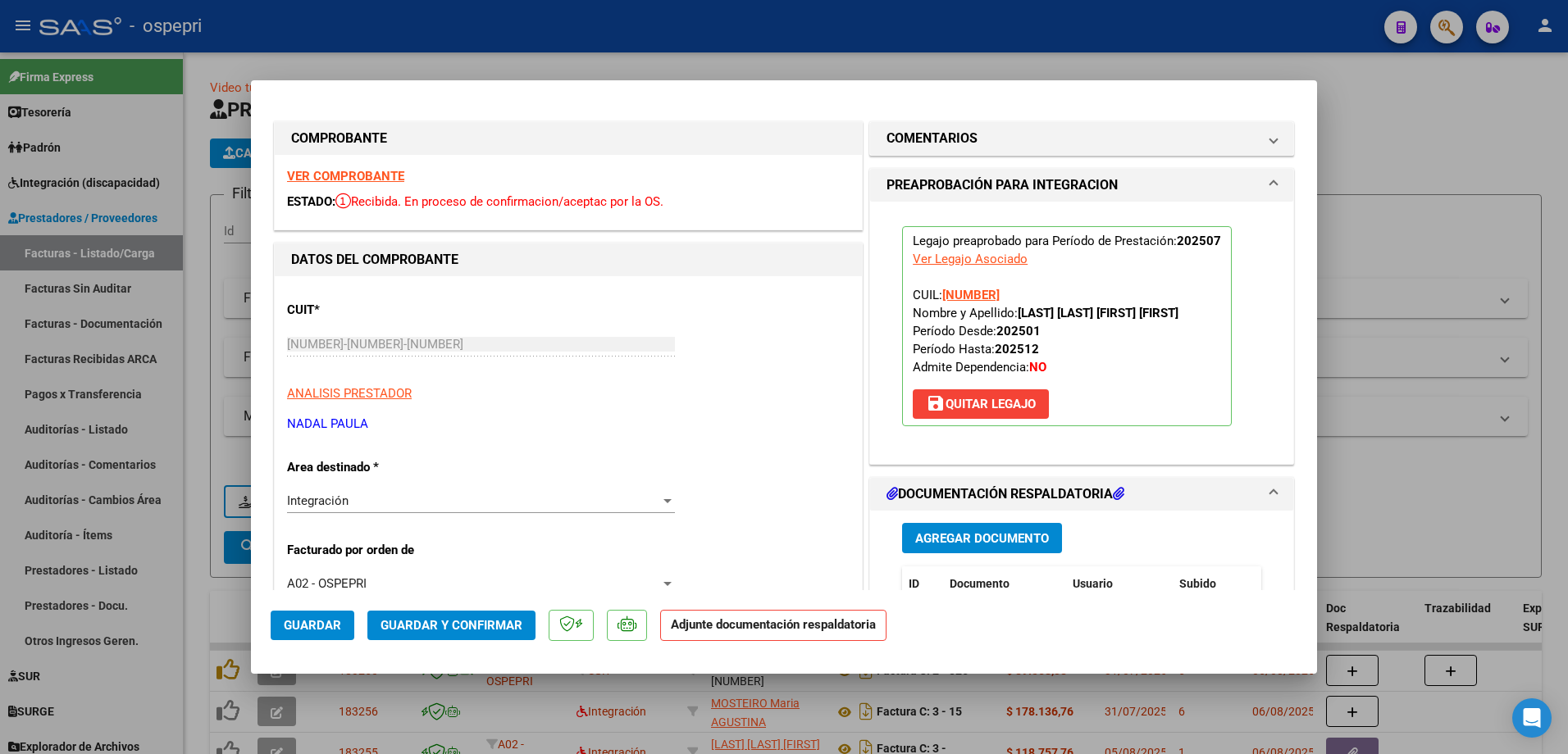 click on "Agregar Documento" at bounding box center [982, 538] 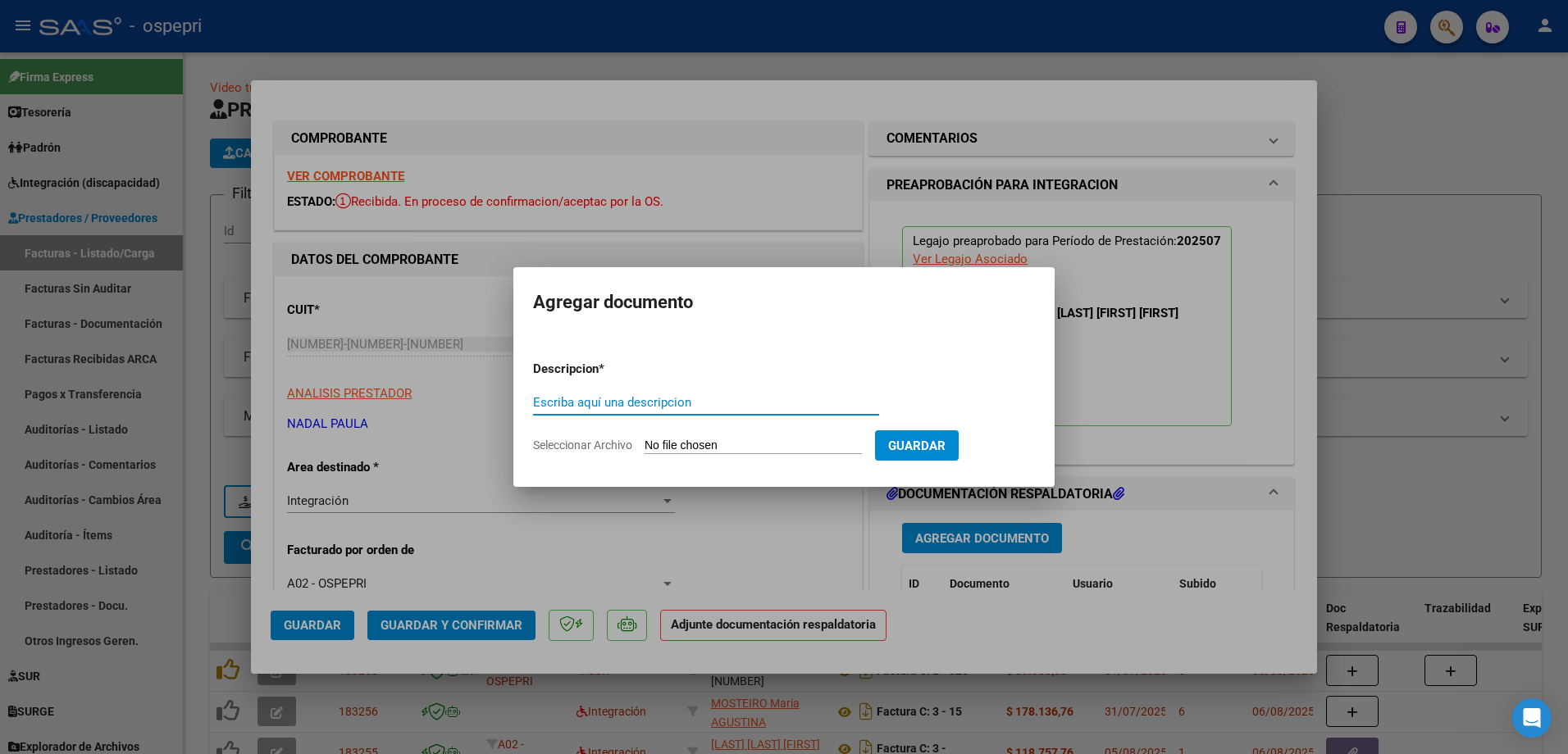 click on "Escriba aquí una descripcion" at bounding box center [706, 402] 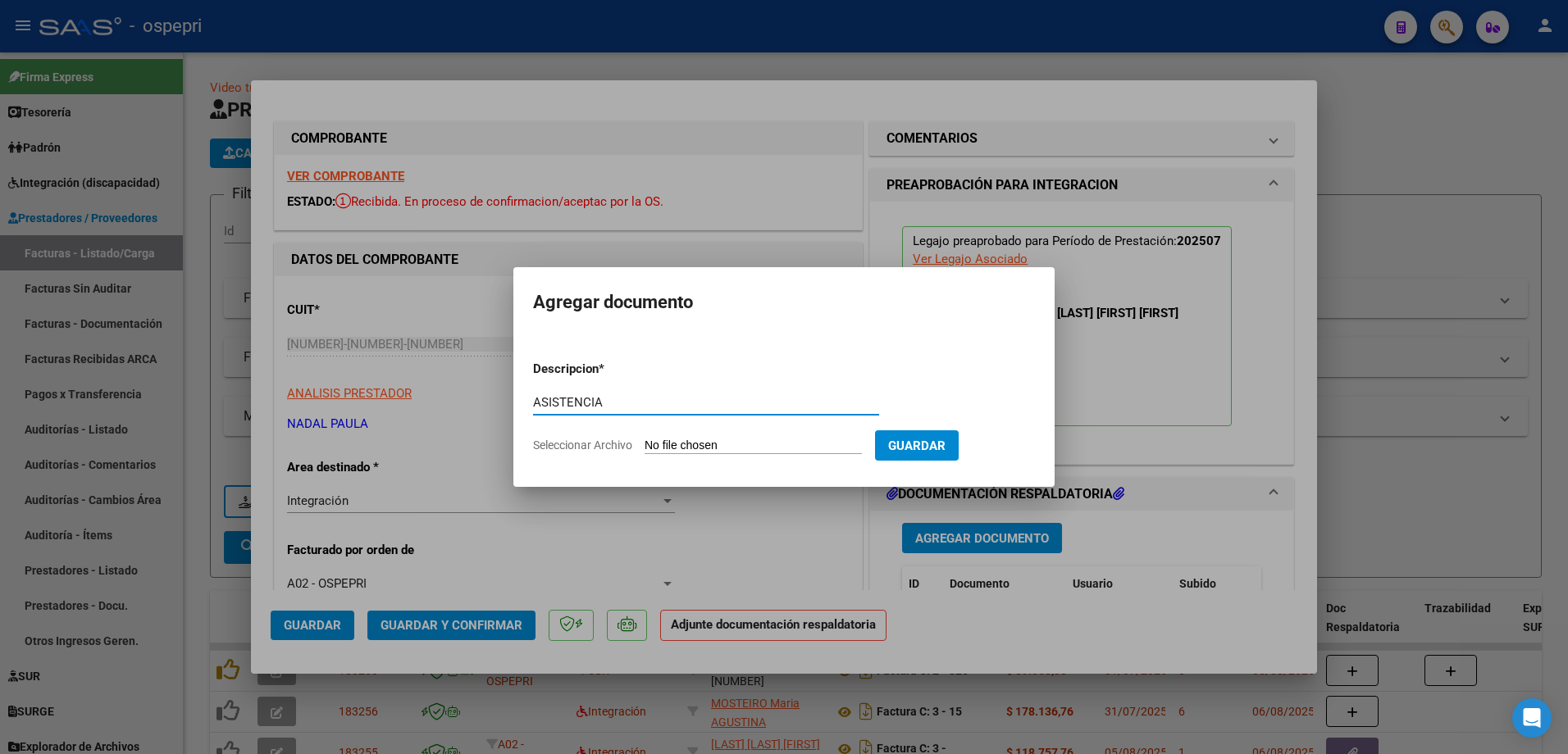 type on "ASISTENCIA" 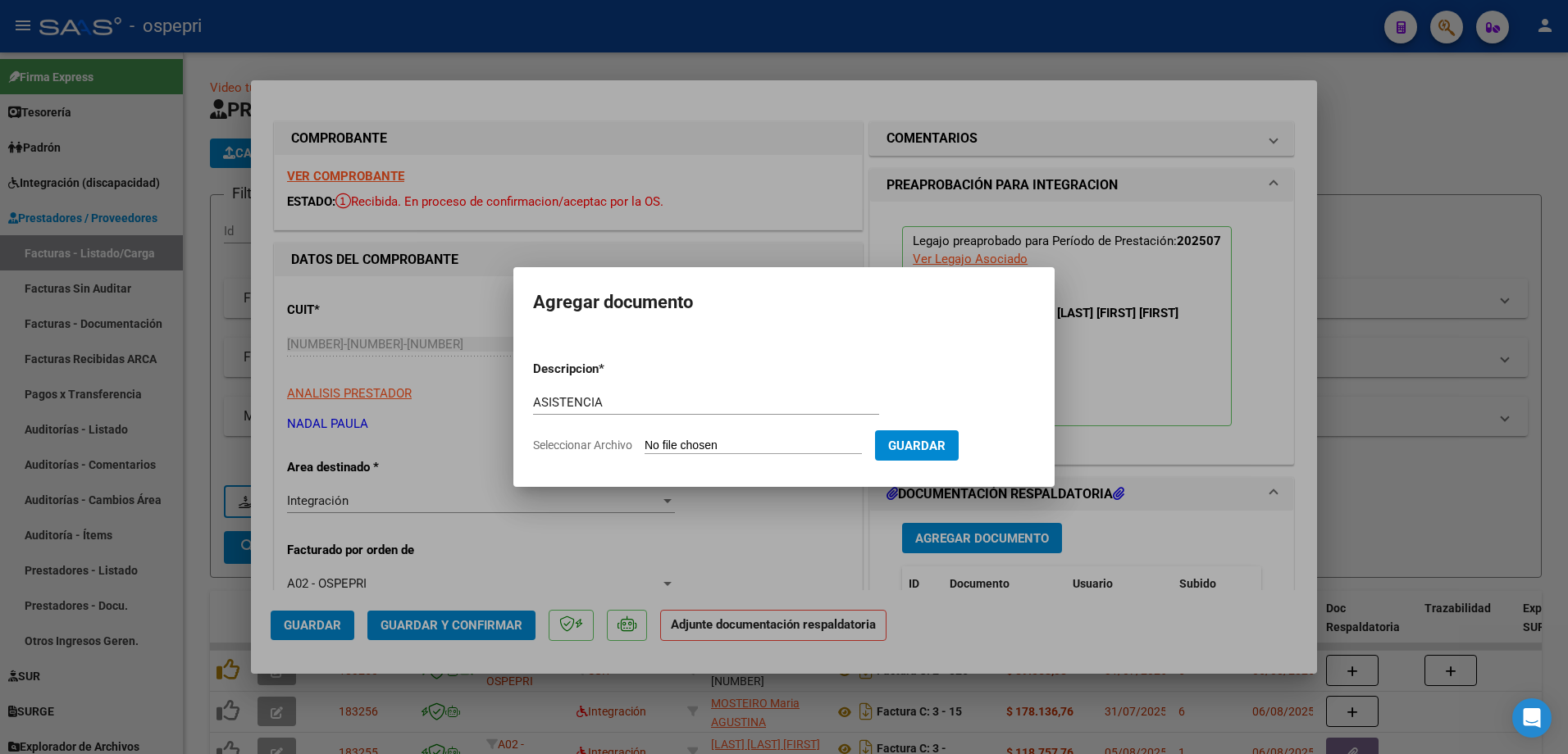 click on "Seleccionar Archivo" at bounding box center [753, 446] 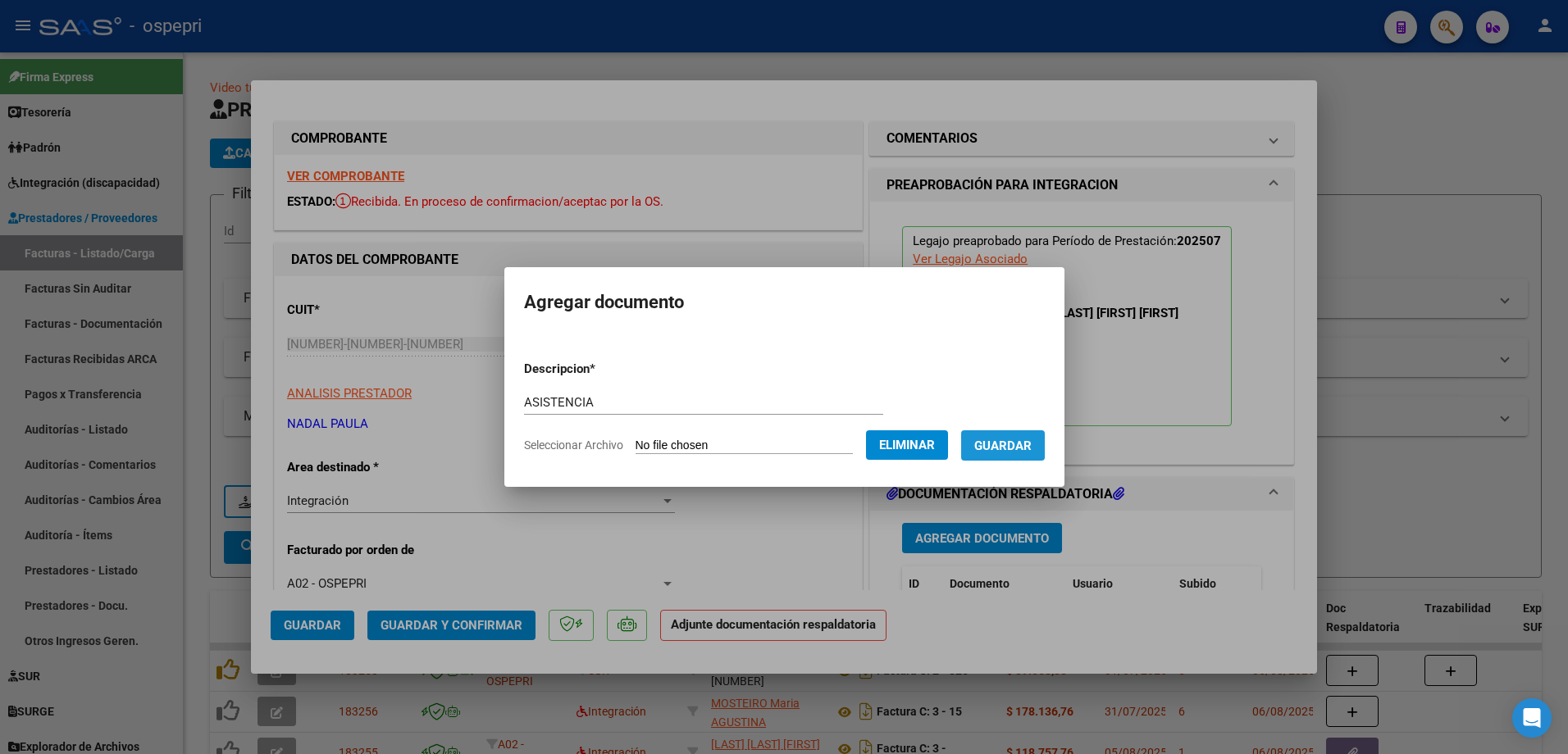 click on "Guardar" at bounding box center (1003, 446) 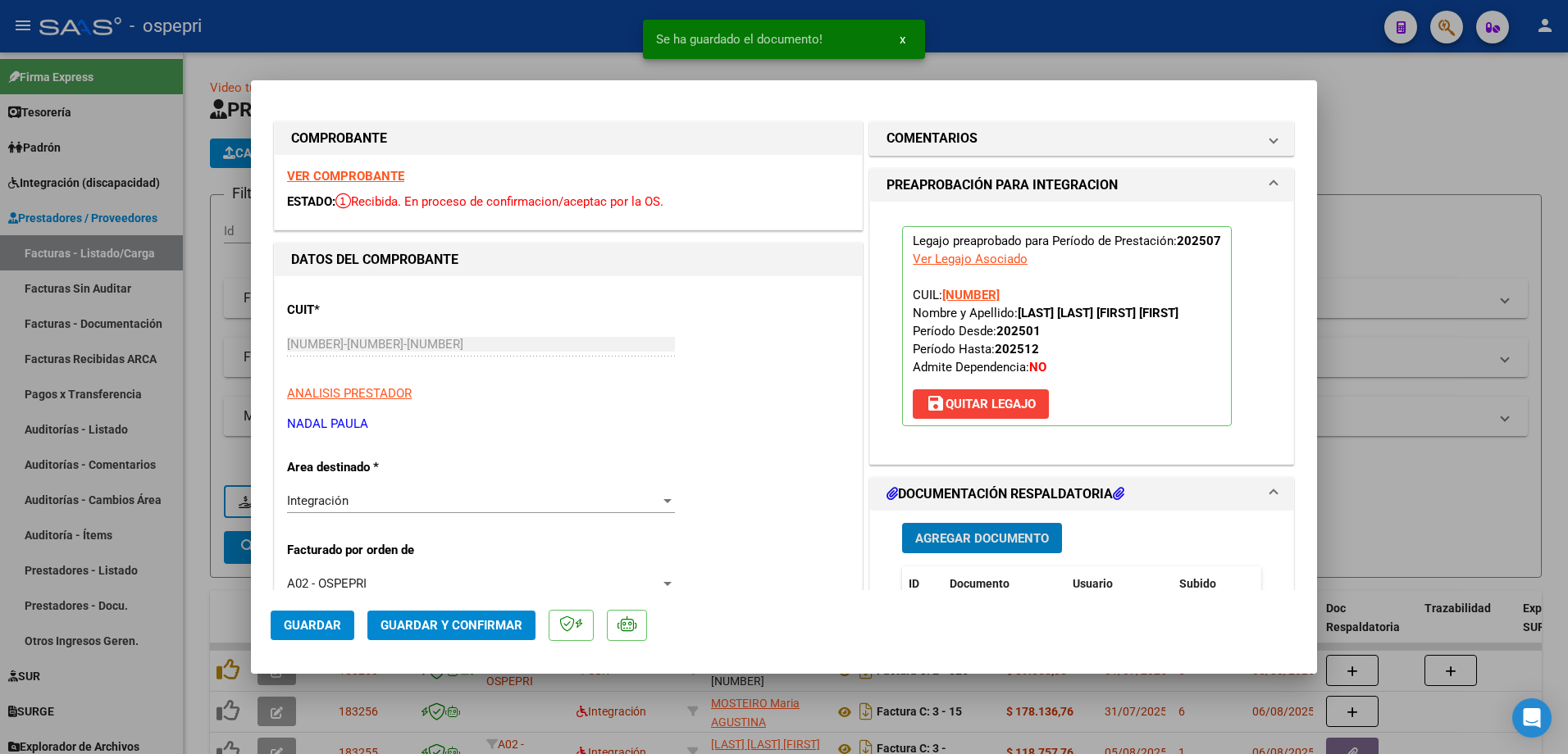 scroll, scrollTop: 246, scrollLeft: 0, axis: vertical 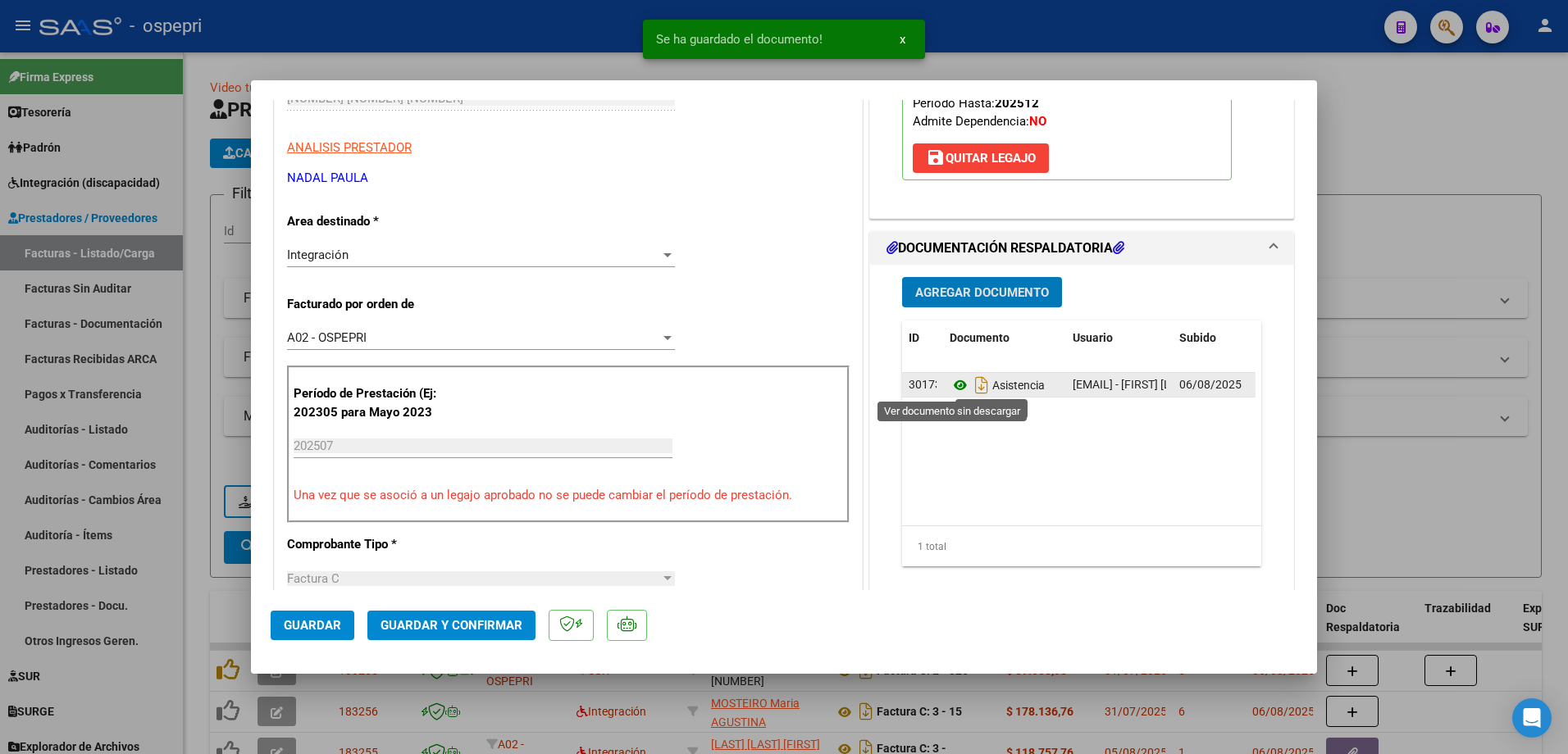 click 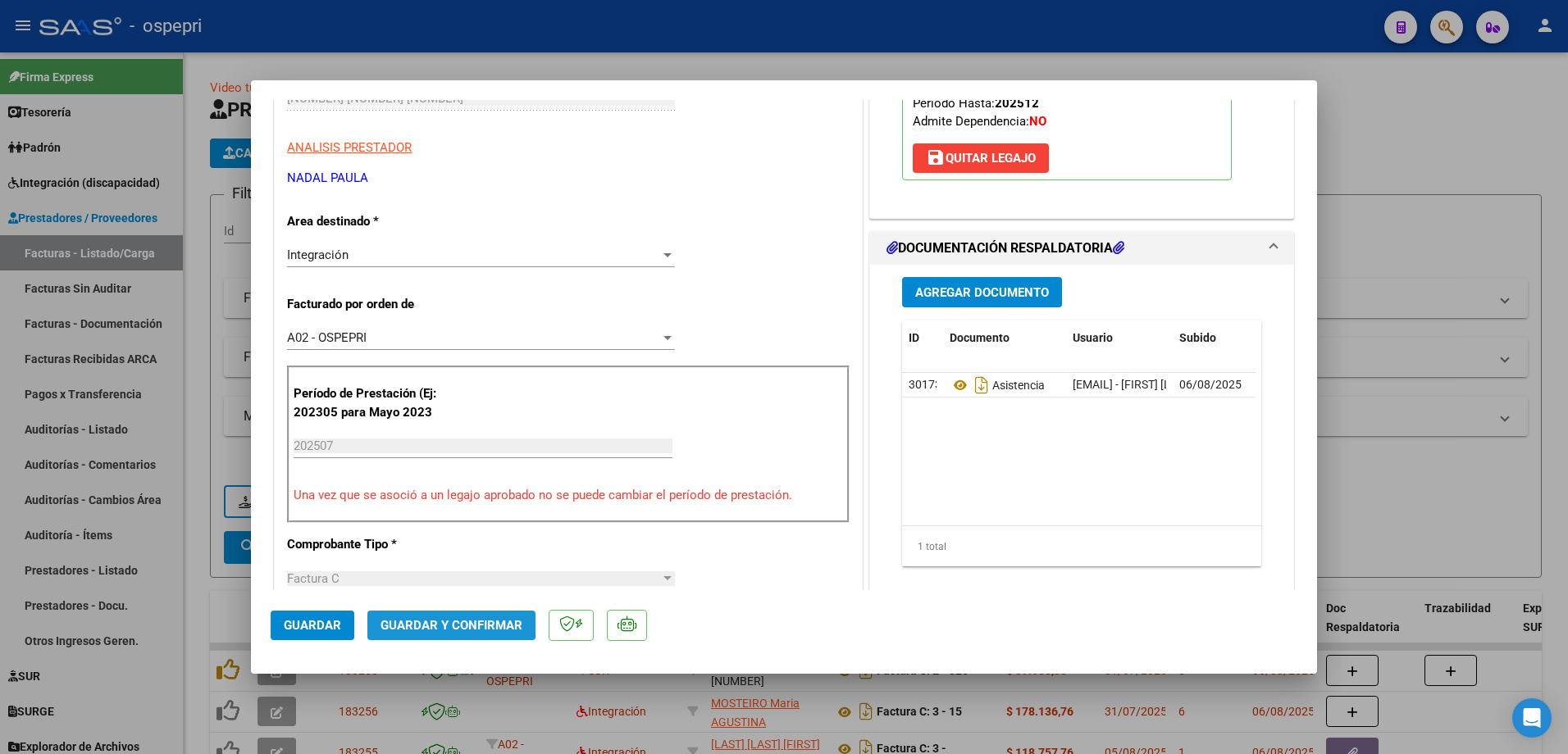click on "Guardar y Confirmar" 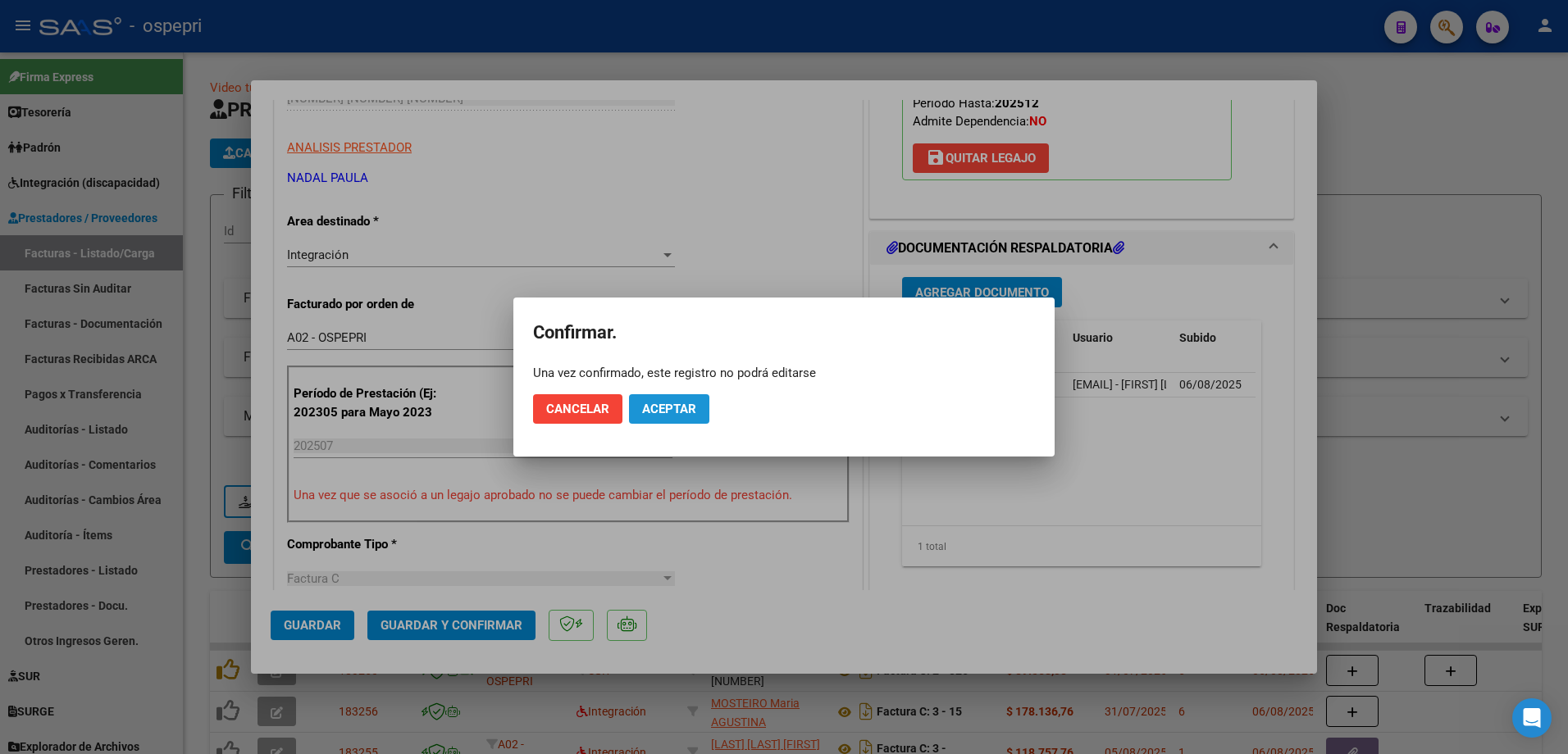 click on "Aceptar" 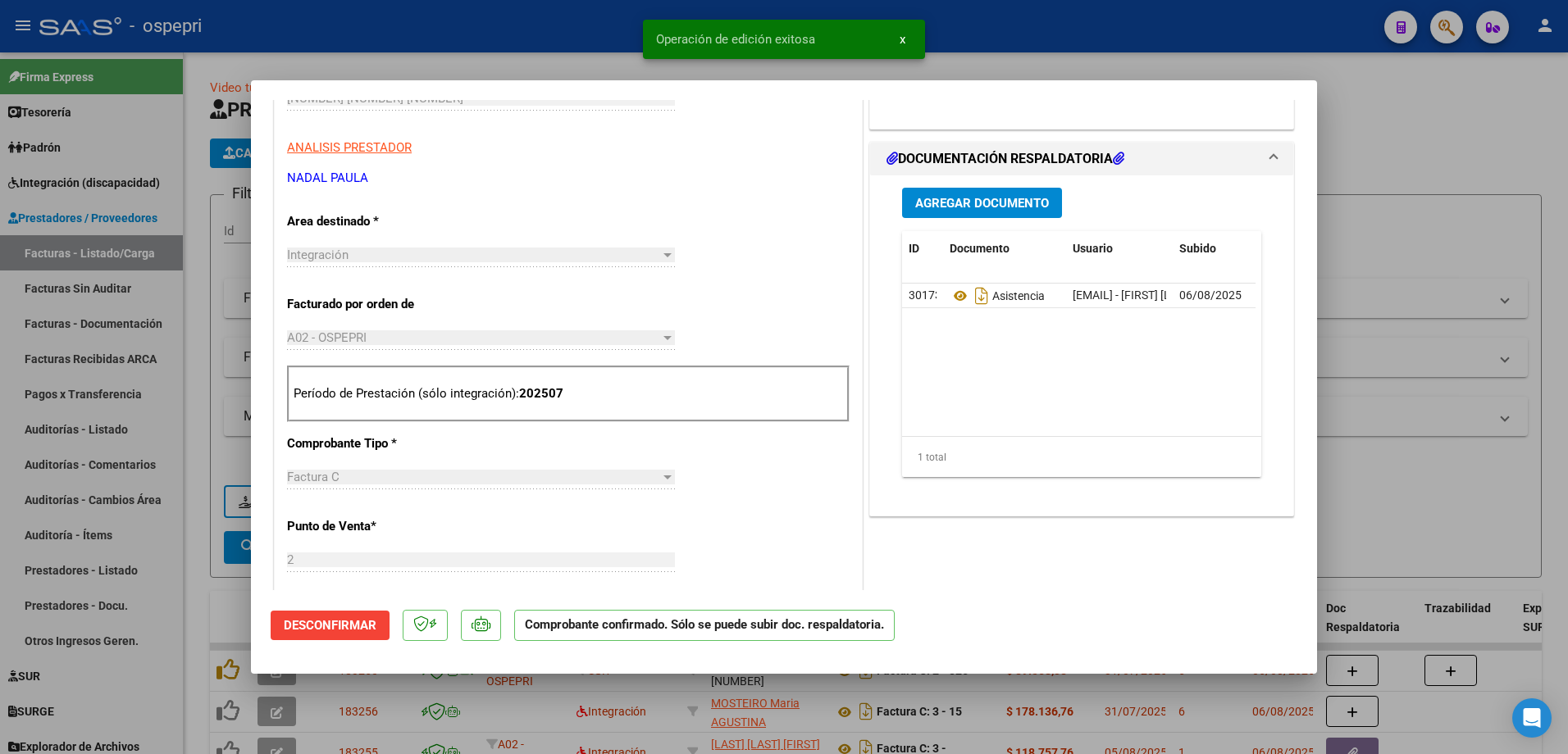 type 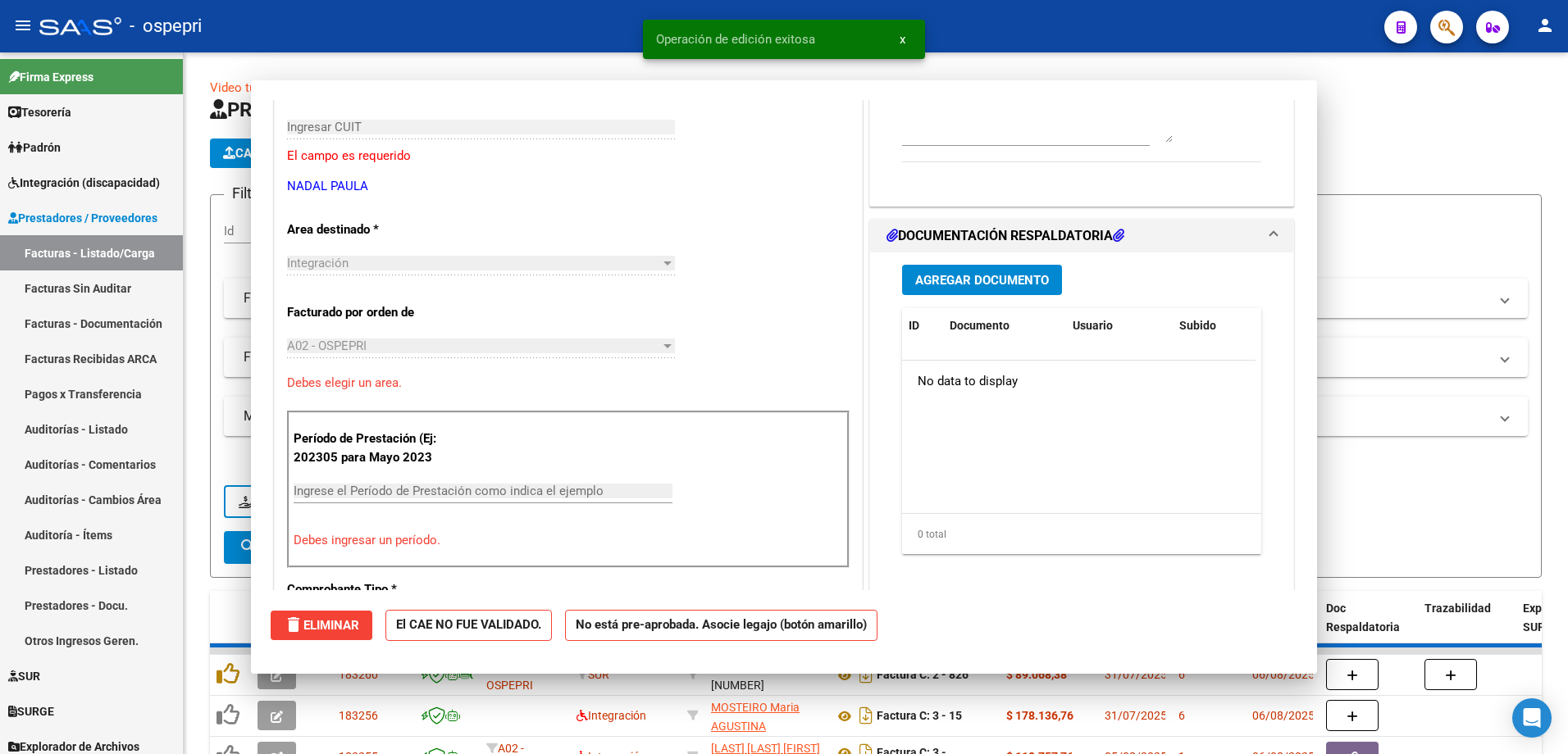 scroll, scrollTop: 275, scrollLeft: 0, axis: vertical 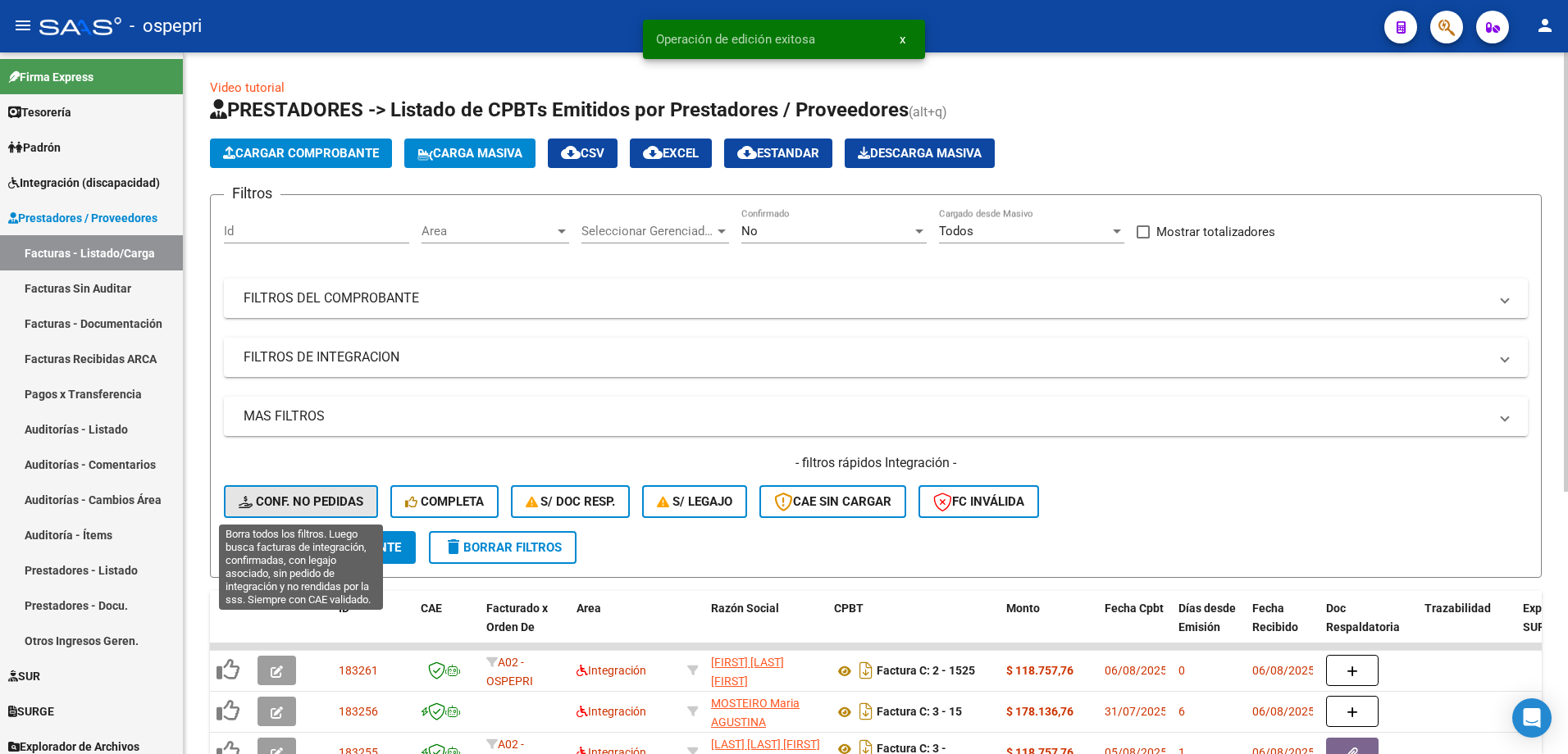 click on "Conf. no pedidas" 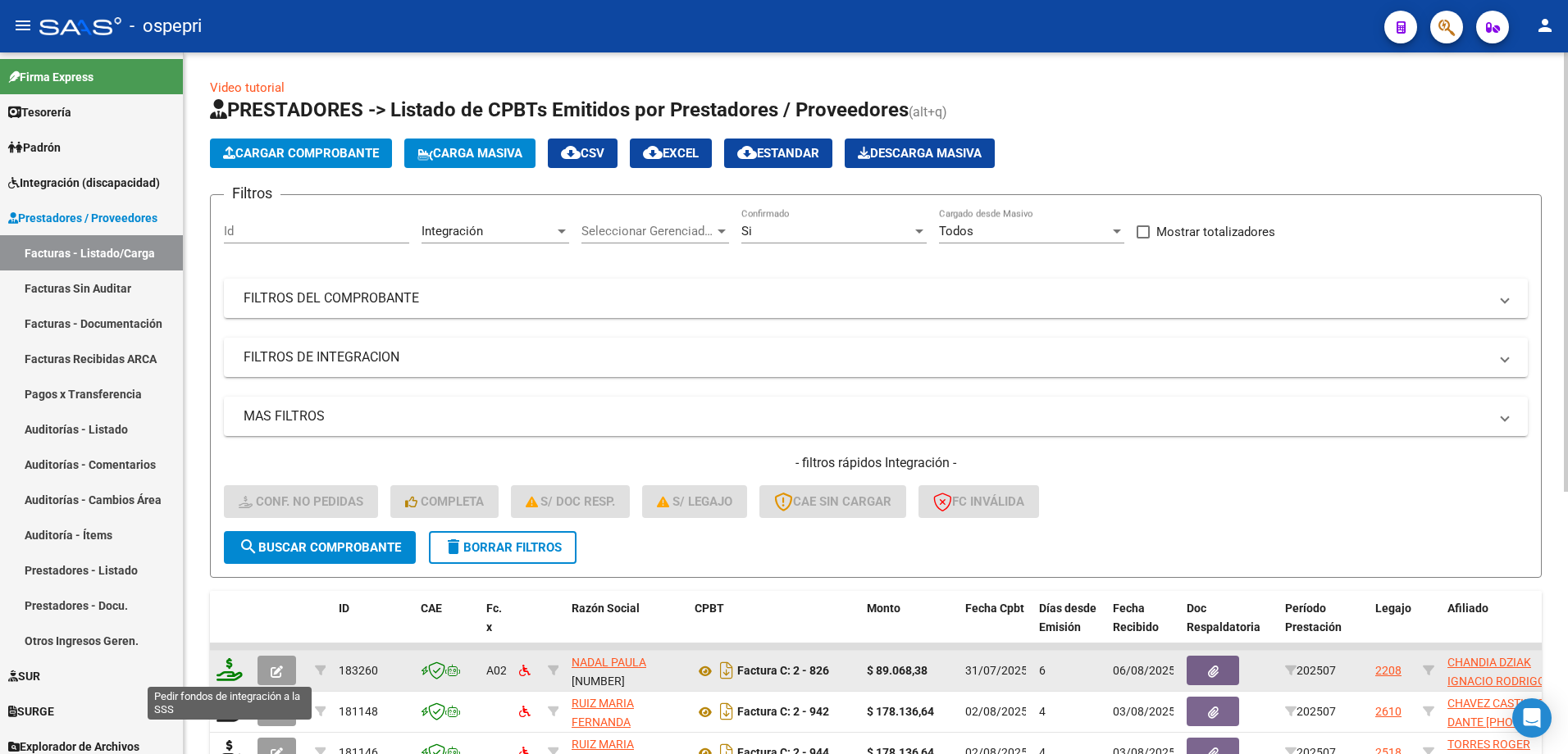 click 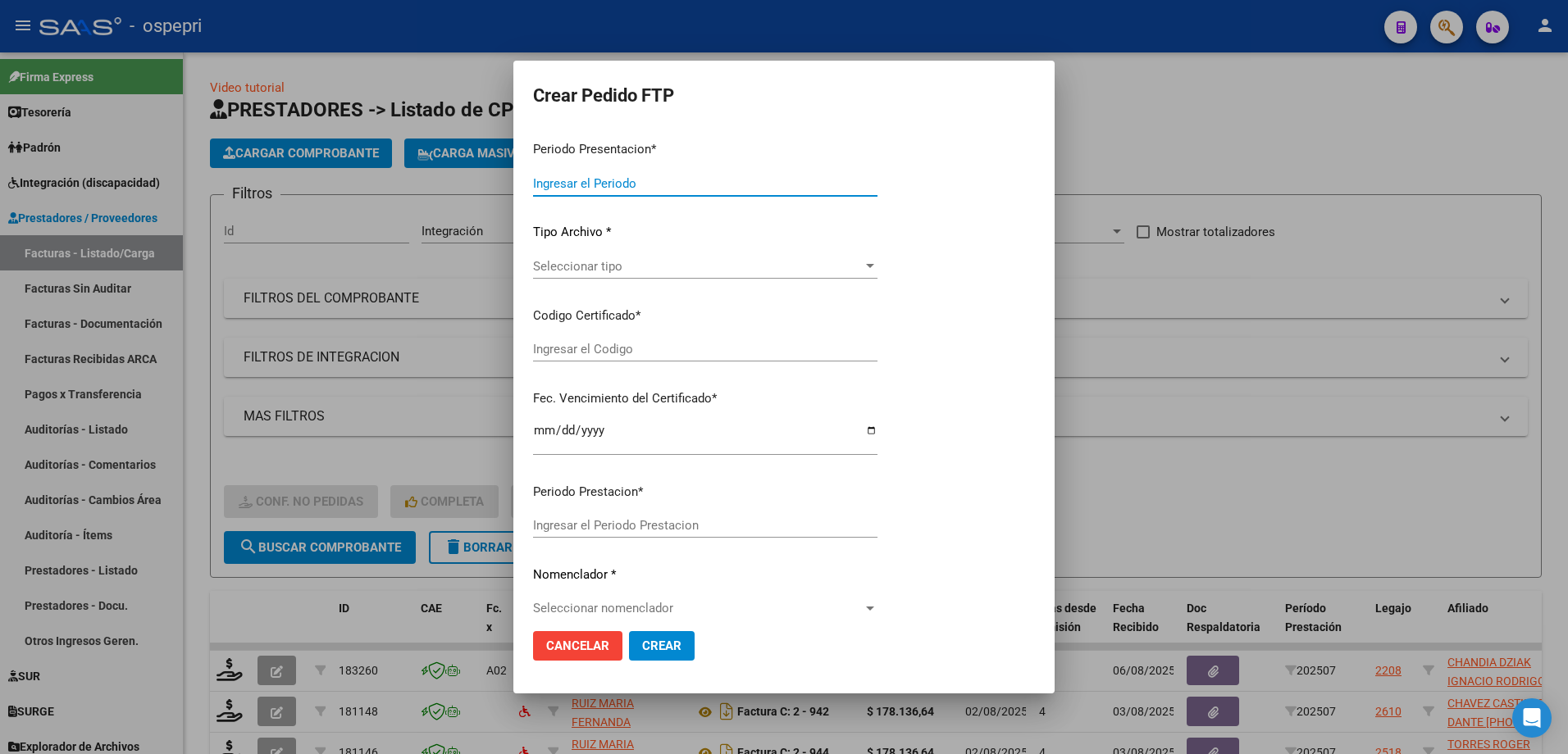 type on "202507" 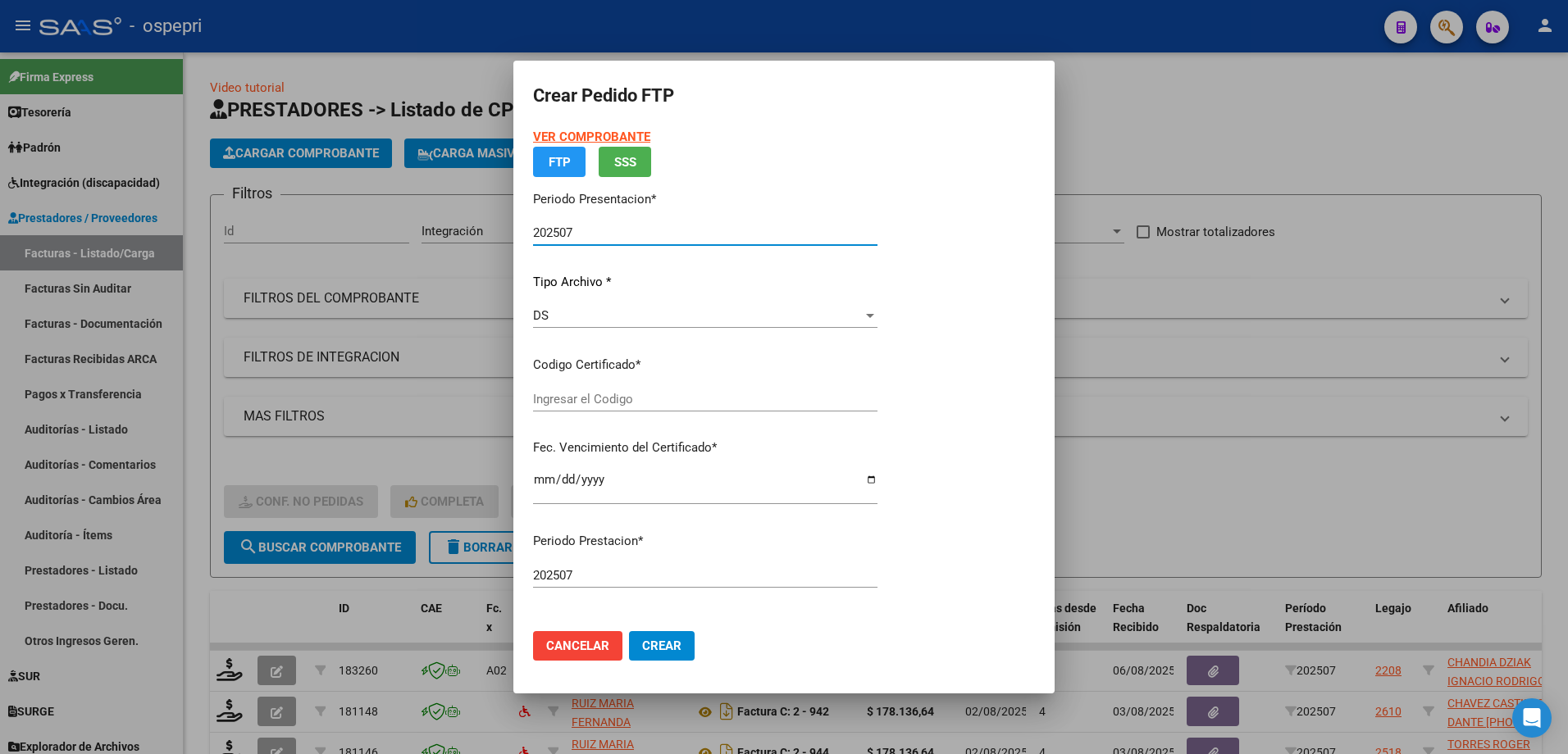 type on "ARG02000560585212019081320230813RIO145" 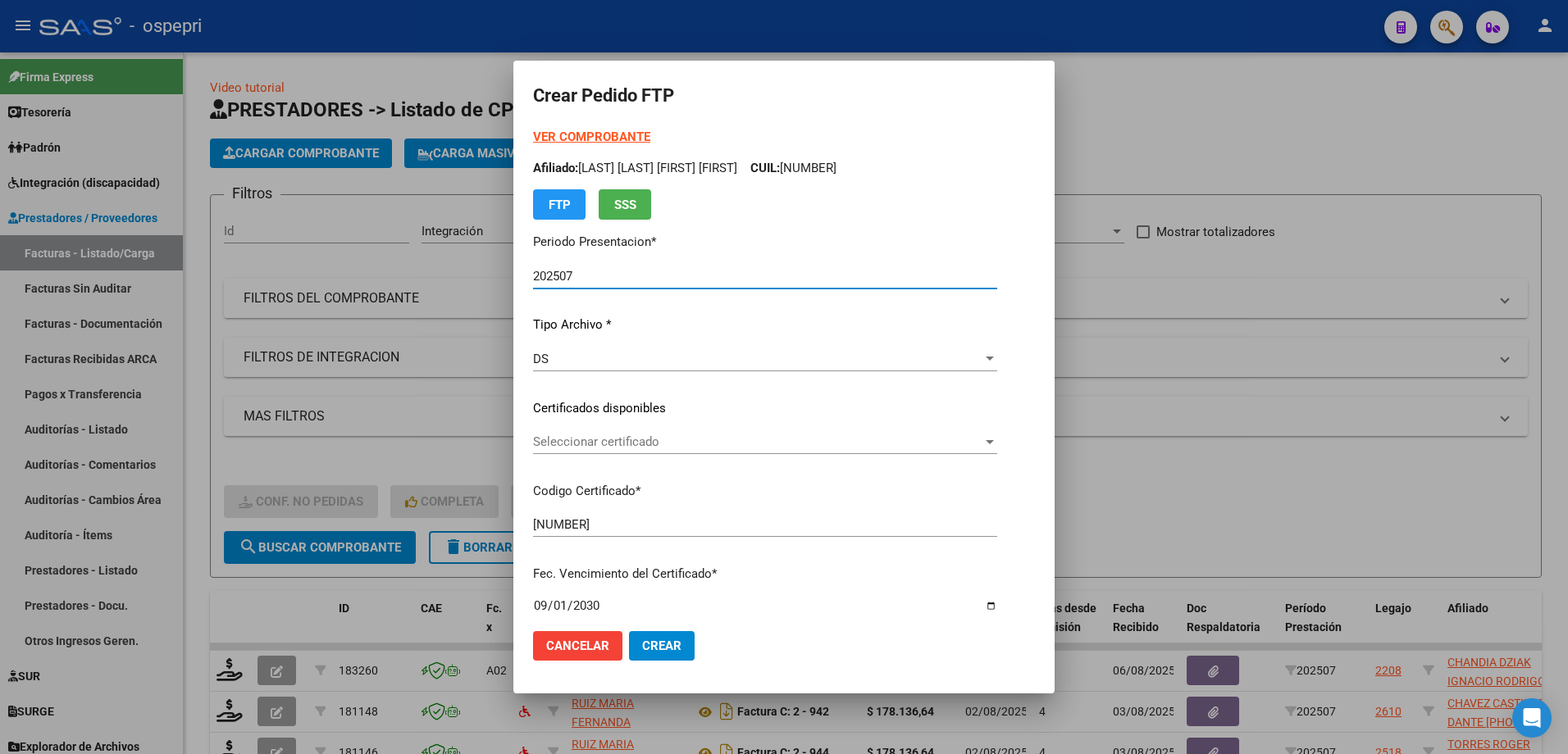 click on "Seleccionar certificado" at bounding box center [758, 442] 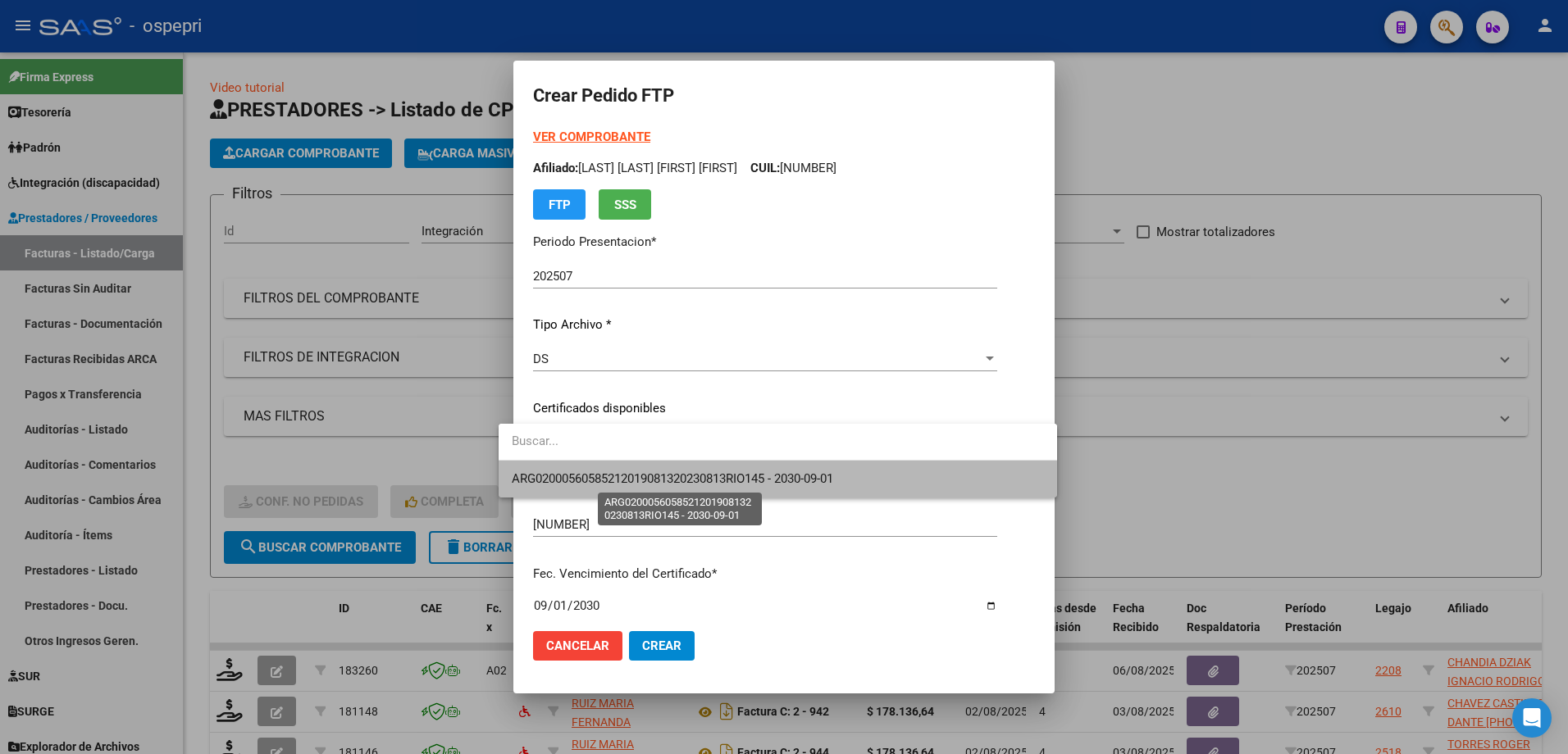 click on "ARG02000560585212019081320230813RIO145   - 2030-09-01" at bounding box center [672, 479] 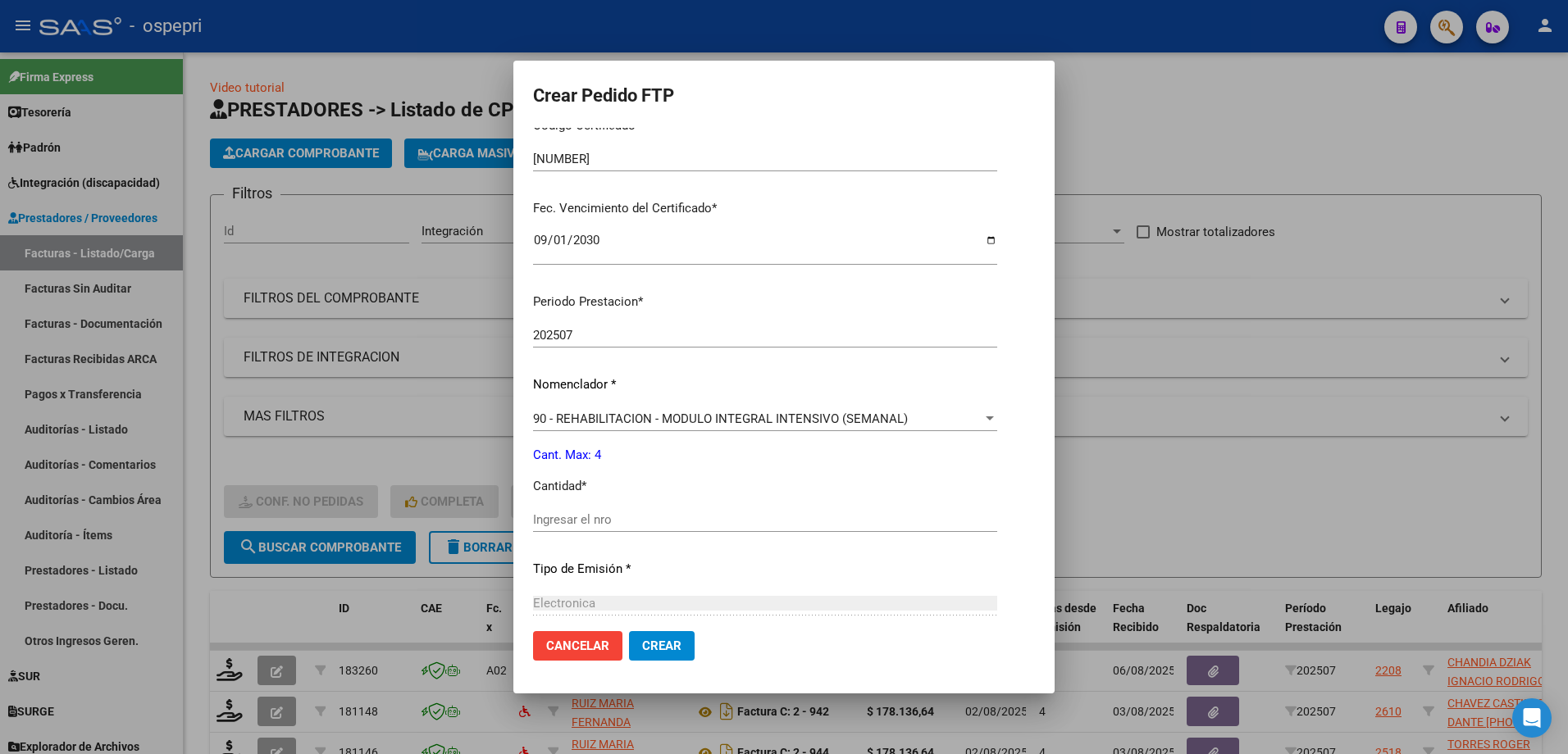 scroll, scrollTop: 410, scrollLeft: 0, axis: vertical 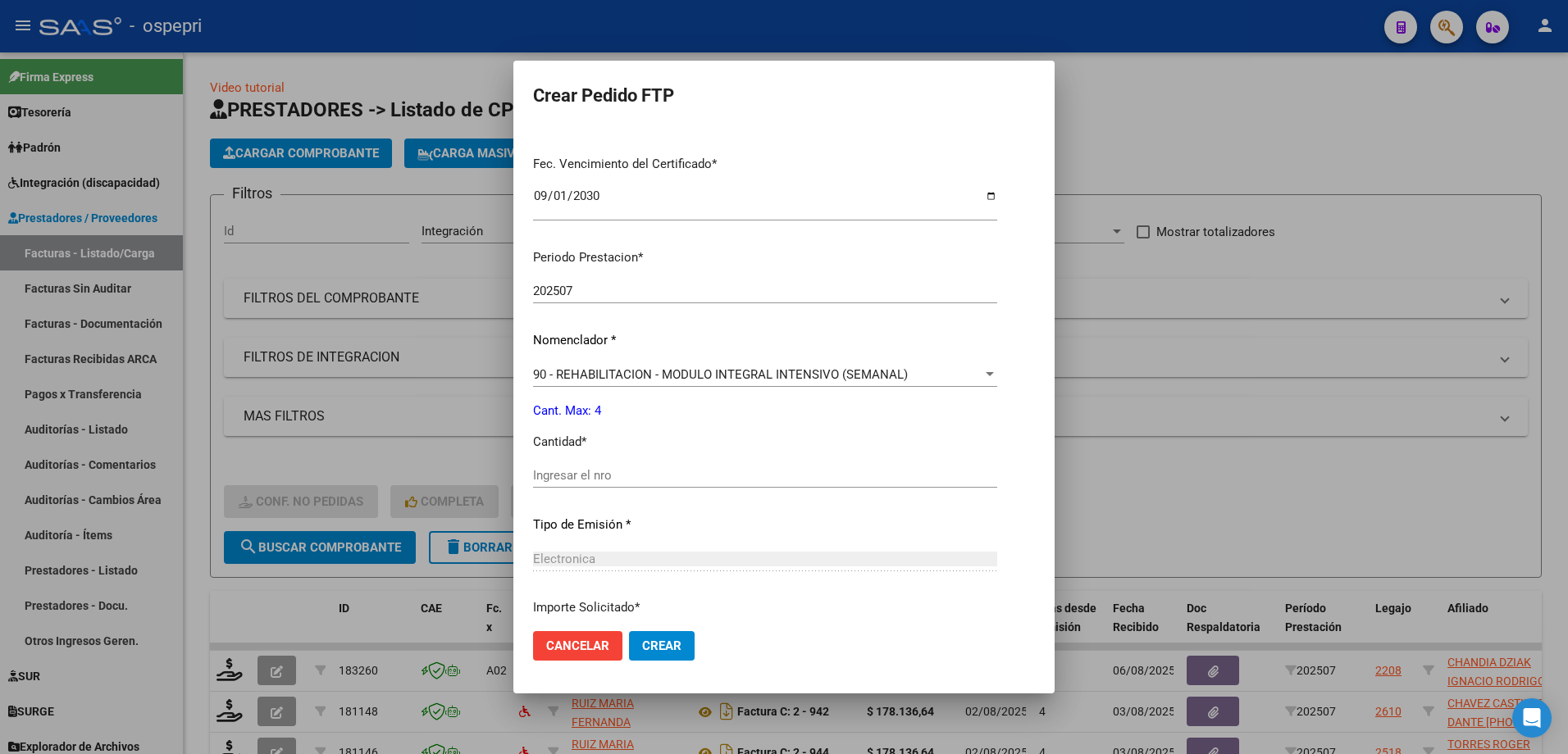 click on "Ingresar el nro" at bounding box center [765, 475] 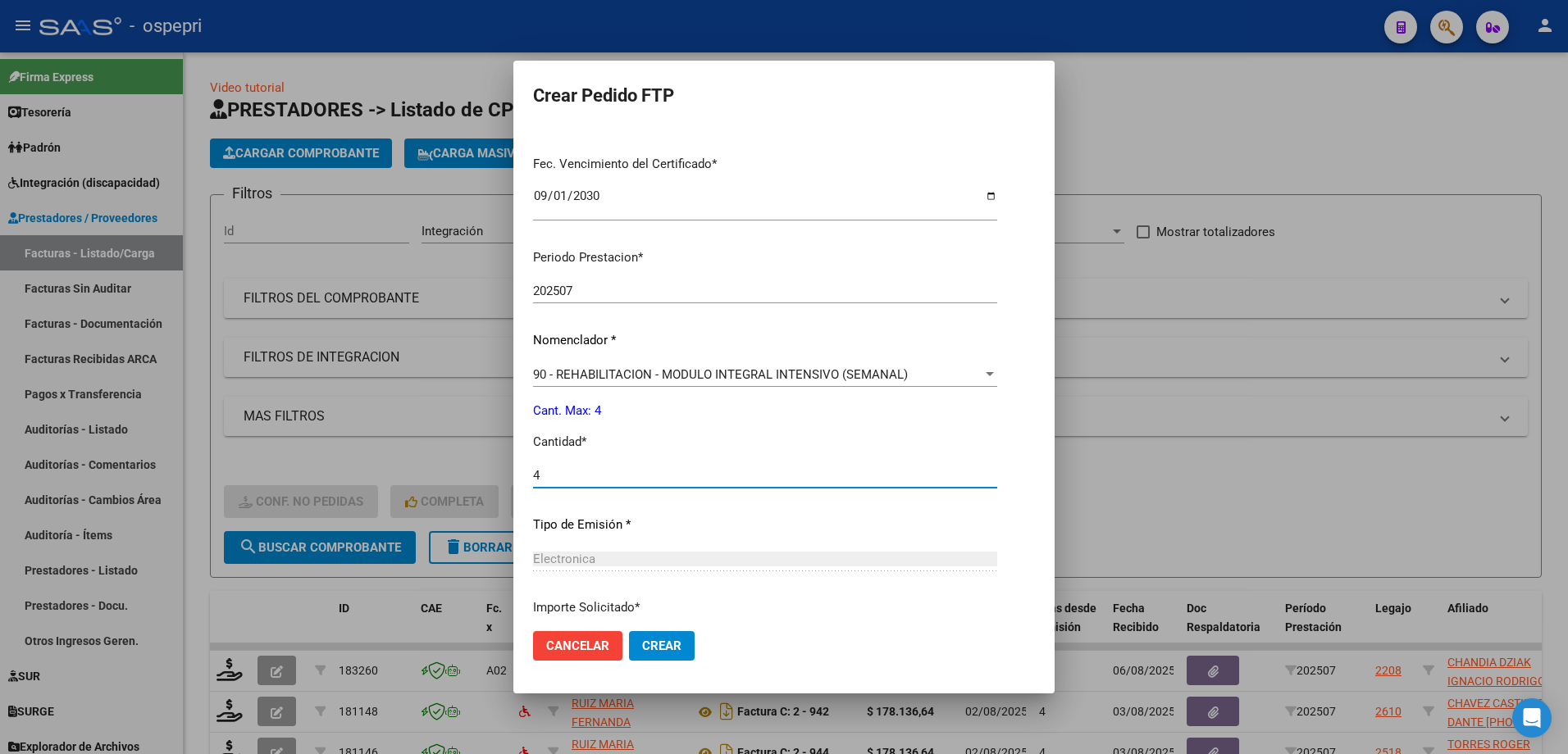 scroll, scrollTop: 544, scrollLeft: 0, axis: vertical 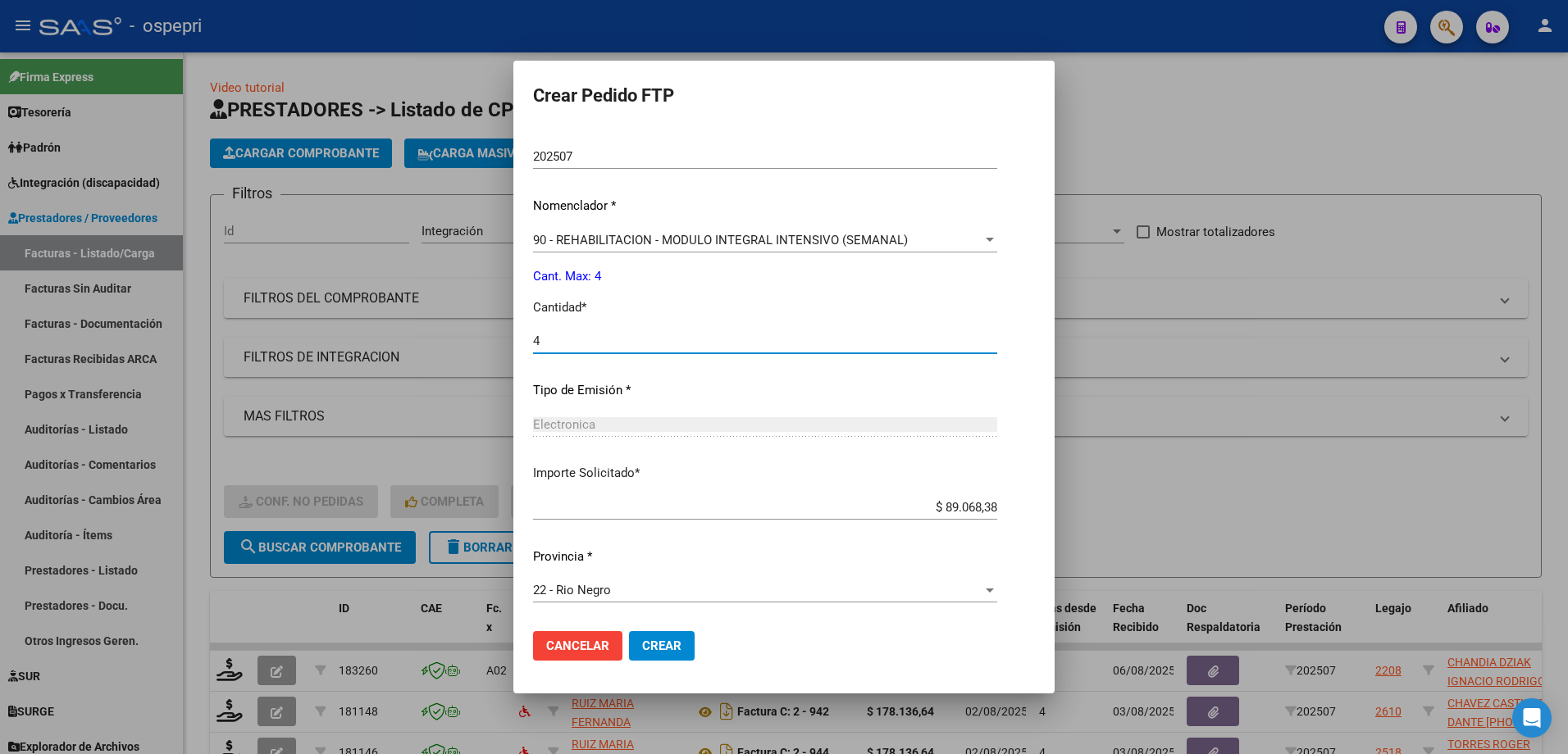 type on "4" 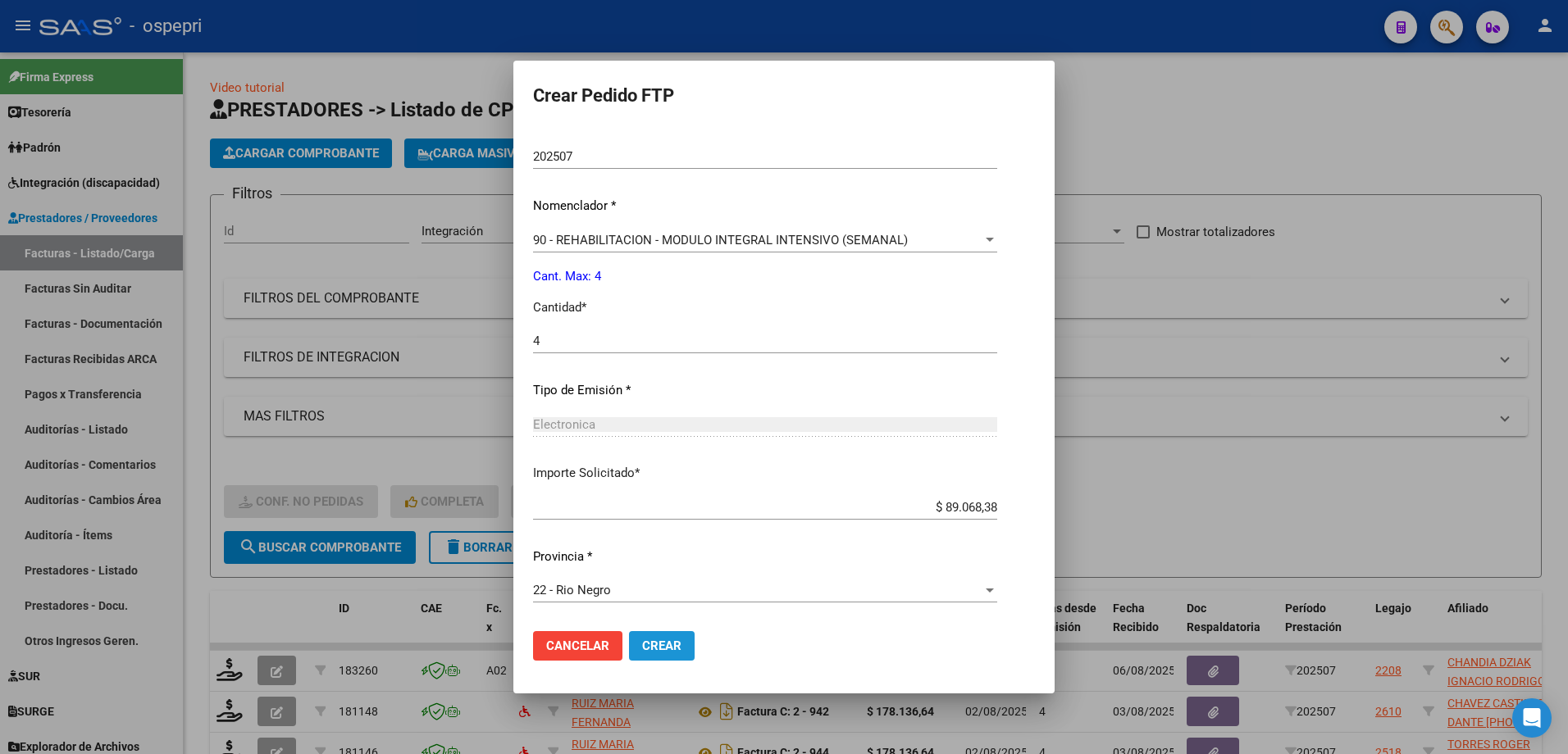 click on "Crear" 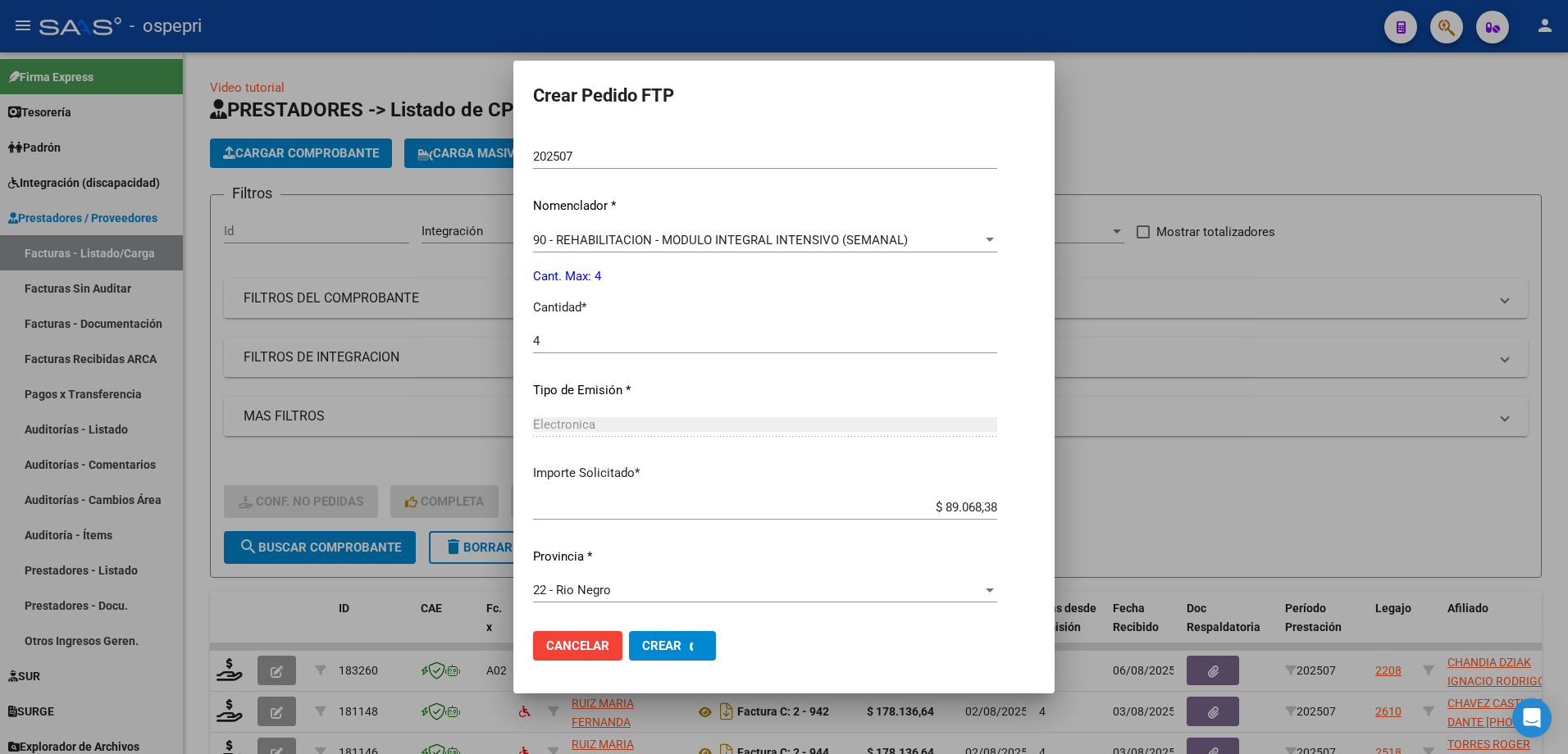 scroll, scrollTop: 0, scrollLeft: 0, axis: both 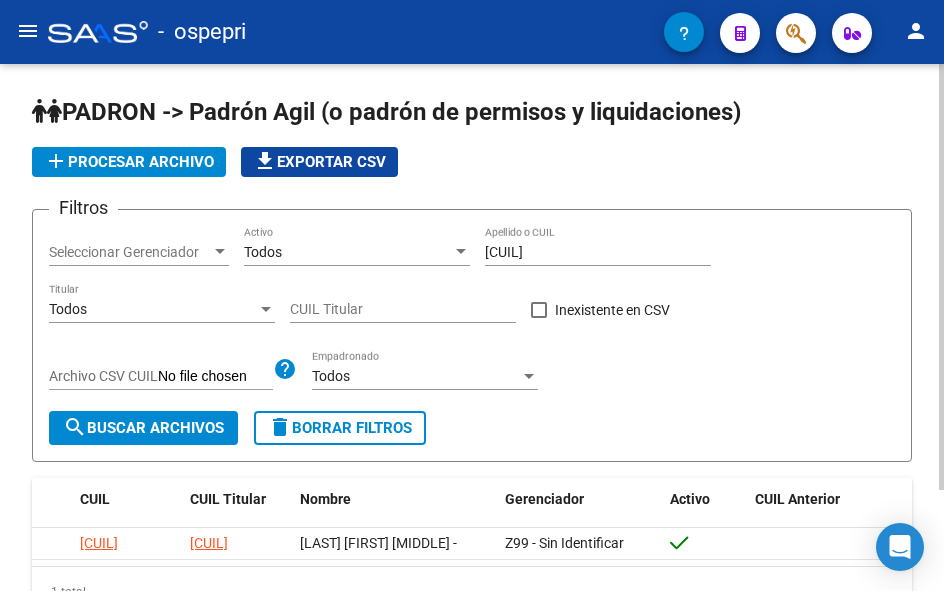 click on "53563766 Apellido o CUIL" 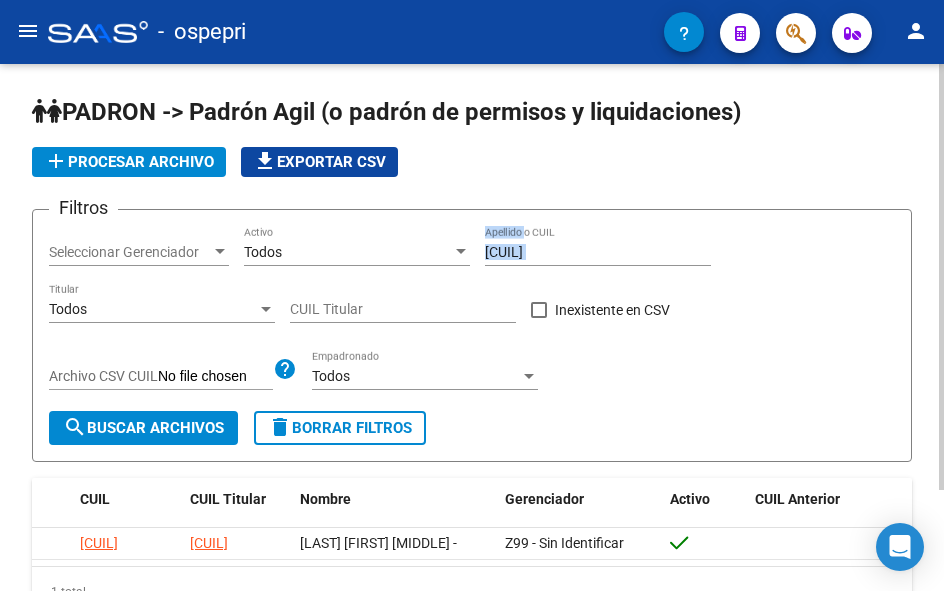 click on "53563766 Apellido o CUIL" 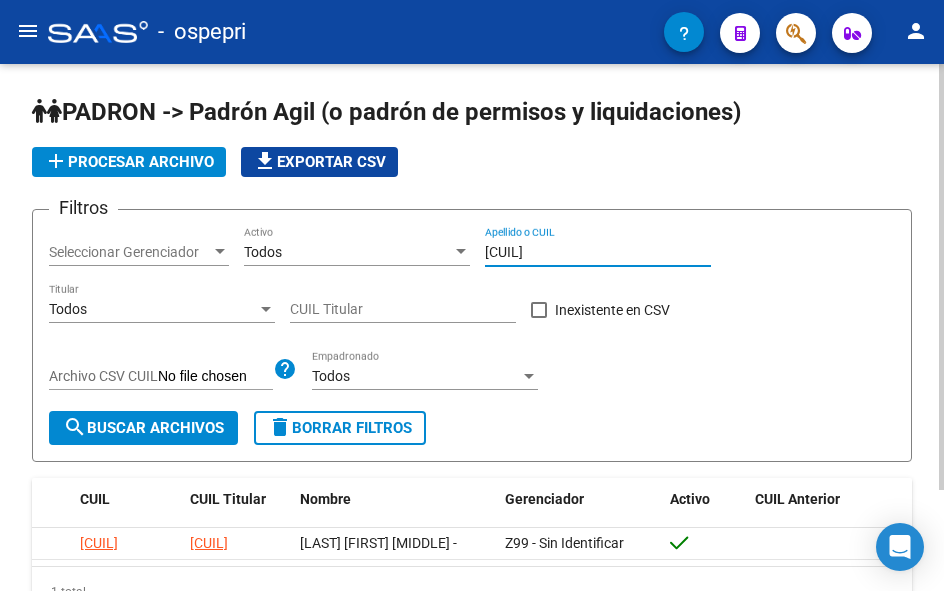 click on "[NUMBER]" at bounding box center (598, 252) 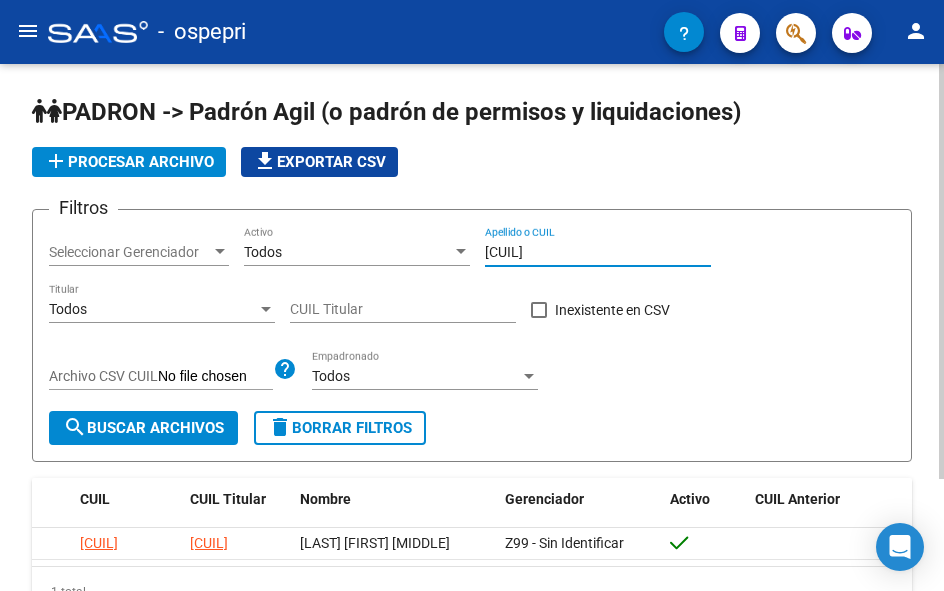 click on "57721487" at bounding box center [598, 252] 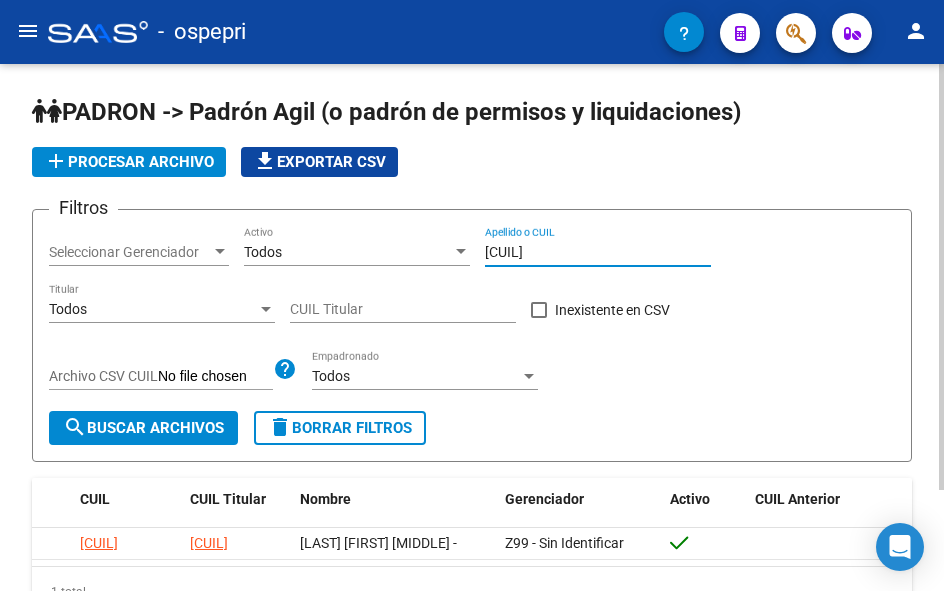 click on "[NUMBER]" at bounding box center [598, 252] 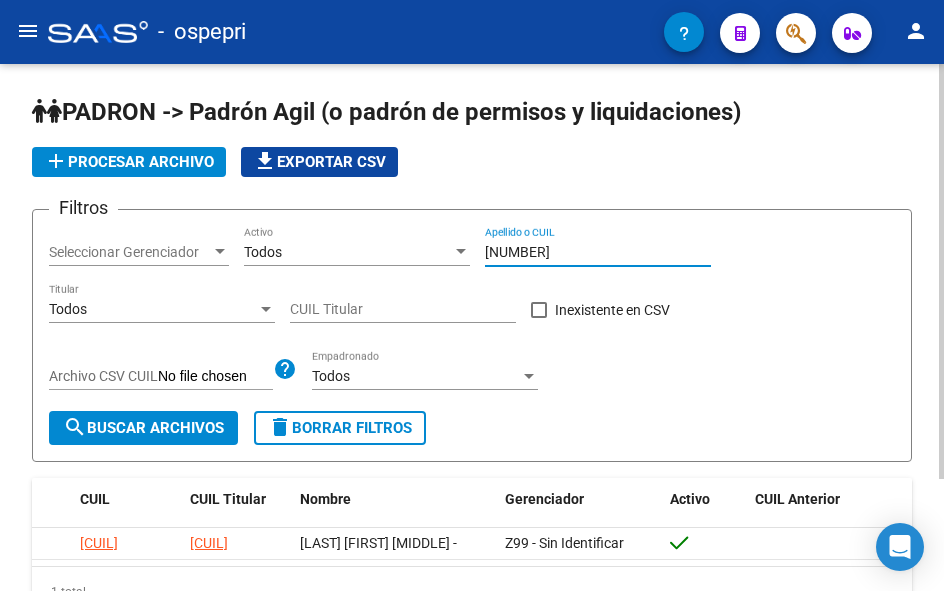 click on "56006918" at bounding box center (598, 252) 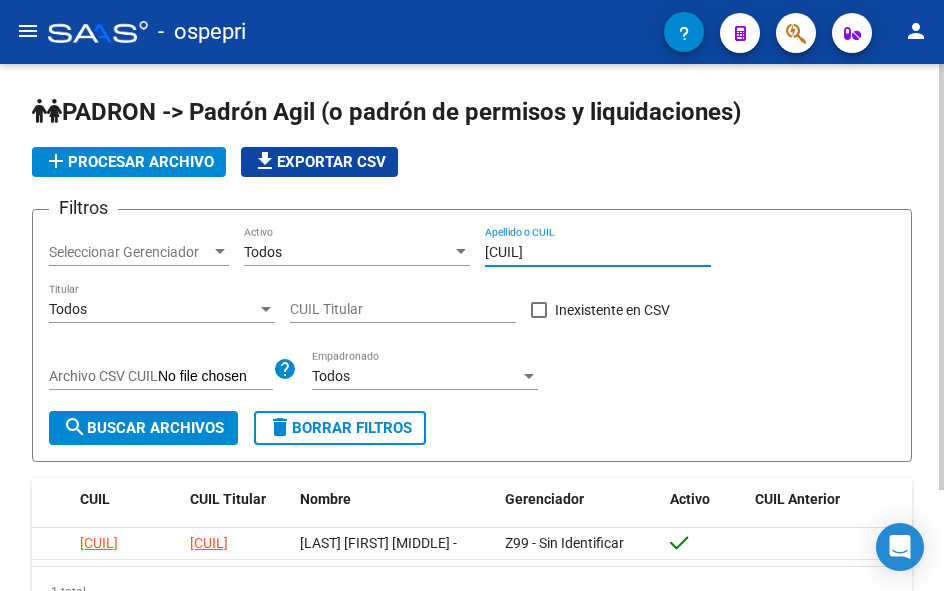 click on "50626306" at bounding box center [598, 252] 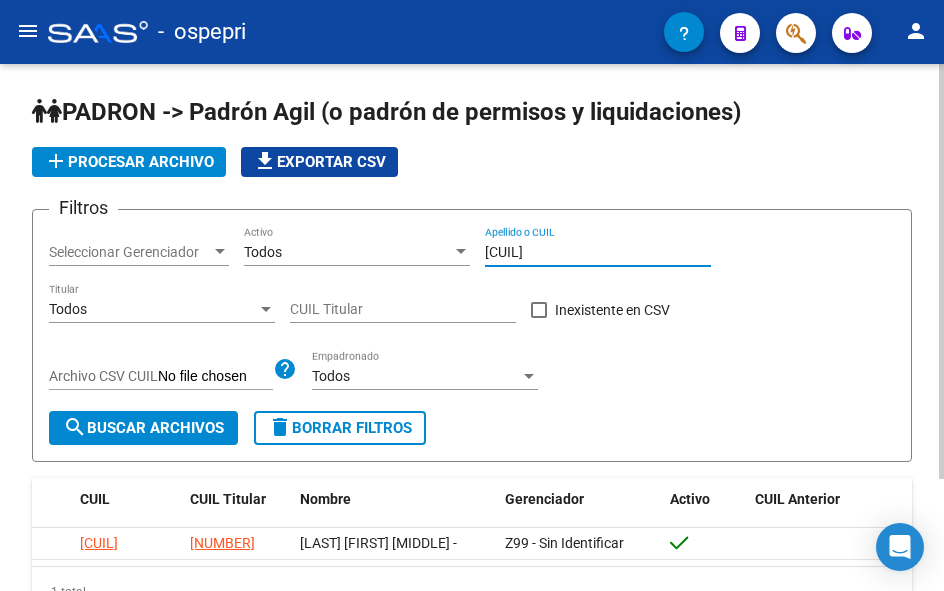 click on "56758387" at bounding box center [598, 252] 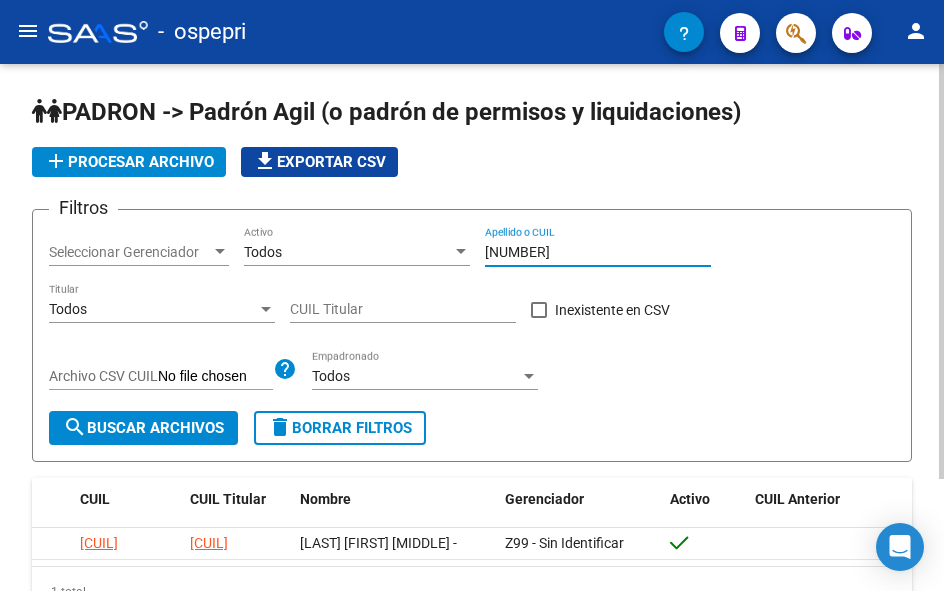 click on "56058521" at bounding box center [598, 252] 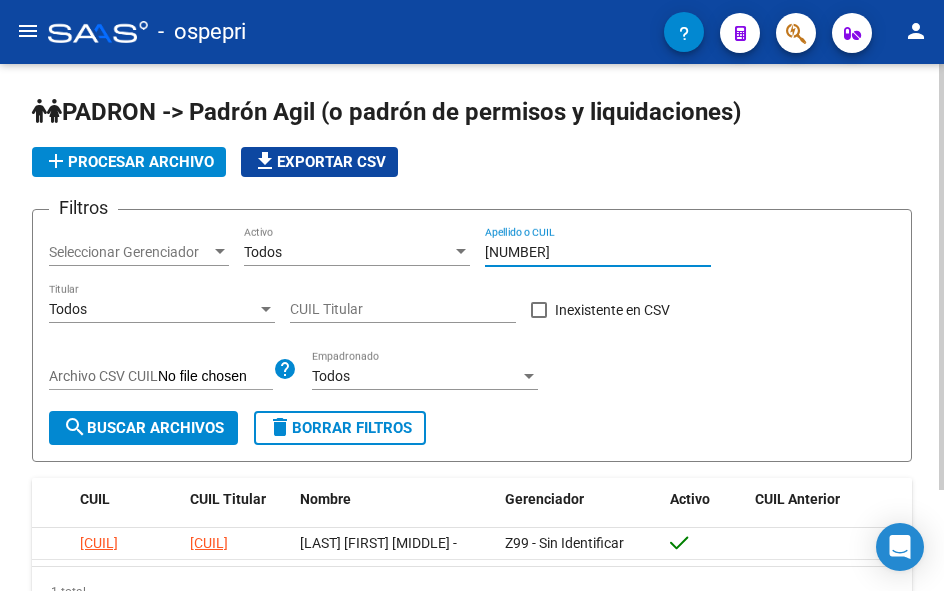 type on "47929563" 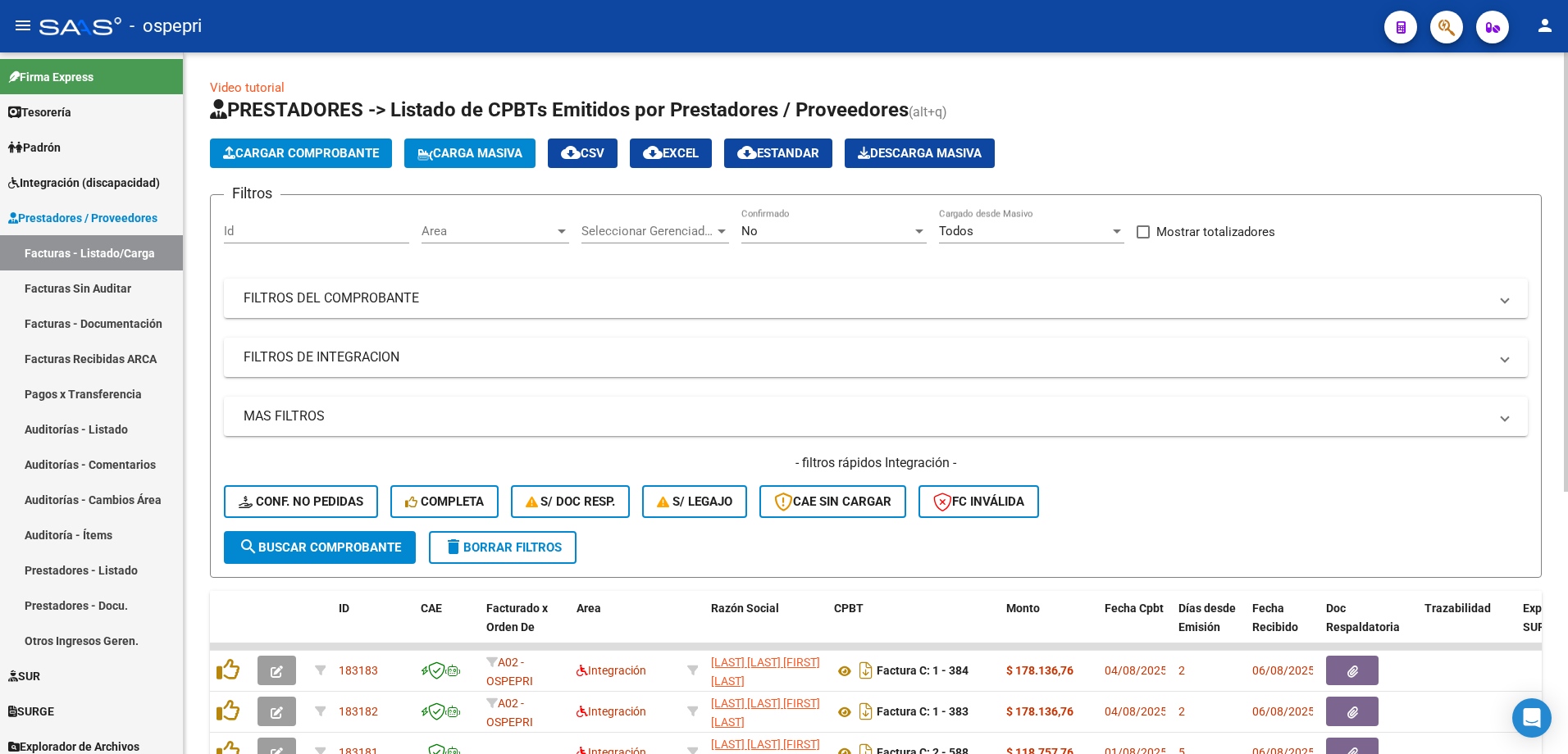 scroll, scrollTop: 0, scrollLeft: 0, axis: both 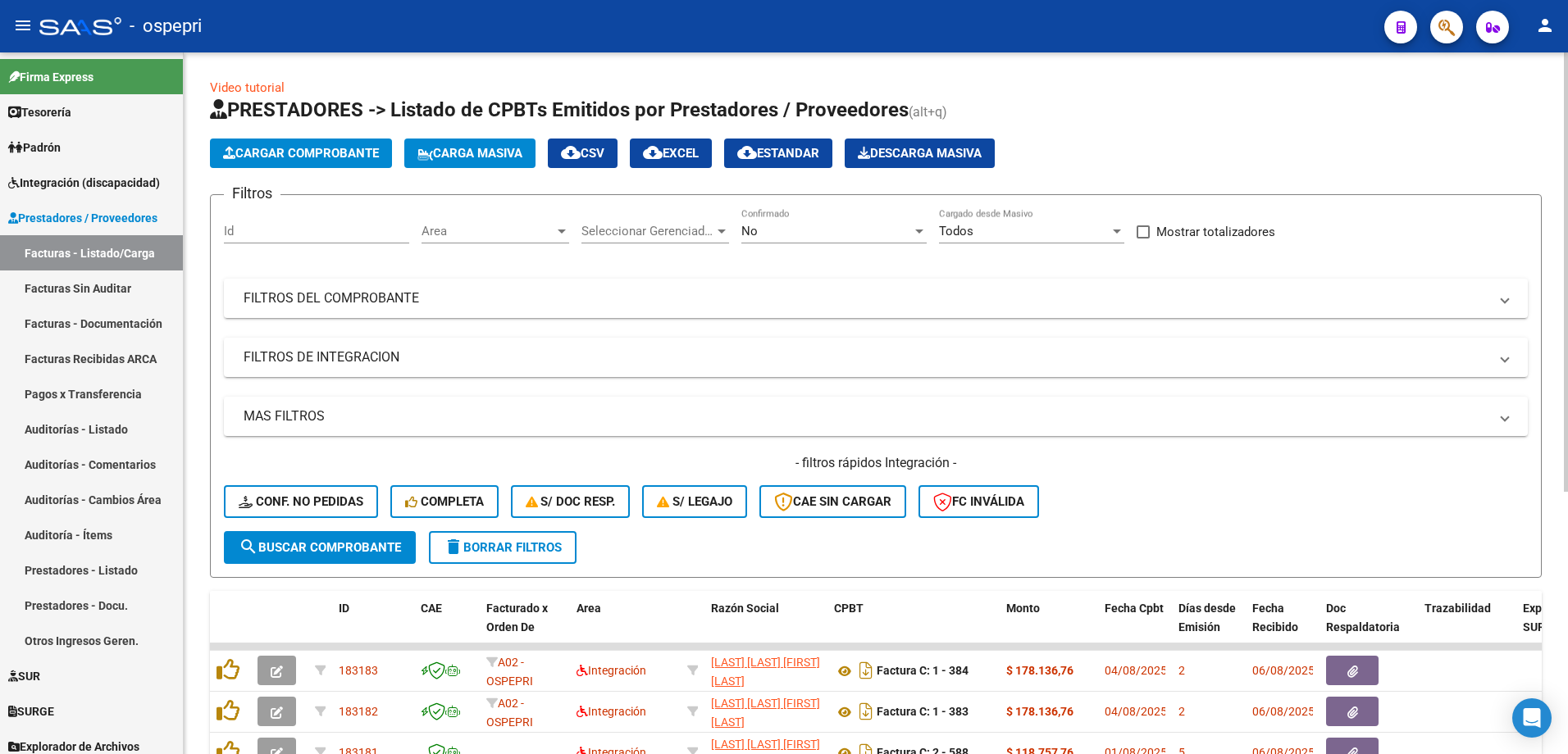 click on "PRESTADORES -> Listado de CPBTs Emitidos por Prestadores / Proveedores (alt+q)" 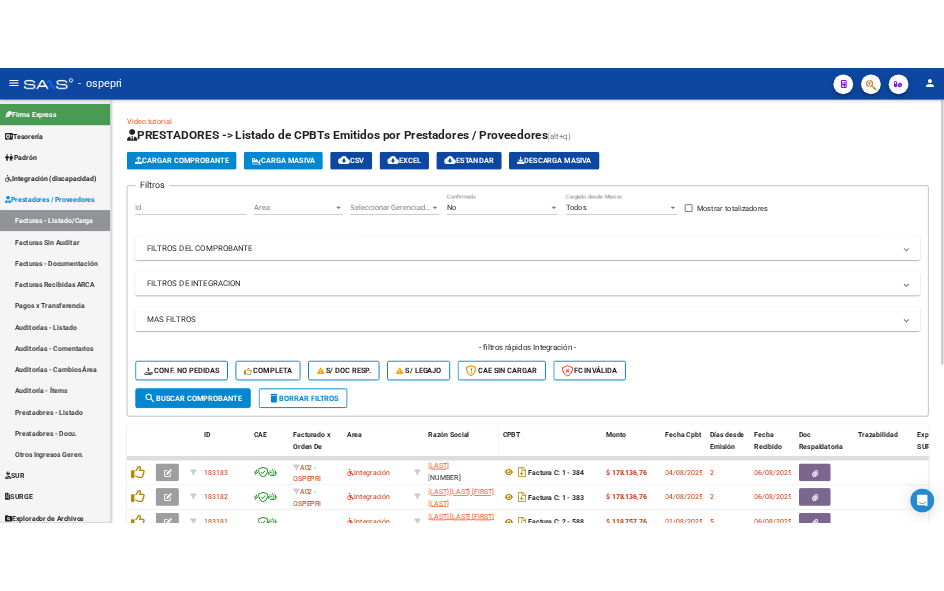 scroll, scrollTop: 0, scrollLeft: 0, axis: both 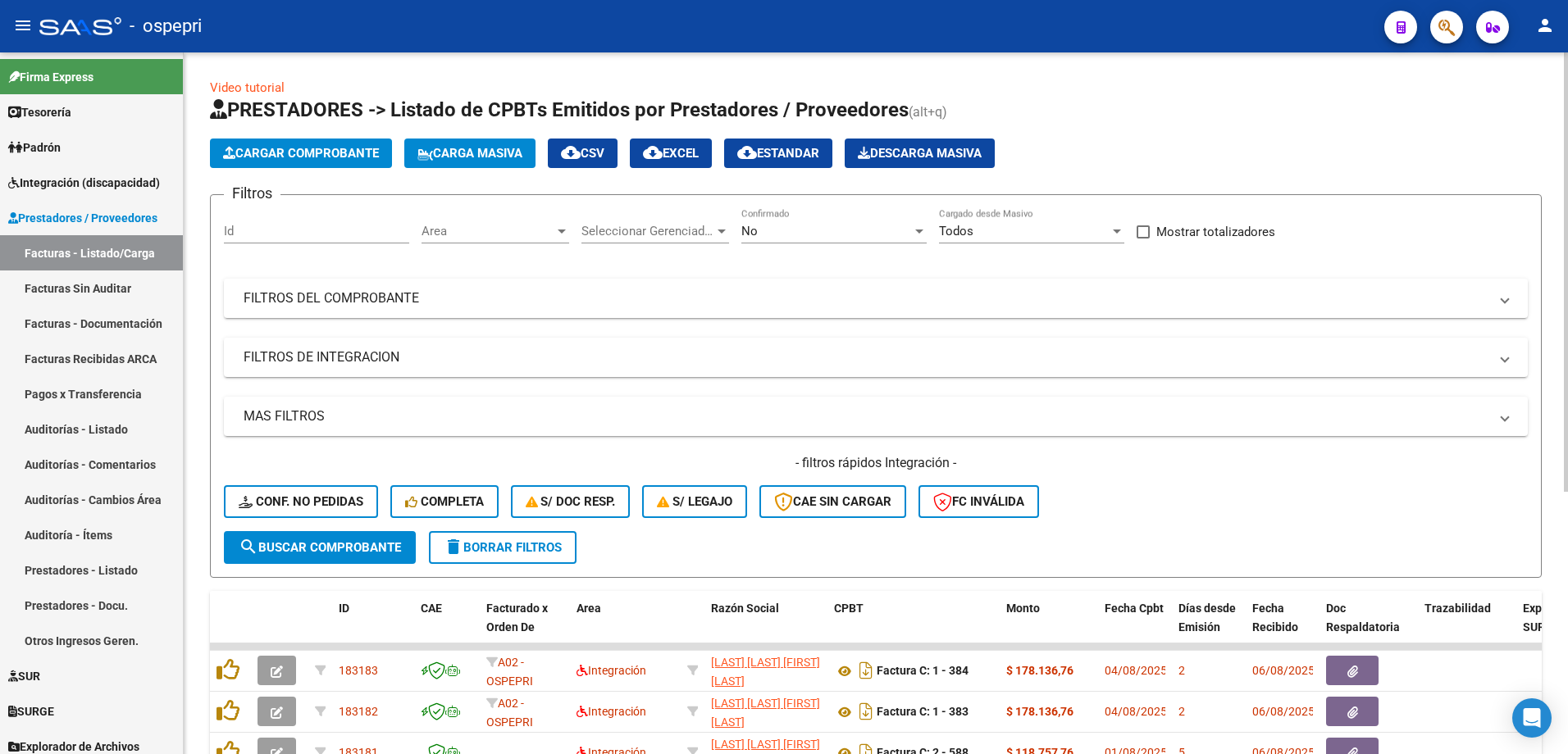 click on "PRESTADORES -> Listado de CPBTs Emitidos por Prestadores / Proveedores (alt+q)" 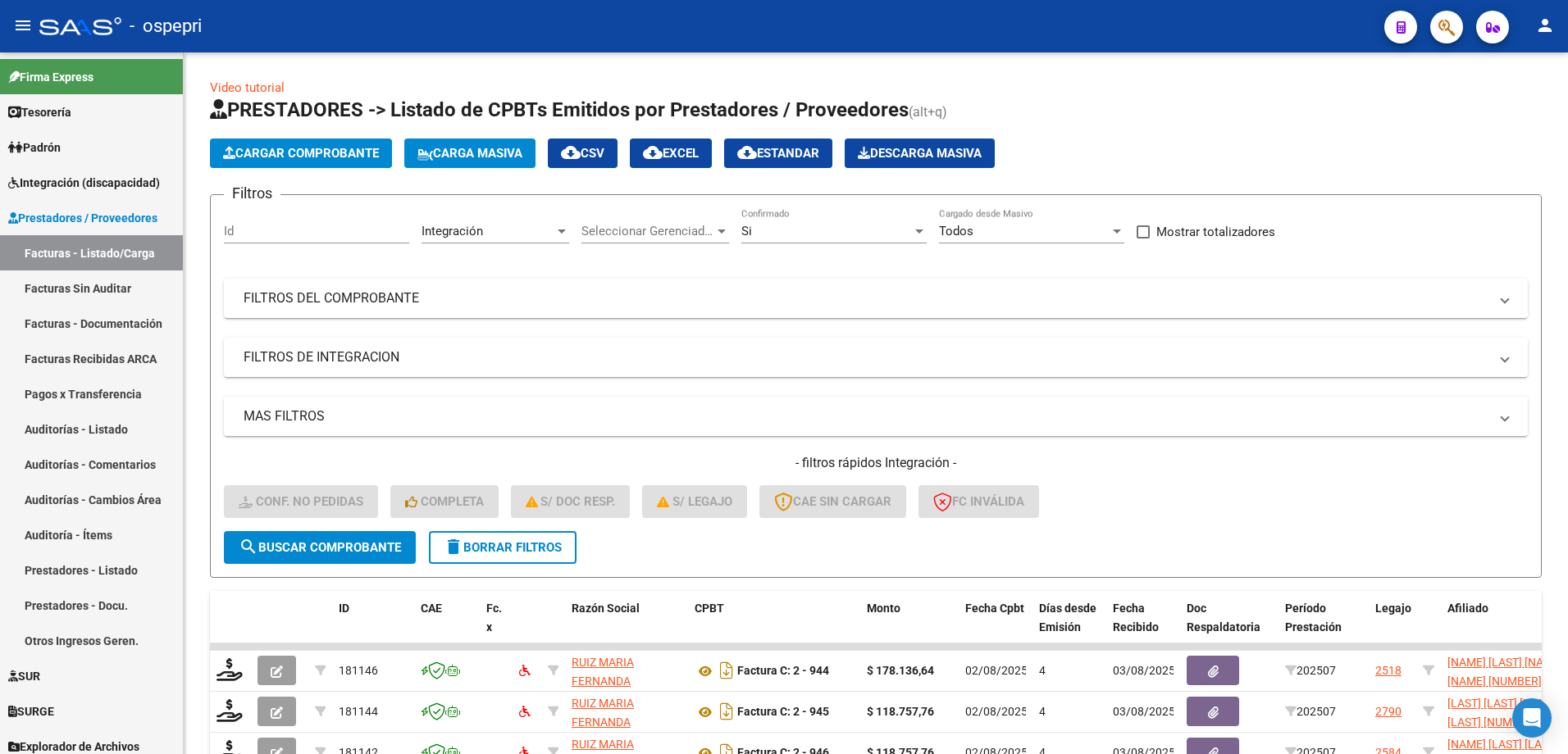 scroll, scrollTop: 0, scrollLeft: 0, axis: both 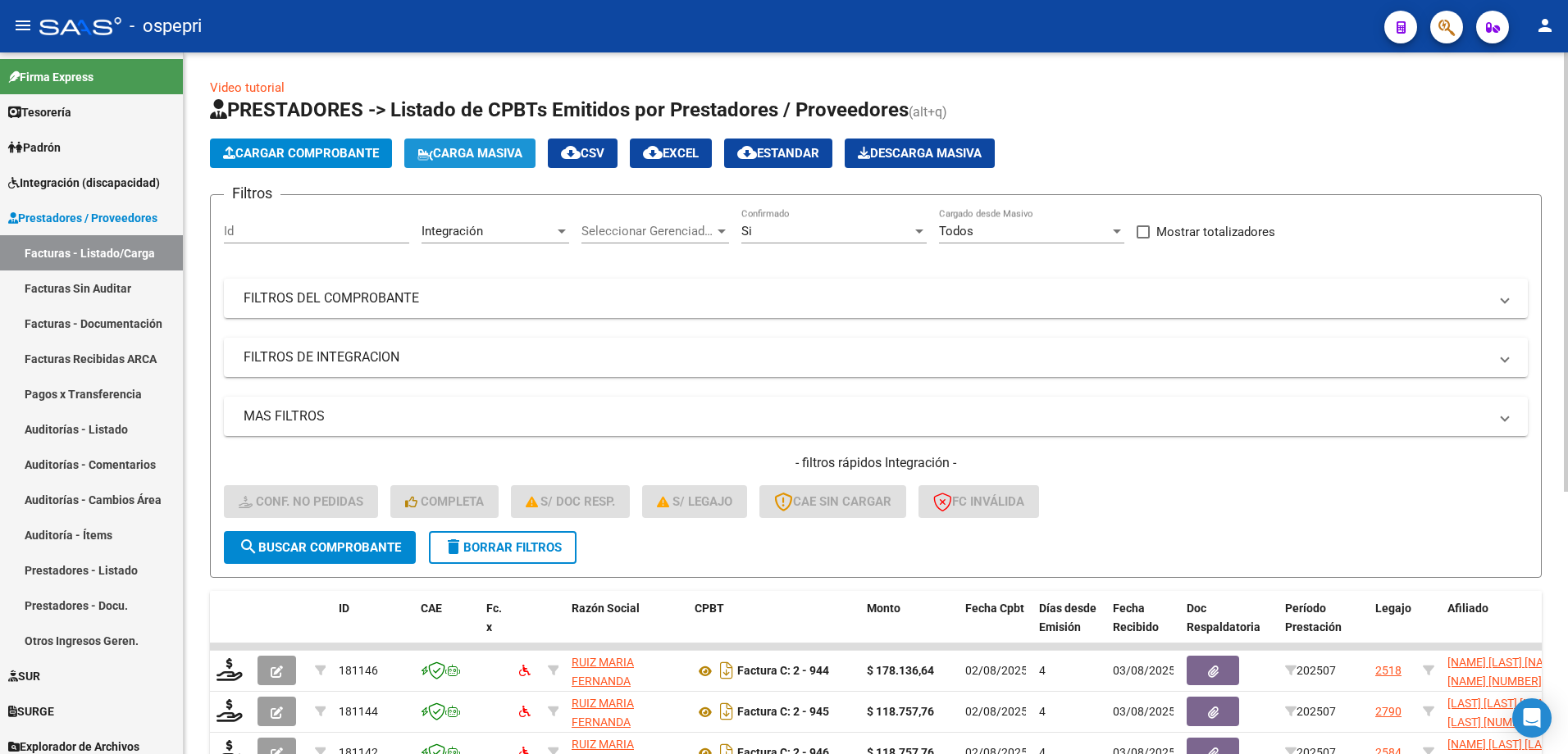 click on "Carga Masiva" 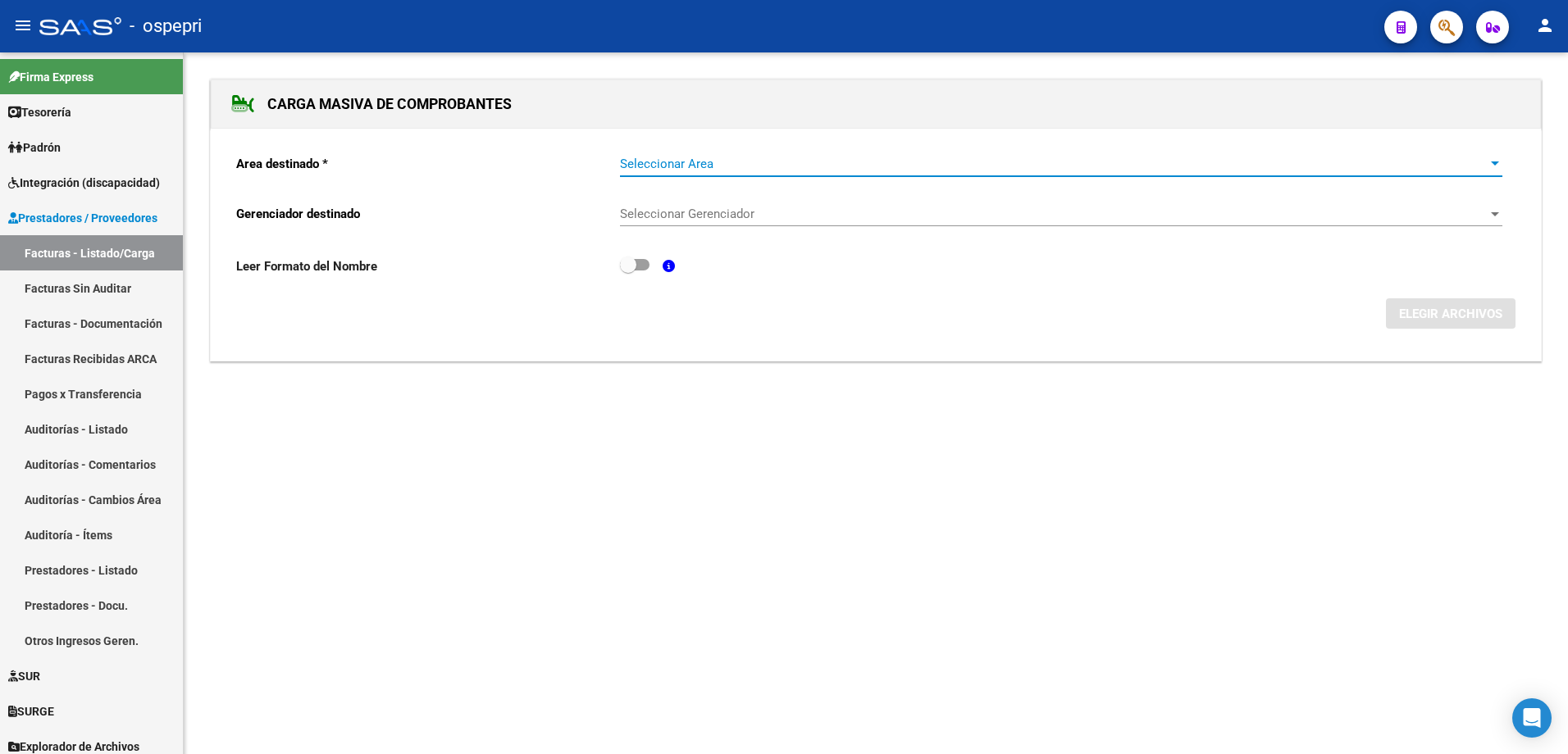 click on "Seleccionar Area" at bounding box center [1054, 164] 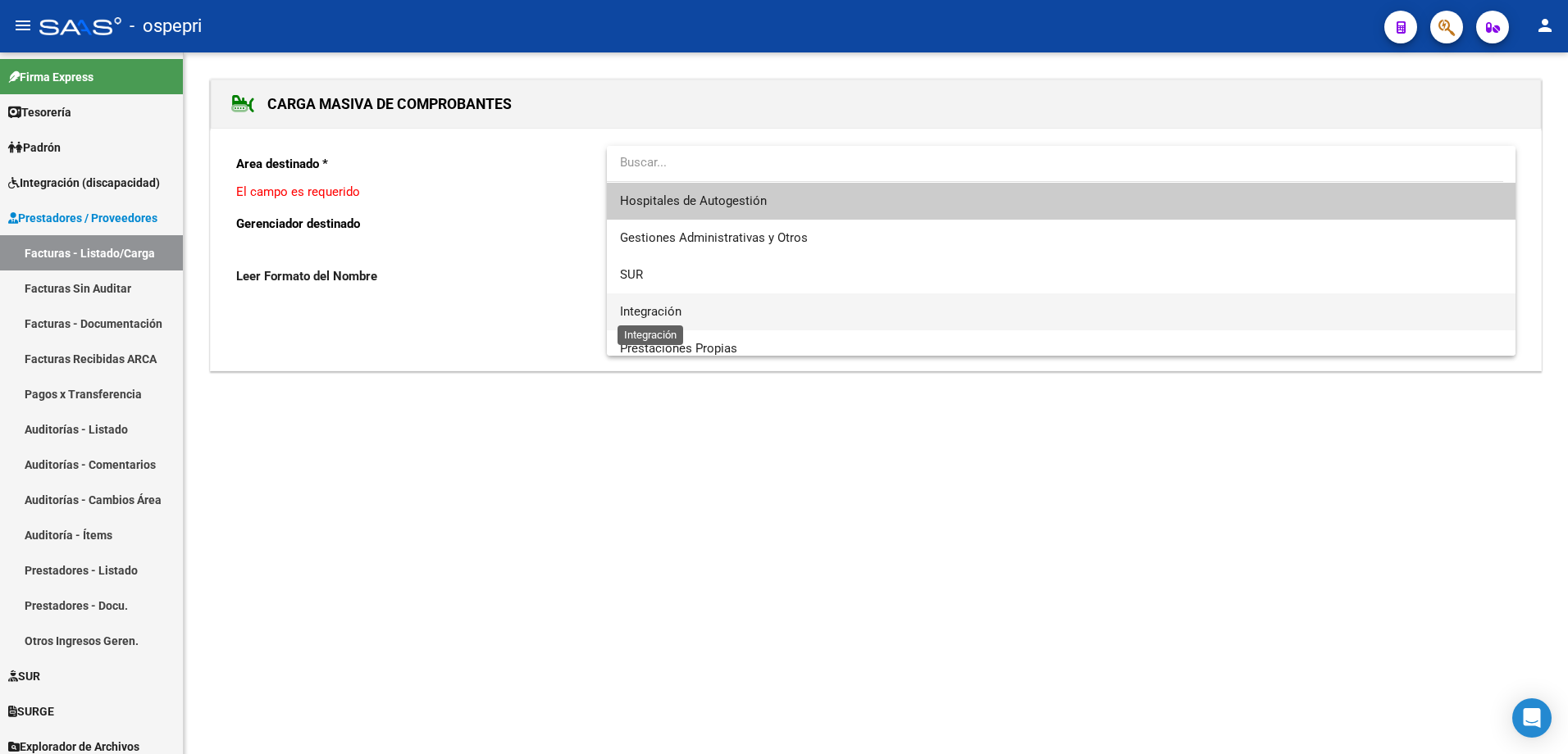 click on "Integración" at bounding box center [650, 311] 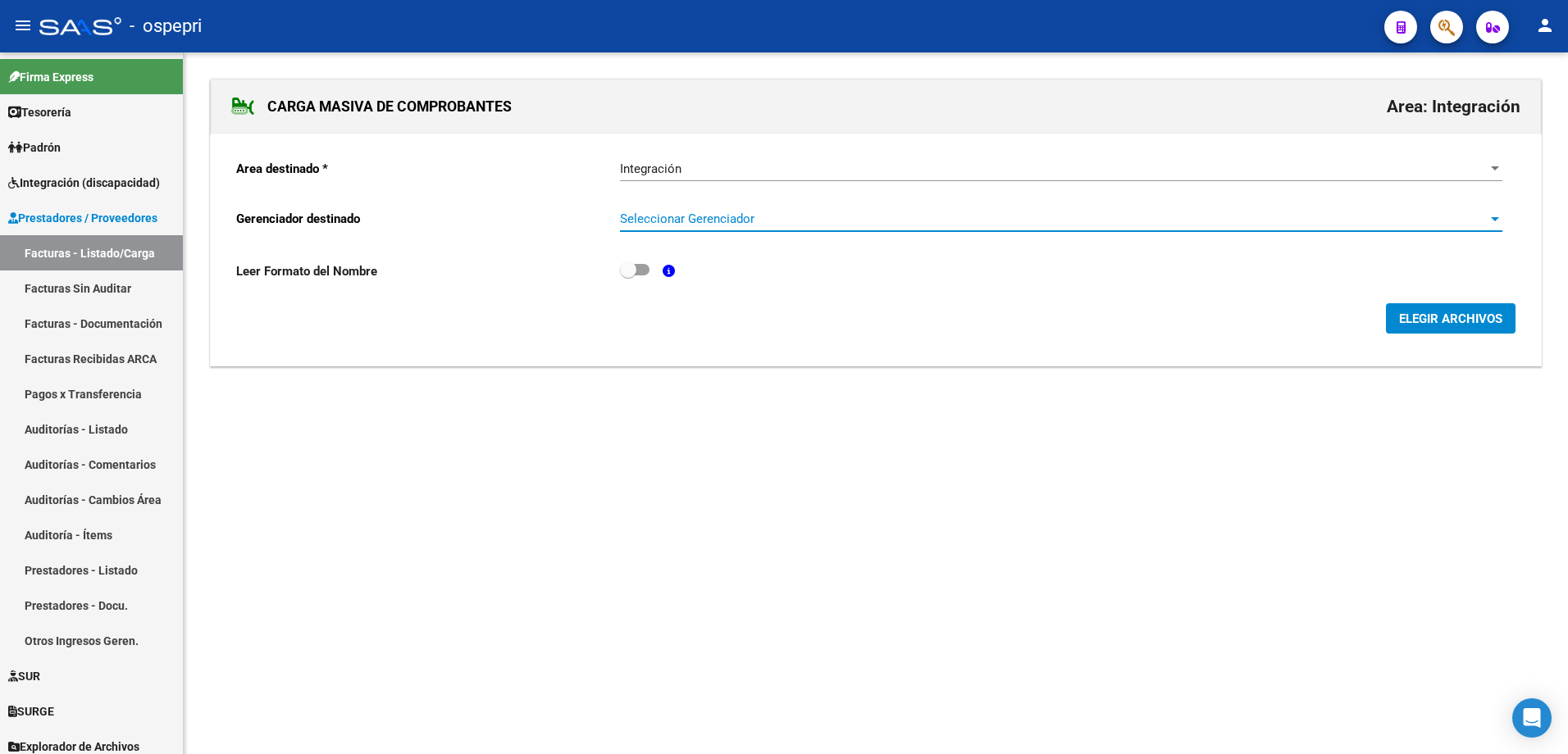click on "Seleccionar Gerenciador" at bounding box center [1054, 219] 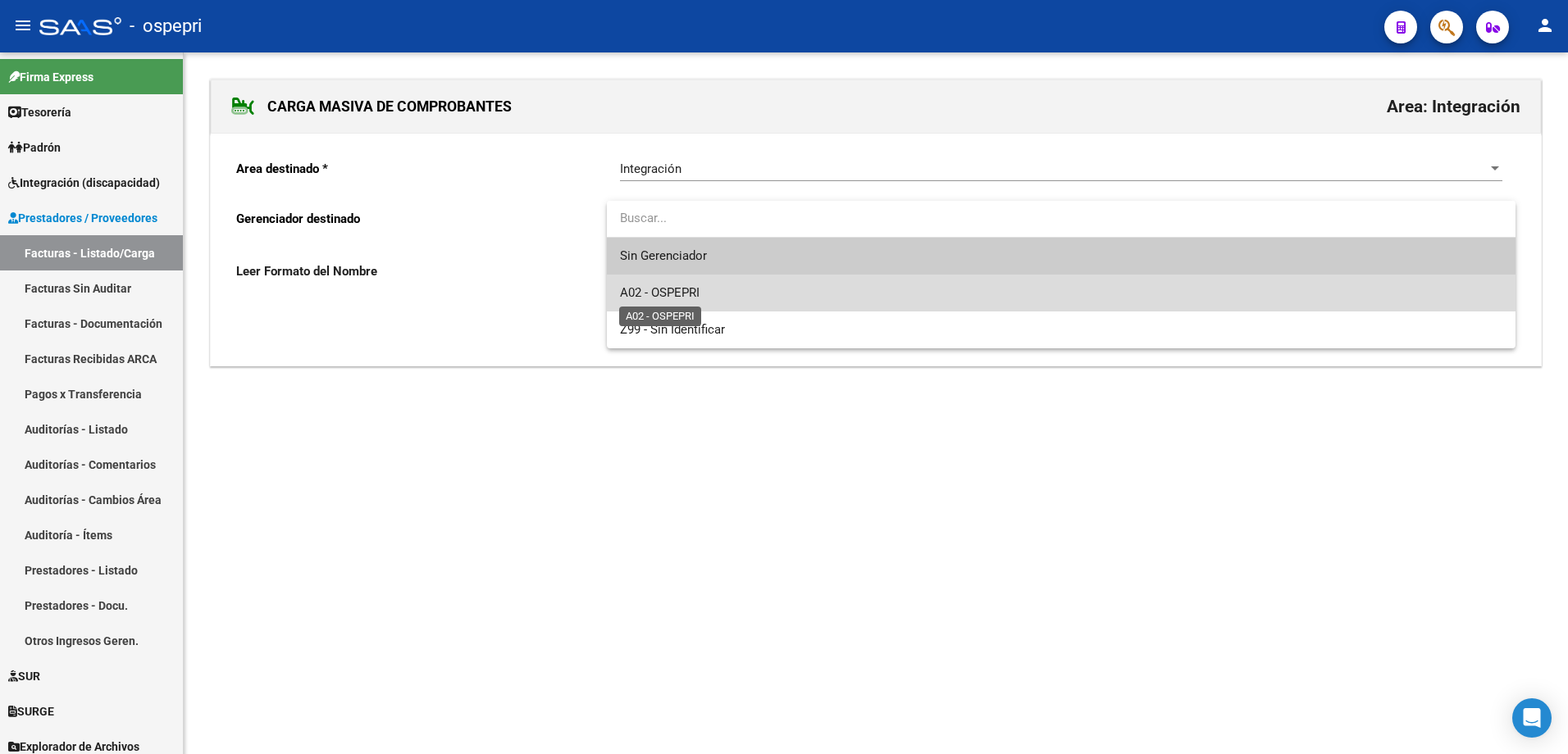 click on "A02 - OSPEPRI" at bounding box center [659, 293] 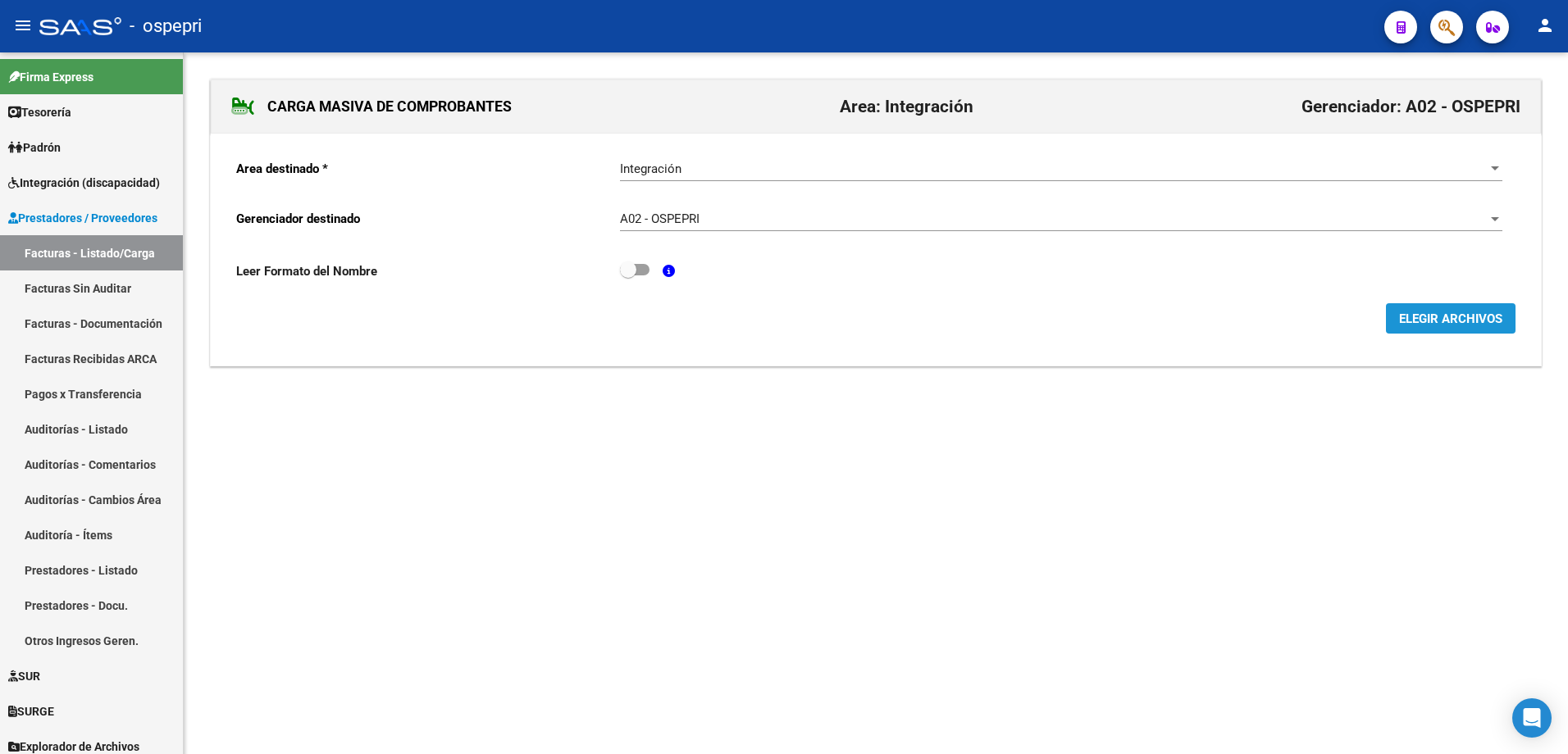 click on "ELEGIR ARCHIVOS" 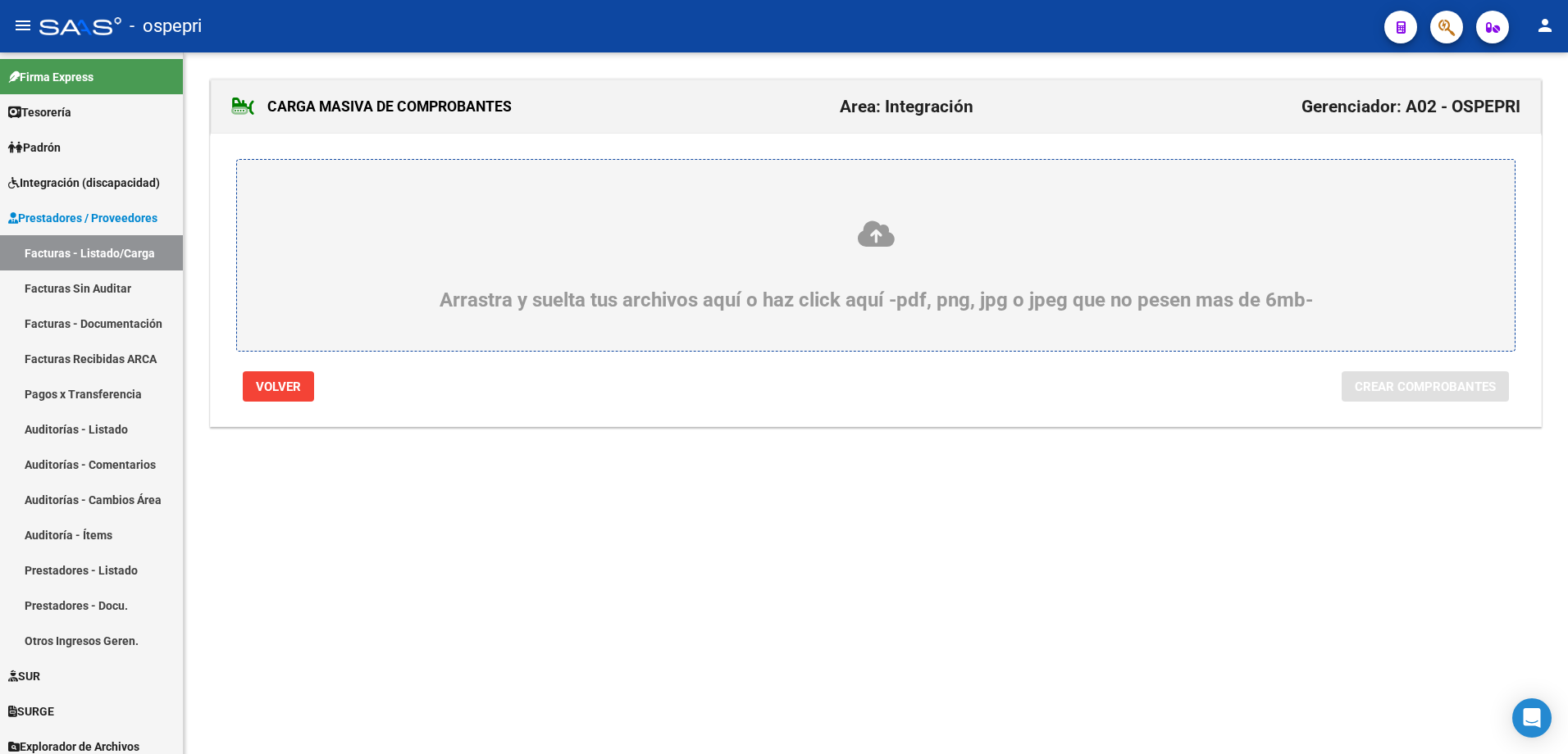 click 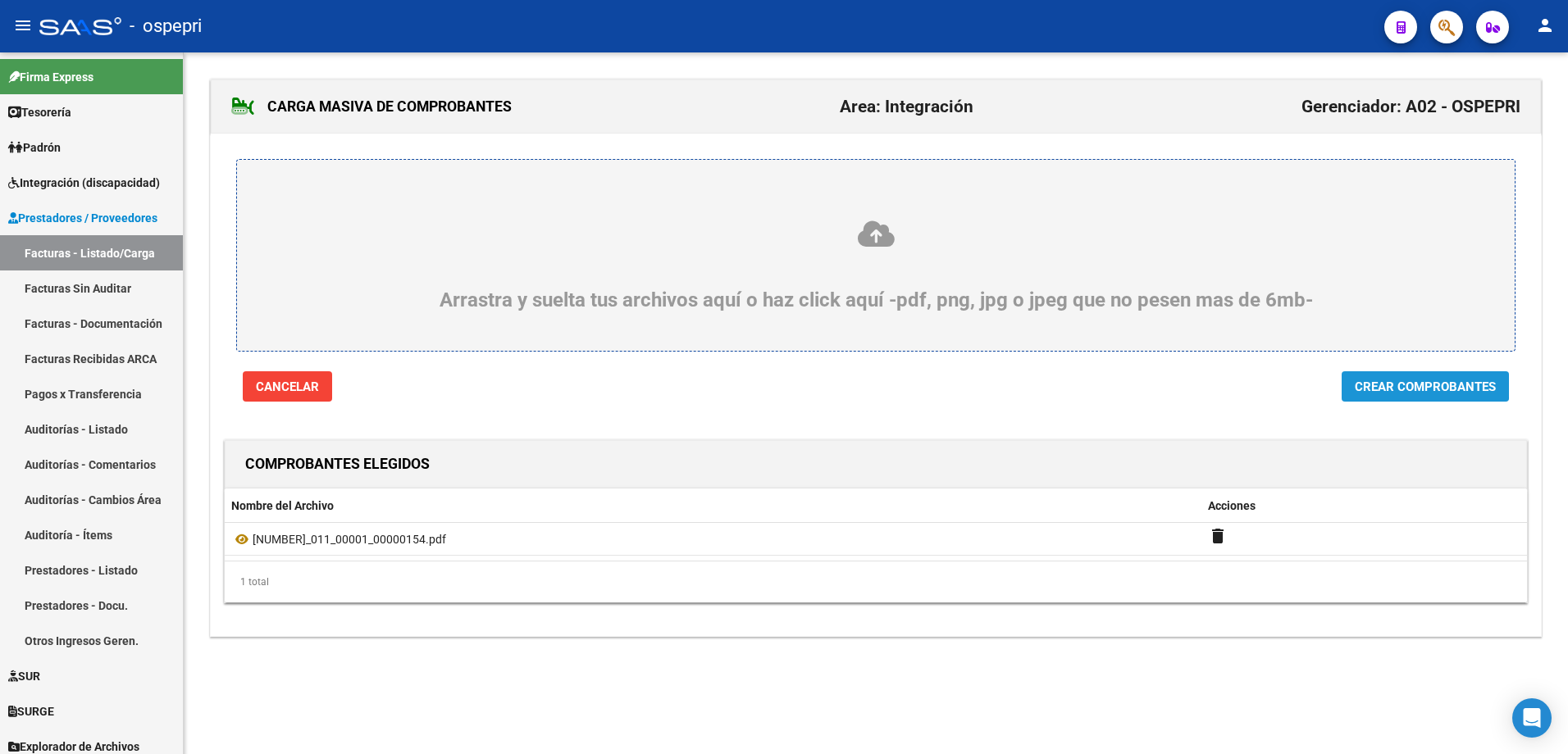 click on "Crear Comprobantes" 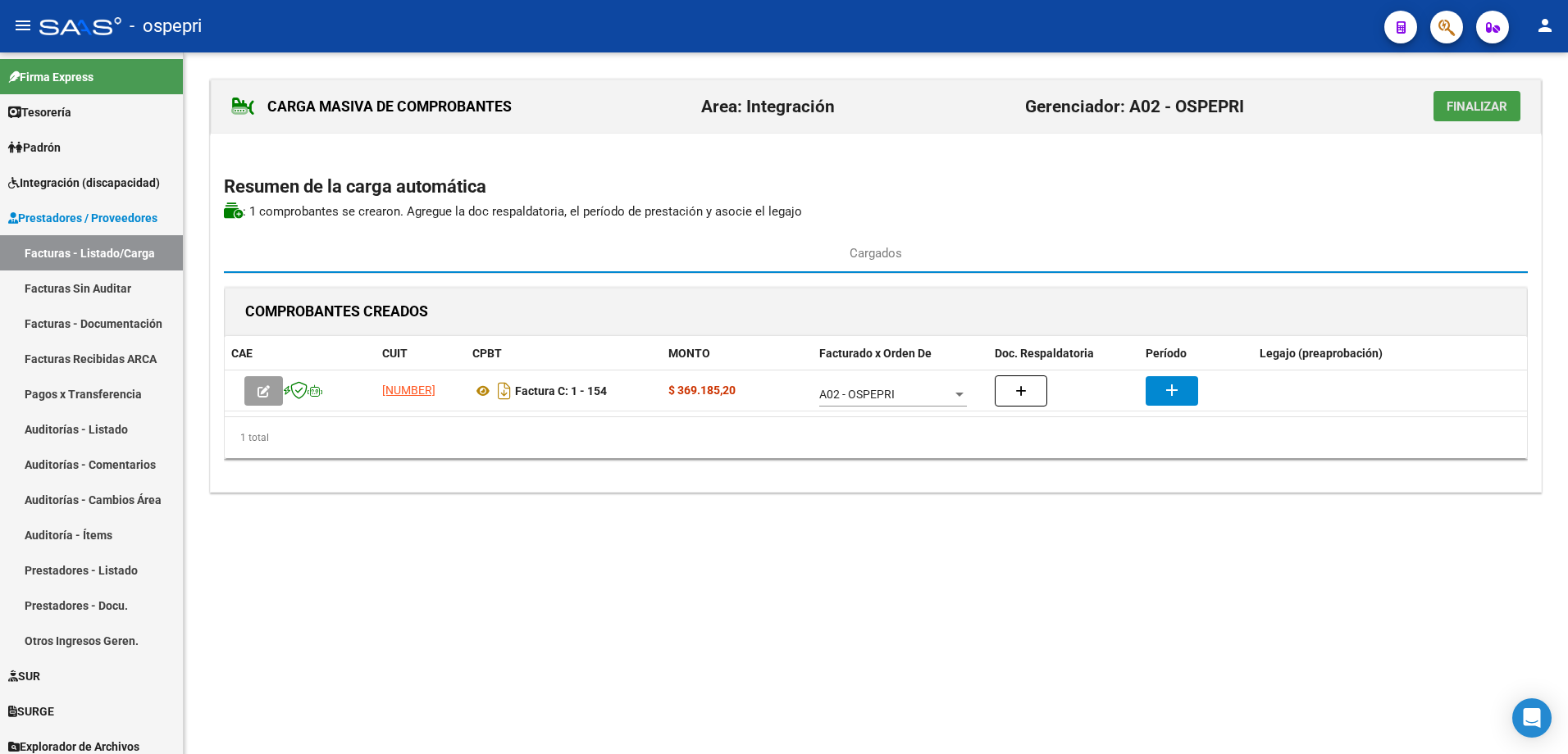 click on "Finalizar" 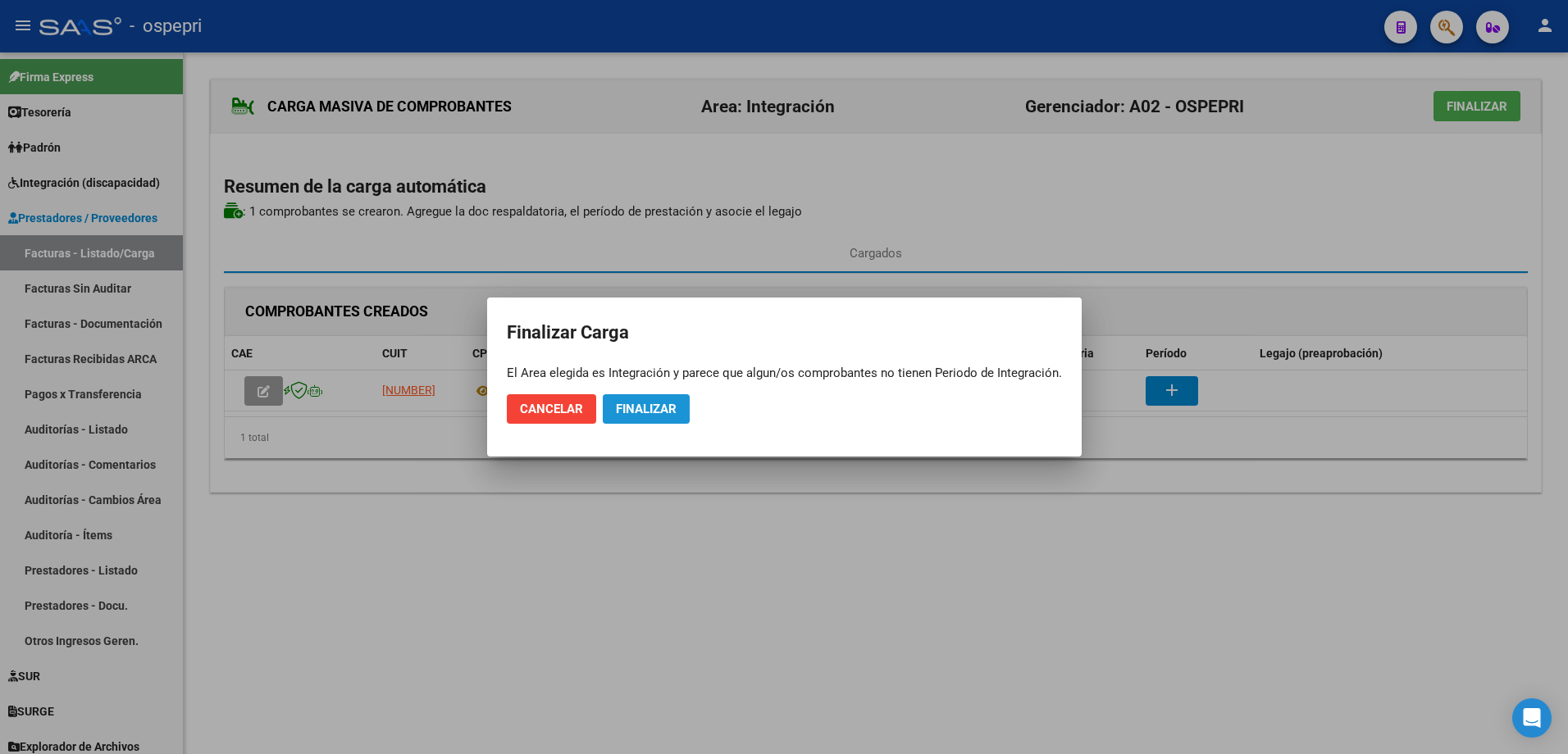 click on "Finalizar" 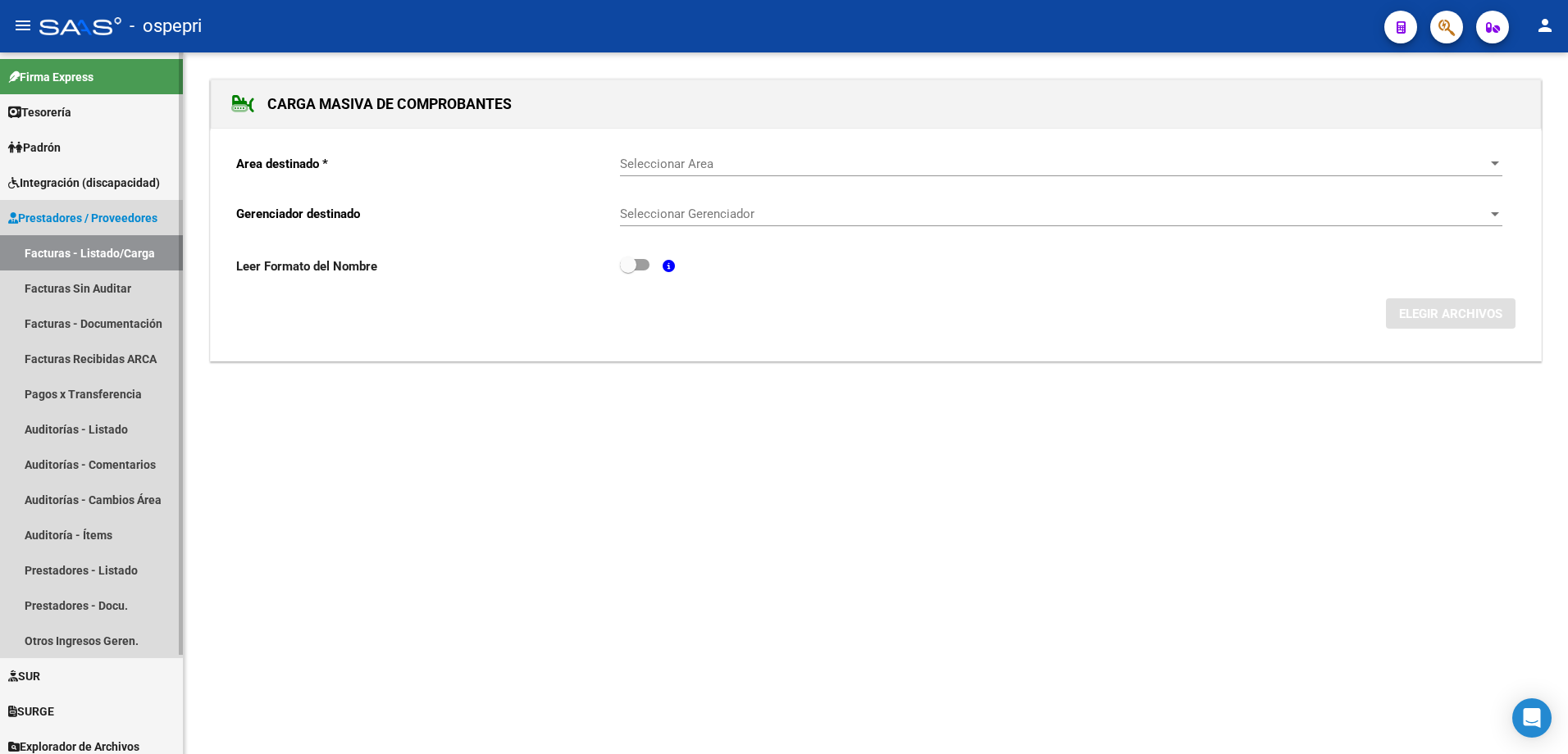 click on "Facturas - Listado/Carga" at bounding box center (91, 252) 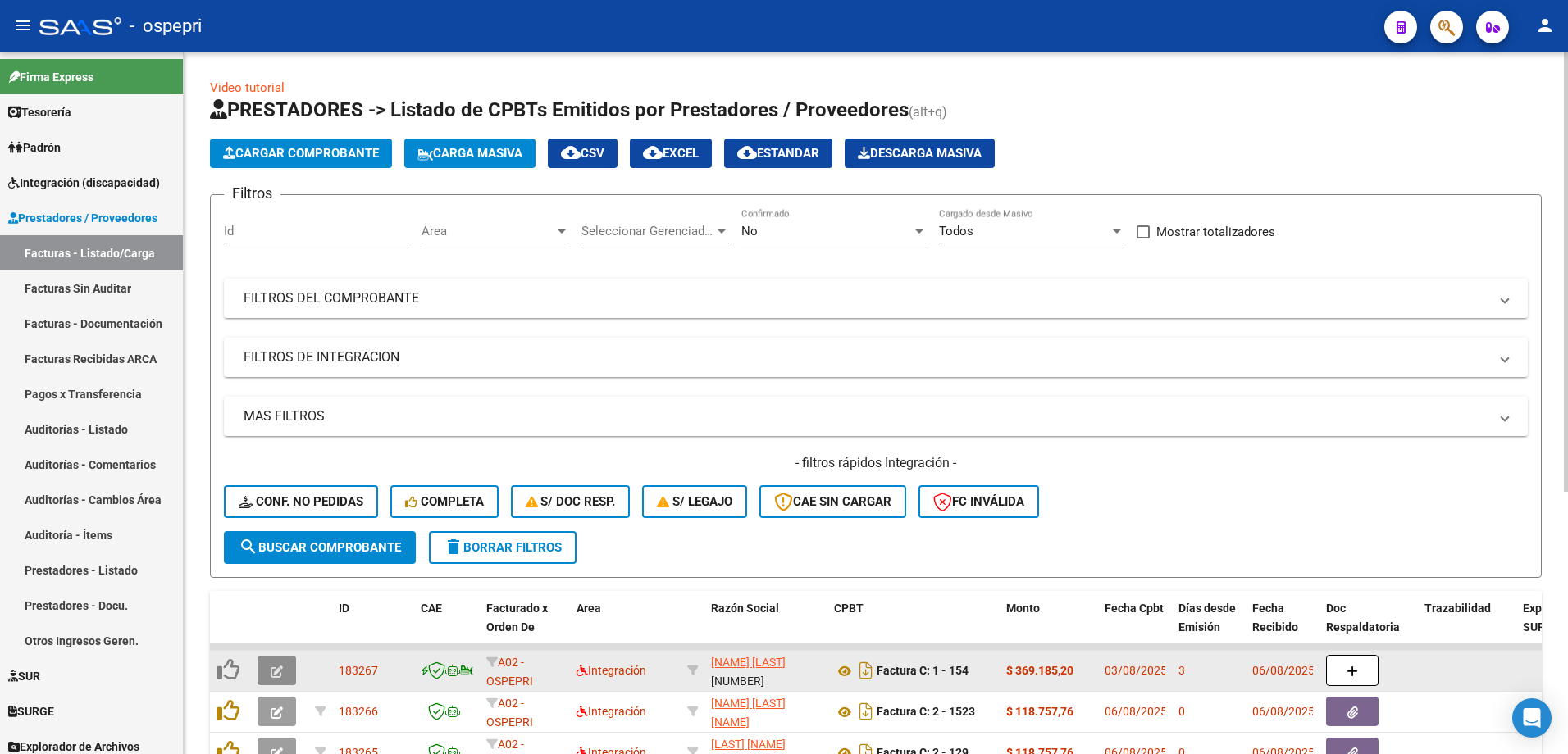 click 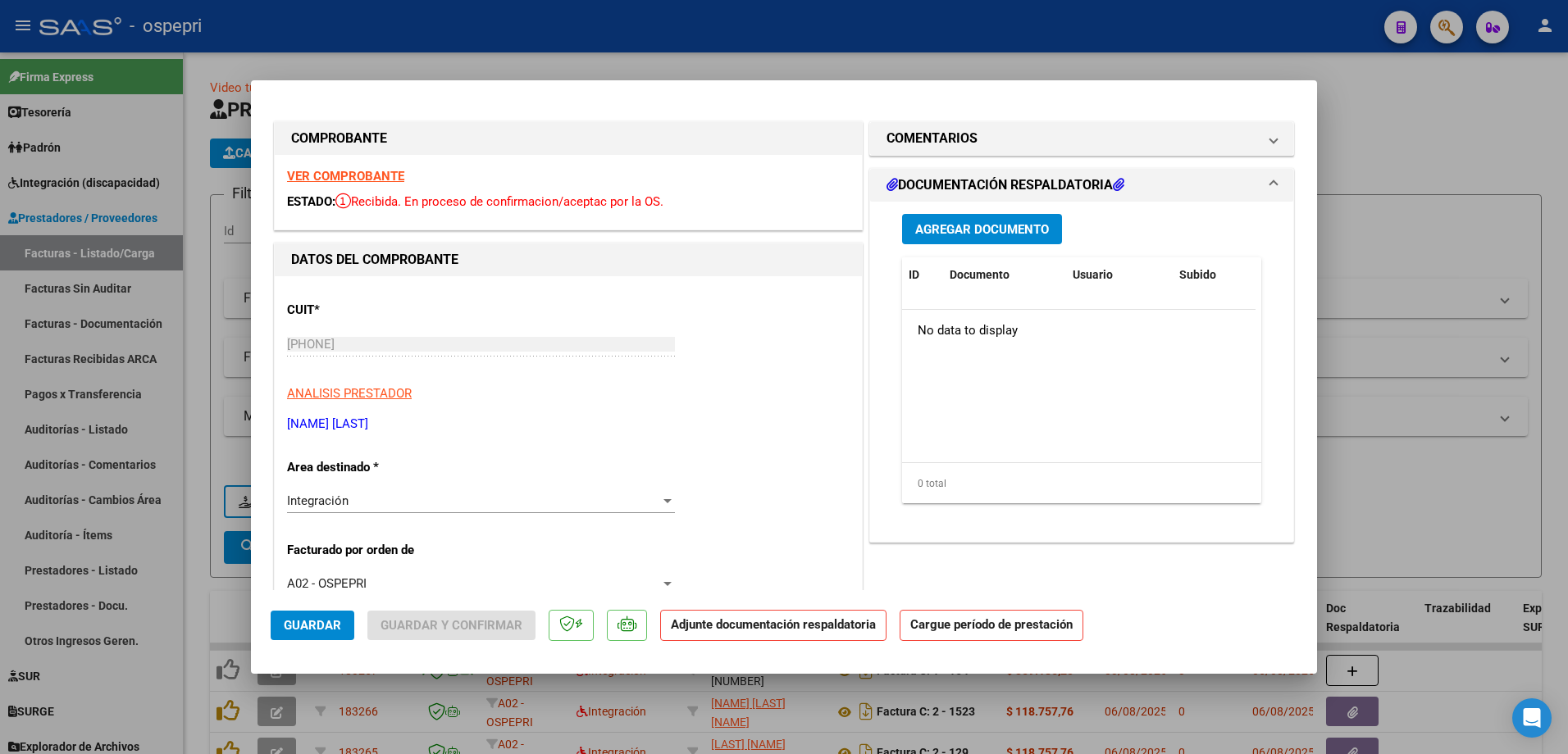 click on "VER COMPROBANTE" at bounding box center [345, 176] 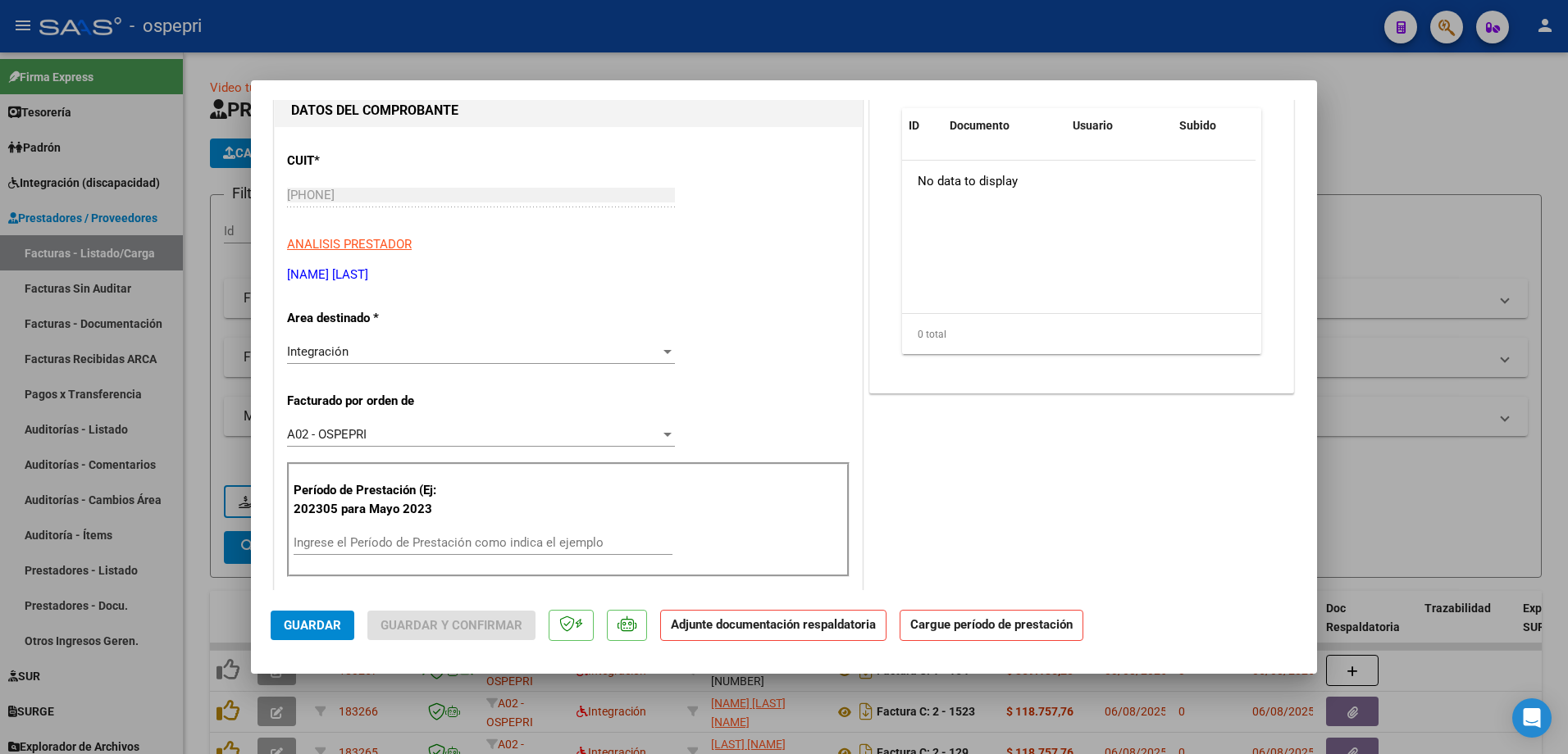 scroll, scrollTop: 164, scrollLeft: 0, axis: vertical 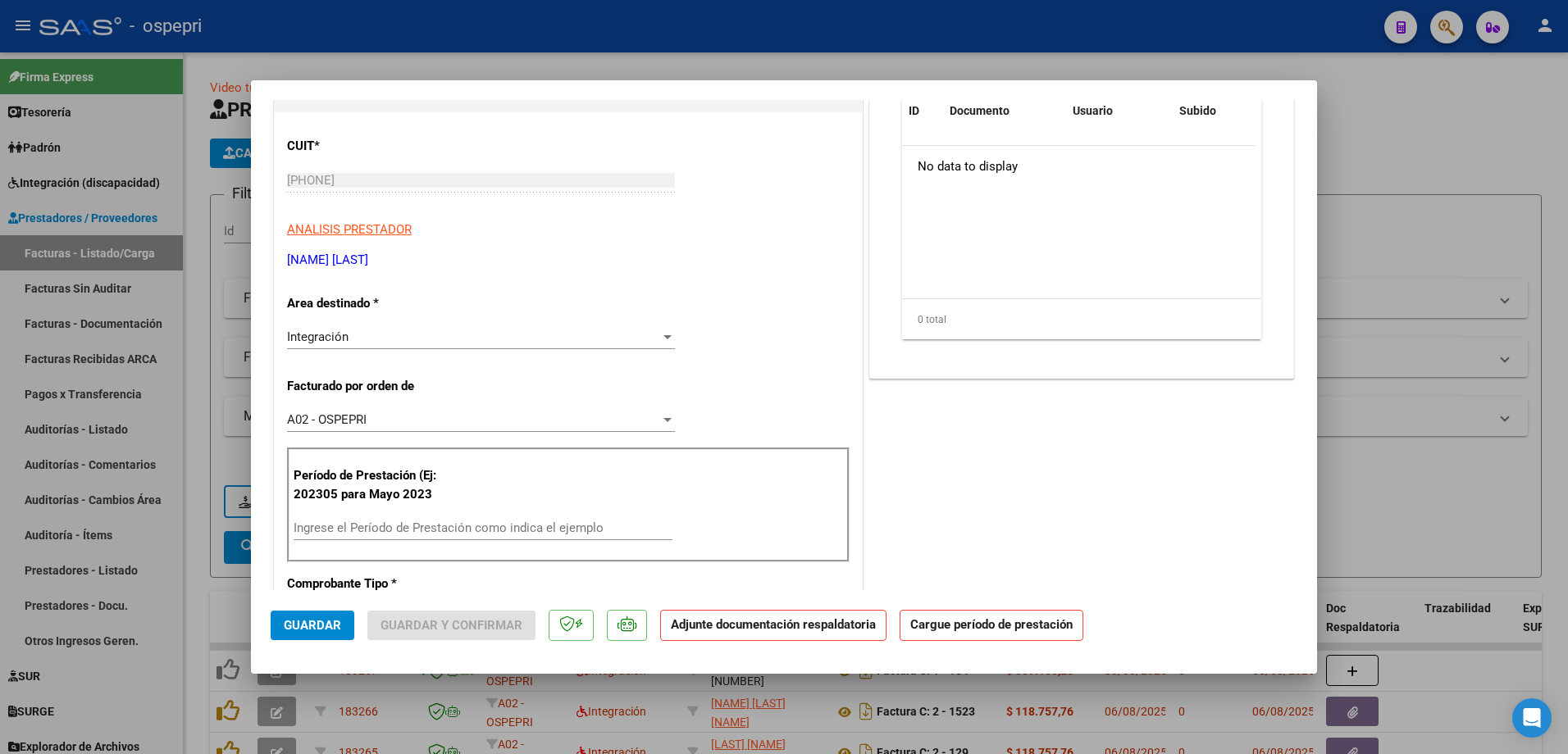 click on "Ingrese el Período de Prestación como indica el ejemplo" at bounding box center (483, 528) 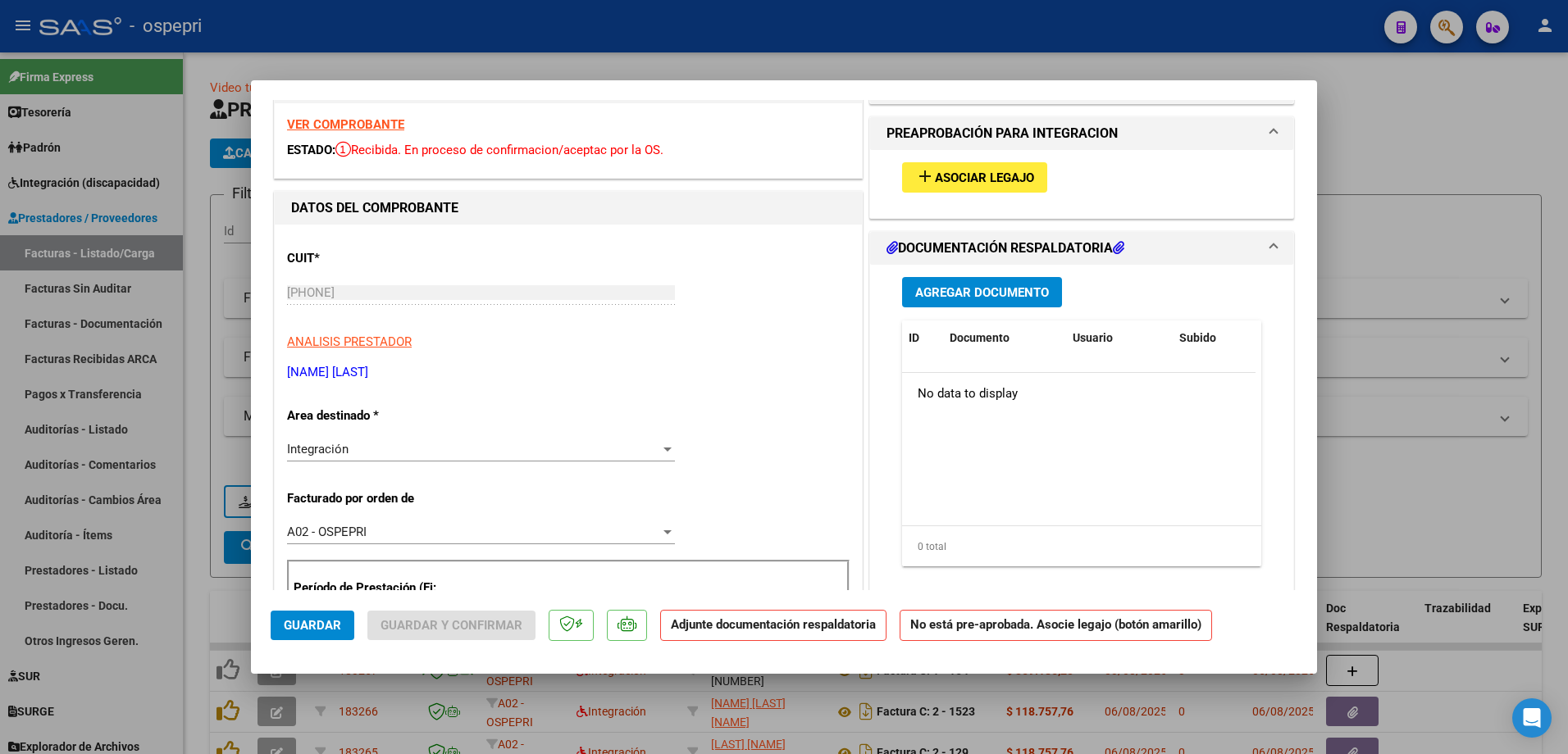 scroll, scrollTop: 0, scrollLeft: 0, axis: both 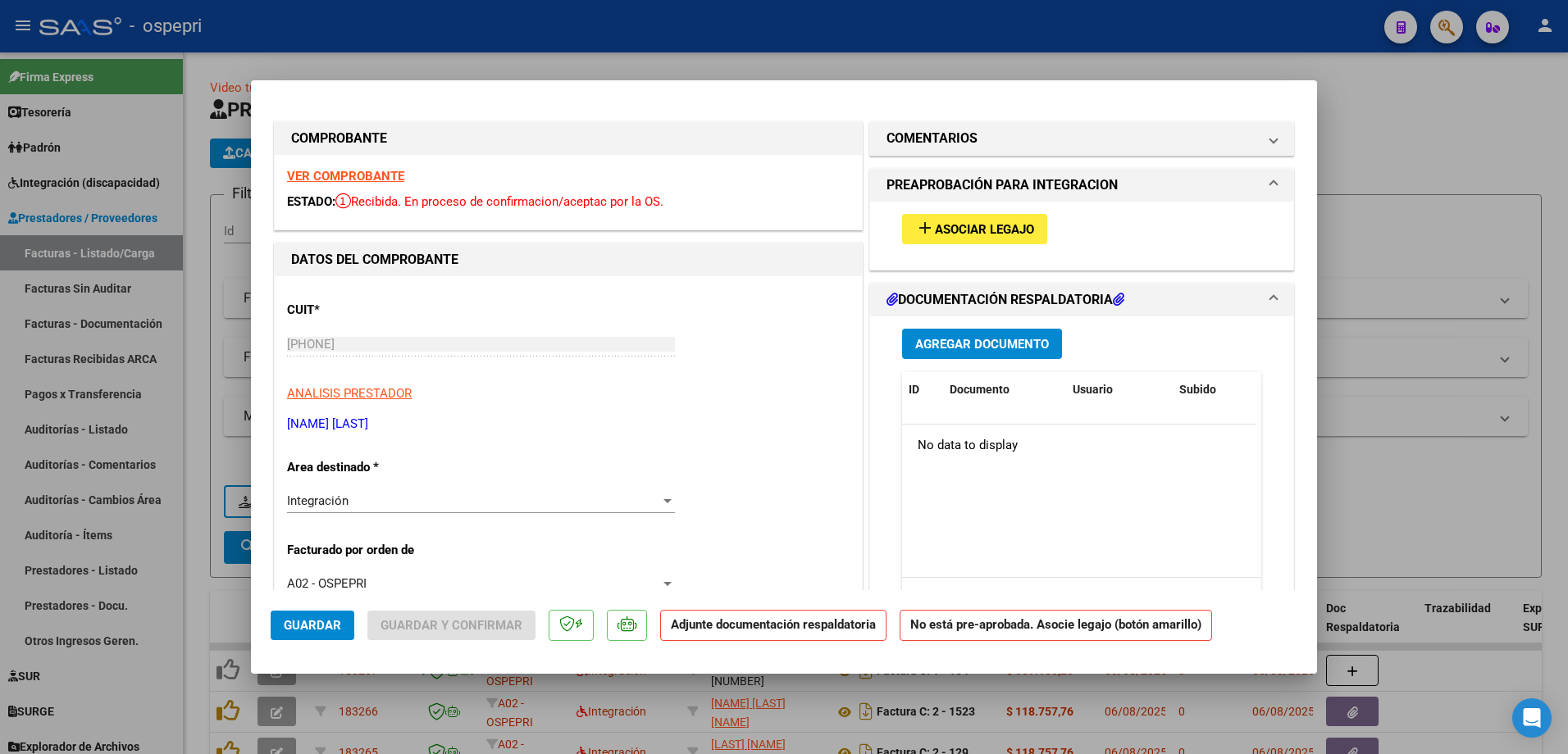 type on "202507" 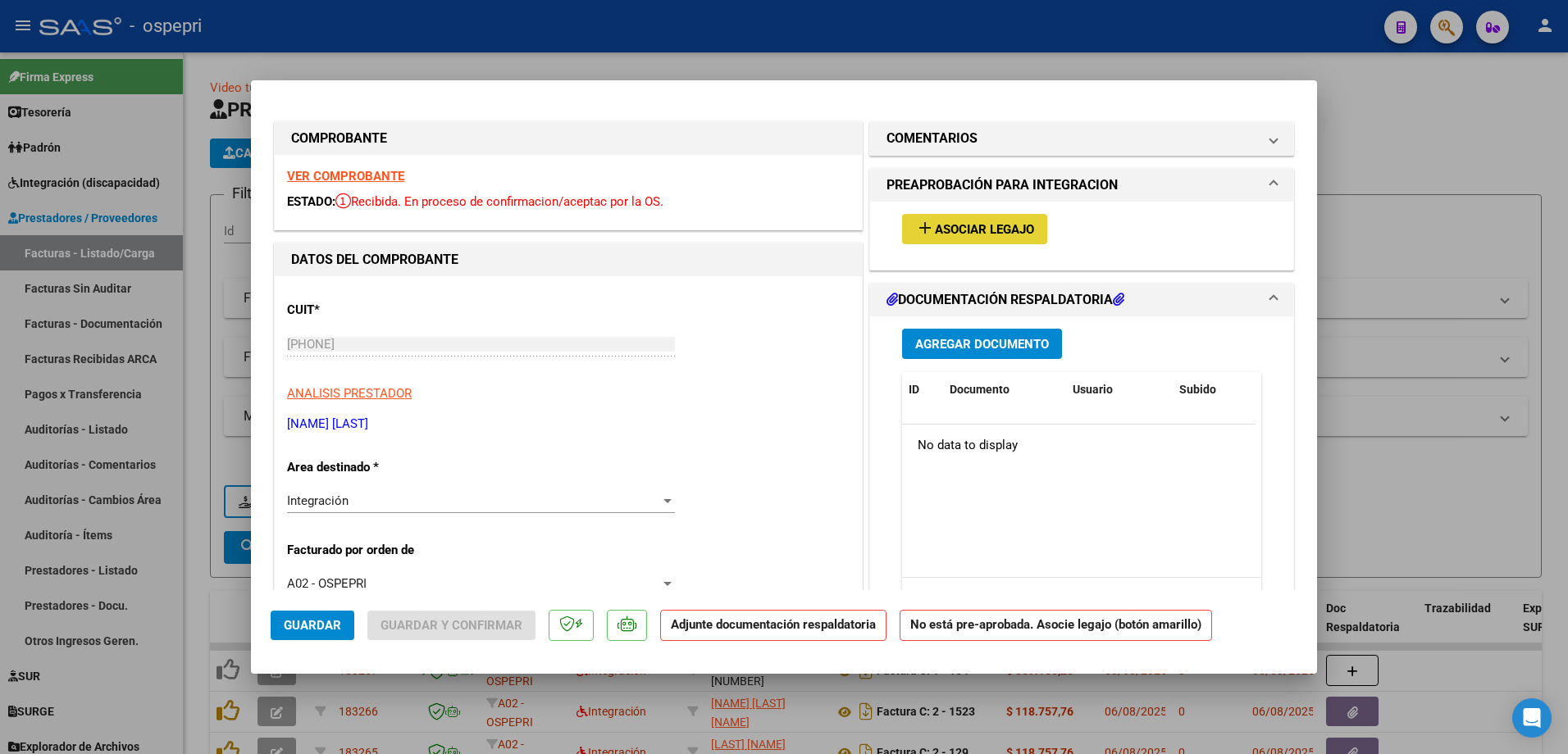click on "Asociar Legajo" at bounding box center (984, 229) 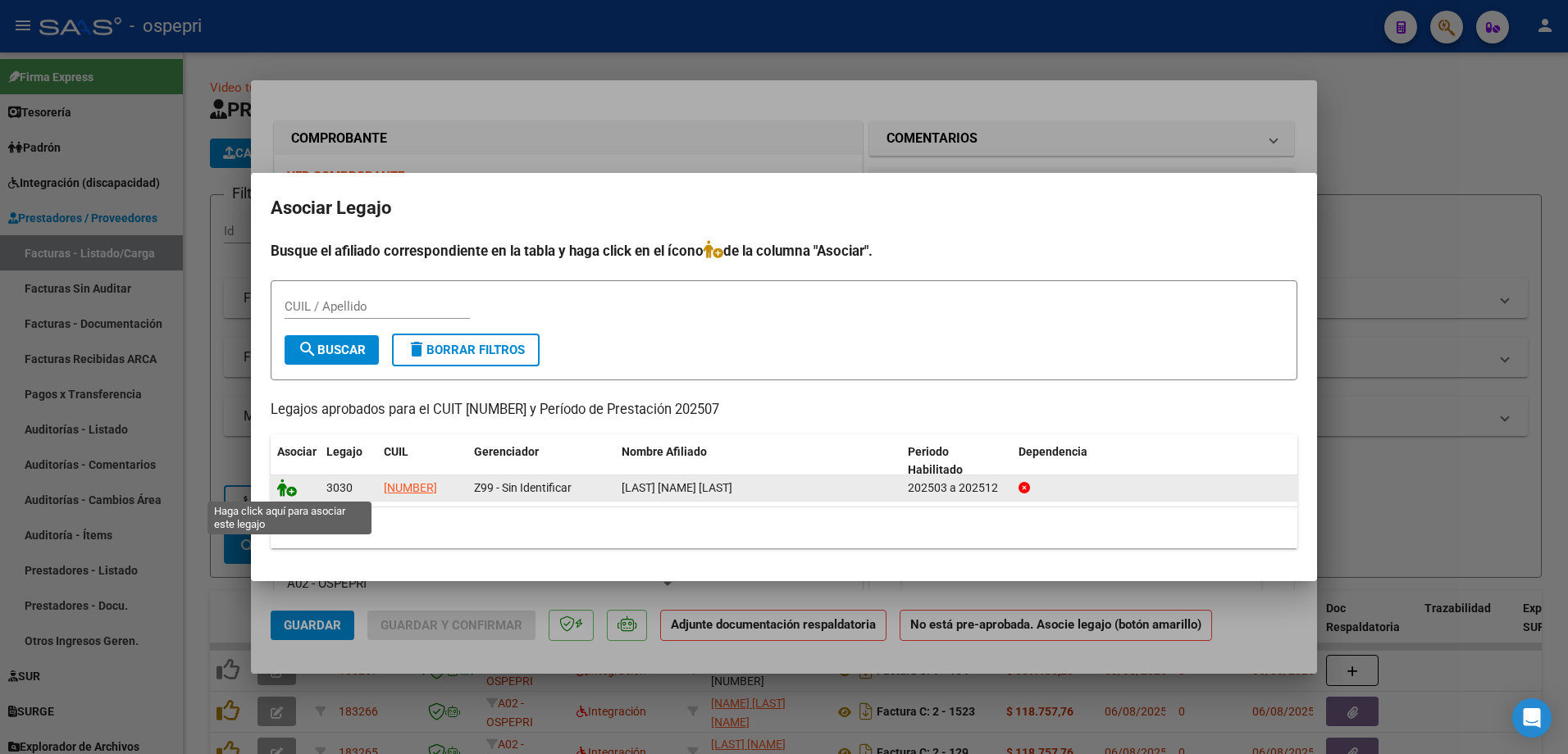 click 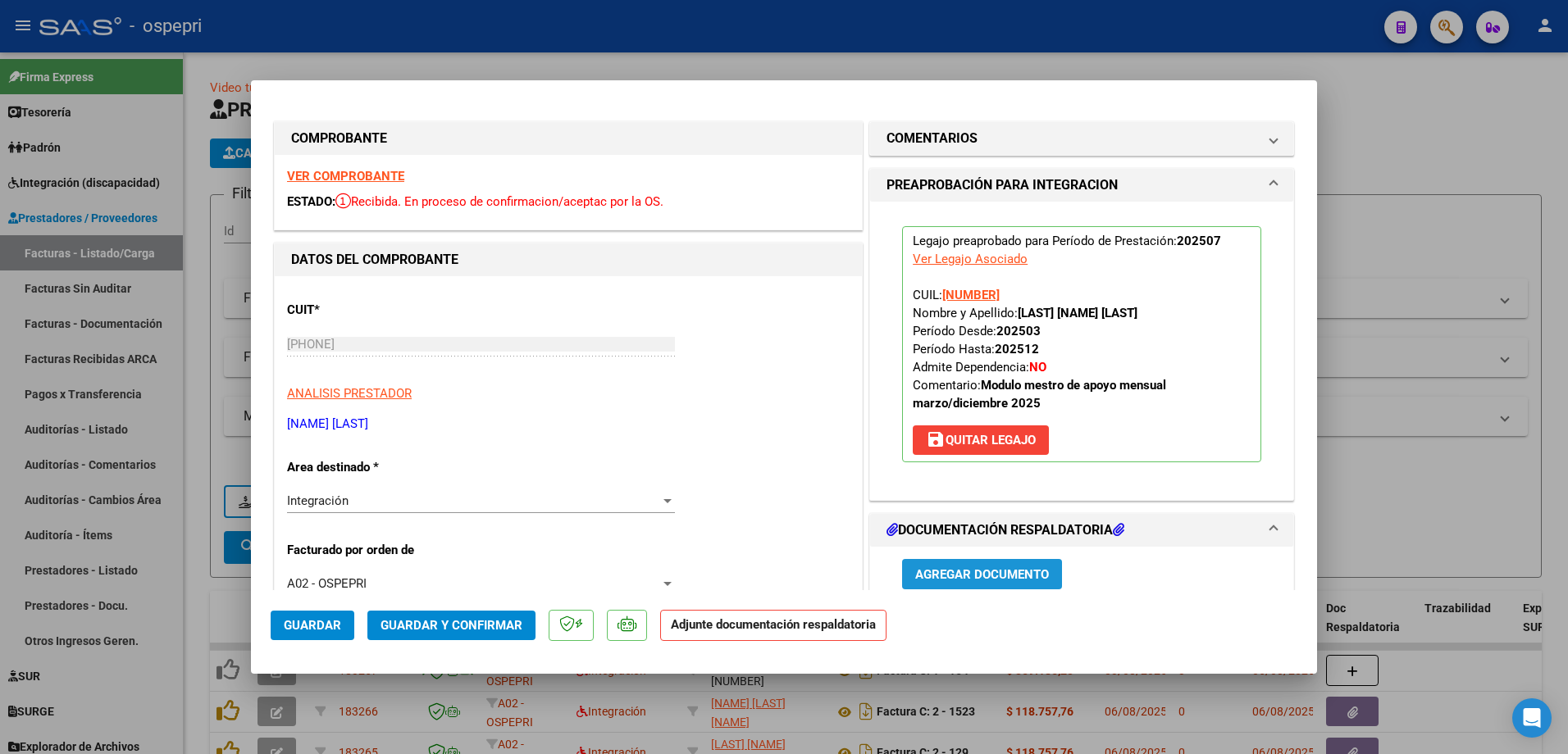 click on "Agregar Documento" at bounding box center (982, 575) 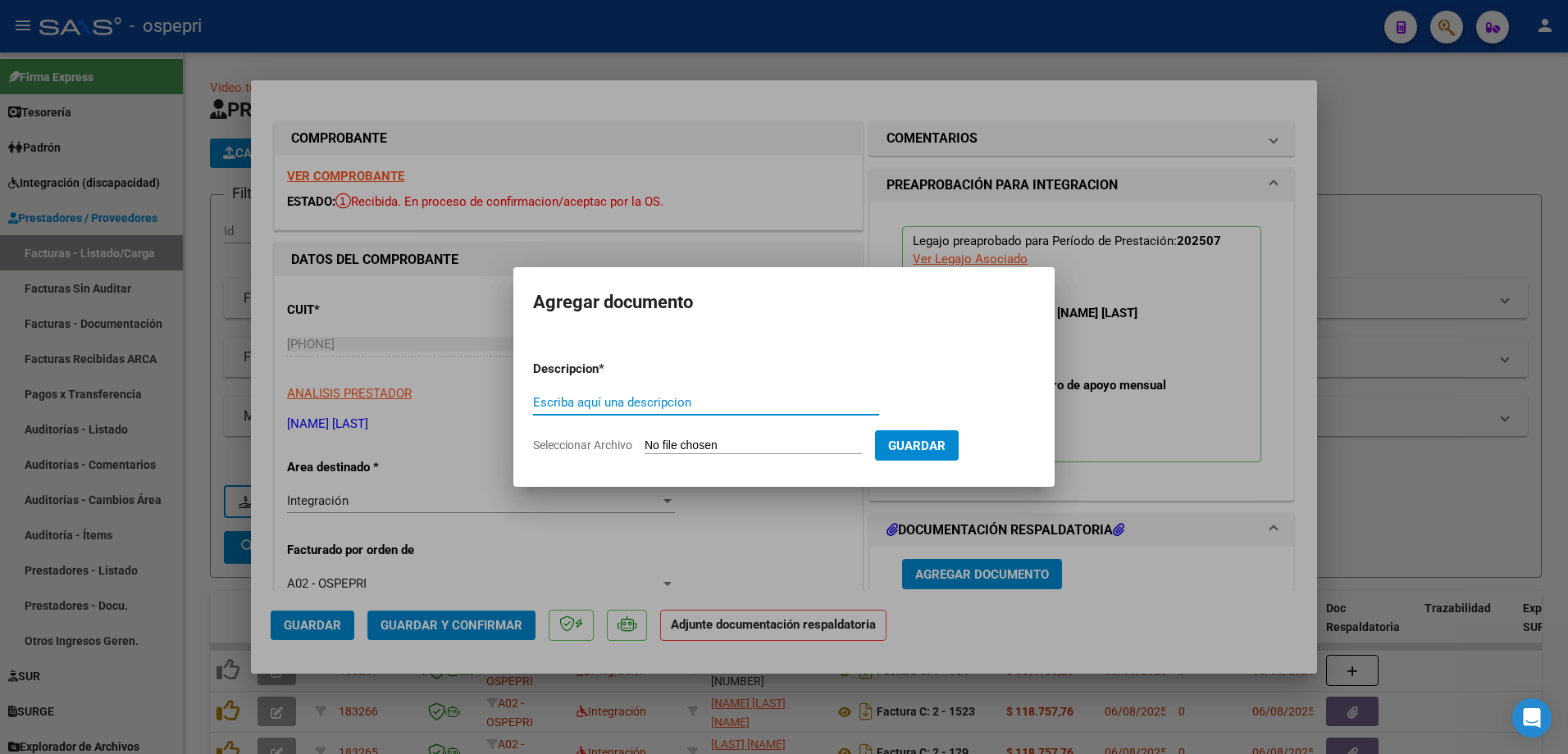 click on "Escriba aquí una descripcion" at bounding box center [706, 402] 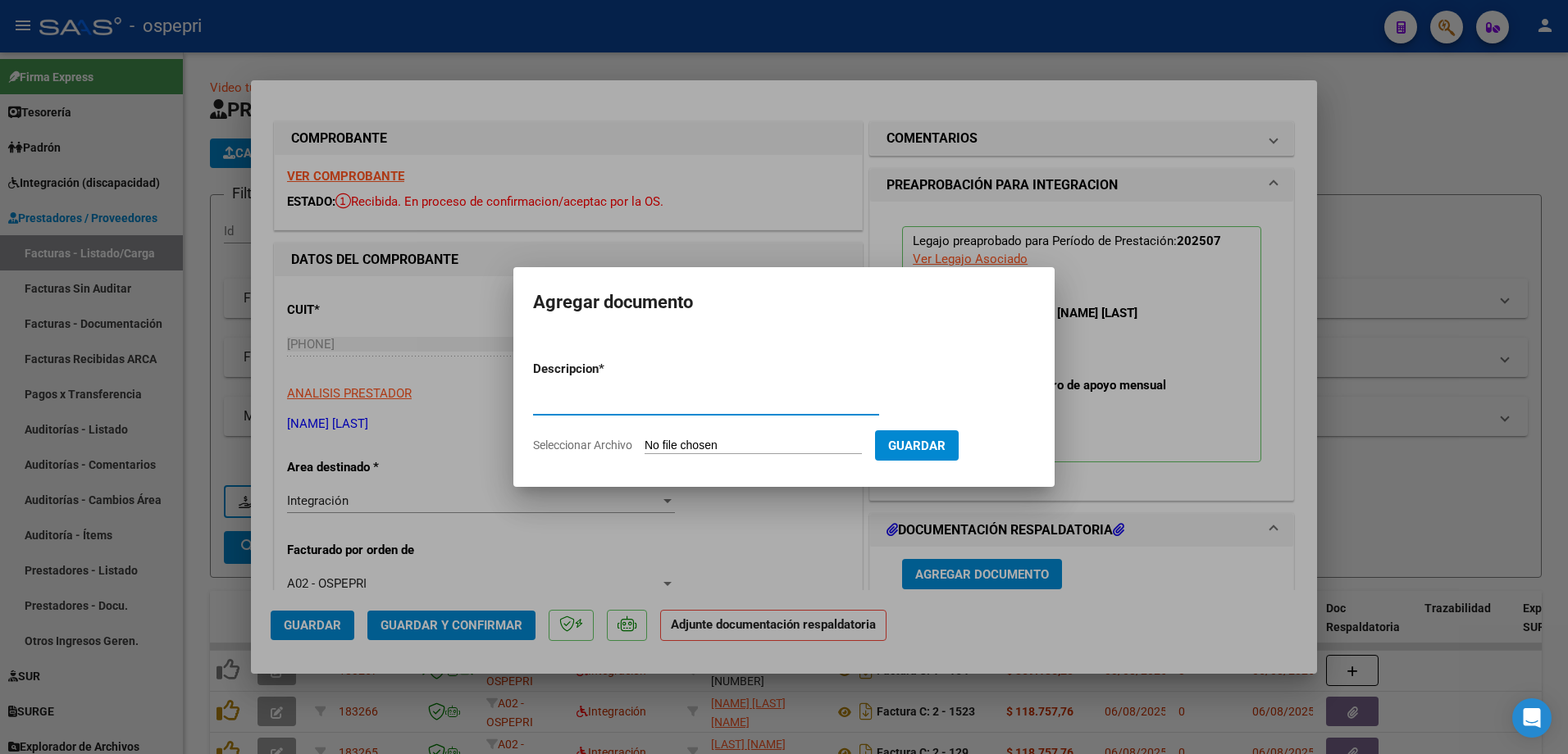 type on "asist" 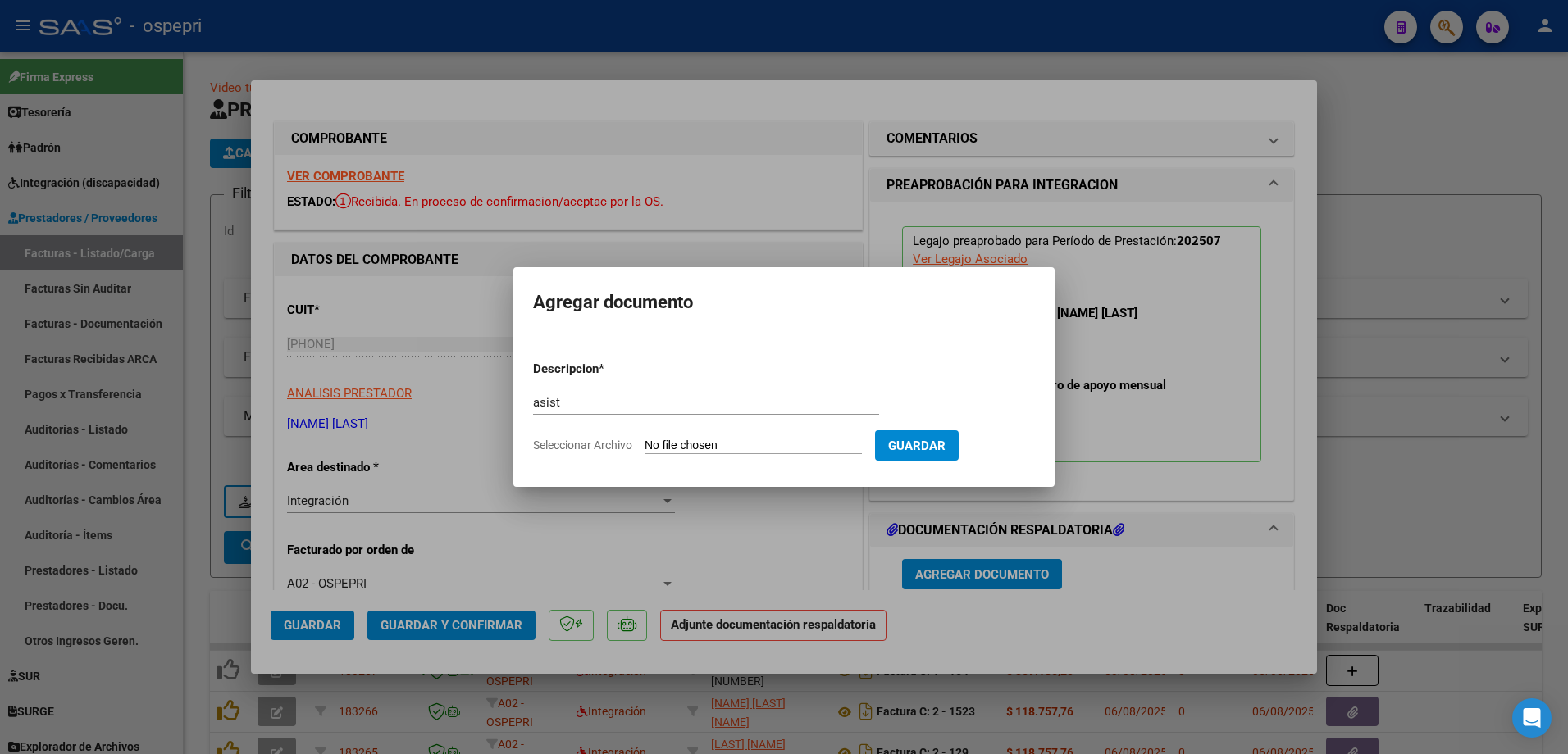 click on "Seleccionar Archivo" at bounding box center (753, 446) 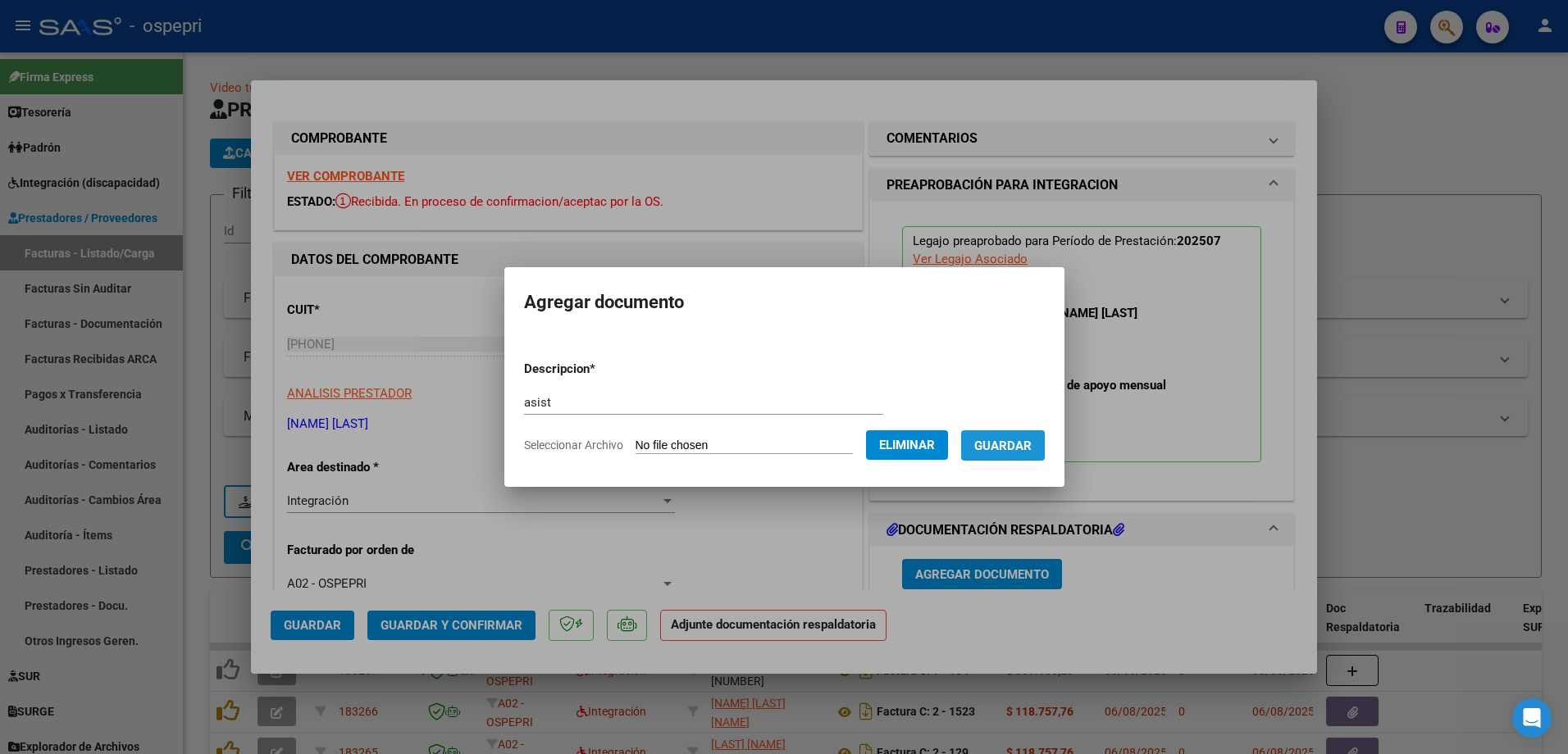 click on "Guardar" at bounding box center (1003, 446) 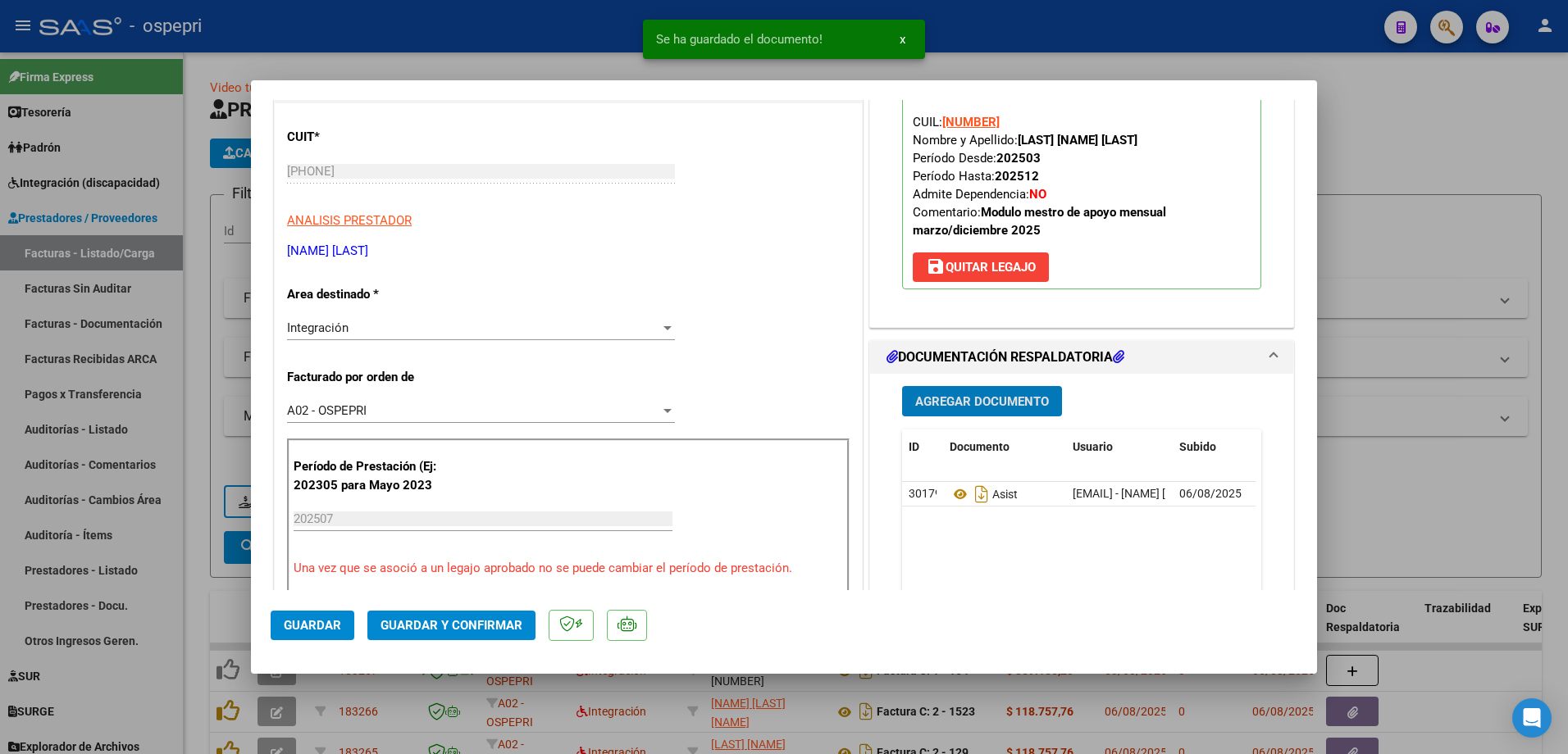 scroll, scrollTop: 246, scrollLeft: 0, axis: vertical 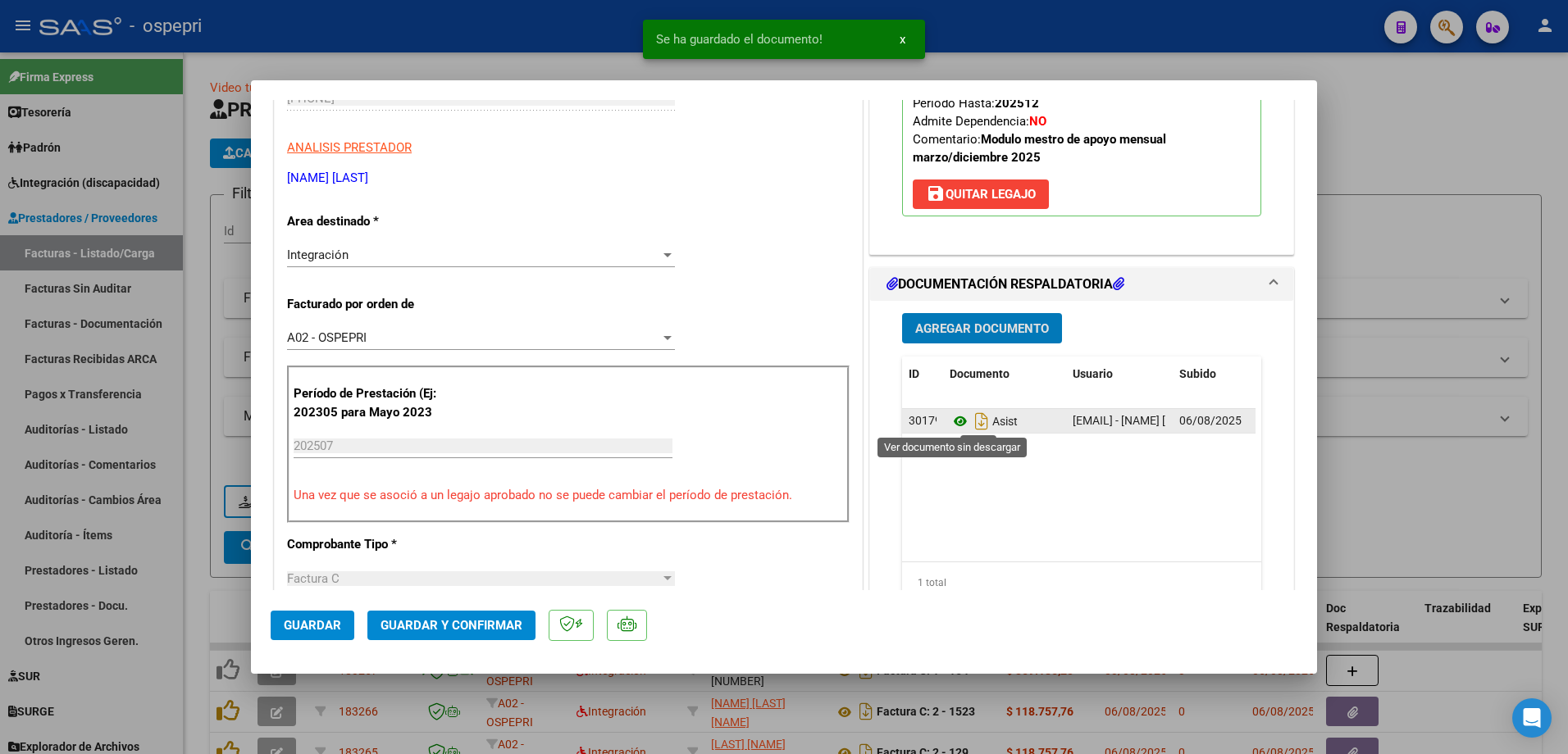 click 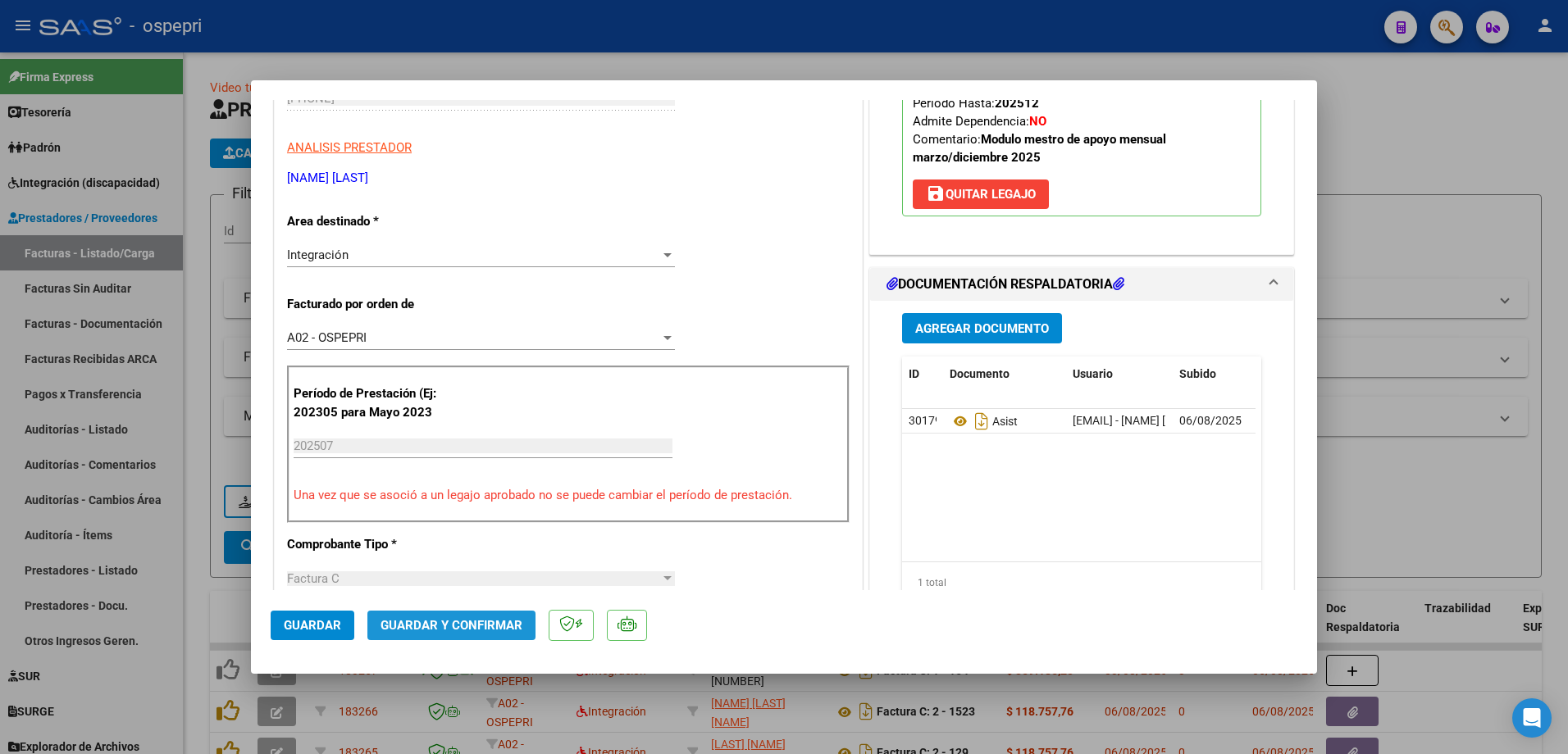 click on "Guardar y Confirmar" 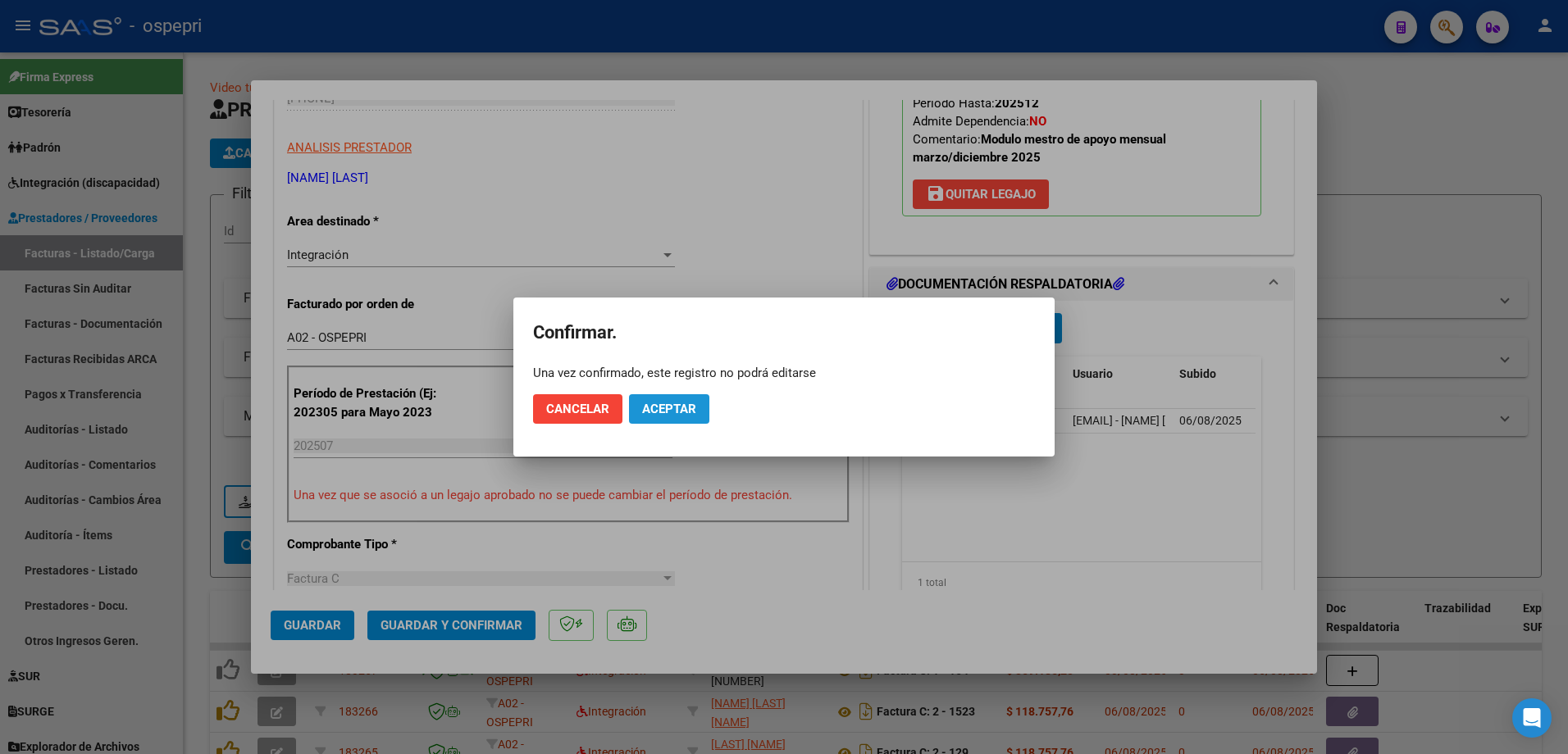 click on "Aceptar" 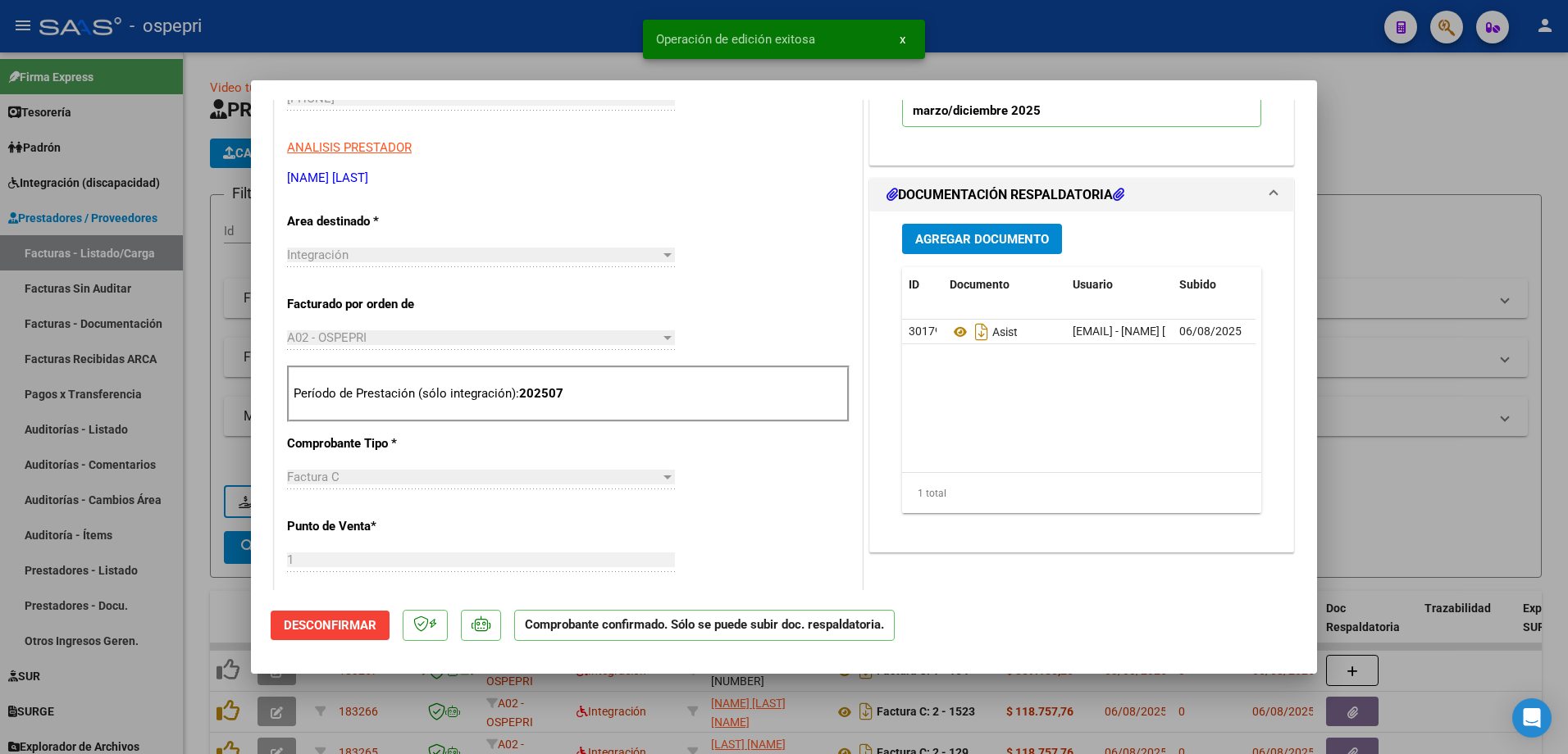 type 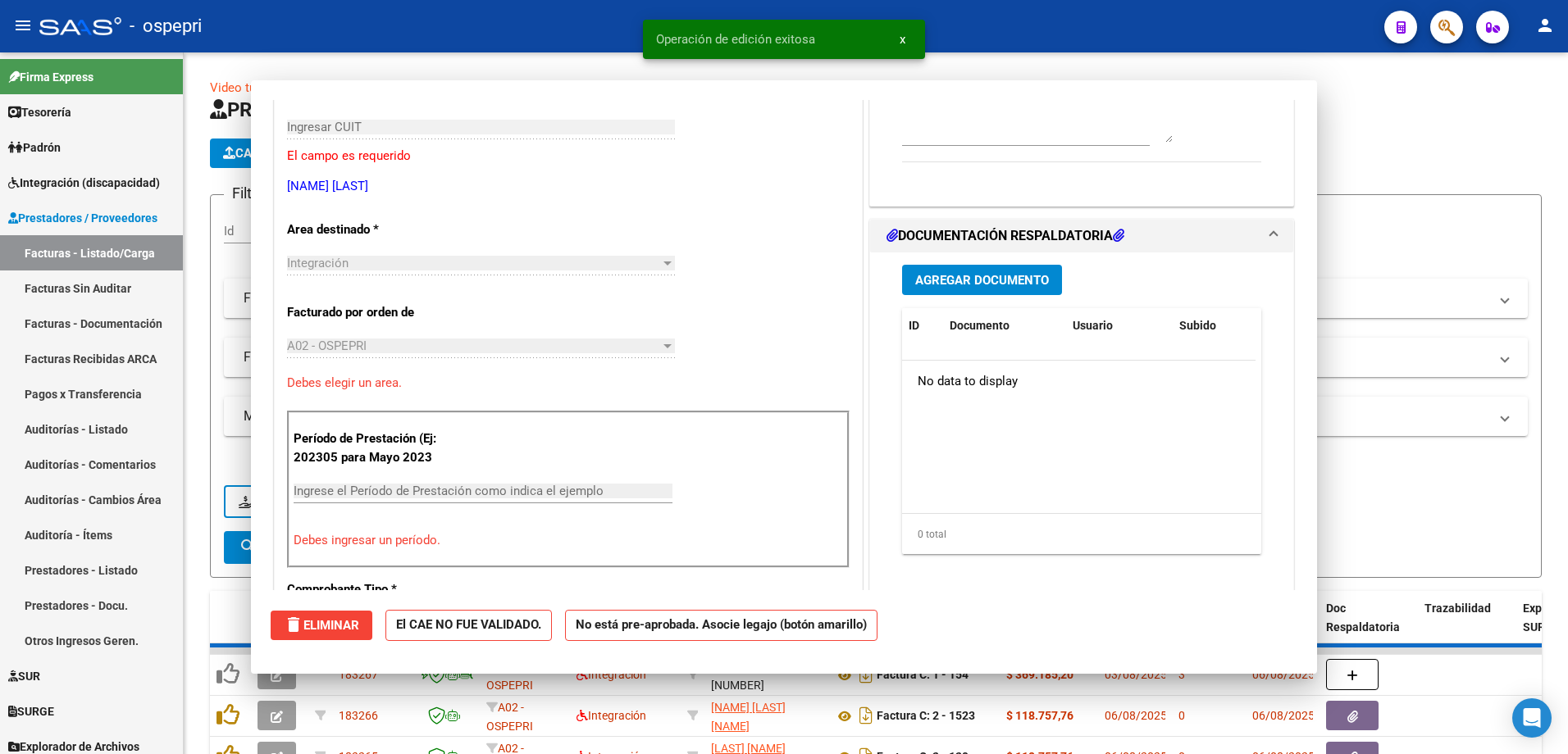 scroll, scrollTop: 275, scrollLeft: 0, axis: vertical 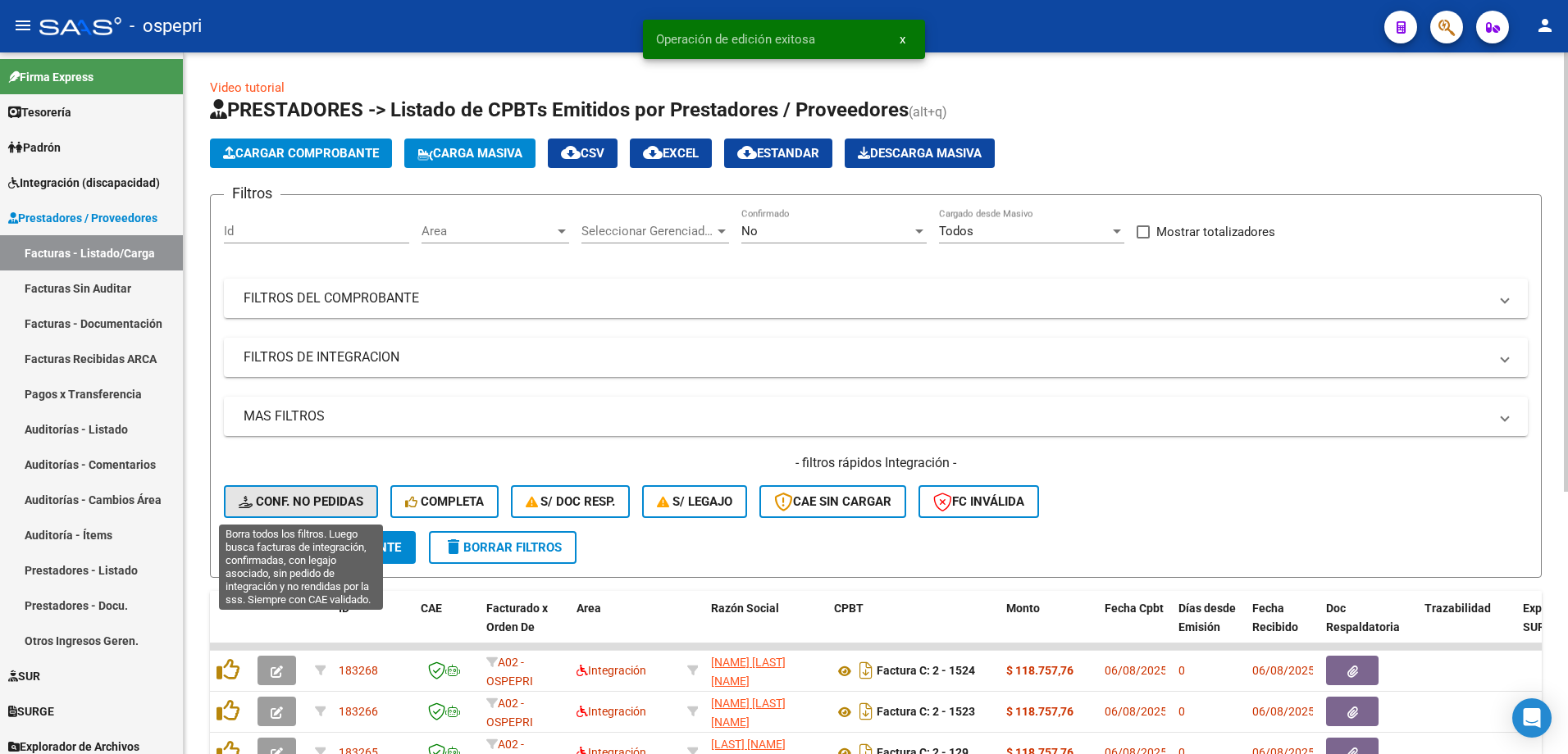 click on "Conf. no pedidas" 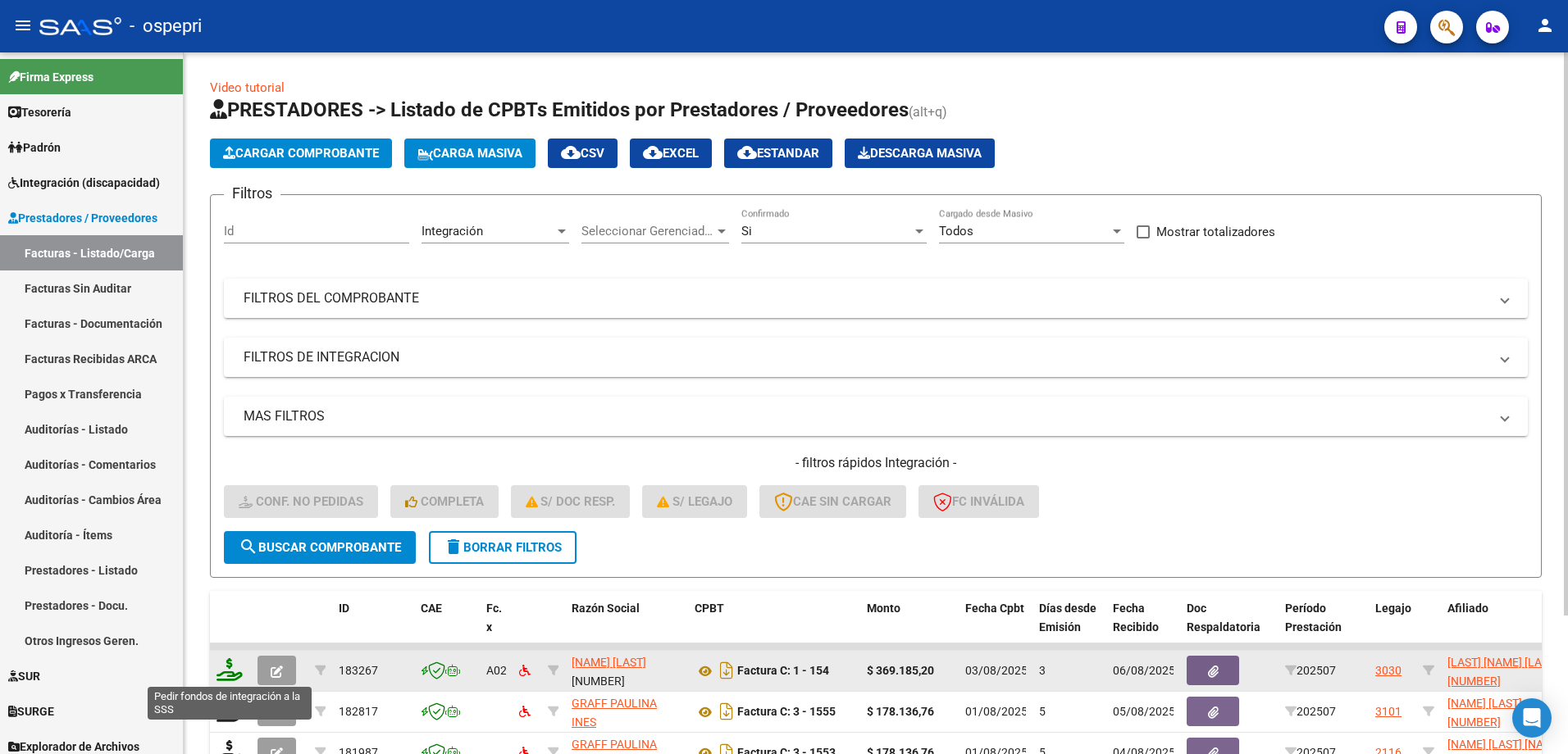 click 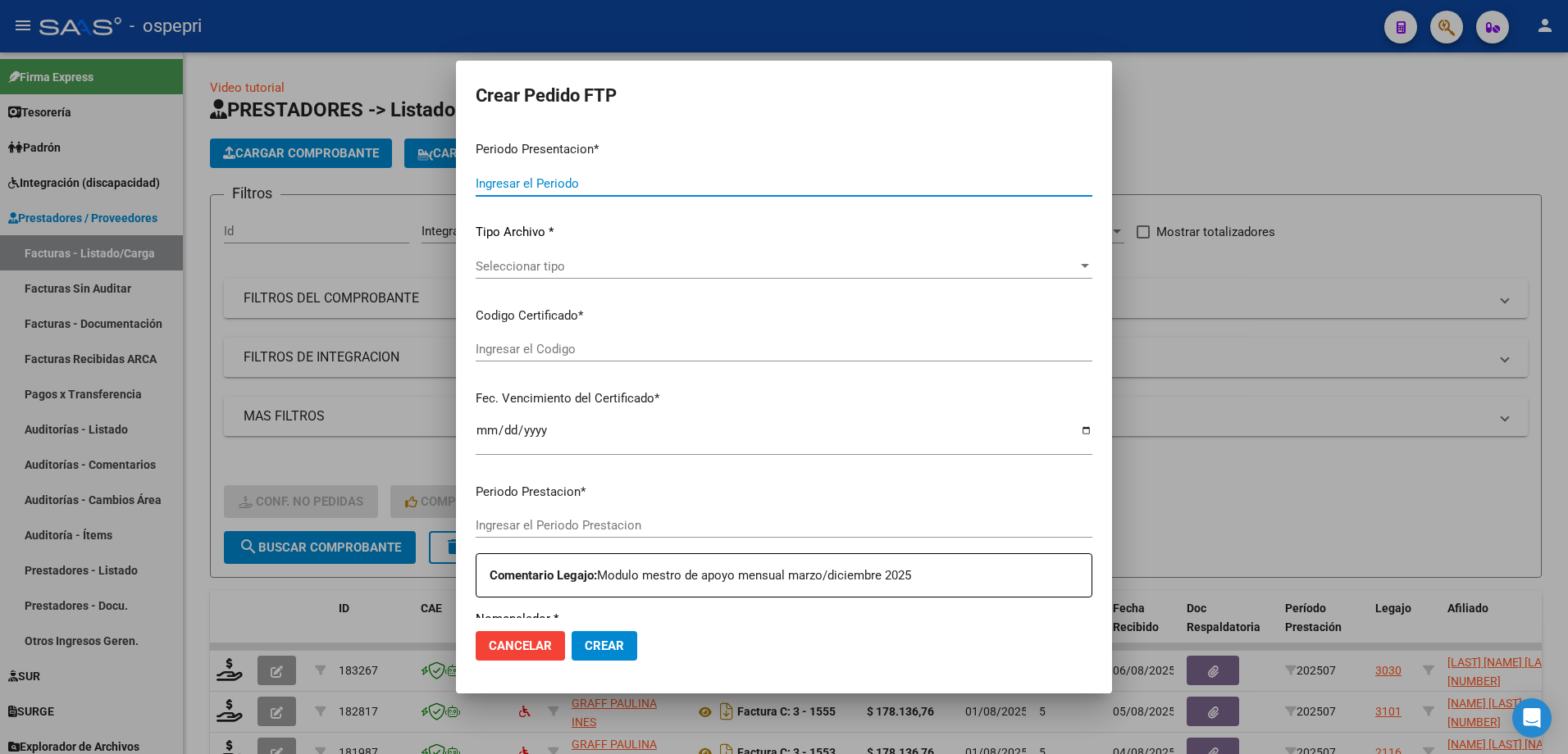 type on "202507" 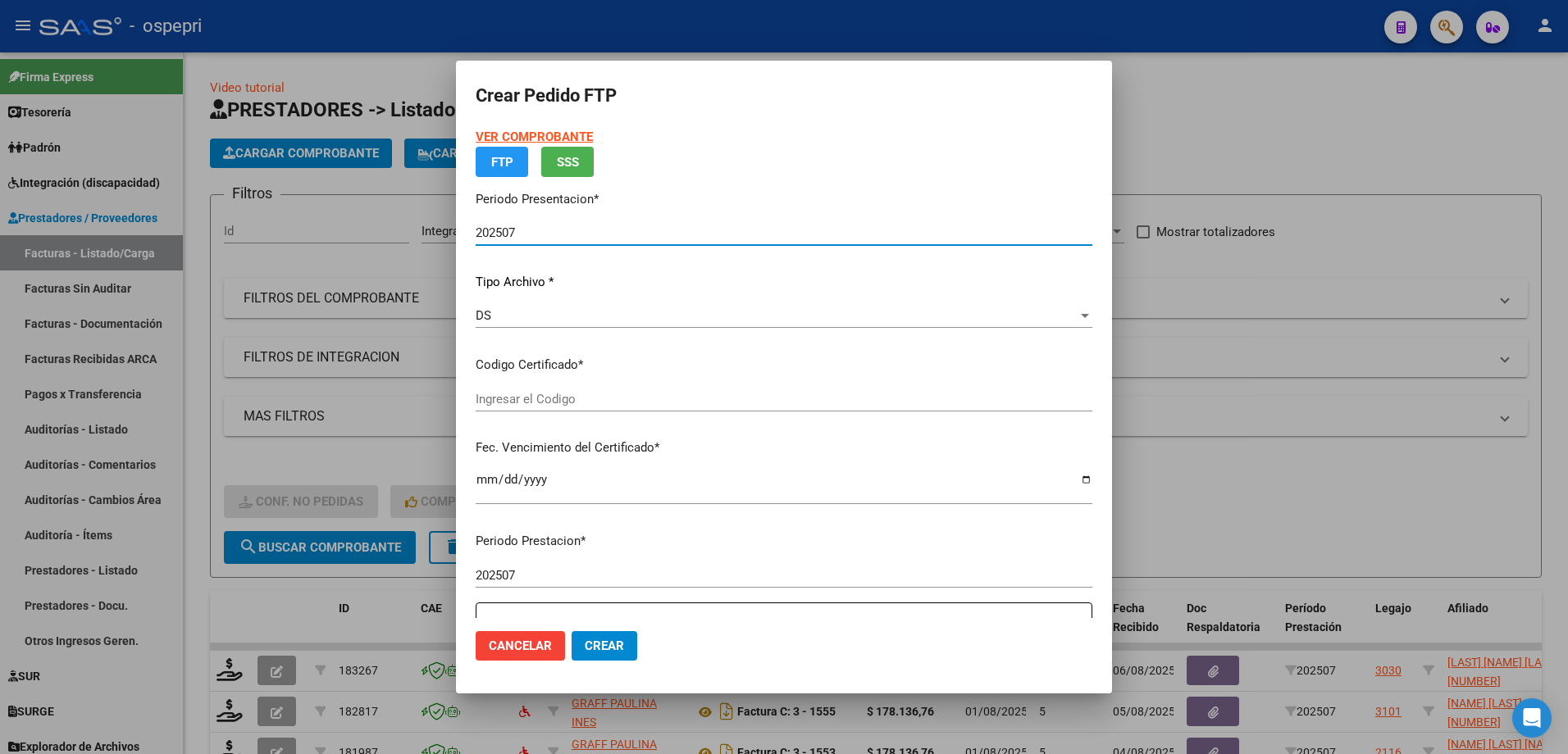 type on "[NUMBER]" 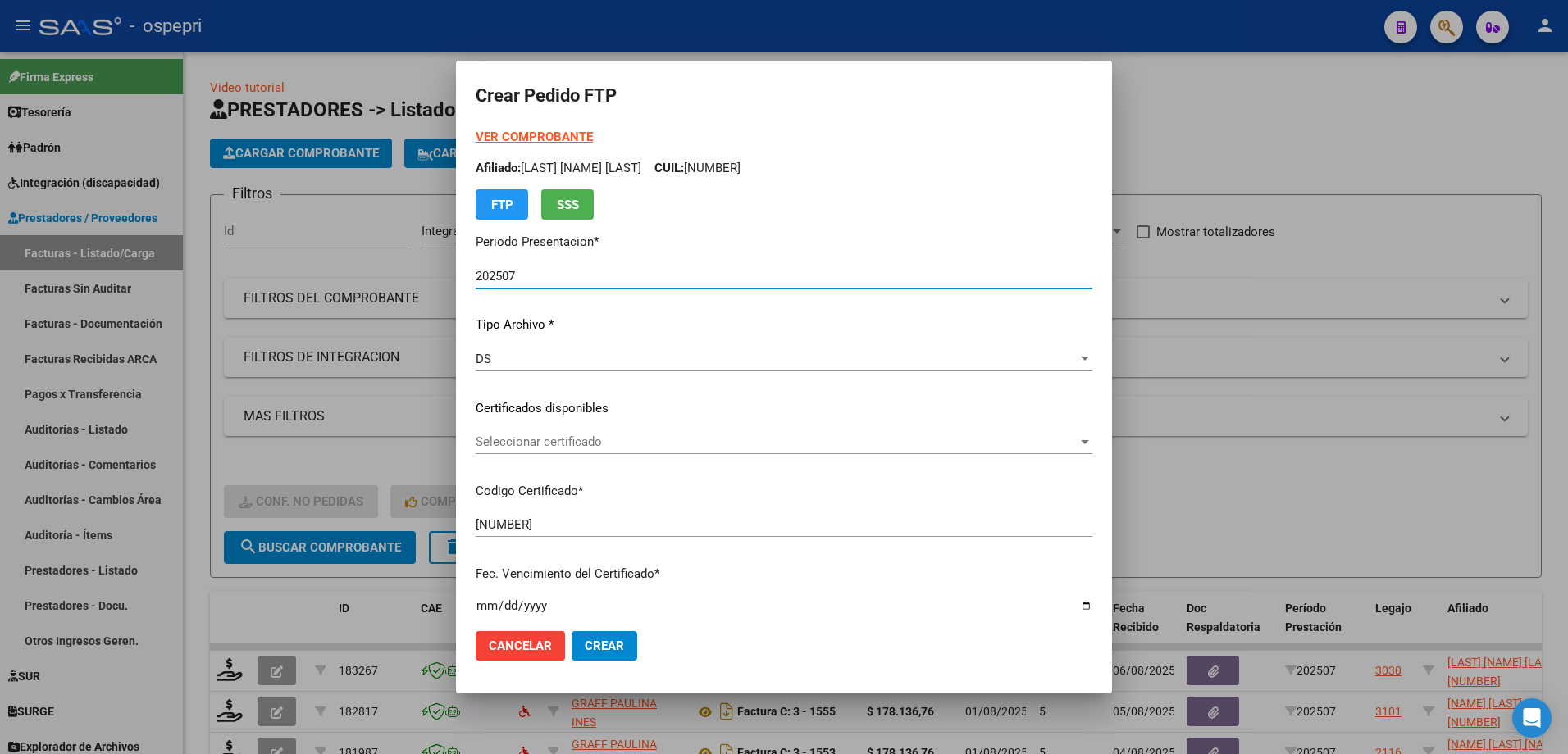 click on "Seleccionar certificado" at bounding box center [777, 442] 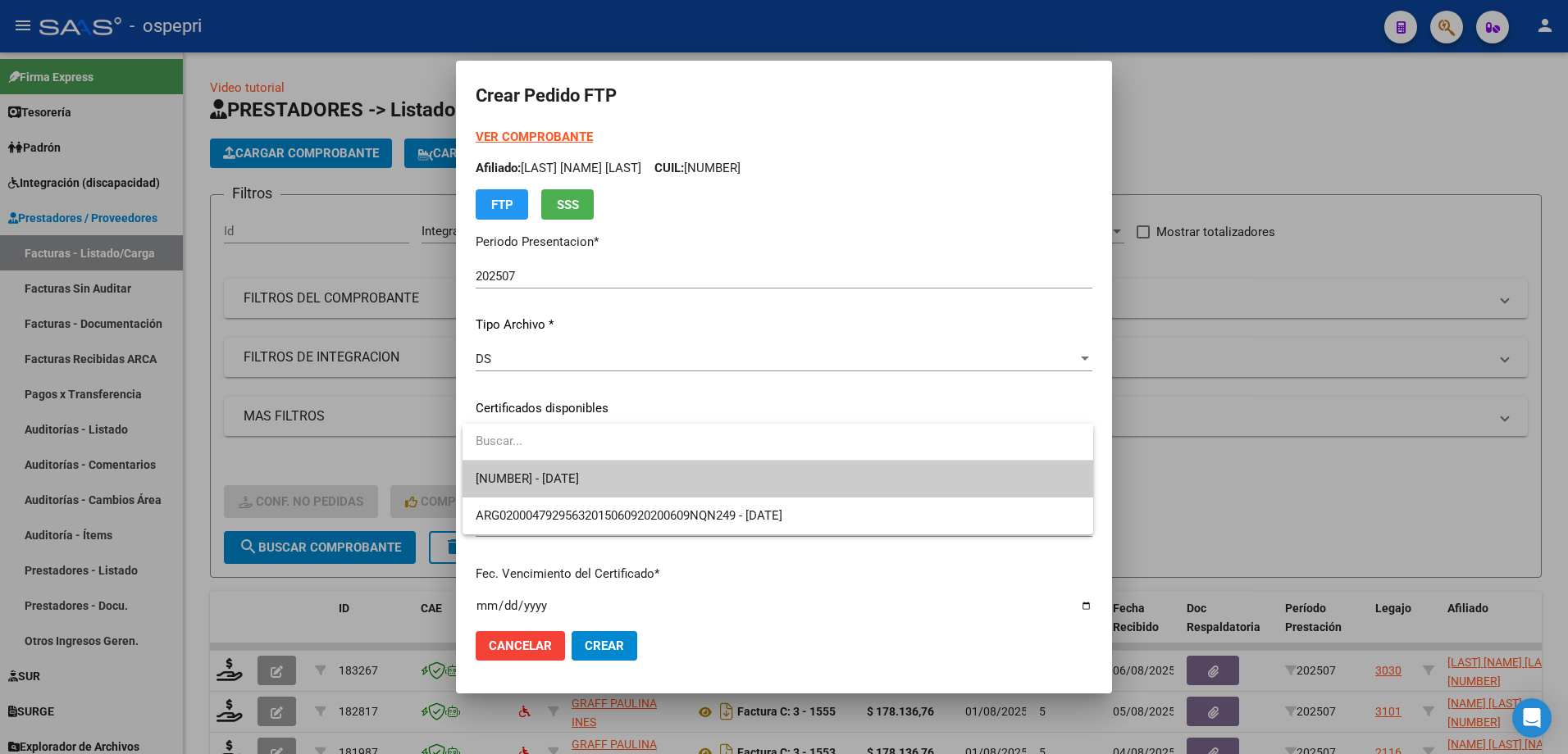 click on "[NUMBER] - [DATE]" at bounding box center (777, 479) 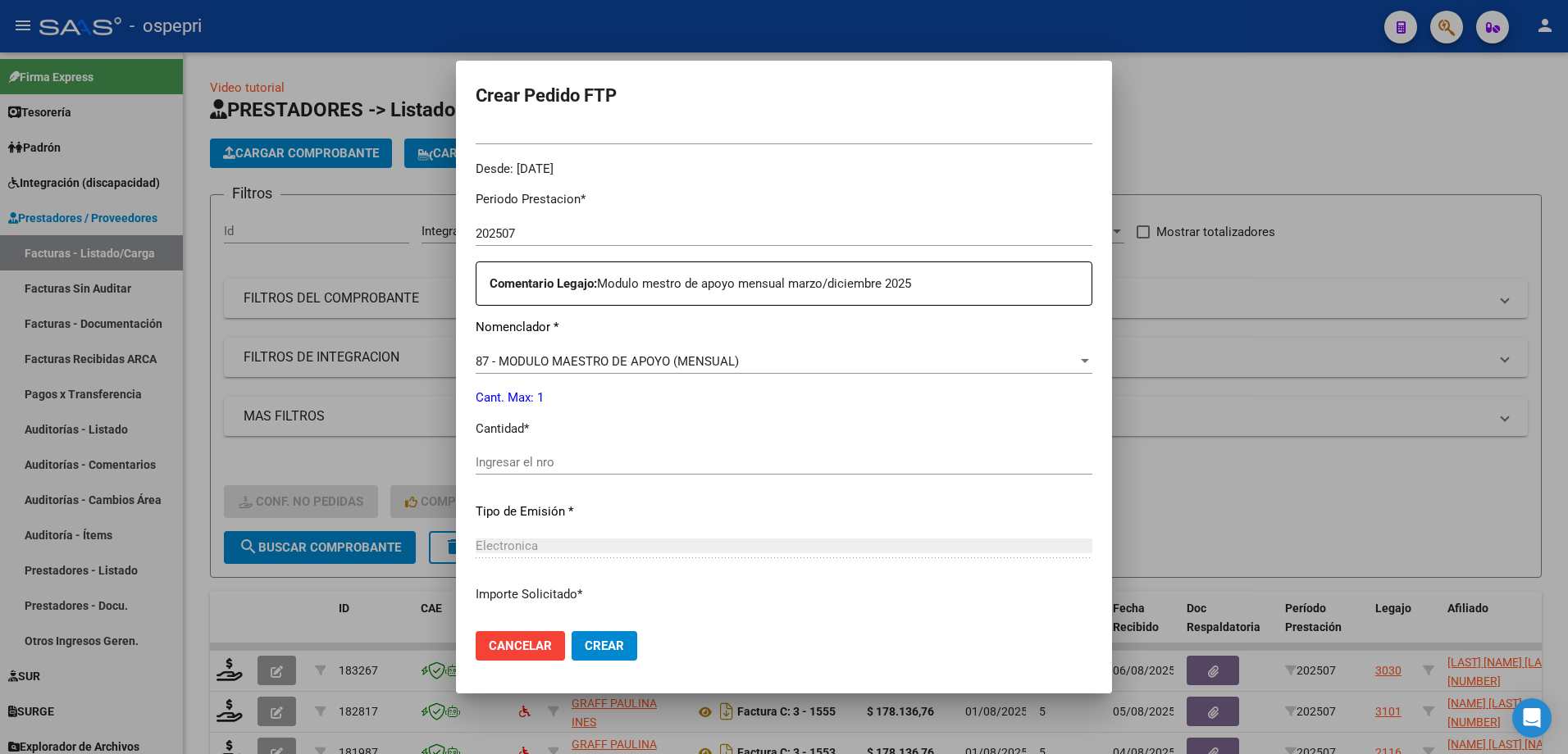 scroll, scrollTop: 492, scrollLeft: 0, axis: vertical 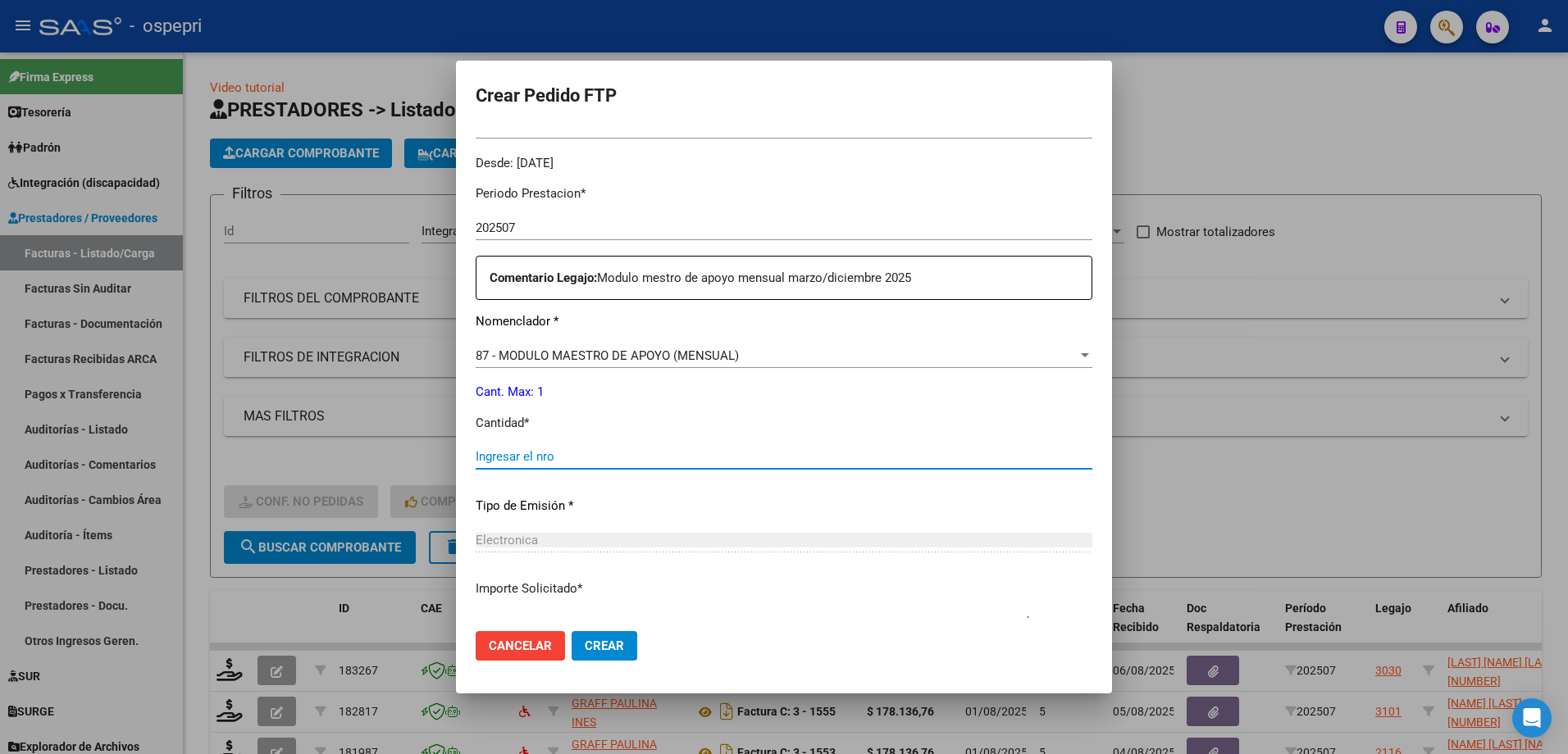 click on "Ingresar el nro" at bounding box center [784, 456] 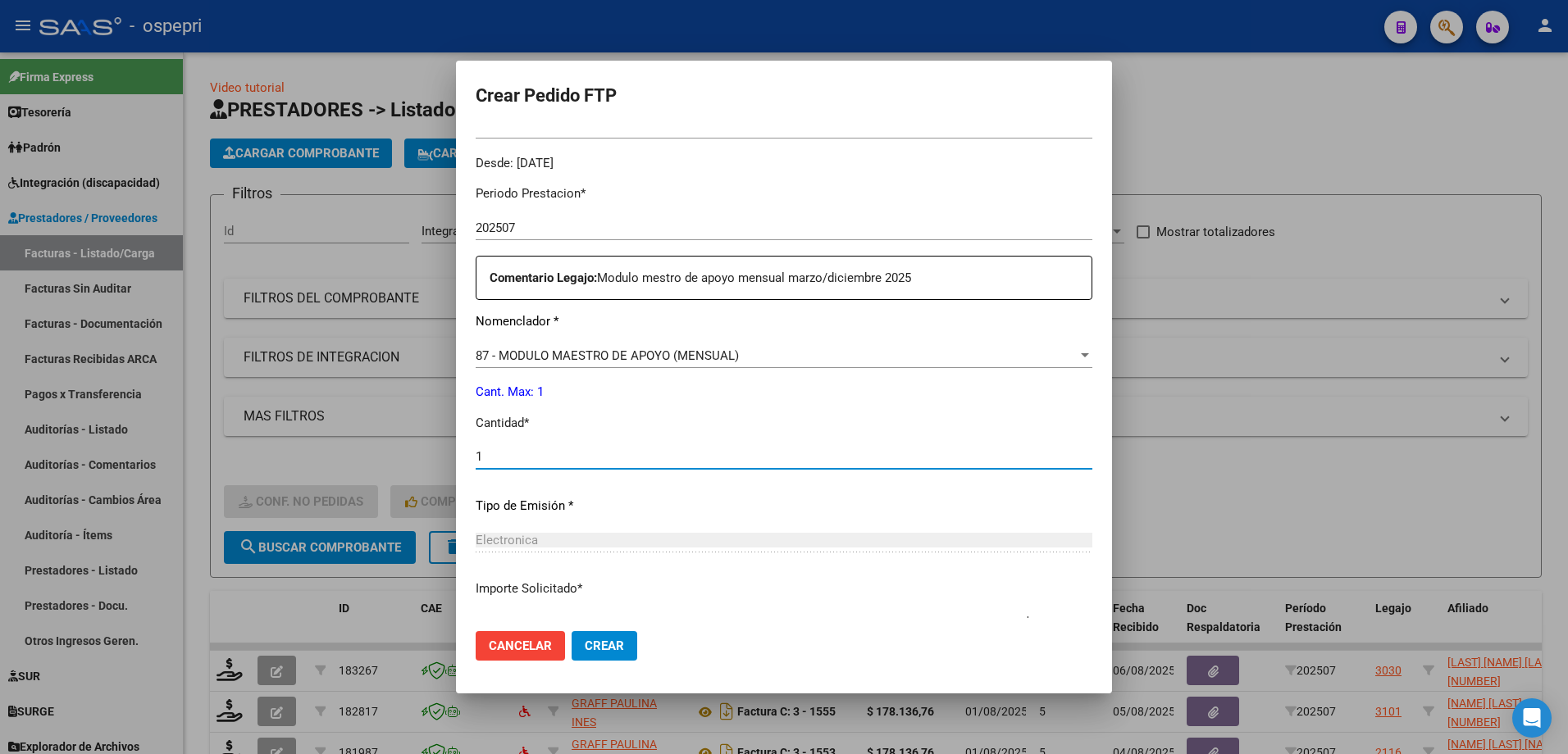 scroll, scrollTop: 607, scrollLeft: 0, axis: vertical 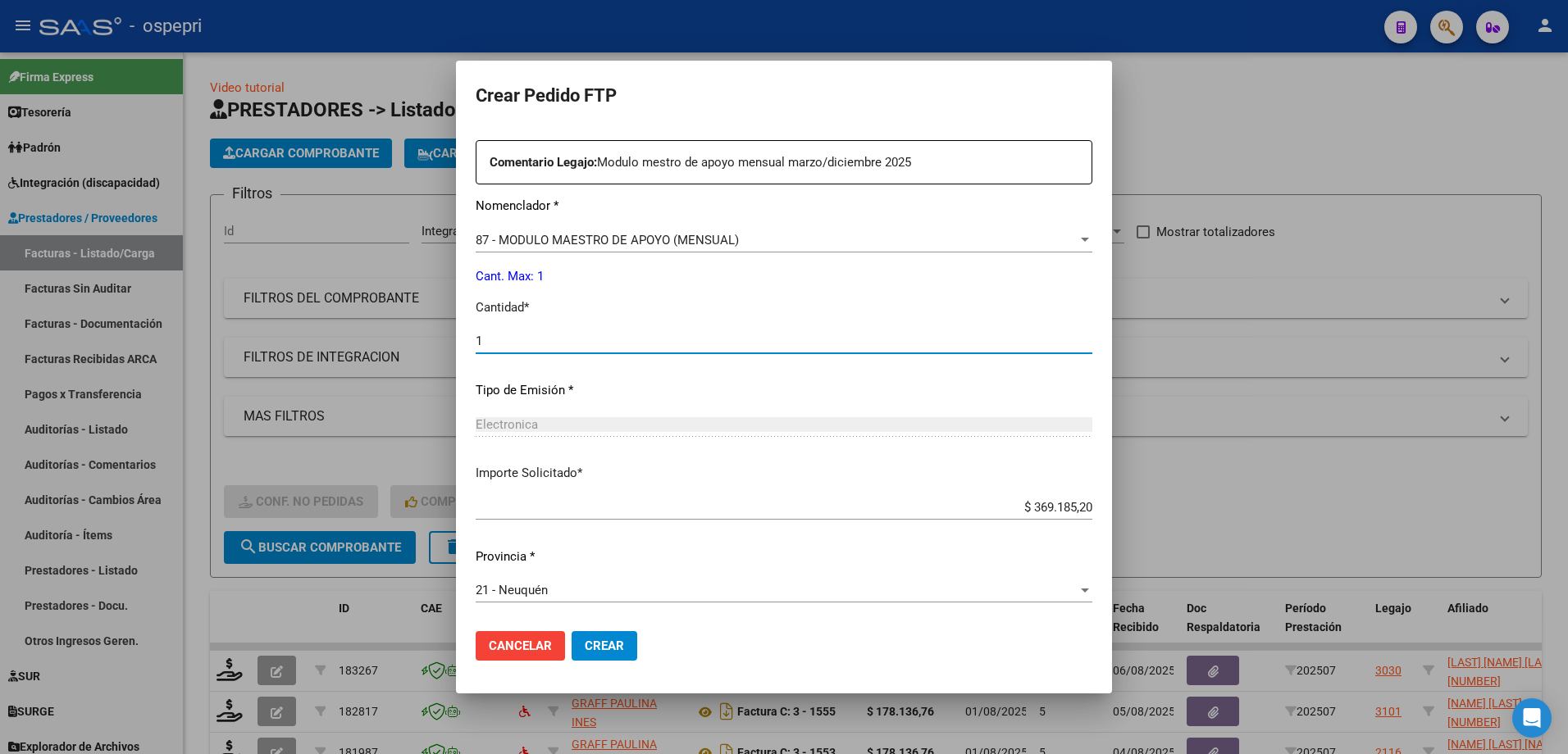 type on "1" 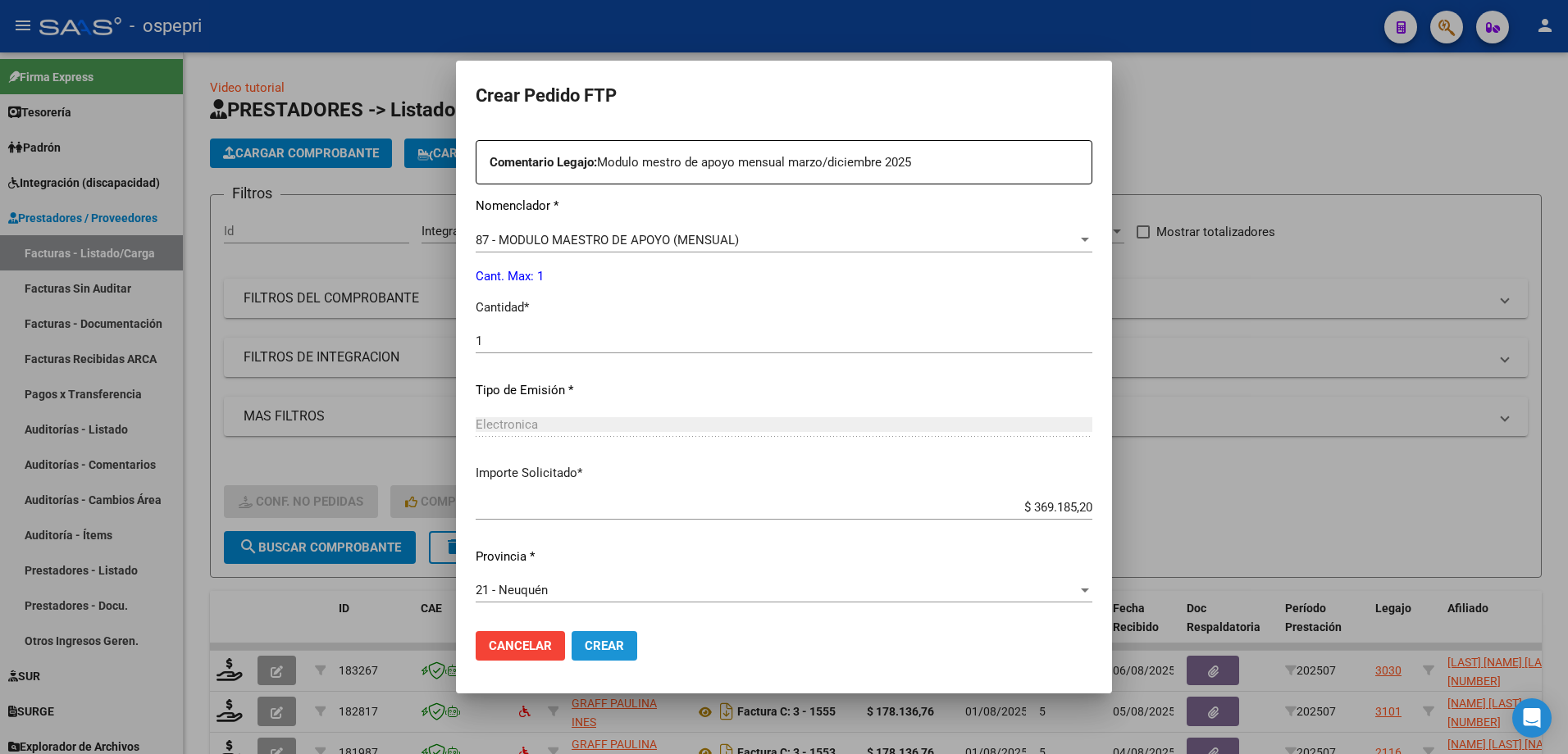 click on "Crear" 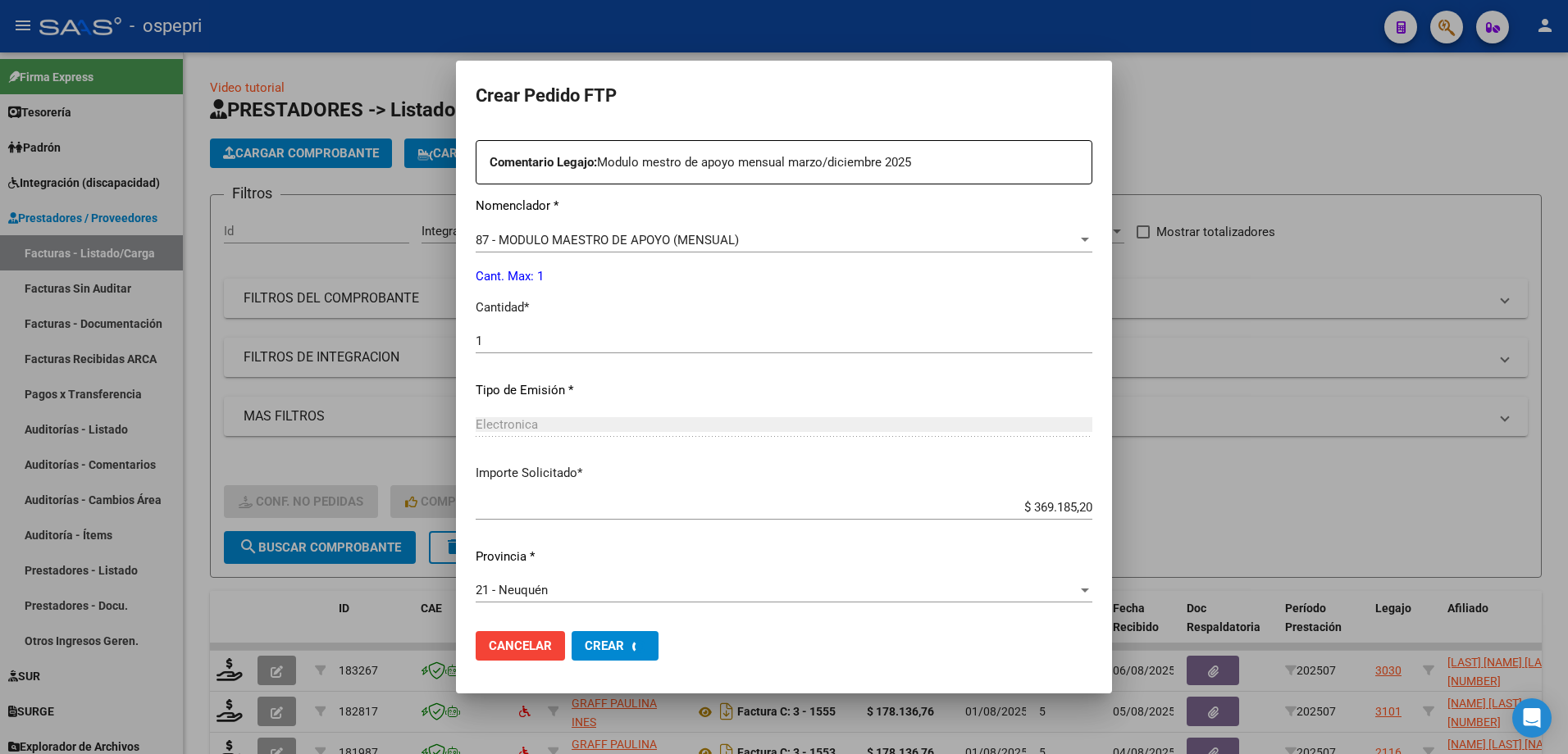 scroll, scrollTop: 0, scrollLeft: 0, axis: both 